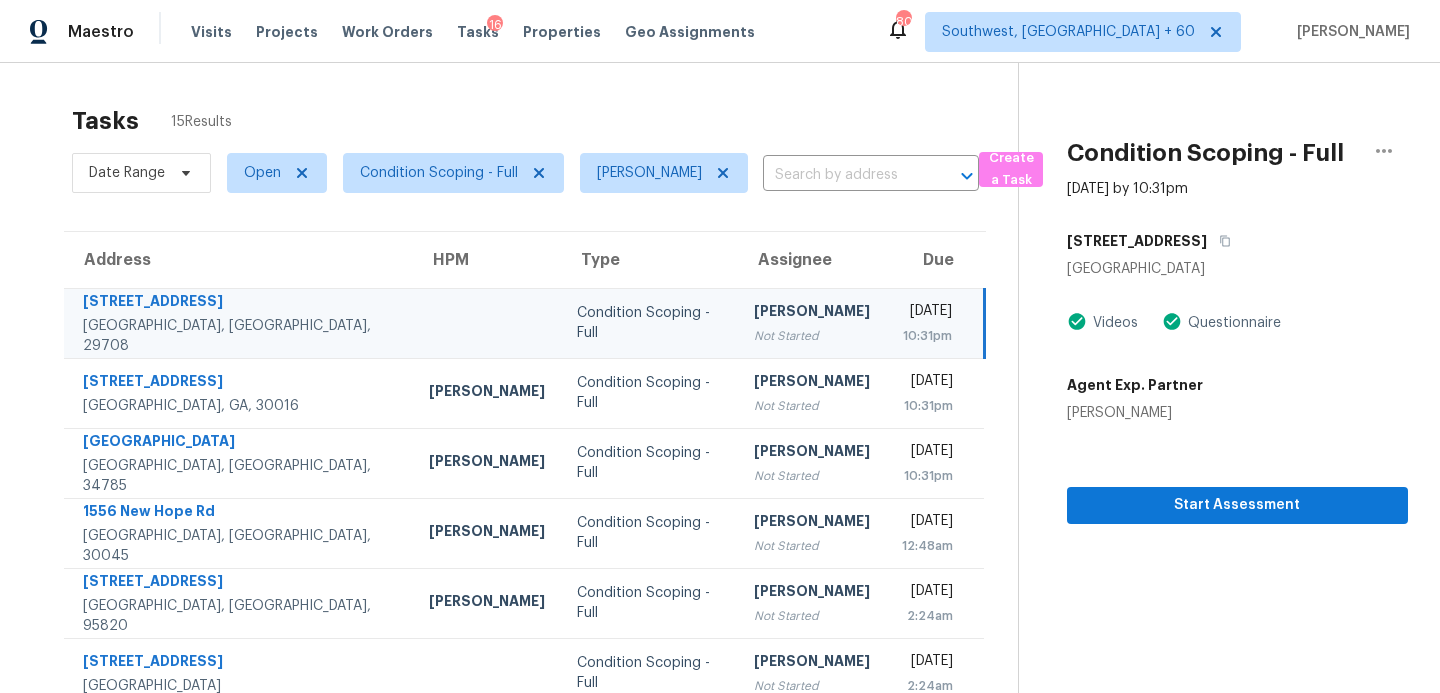 scroll, scrollTop: 0, scrollLeft: 0, axis: both 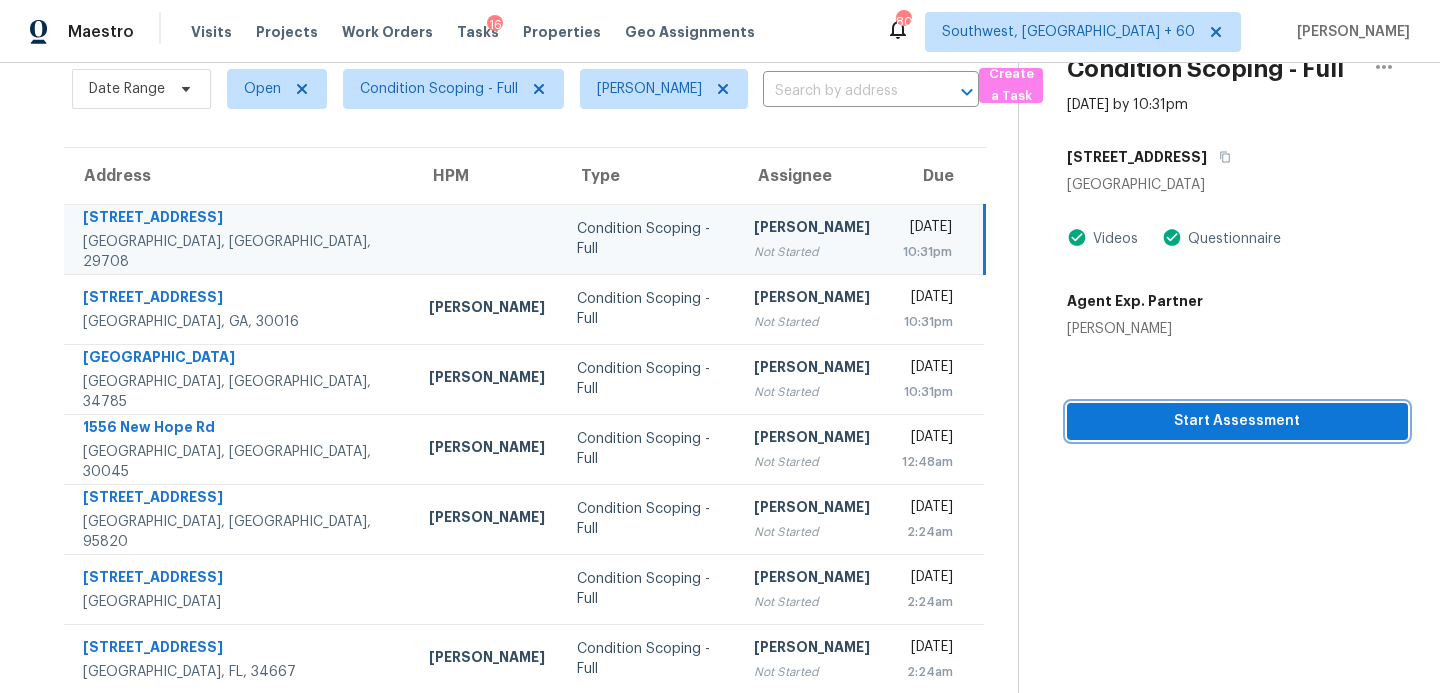 click on "Start Assessment" at bounding box center (1237, 421) 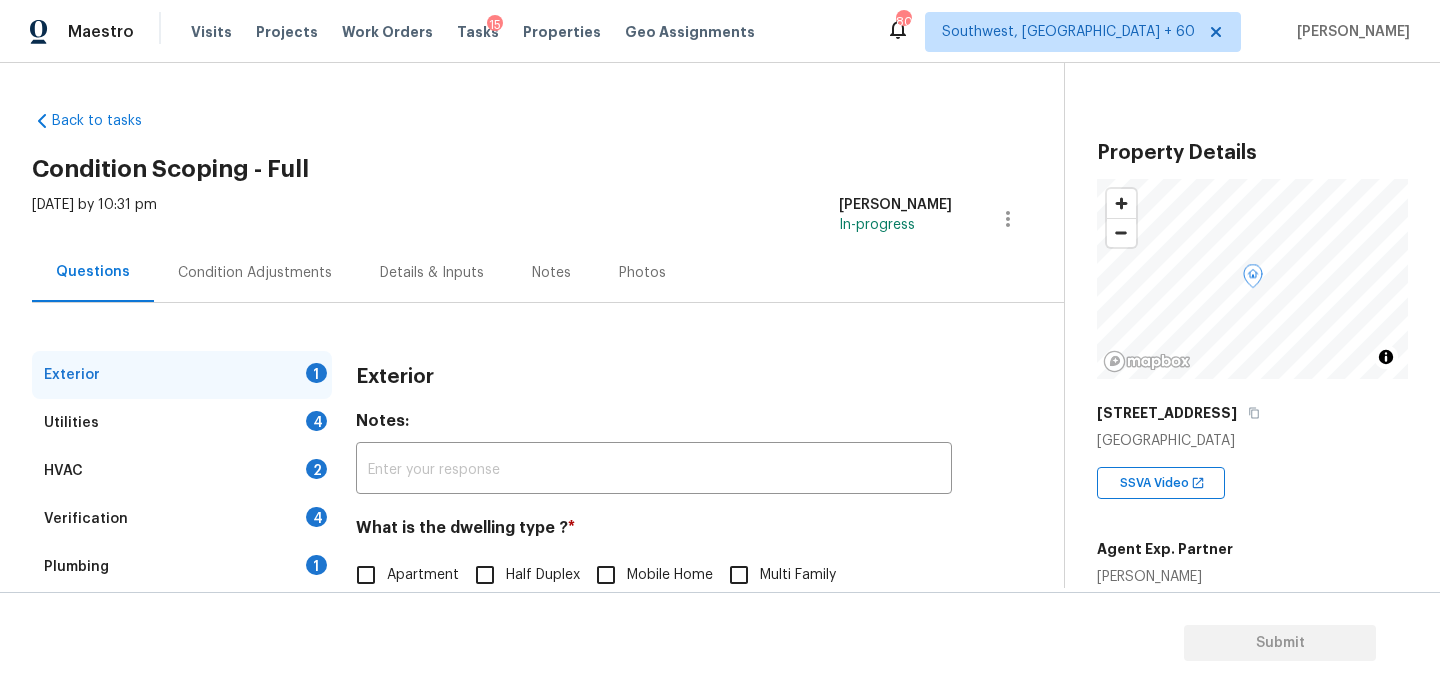 scroll, scrollTop: 240, scrollLeft: 0, axis: vertical 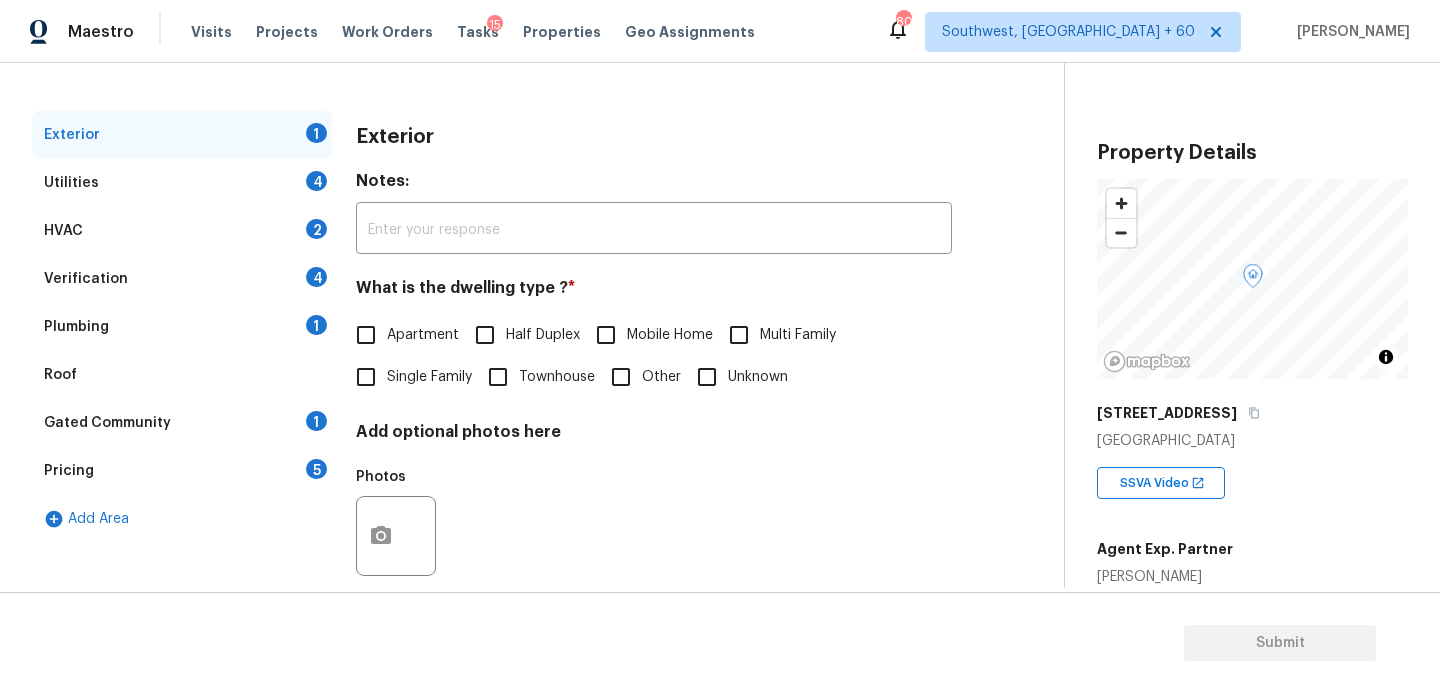 click on "Verification" at bounding box center [86, 279] 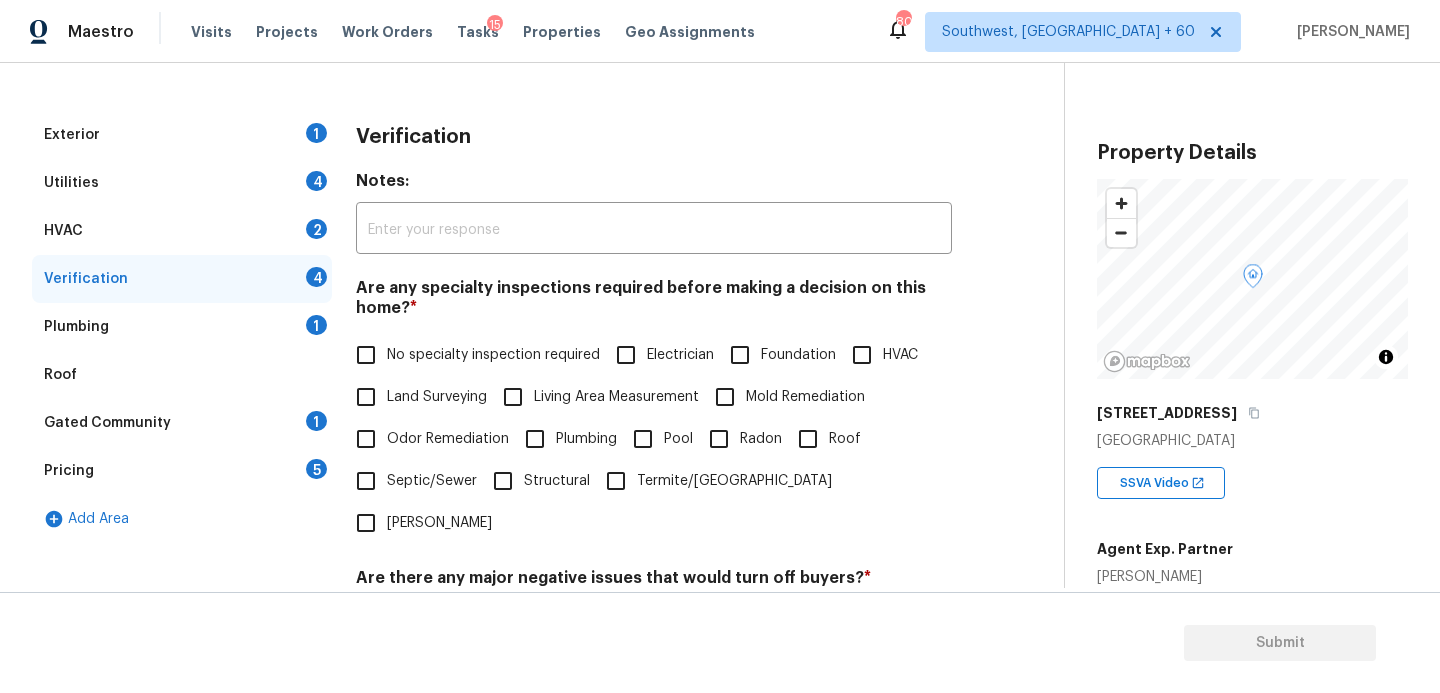 scroll, scrollTop: 368, scrollLeft: 0, axis: vertical 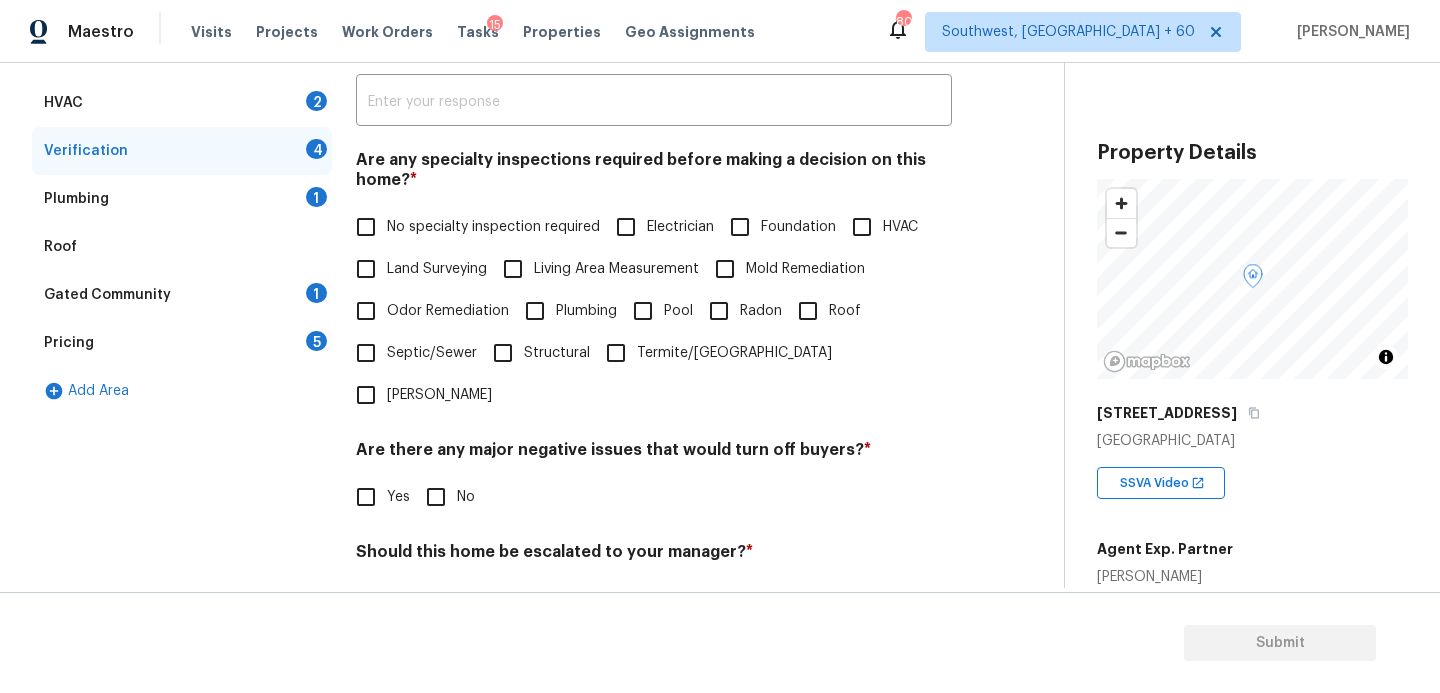 click on "Yes" at bounding box center [366, 497] 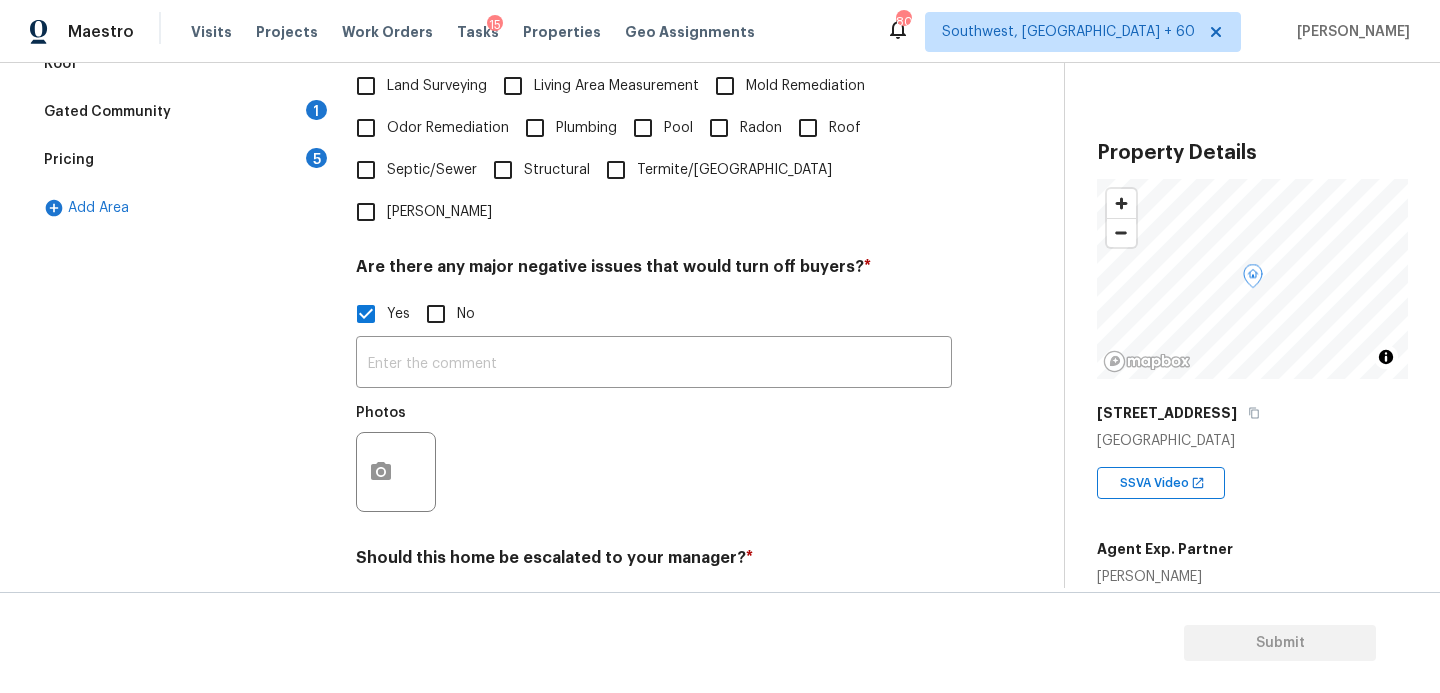 click on "No" at bounding box center [436, 314] 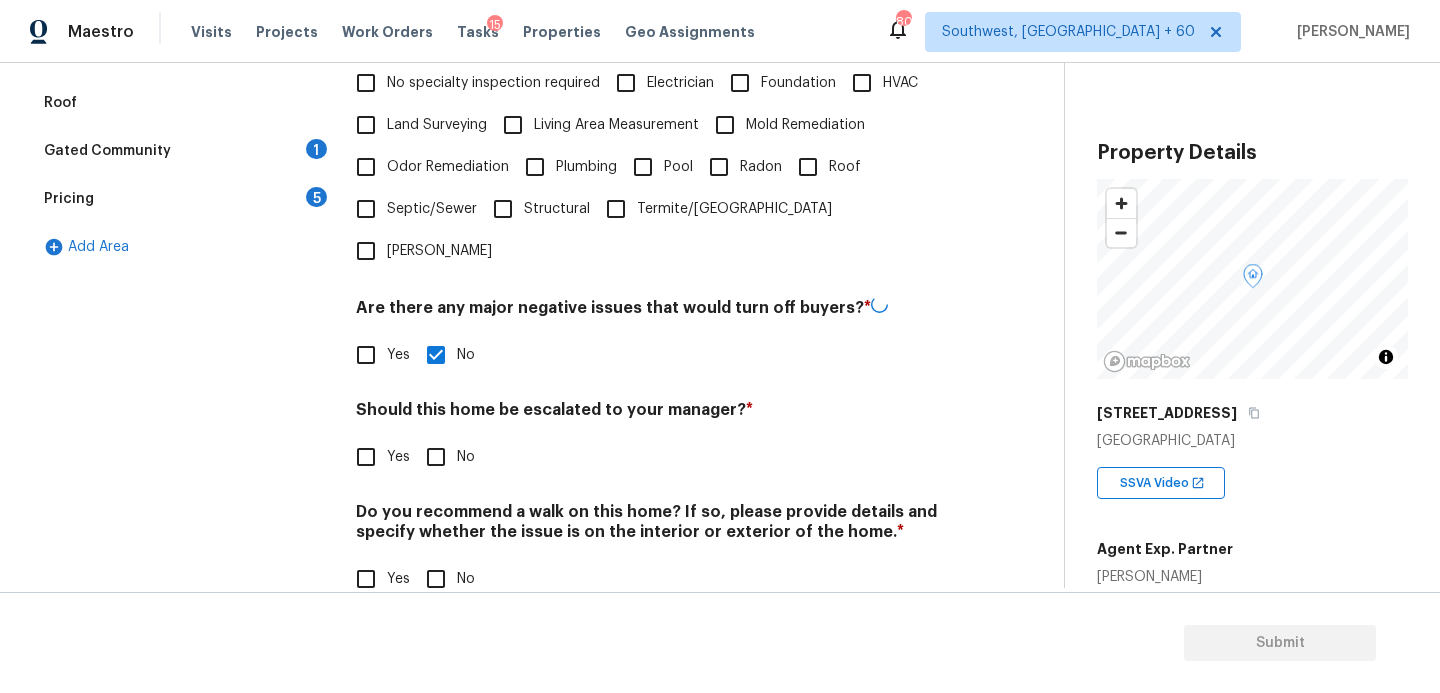 scroll, scrollTop: 510, scrollLeft: 0, axis: vertical 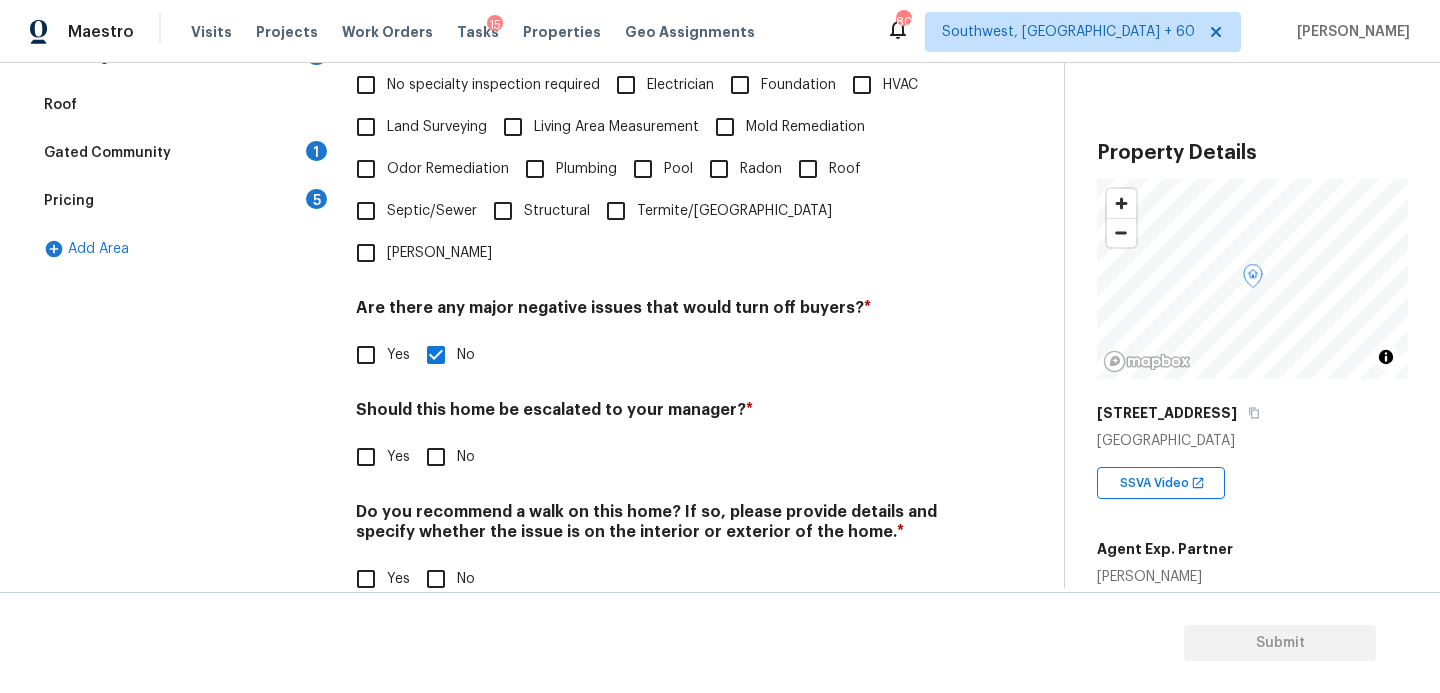 click on "Yes" at bounding box center [366, 457] 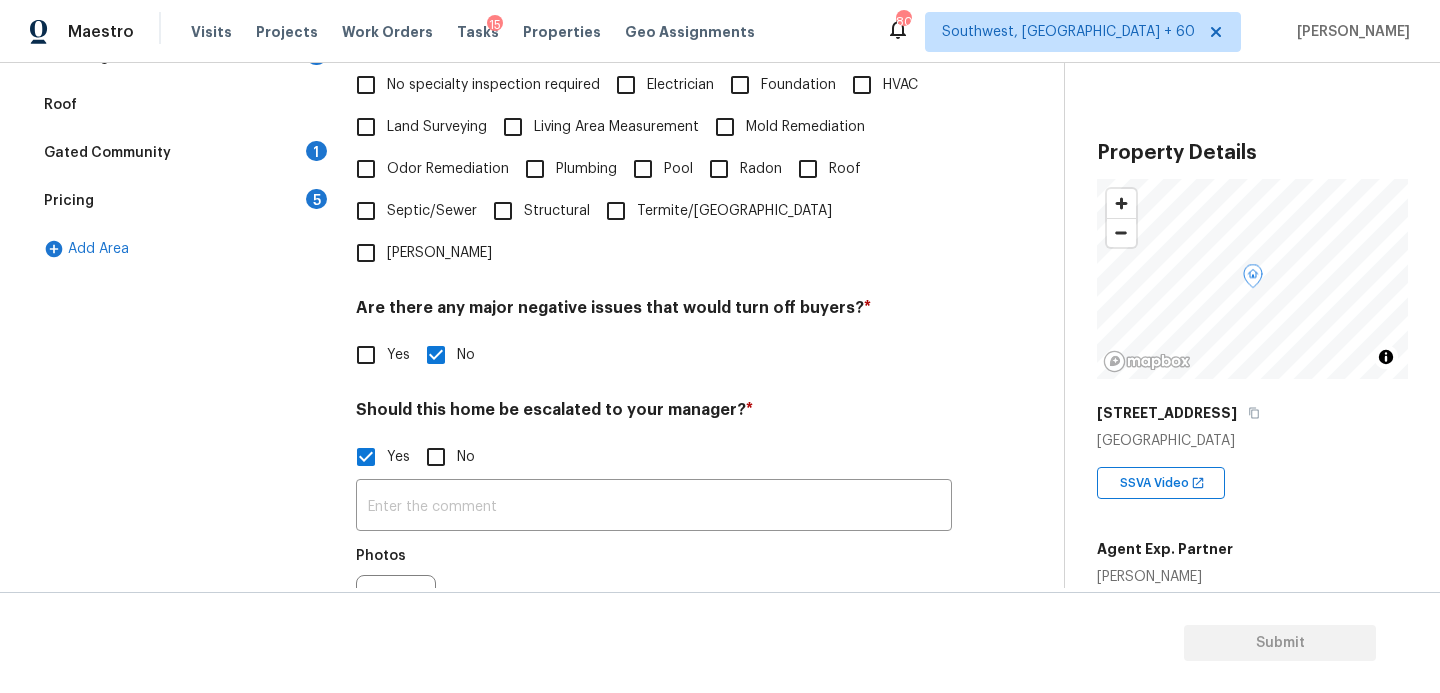 scroll, scrollTop: 630, scrollLeft: 0, axis: vertical 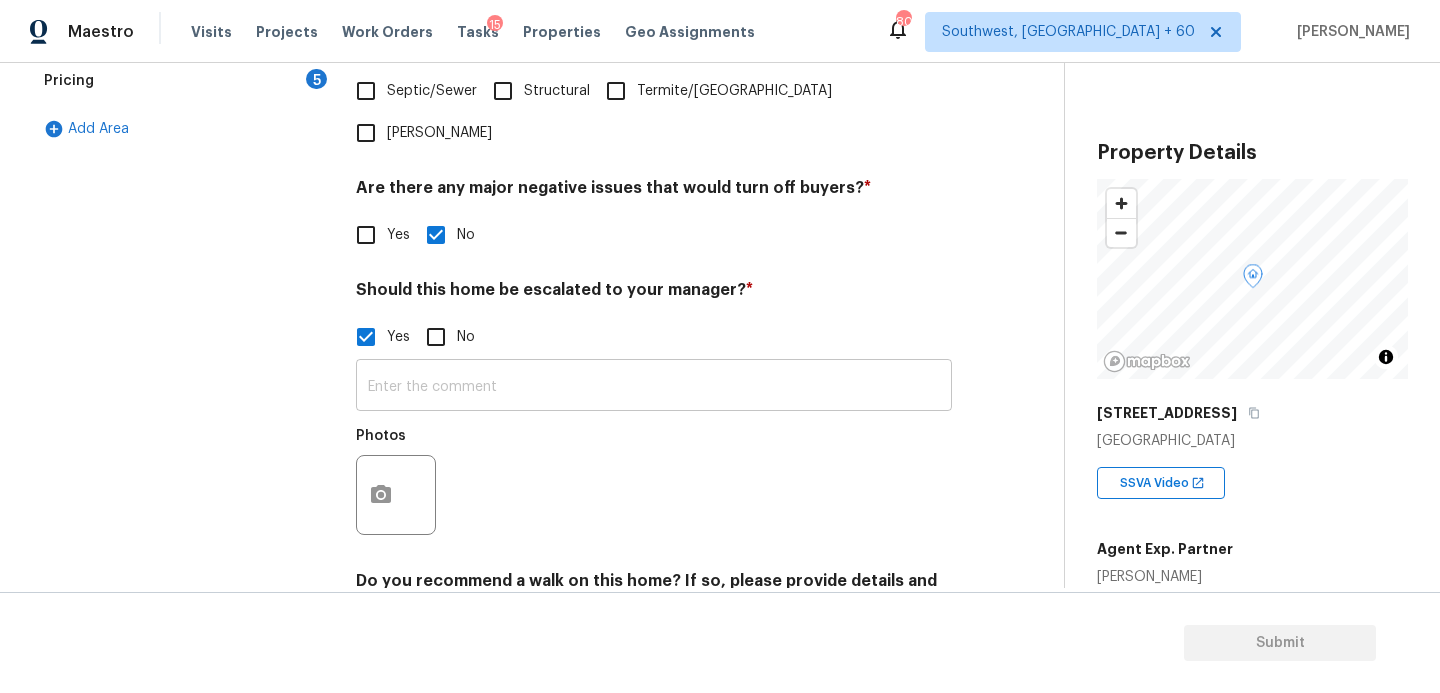 click at bounding box center [654, 387] 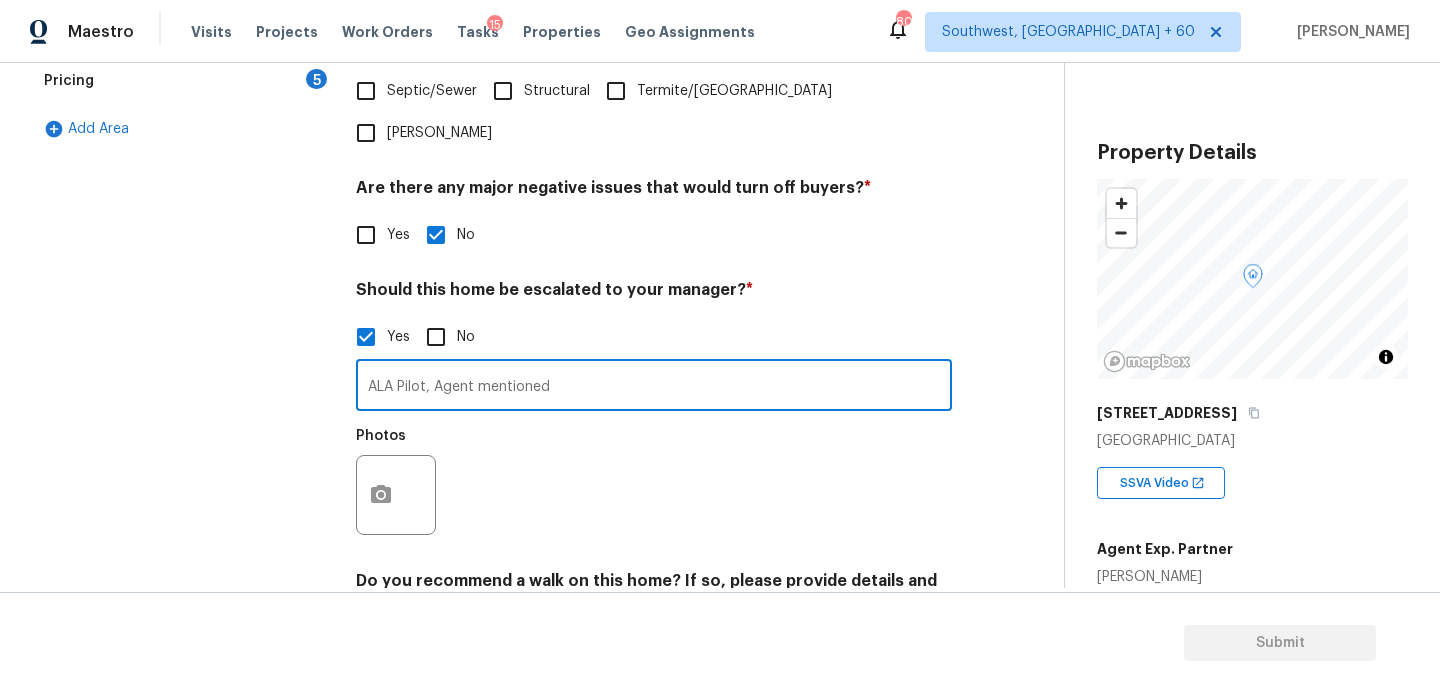 paste on "Pipe leak upstairs, repaired. Caused stains on ceiling in kitchen, but being professionally repaired." 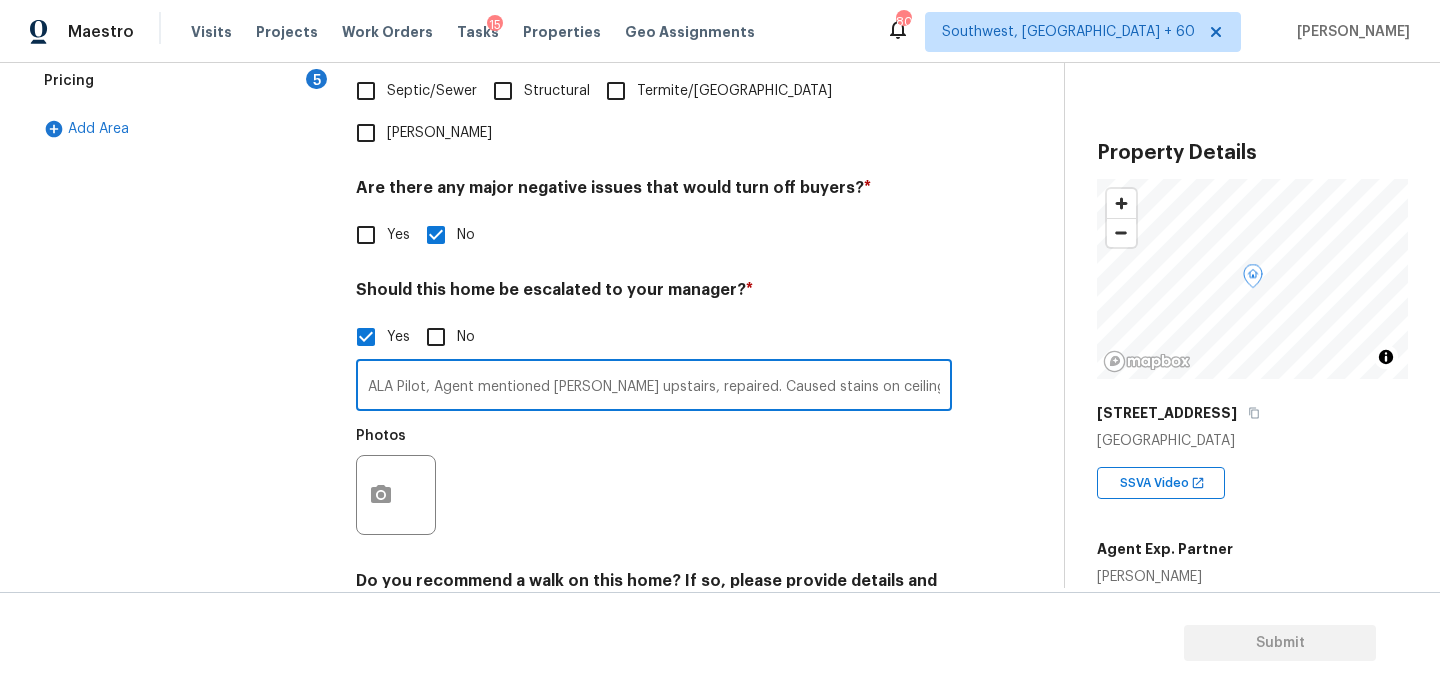 scroll, scrollTop: 0, scrollLeft: 251, axis: horizontal 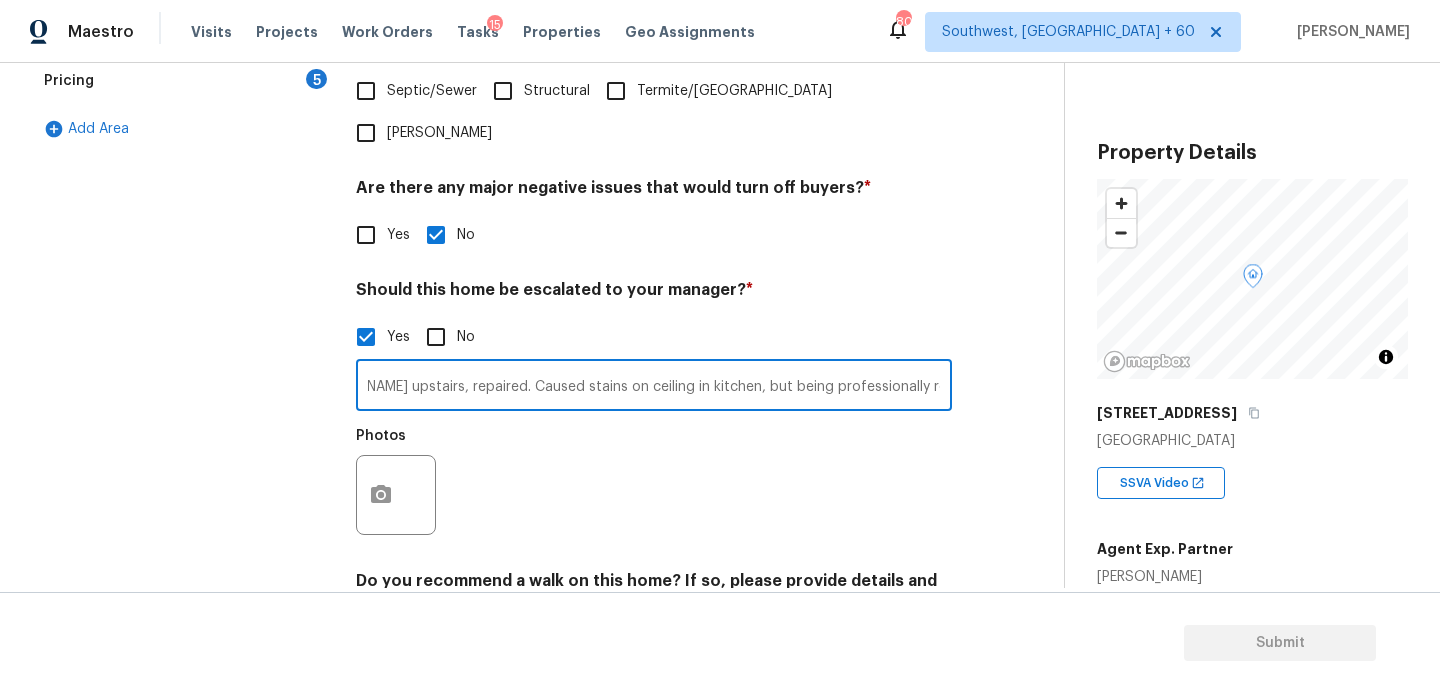 click on "Photos" at bounding box center (654, 482) 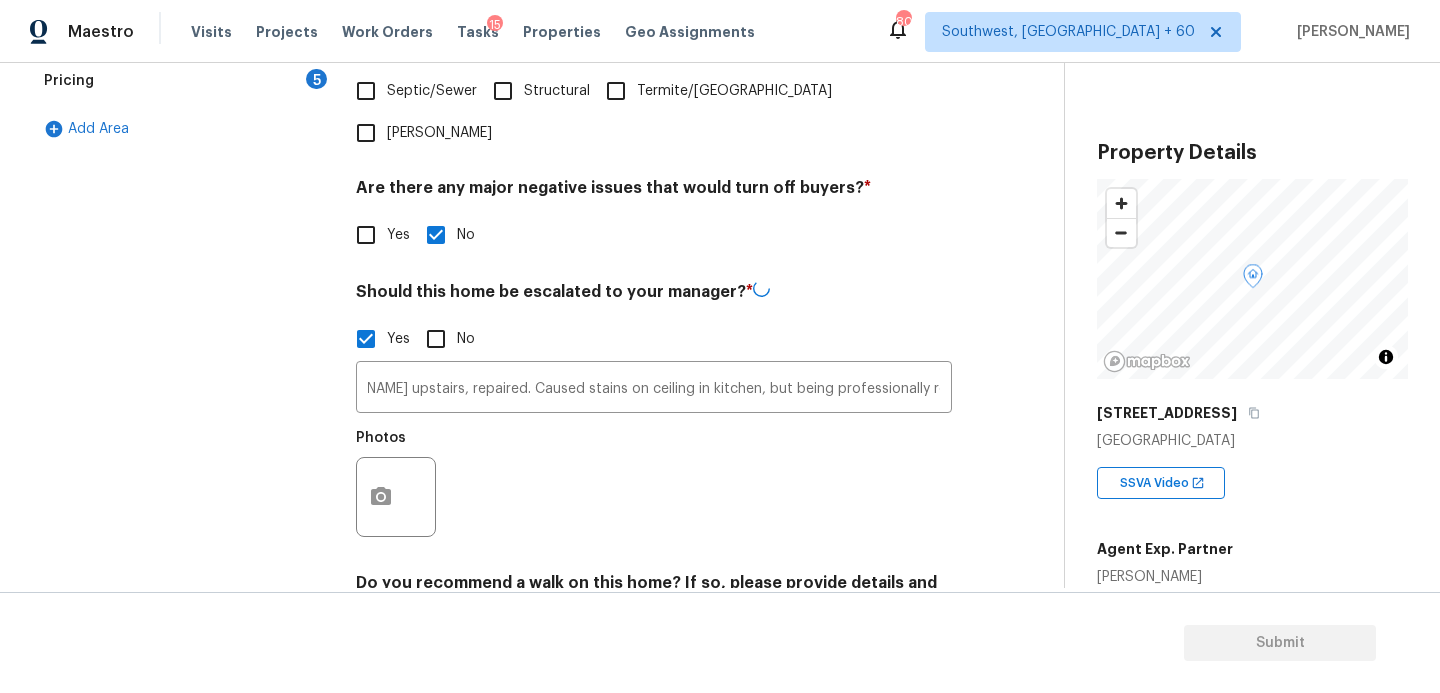 scroll, scrollTop: 0, scrollLeft: 0, axis: both 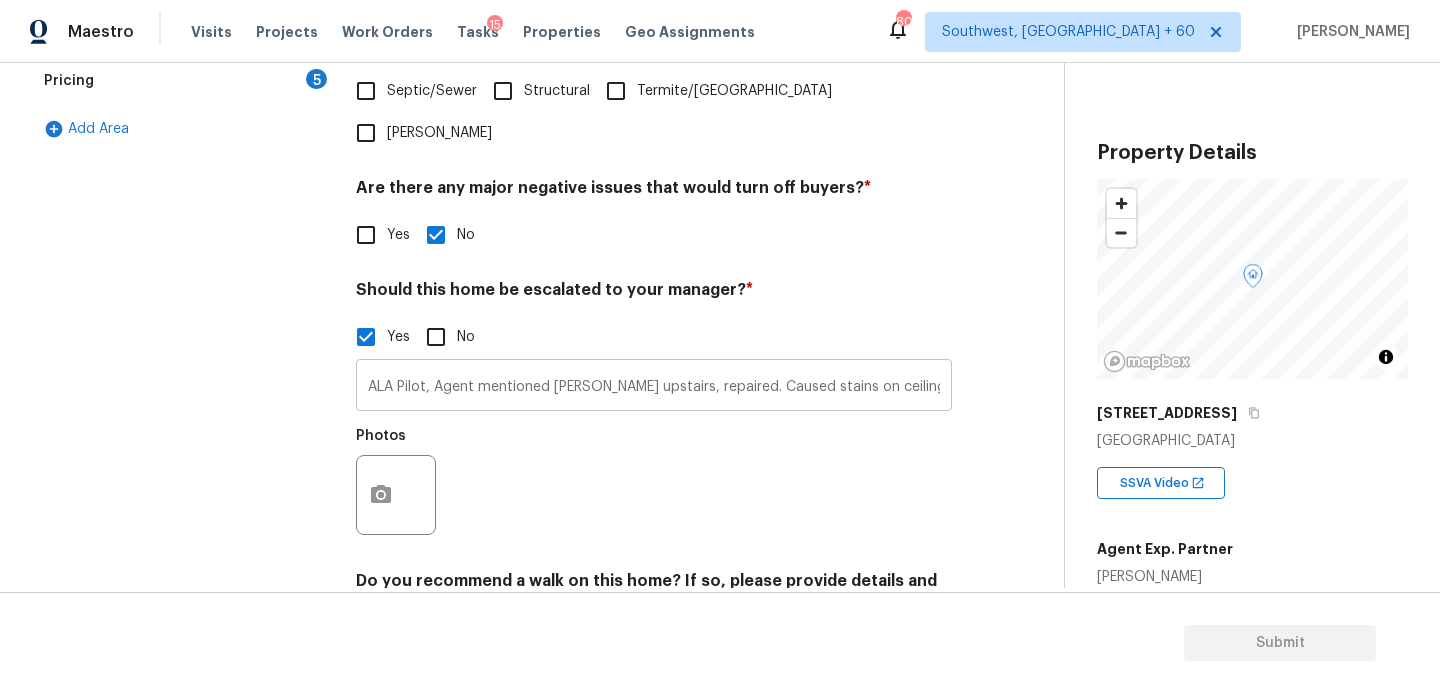 click on "ALA Pilot, Agent mentioned Pipe leak upstairs, repaired. Caused stains on ceiling in kitchen, but being professionally repaired." at bounding box center [654, 387] 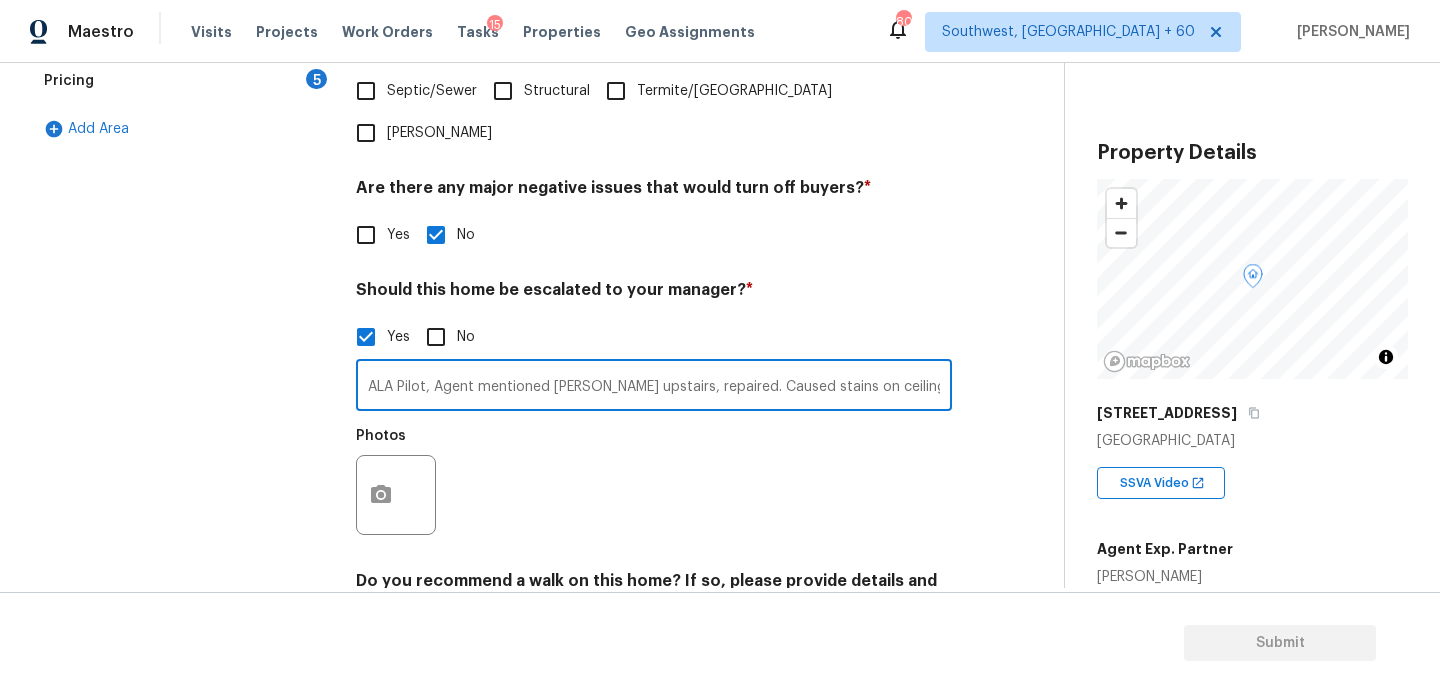 click on "ALA Pilot, Agent mentioned Pipe leak upstairs, repaired. Caused stains on ceiling in kitchen, but being professionally repaired." at bounding box center (654, 387) 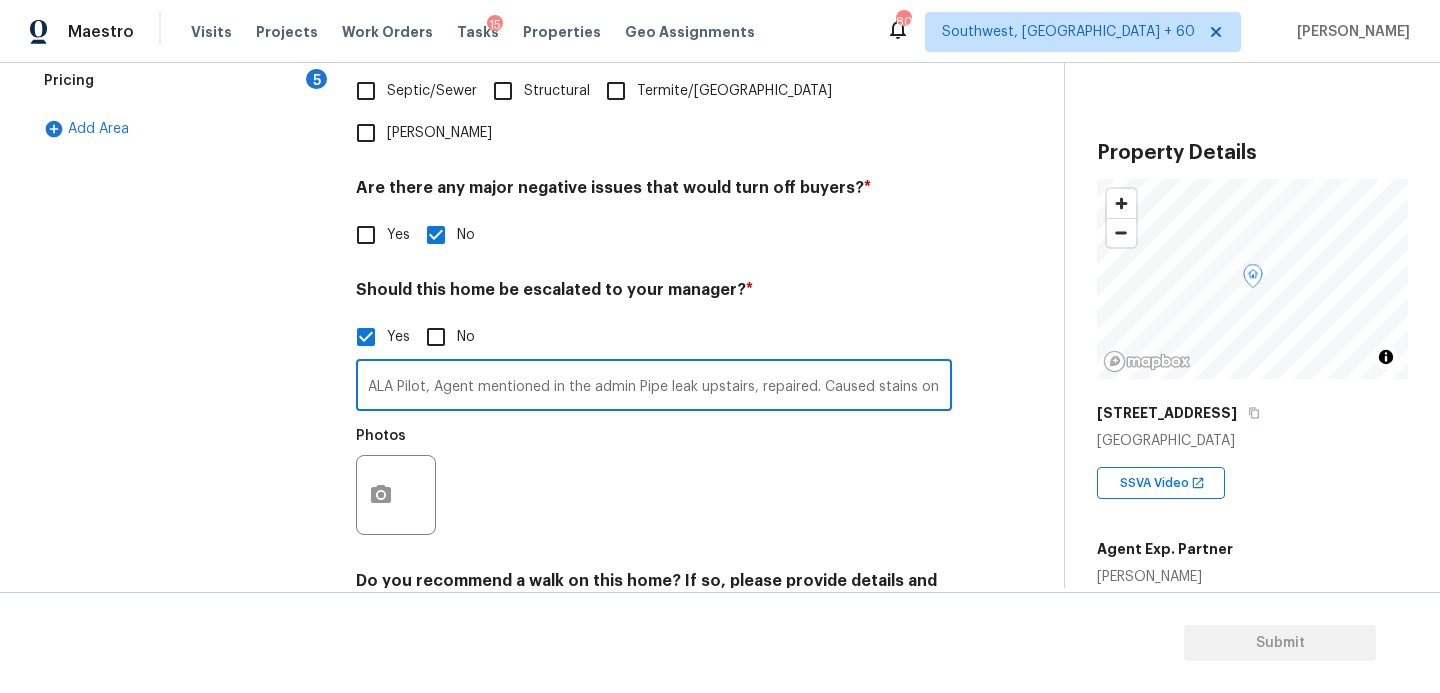 type on "ALA Pilot, Agent mentioned in the admin Pipe leak upstairs, repaired. Caused stains on ceiling in kitchen, but being professionally repaired." 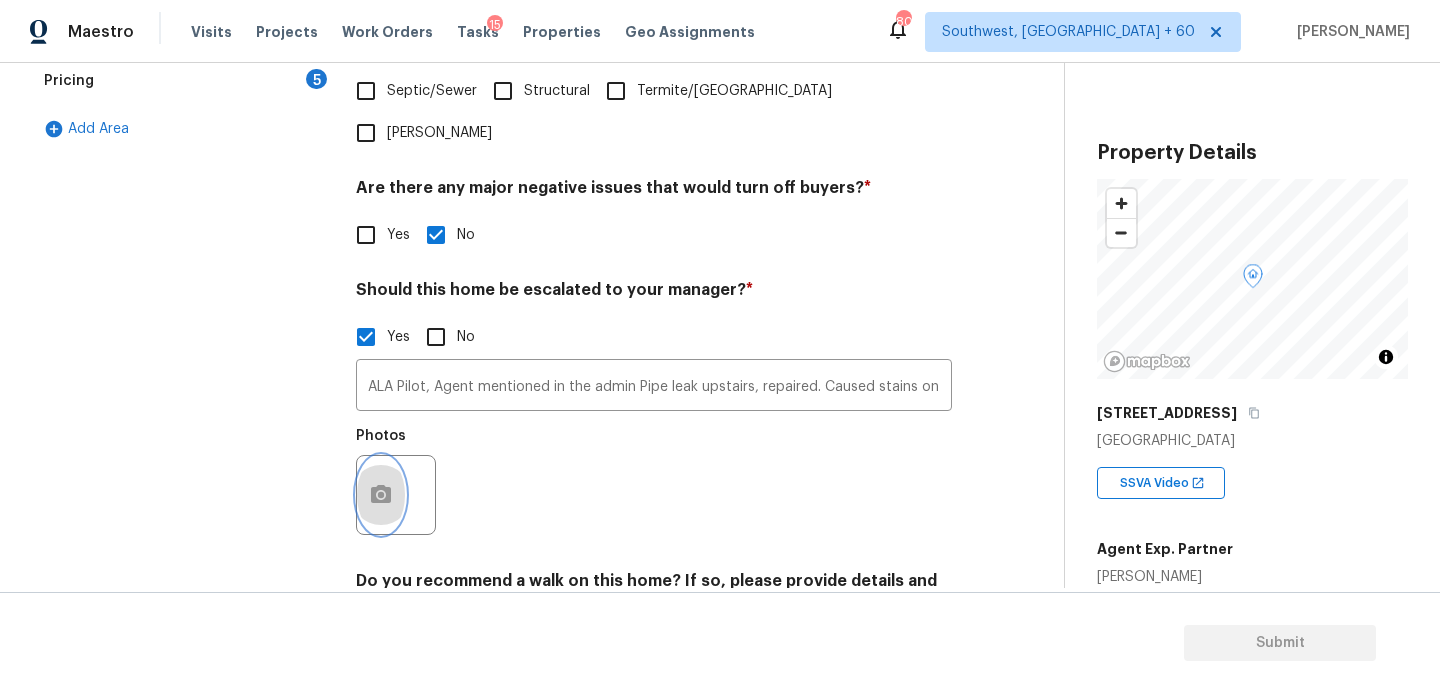 click 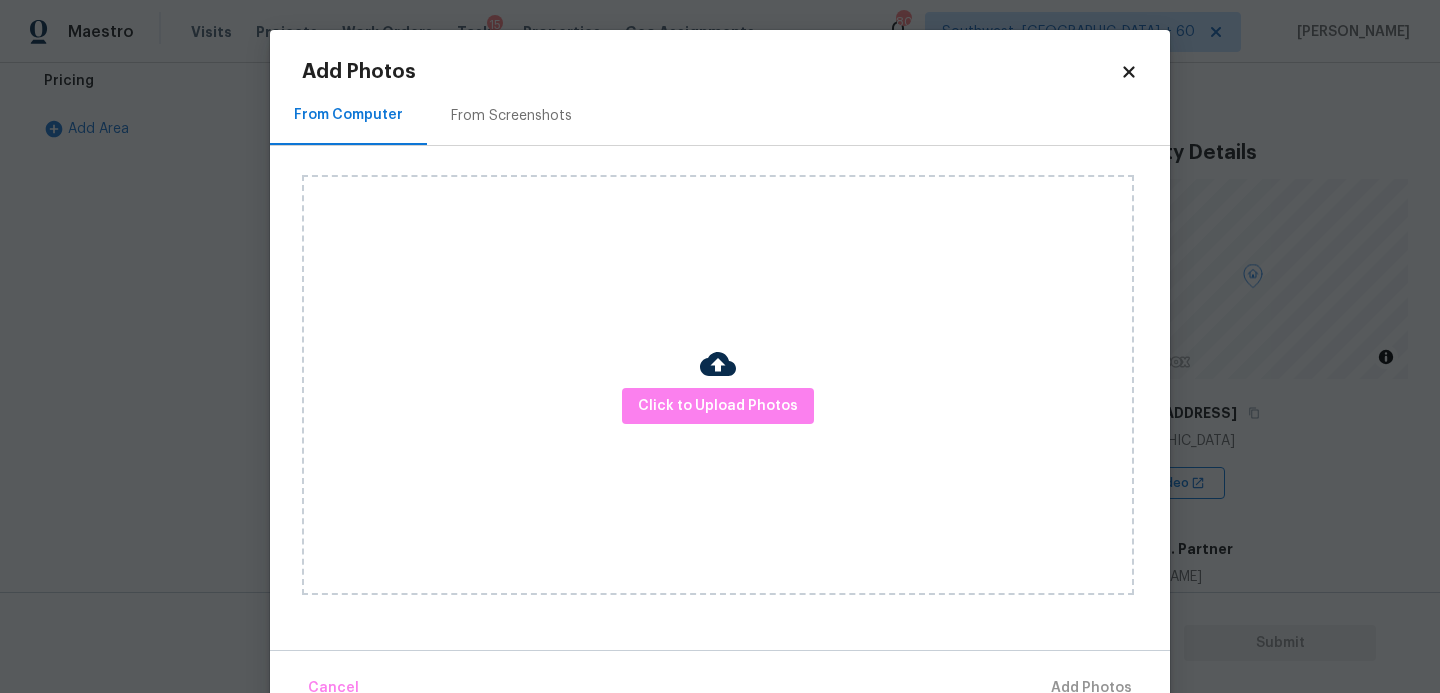 click on "Click to Upload Photos" at bounding box center [718, 385] 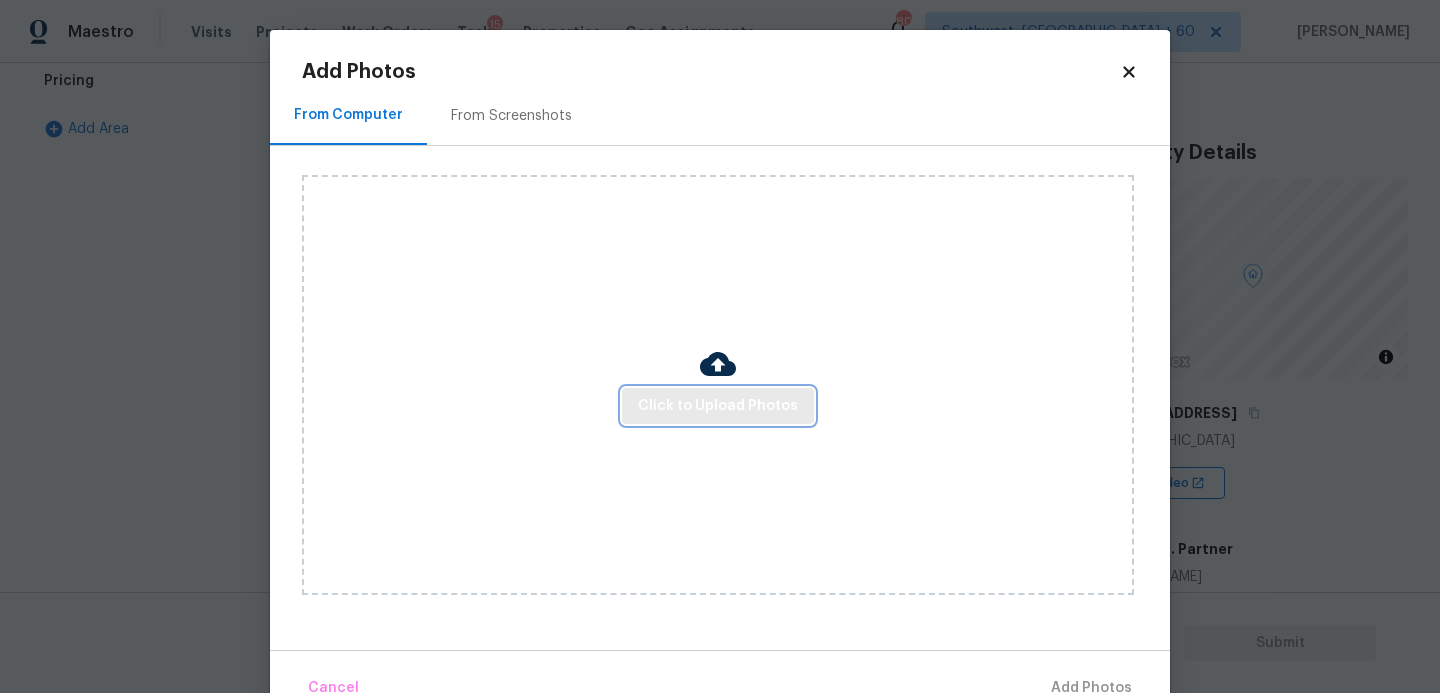 click on "Click to Upload Photos" at bounding box center [718, 406] 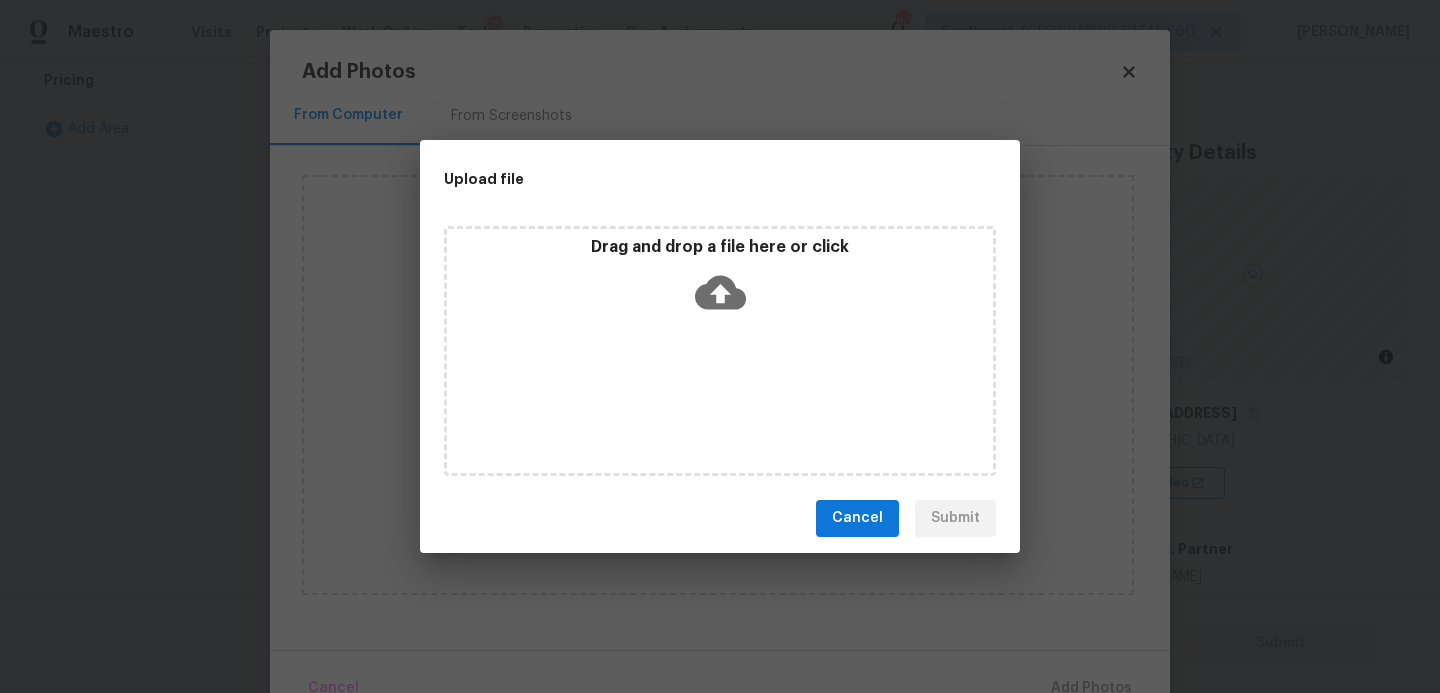 click 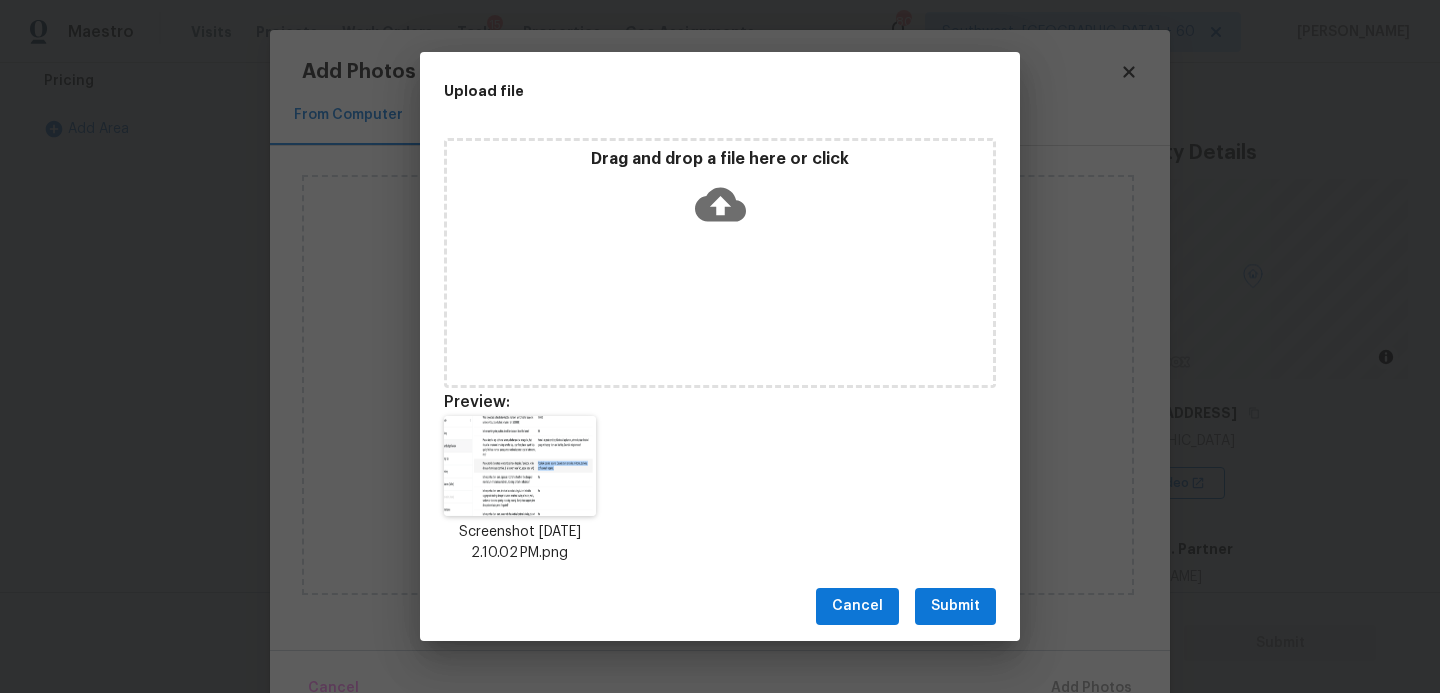 click on "Submit" at bounding box center [955, 606] 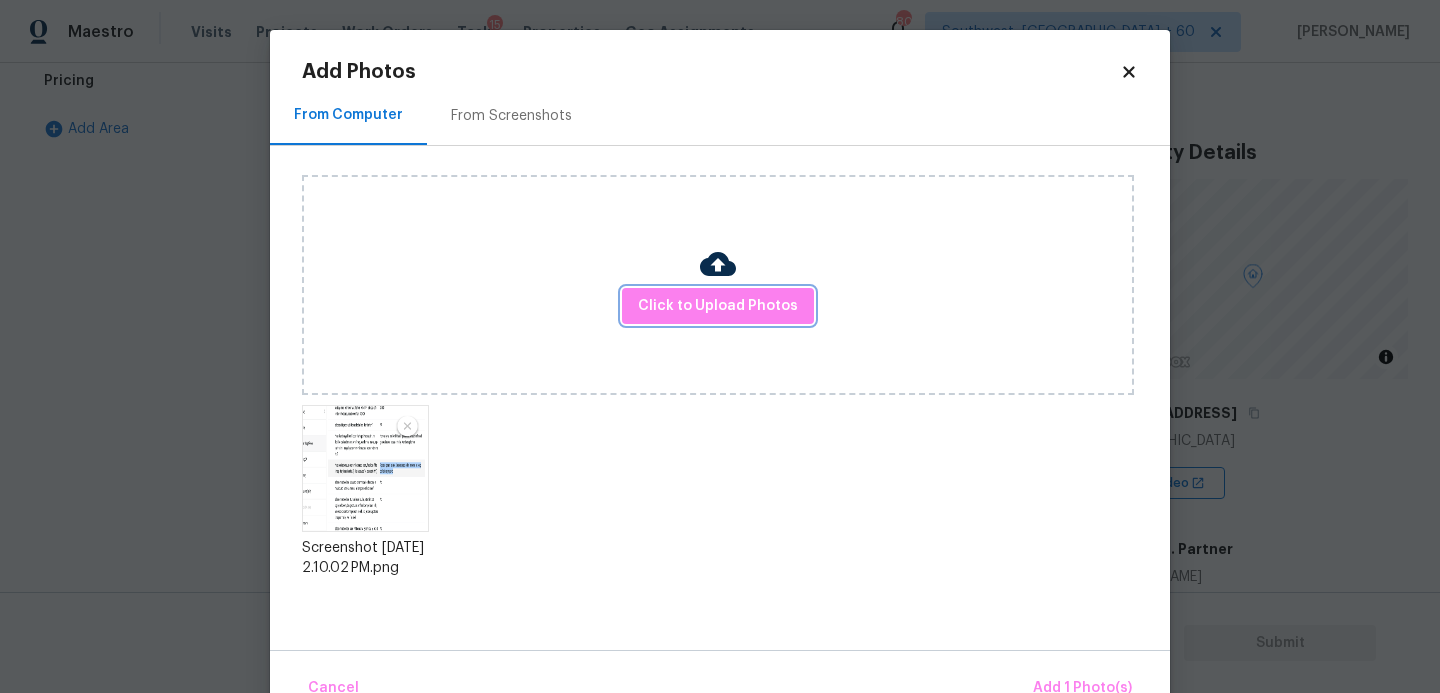 scroll, scrollTop: 47, scrollLeft: 0, axis: vertical 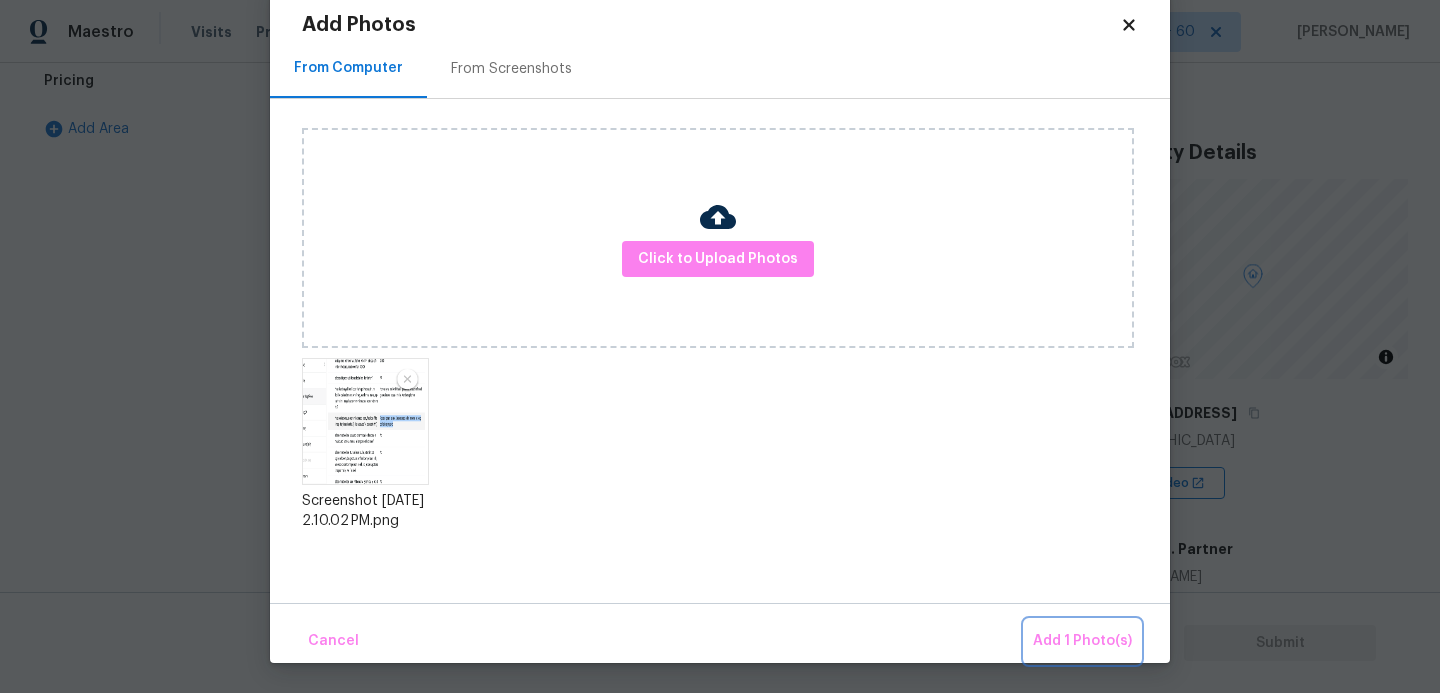 click on "Add 1 Photo(s)" at bounding box center (1082, 641) 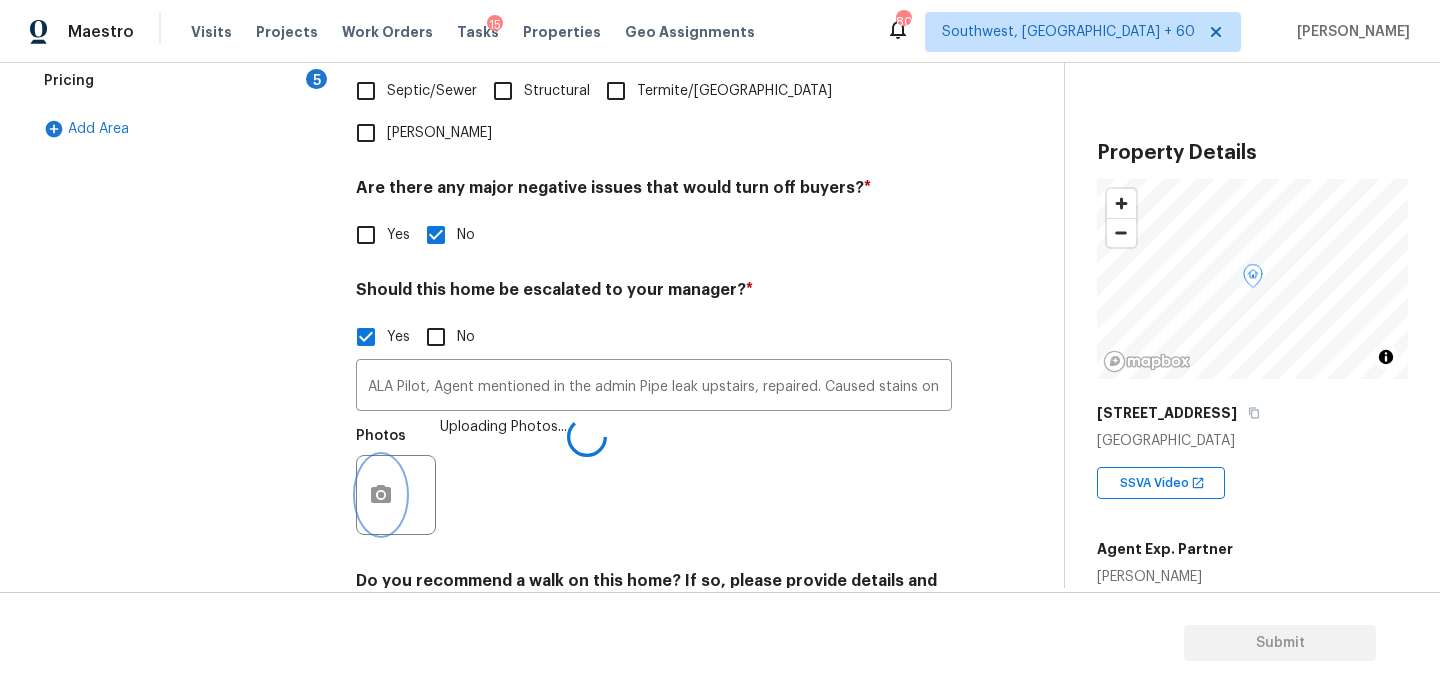 scroll, scrollTop: 0, scrollLeft: 0, axis: both 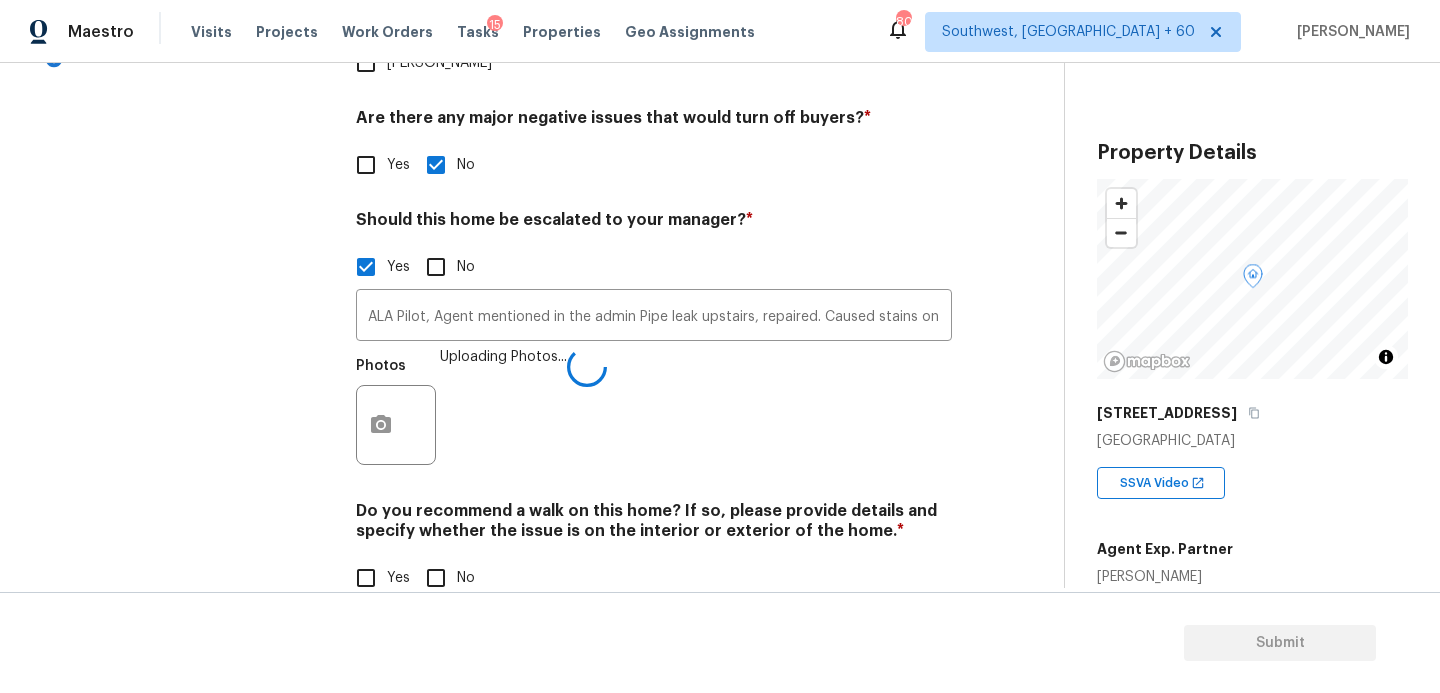 click on "Verification Notes: ​ Are any specialty inspections required before making a decision on this home?  * No specialty inspection required Electrician Foundation HVAC Land Surveying Living Area Measurement Mold Remediation Odor Remediation Plumbing Pool Radon Roof Septic/Sewer Structural Termite/Pest Wells Are there any major negative issues that would turn off buyers?  * Yes No Should this home be escalated to your manager?  * Yes No ALA Pilot, Agent mentioned in the admin Pipe leak upstairs, repaired. Caused stains on ceiling in kitchen, but being professionally repaired. ​ Photos Uploading Photos... Do you recommend a walk on this home? If so, please provide details and specify whether the issue is on the interior or exterior of the home.  * Yes No" at bounding box center [654, 137] 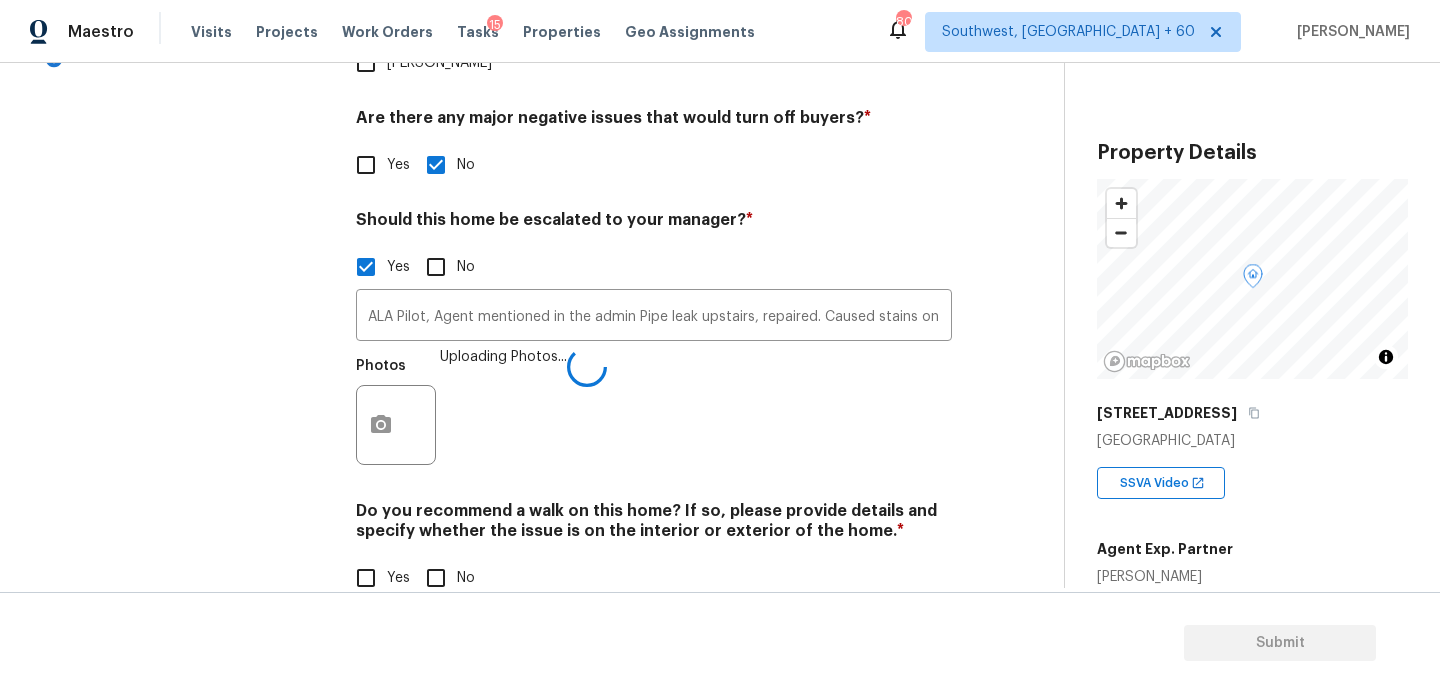 click on "No" at bounding box center [436, 578] 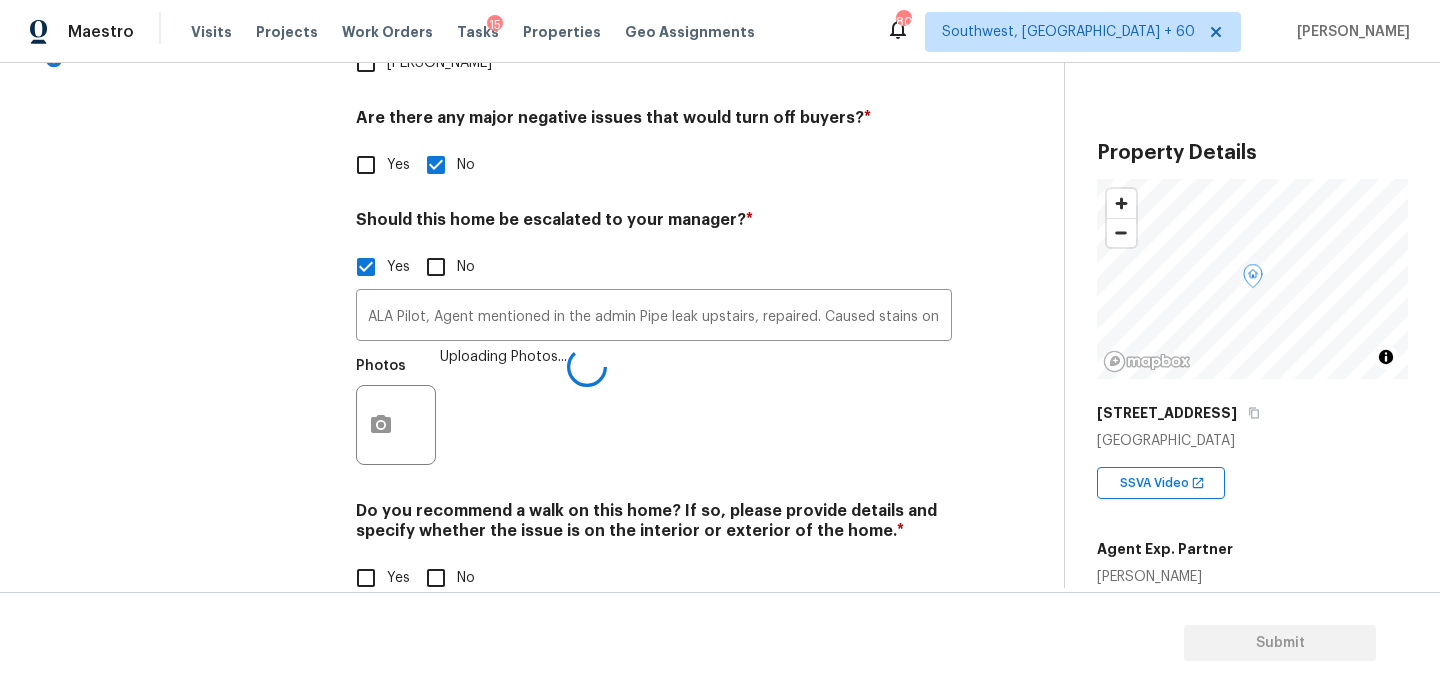 checkbox on "true" 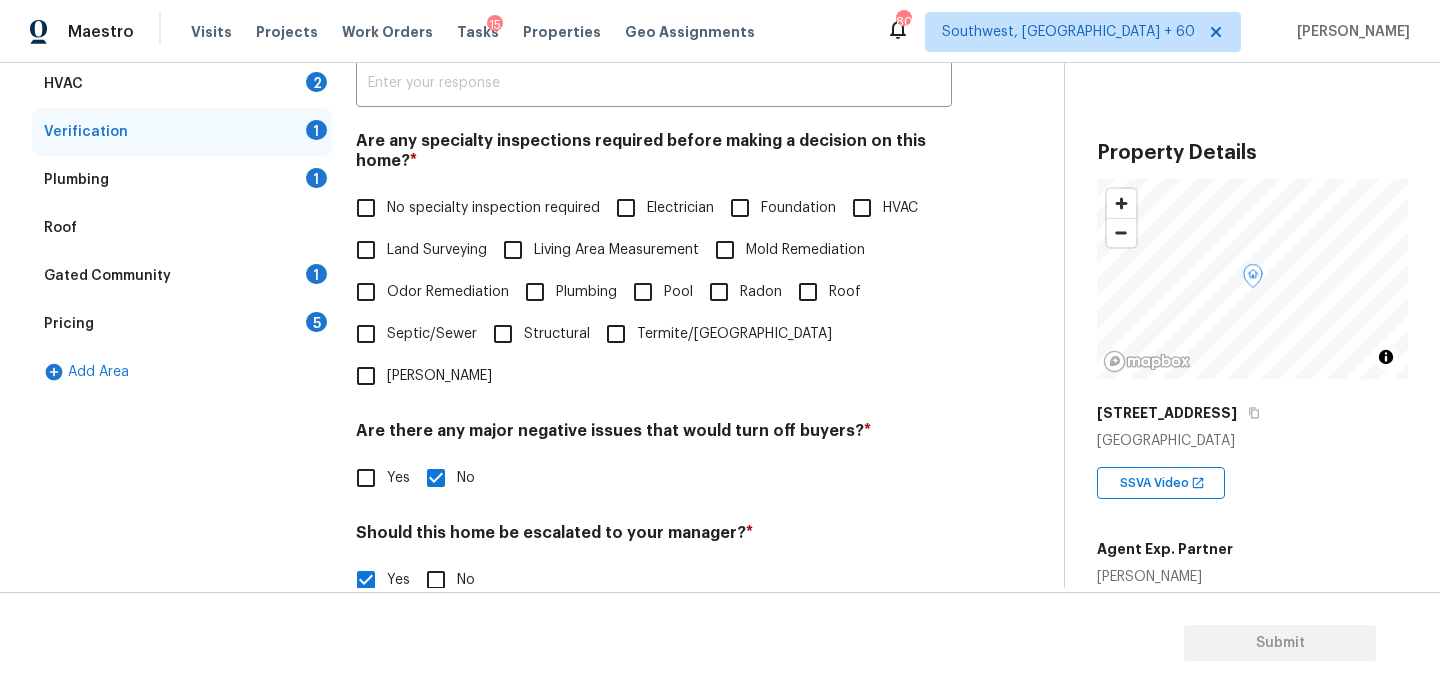 scroll, scrollTop: 385, scrollLeft: 0, axis: vertical 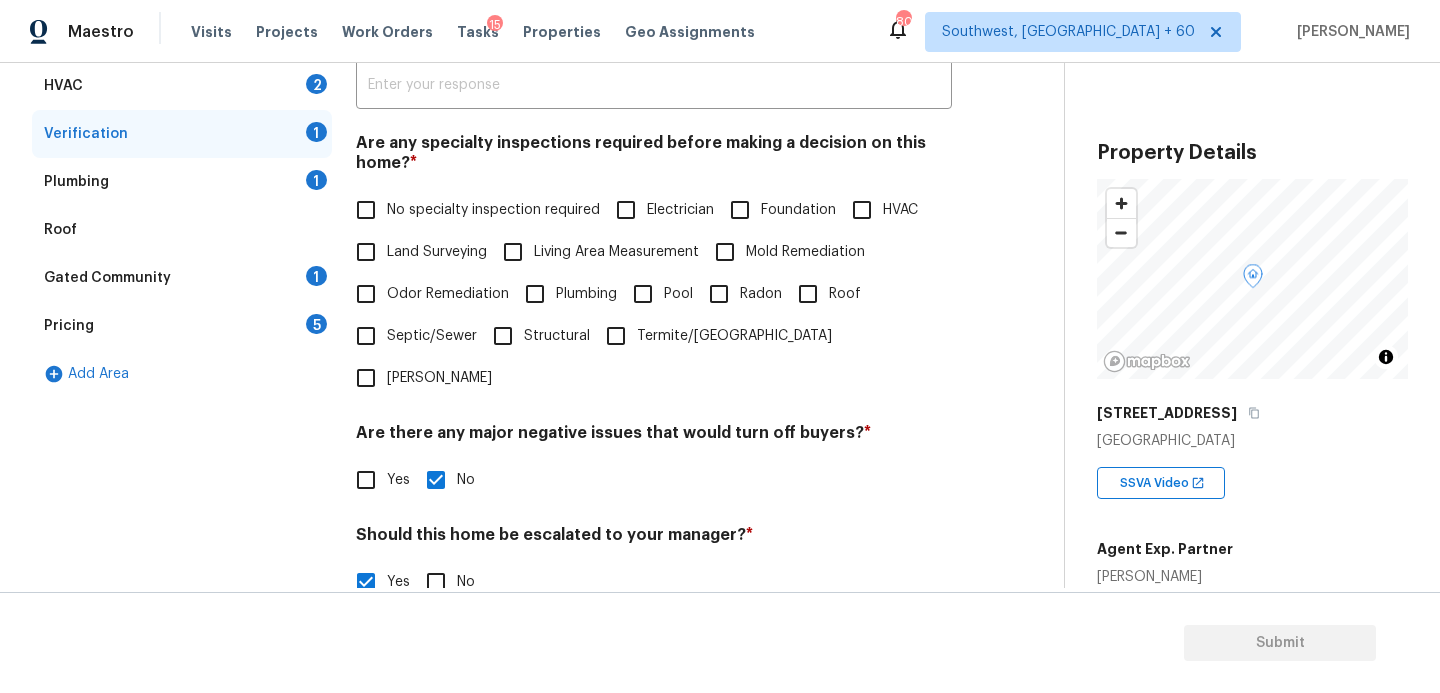 click on "No specialty inspection required" at bounding box center [493, 210] 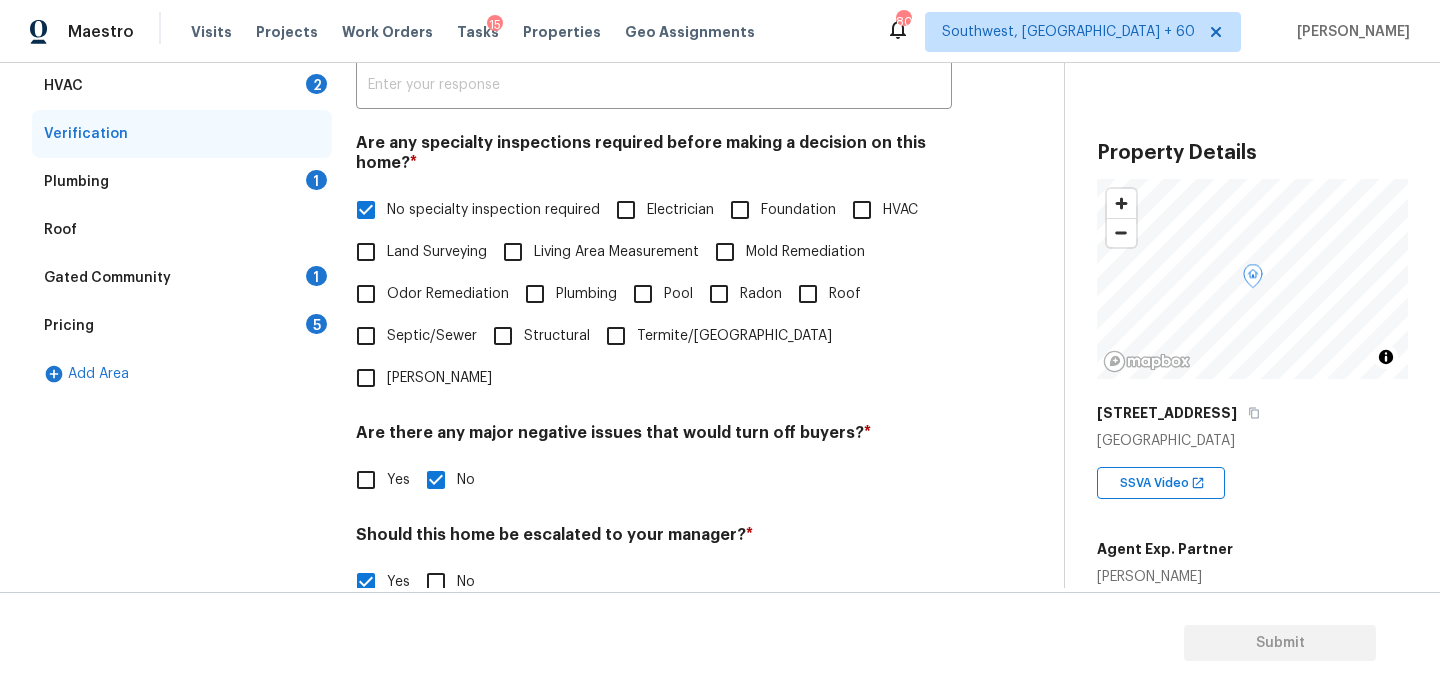 scroll, scrollTop: 187, scrollLeft: 0, axis: vertical 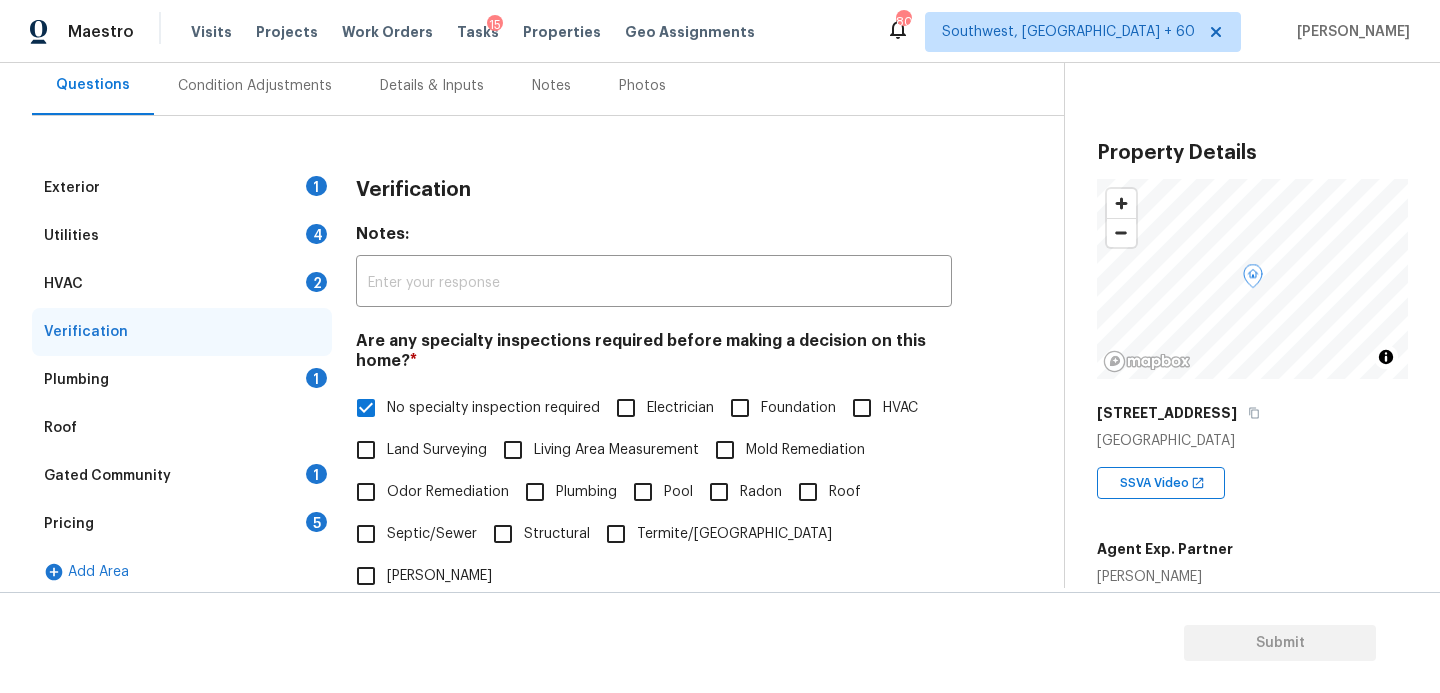 click on "Exterior 1" at bounding box center [182, 188] 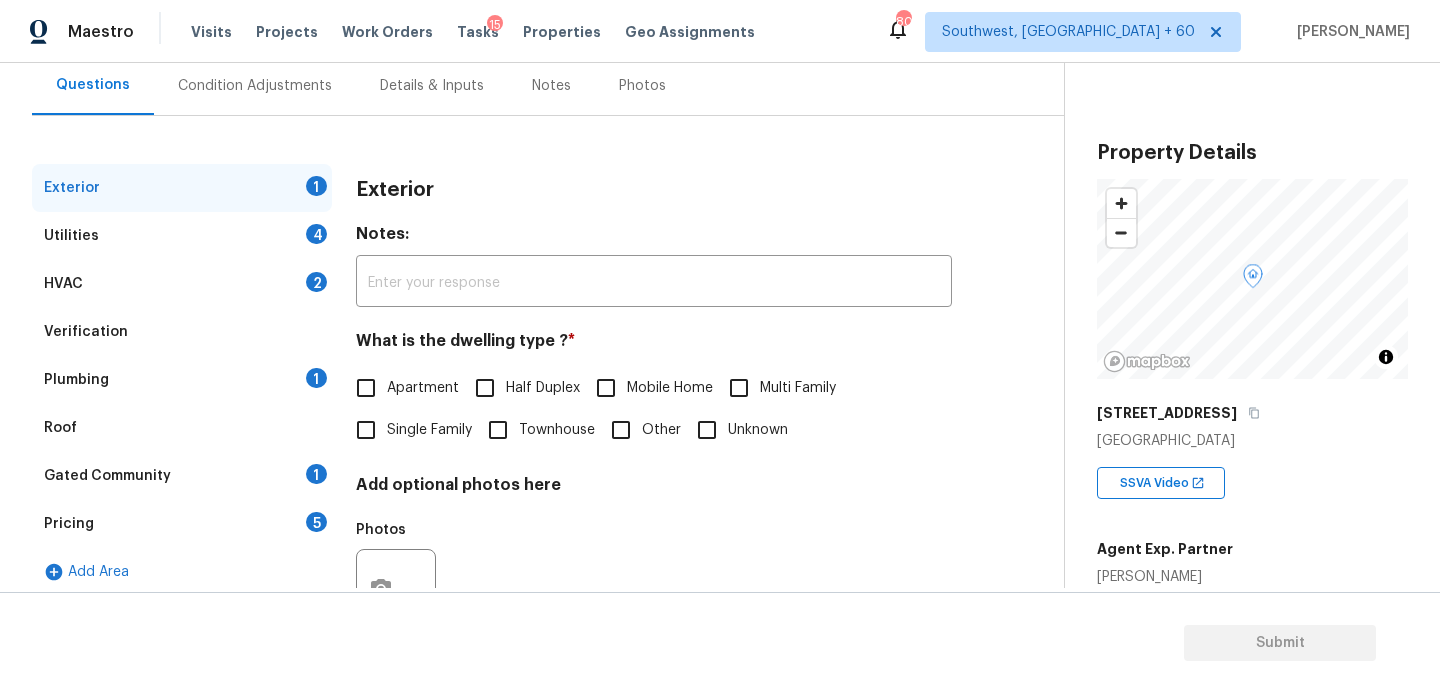 click on "Single Family" at bounding box center (429, 430) 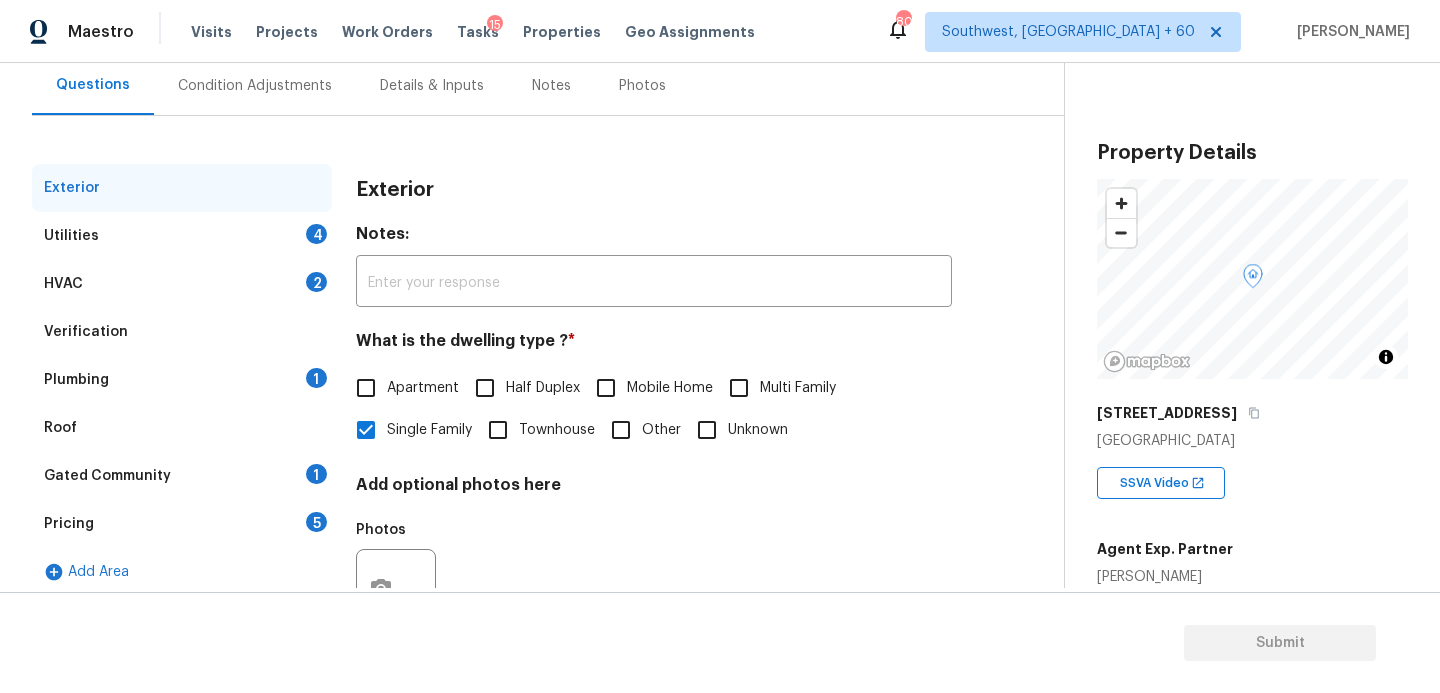 click on "Utilities 4" at bounding box center (182, 236) 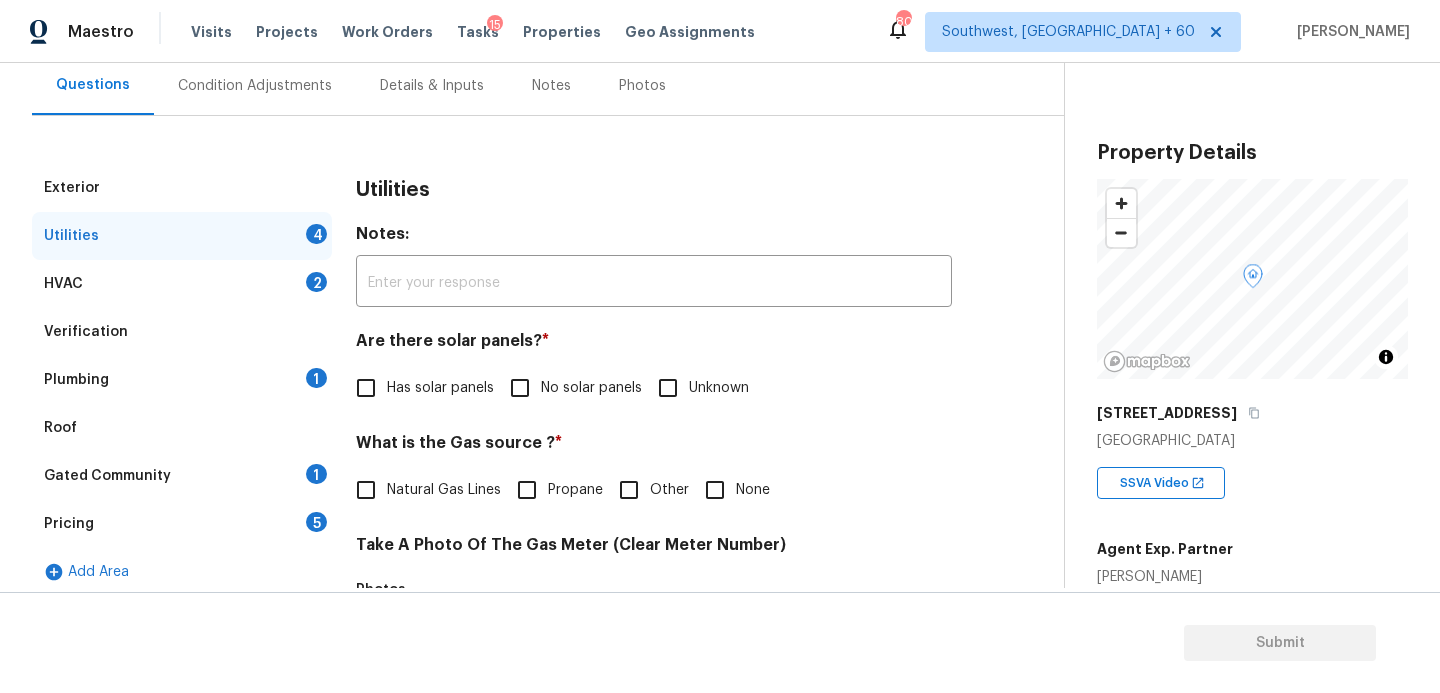 click on "No solar panels" at bounding box center (591, 388) 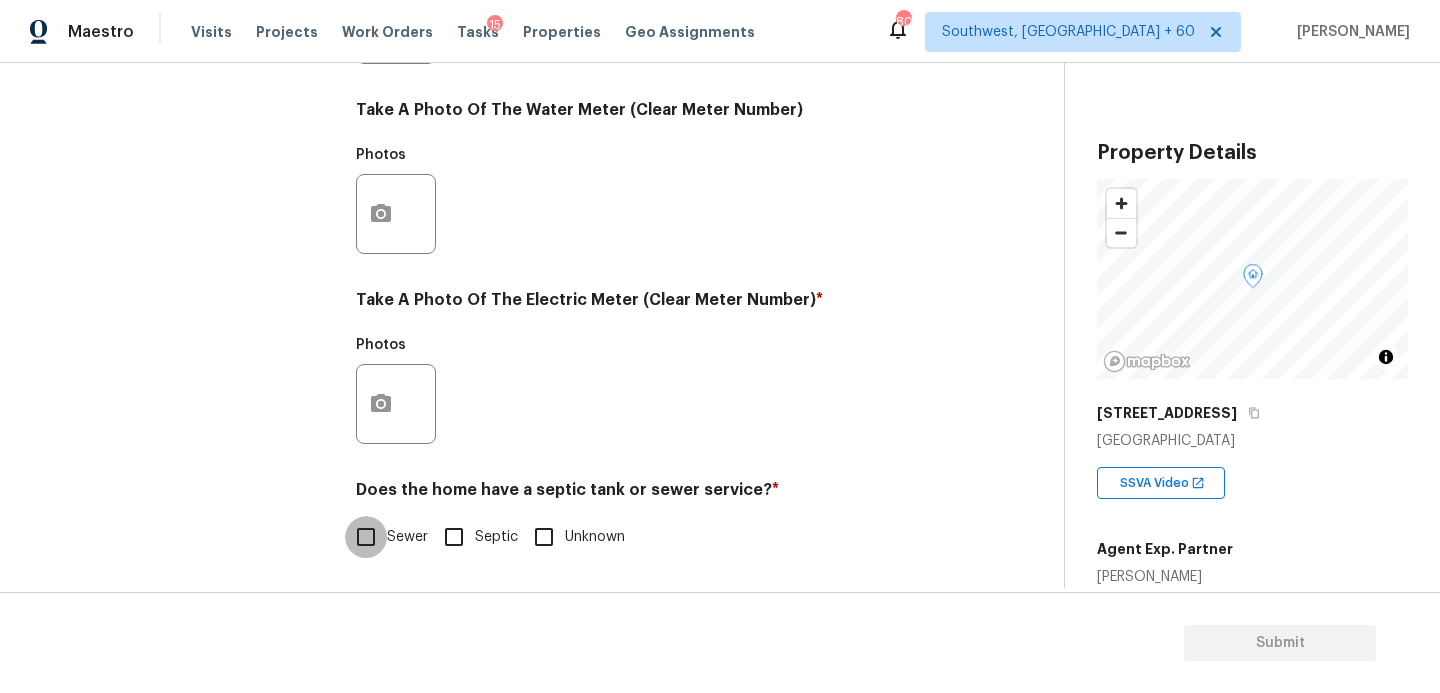click on "Sewer" at bounding box center [366, 537] 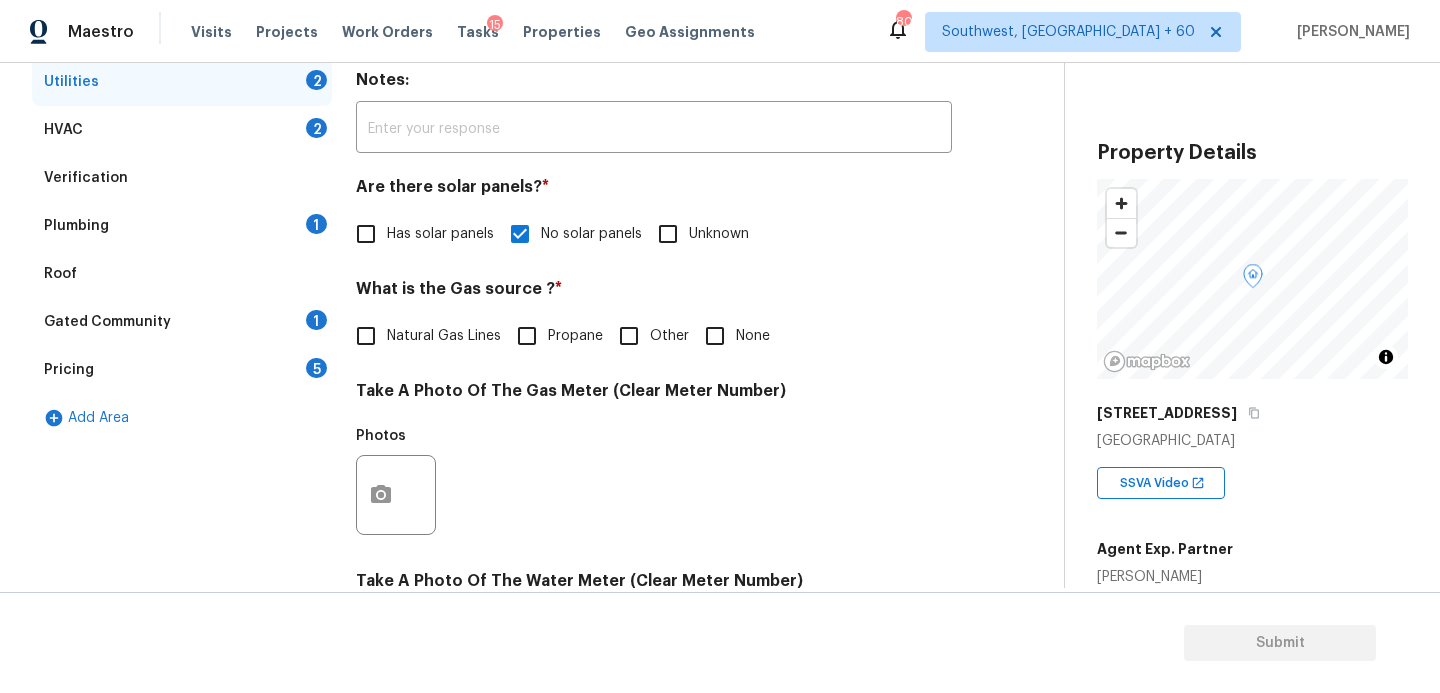 scroll, scrollTop: 290, scrollLeft: 0, axis: vertical 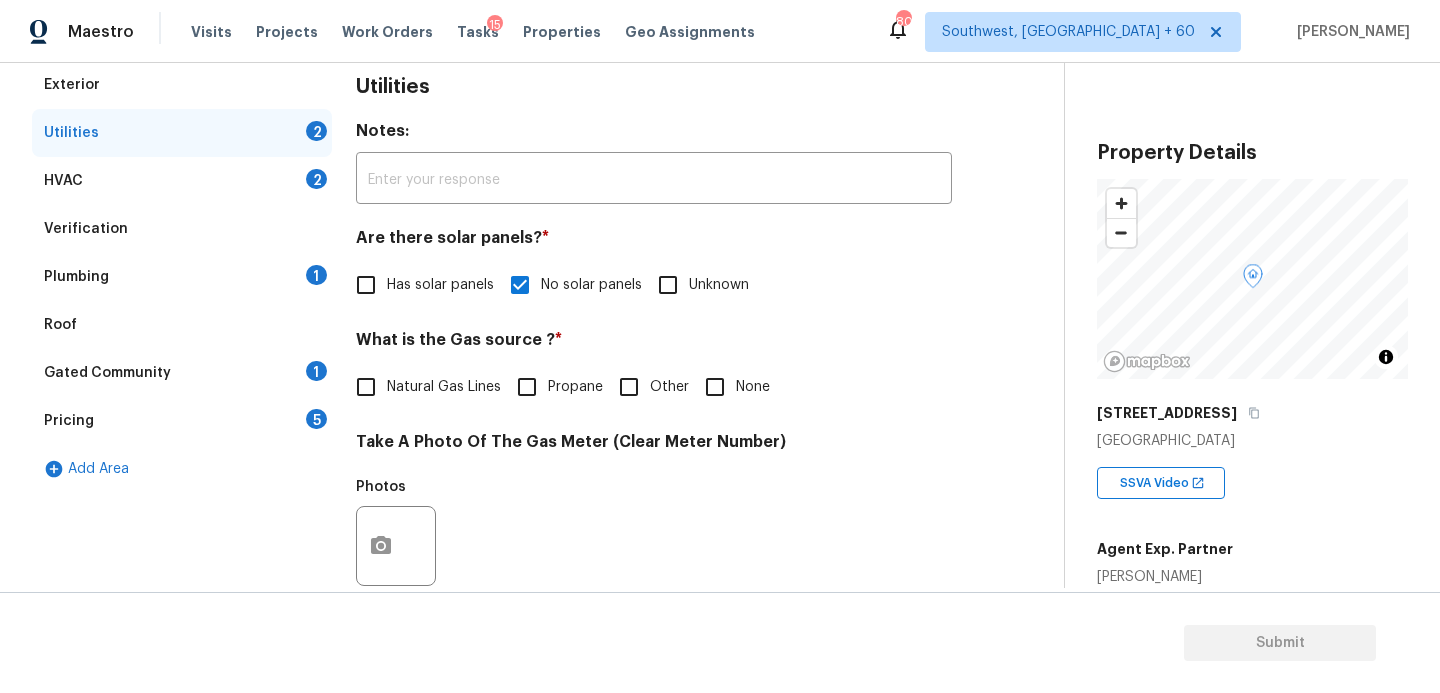 click on "Plumbing 1" at bounding box center (182, 277) 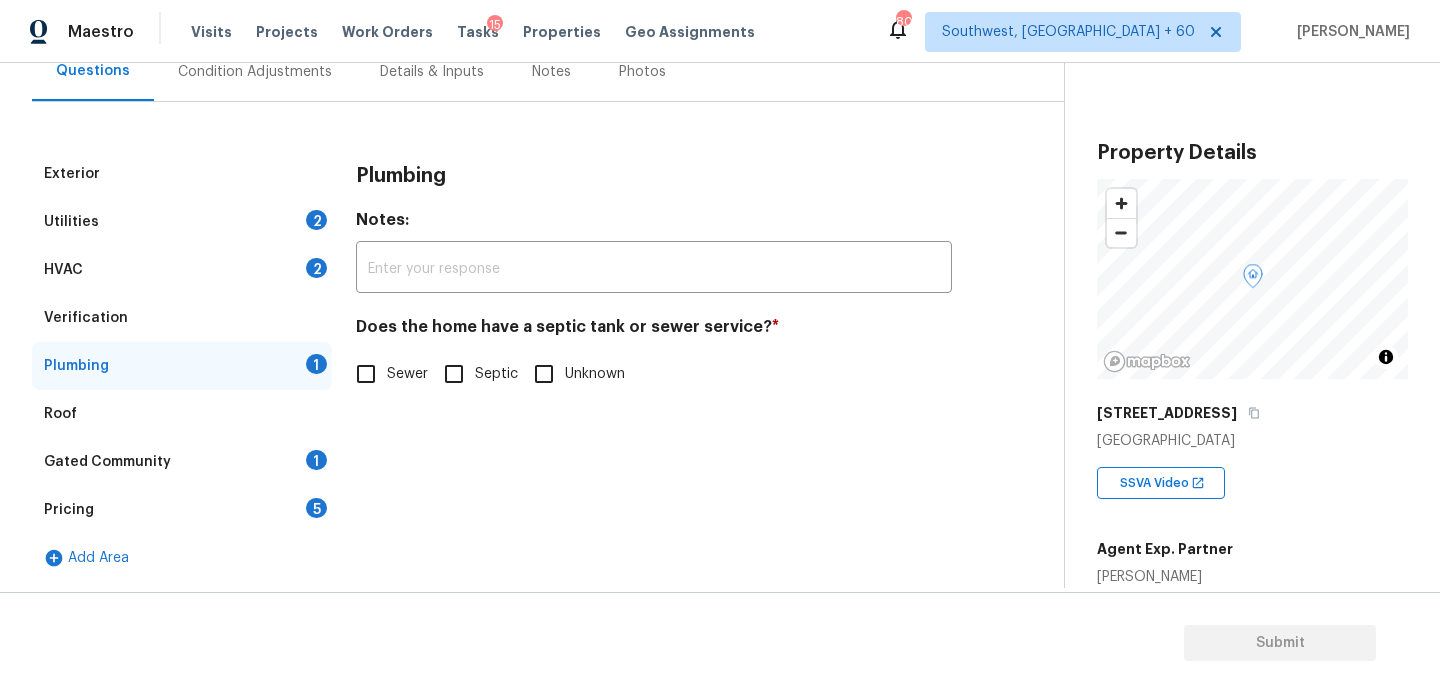 click on "Sewer" at bounding box center [366, 374] 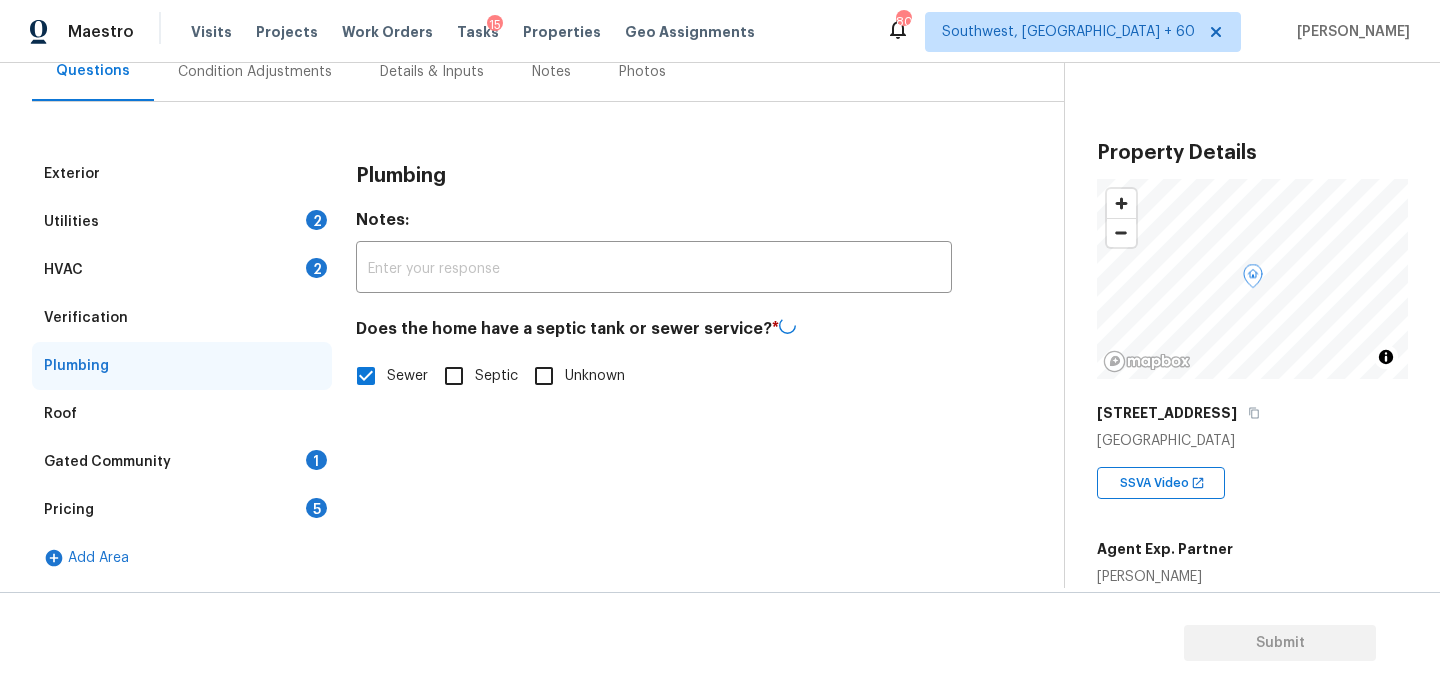 click on "Gated Community 1" at bounding box center (182, 462) 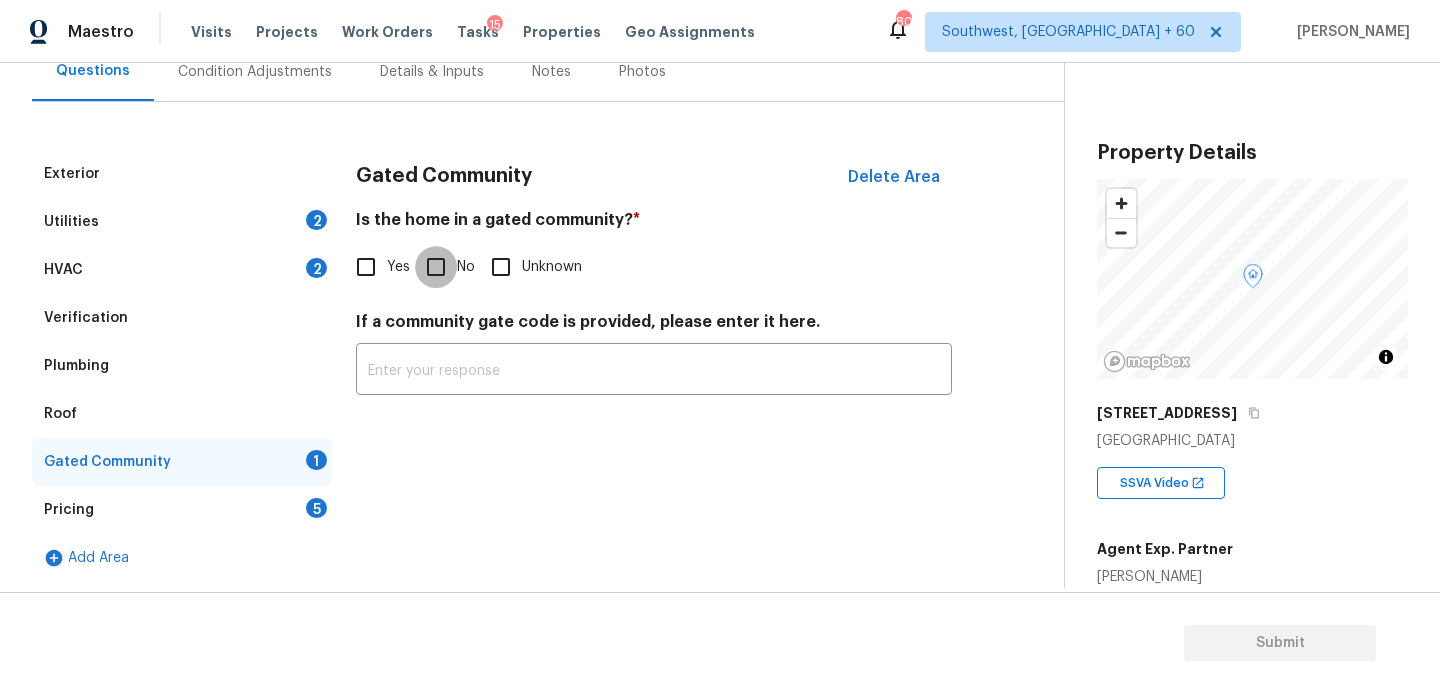 click on "No" at bounding box center (436, 267) 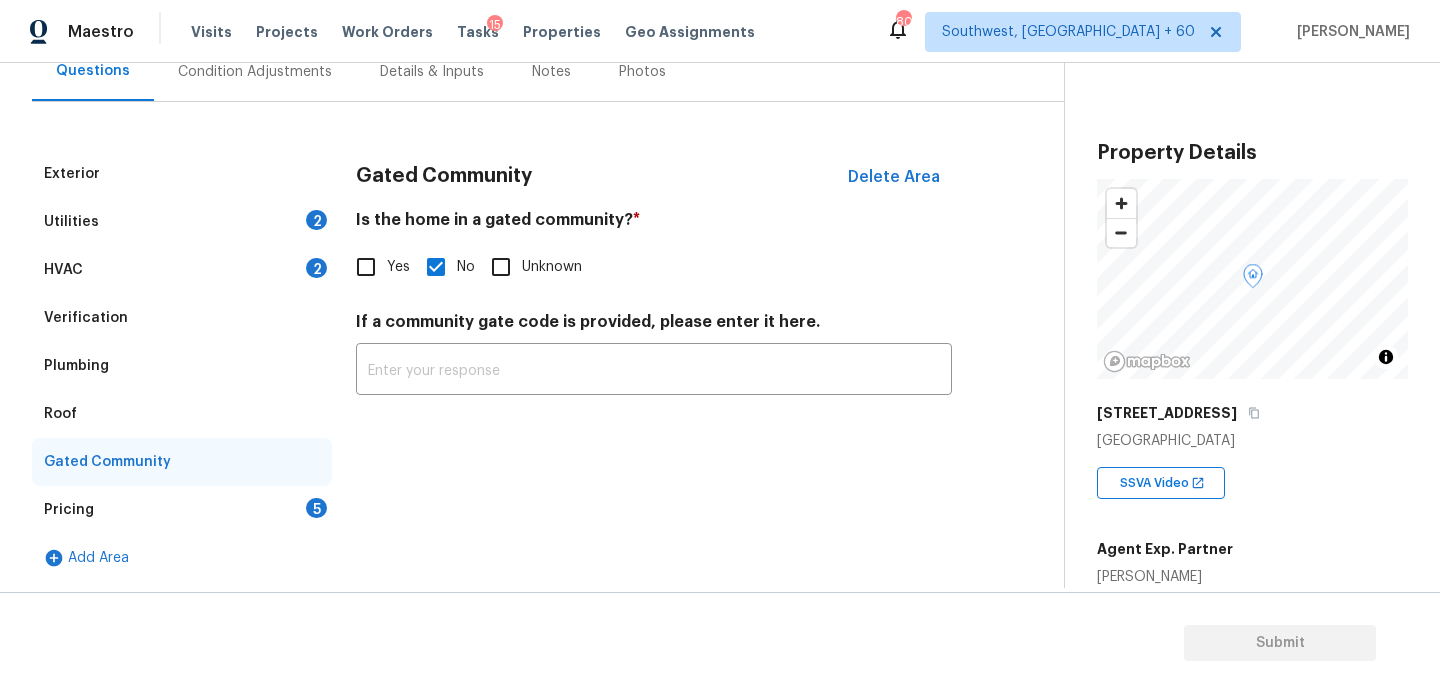 scroll, scrollTop: 88, scrollLeft: 0, axis: vertical 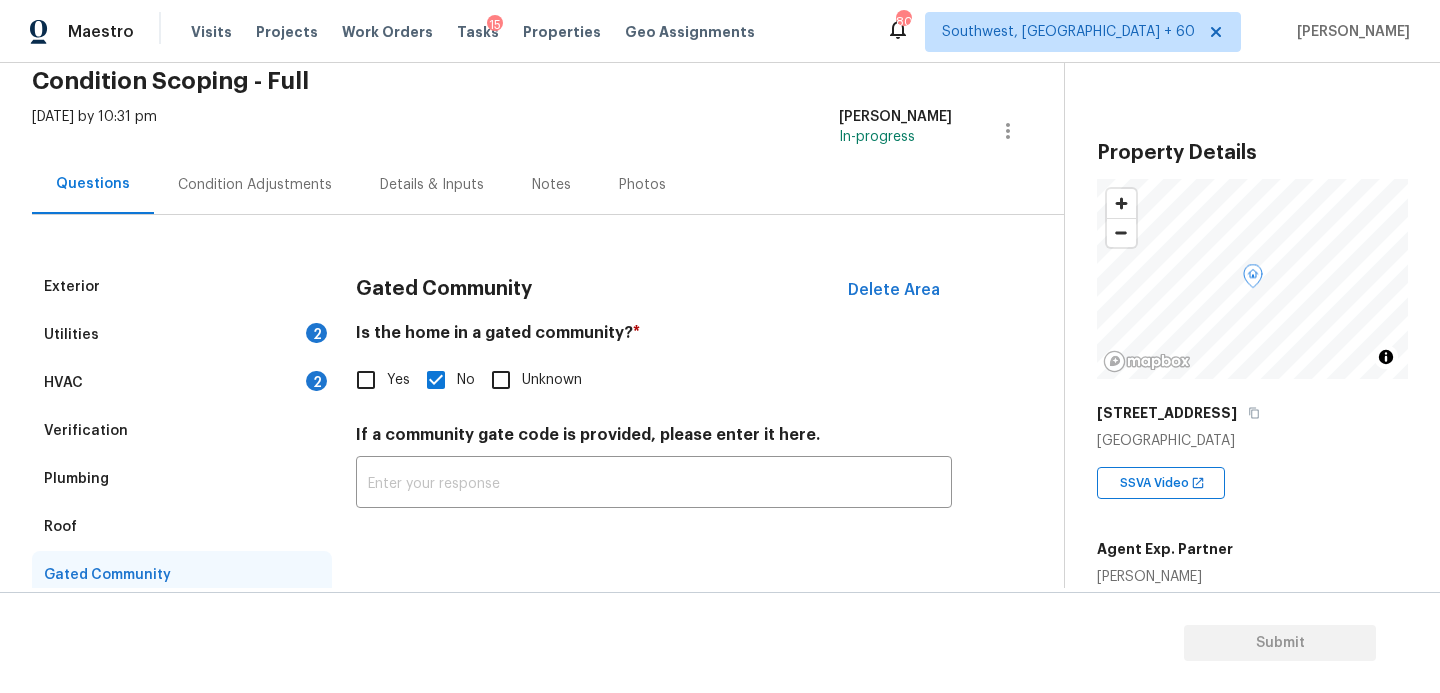 click on "Condition Adjustments" at bounding box center (255, 185) 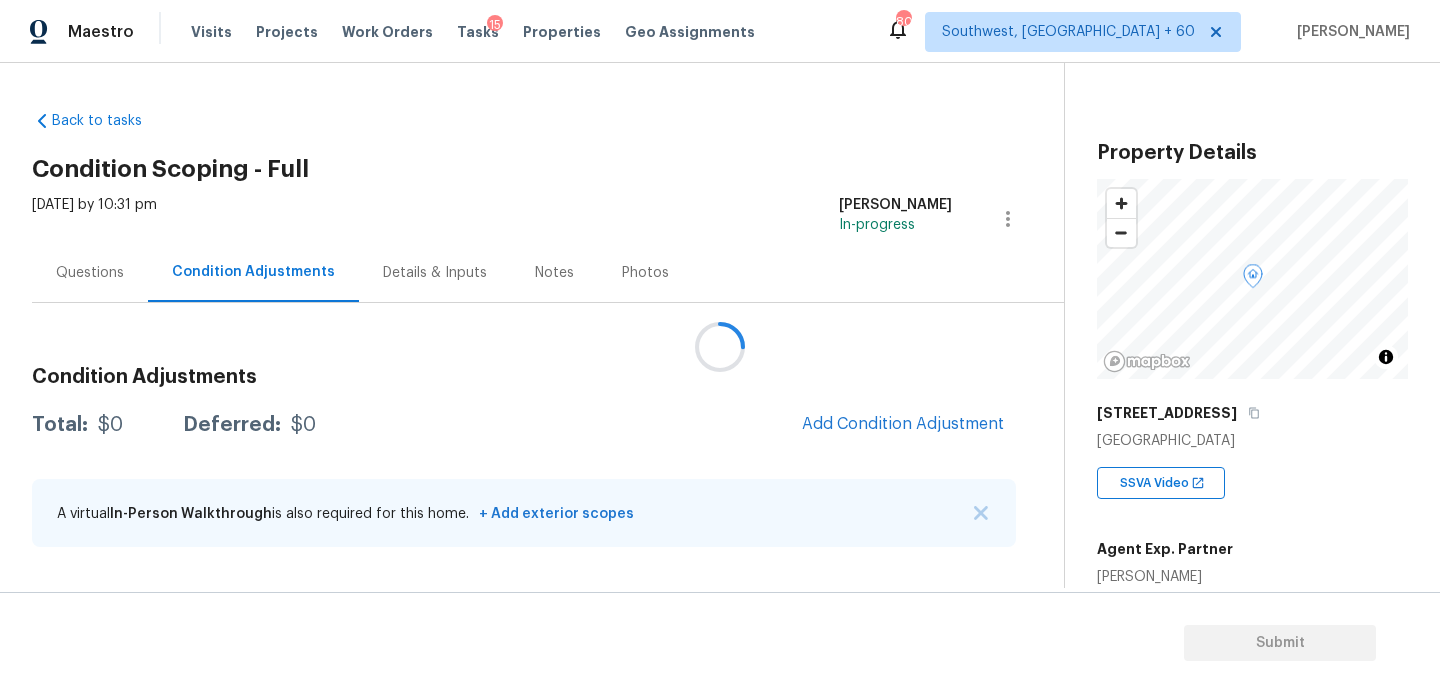 scroll, scrollTop: 0, scrollLeft: 0, axis: both 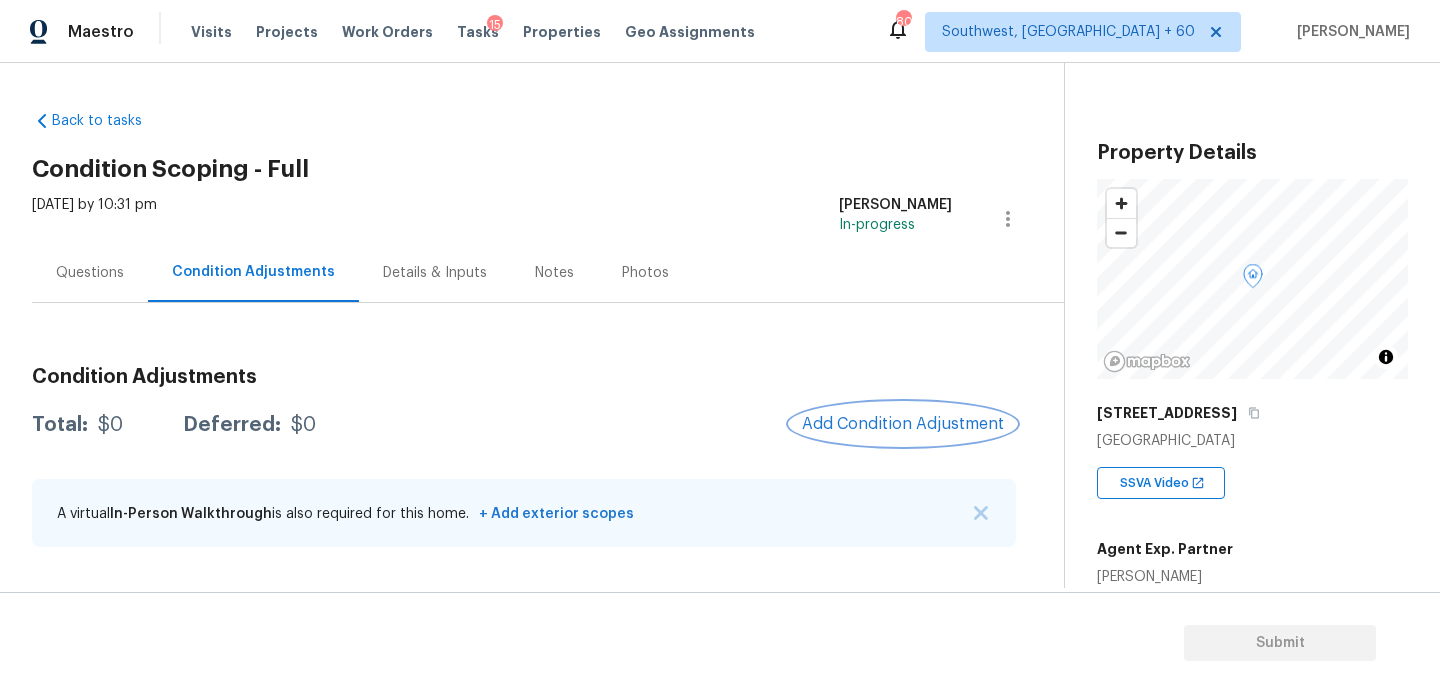 click on "Add Condition Adjustment" at bounding box center [903, 424] 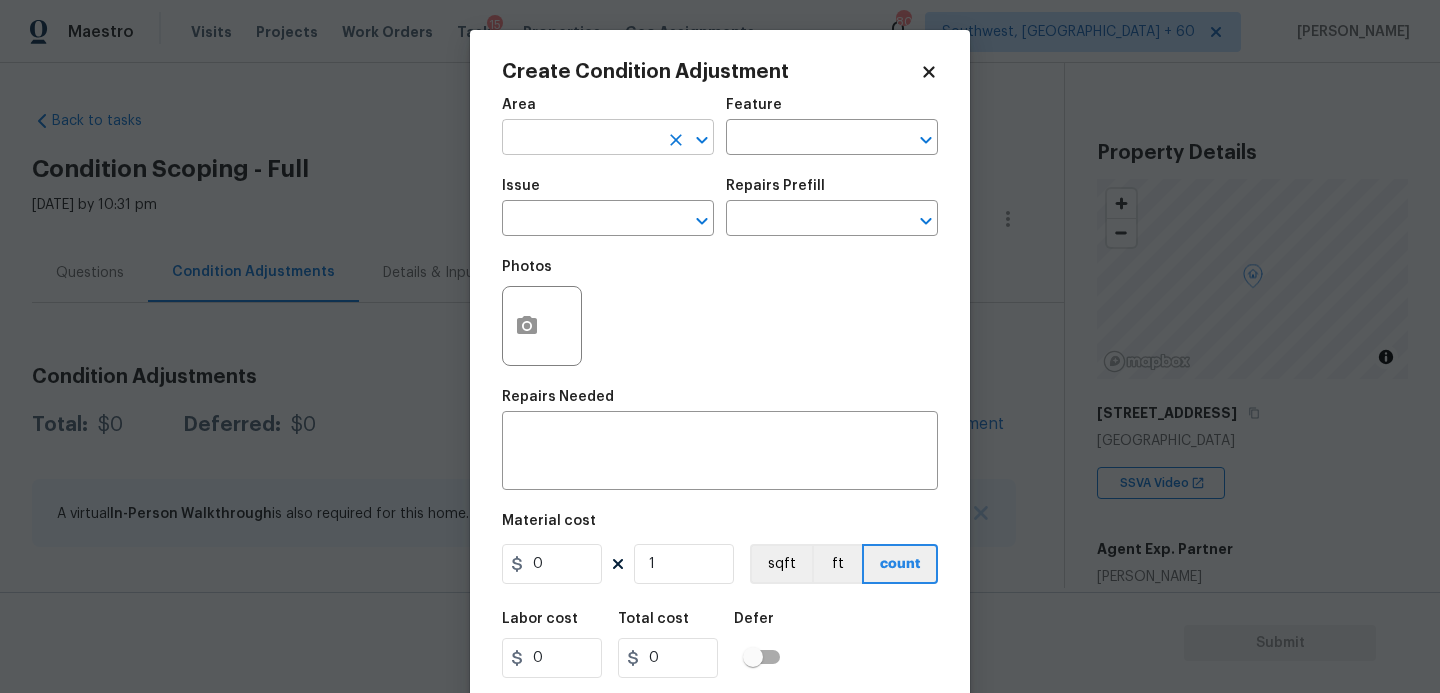 click at bounding box center (580, 139) 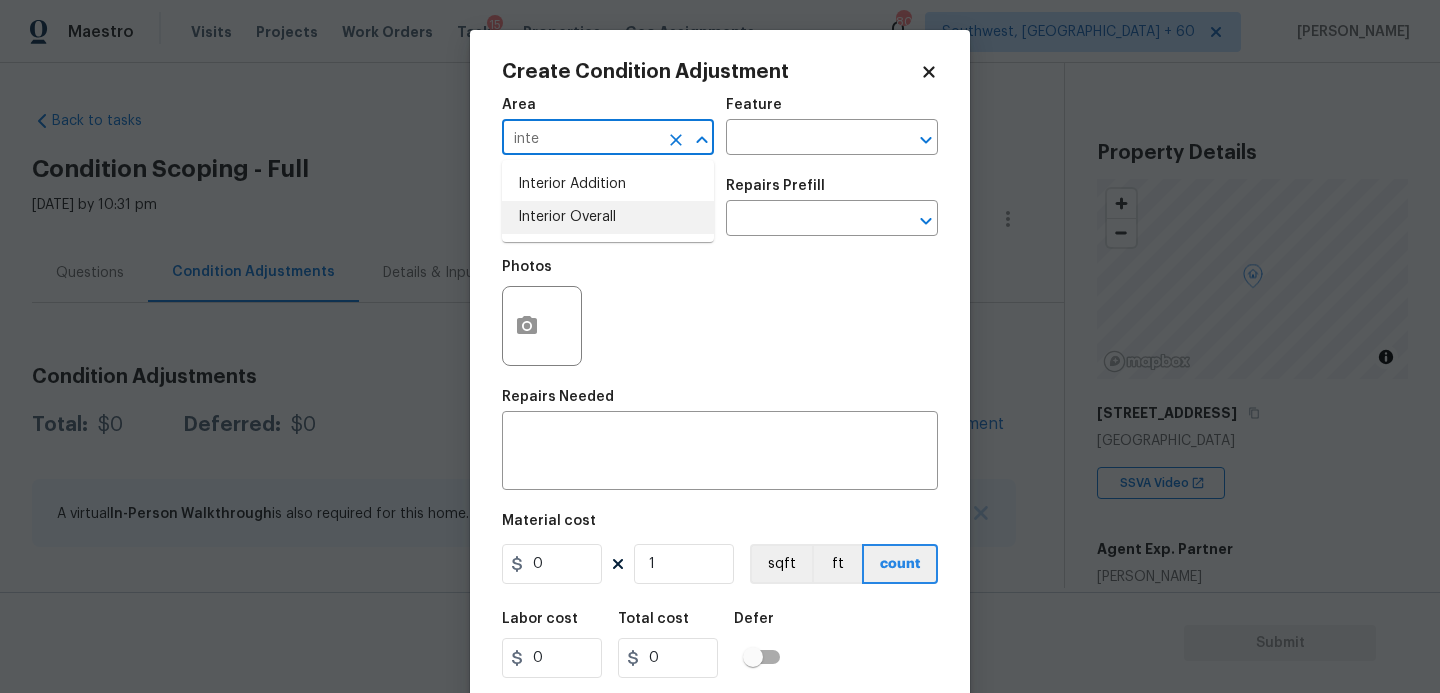 click on "Interior Overall" at bounding box center [608, 217] 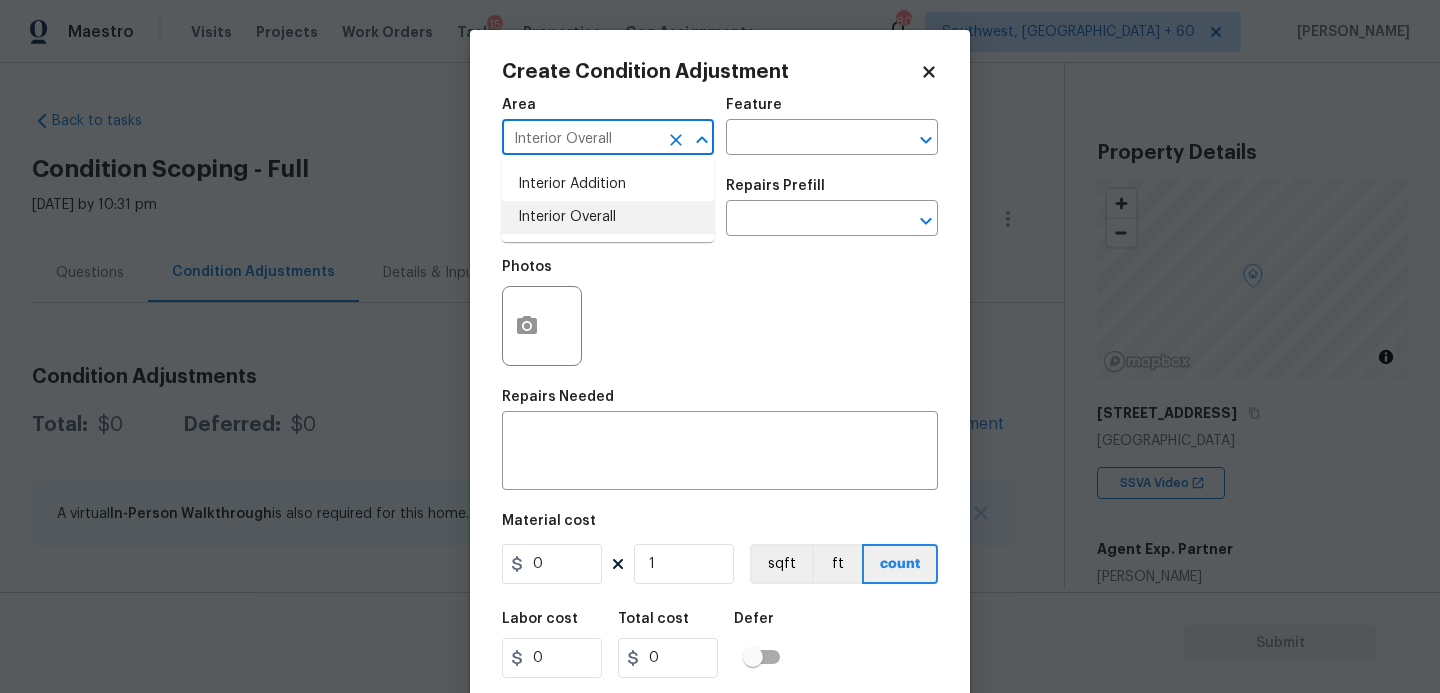 type on "Interior Overall" 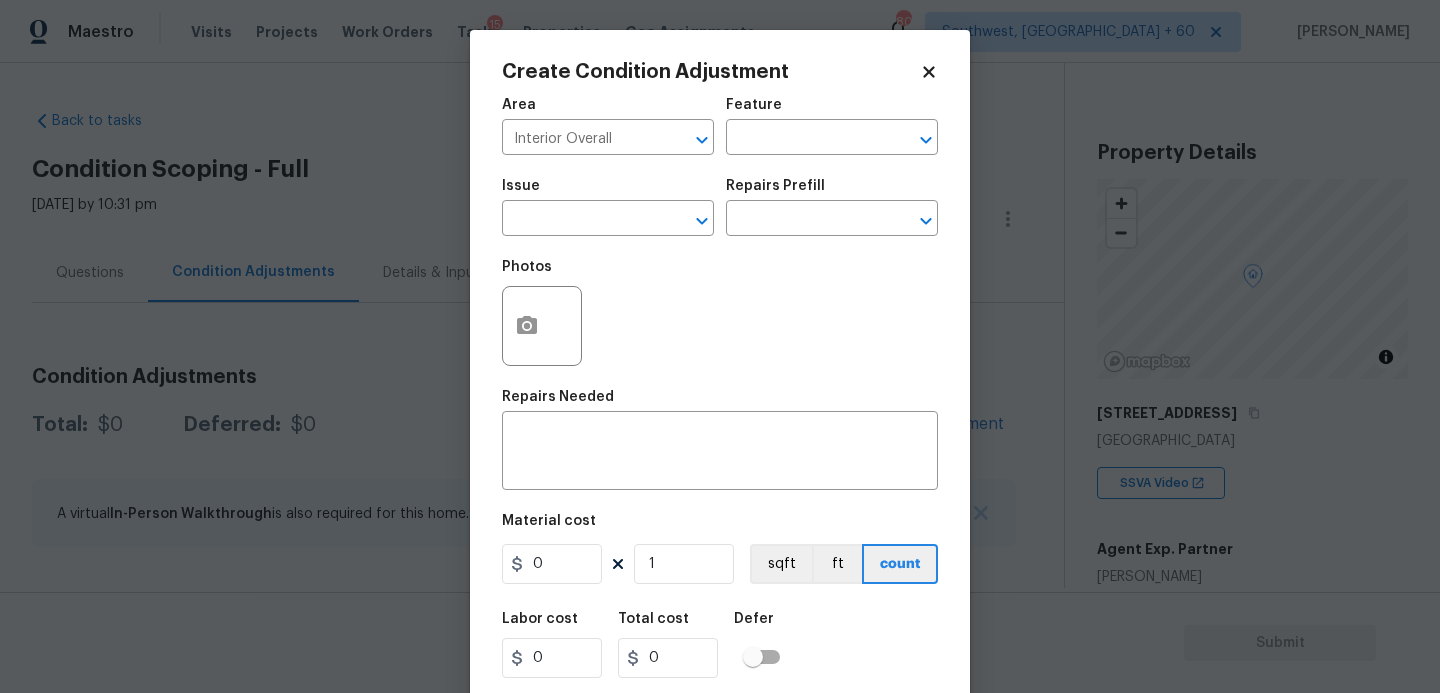 click on "Issue" at bounding box center (608, 192) 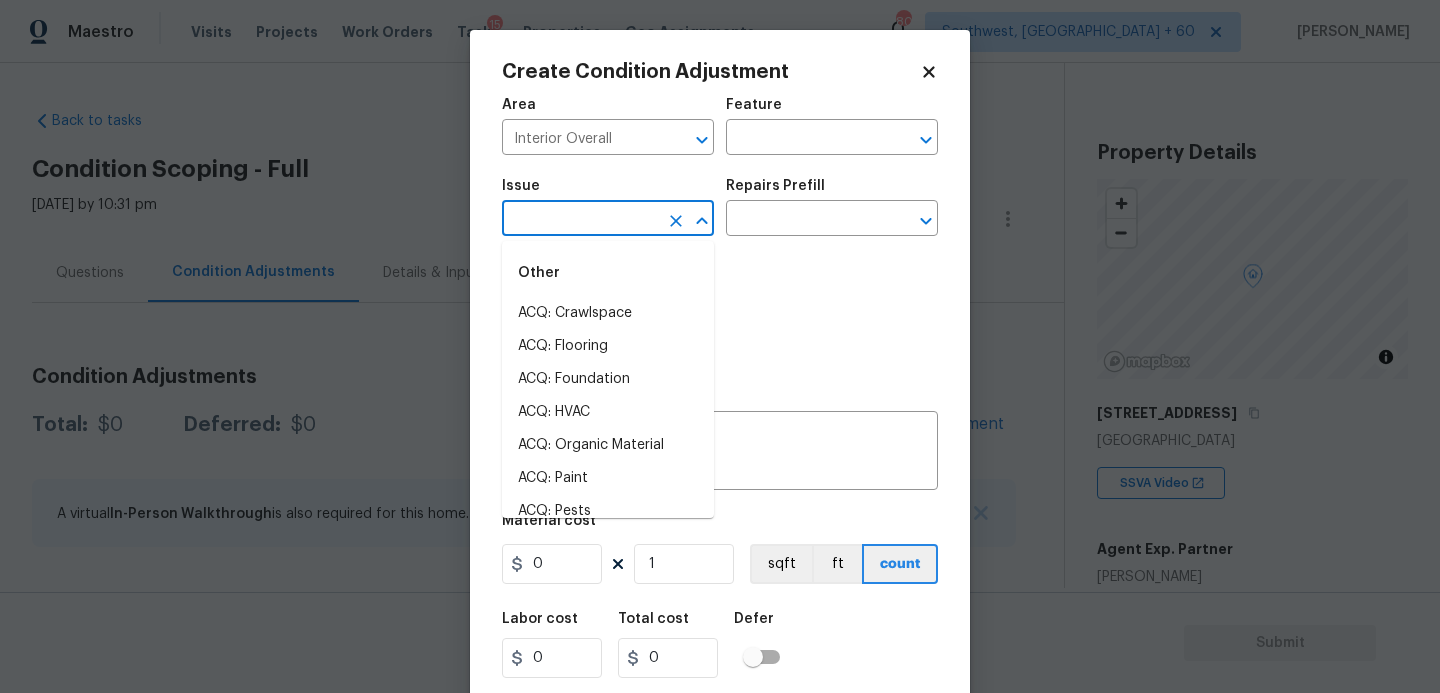 click at bounding box center [580, 220] 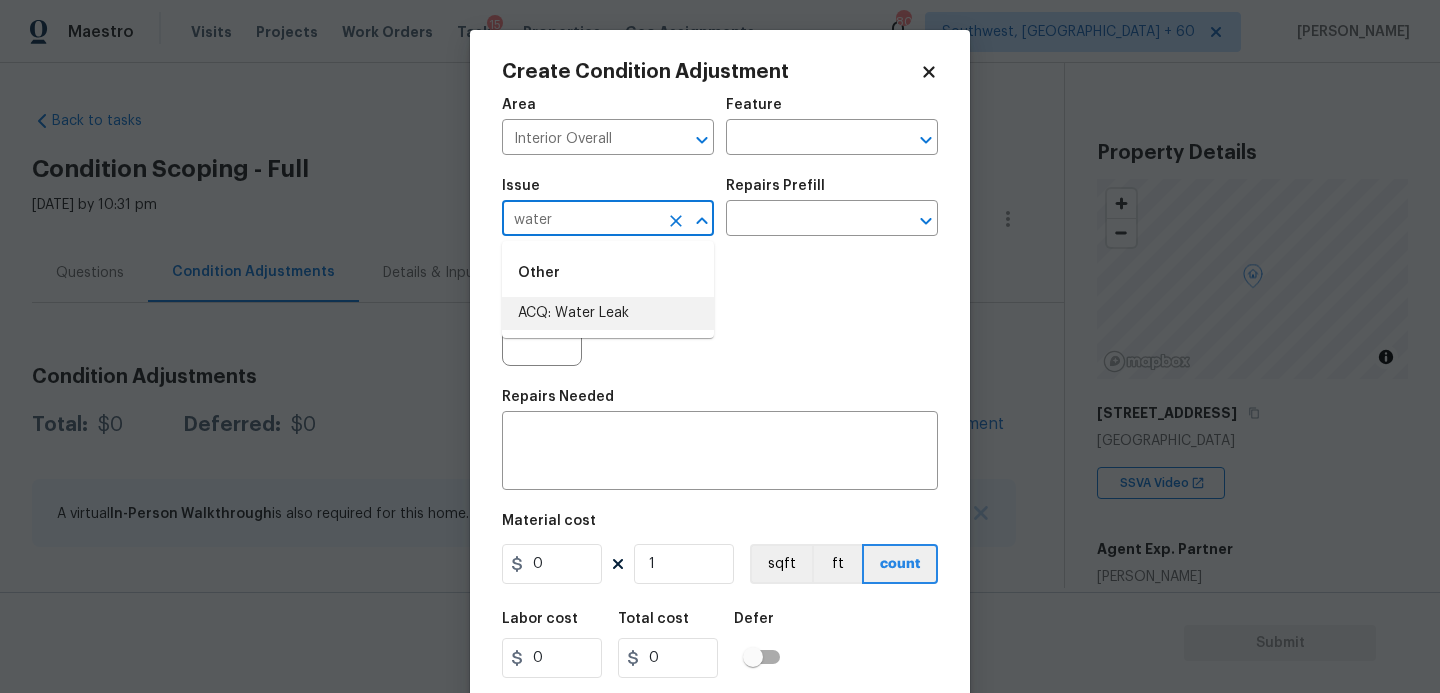 click on "ACQ: Water Leak" at bounding box center (608, 313) 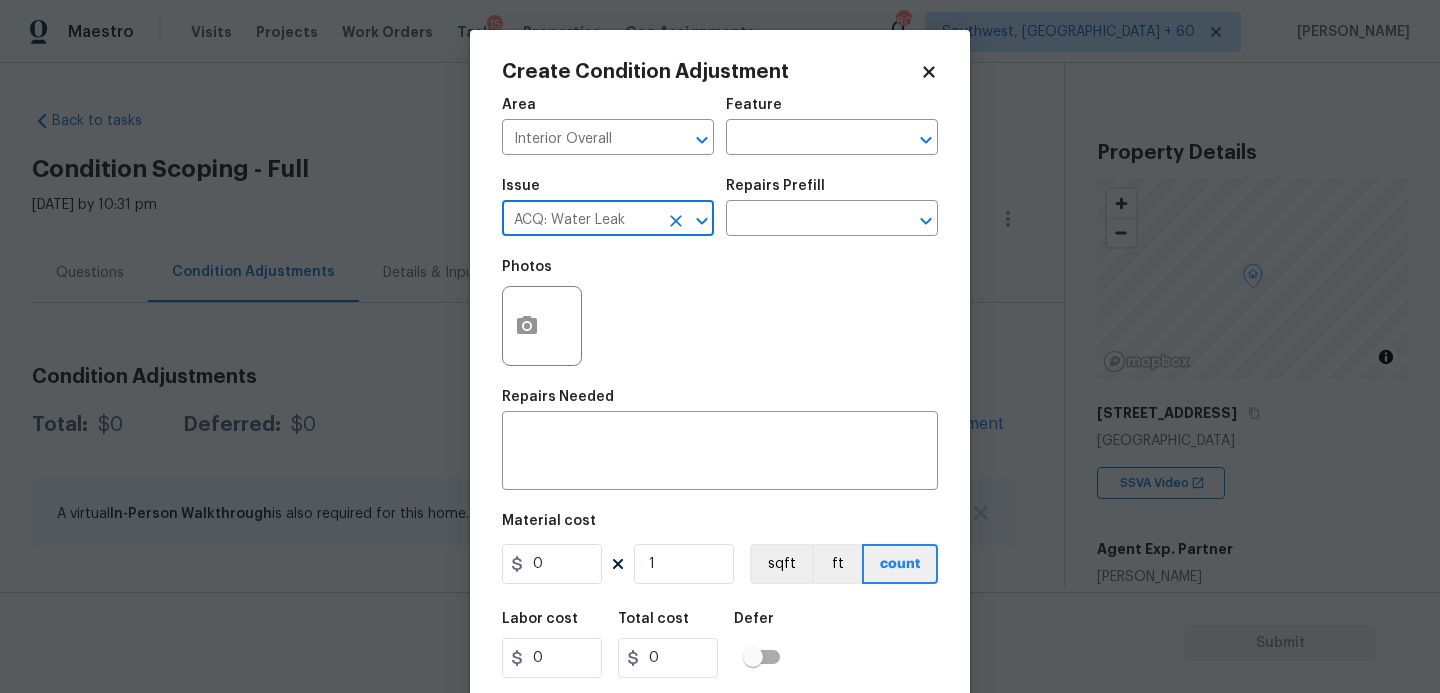 type on "ACQ: Water Leak" 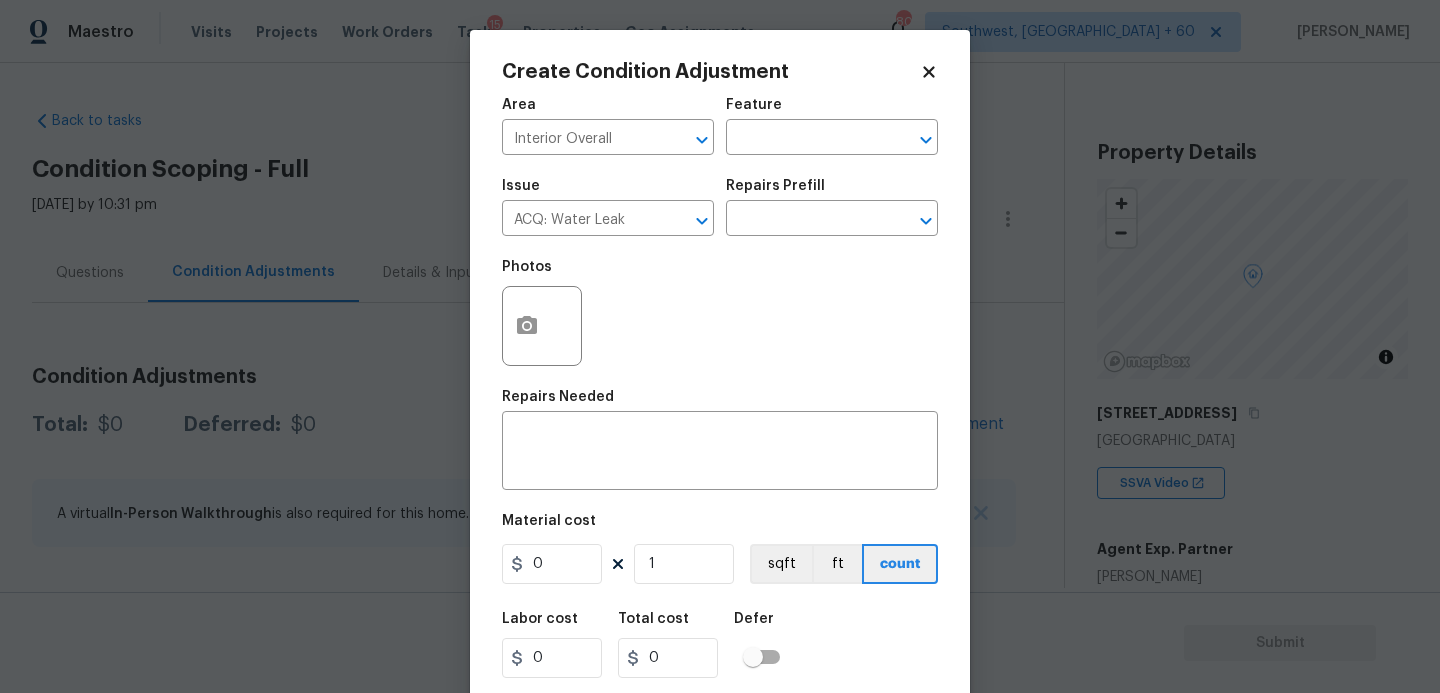 click on "Repairs Prefill" at bounding box center [832, 192] 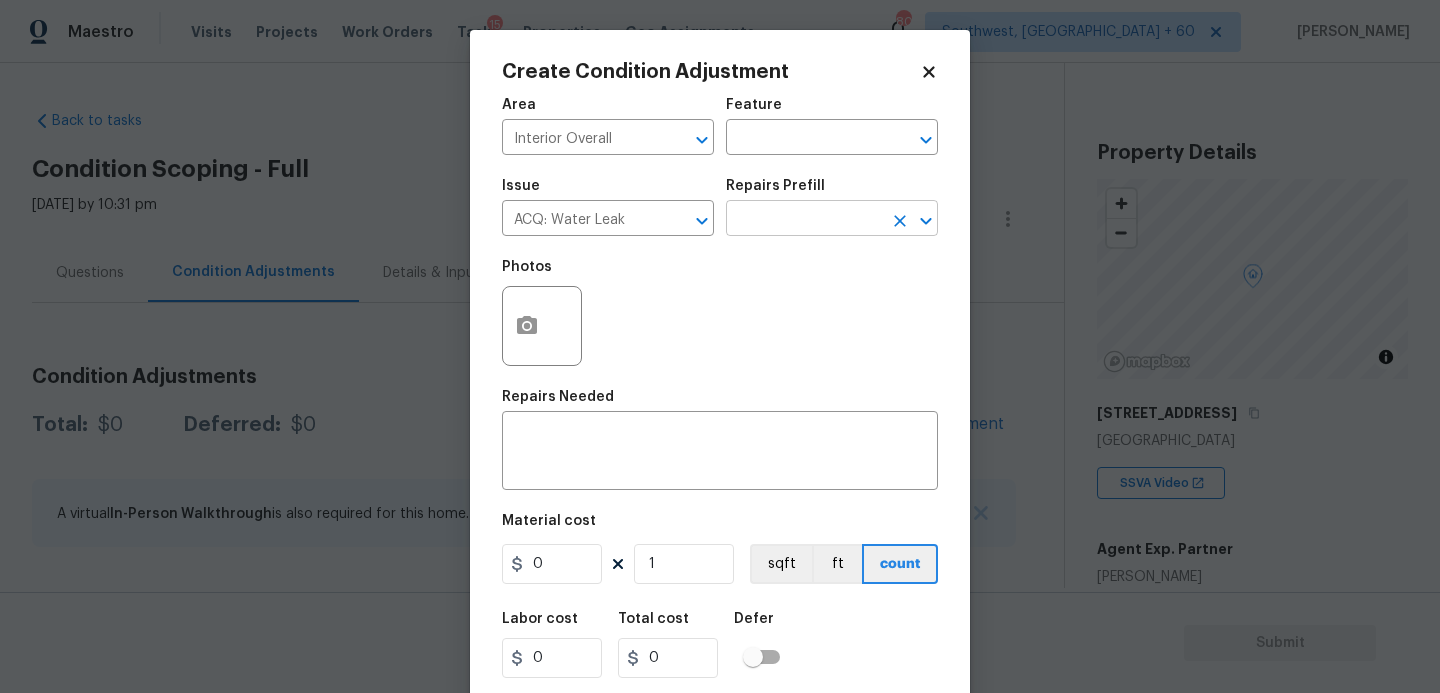 click at bounding box center (804, 220) 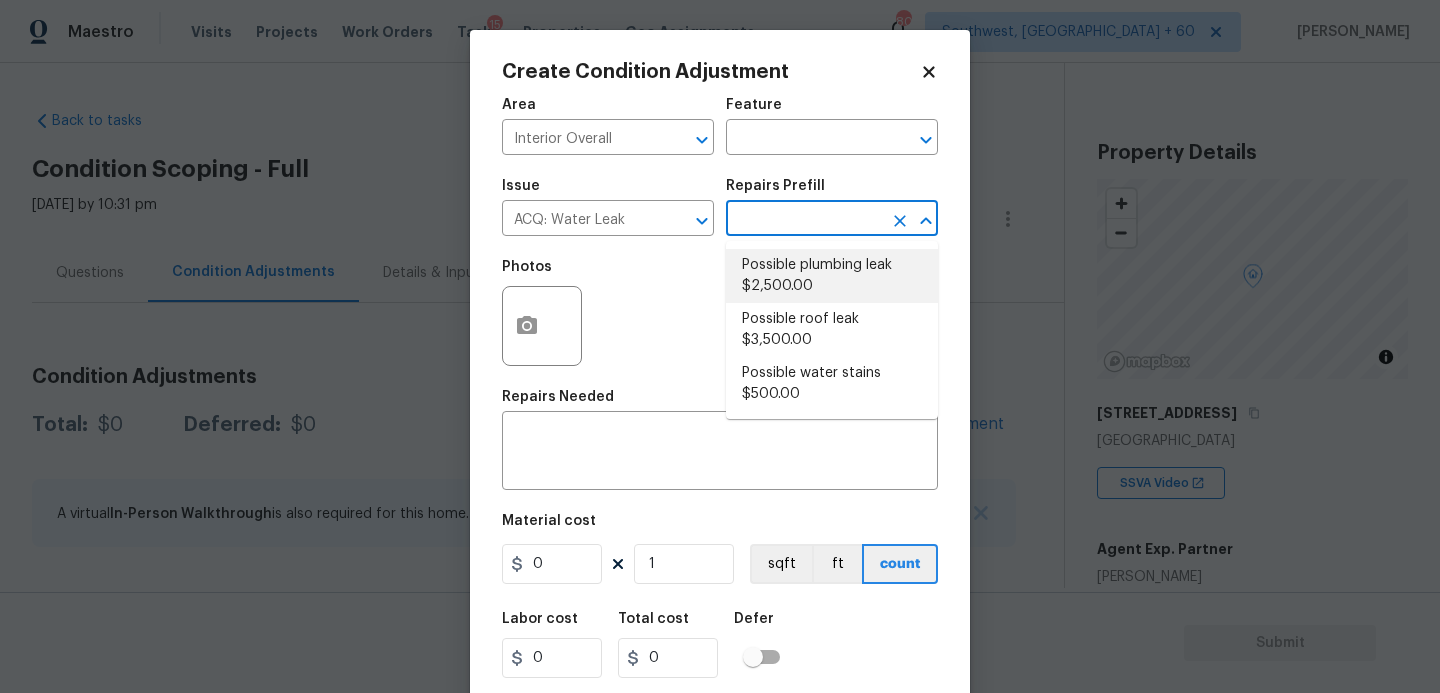click on "Possible plumbing leak $2,500.00" at bounding box center (832, 276) 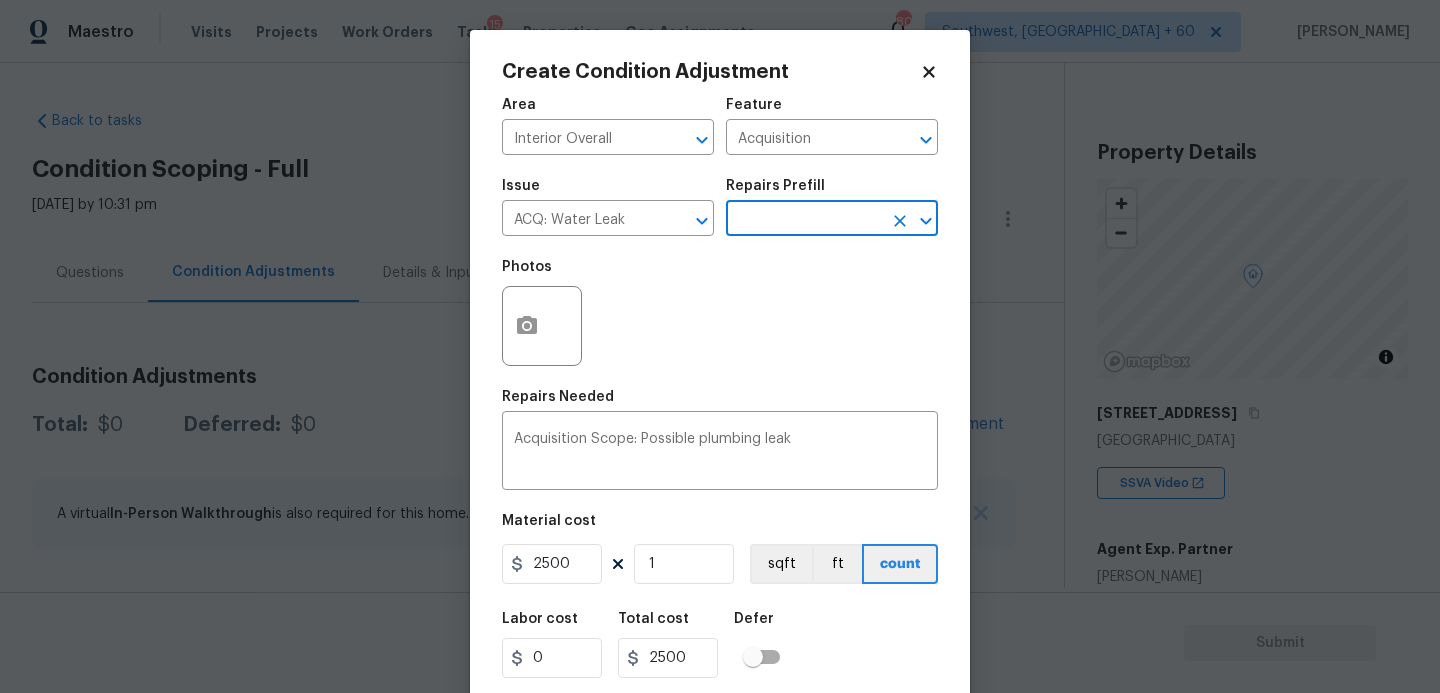 click at bounding box center [542, 326] 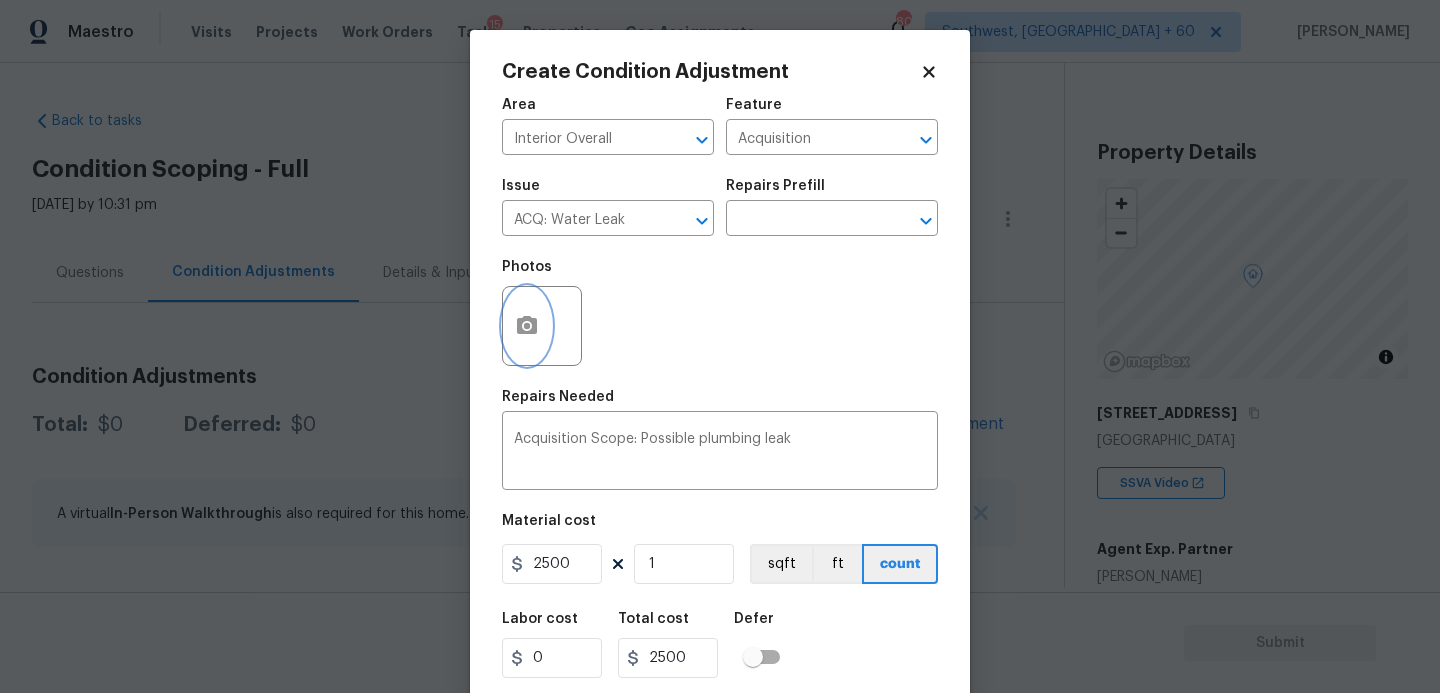 click 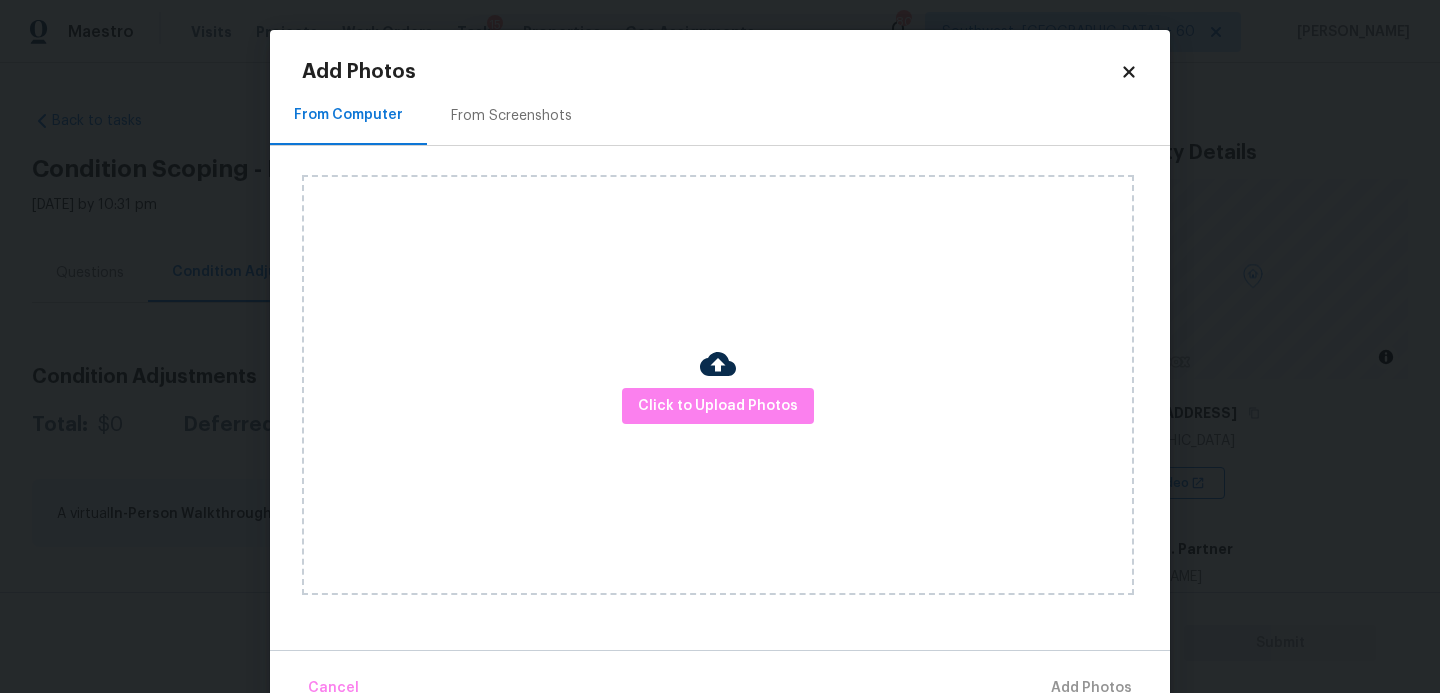 click at bounding box center [718, 364] 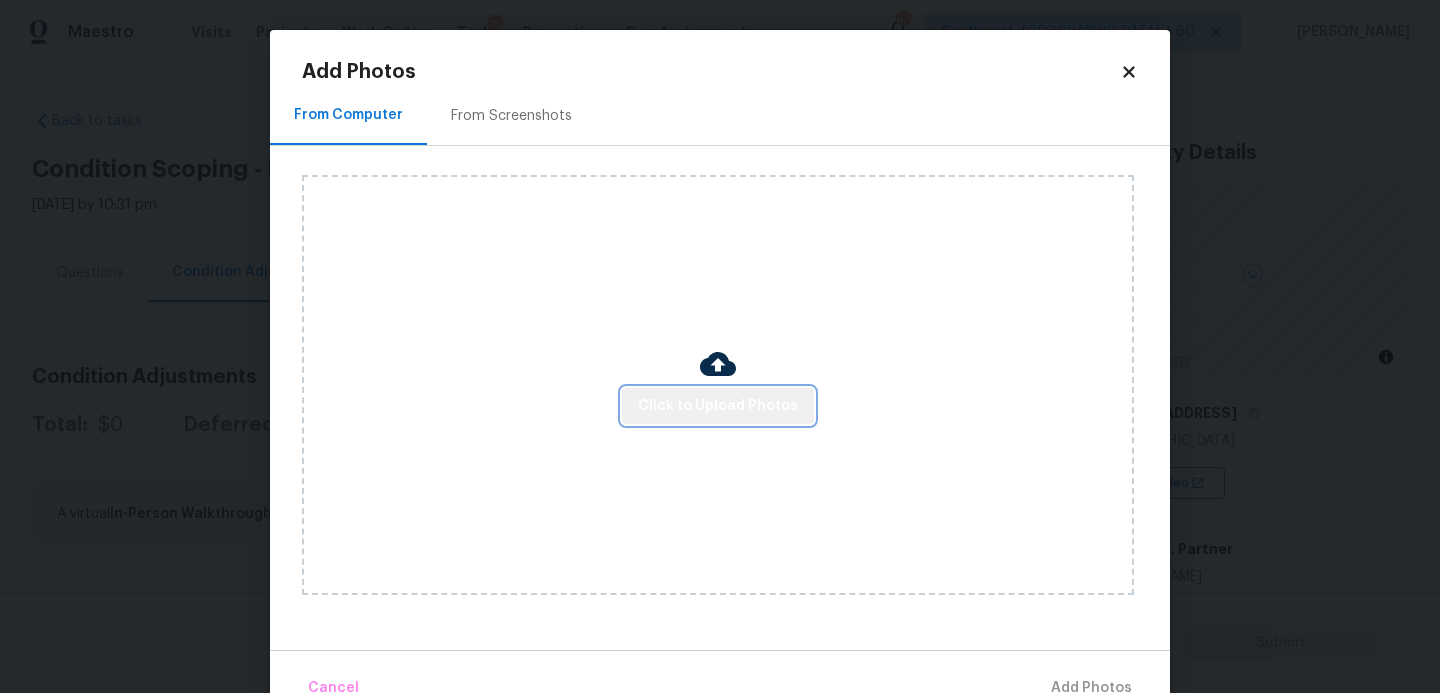 click on "Click to Upload Photos" at bounding box center [718, 406] 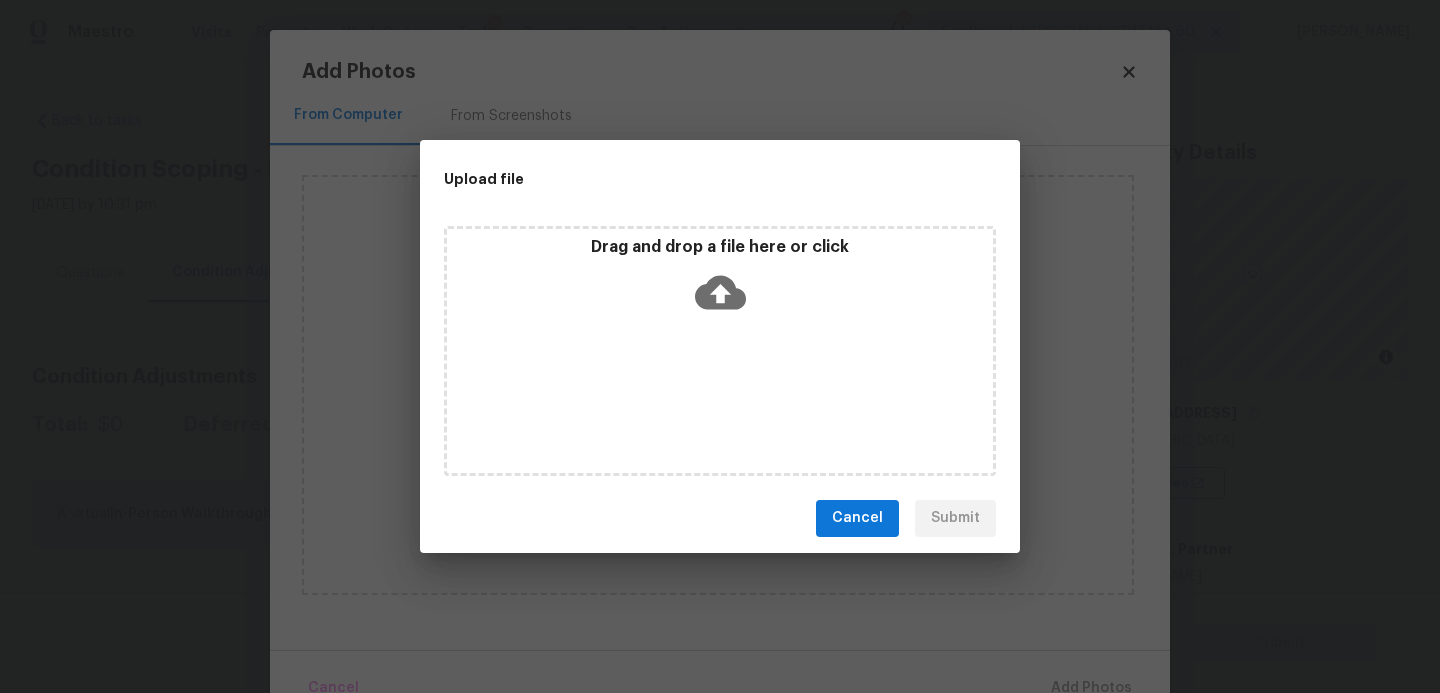 click on "Drag and drop a file here or click" at bounding box center (720, 351) 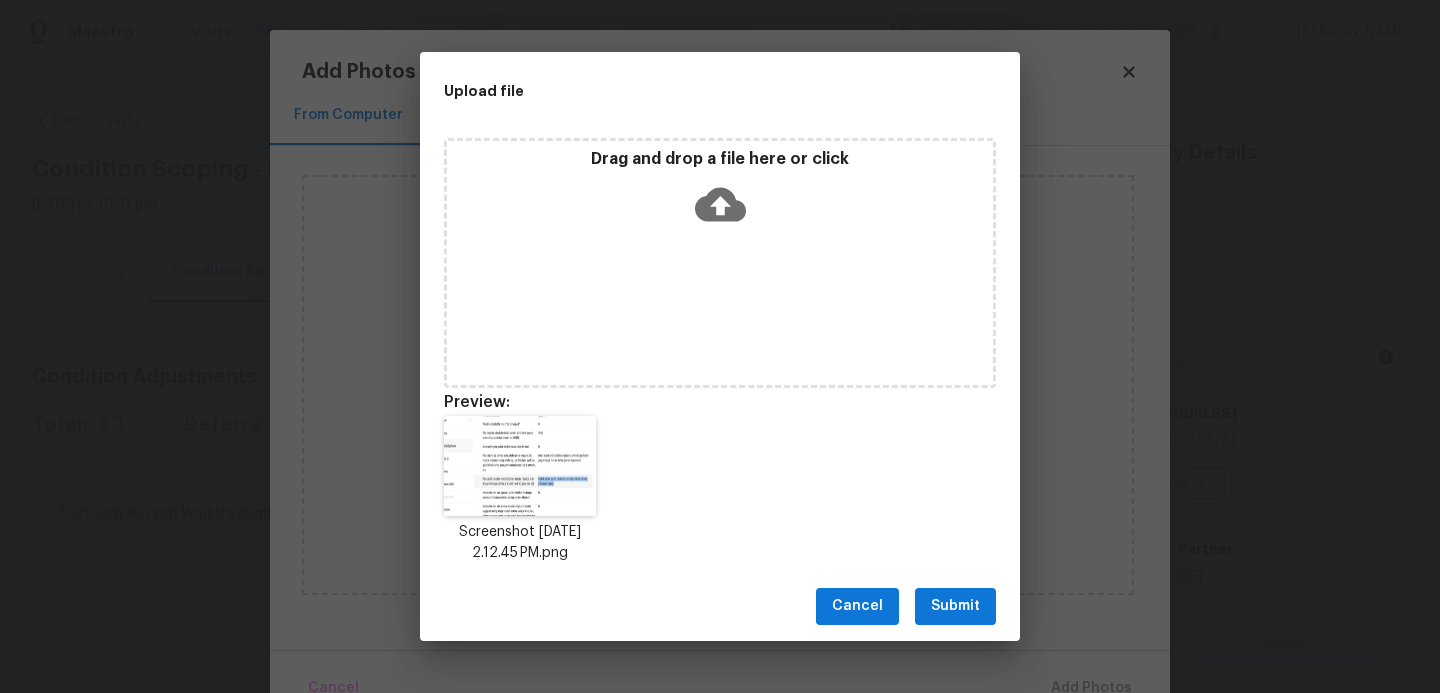 click on "Cancel Submit" at bounding box center (720, 606) 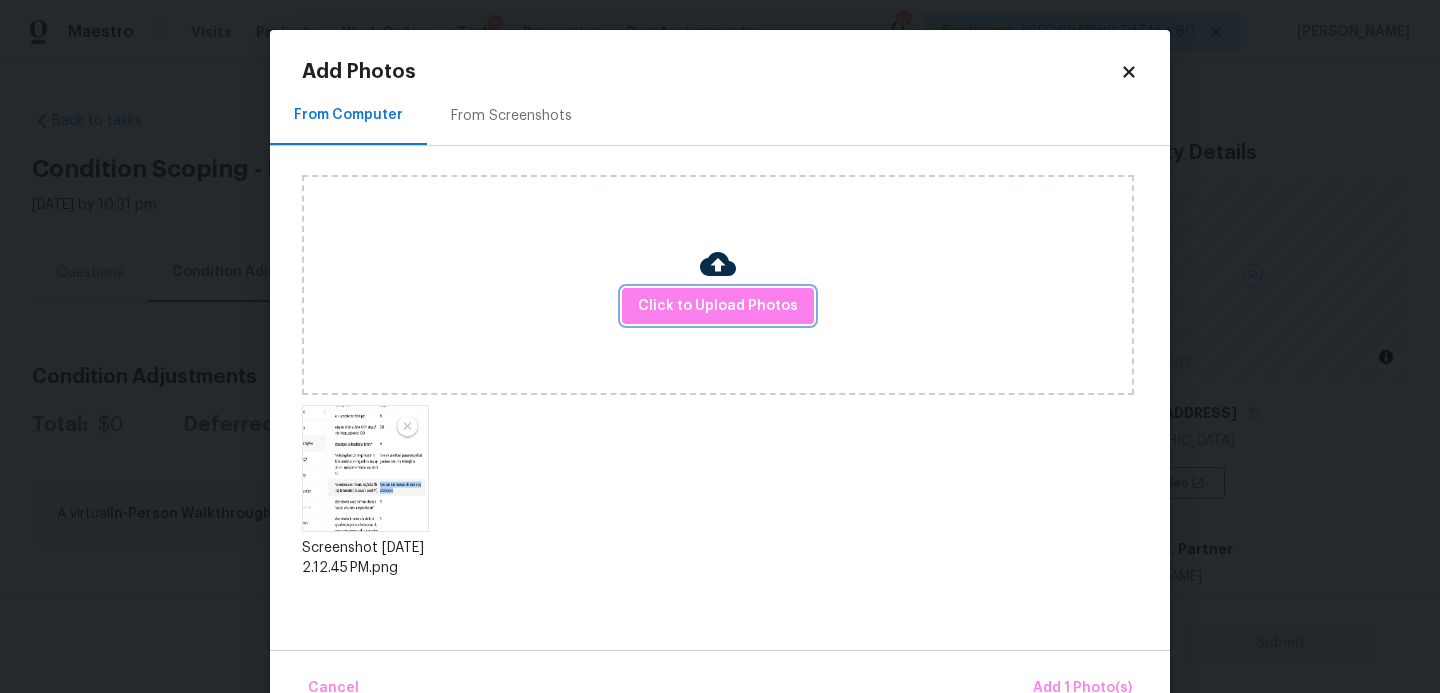 scroll, scrollTop: 47, scrollLeft: 0, axis: vertical 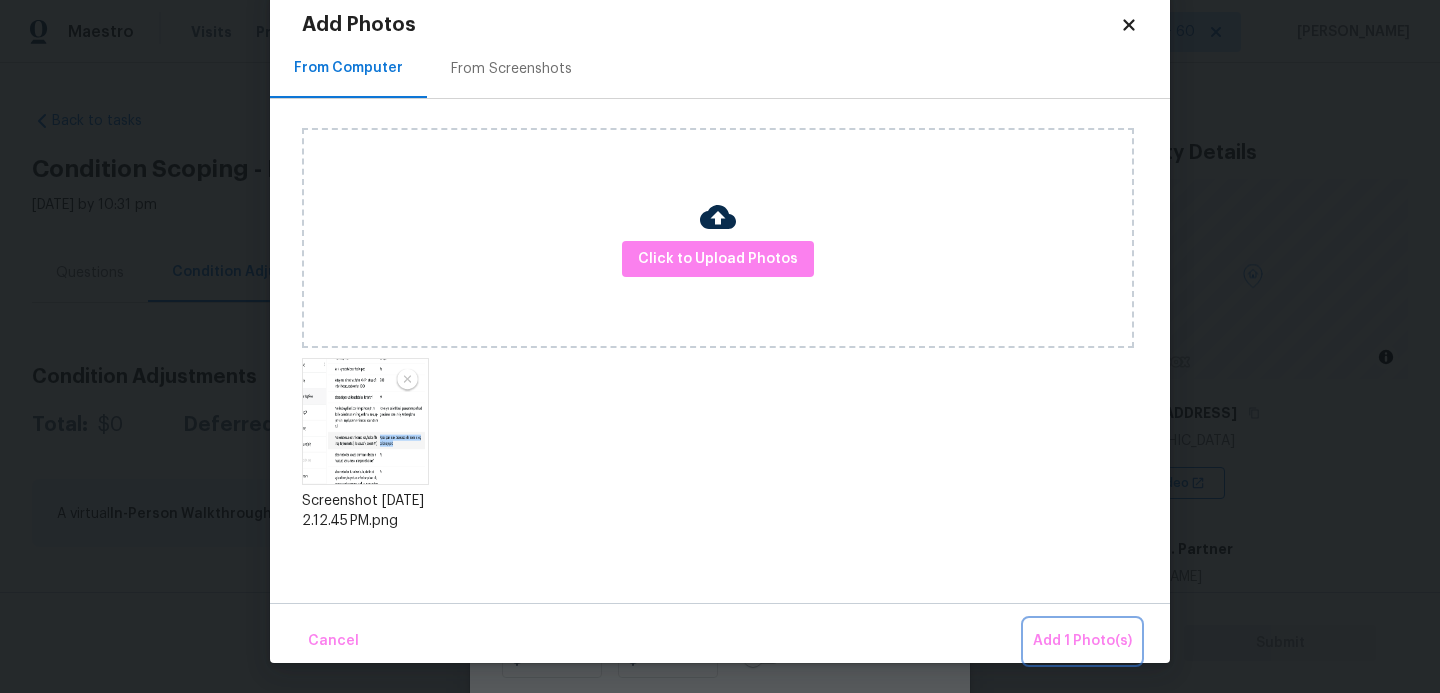click on "Add 1 Photo(s)" at bounding box center (1082, 641) 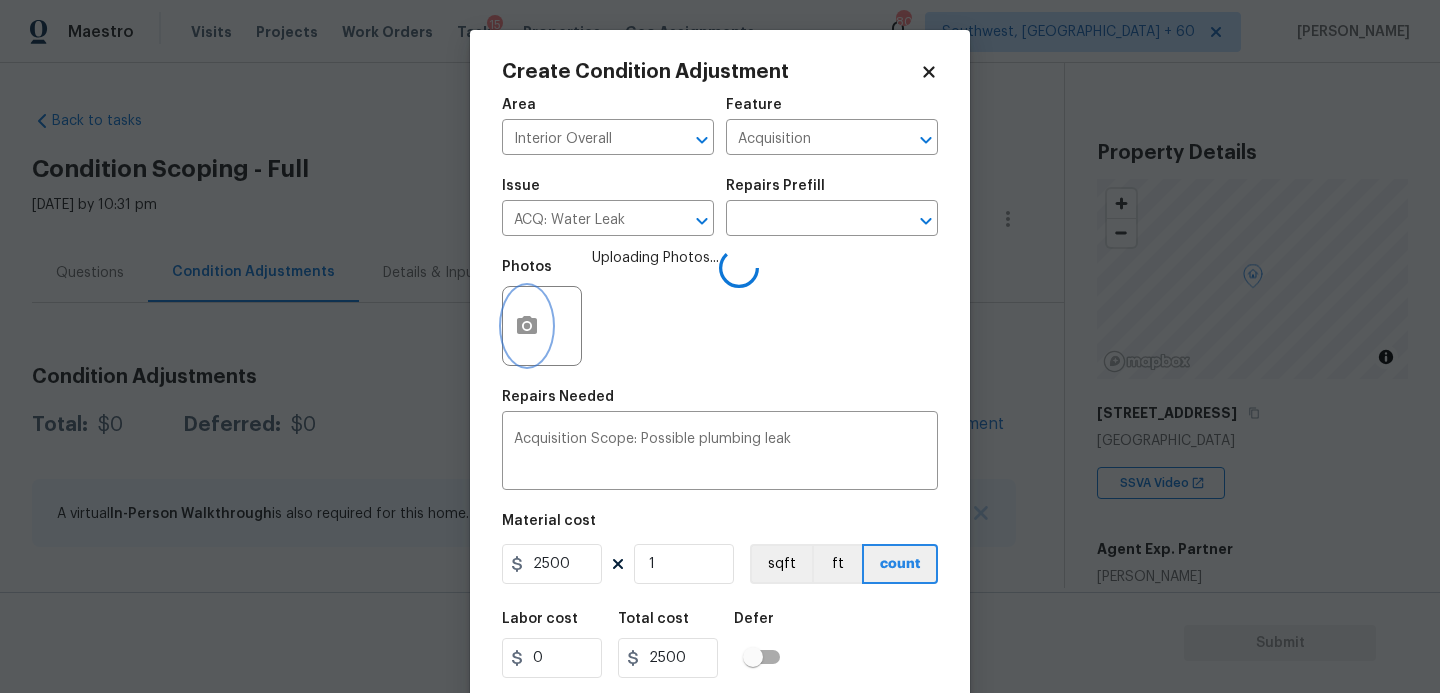 scroll, scrollTop: 0, scrollLeft: 0, axis: both 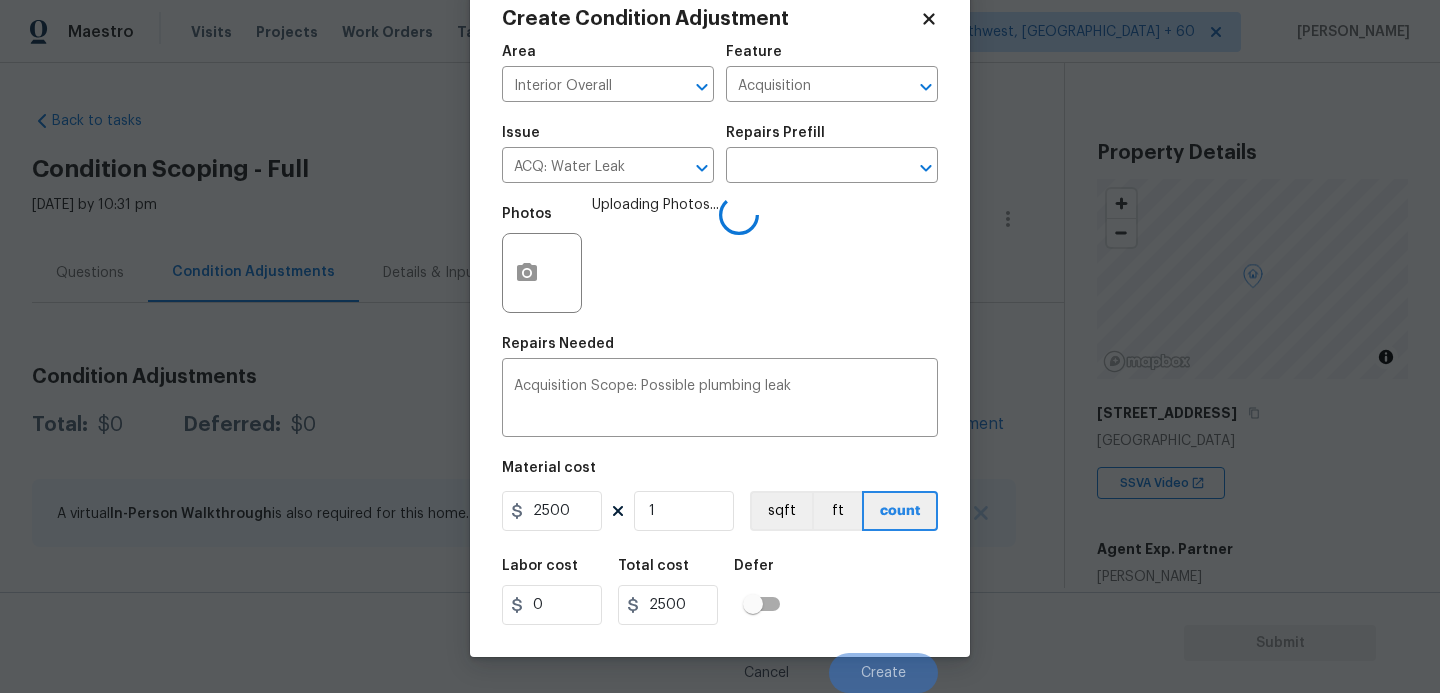 click on "Labor cost 0 Total cost 2500 Defer" at bounding box center (720, 592) 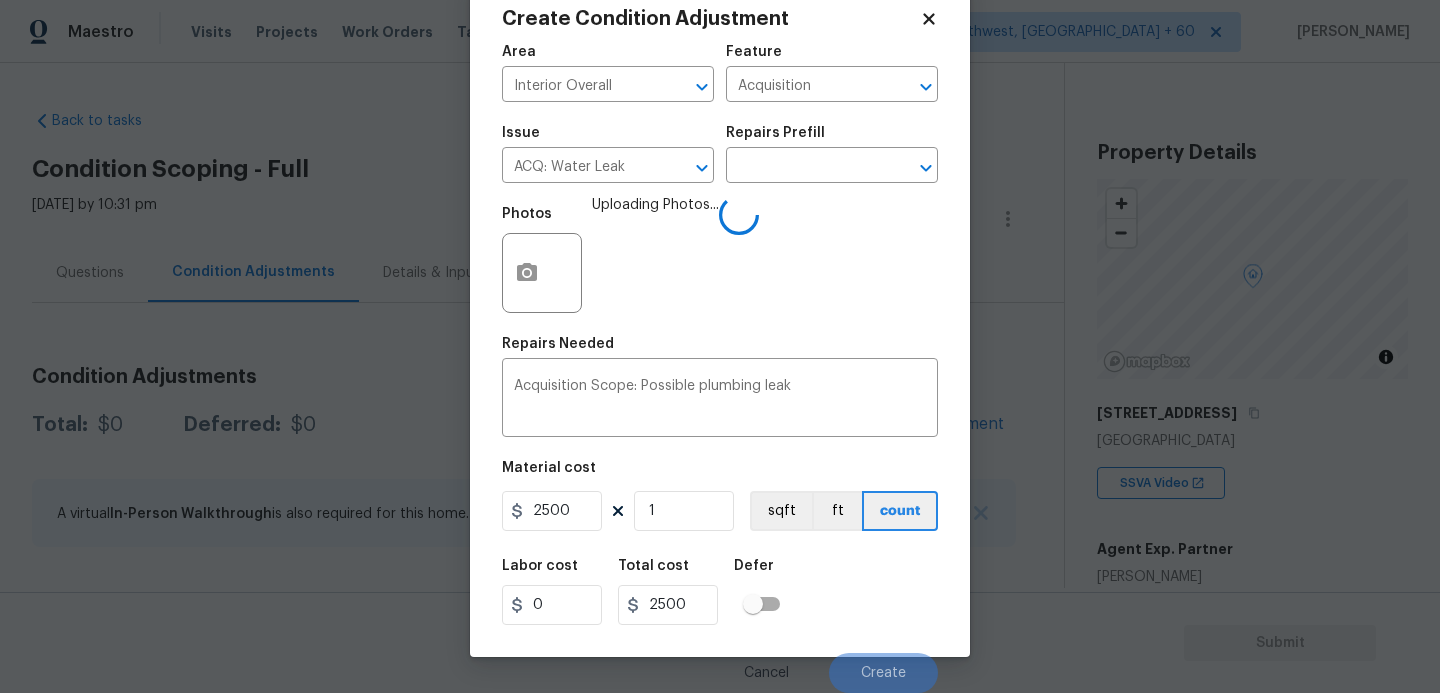 click on "Labor cost 0 Total cost 2500 Defer" at bounding box center (720, 592) 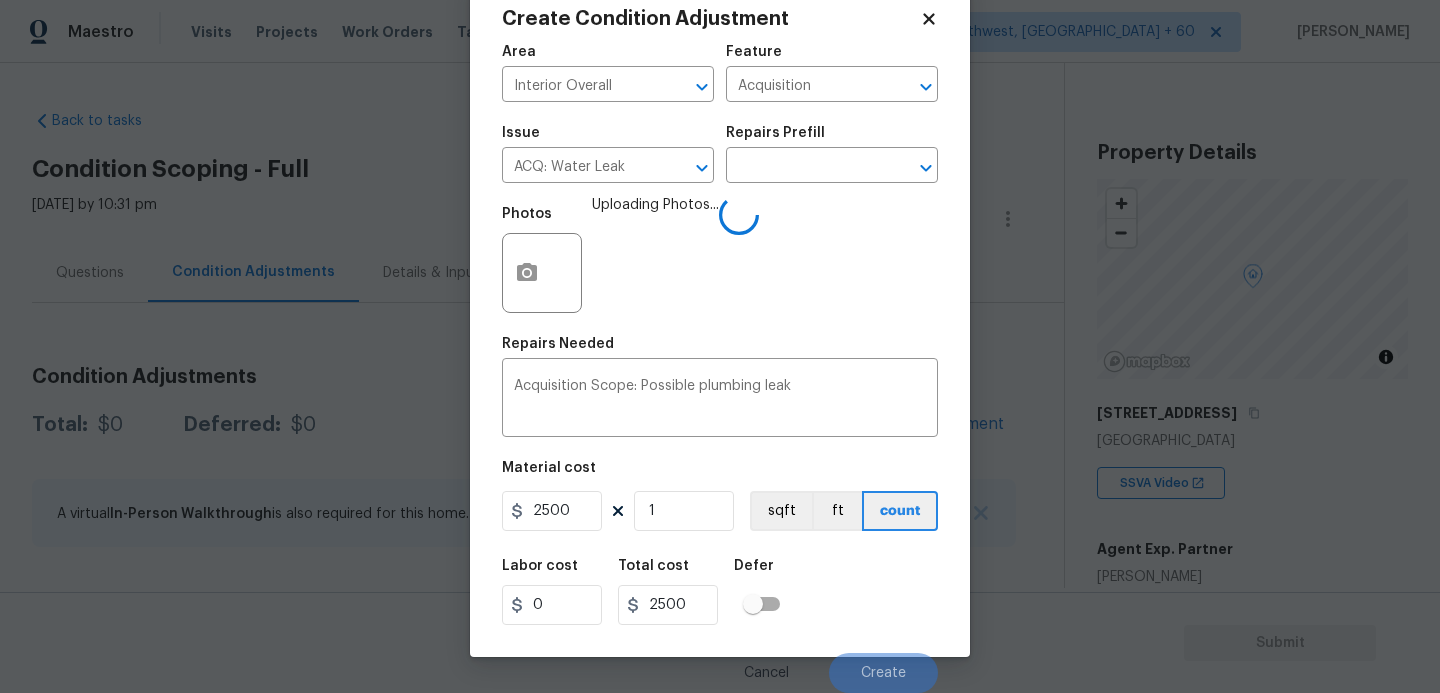 click on "Labor cost 0 Total cost 2500 Defer" at bounding box center (720, 592) 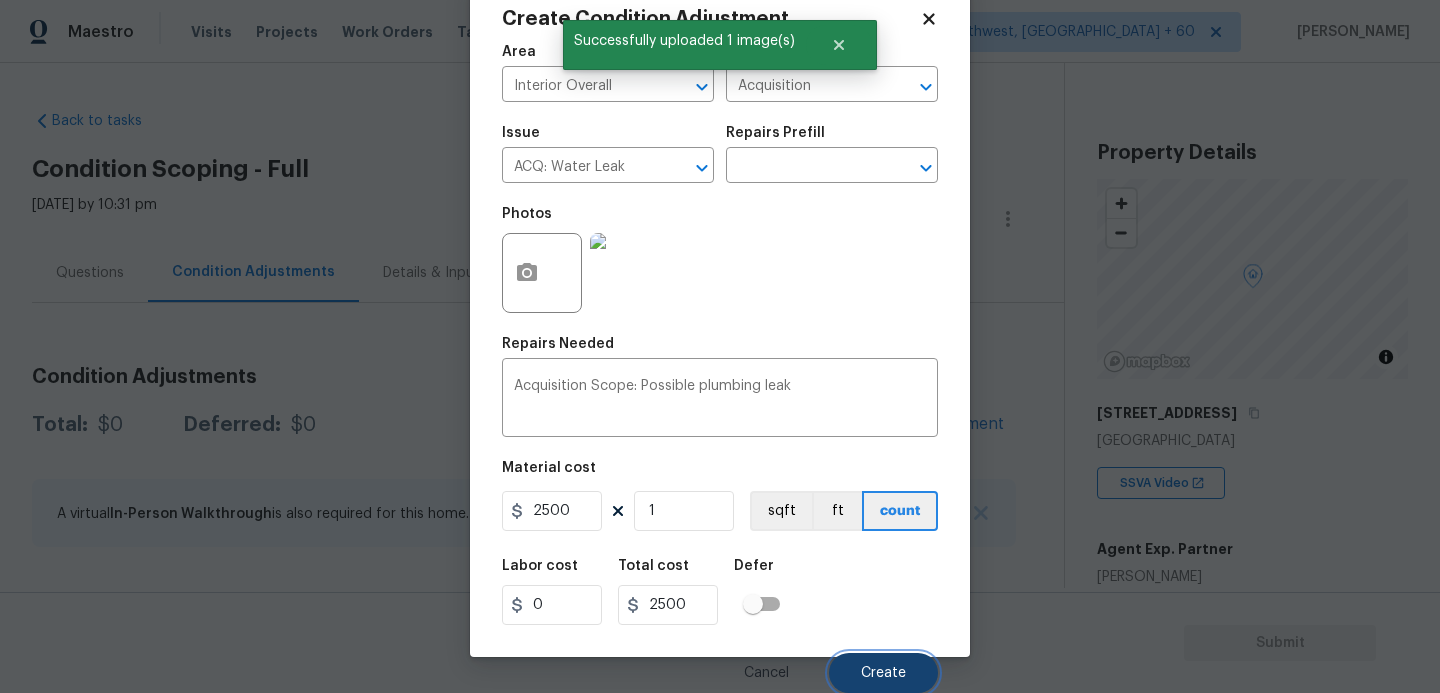 click on "Create" at bounding box center (883, 673) 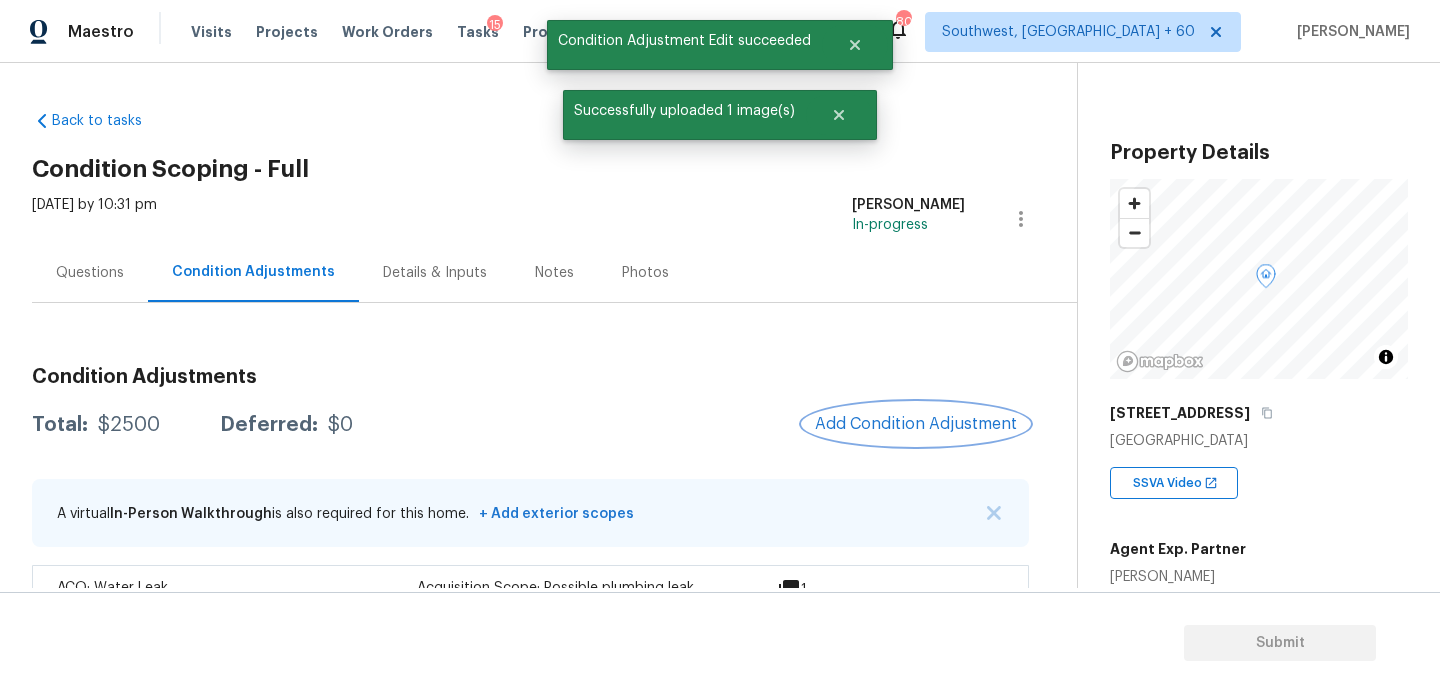 scroll, scrollTop: 0, scrollLeft: 0, axis: both 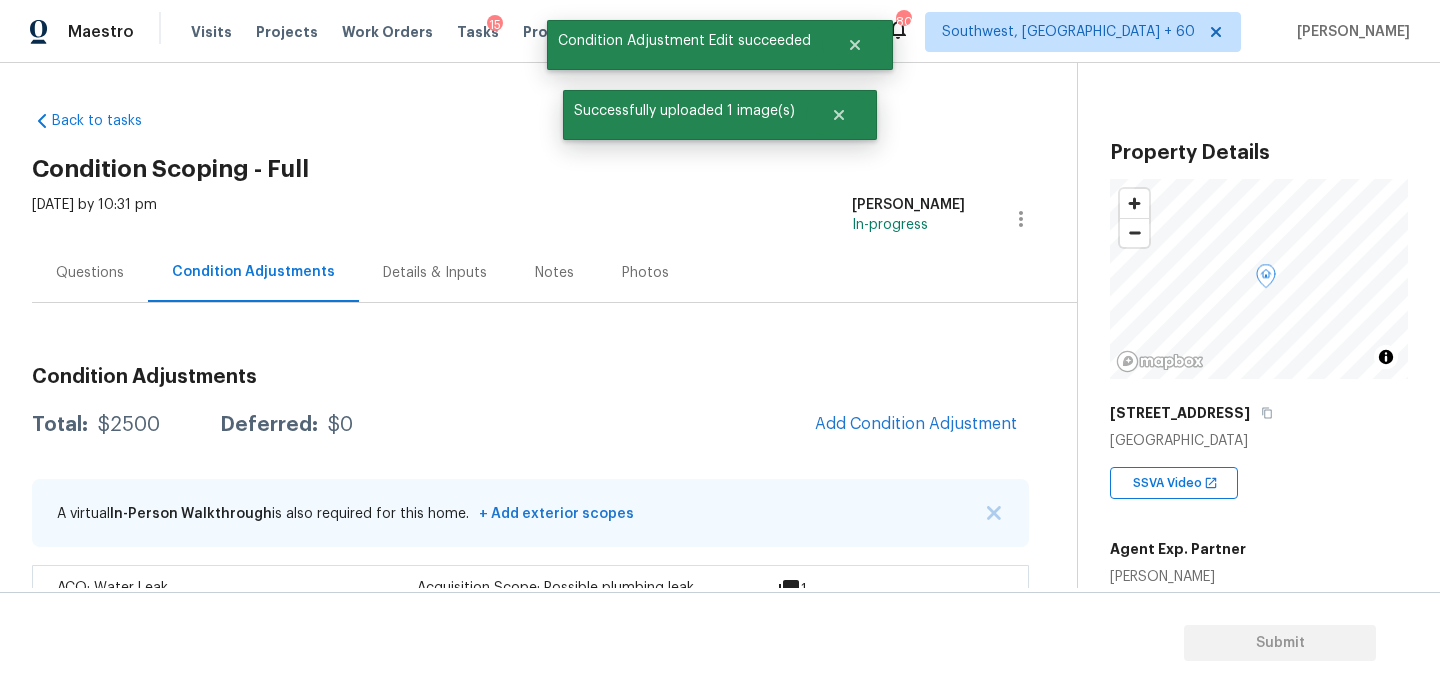 click on "Condition Adjustments" at bounding box center (530, 377) 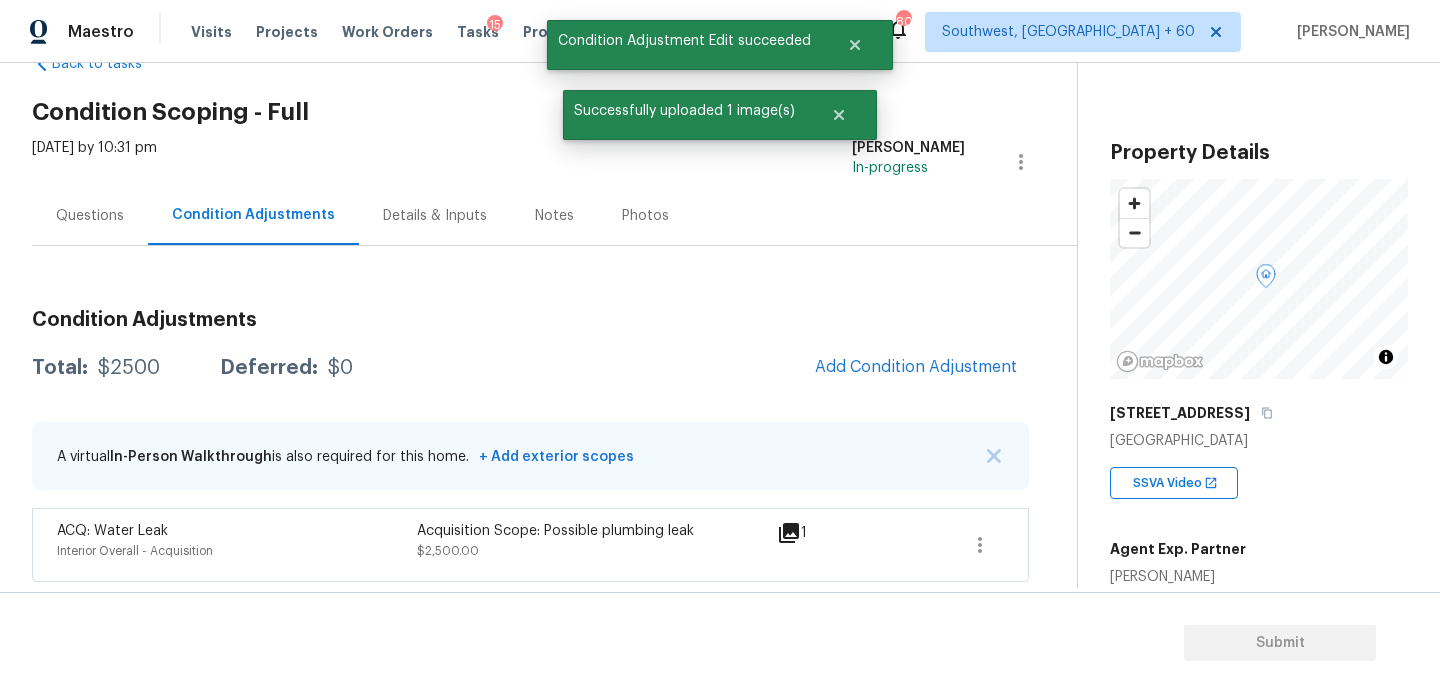 scroll, scrollTop: 0, scrollLeft: 0, axis: both 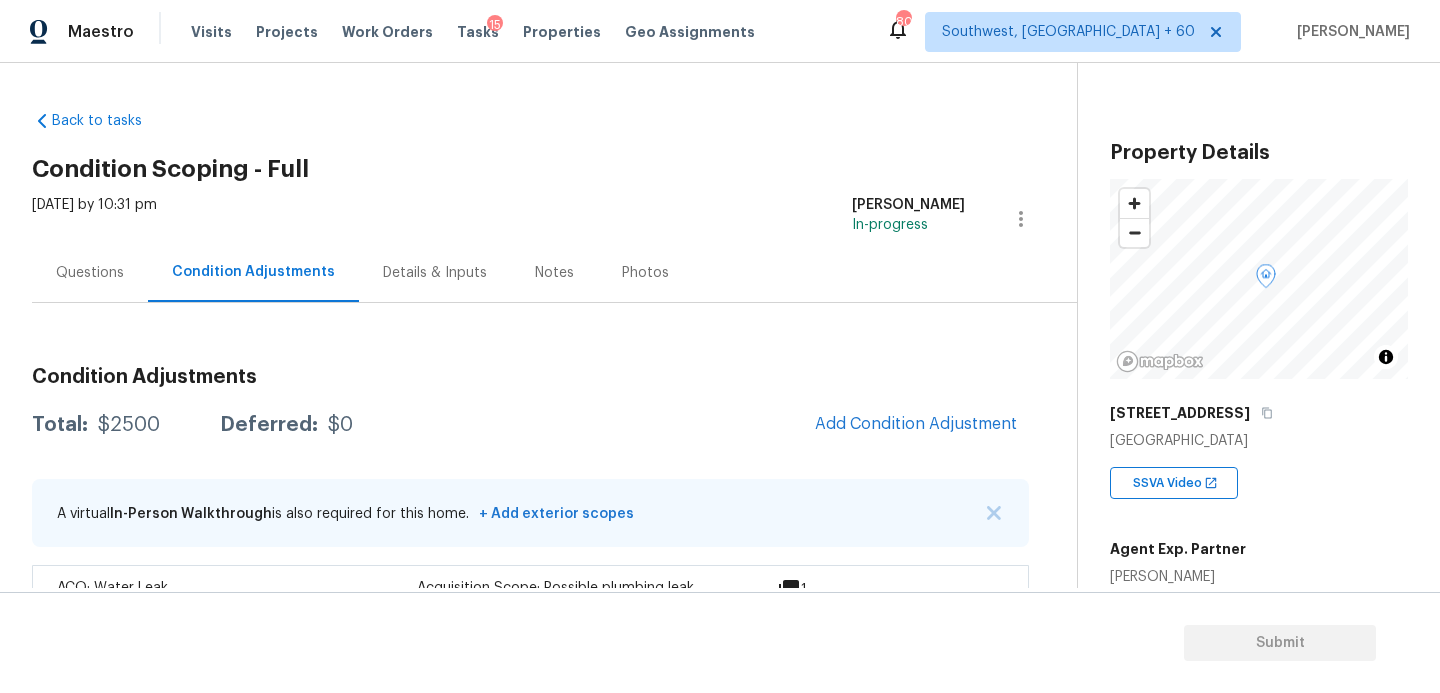 click on "Condition Adjustments" at bounding box center [530, 377] 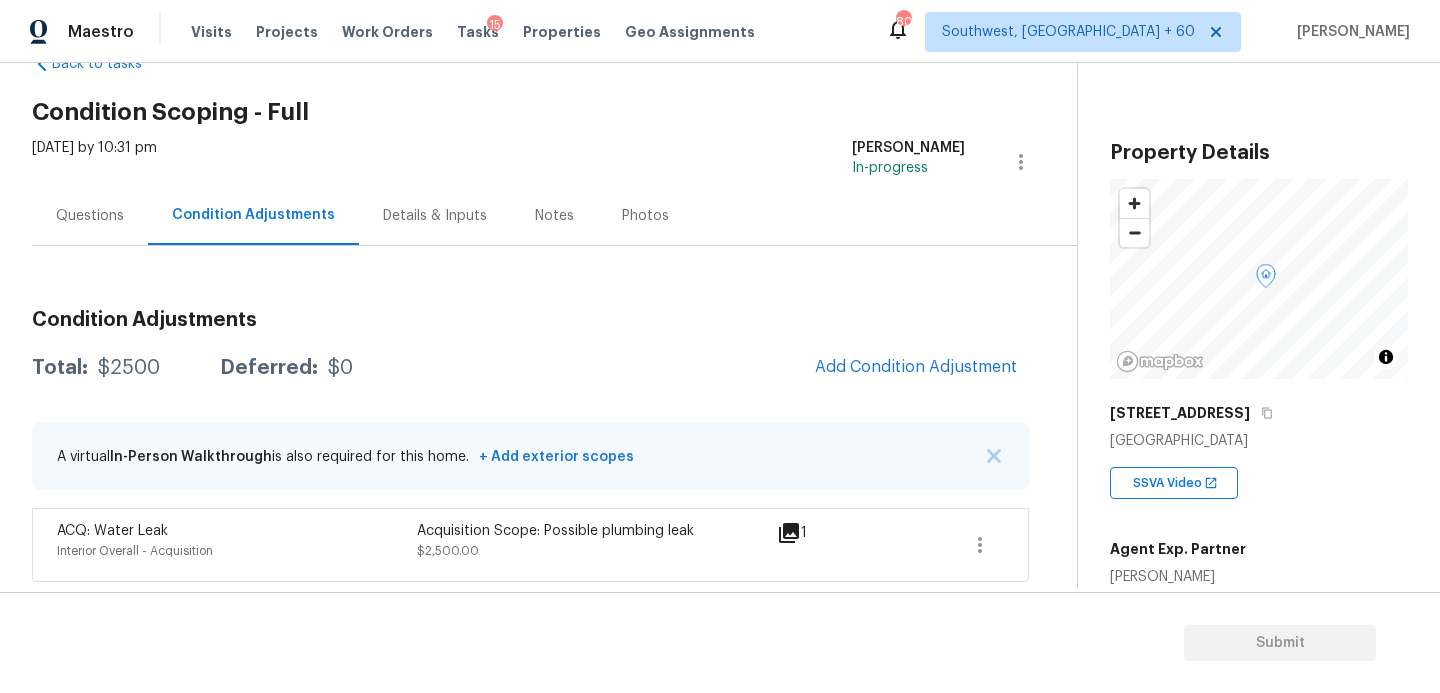 scroll, scrollTop: 0, scrollLeft: 0, axis: both 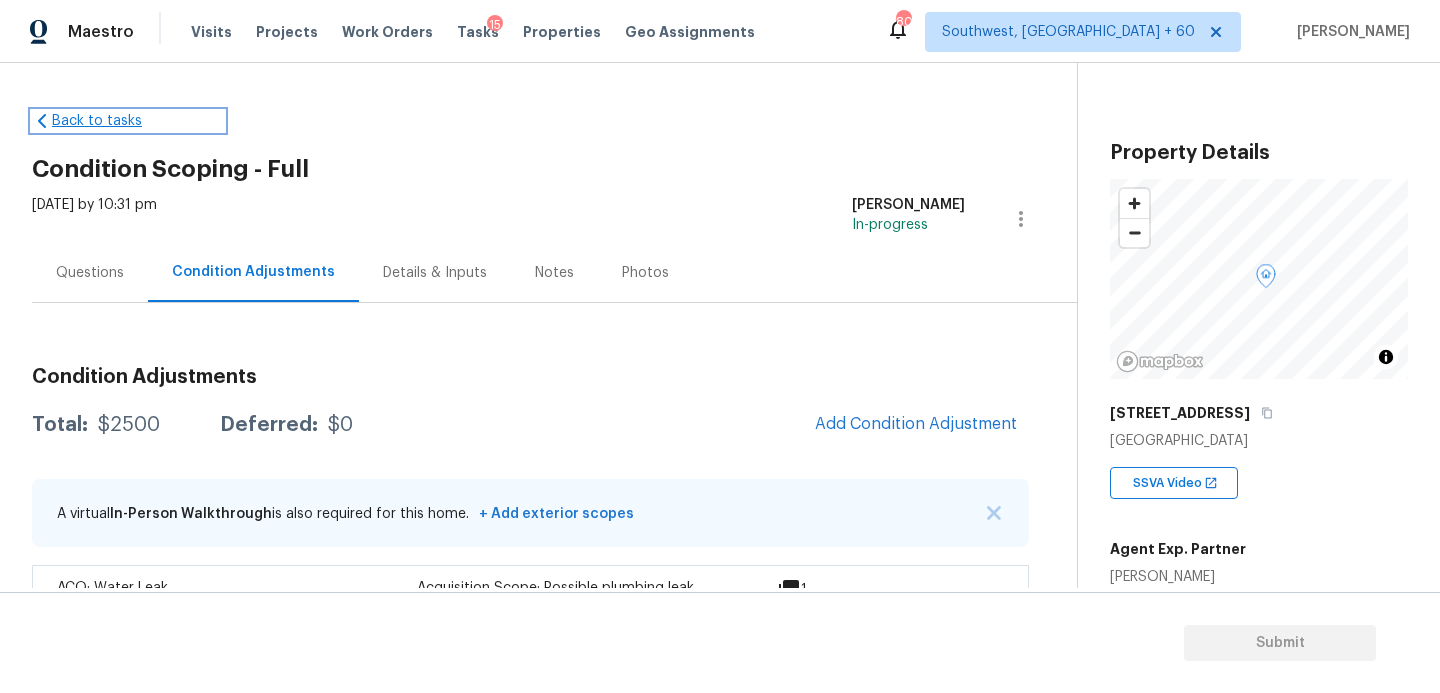 click on "Back to tasks" at bounding box center [128, 121] 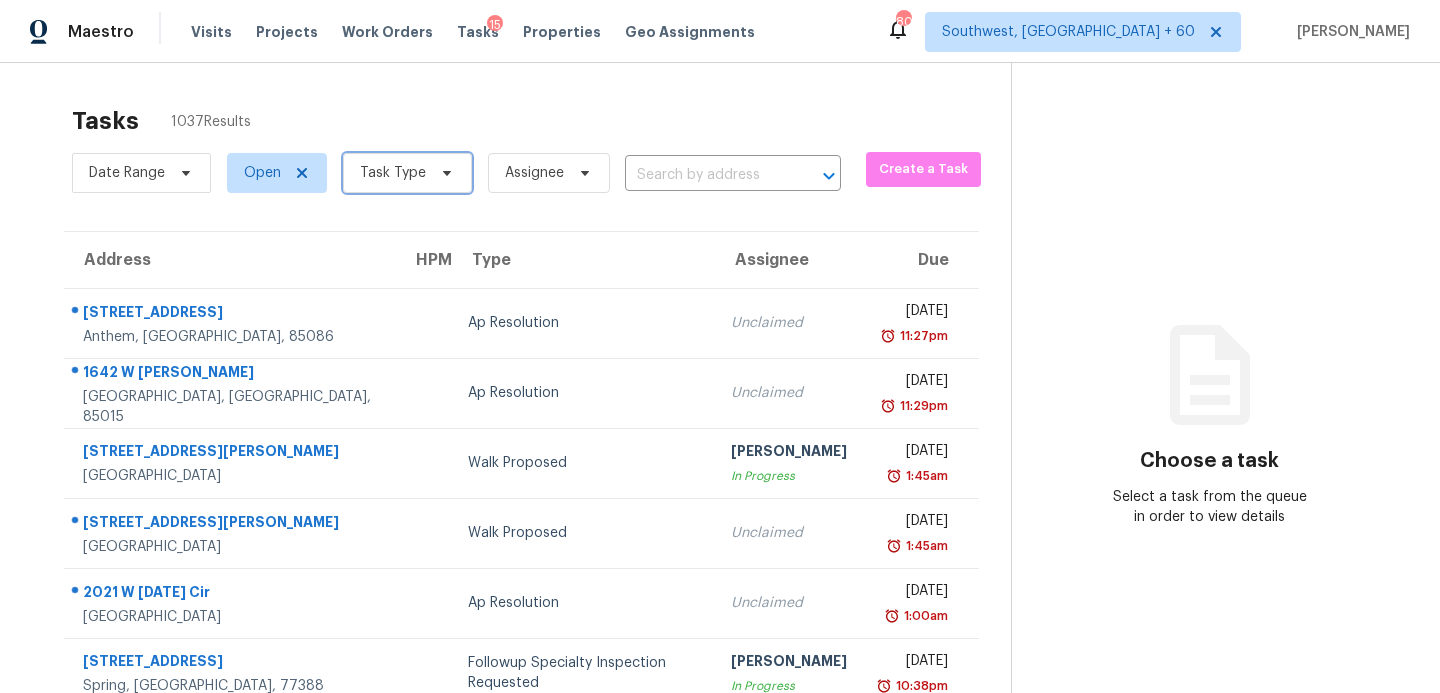 click on "Task Type" at bounding box center (393, 173) 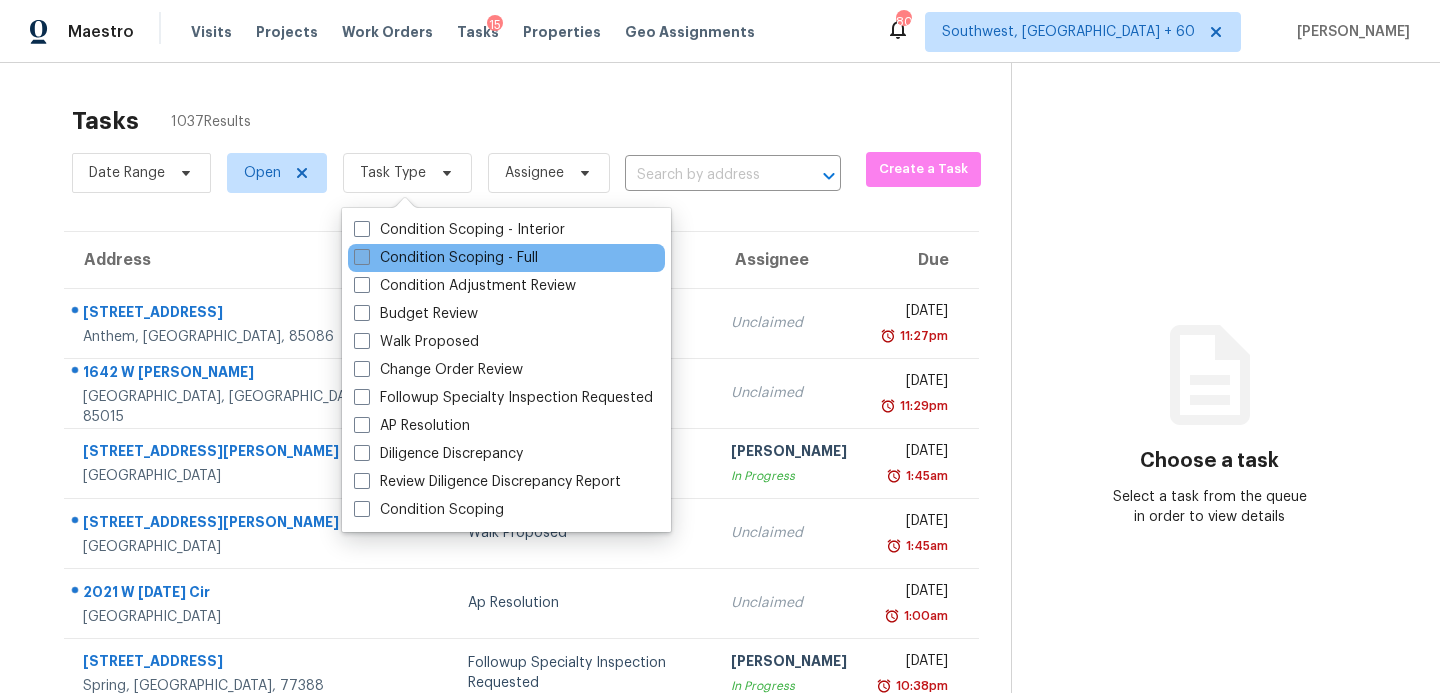 click on "Condition Scoping - Full" at bounding box center [446, 258] 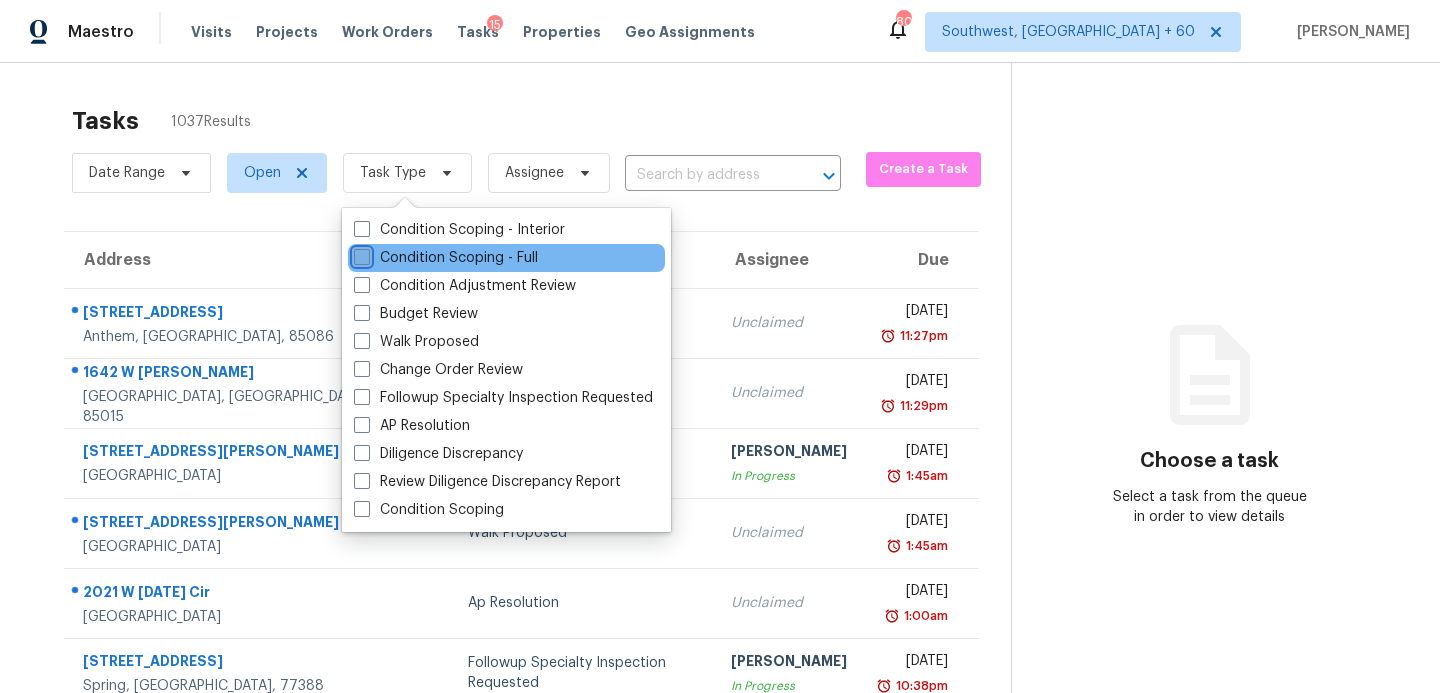 click on "Condition Scoping - Full" at bounding box center [360, 254] 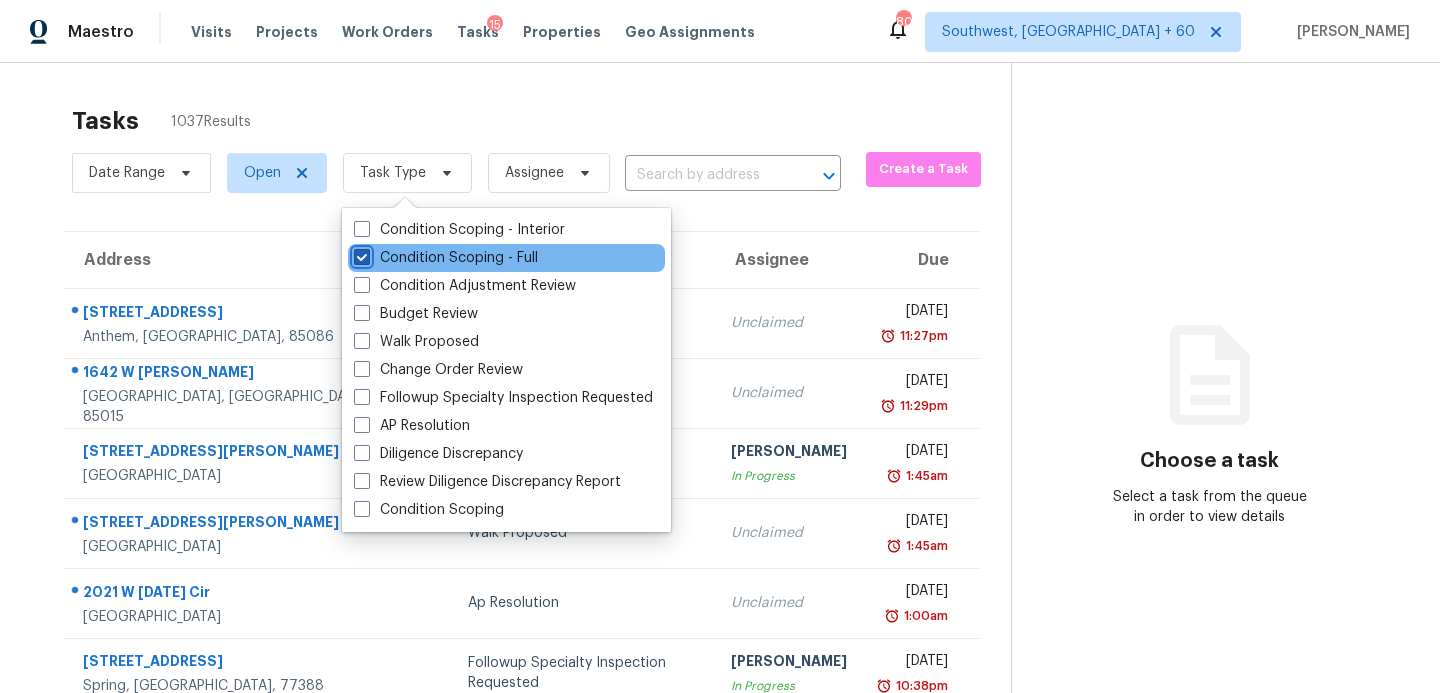 checkbox on "true" 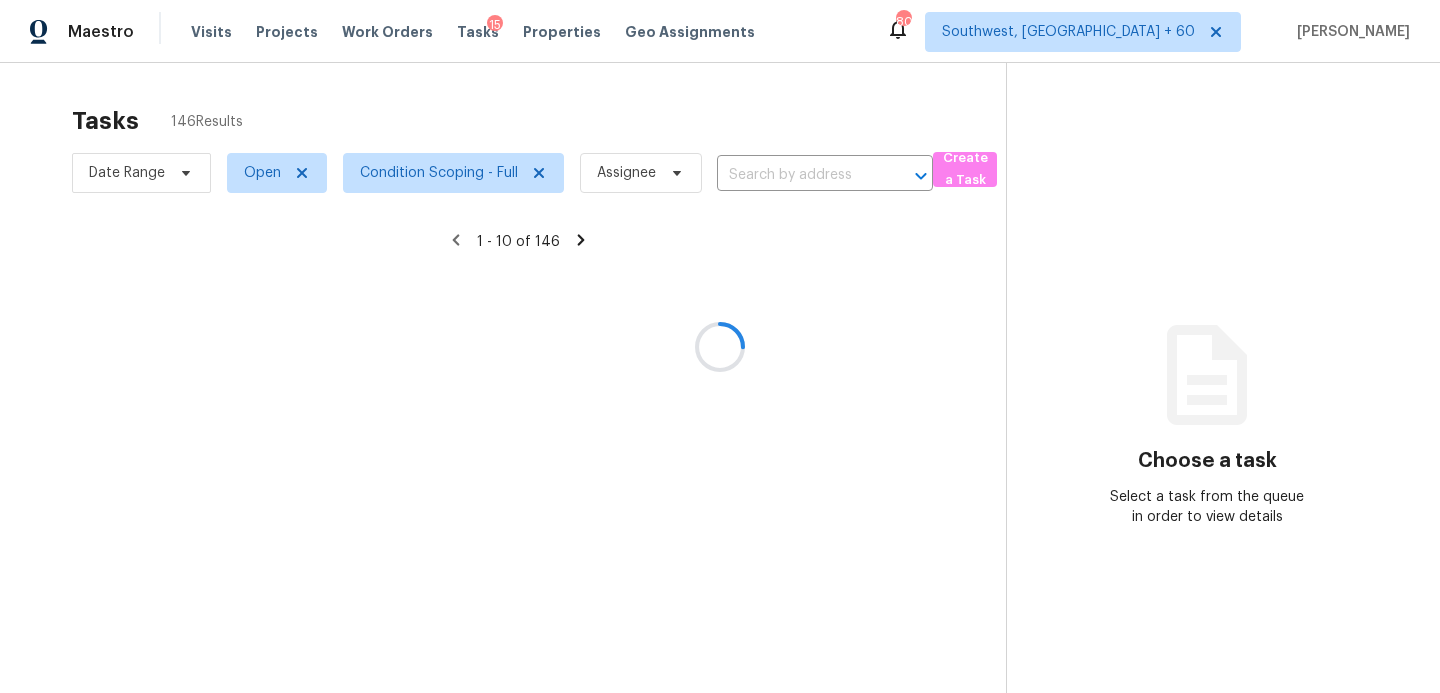click at bounding box center [720, 346] 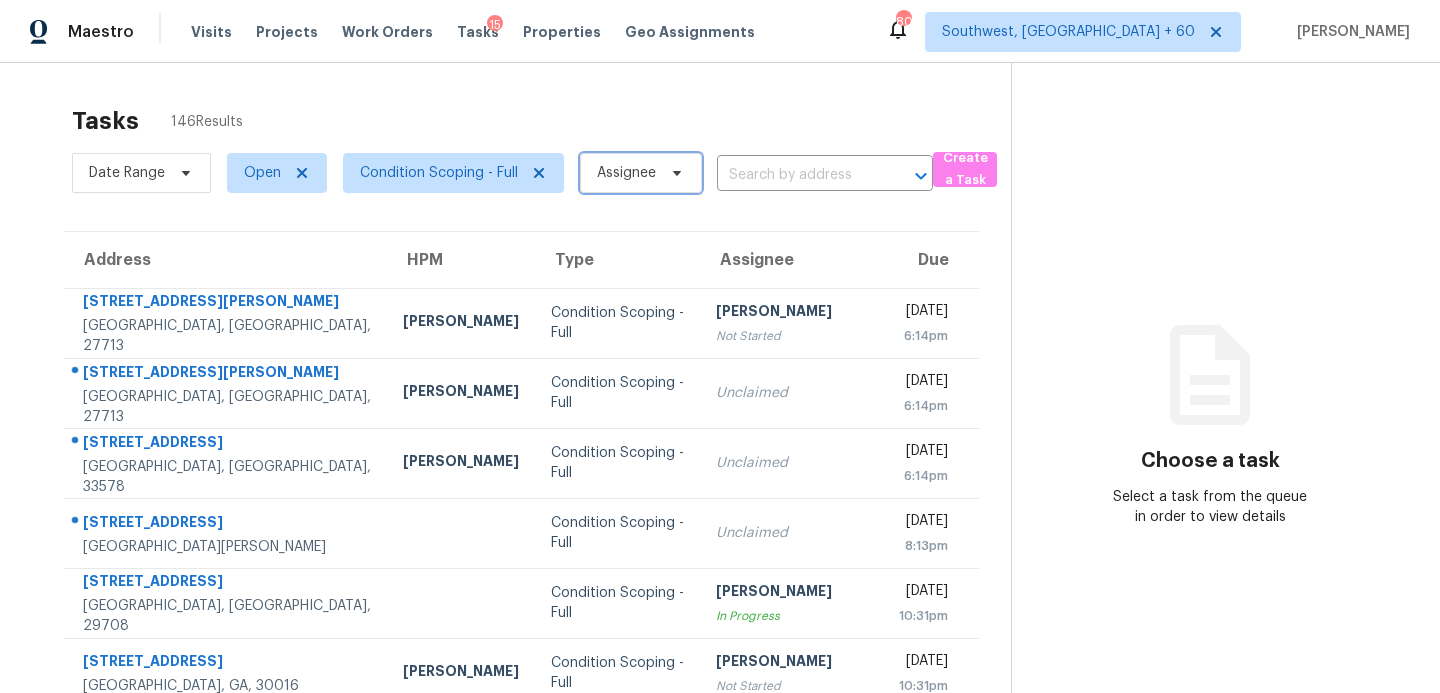 click on "Assignee" at bounding box center [626, 173] 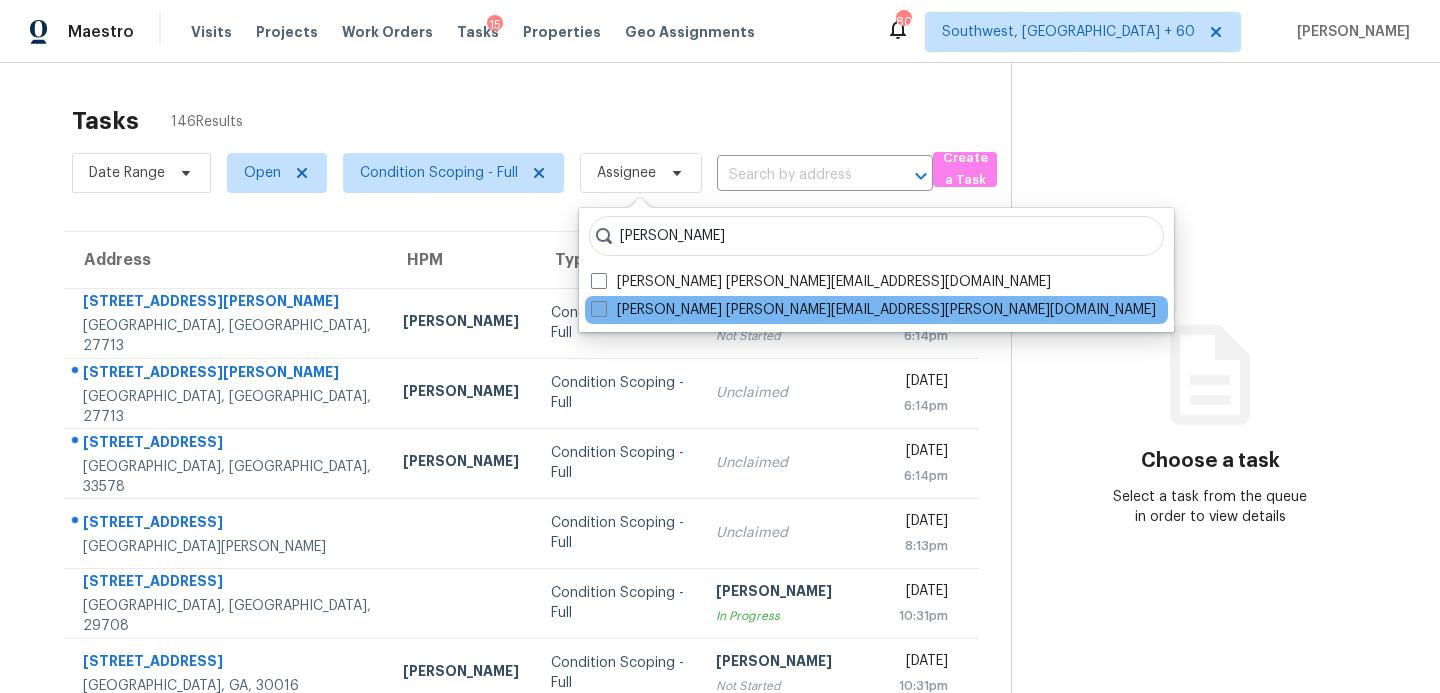type on "sakthivel" 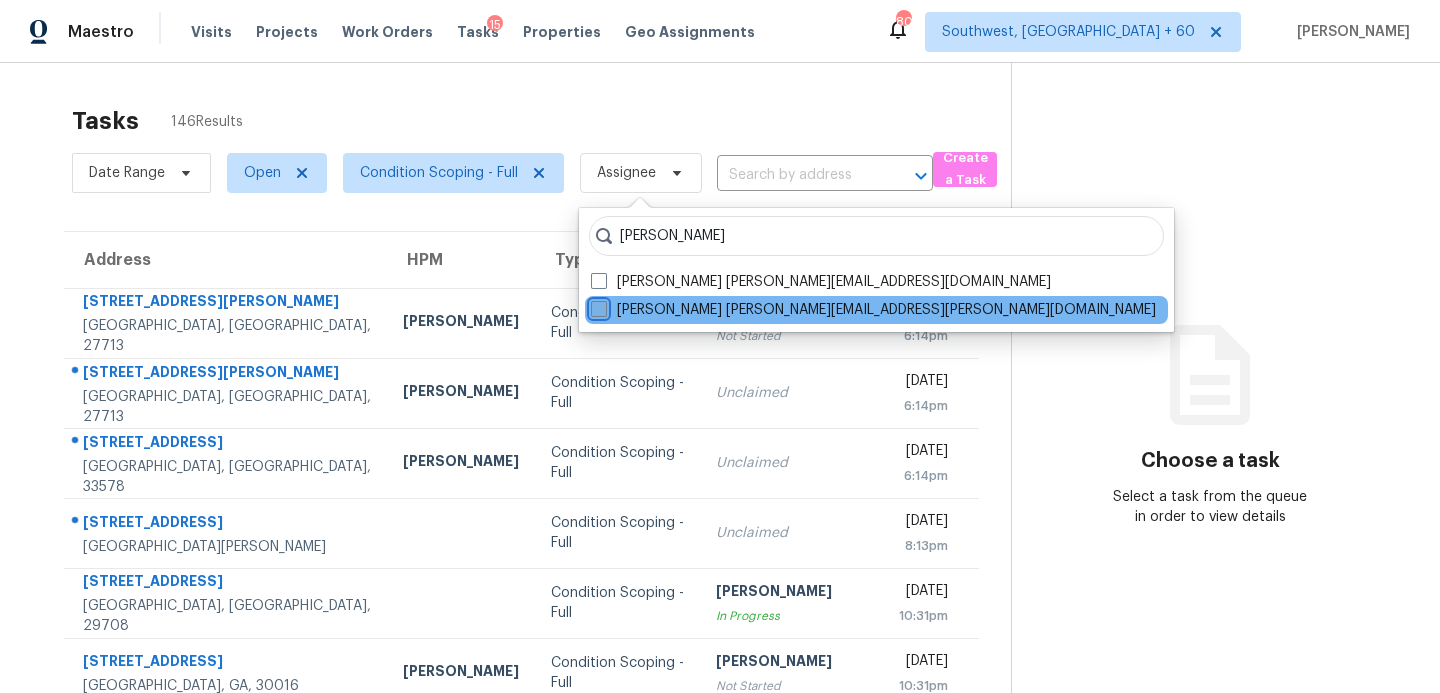 click on "Sakthivel Chandran
sakthivel.chandran@opendoor.com" at bounding box center (597, 306) 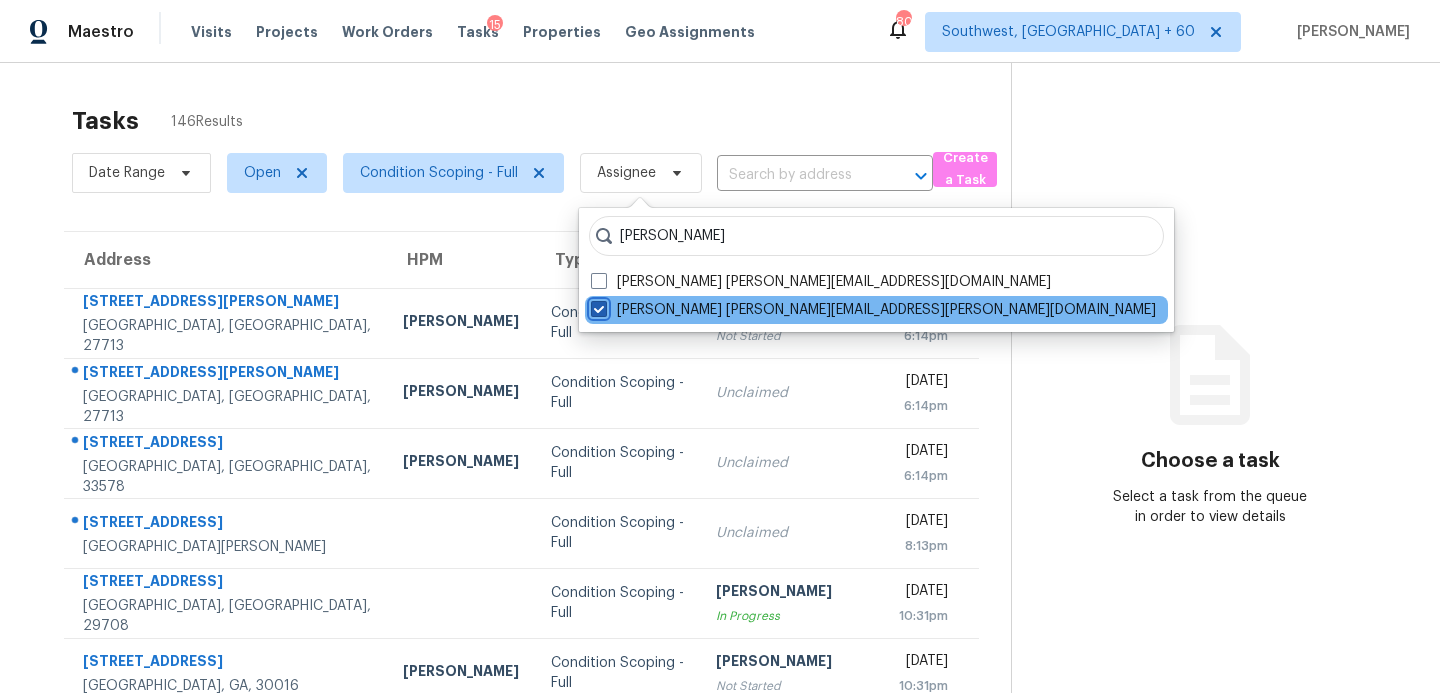 checkbox on "true" 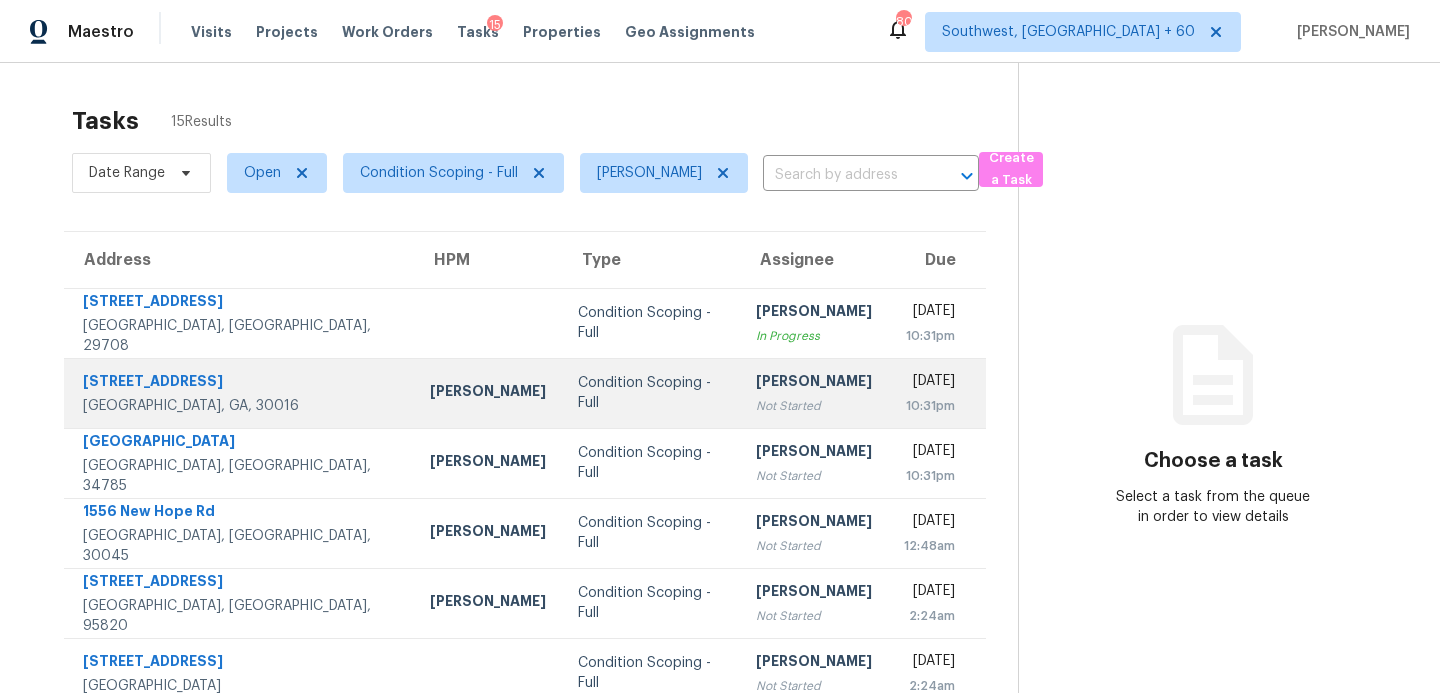 click on "[PERSON_NAME]" at bounding box center [814, 383] 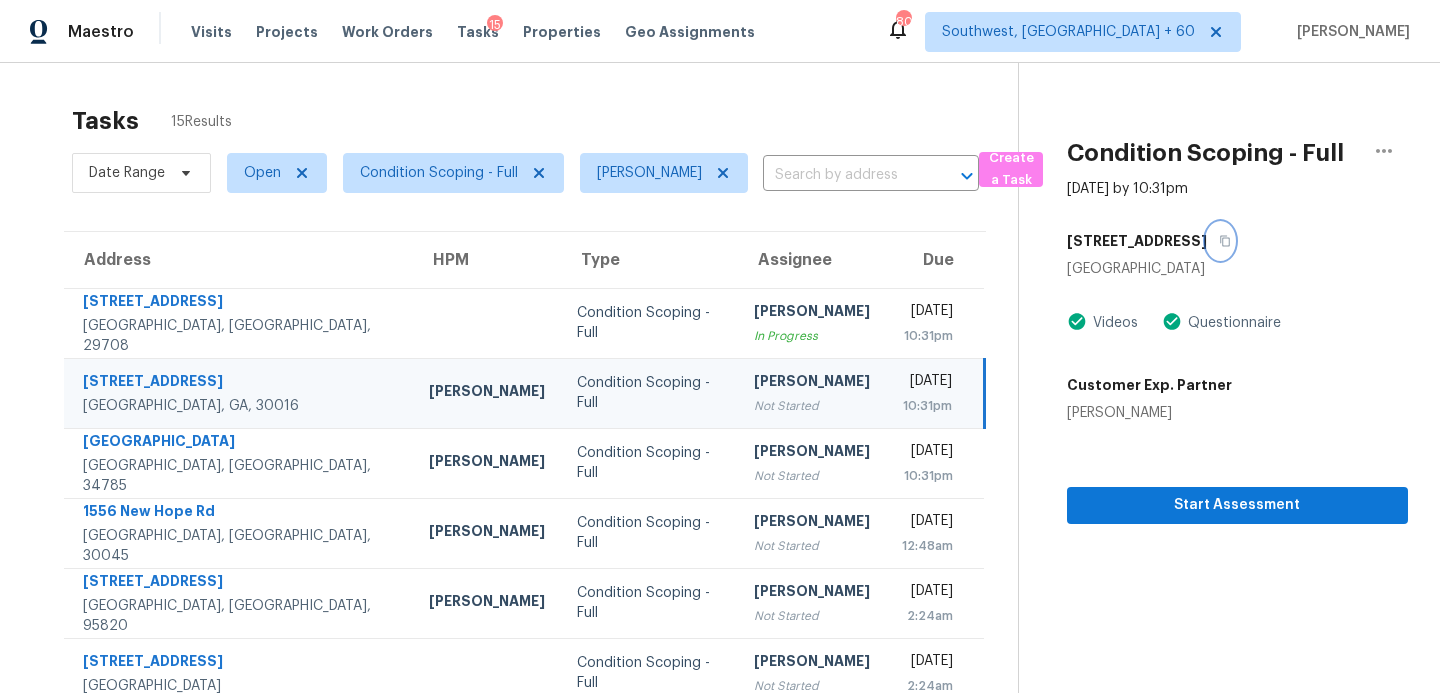 click 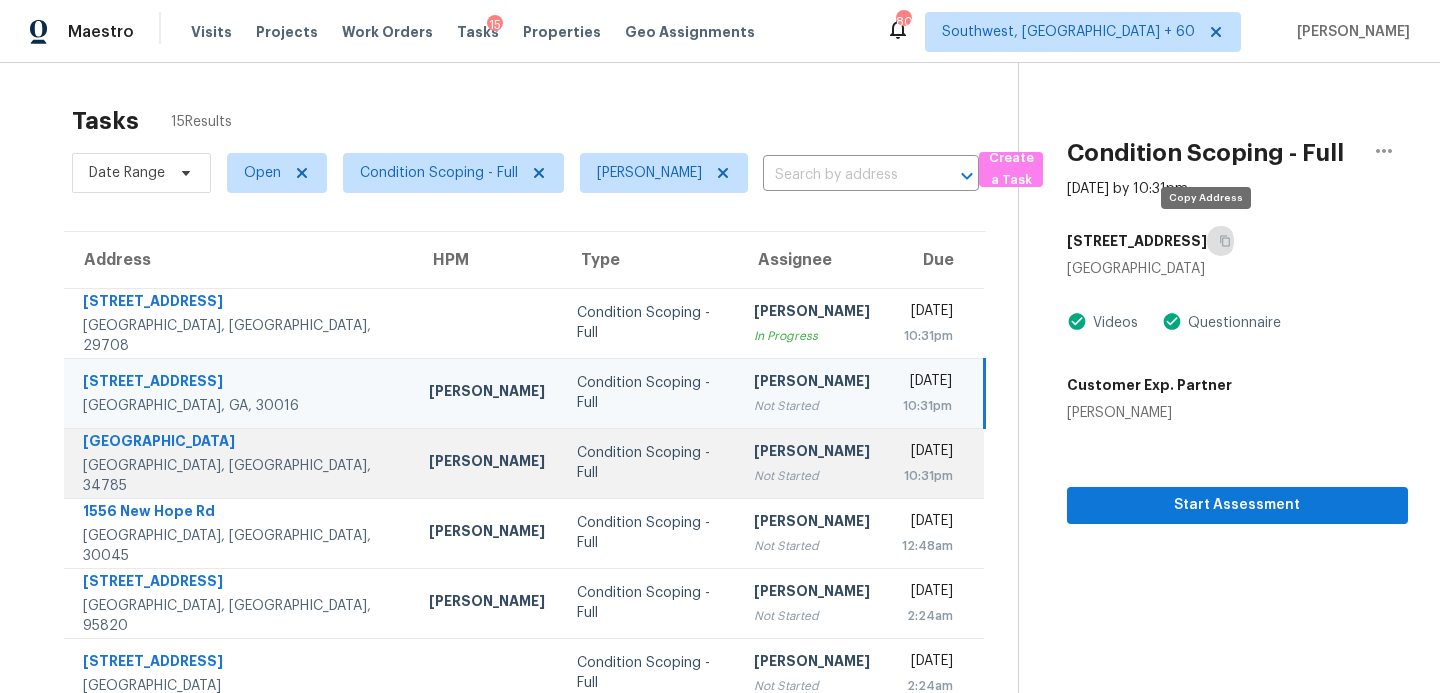 click on "Condition Scoping - Full" at bounding box center (650, 463) 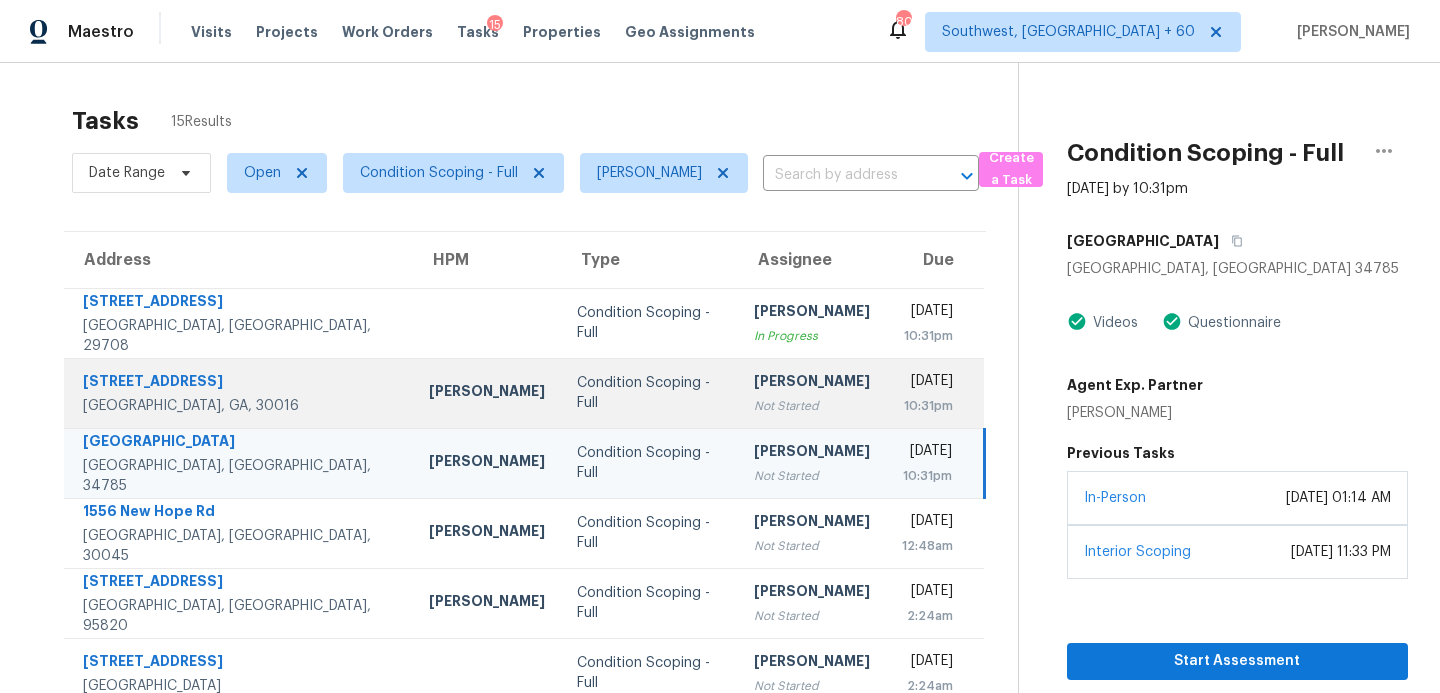 scroll, scrollTop: 105, scrollLeft: 0, axis: vertical 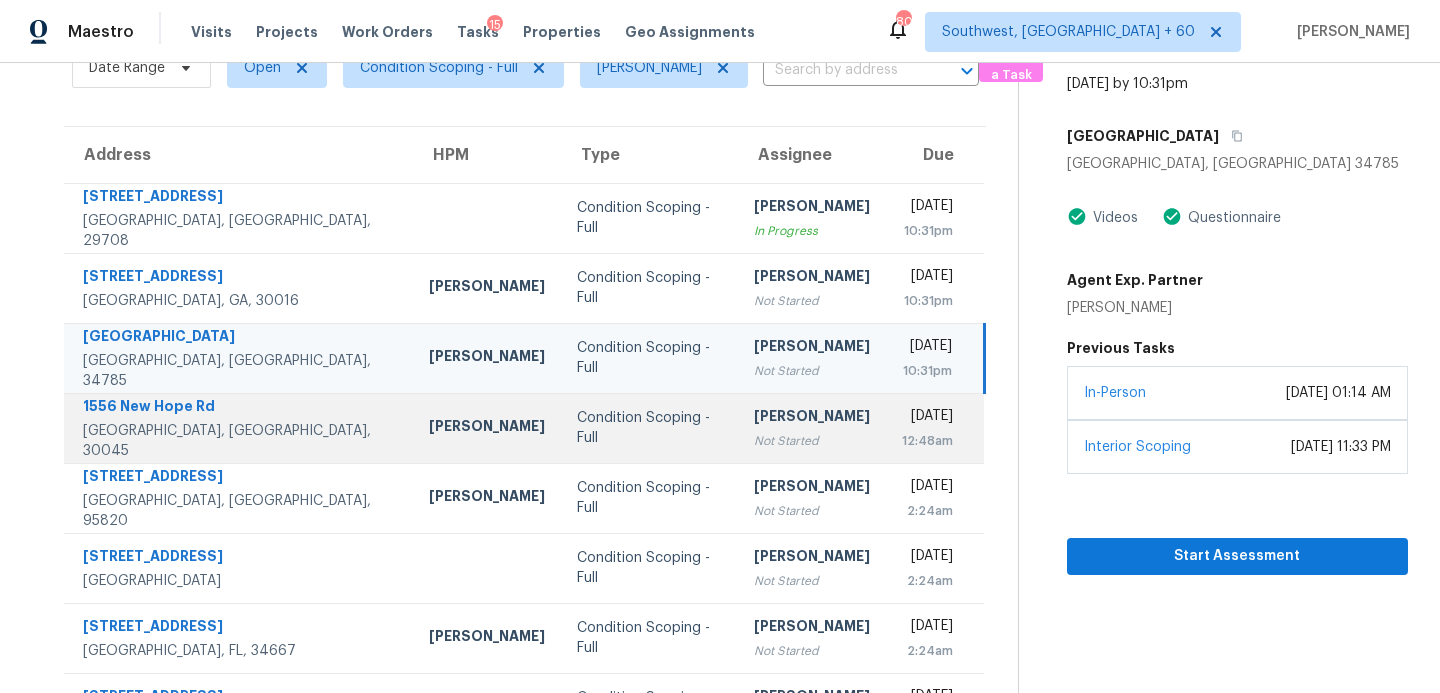 click on "Condition Scoping - Full" at bounding box center [650, 428] 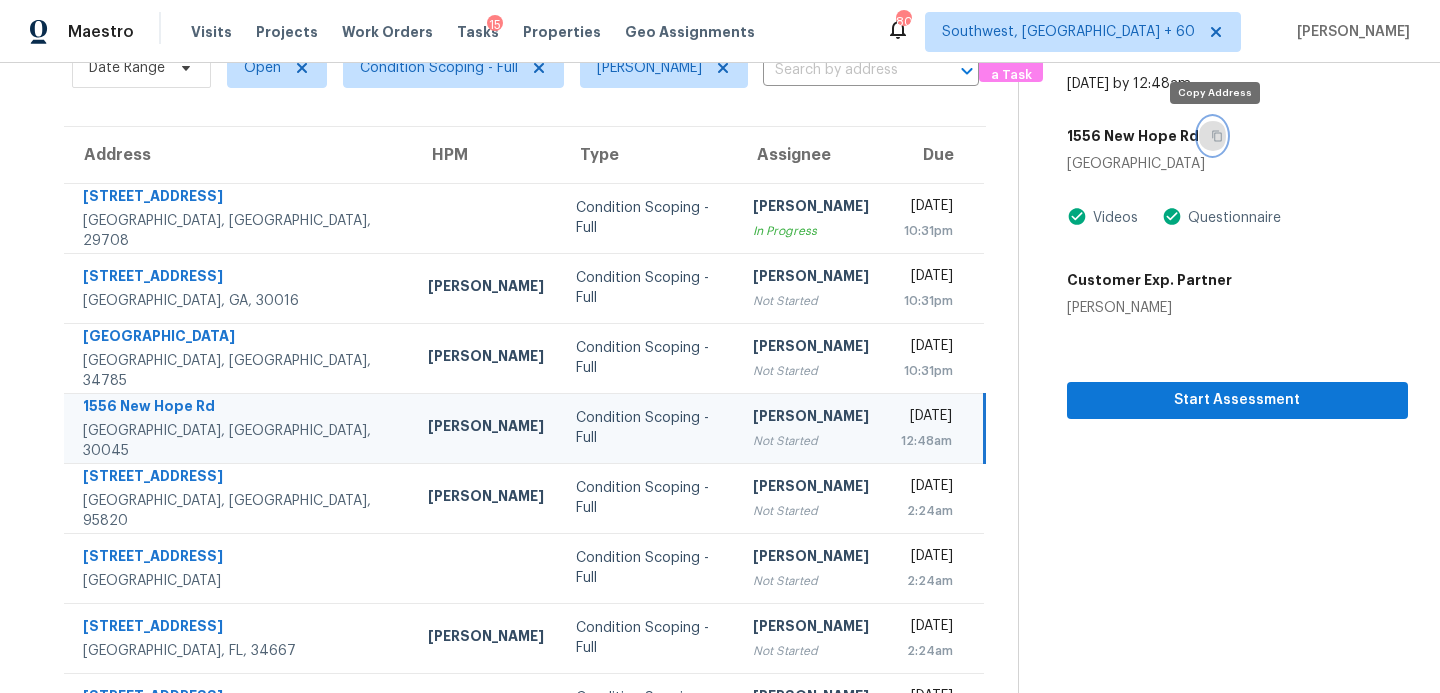 click 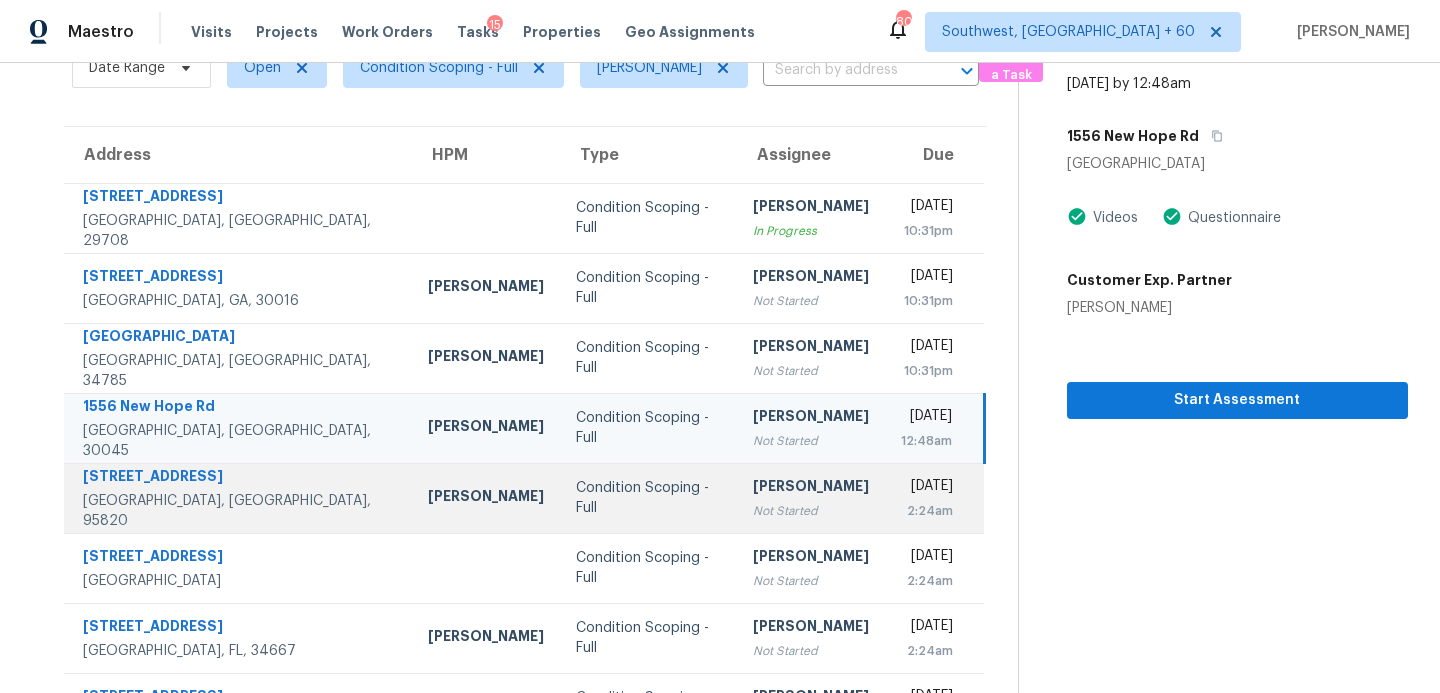 click on "Condition Scoping - Full" at bounding box center (648, 498) 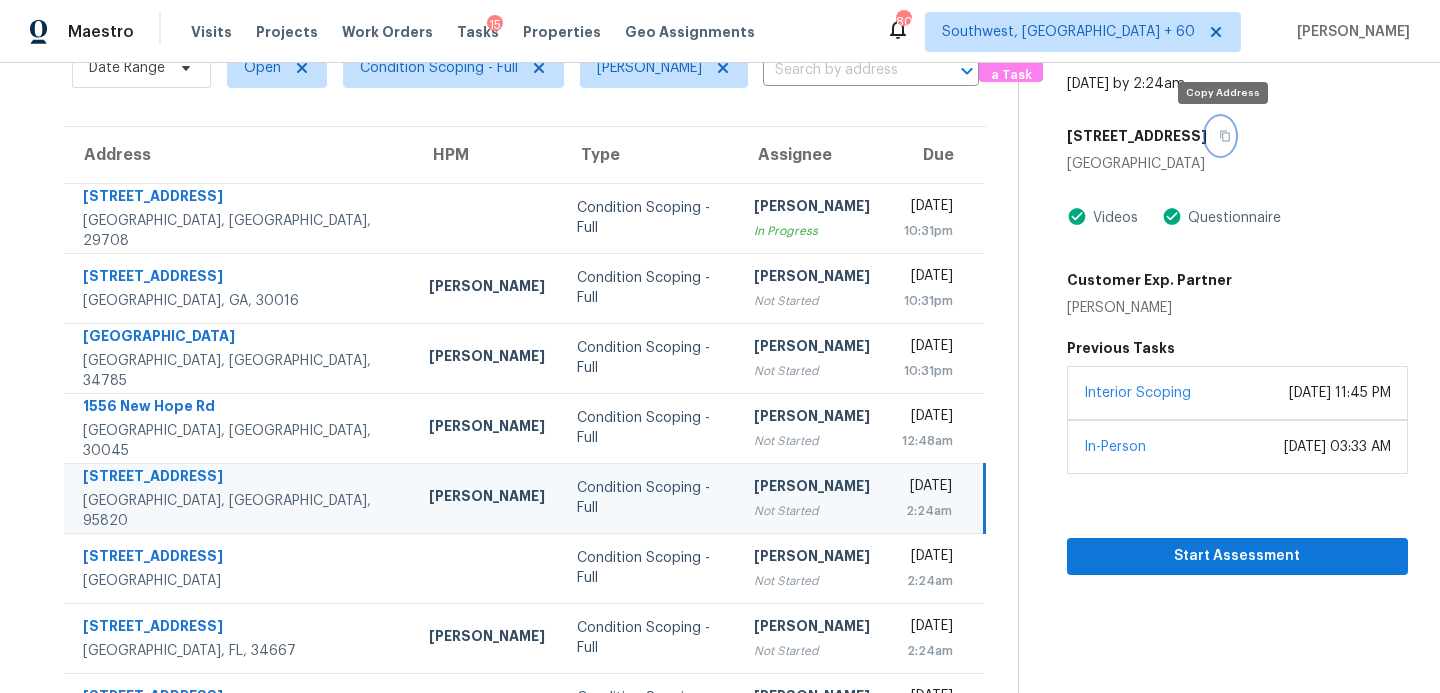 click 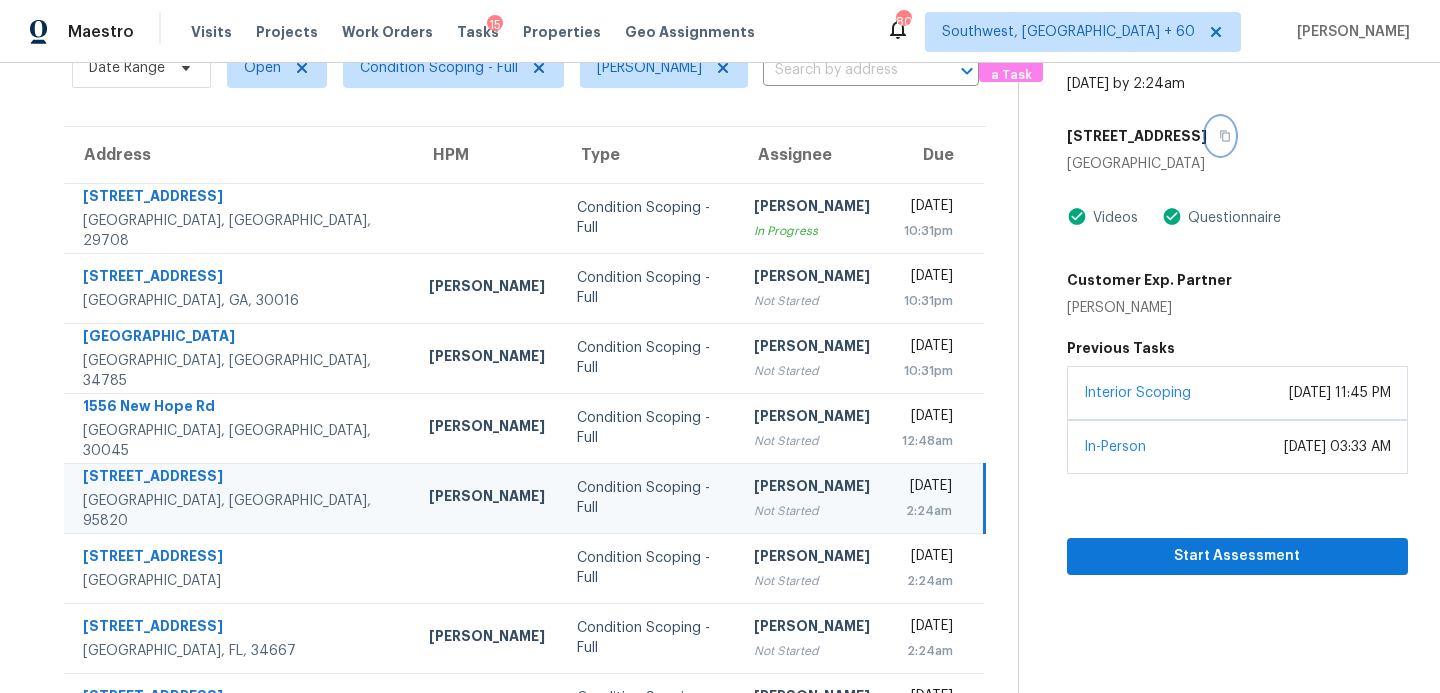 scroll, scrollTop: 189, scrollLeft: 0, axis: vertical 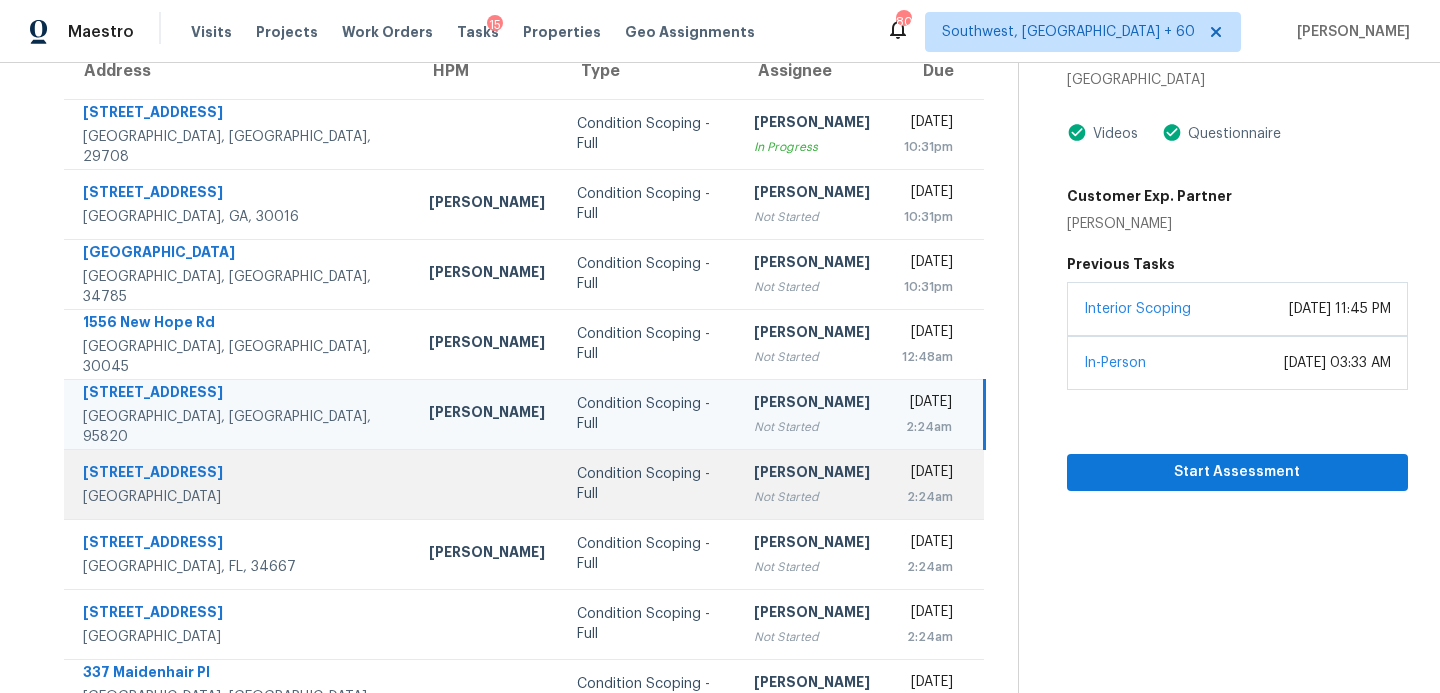 click on "Condition Scoping - Full" at bounding box center [650, 484] 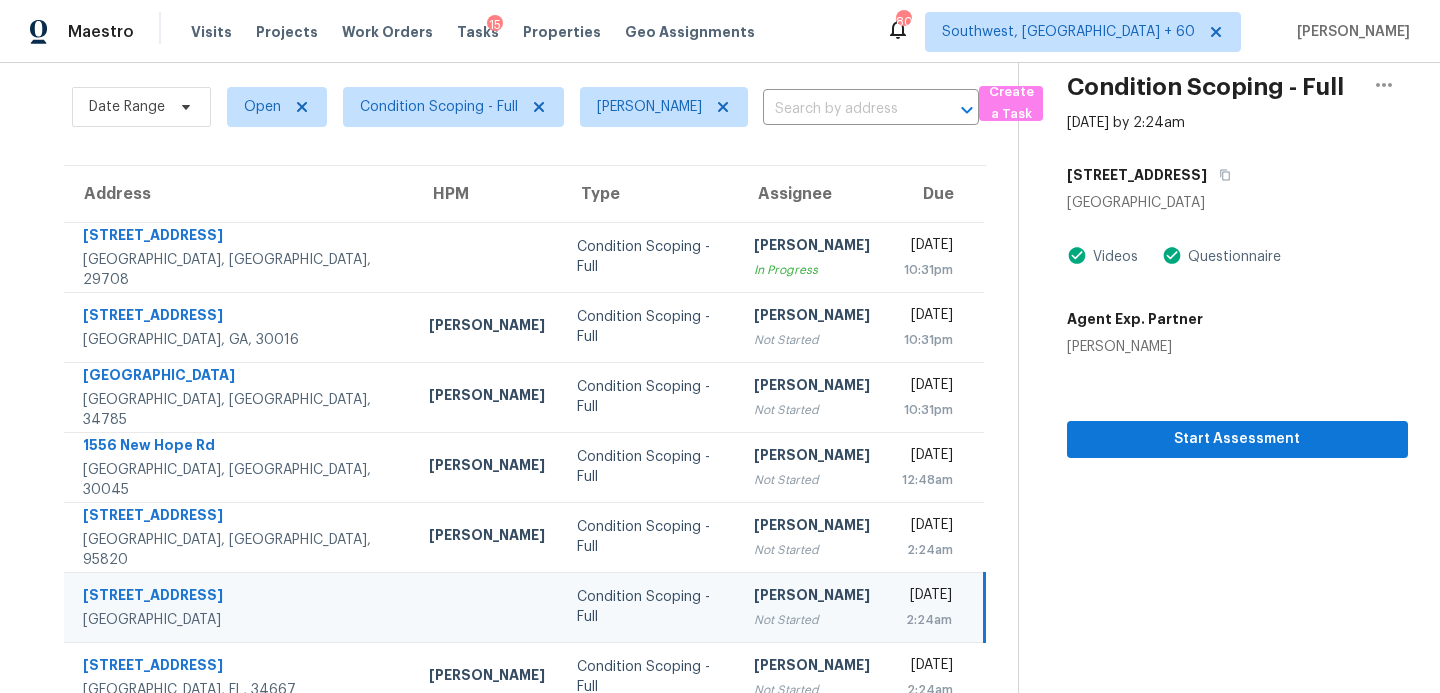 scroll, scrollTop: 0, scrollLeft: 0, axis: both 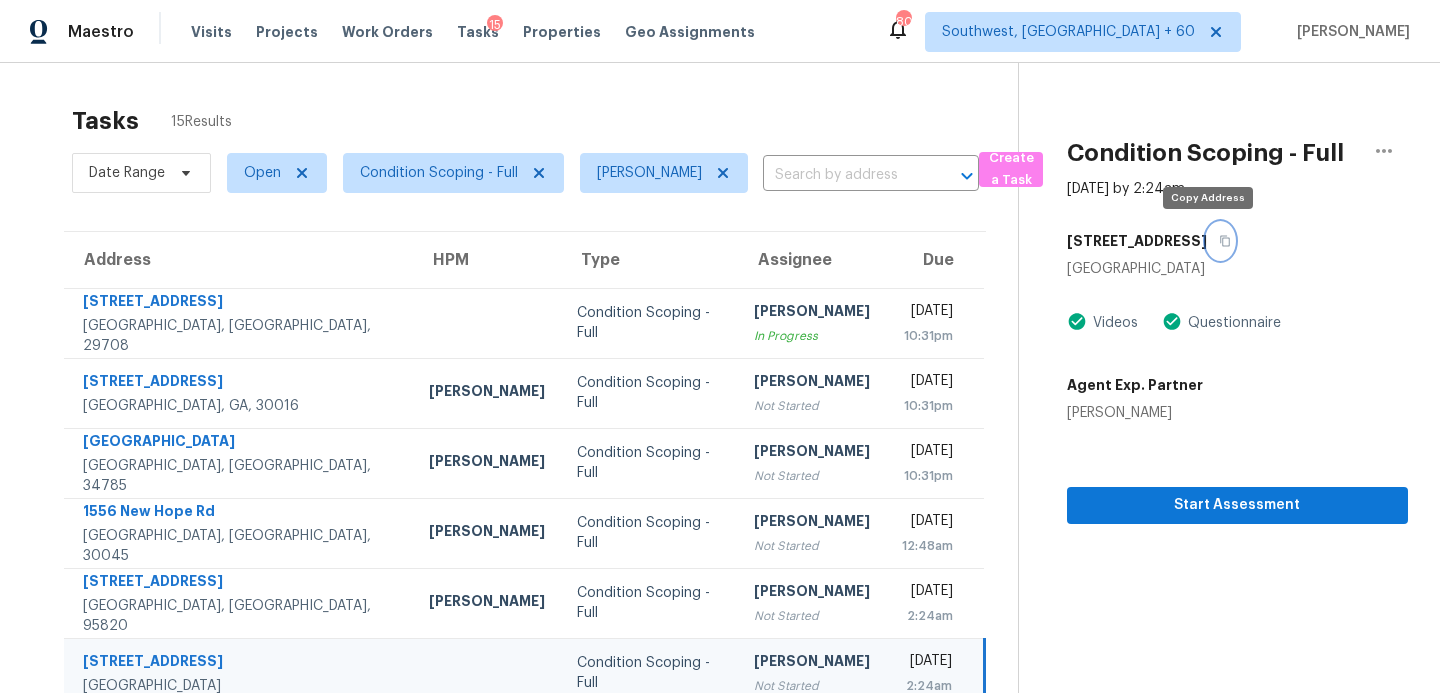 click 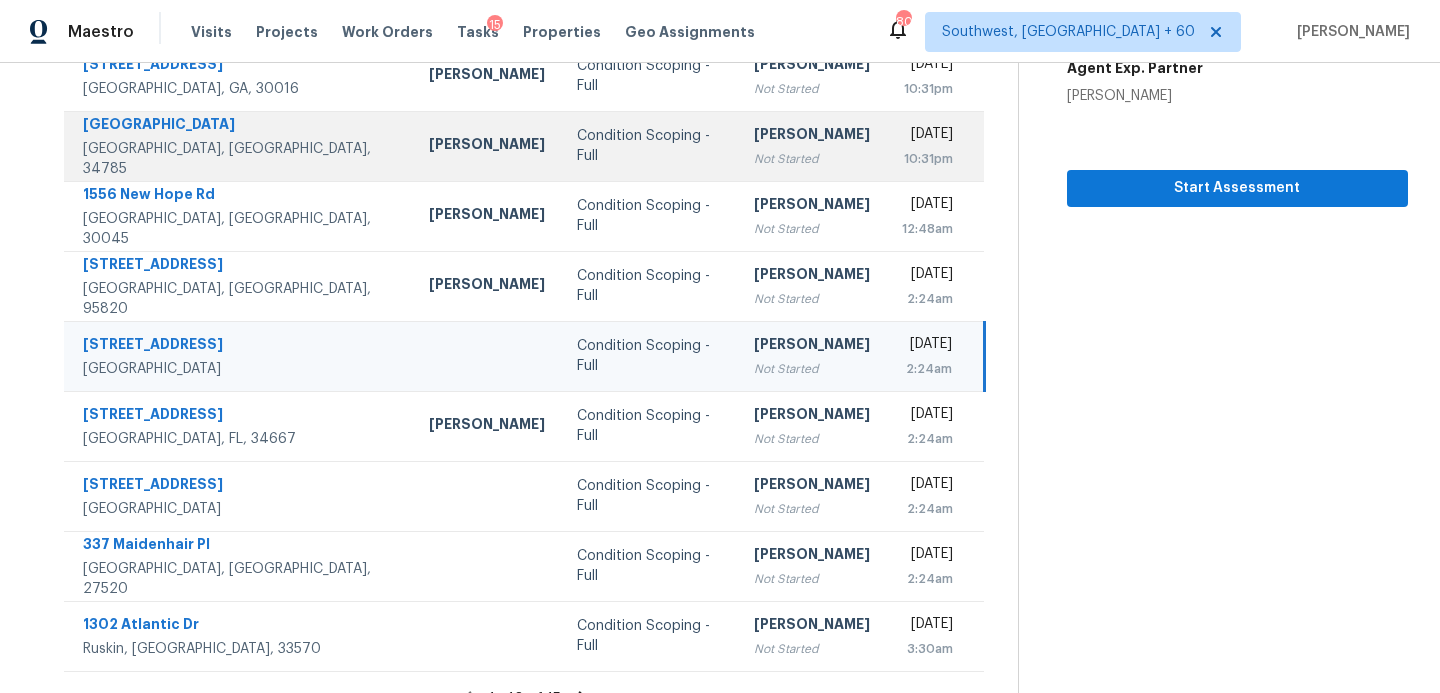 scroll, scrollTop: 326, scrollLeft: 0, axis: vertical 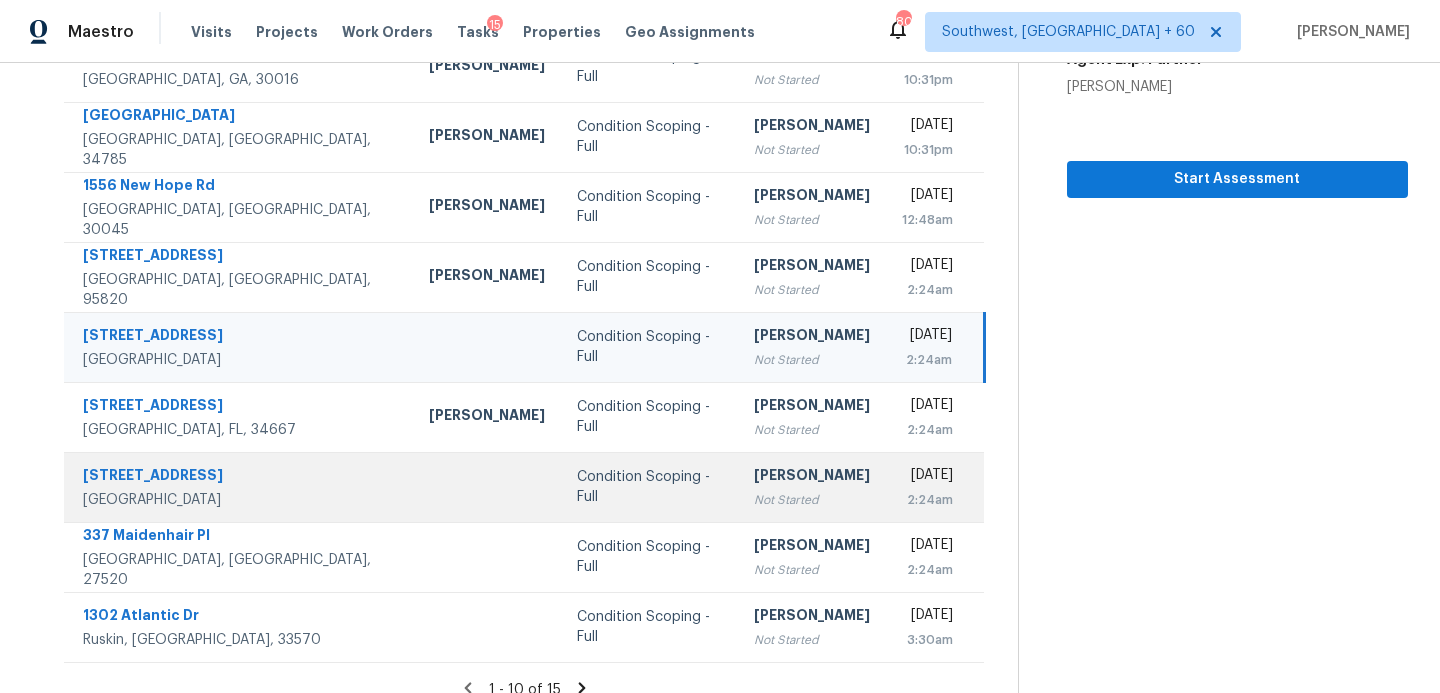 click on "Sakthivel Chandran Not Started" at bounding box center (812, 487) 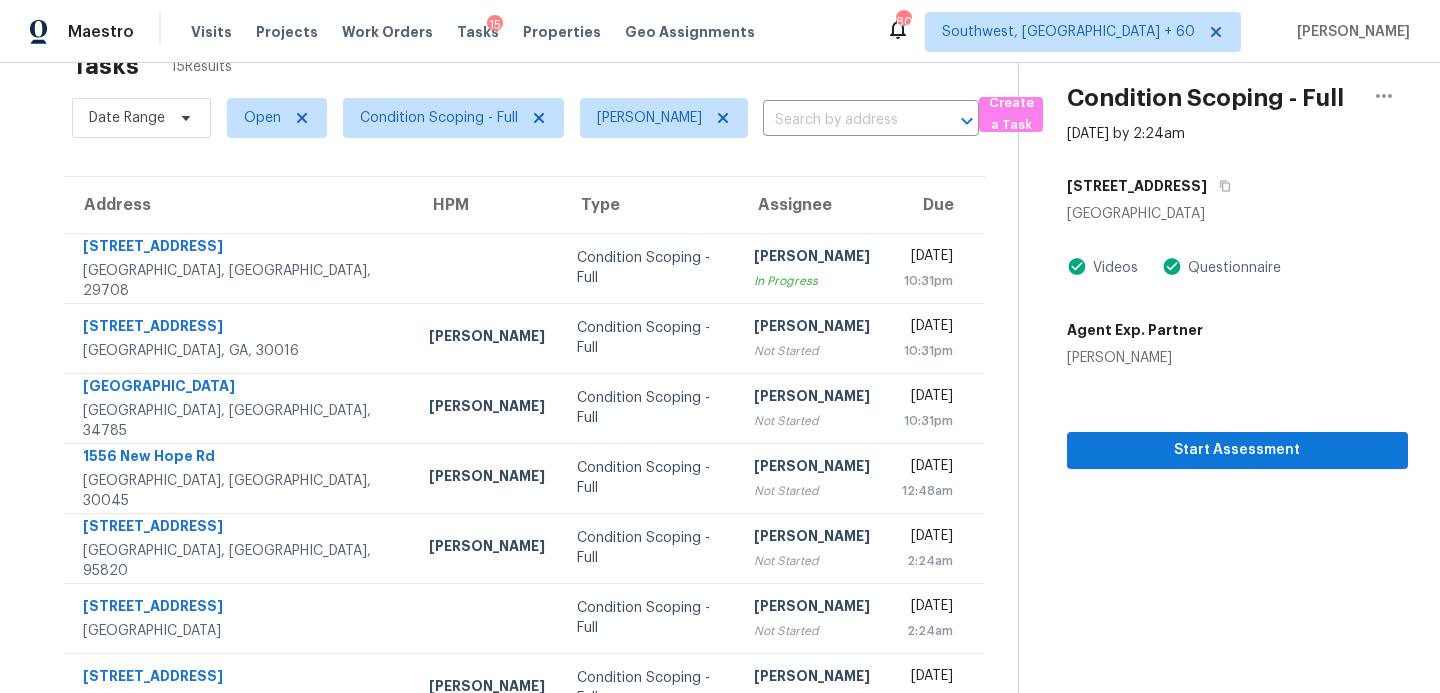 scroll, scrollTop: 0, scrollLeft: 0, axis: both 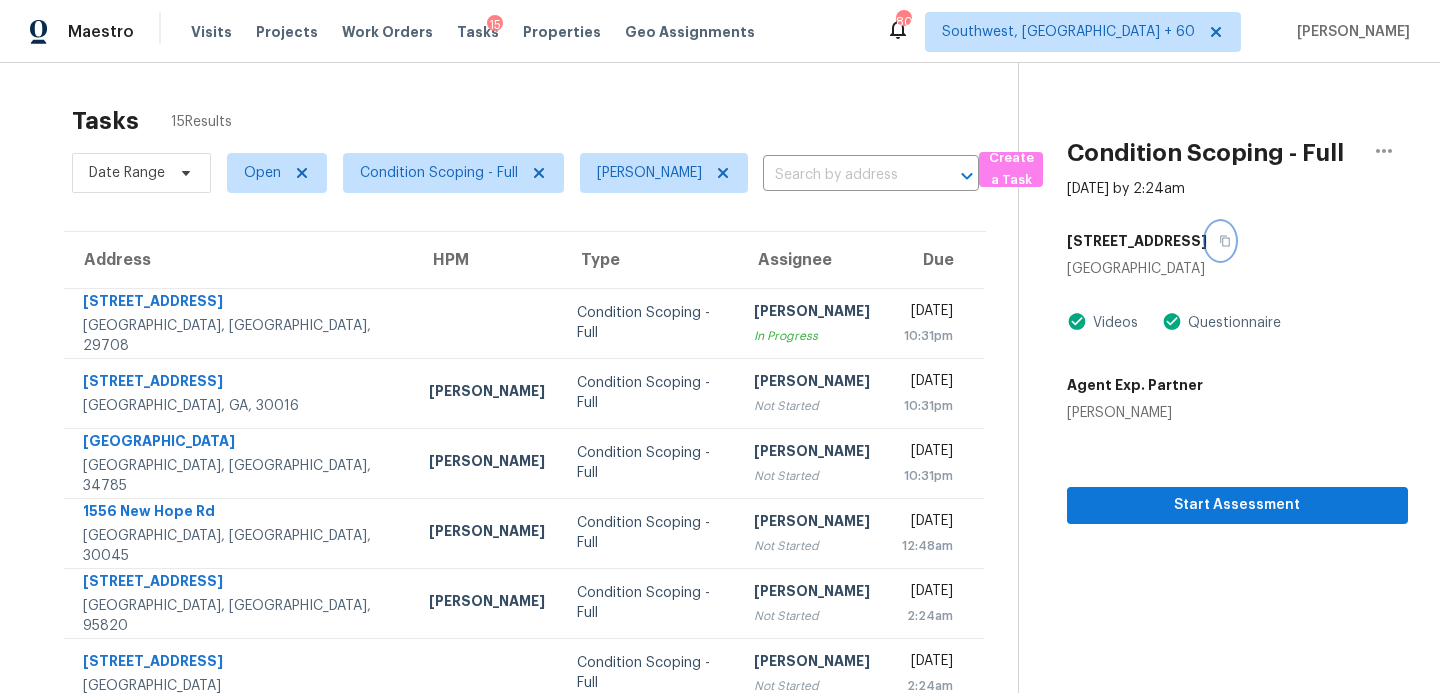click 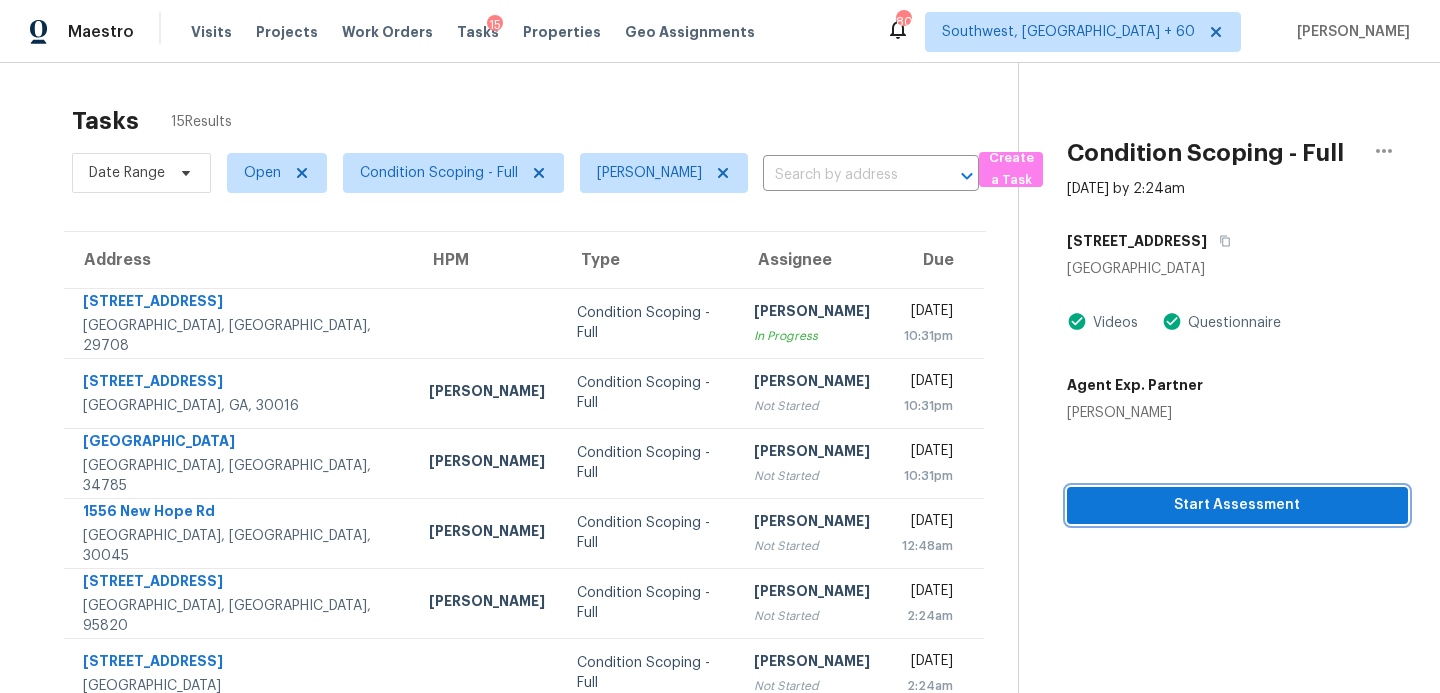 click on "Start Assessment" at bounding box center (1237, 505) 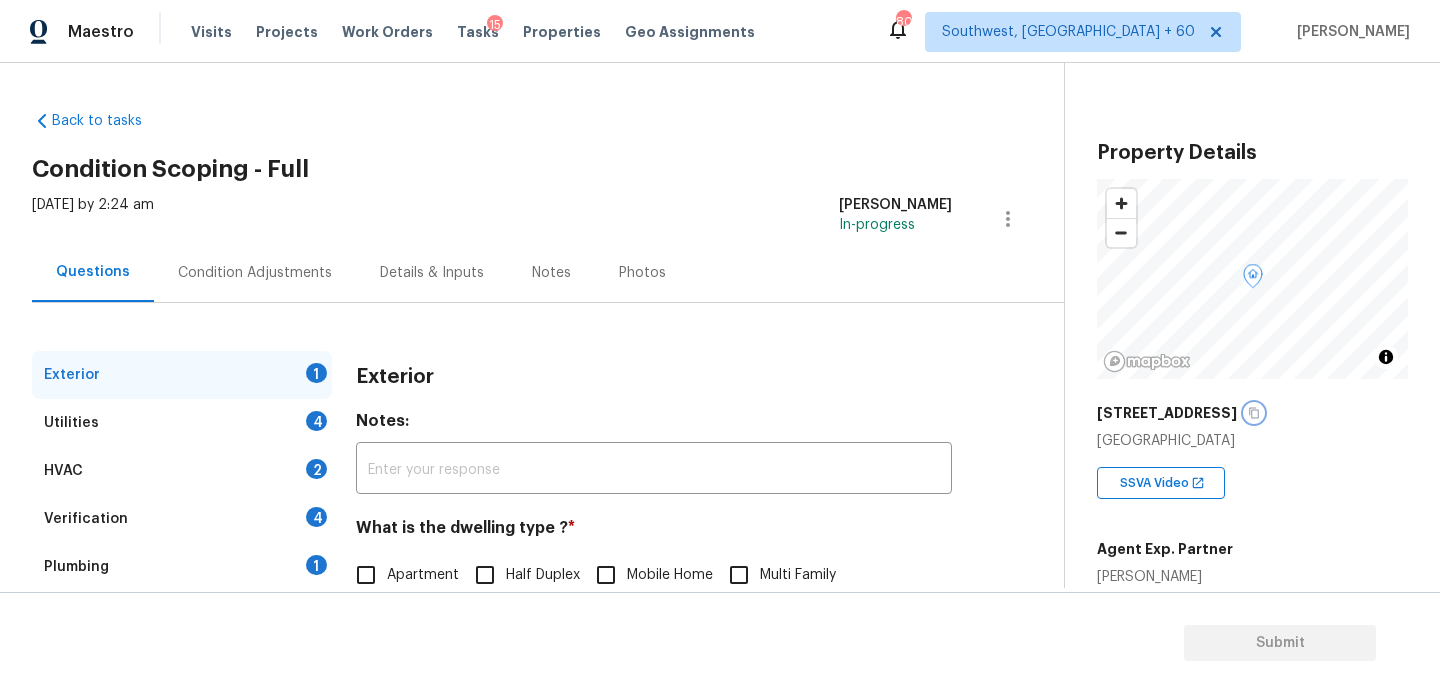 click 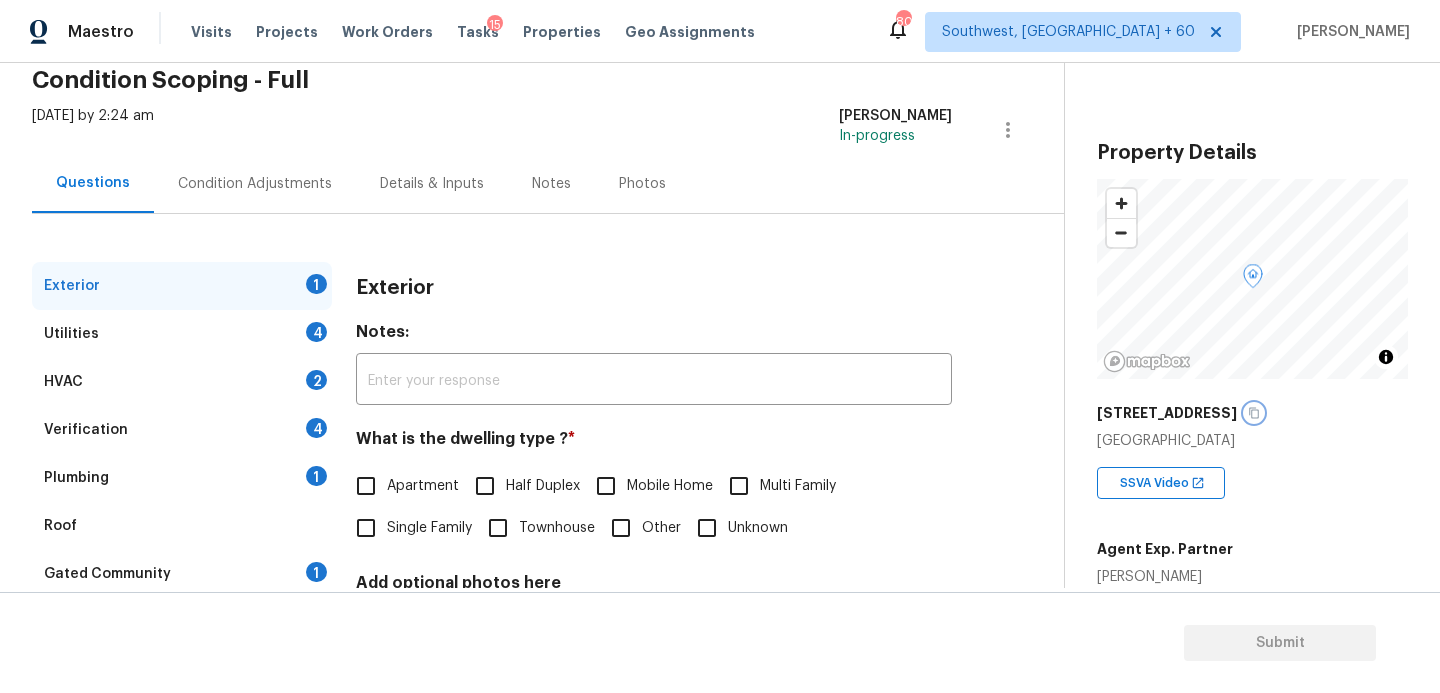 scroll, scrollTop: 140, scrollLeft: 0, axis: vertical 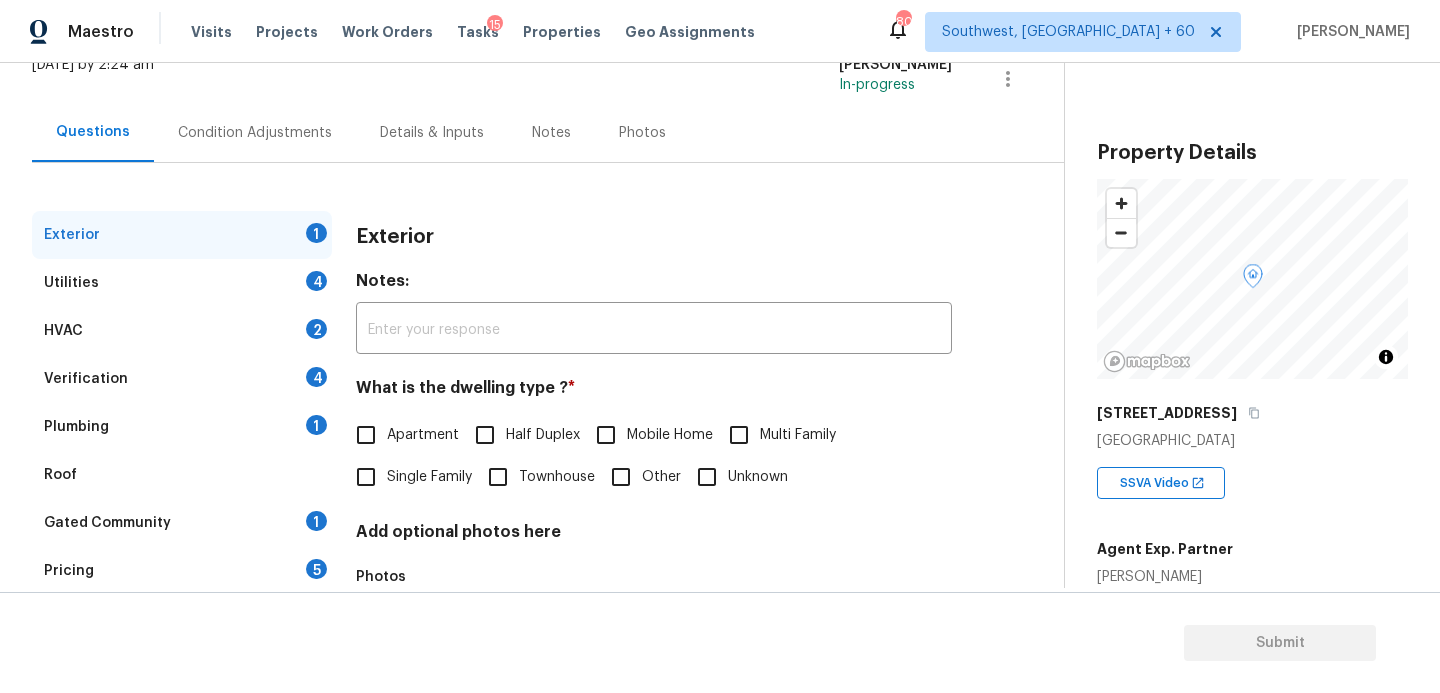 click on "Single Family" at bounding box center [366, 477] 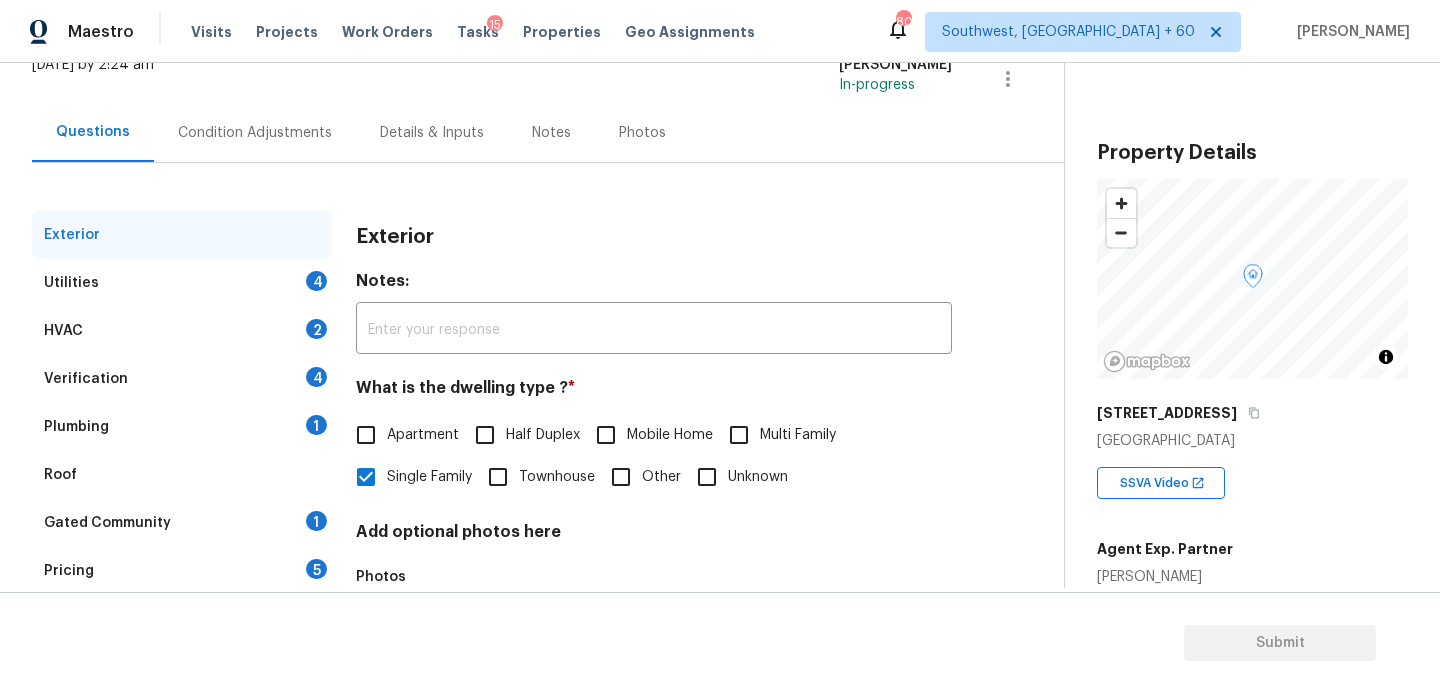 click on "Utilities 4" at bounding box center (182, 283) 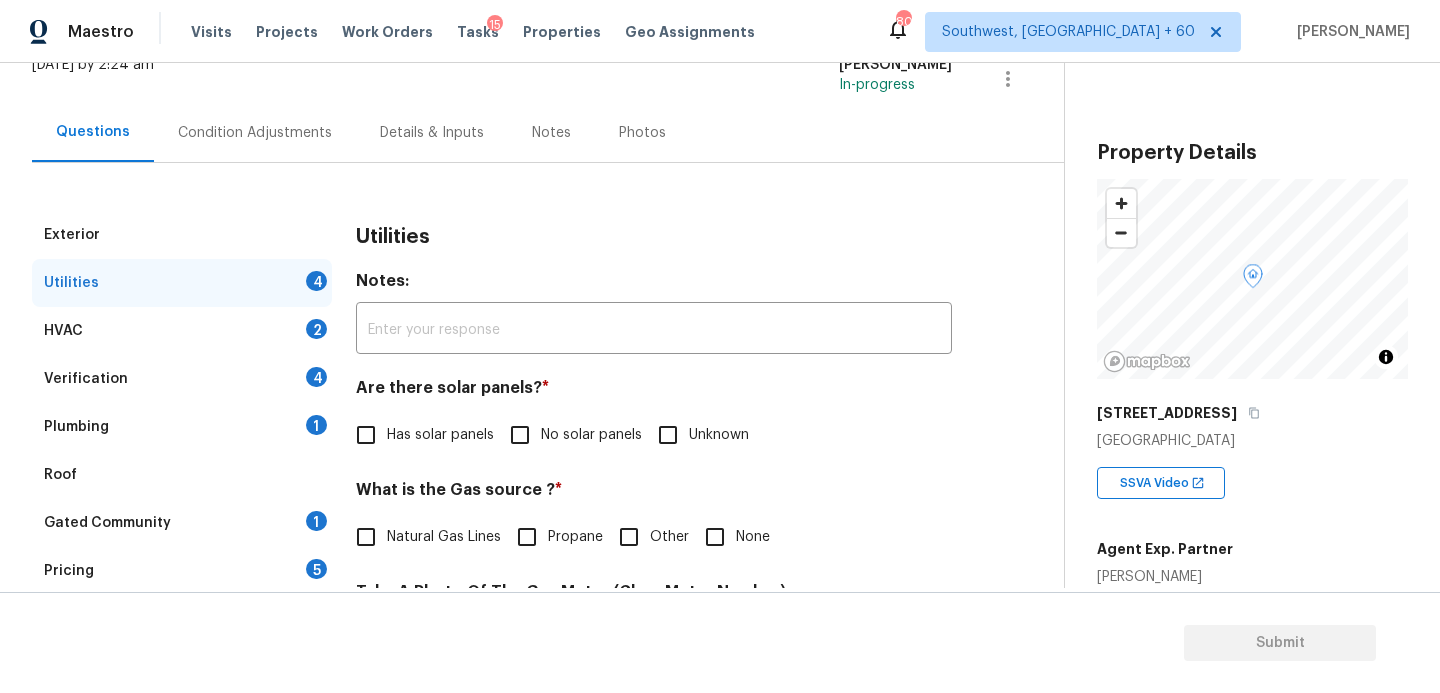 click on "No solar panels" at bounding box center (570, 435) 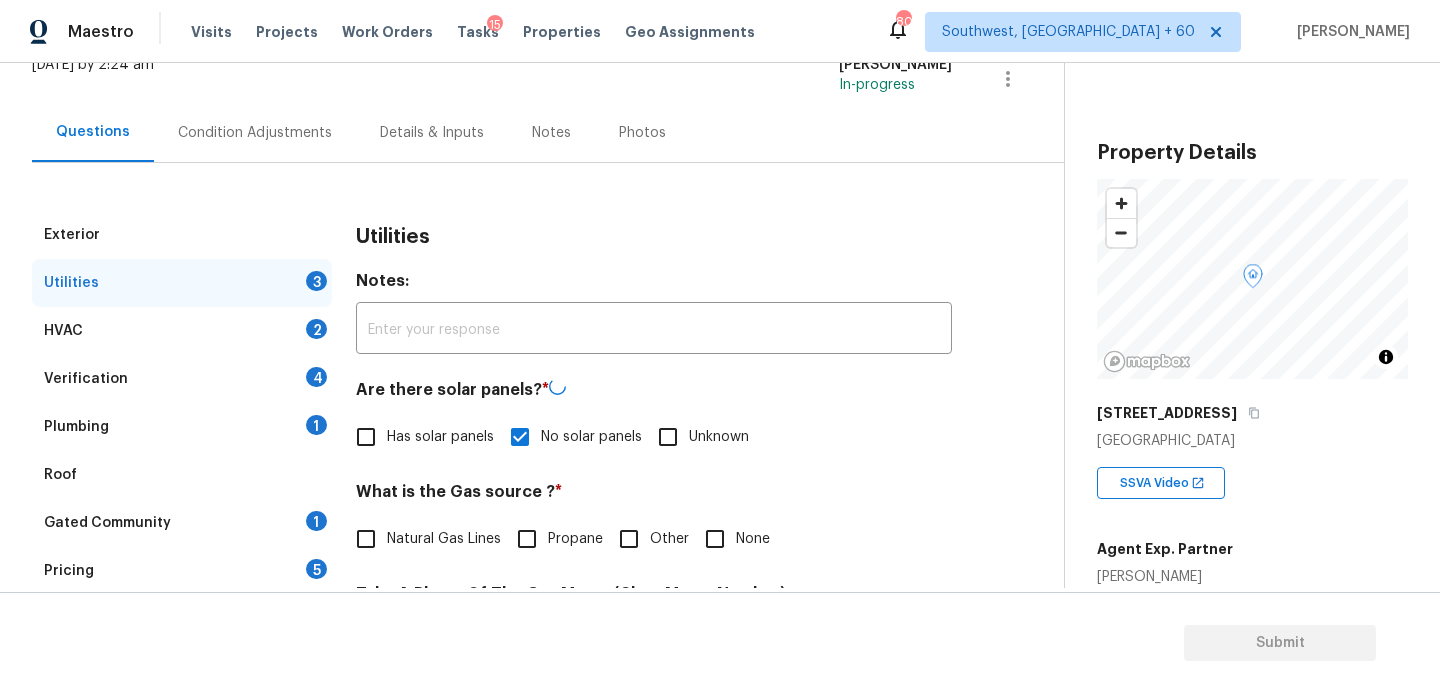 scroll, scrollTop: 812, scrollLeft: 0, axis: vertical 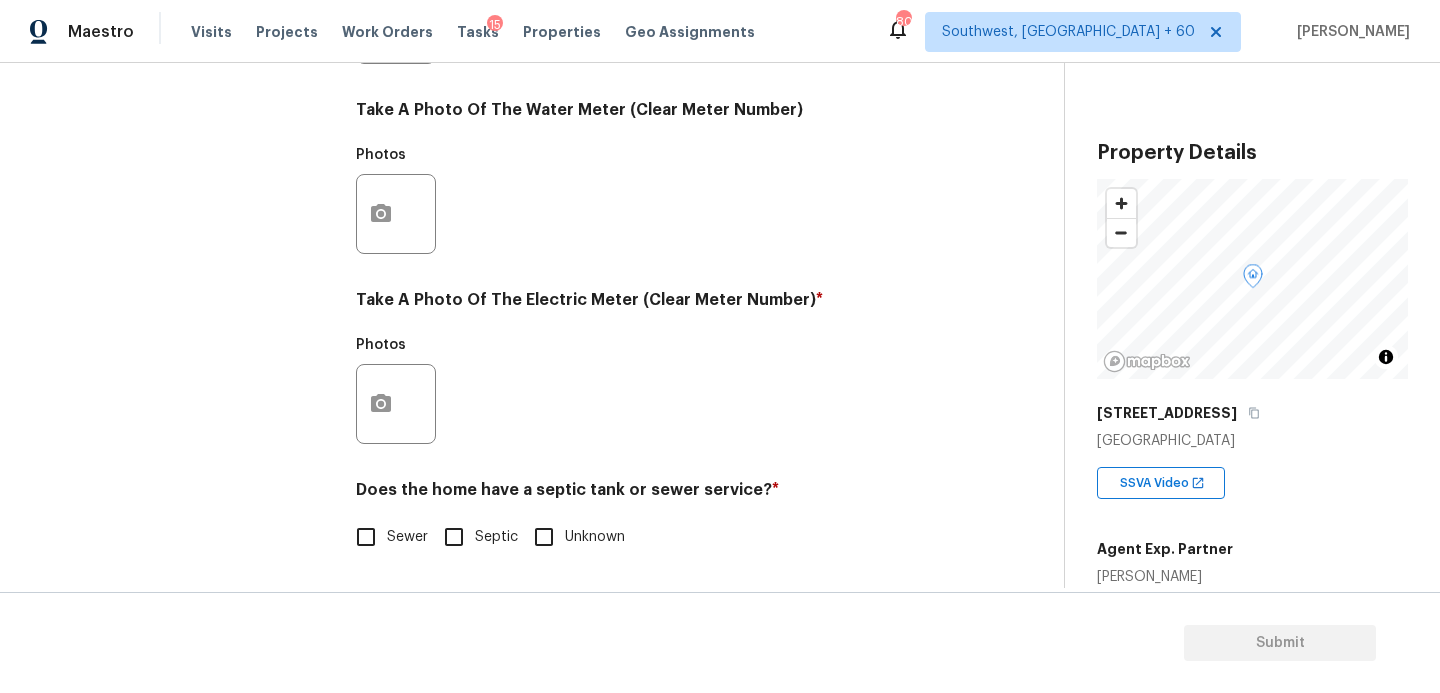 click on "Sewer" at bounding box center [407, 537] 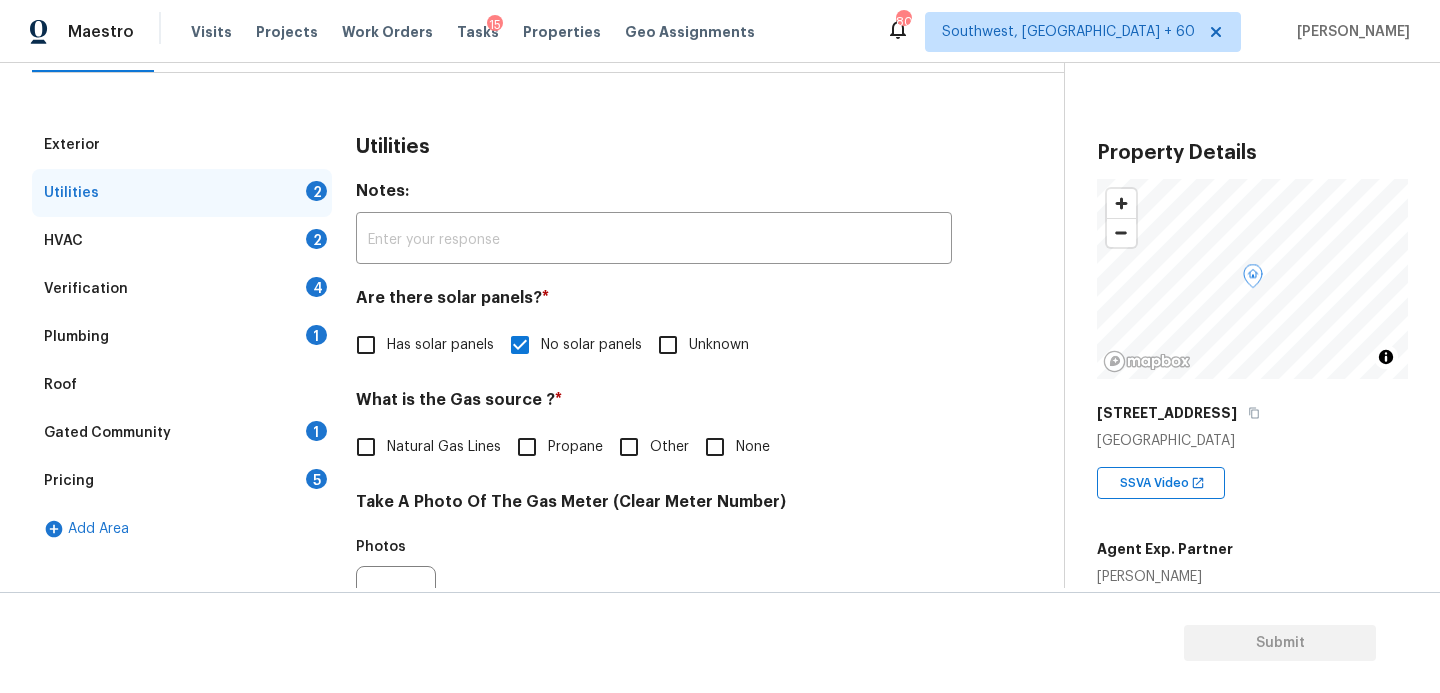 scroll, scrollTop: 76, scrollLeft: 0, axis: vertical 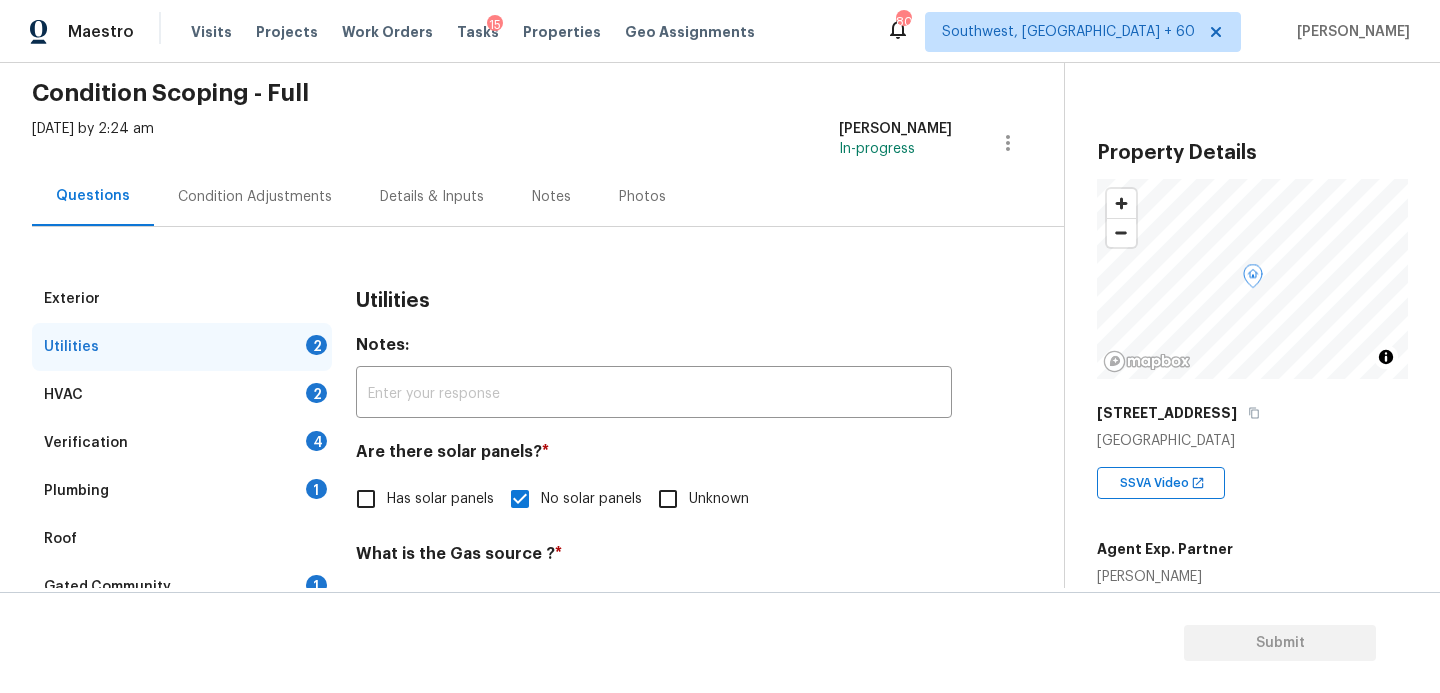 click on "Plumbing 1" at bounding box center [182, 491] 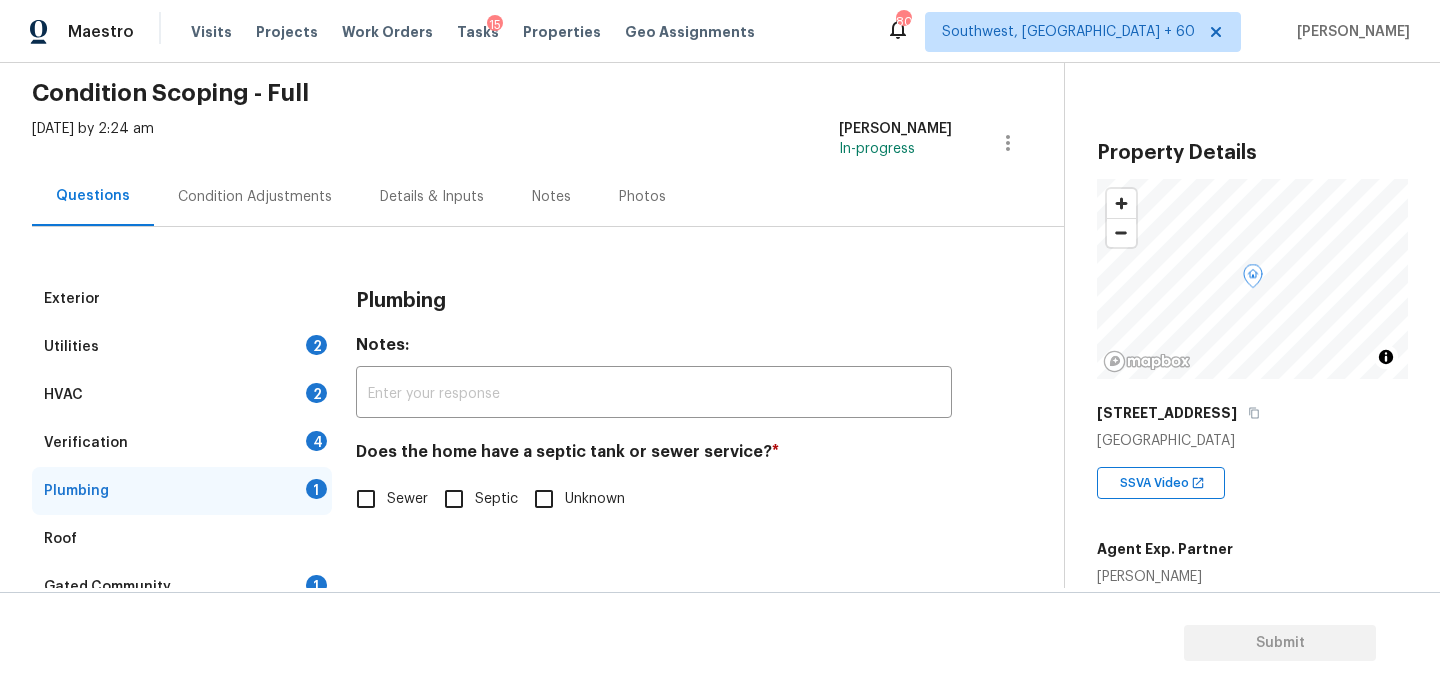 click on "Sewer" at bounding box center [407, 499] 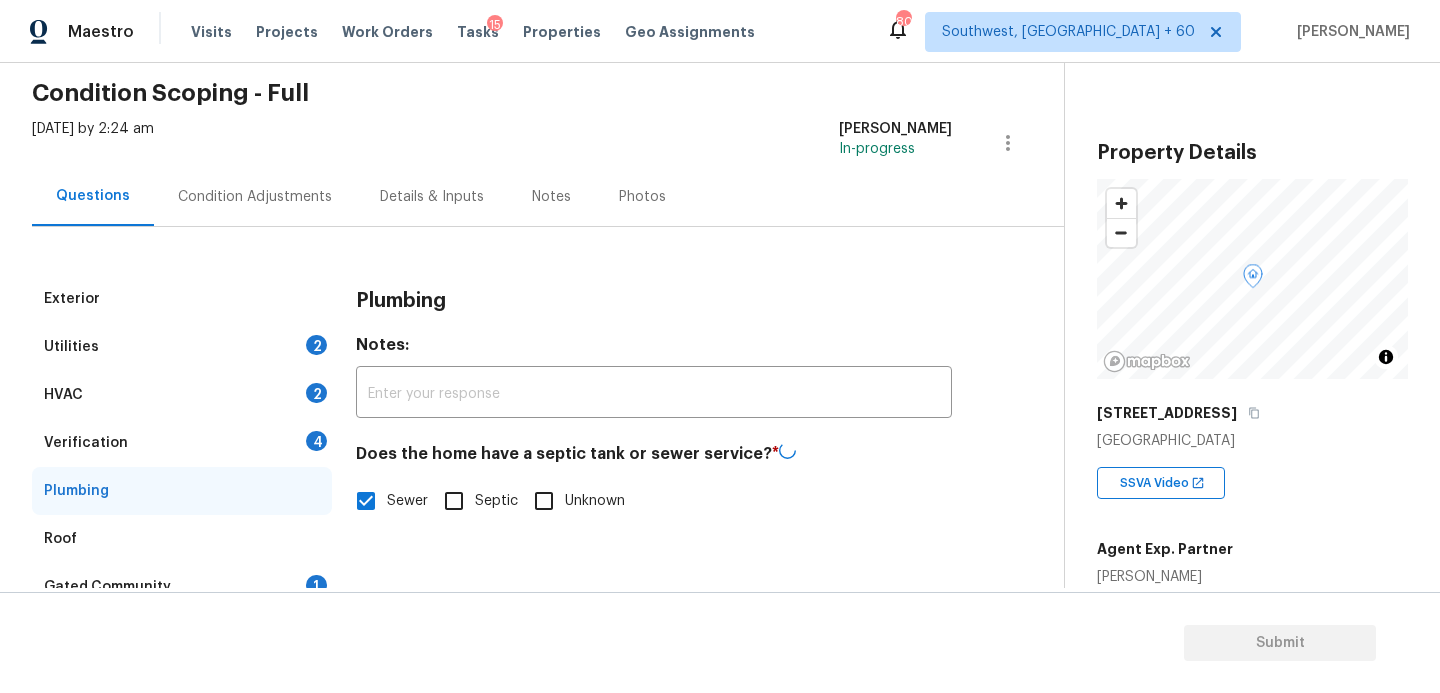 scroll, scrollTop: 201, scrollLeft: 0, axis: vertical 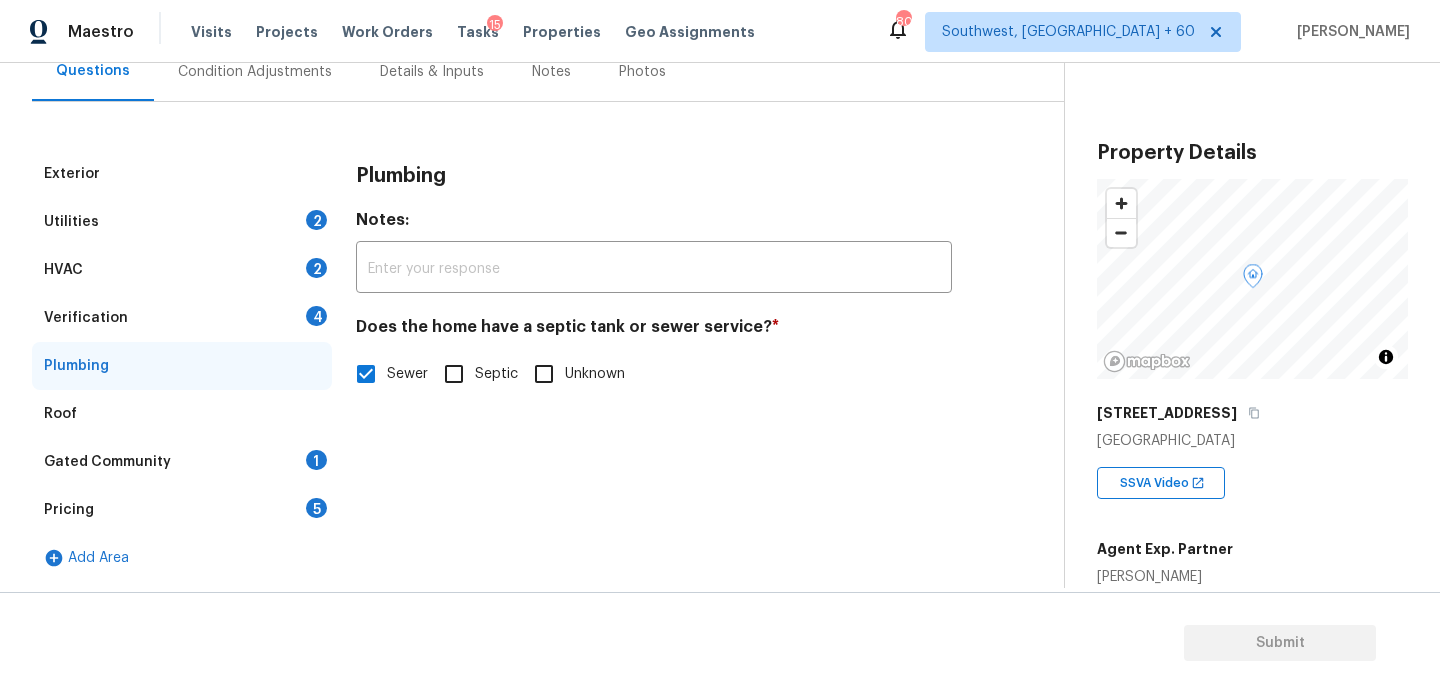 click on "Gated Community 1" at bounding box center [182, 462] 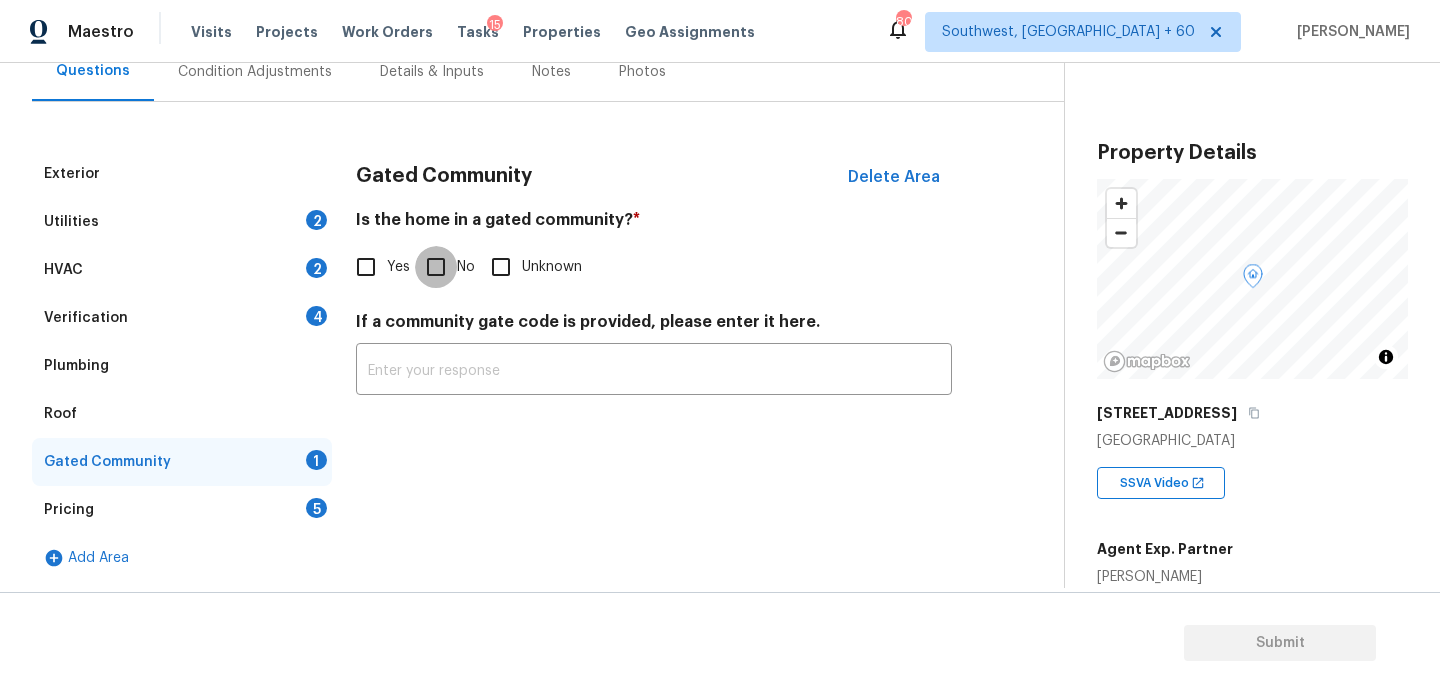 click on "No" at bounding box center [436, 267] 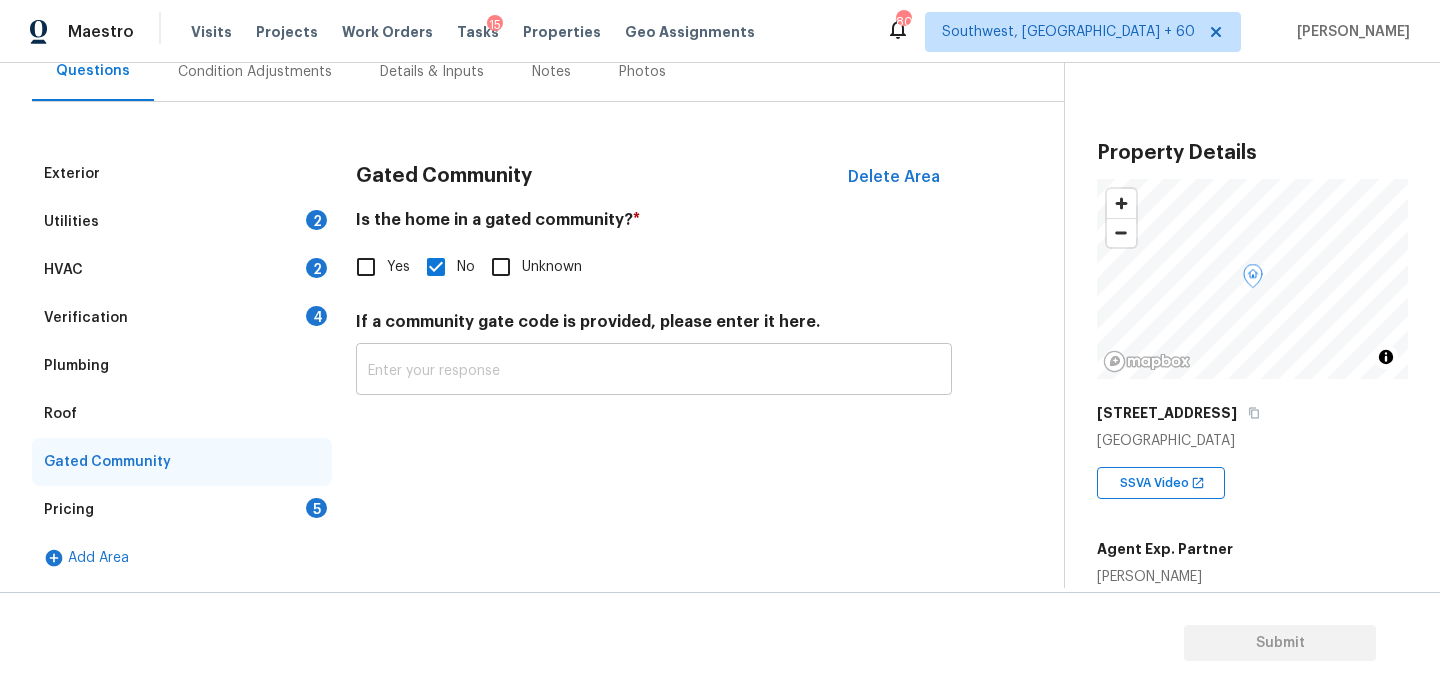 scroll, scrollTop: 93, scrollLeft: 0, axis: vertical 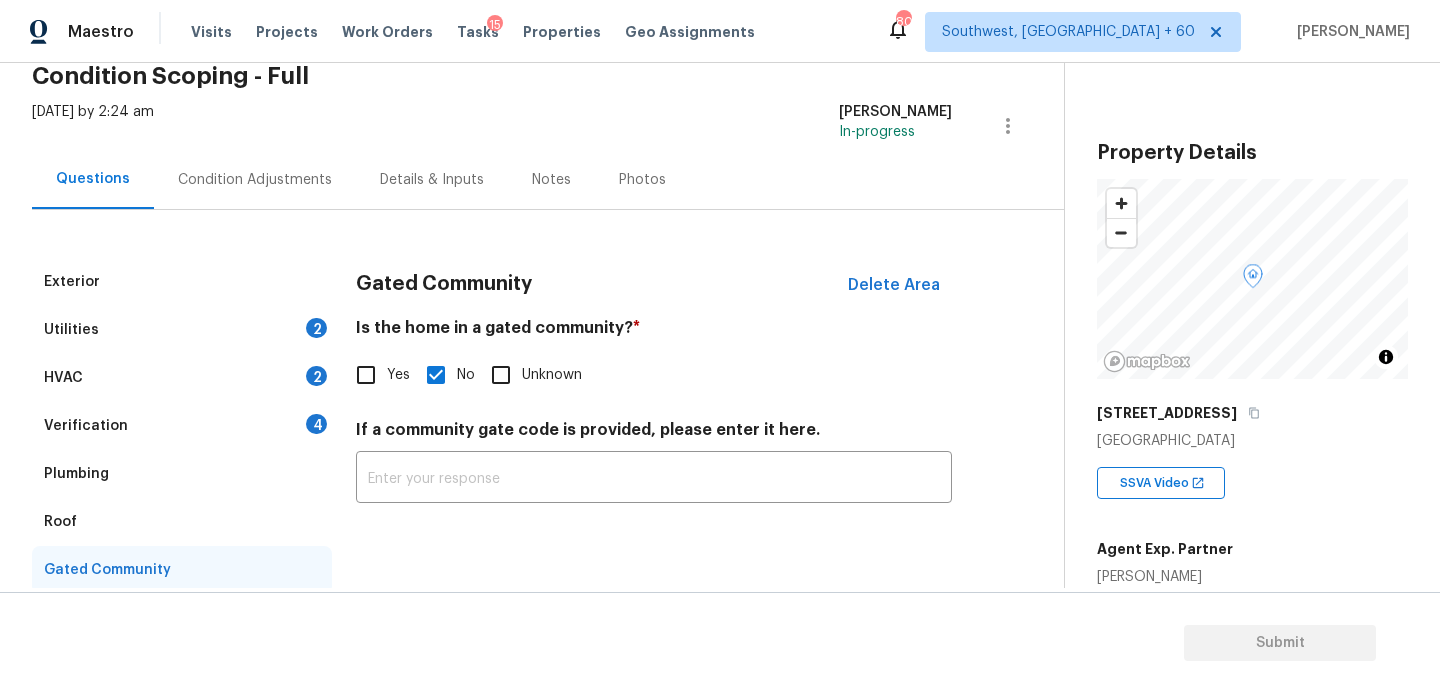 click on "Condition Adjustments" at bounding box center (255, 180) 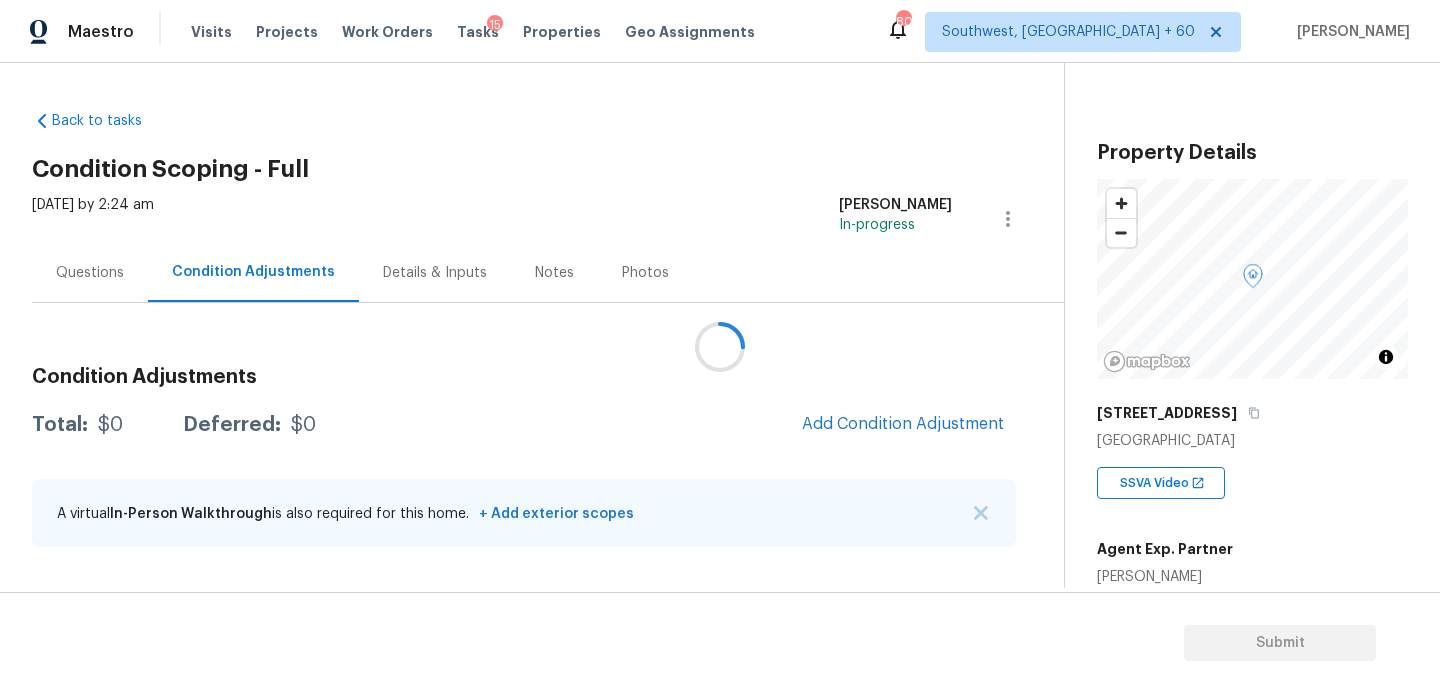 scroll, scrollTop: 0, scrollLeft: 0, axis: both 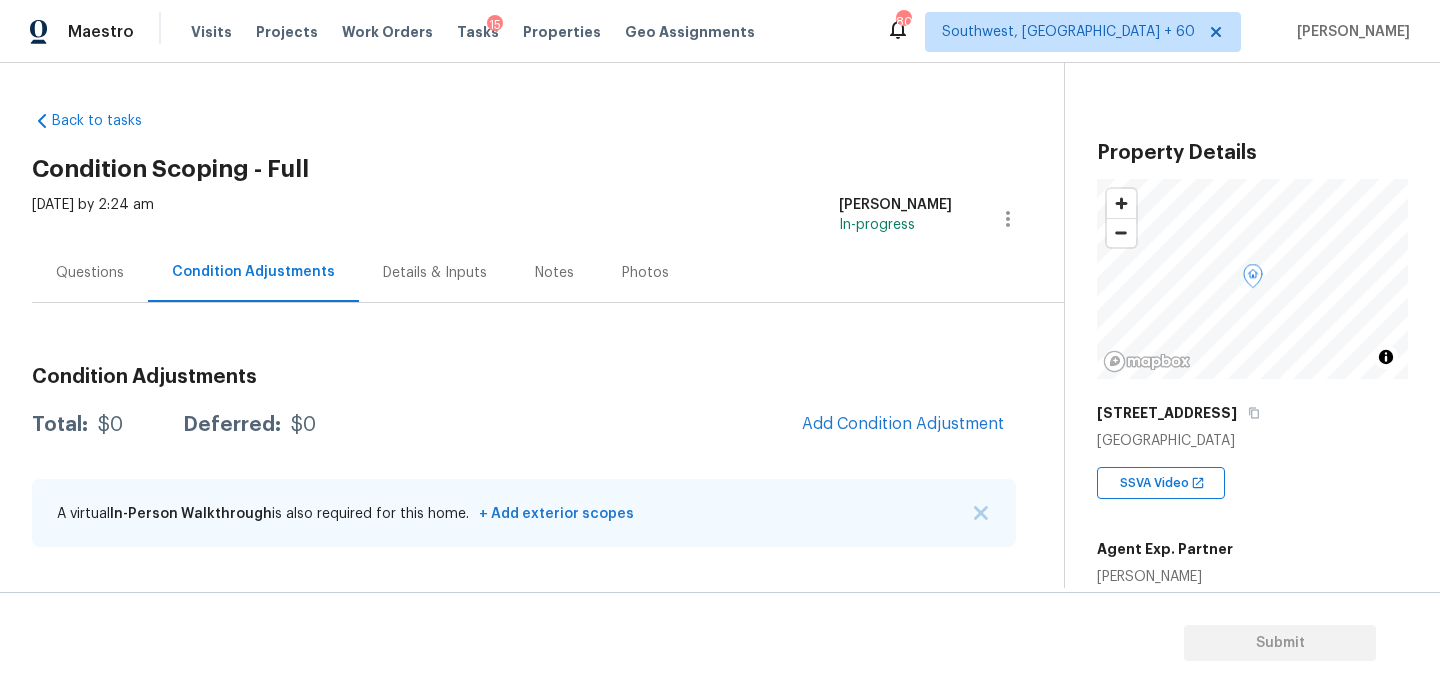 click on "Condition Scoping - Full" at bounding box center [548, 169] 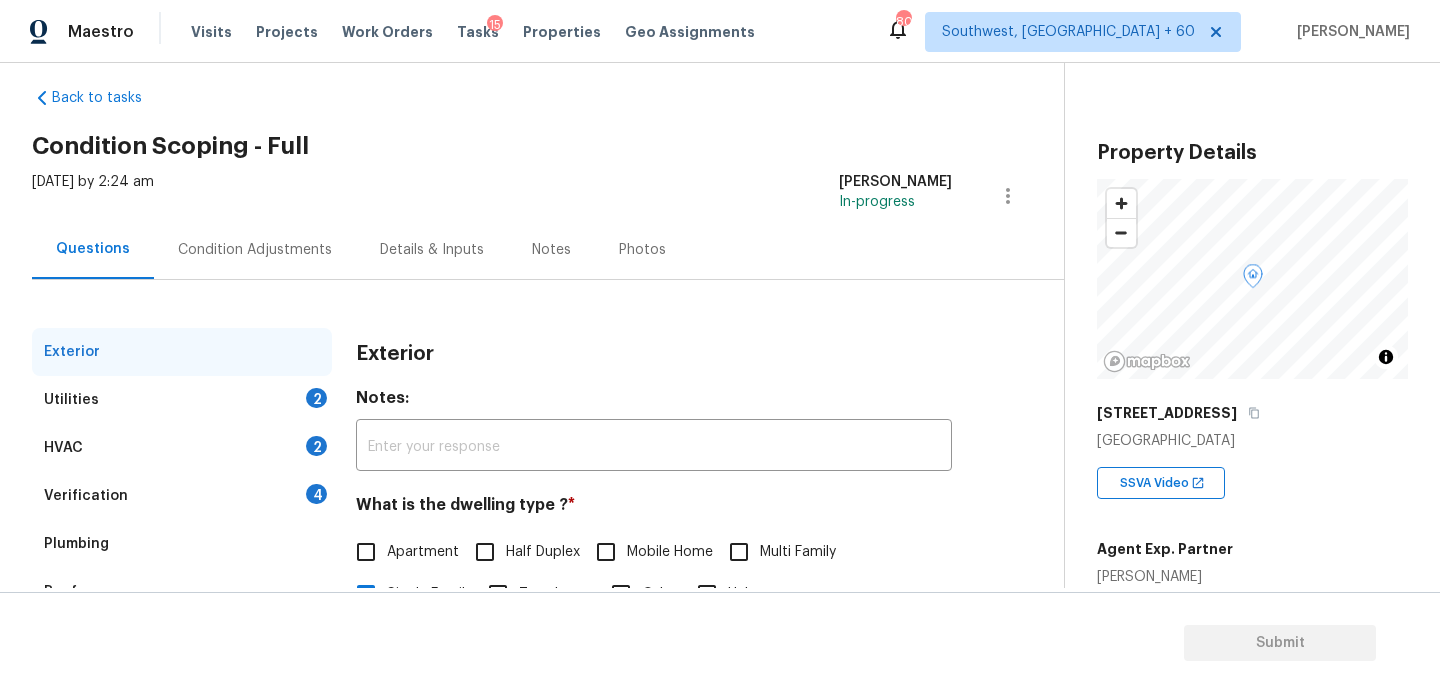 scroll, scrollTop: 143, scrollLeft: 0, axis: vertical 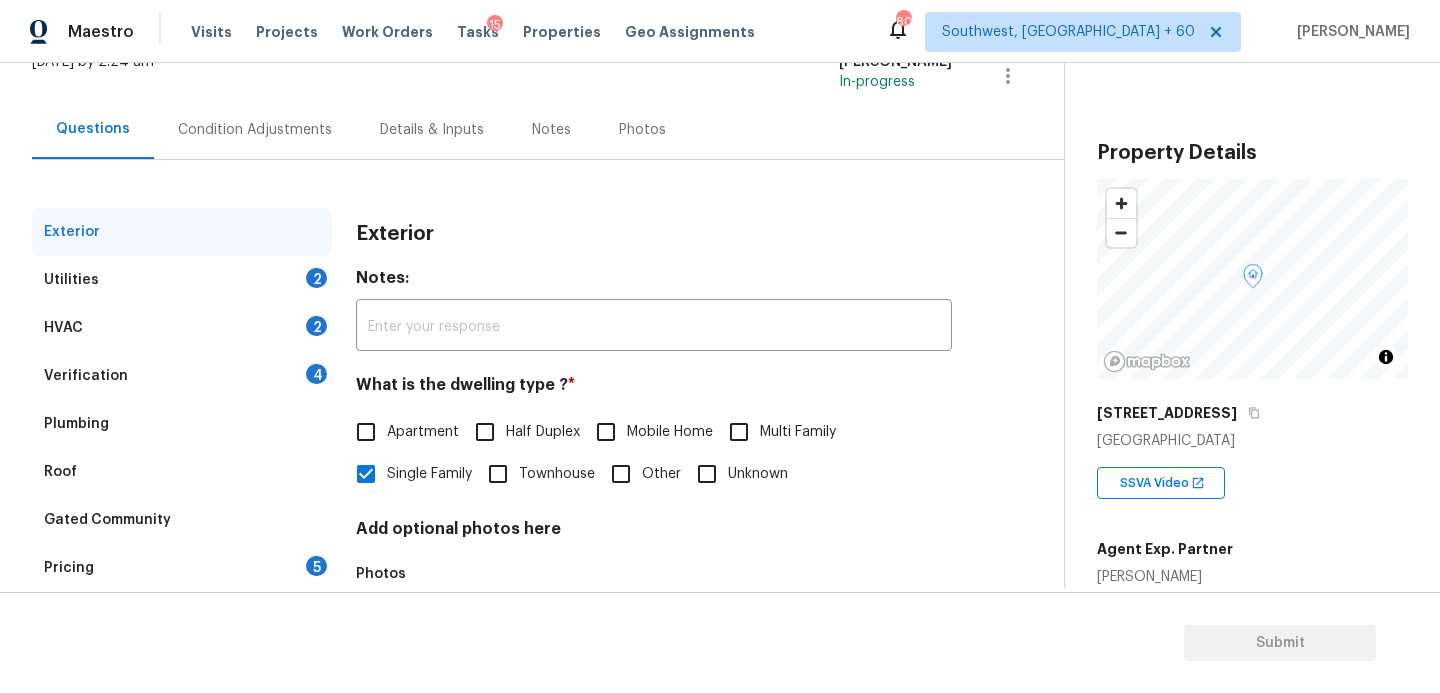 click on "Verification 4" at bounding box center (182, 376) 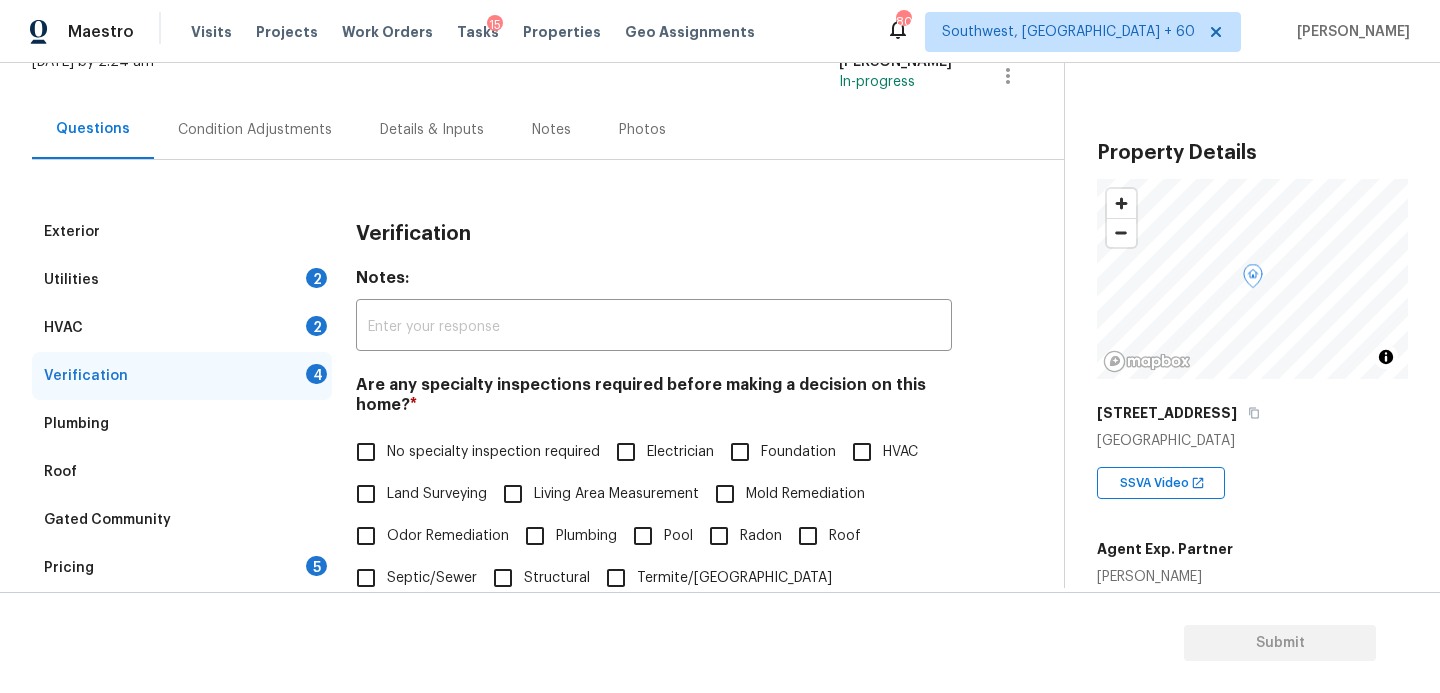 click on "Foundation" at bounding box center (798, 452) 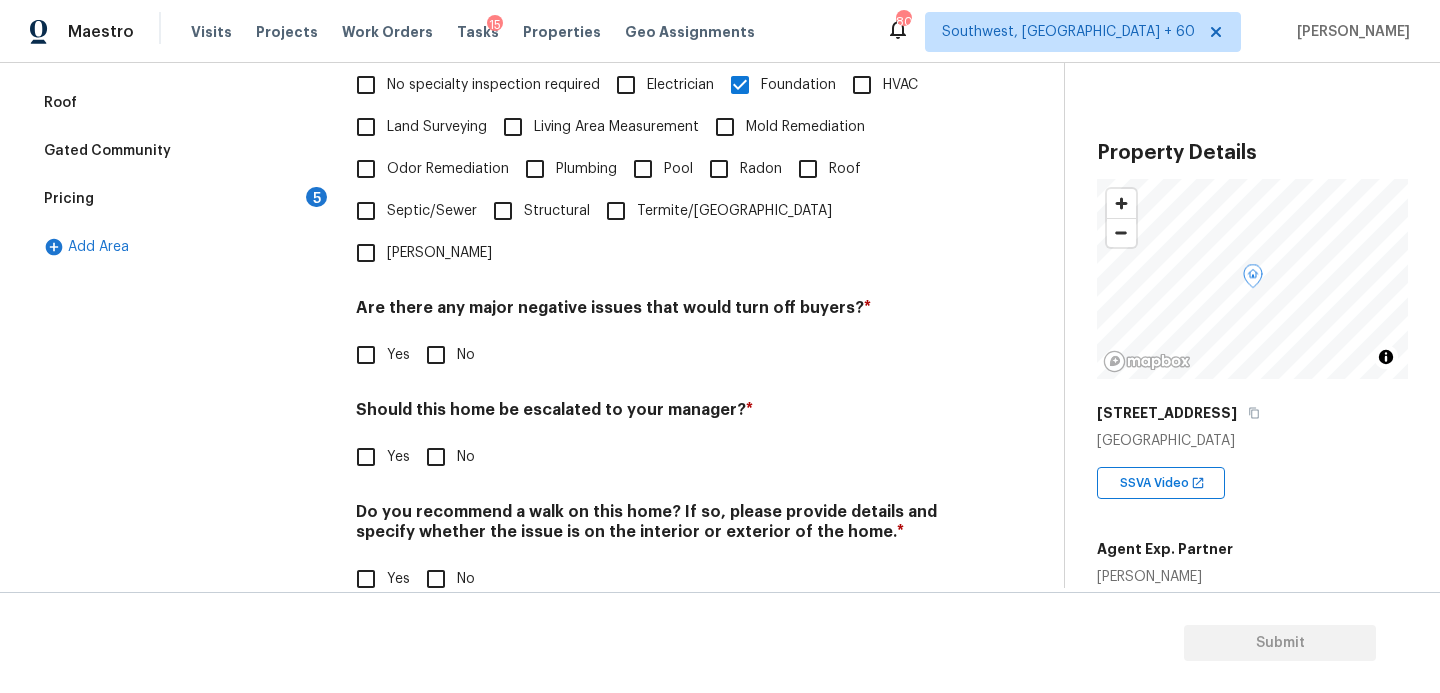 scroll, scrollTop: 510, scrollLeft: 0, axis: vertical 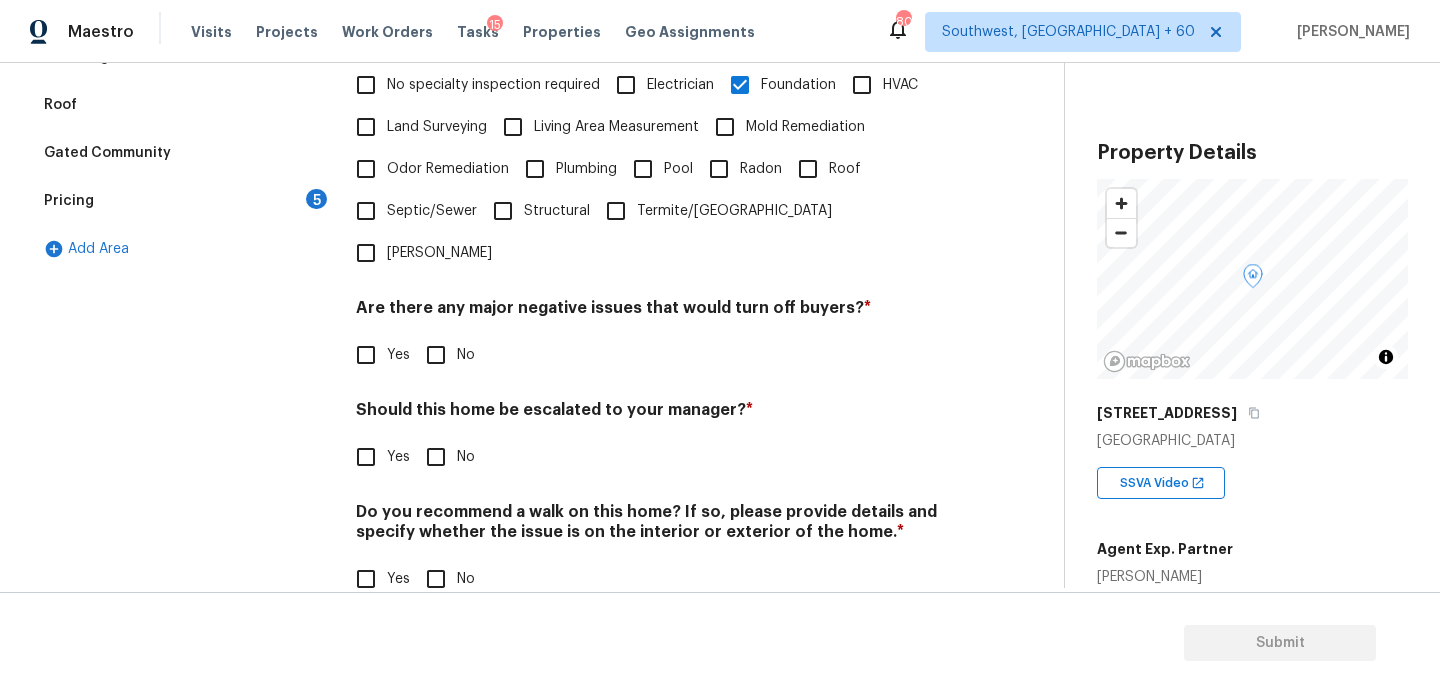 click on "No" at bounding box center [436, 355] 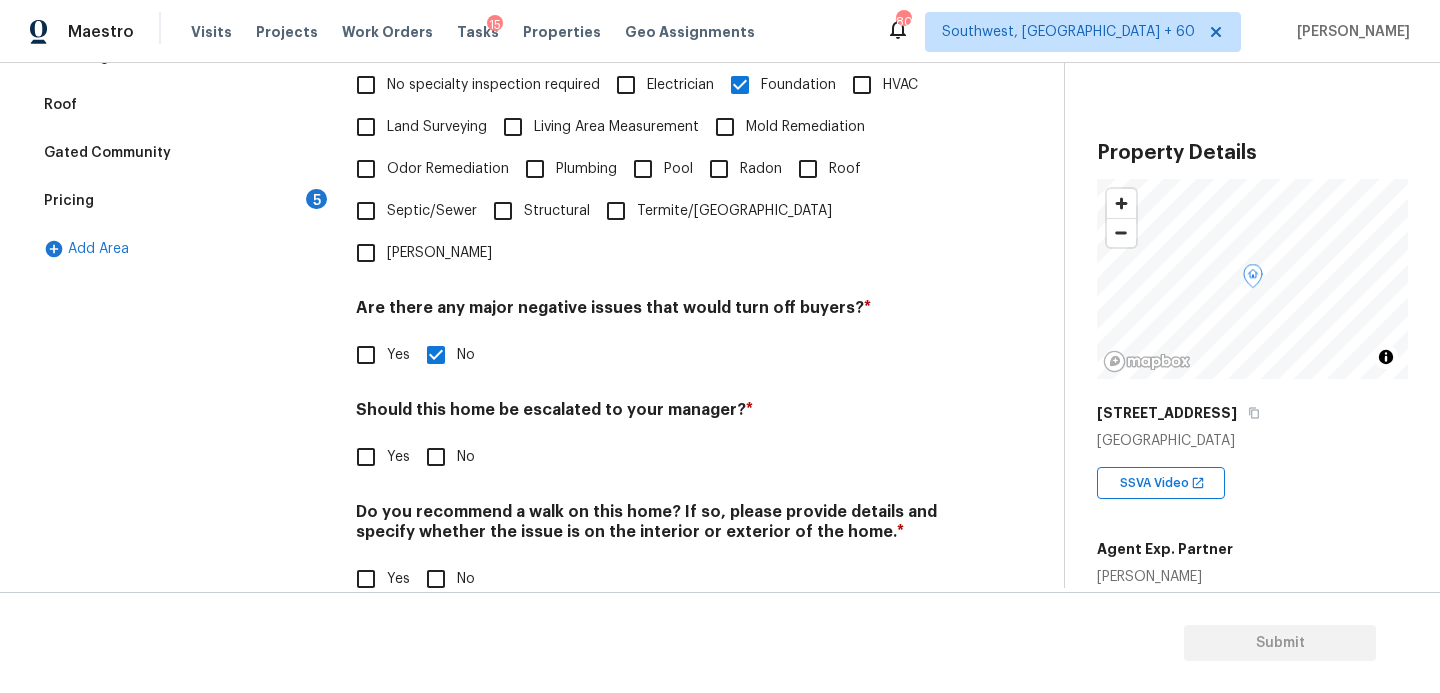 click on "No" at bounding box center (436, 579) 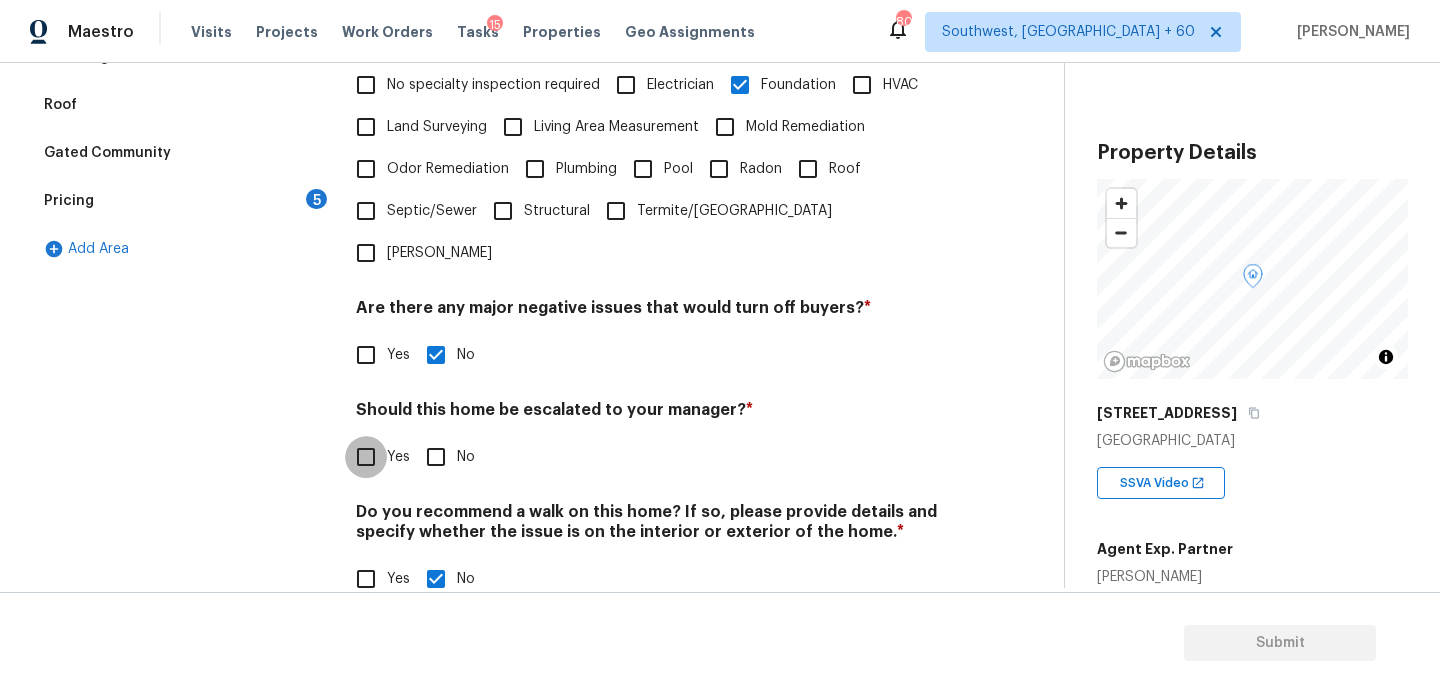 click on "Yes" at bounding box center [366, 457] 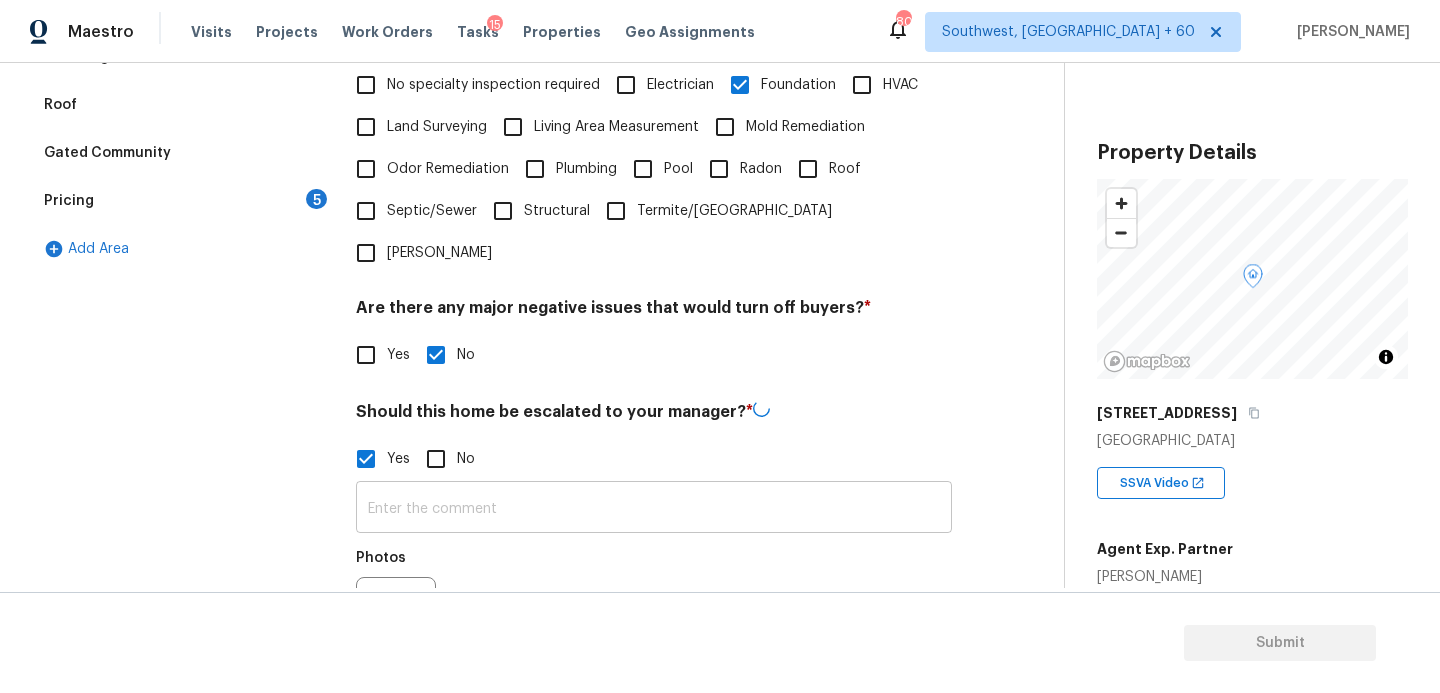 drag, startPoint x: 385, startPoint y: 429, endPoint x: 504, endPoint y: 485, distance: 131.51807 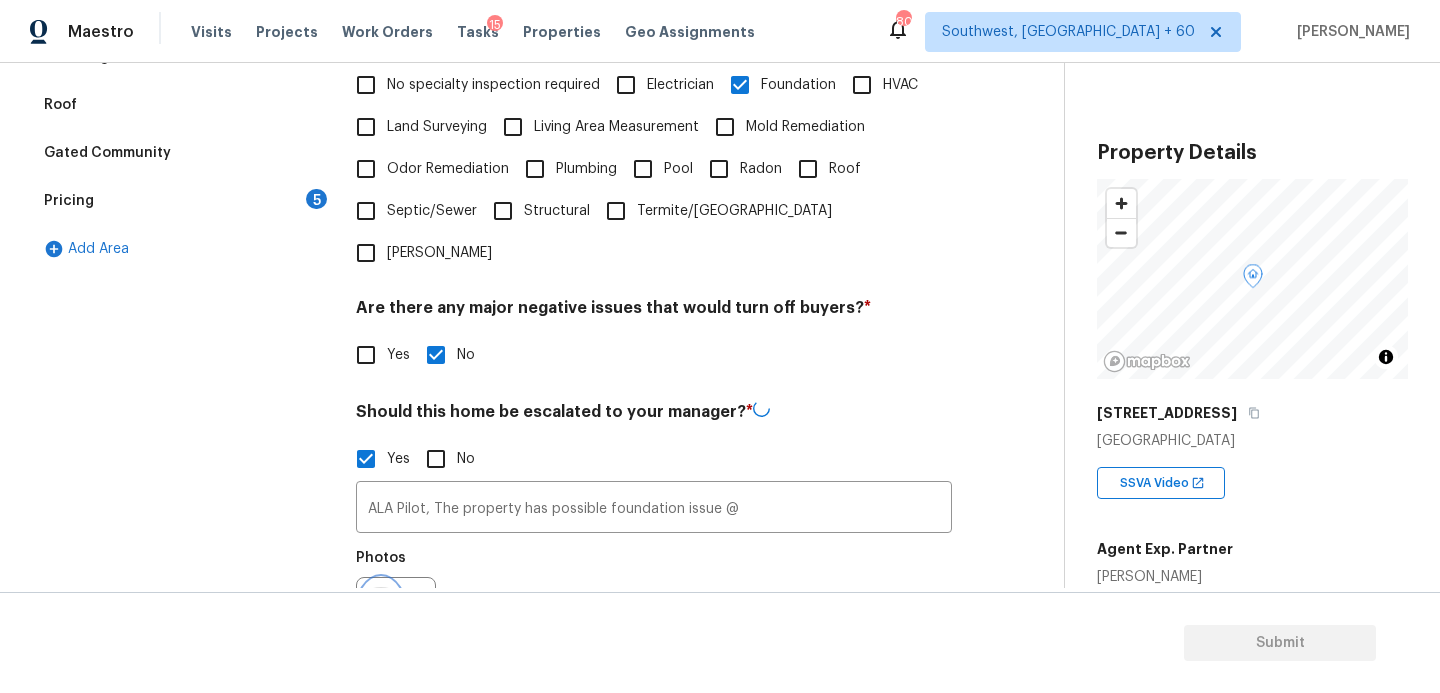 click 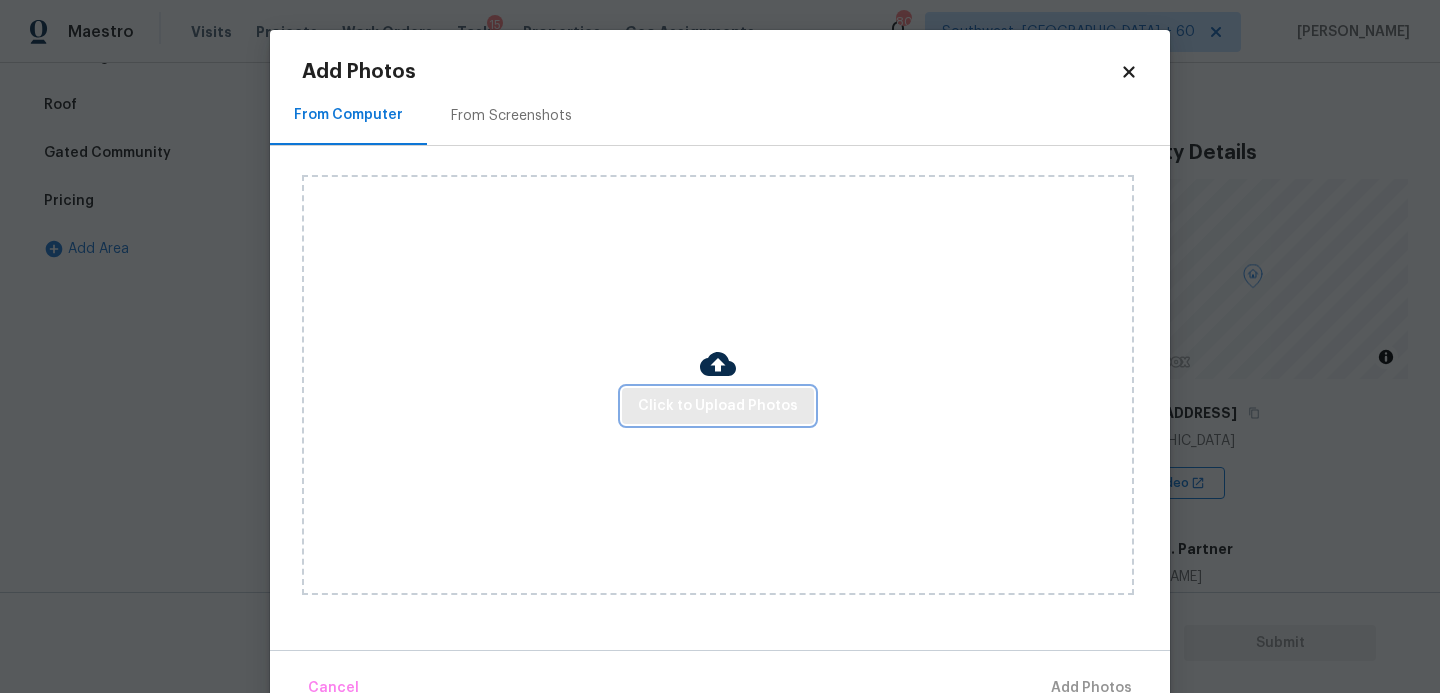 click on "Click to Upload Photos" at bounding box center (718, 406) 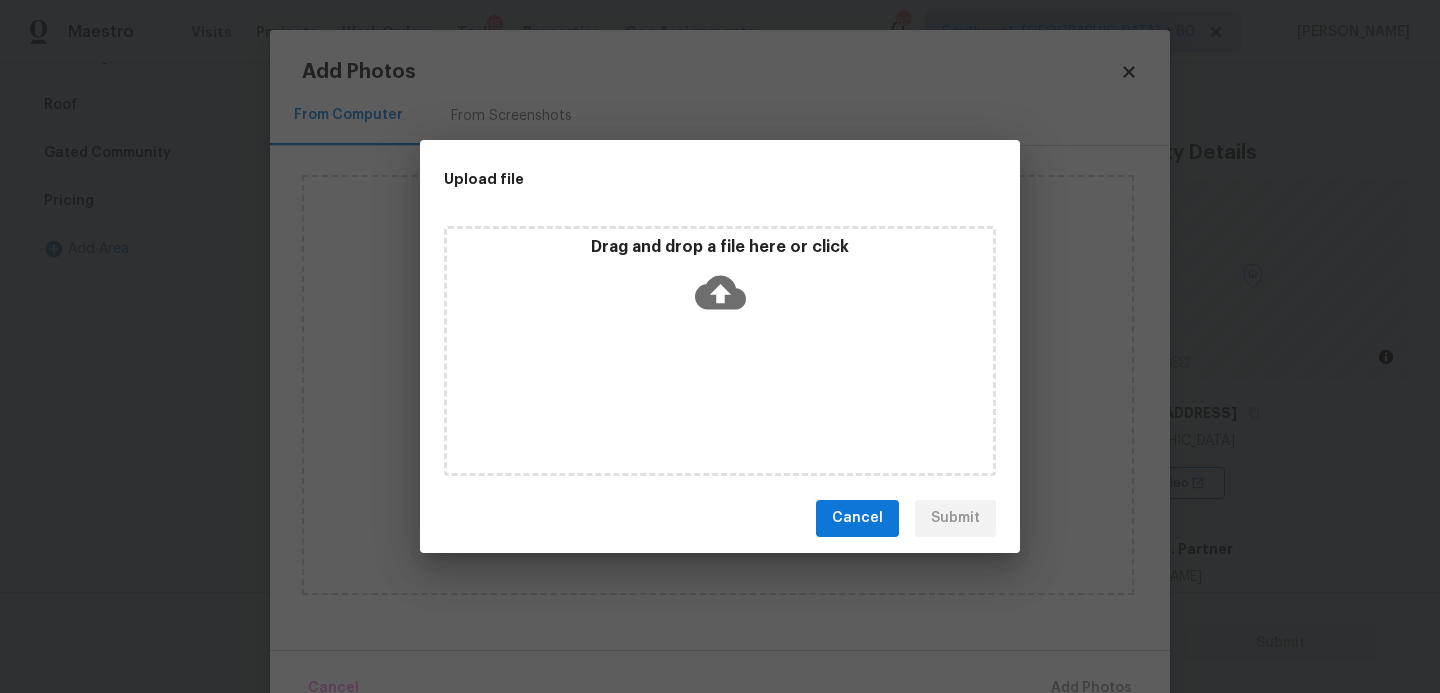 click 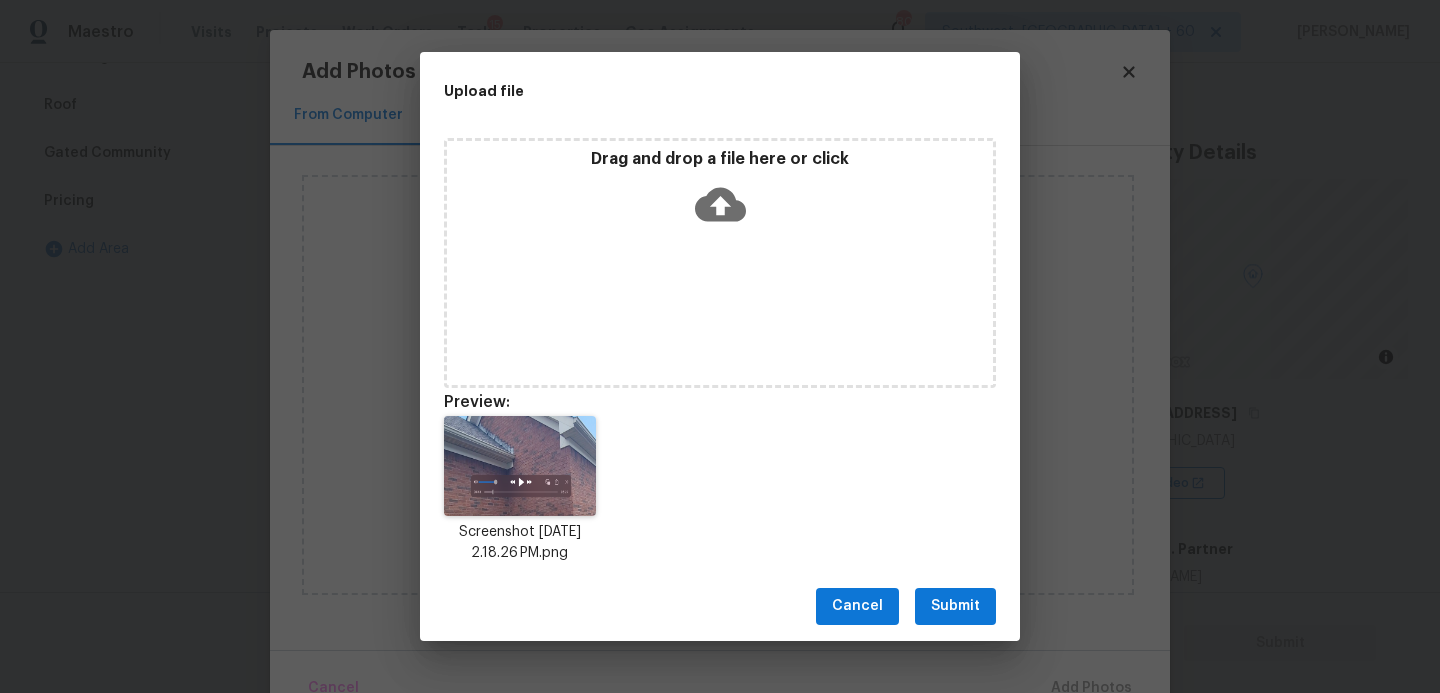 click on "Submit" at bounding box center (955, 606) 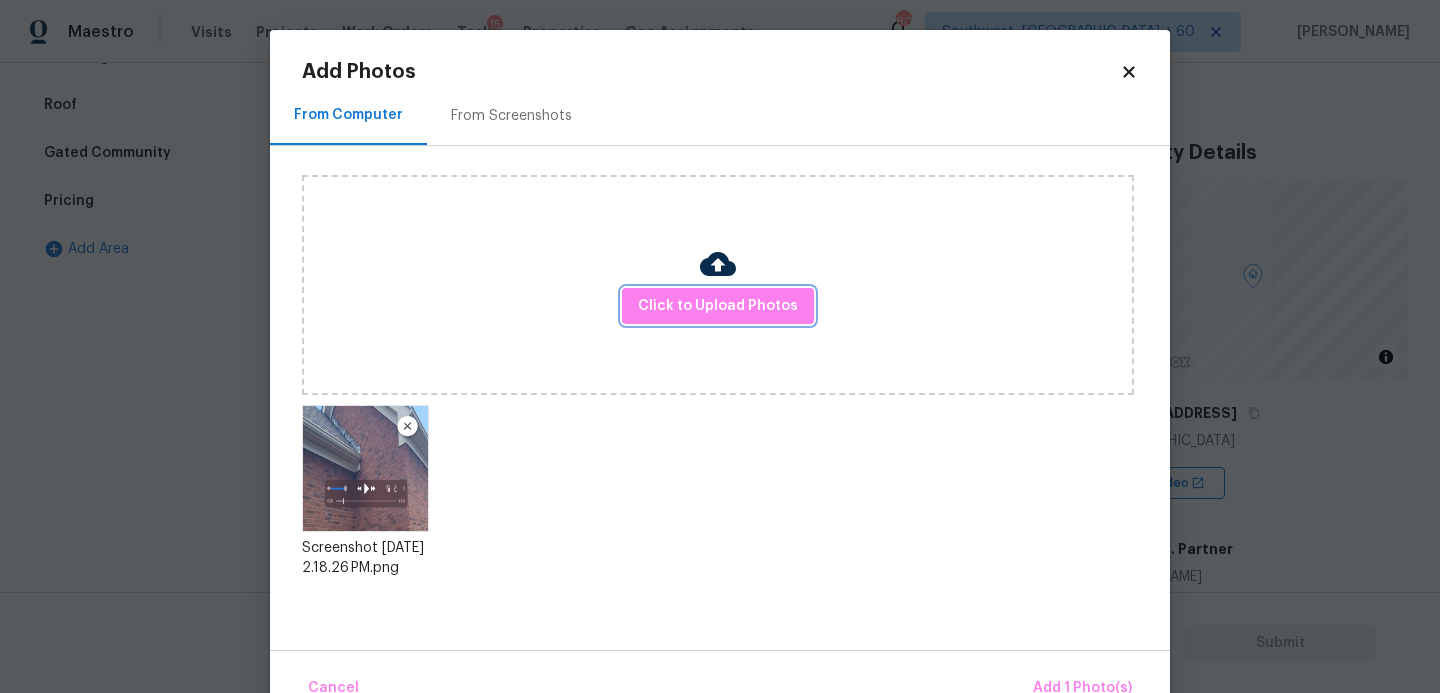 scroll, scrollTop: 47, scrollLeft: 0, axis: vertical 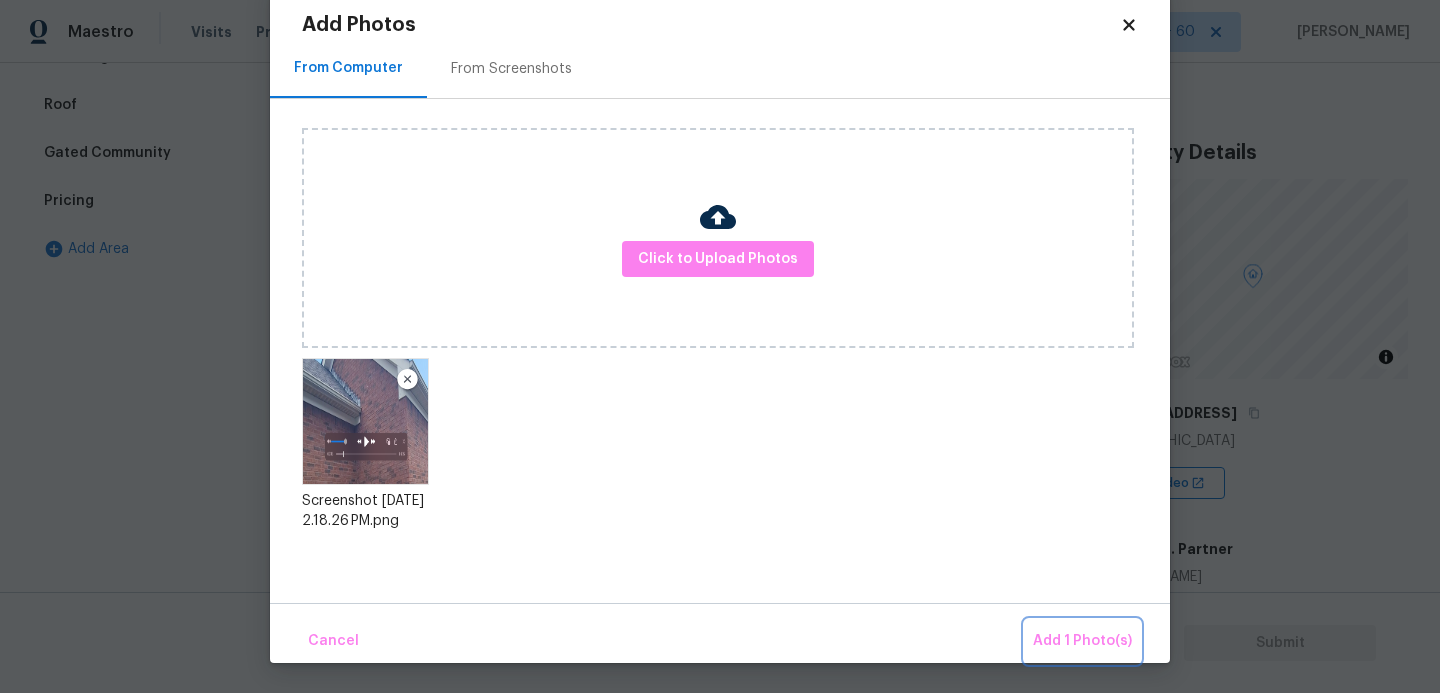 click on "Add 1 Photo(s)" at bounding box center (1082, 641) 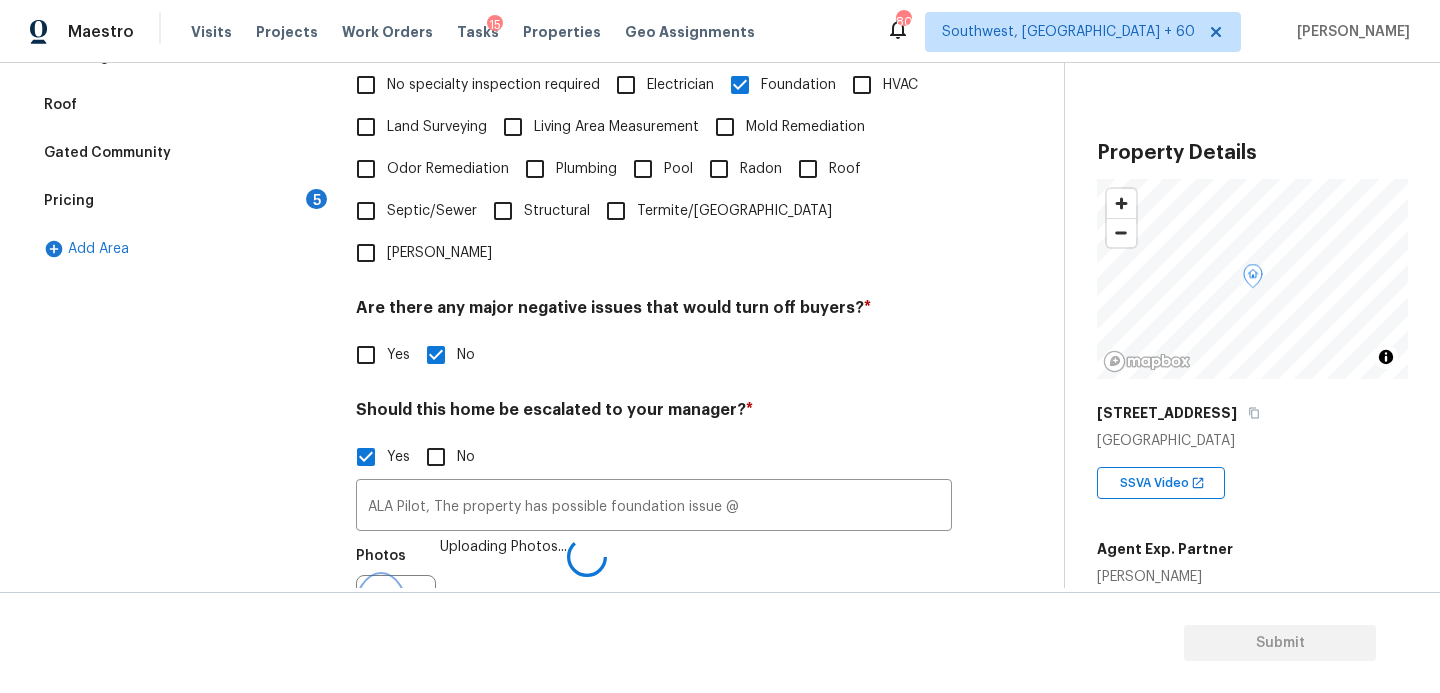 scroll, scrollTop: 535, scrollLeft: 0, axis: vertical 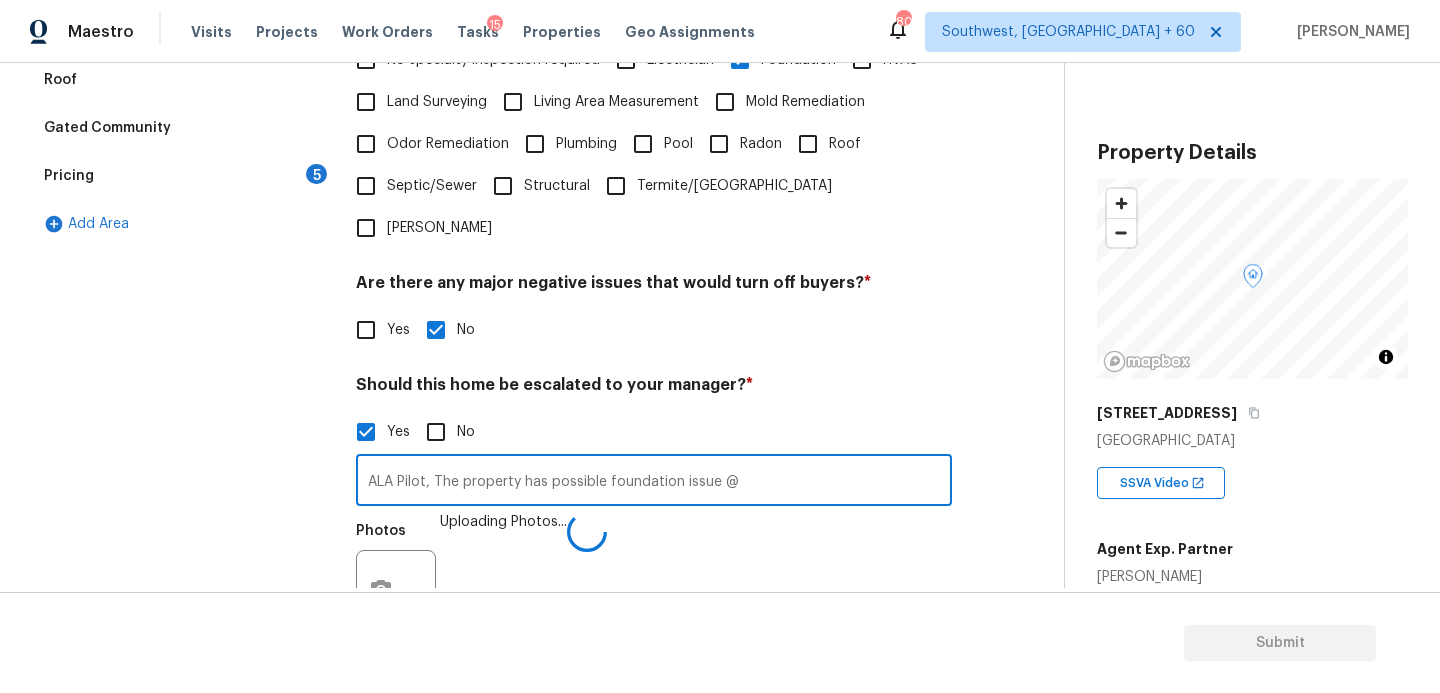 click on "ALA Pilot, The property has possible foundation issue @" at bounding box center (654, 482) 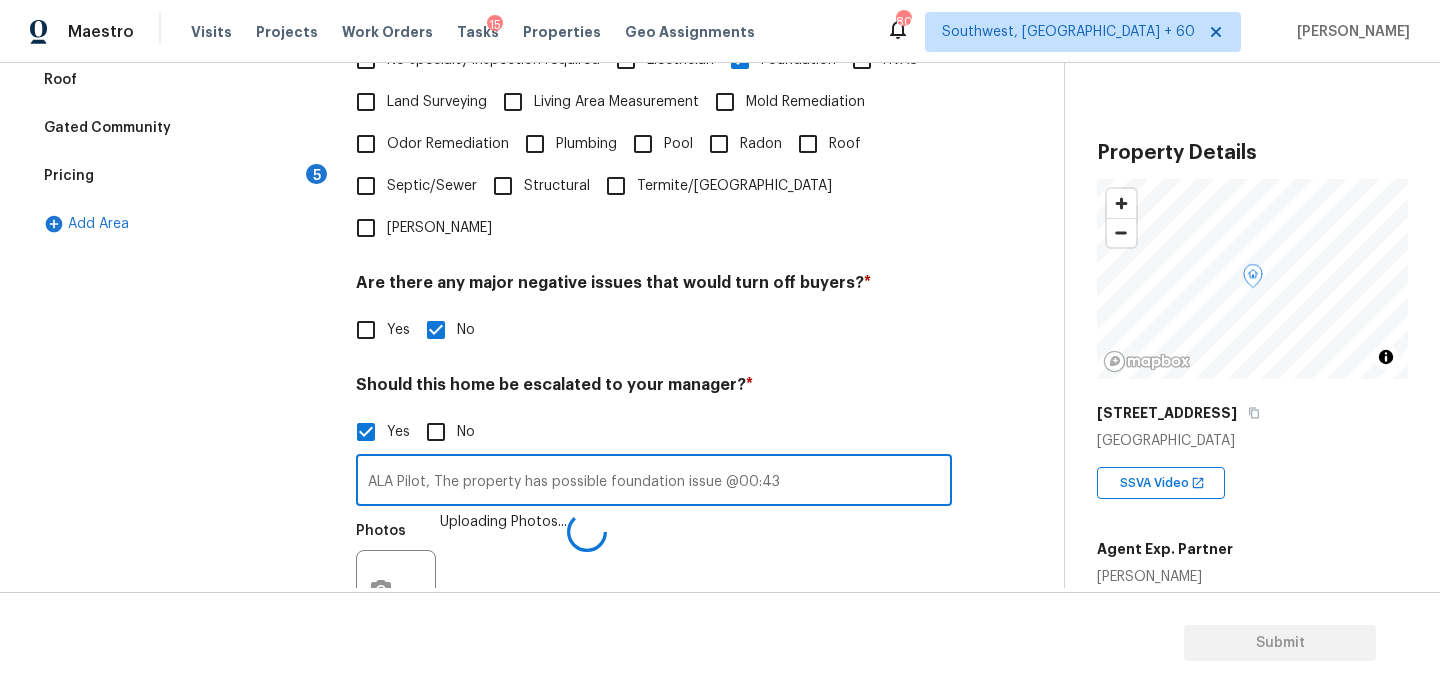 click on "Photos Uploading Photos..." at bounding box center (654, 577) 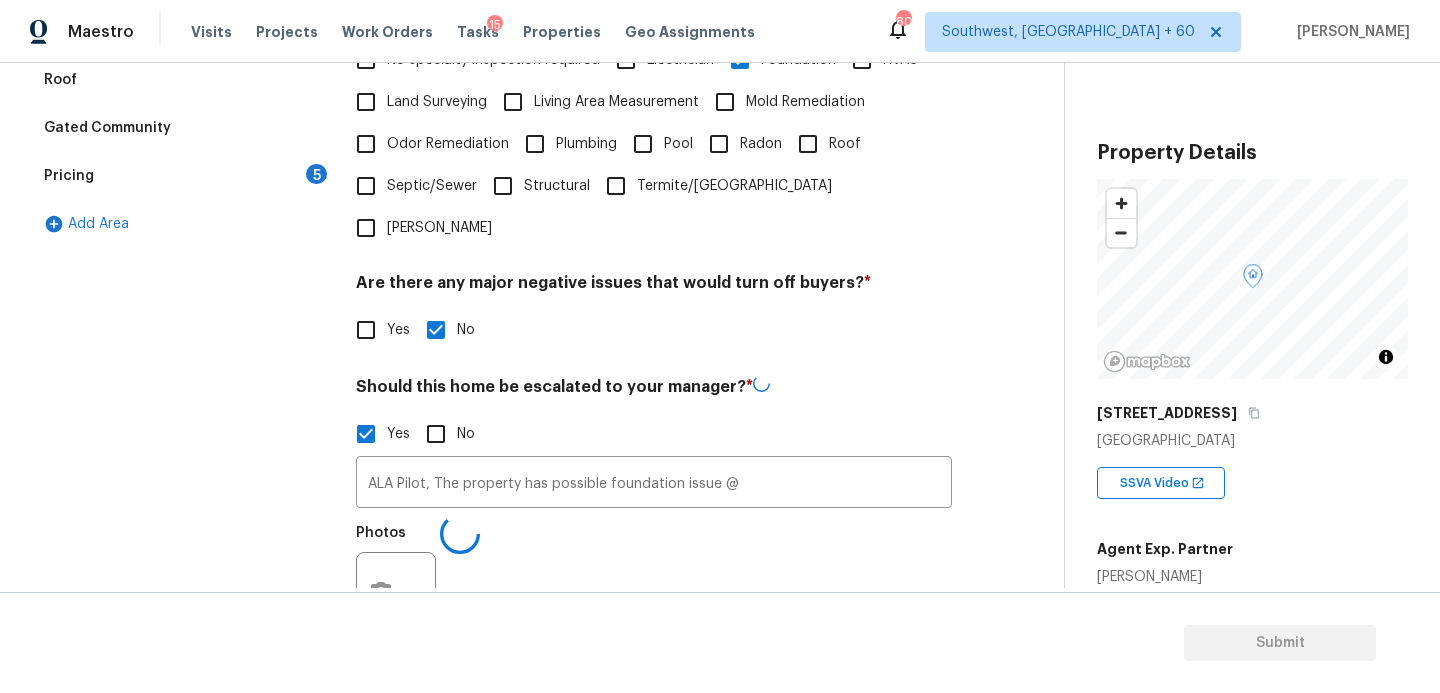 type on "ALA Pilot, The property has possible foundation issue @00:43" 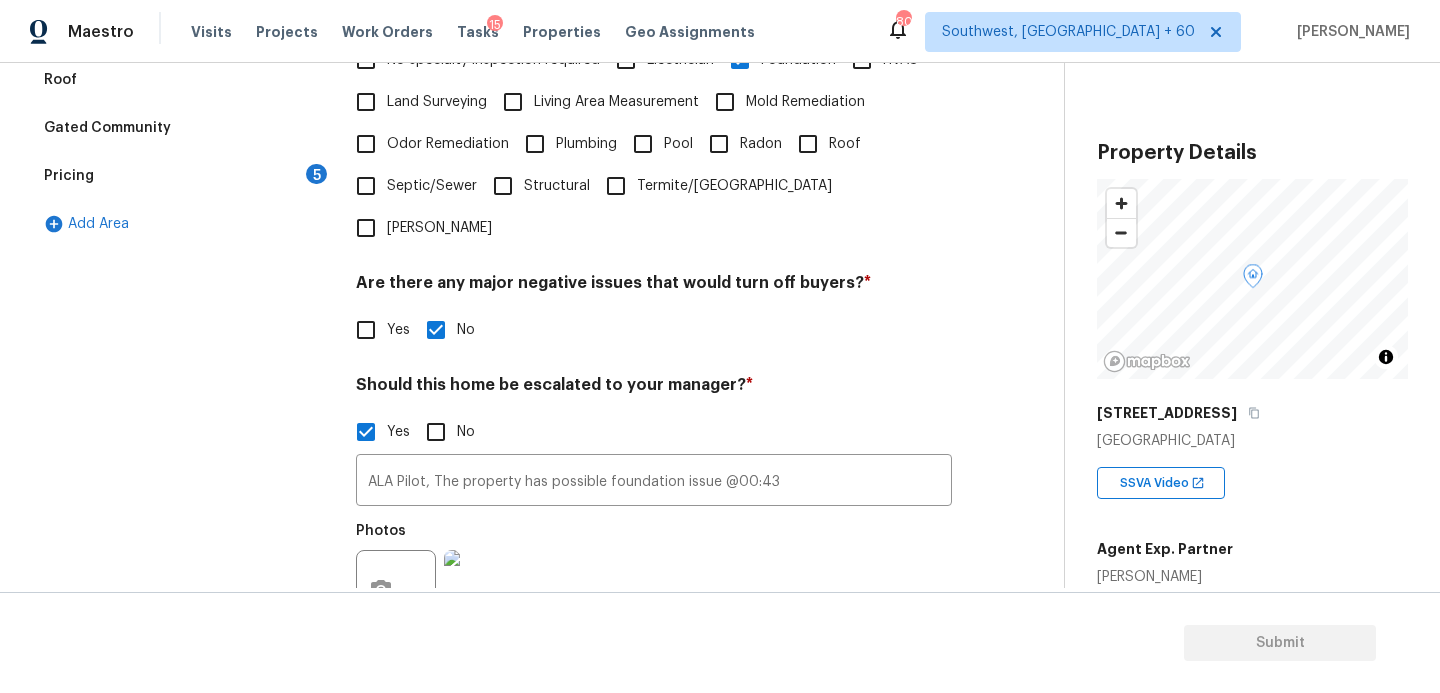 scroll, scrollTop: 102, scrollLeft: 0, axis: vertical 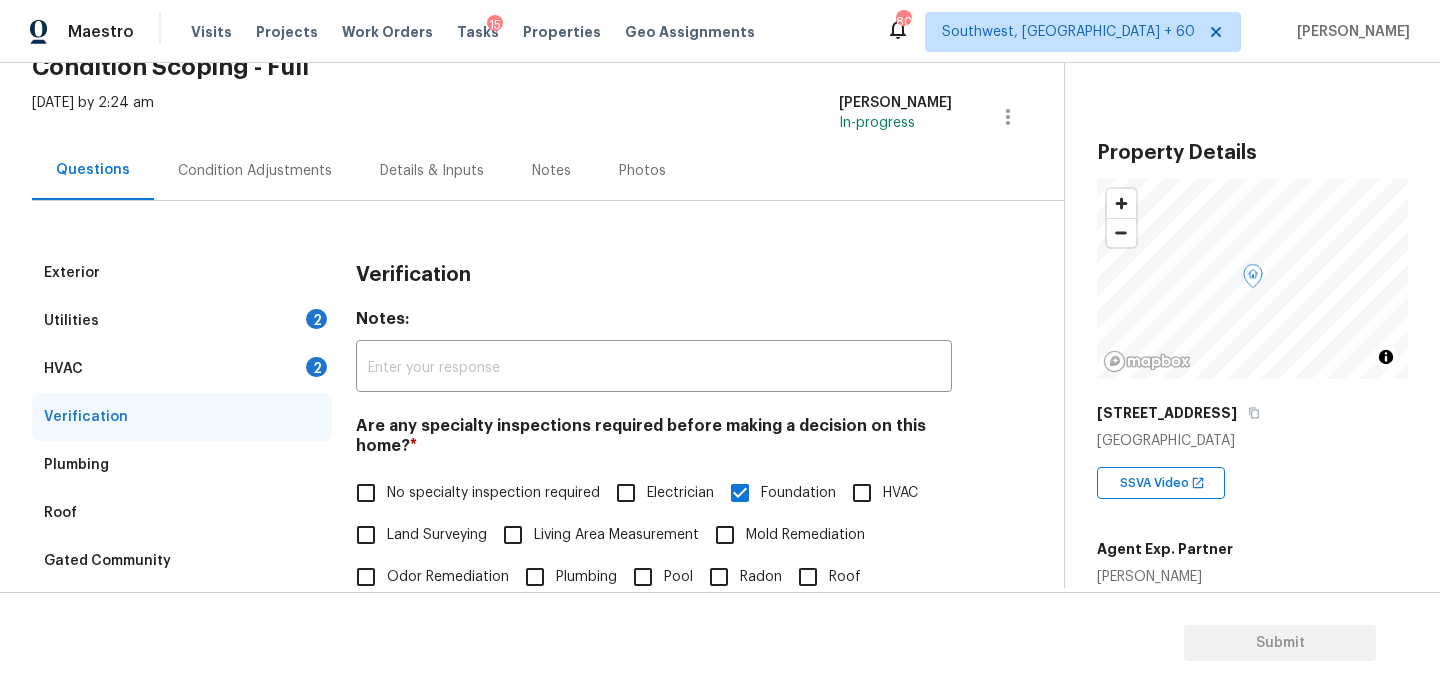 click on "Condition Adjustments" at bounding box center (255, 171) 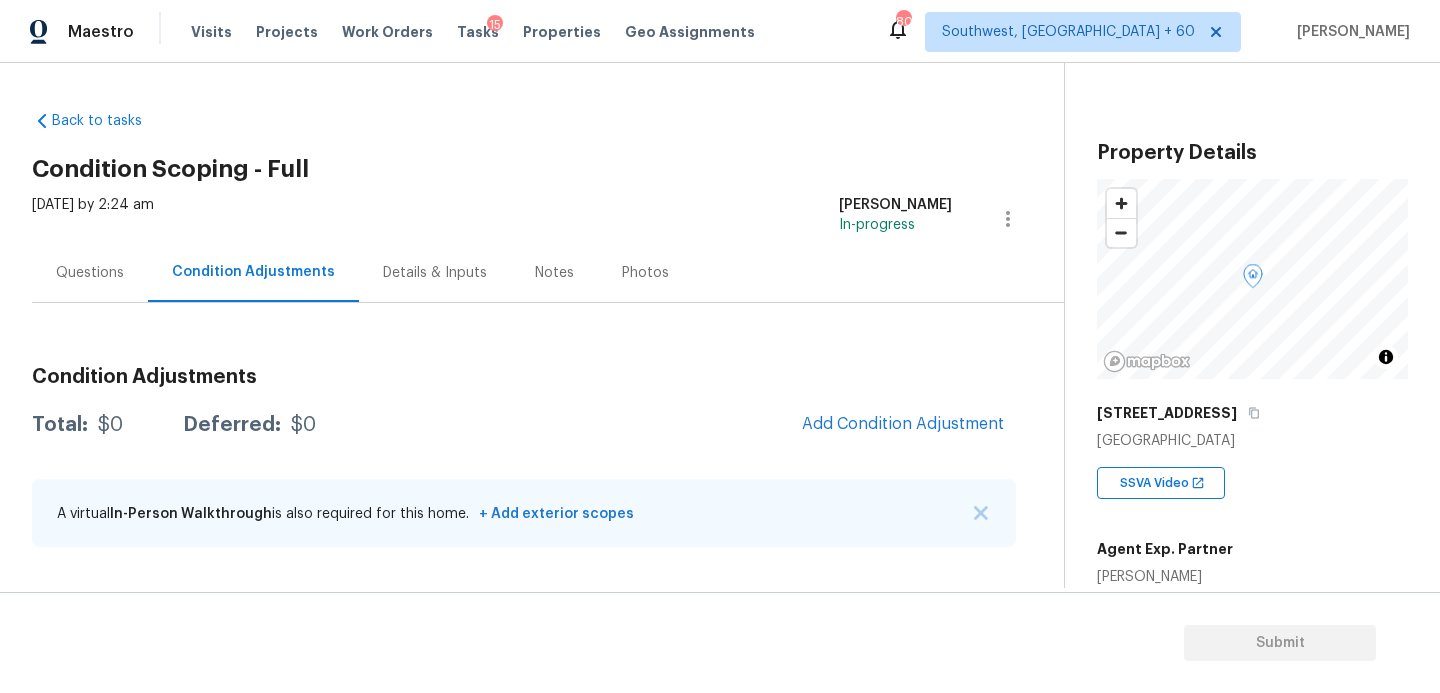 scroll, scrollTop: 0, scrollLeft: 0, axis: both 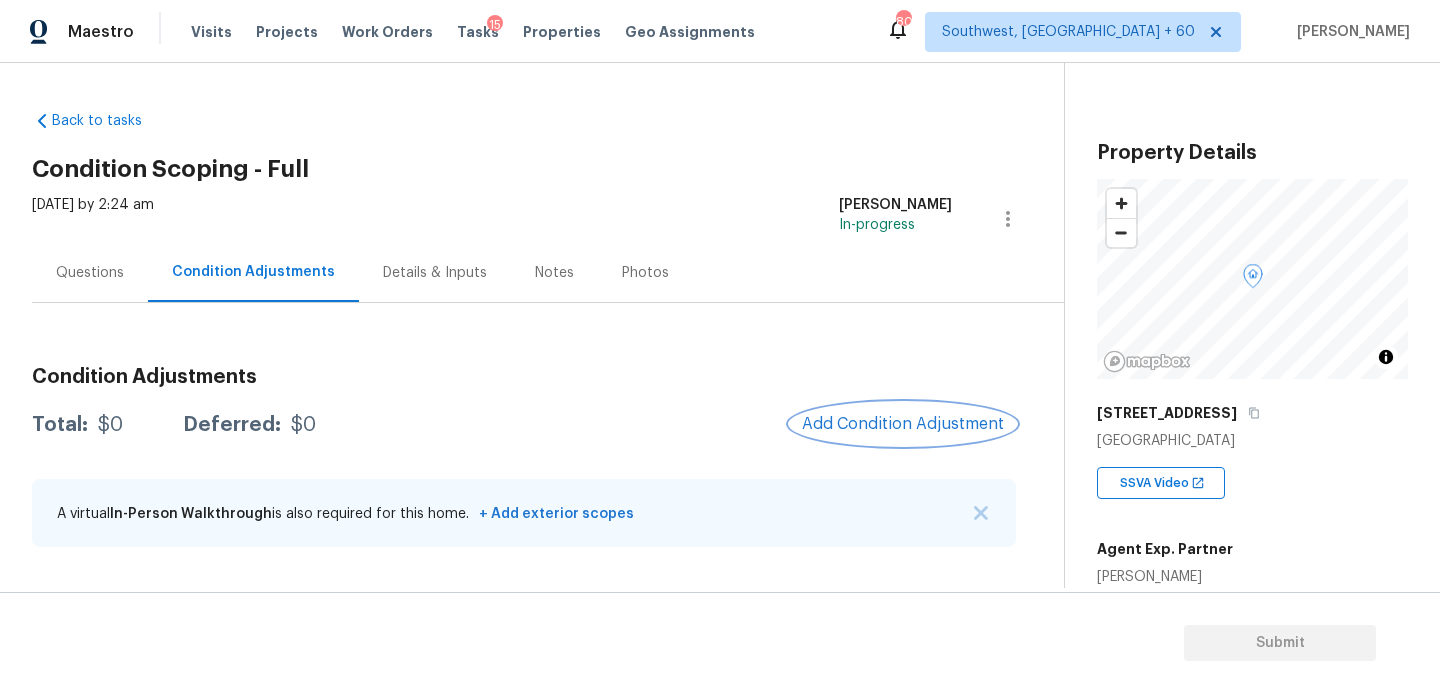 click on "Add Condition Adjustment" at bounding box center (903, 424) 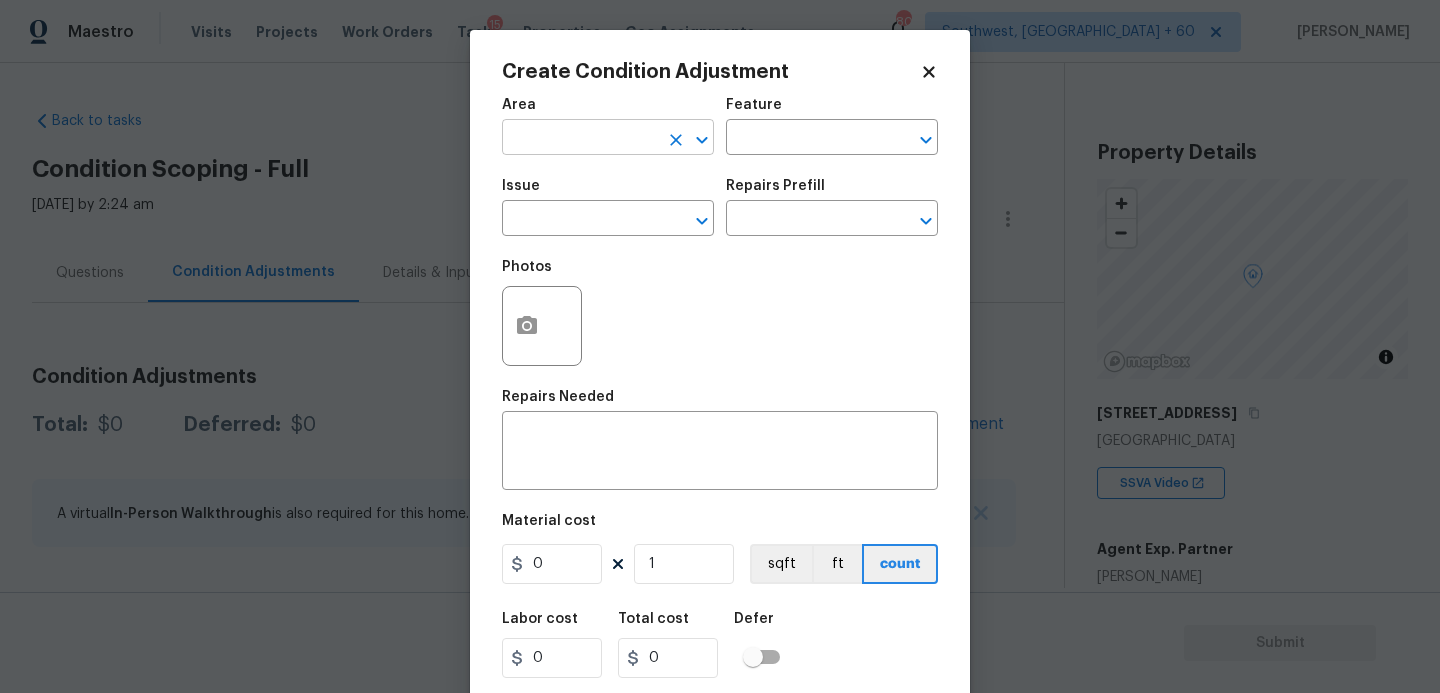 click at bounding box center [580, 139] 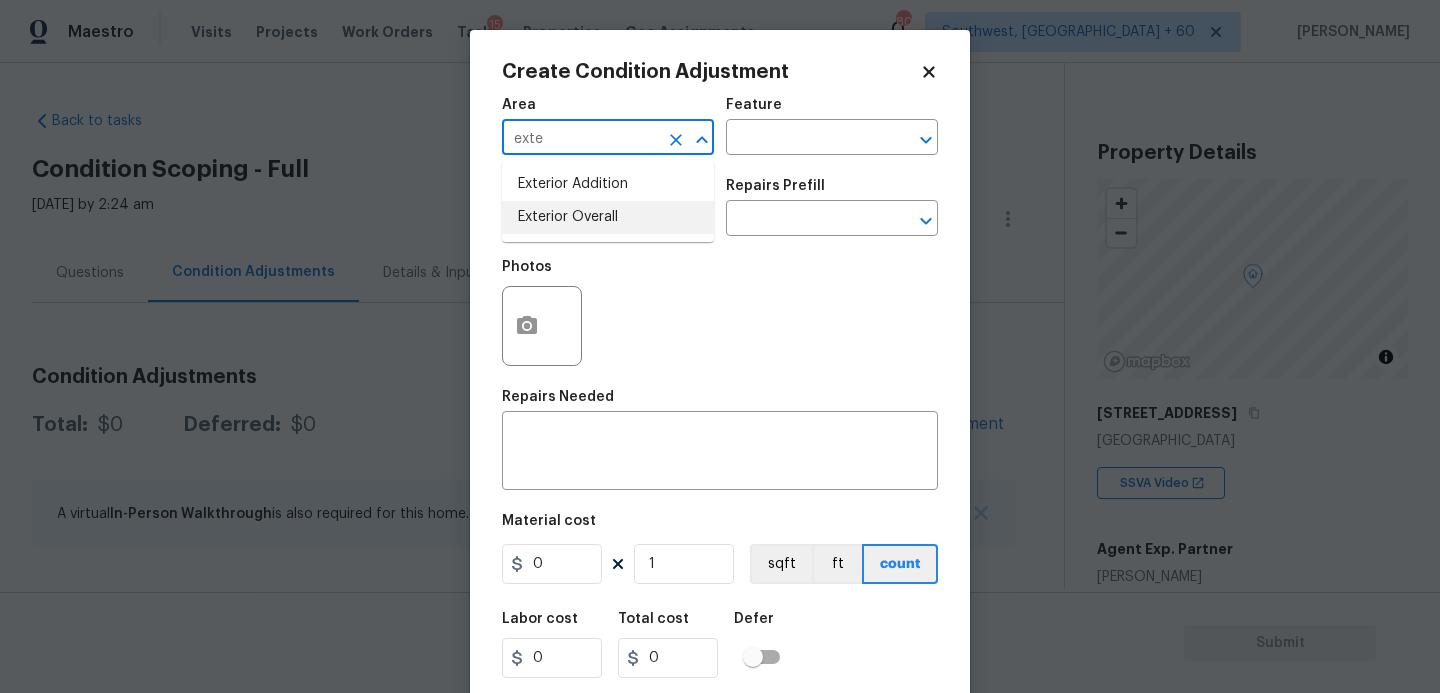 click on "Exterior Overall" at bounding box center (608, 217) 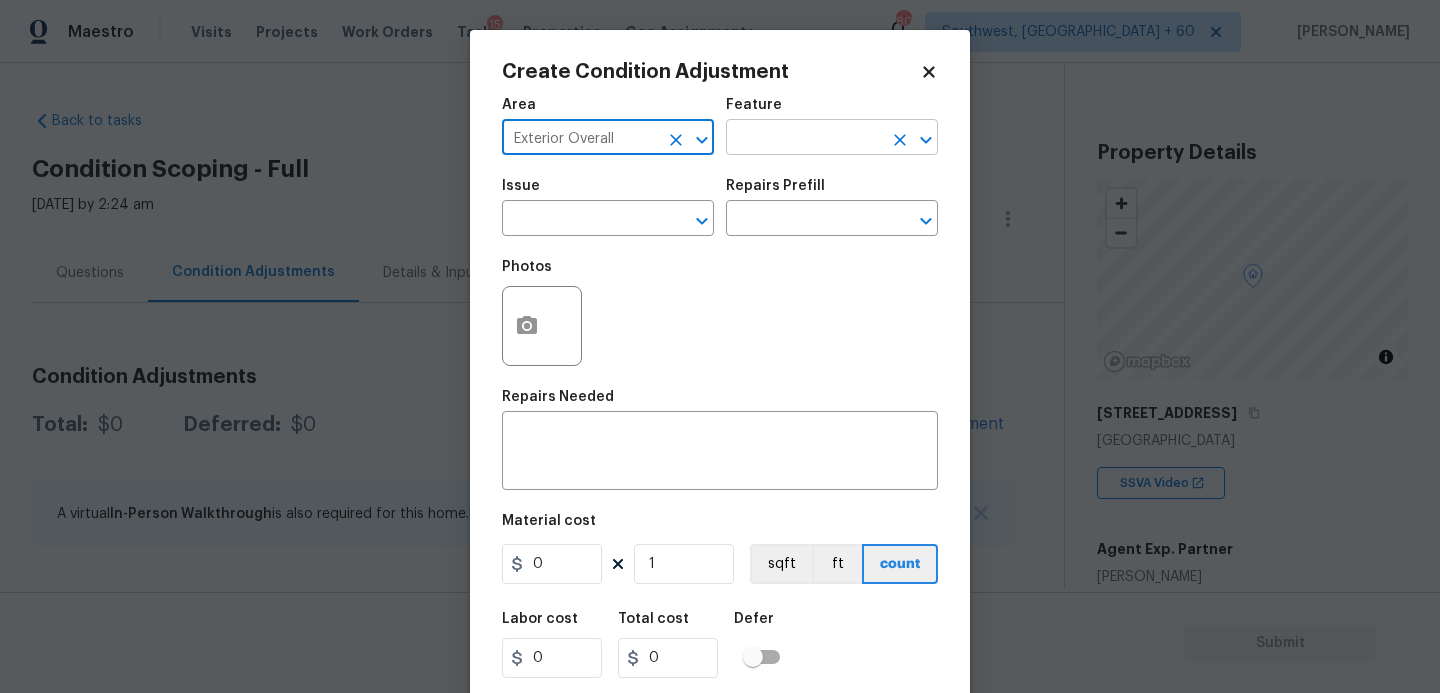 type on "Exterior Overall" 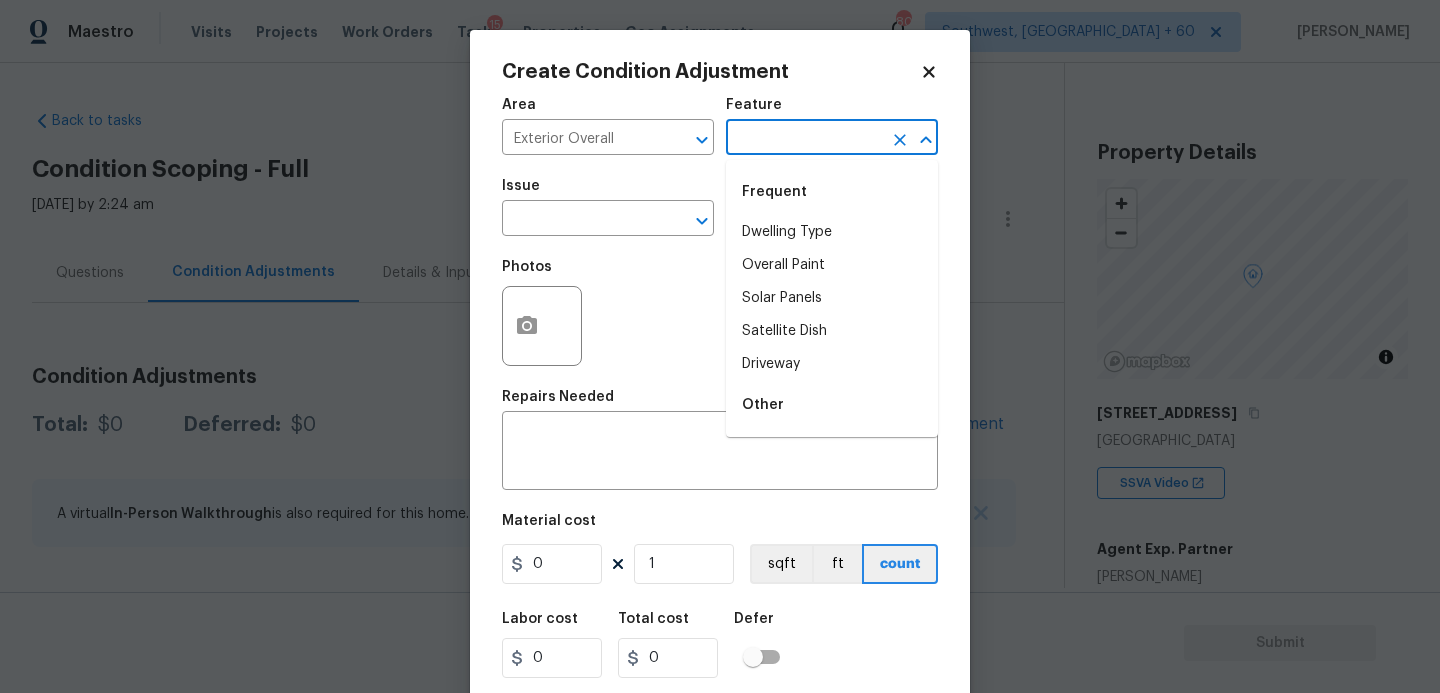 click at bounding box center (804, 139) 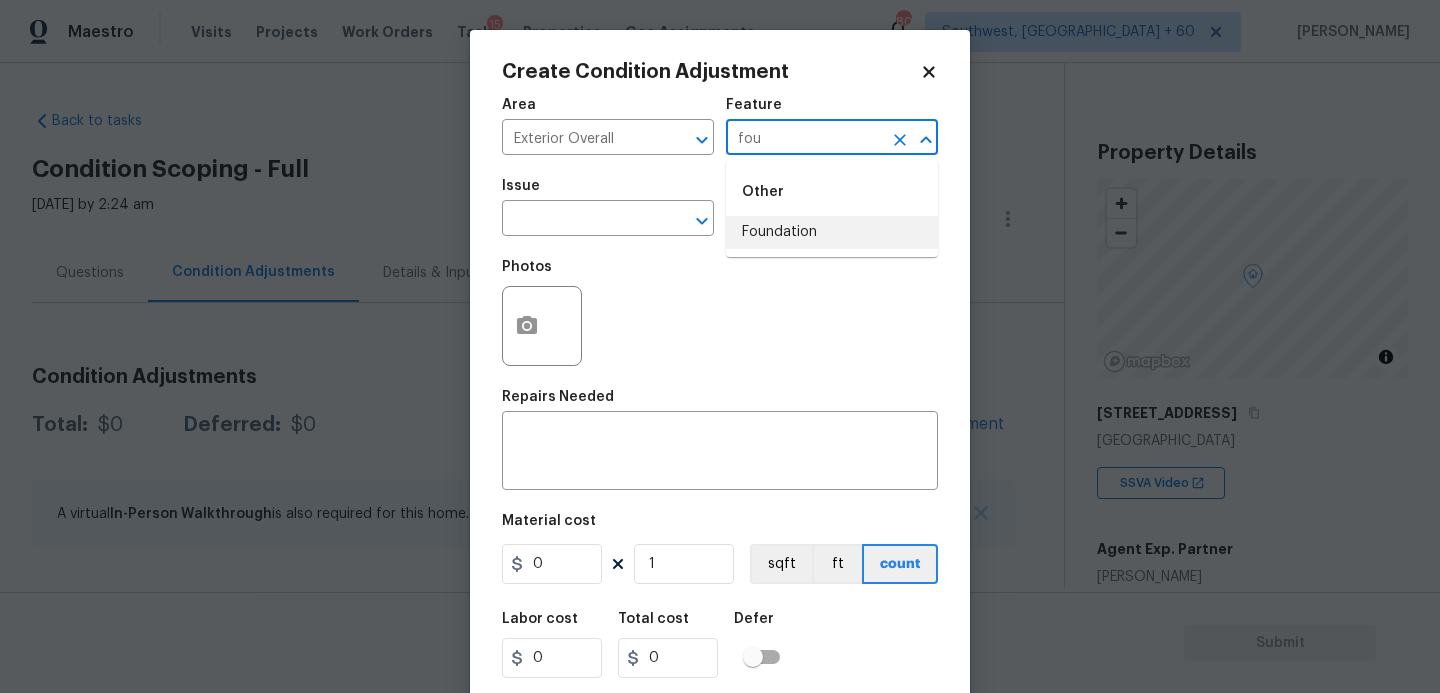 click on "Foundation" at bounding box center (832, 232) 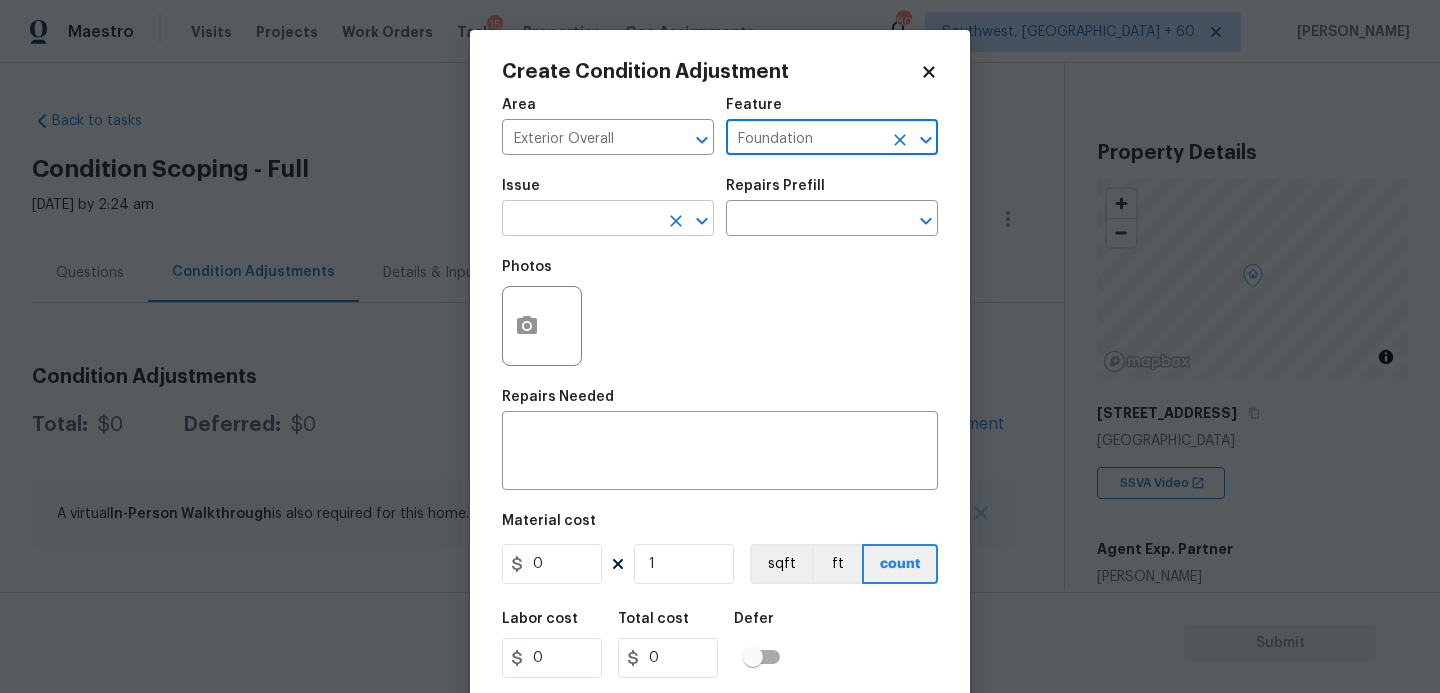 type on "Foundation" 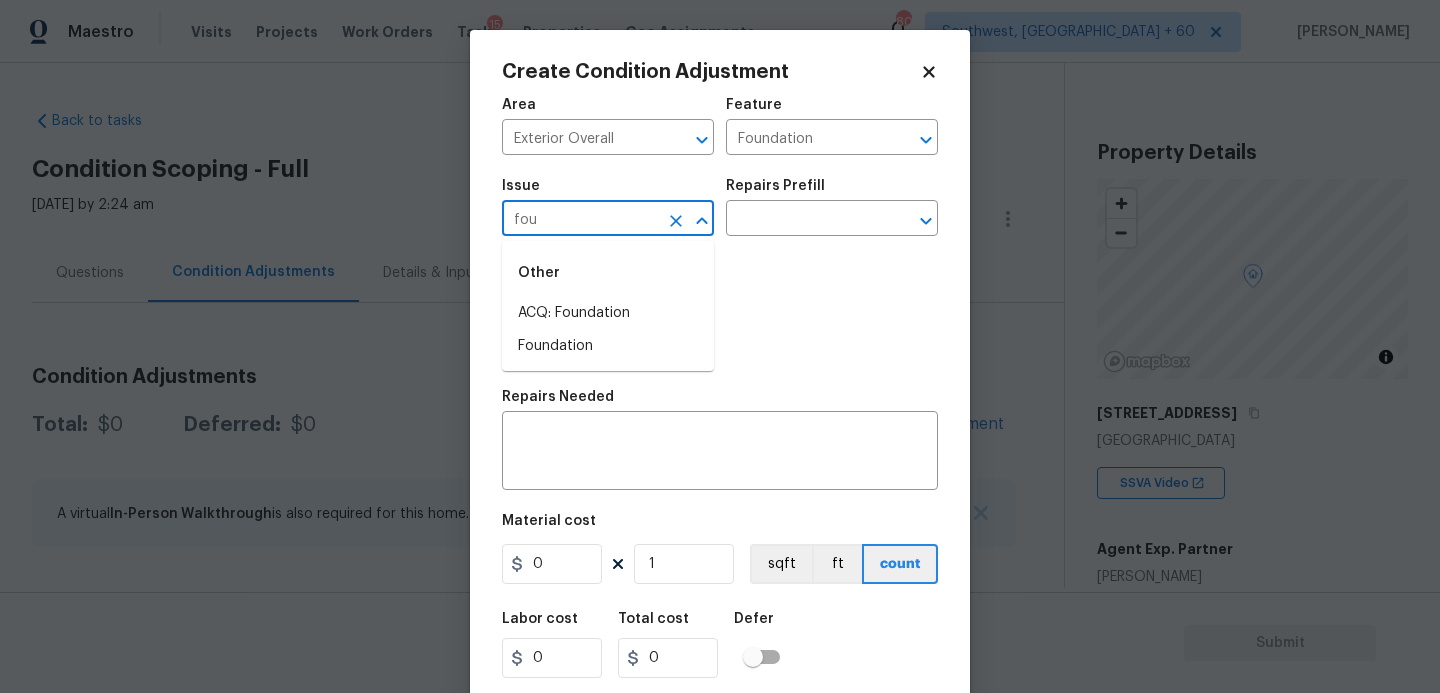 click on "ACQ: Foundation" at bounding box center [608, 313] 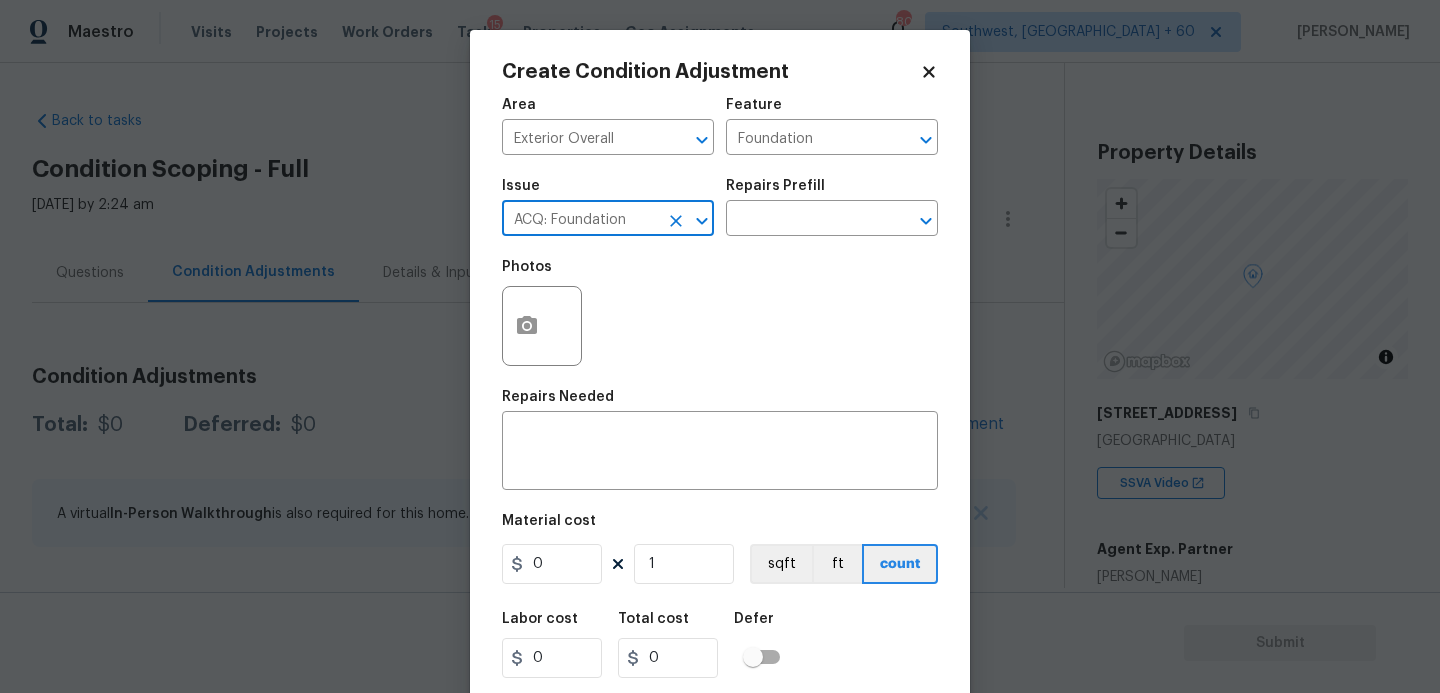 type on "ACQ: Foundation" 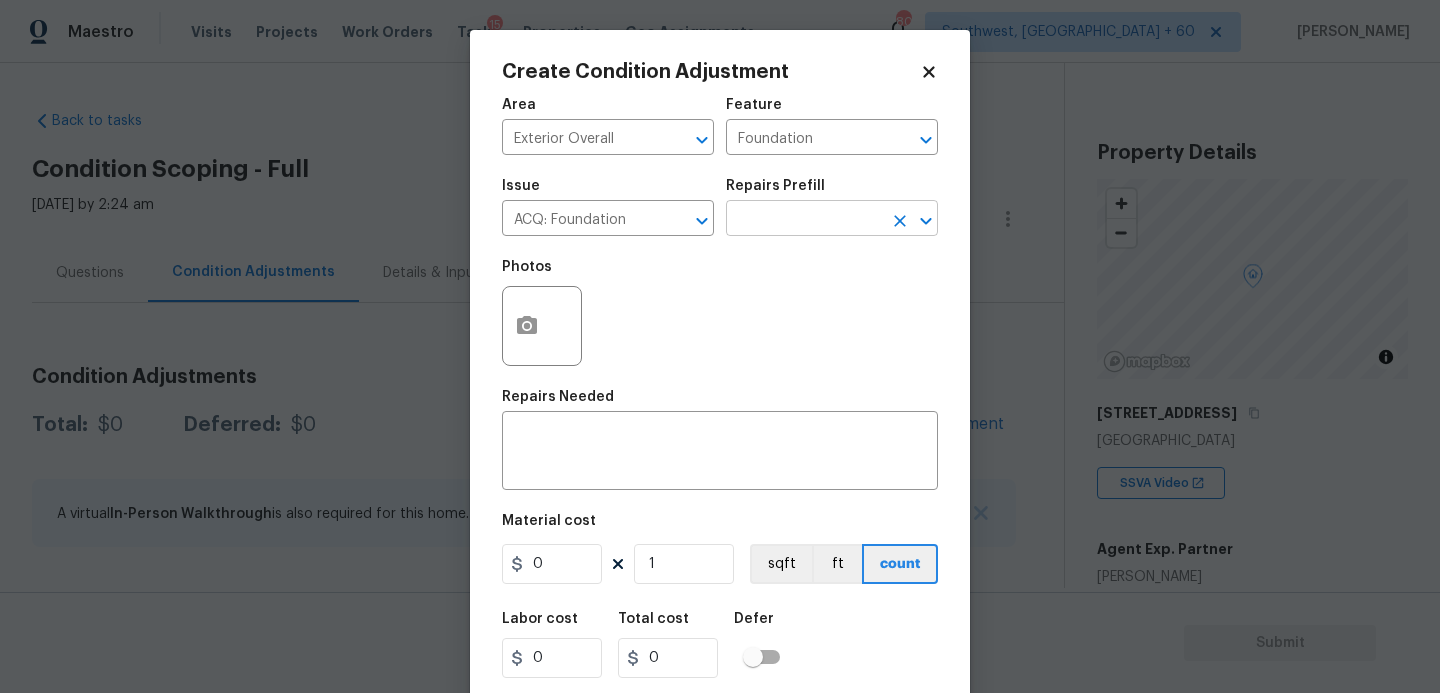 click at bounding box center [804, 220] 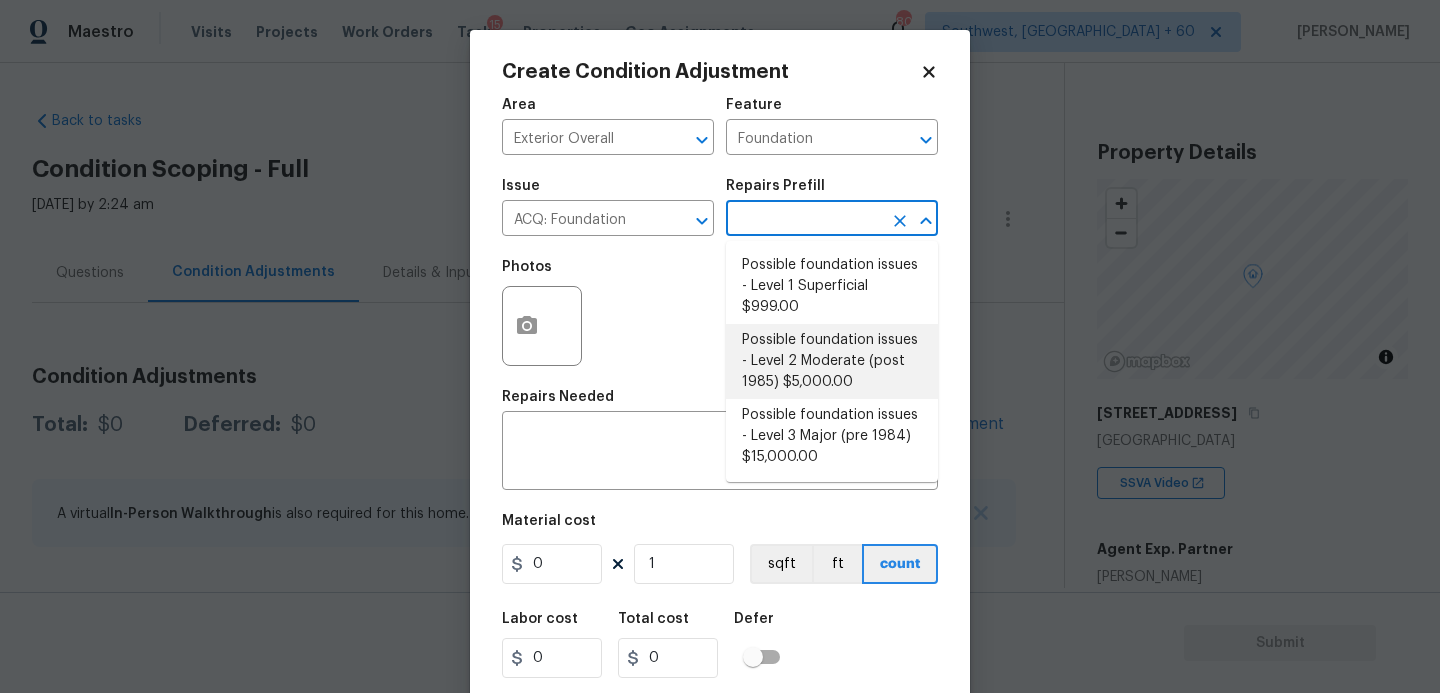 click on "Possible foundation issues - Level 2 Moderate (post 1985) $5,000.00" at bounding box center [832, 361] 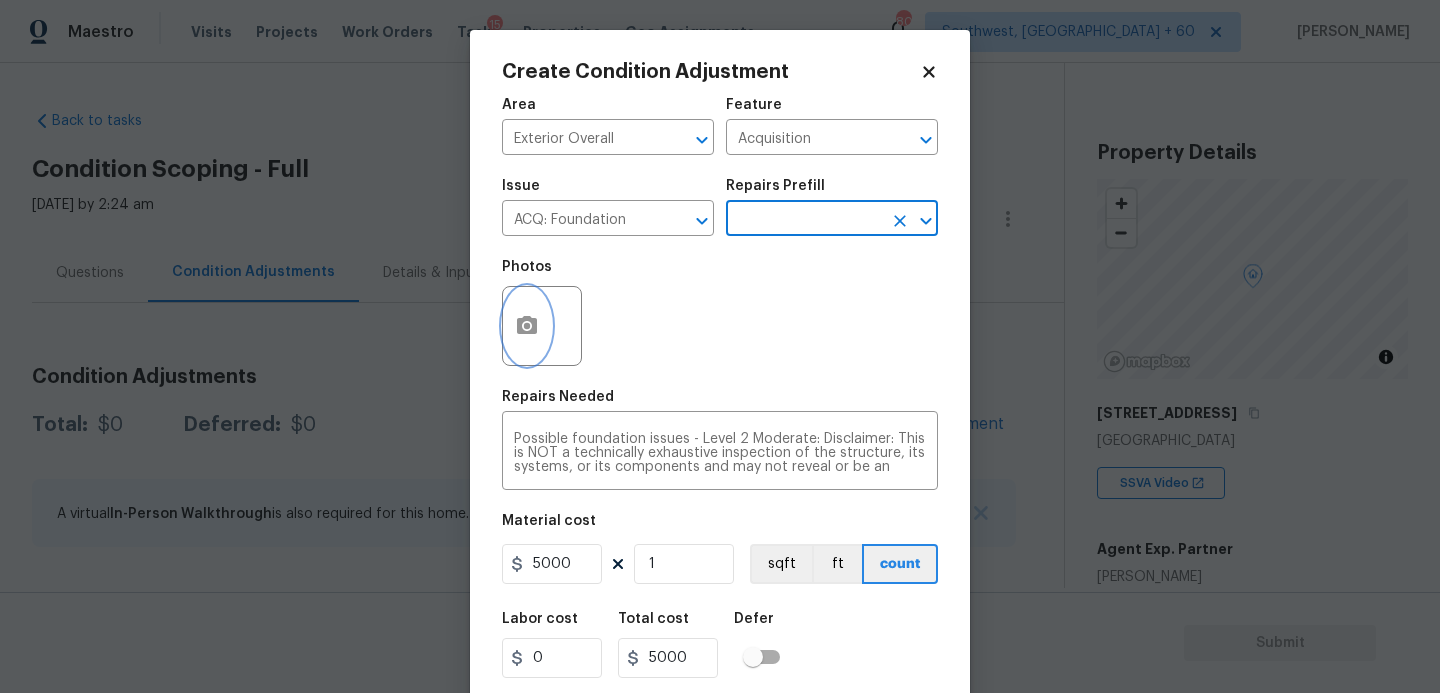 click 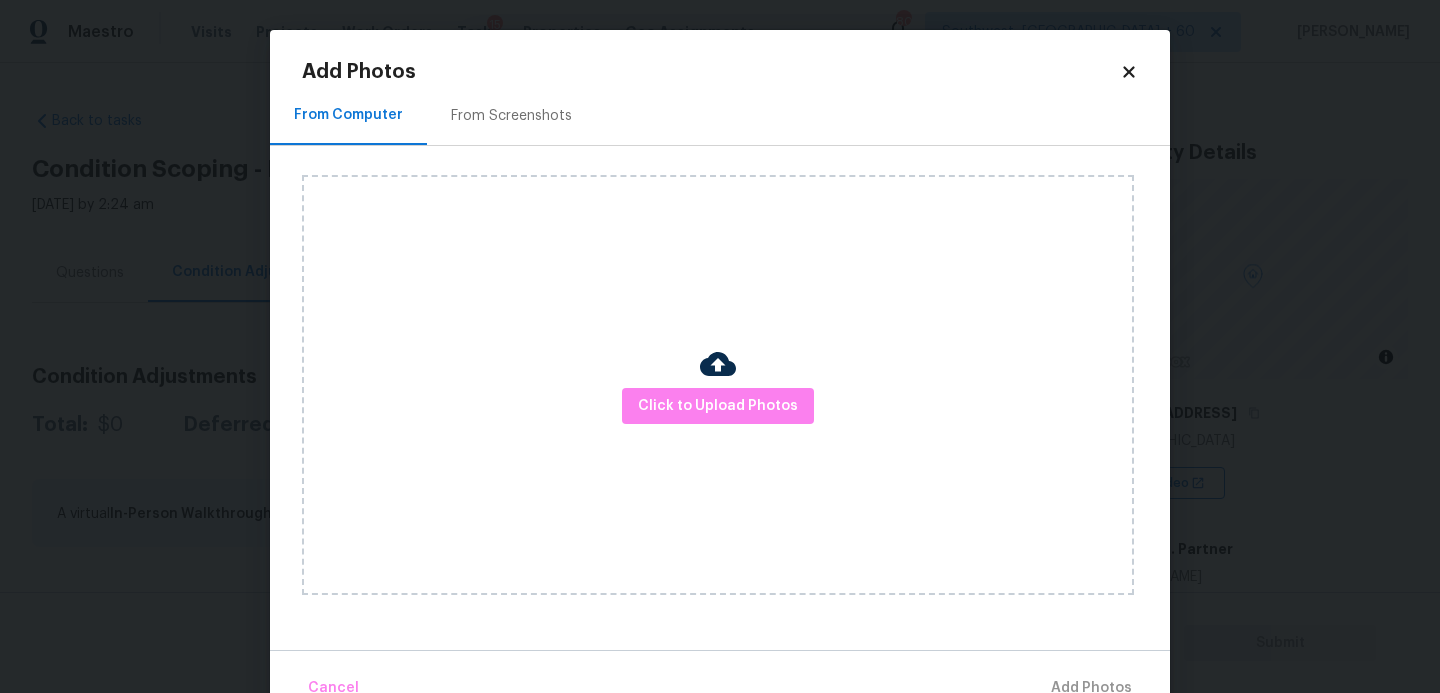 click on "Click to Upload Photos" at bounding box center [718, 385] 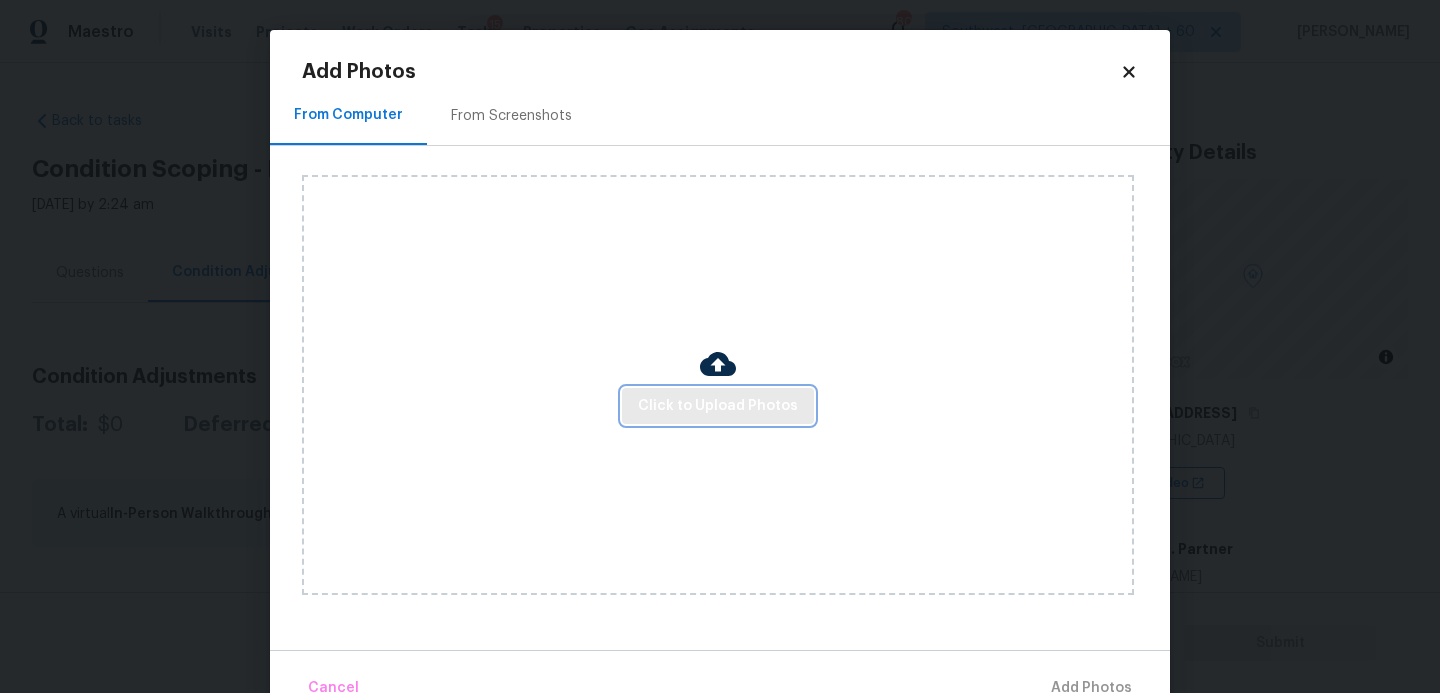 click on "Click to Upload Photos" at bounding box center (718, 406) 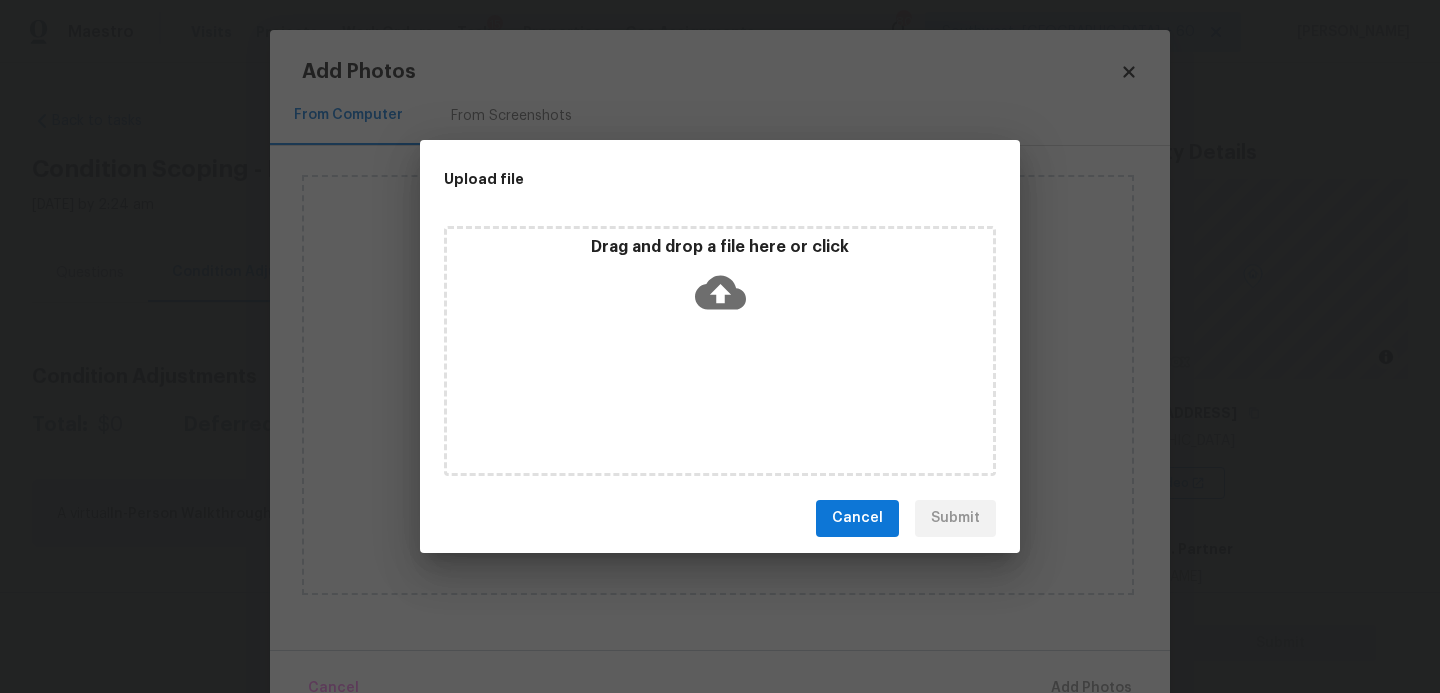 click on "Drag and drop a file here or click" at bounding box center [720, 351] 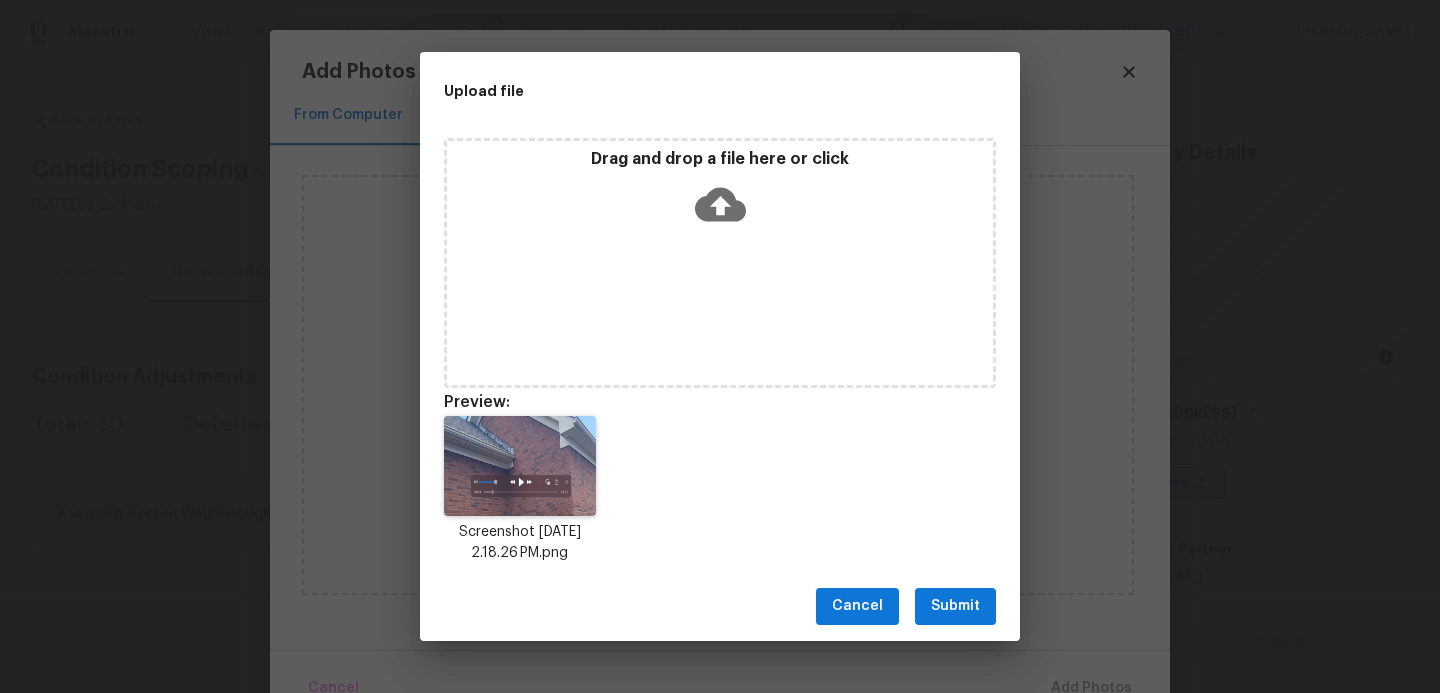 click on "Submit" at bounding box center [955, 606] 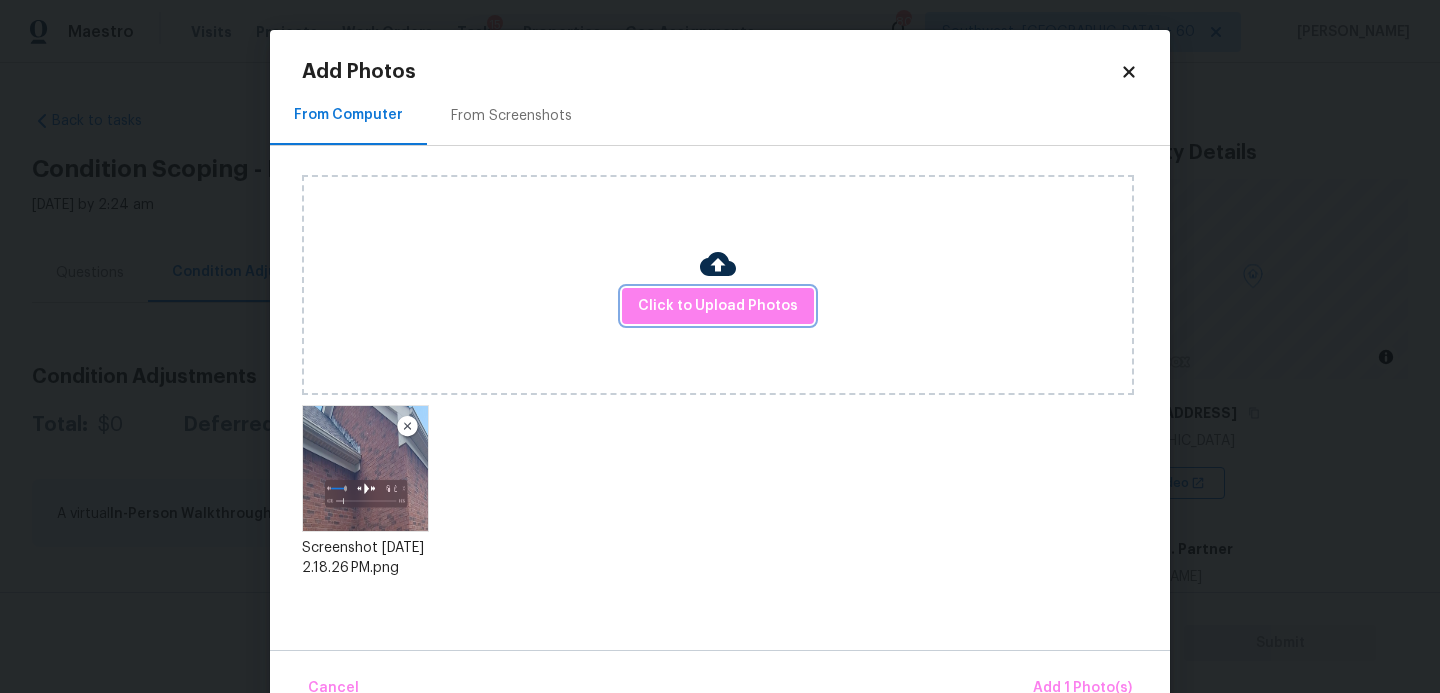 scroll, scrollTop: 47, scrollLeft: 0, axis: vertical 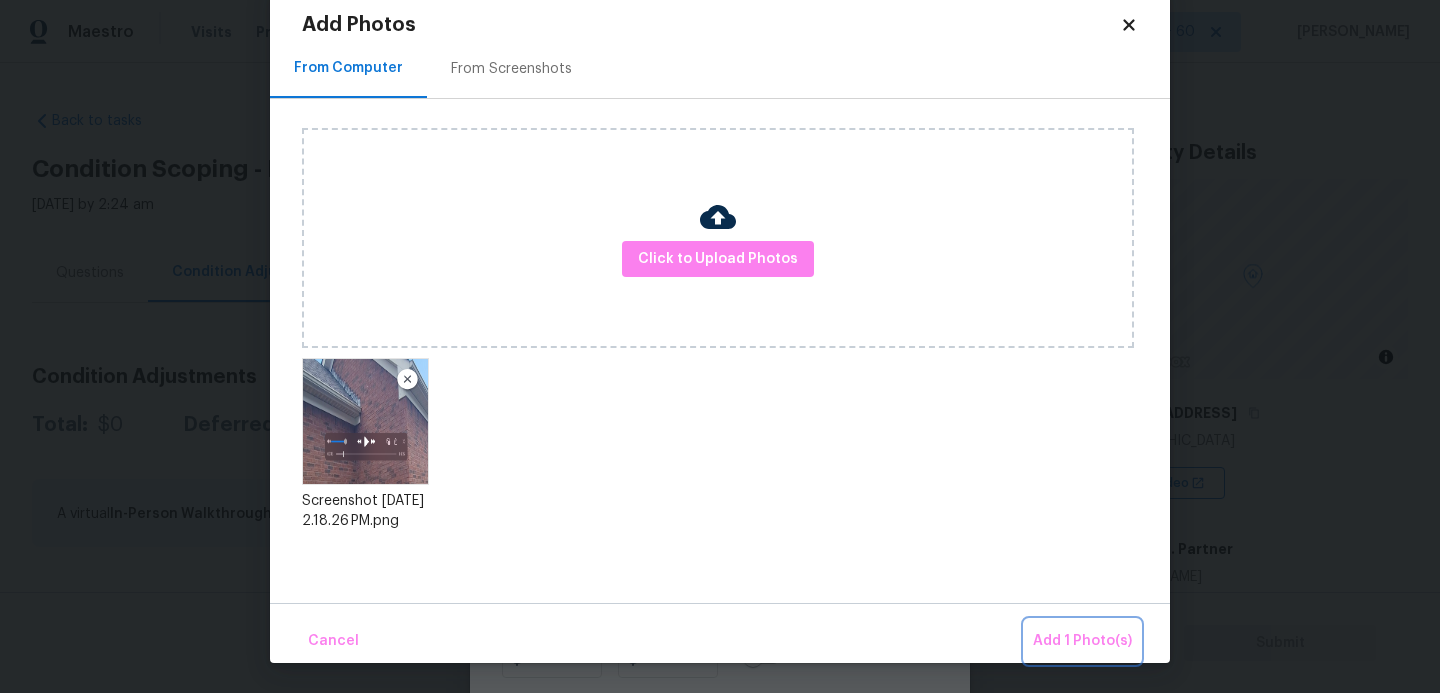 click on "Add 1 Photo(s)" at bounding box center (1082, 641) 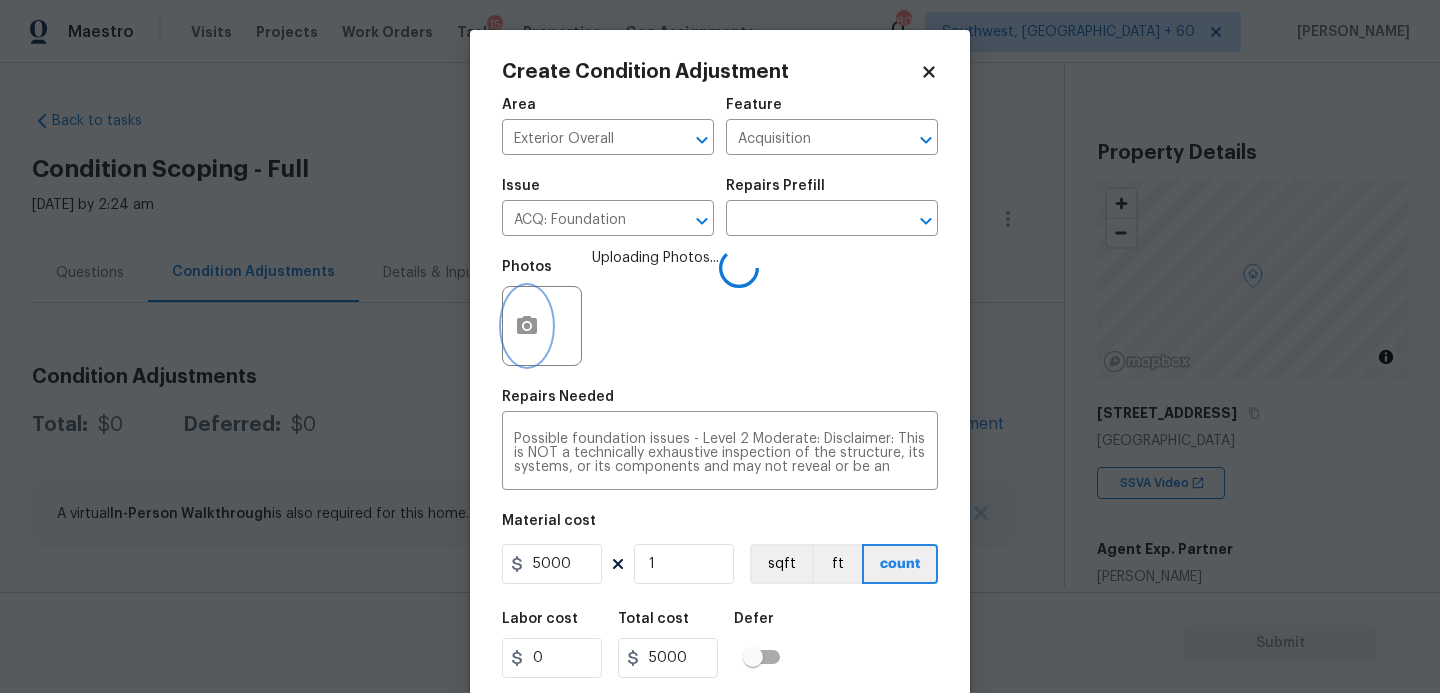 scroll, scrollTop: 0, scrollLeft: 0, axis: both 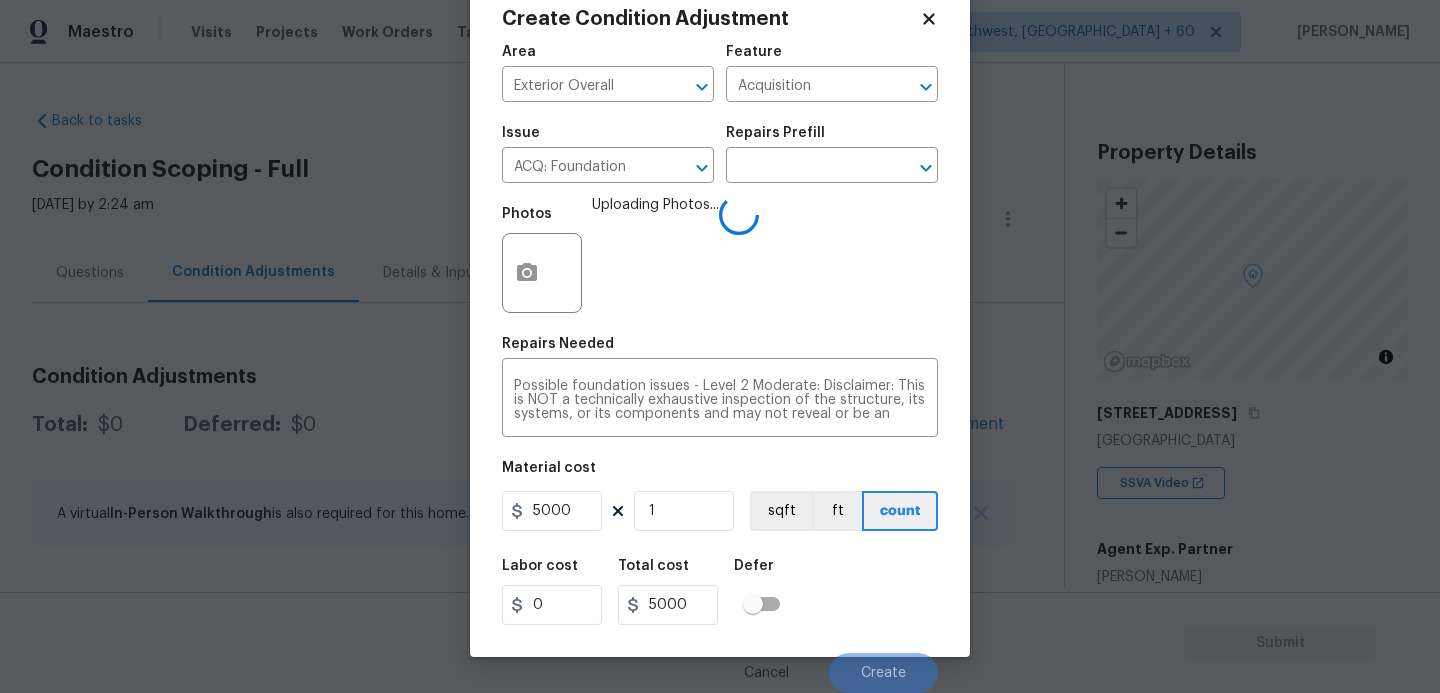 click on "Labor cost 0 Total cost 5000 Defer" at bounding box center (720, 592) 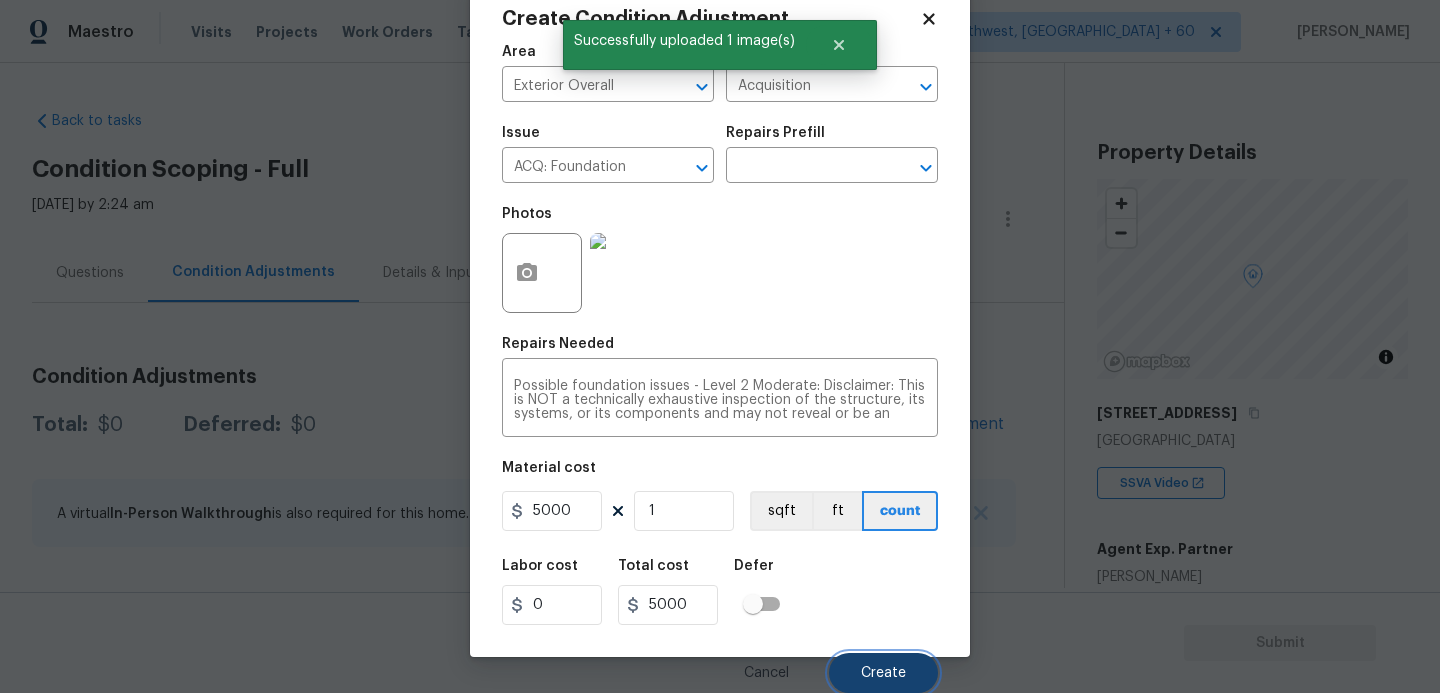 click on "Create" at bounding box center (883, 673) 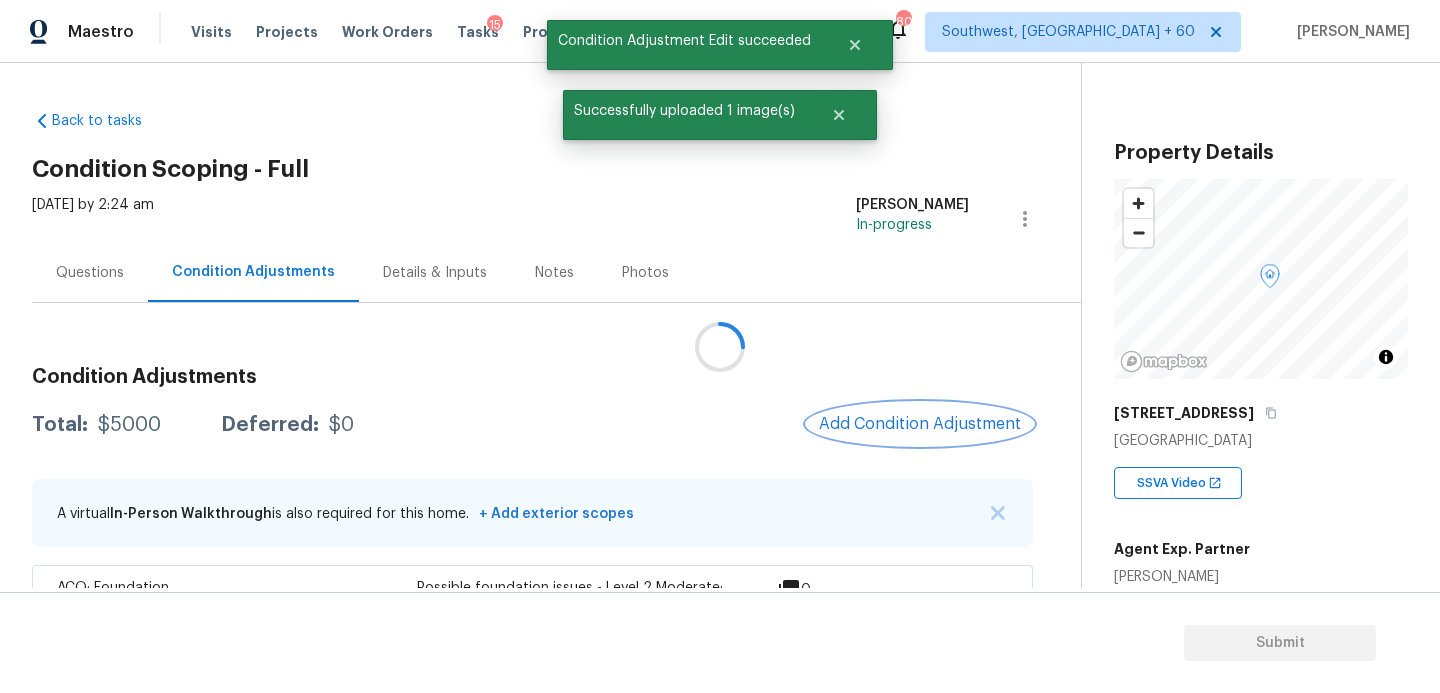 scroll, scrollTop: 0, scrollLeft: 0, axis: both 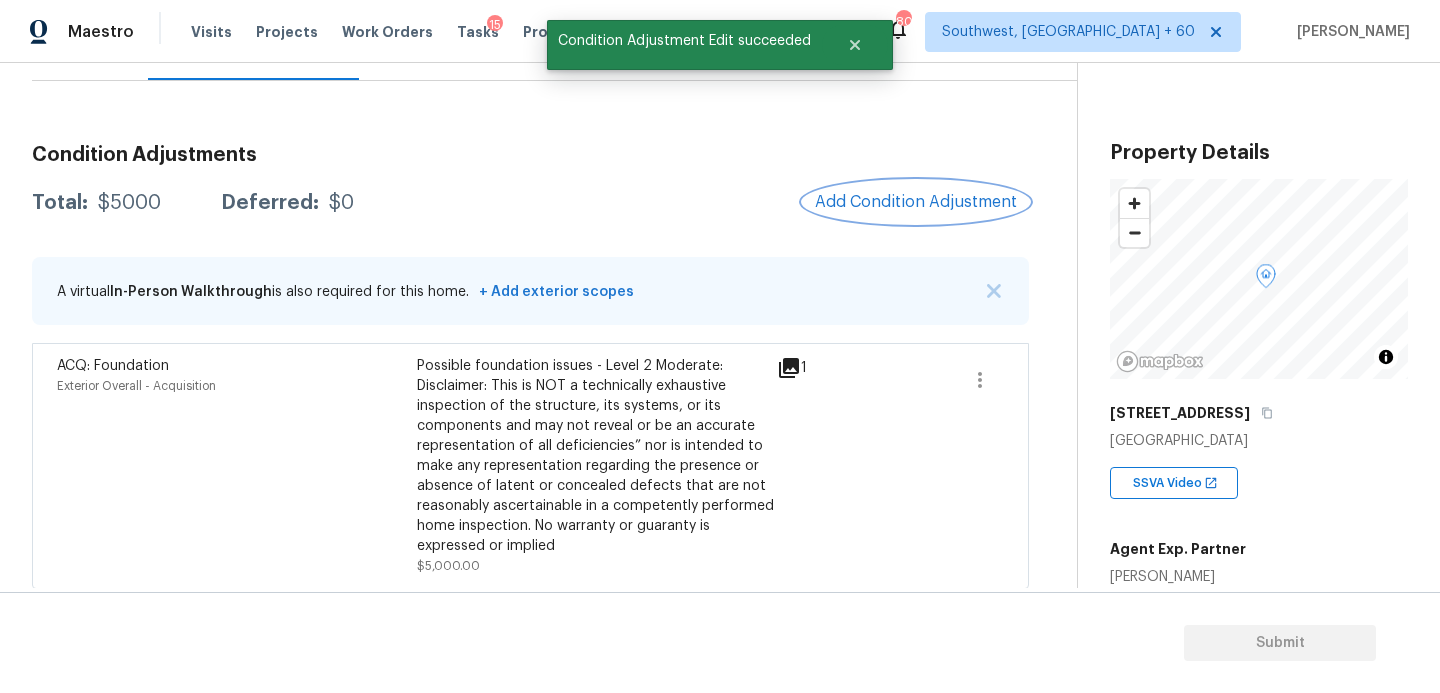 click on "Add Condition Adjustment" at bounding box center [916, 202] 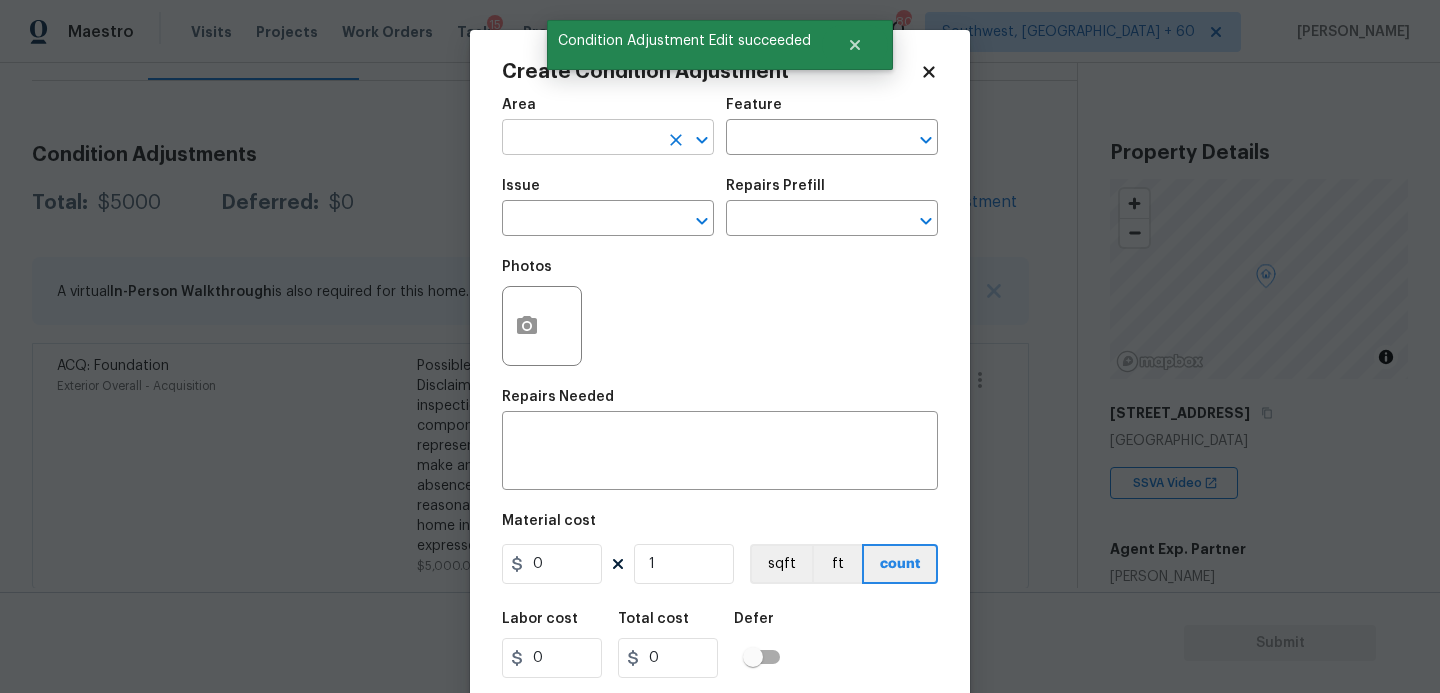 click at bounding box center [580, 139] 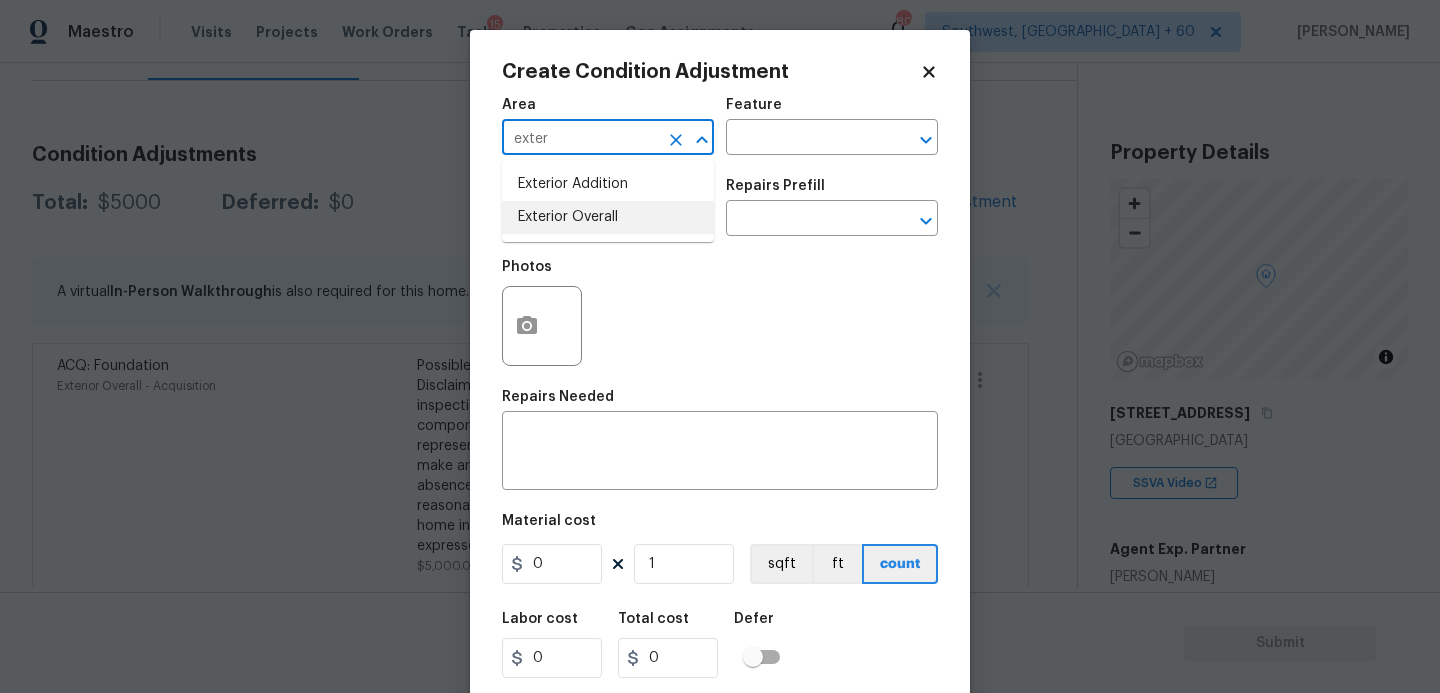 click on "Exterior Overall" at bounding box center [608, 217] 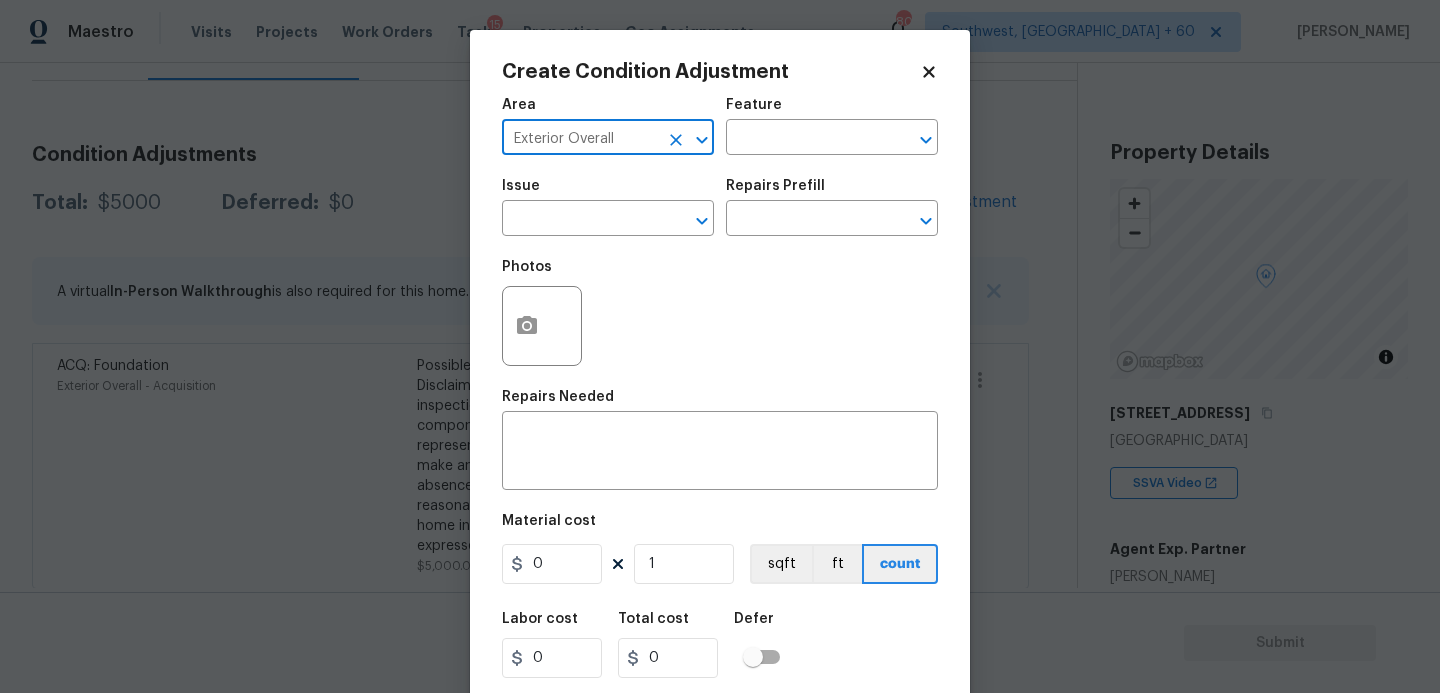 type on "Exterior Overall" 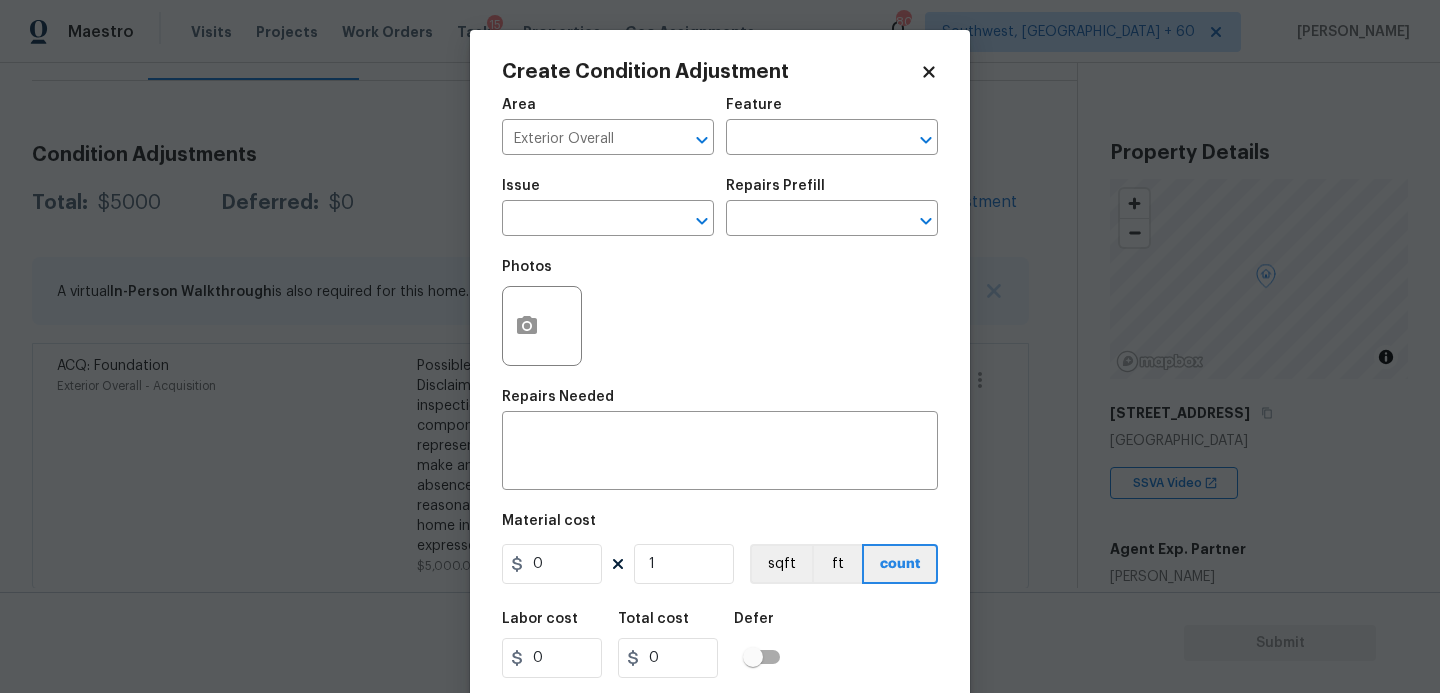 click on "Area Exterior Overall ​ Feature ​" at bounding box center [720, 126] 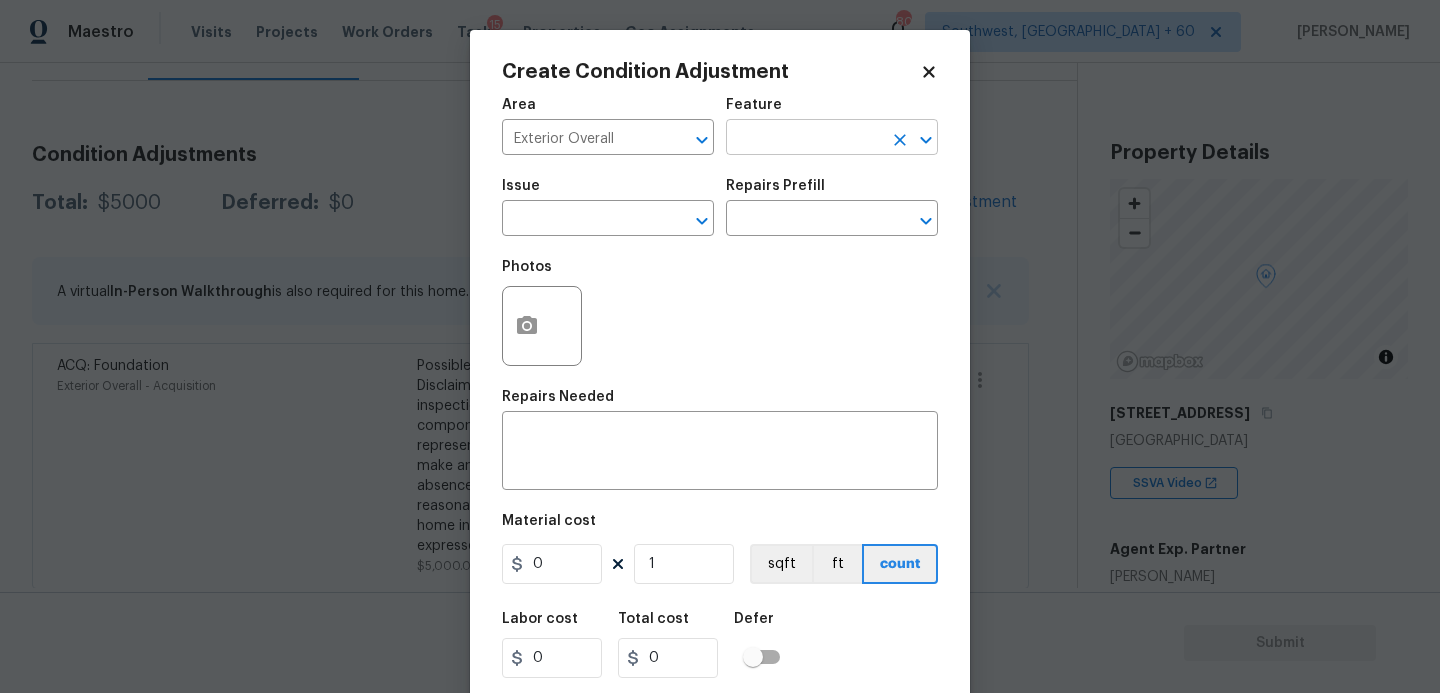 click at bounding box center (804, 139) 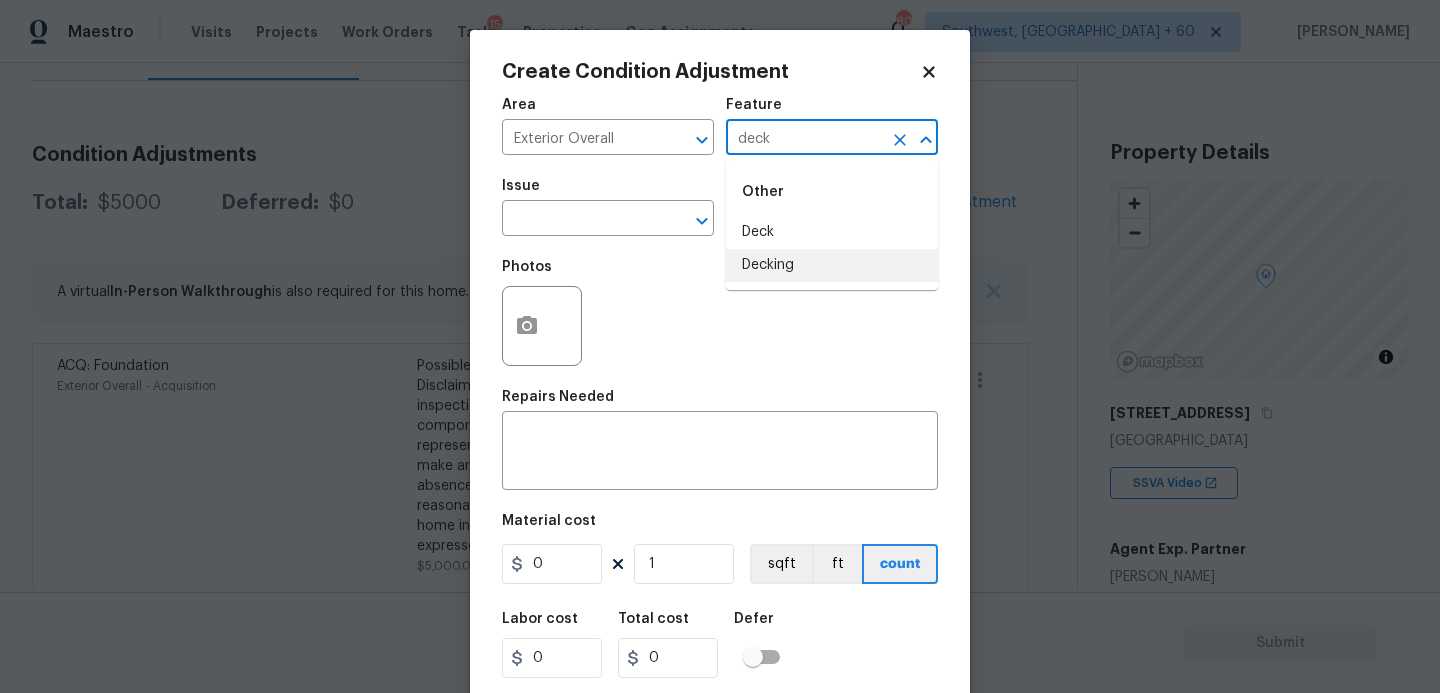 click on "Deck" at bounding box center (832, 232) 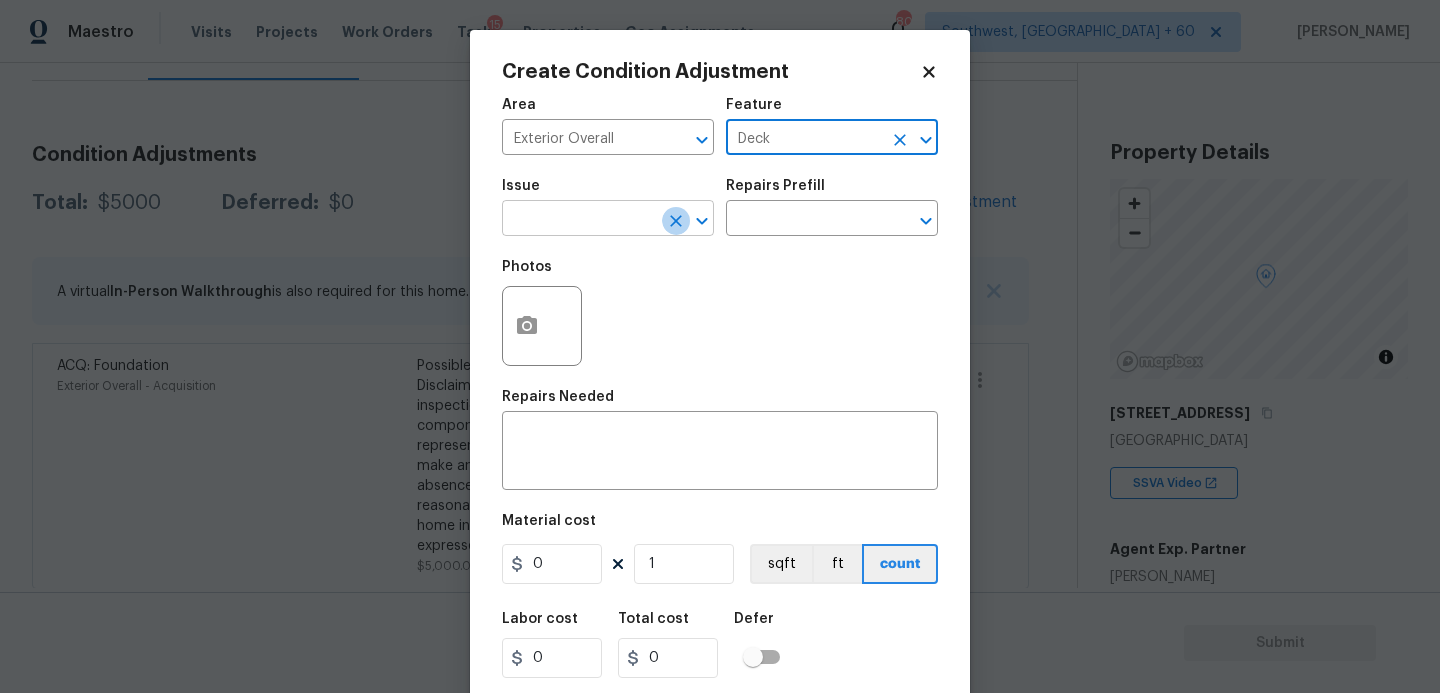 click 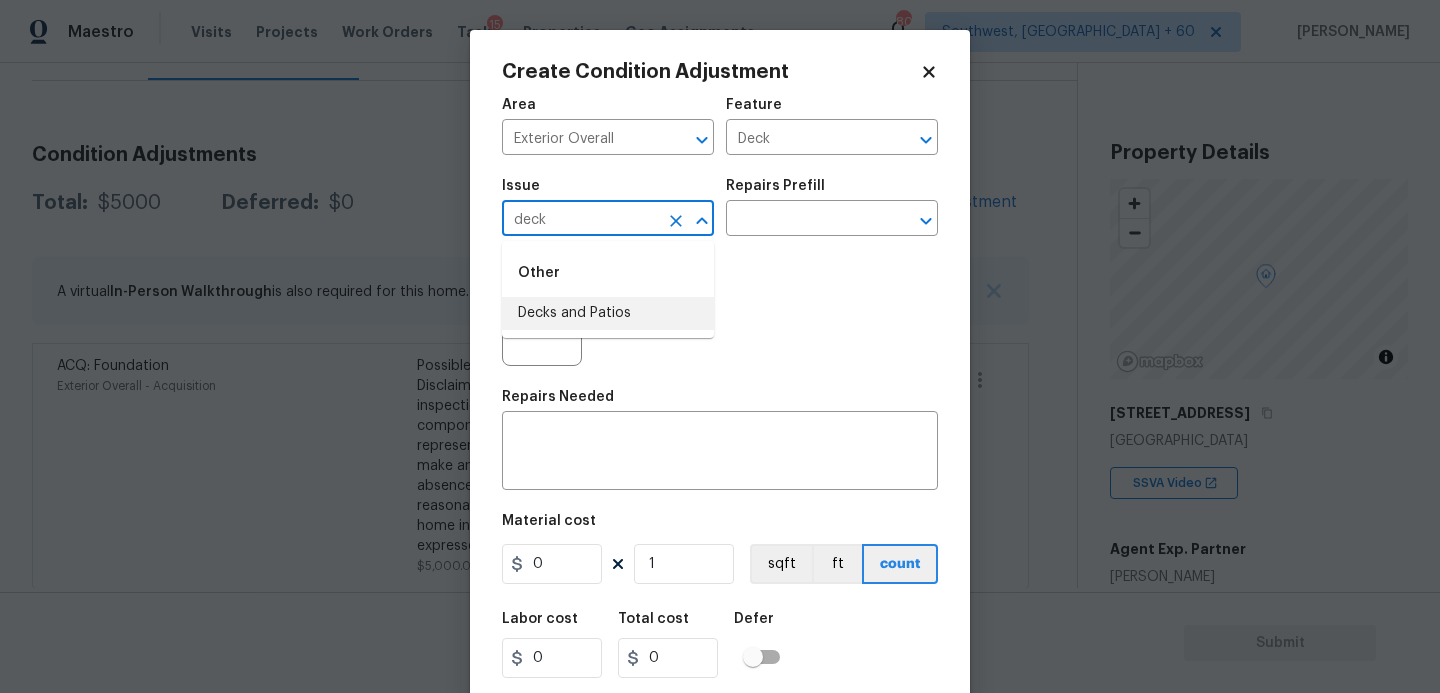 click on "Decks and Patios" at bounding box center [608, 313] 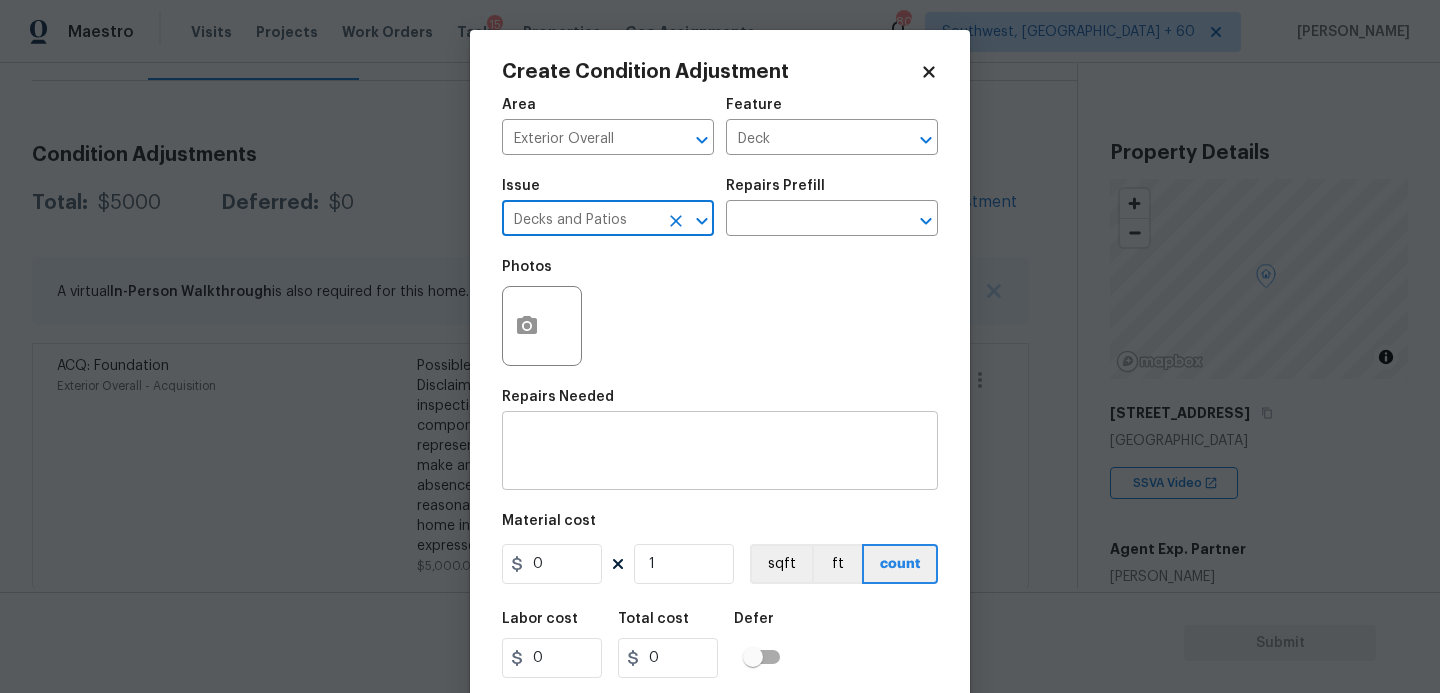 type on "Decks and Patios" 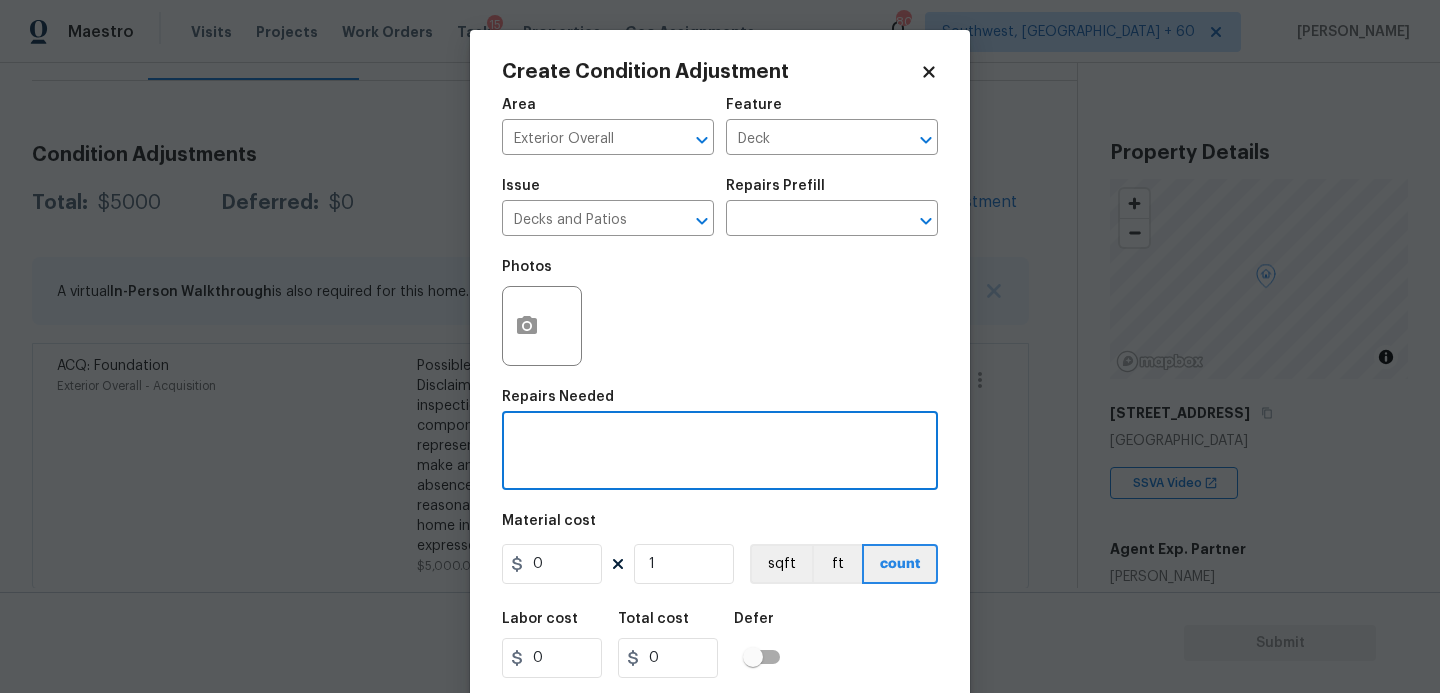 click at bounding box center [720, 453] 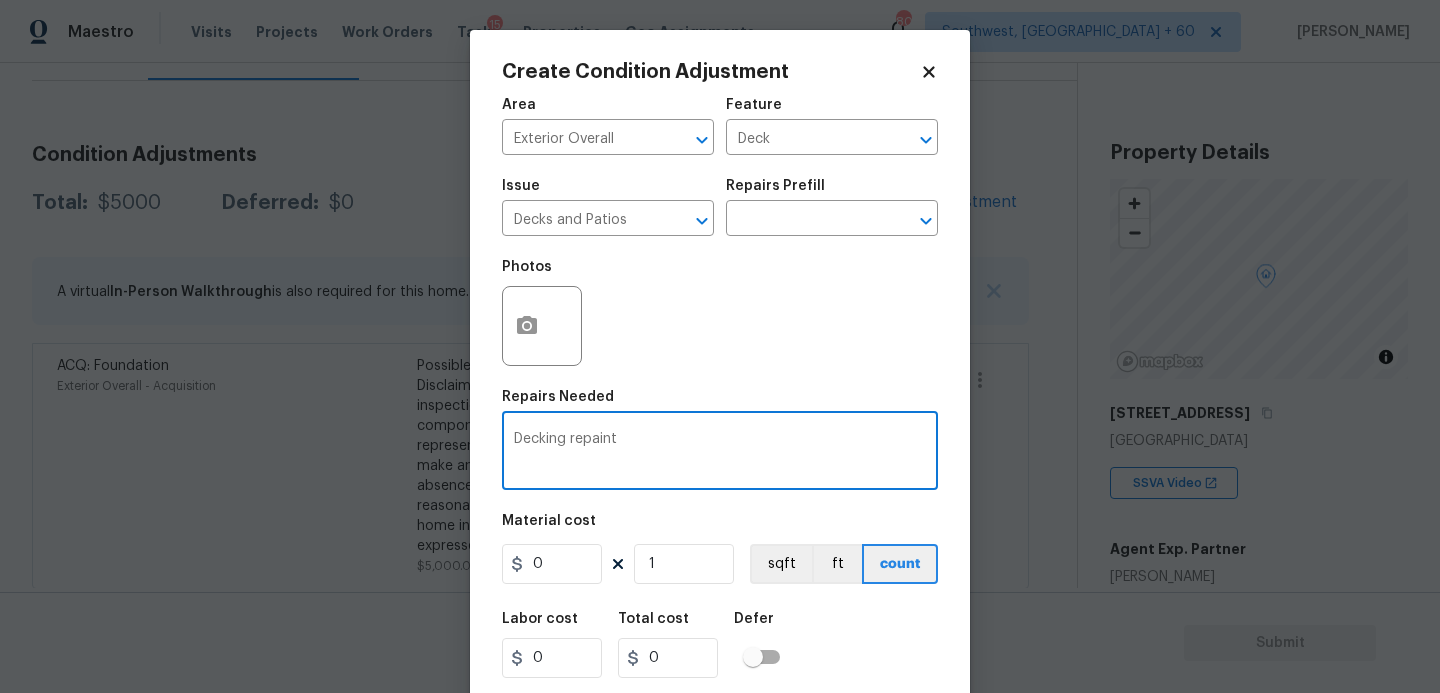 type on "Decking repaint" 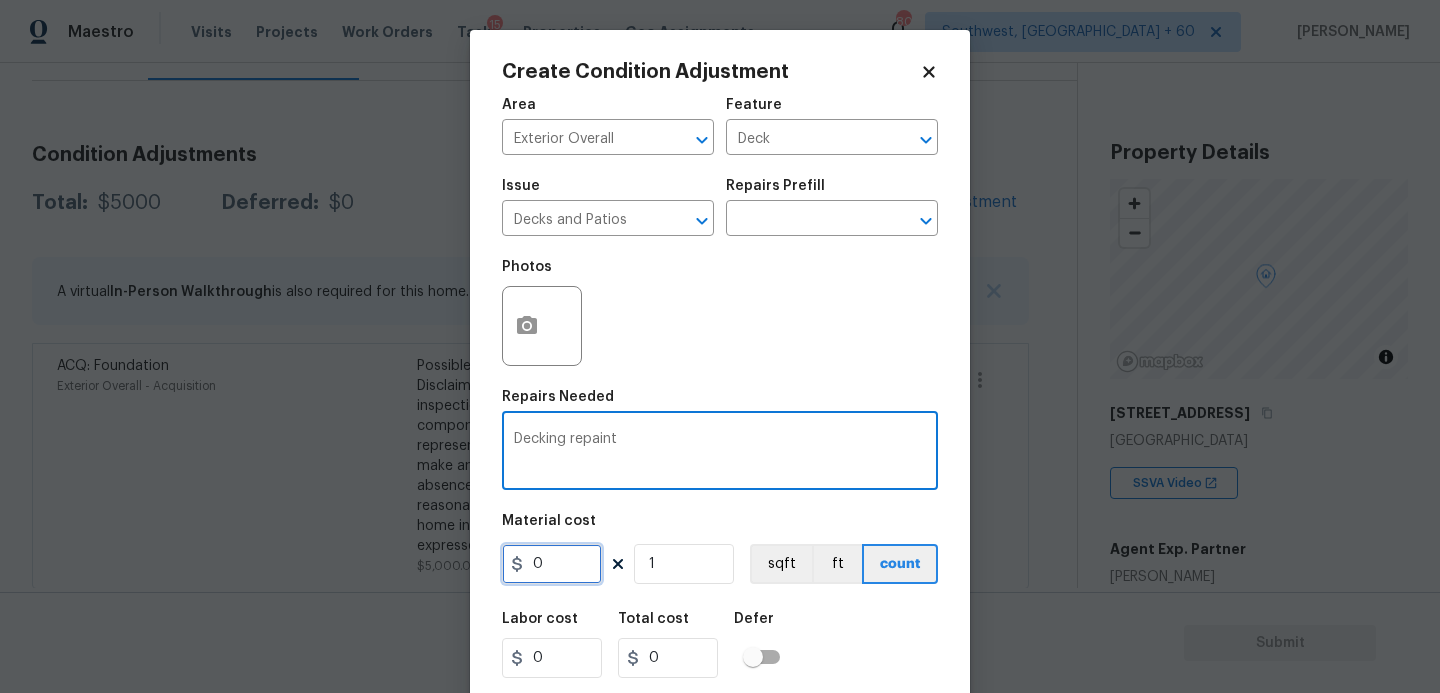 drag, startPoint x: 567, startPoint y: 553, endPoint x: 405, endPoint y: 560, distance: 162.15117 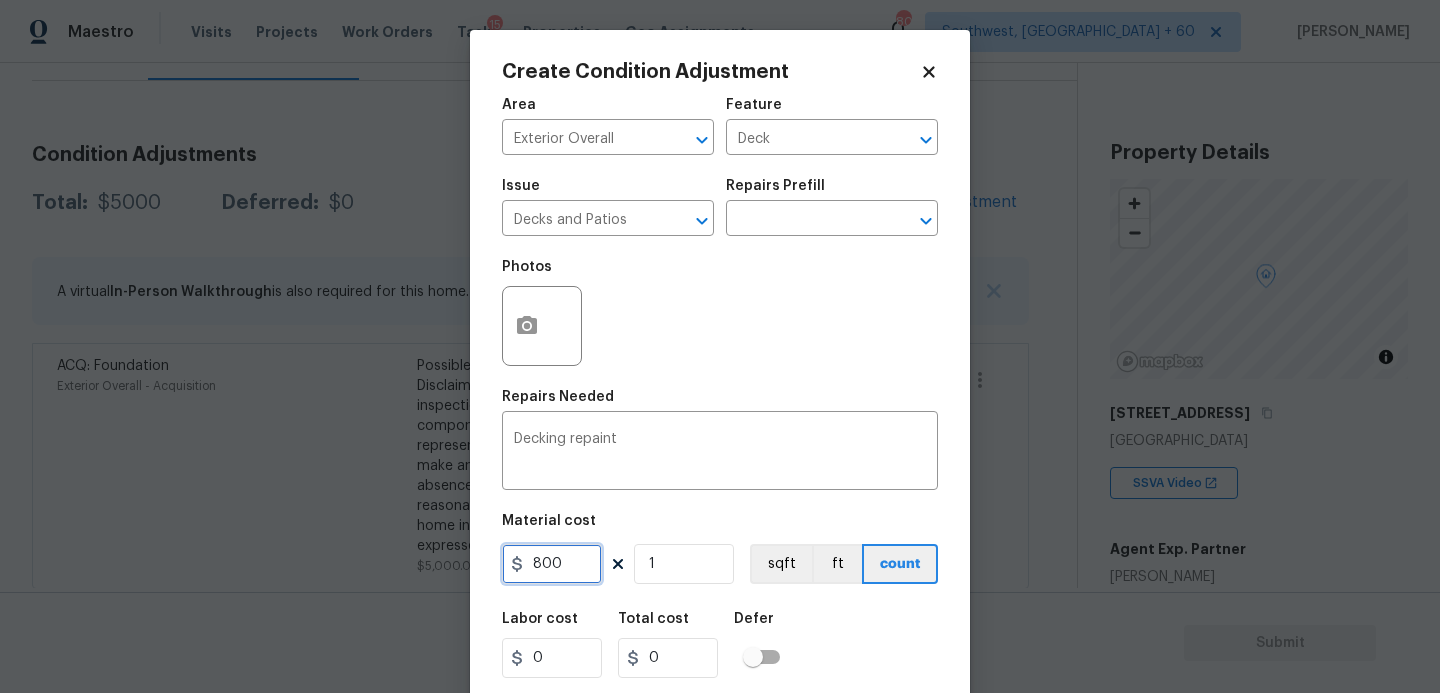 type on "800" 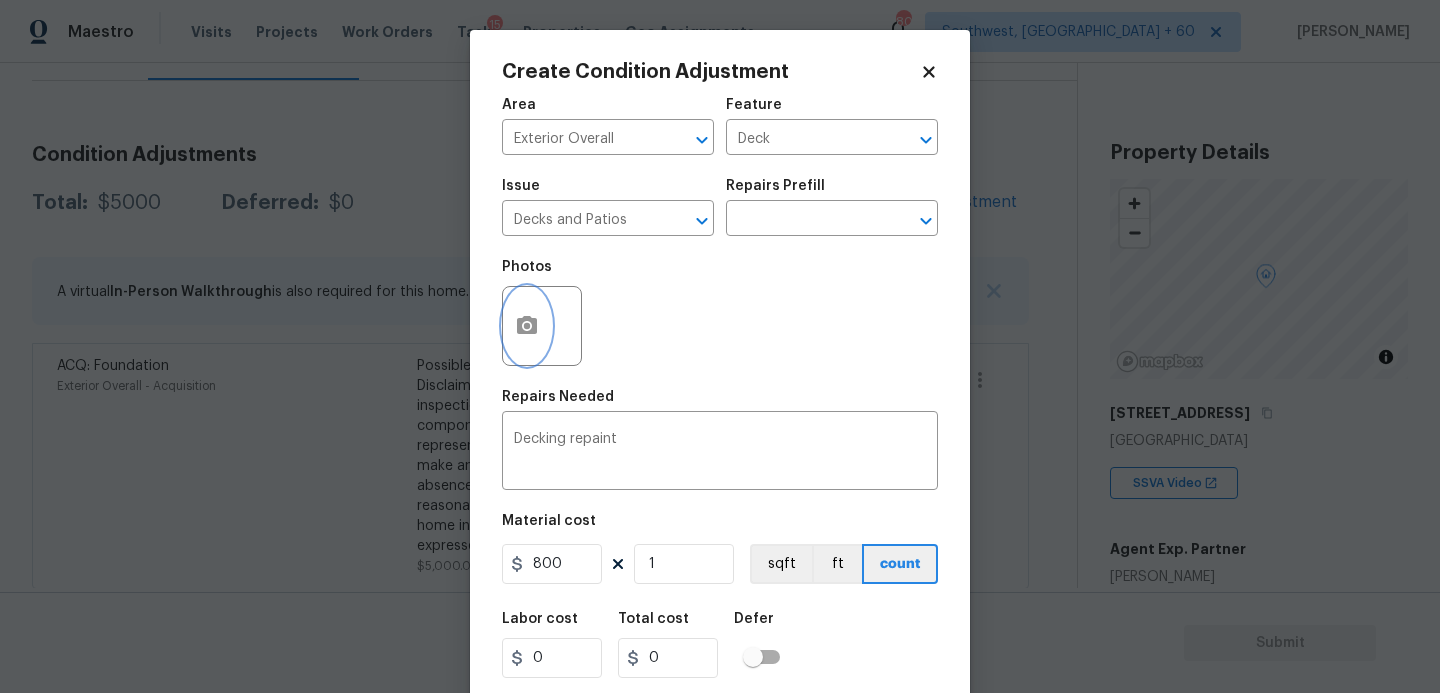 type on "800" 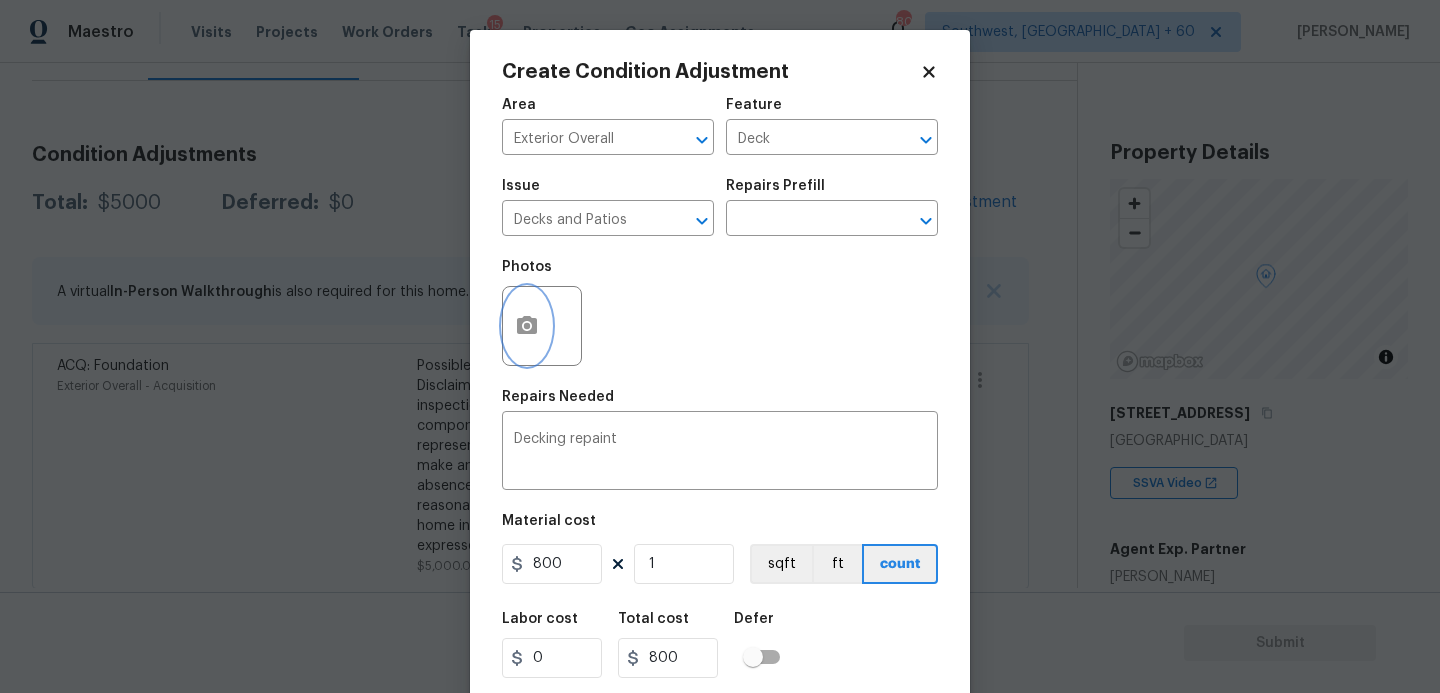 click at bounding box center (527, 326) 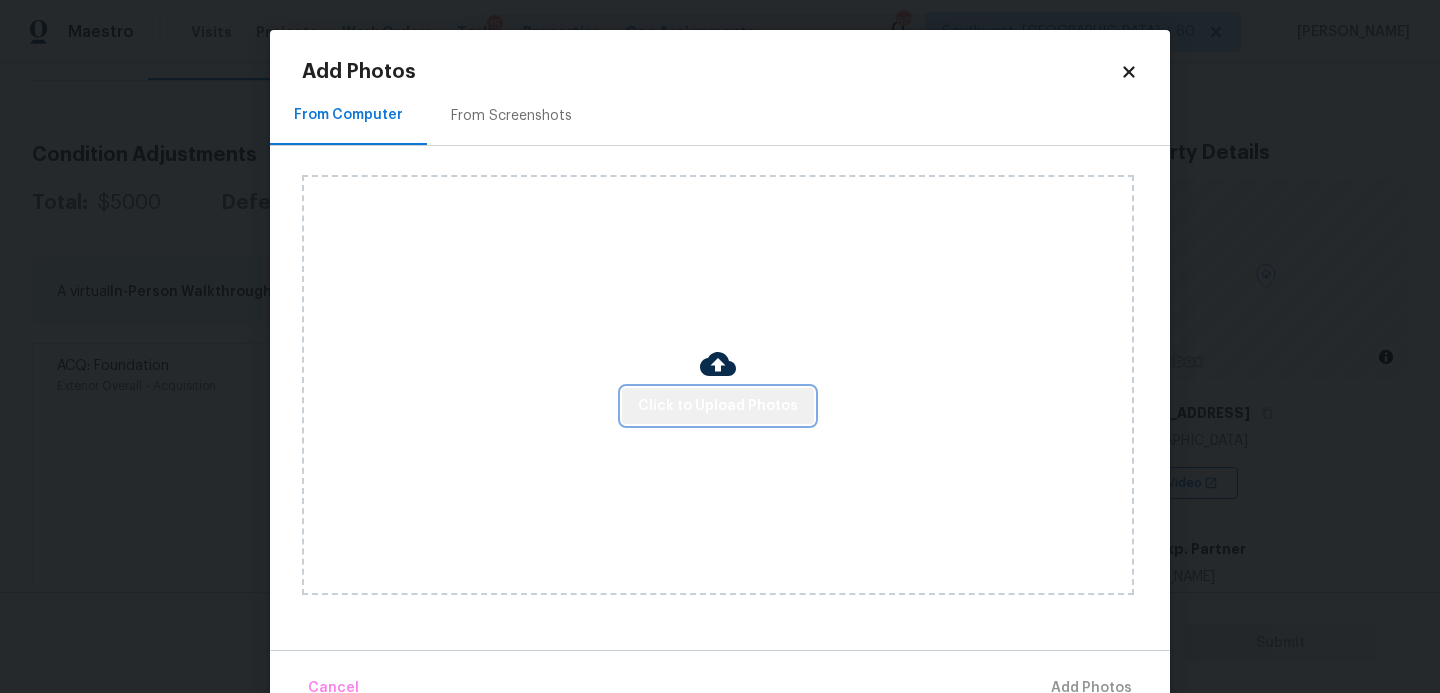click on "Click to Upload Photos" at bounding box center [718, 406] 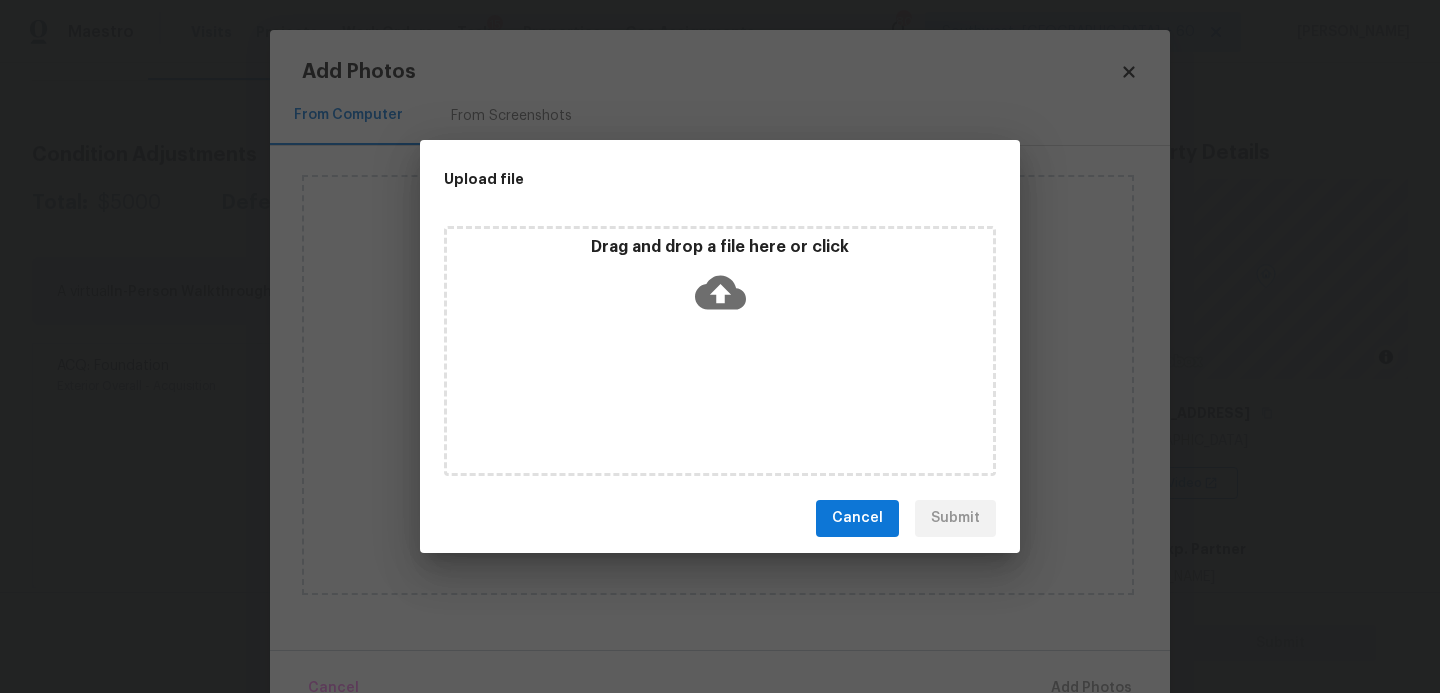 click on "Drag and drop a file here or click" at bounding box center [720, 351] 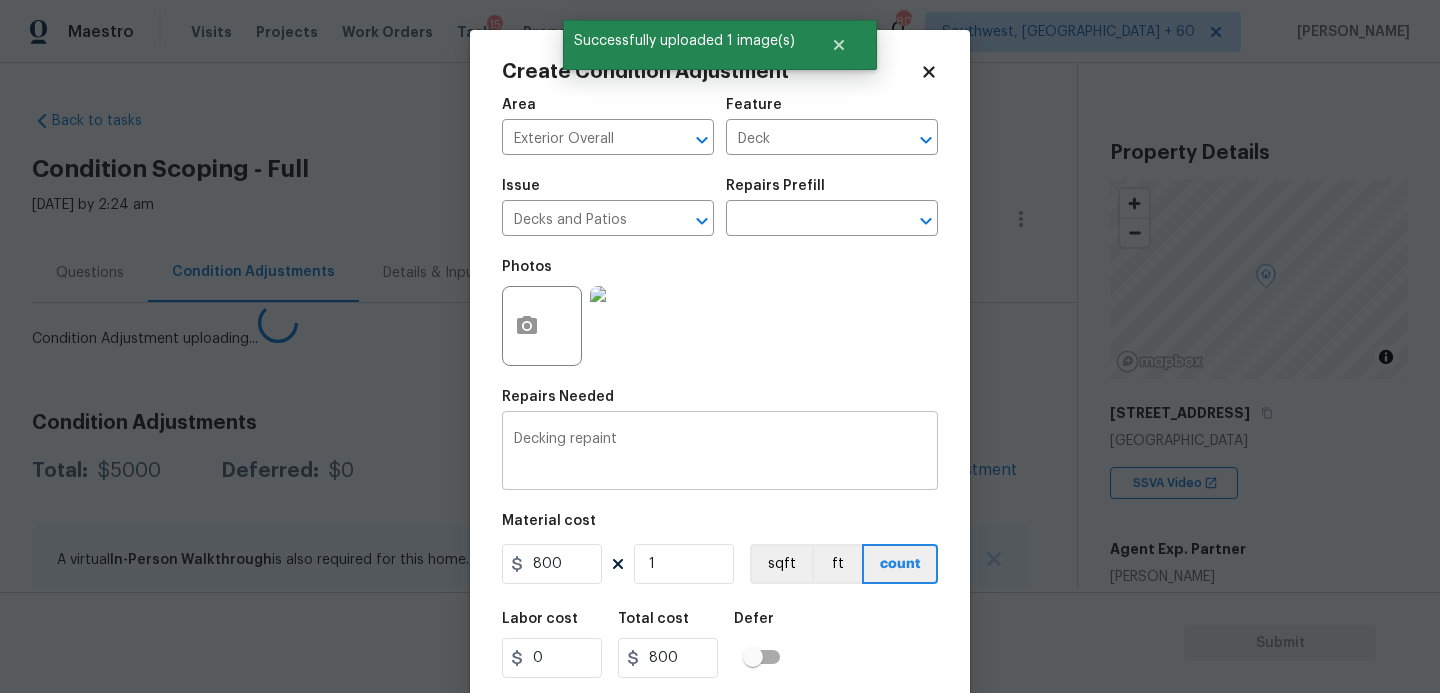 scroll, scrollTop: 0, scrollLeft: 0, axis: both 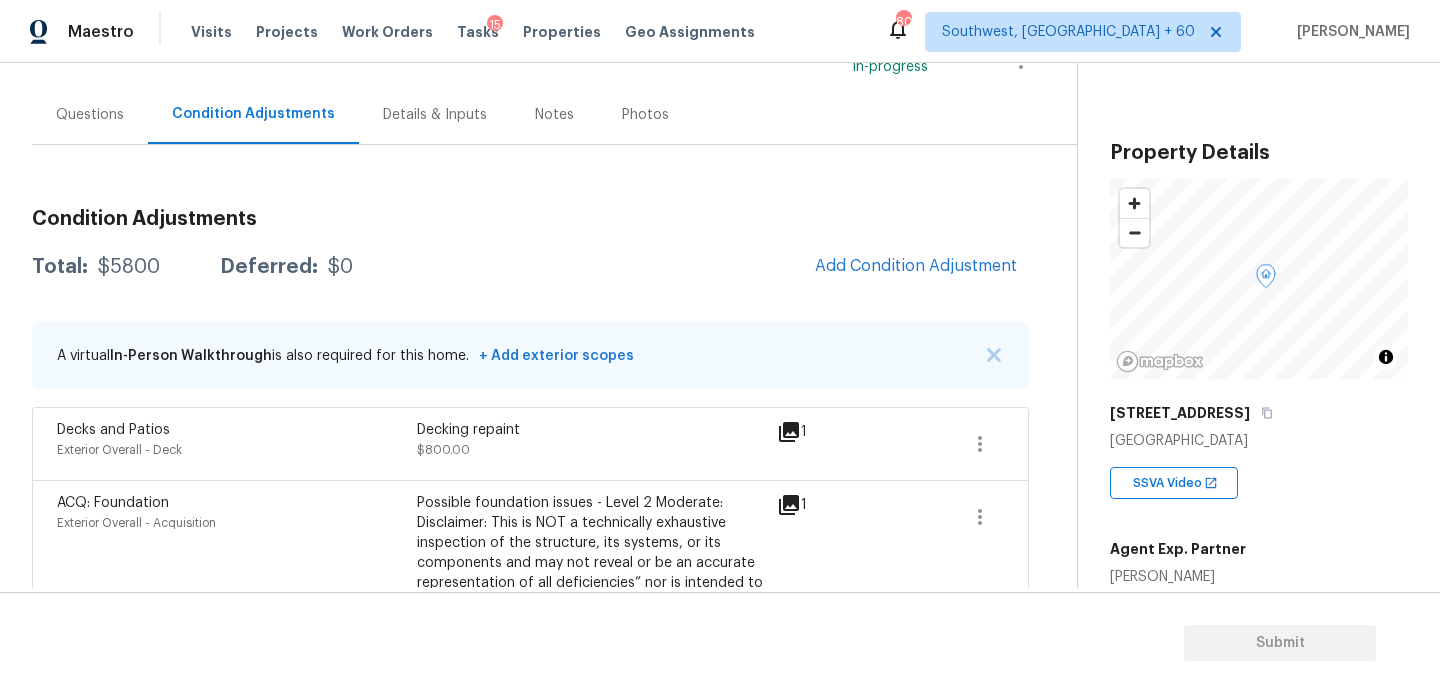 click on "Condition Adjustments Total:  $5800 Deferred:  $0 Add Condition Adjustment A virtual  In-Person Walkthrough  is also required for this home.   + Add exterior scopes Decks and Patios Exterior Overall - Deck Decking repaint $800.00   1 ACQ: Foundation Exterior Overall - Acquisition Possible foundation issues - Level 2 Moderate: Disclaimer: This is NOT a technically exhaustive inspection of the structure, its systems, or its components and may not reveal or be an accurate representation of all deficiencies” nor is intended to make any representation regarding the presence or absence of latent or concealed defects that are not reasonably ascertainable in a competently performed home inspection. No warranty or guaranty is expressed or implied $5,000.00   1" at bounding box center [530, 459] 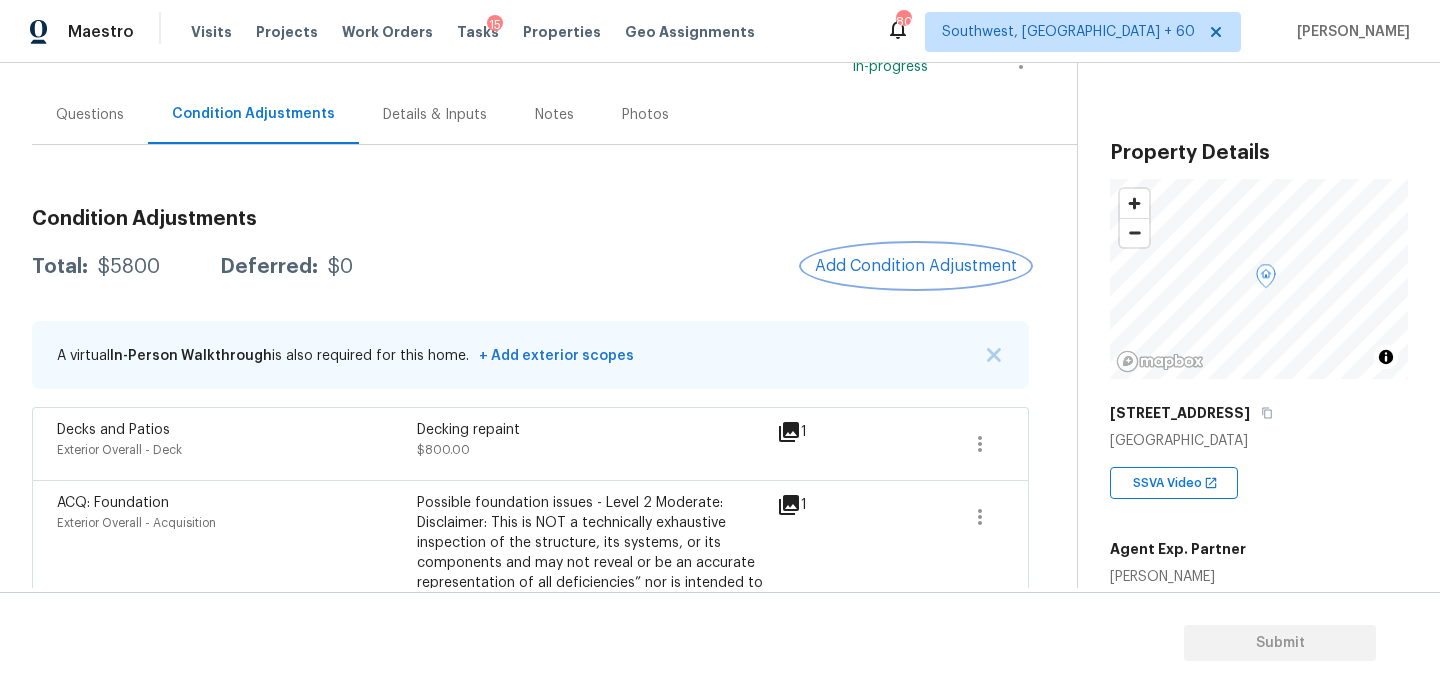 click on "Add Condition Adjustment" at bounding box center (916, 266) 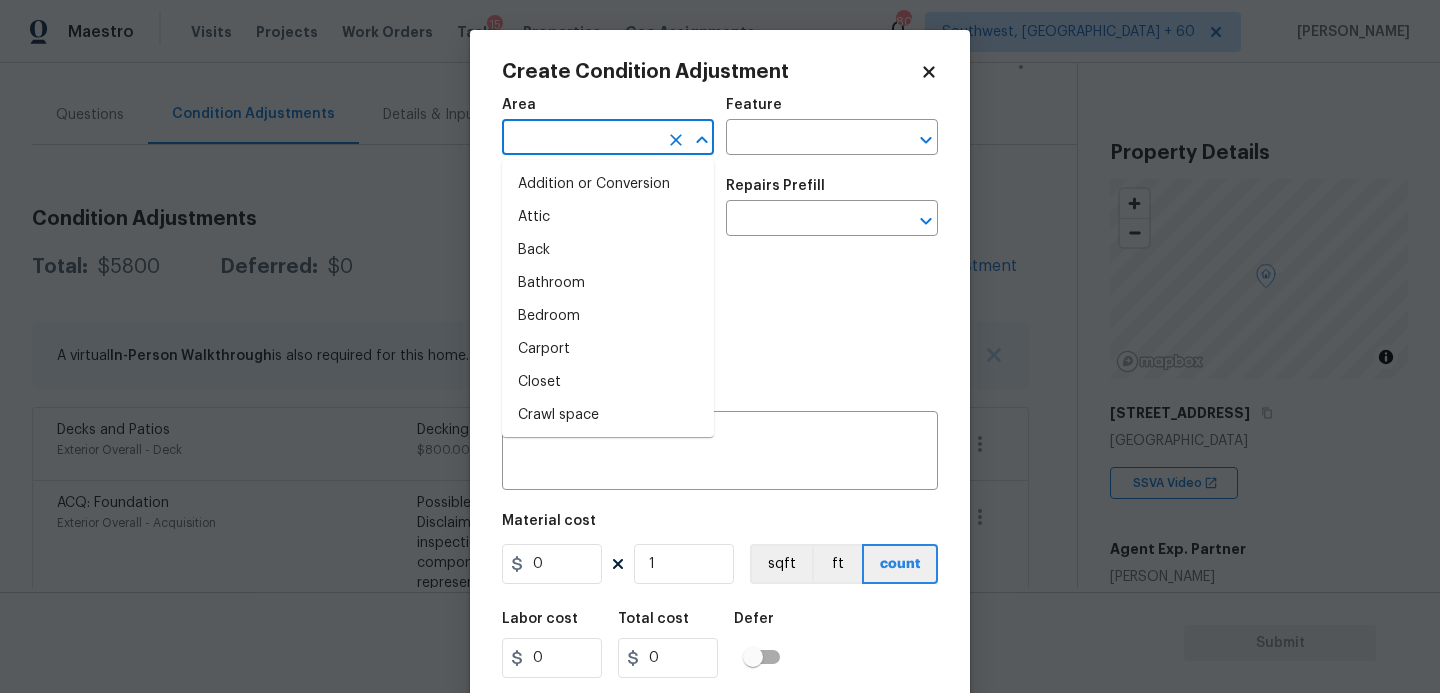 click at bounding box center (580, 139) 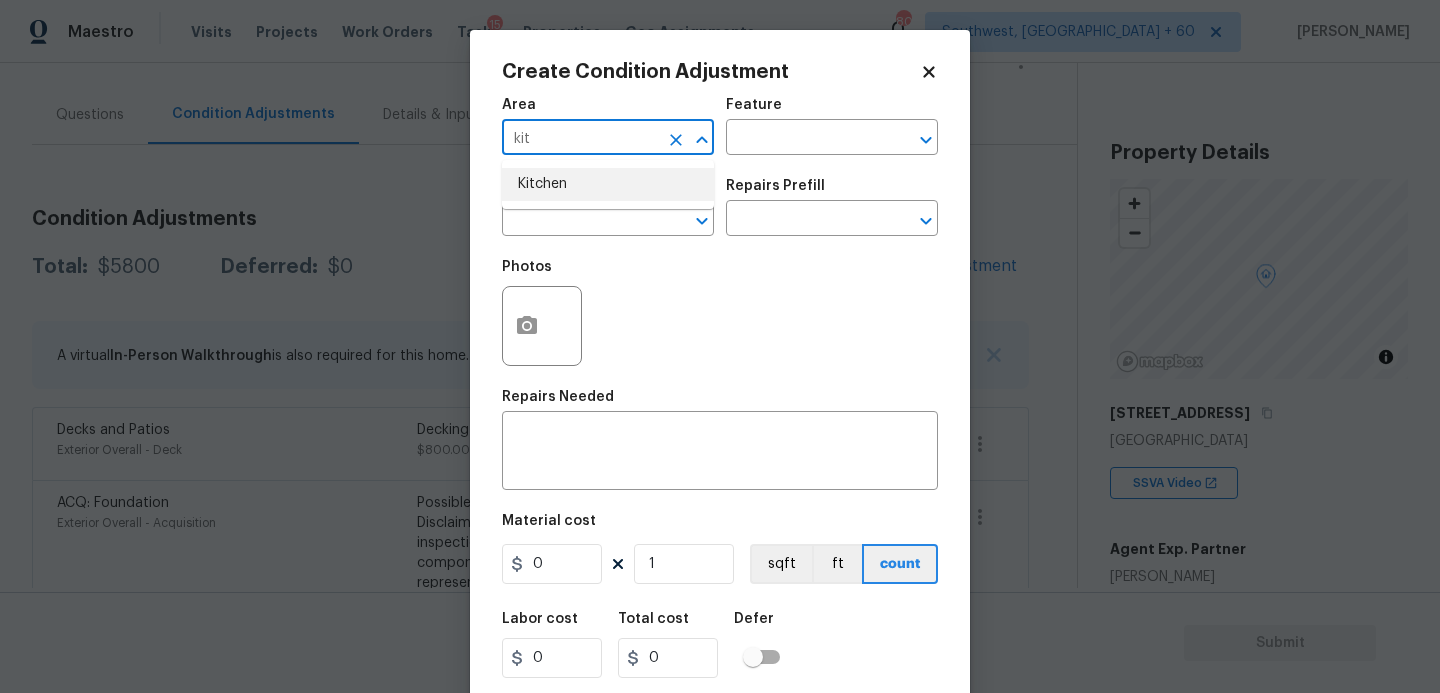 click on "Kitchen" at bounding box center (608, 184) 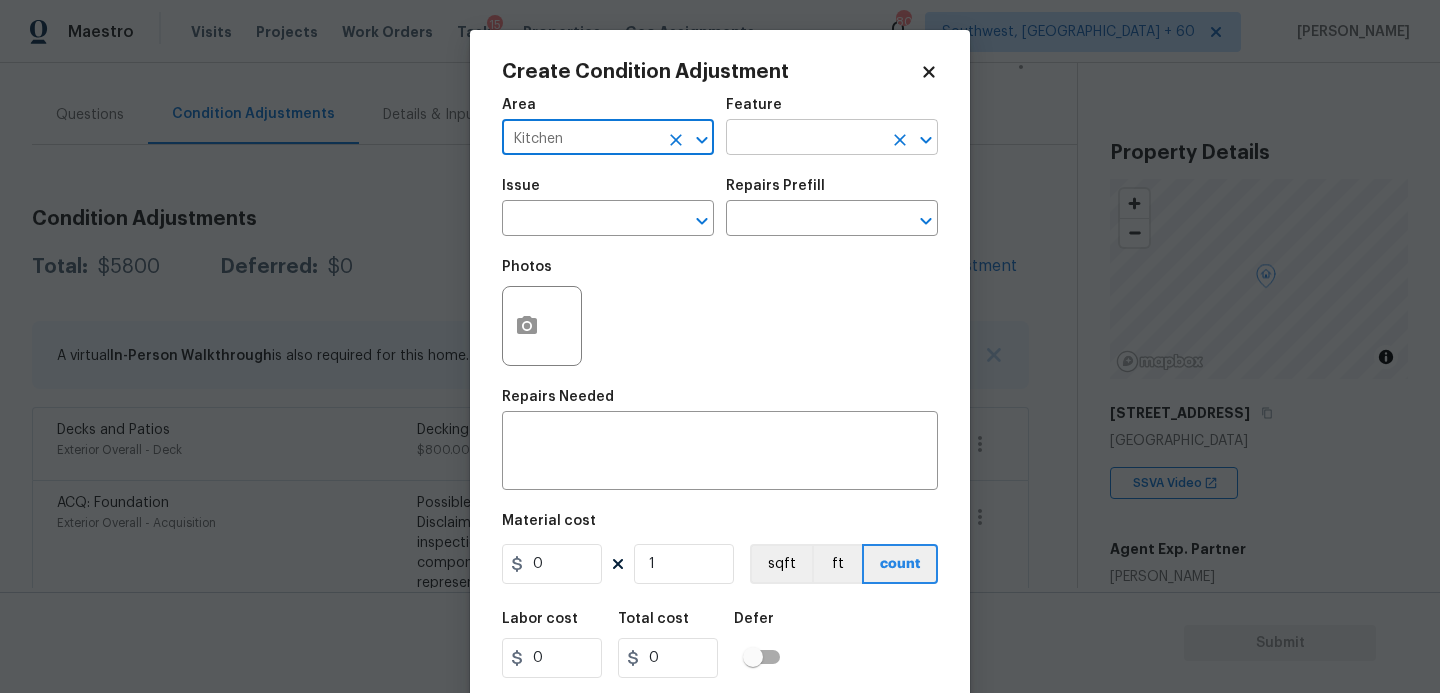 type on "Kitchen" 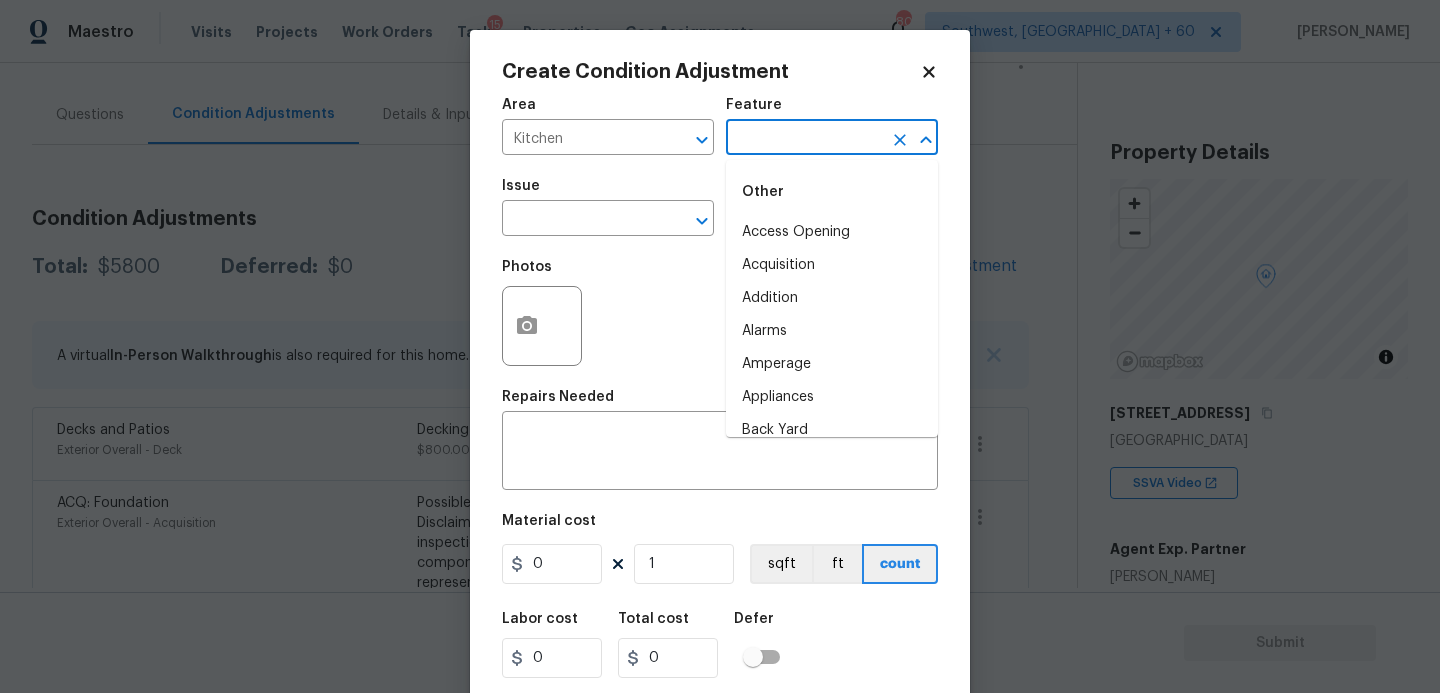 click at bounding box center (804, 139) 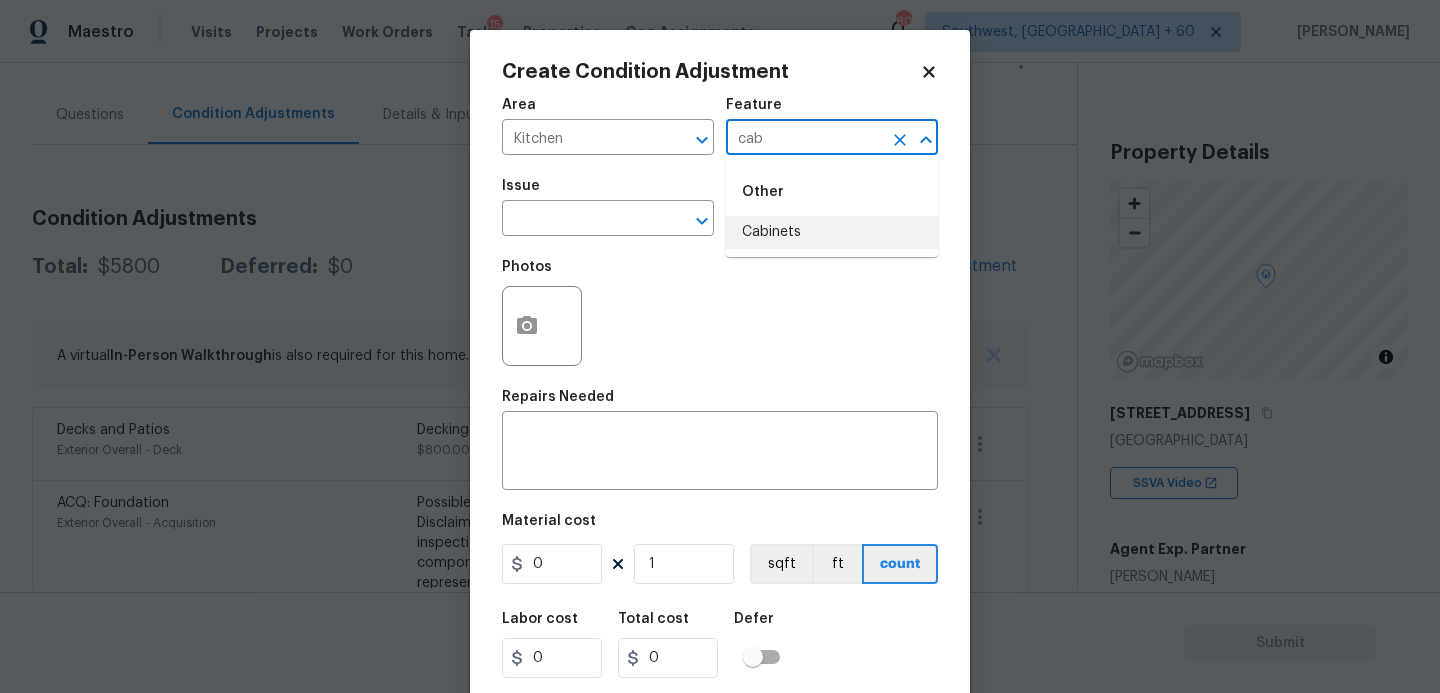 click on "Cabinets" at bounding box center (832, 232) 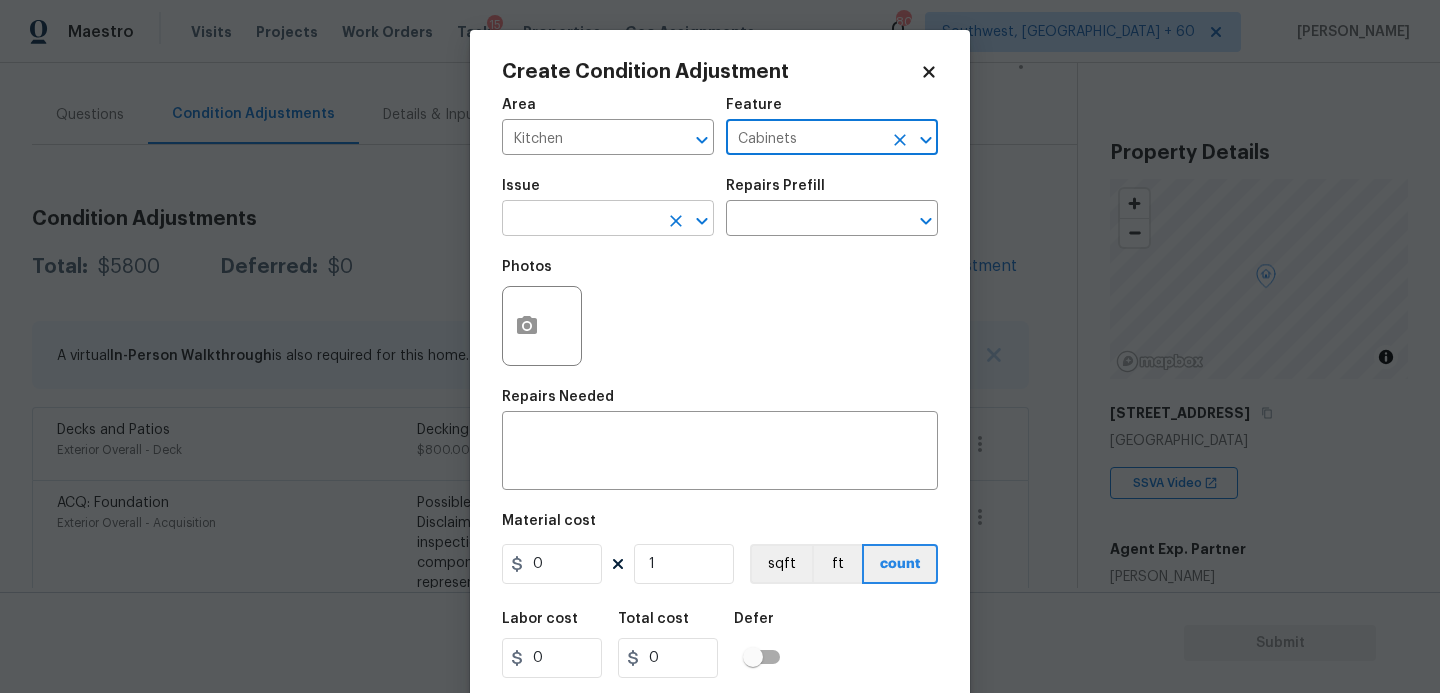 type on "Cabinets" 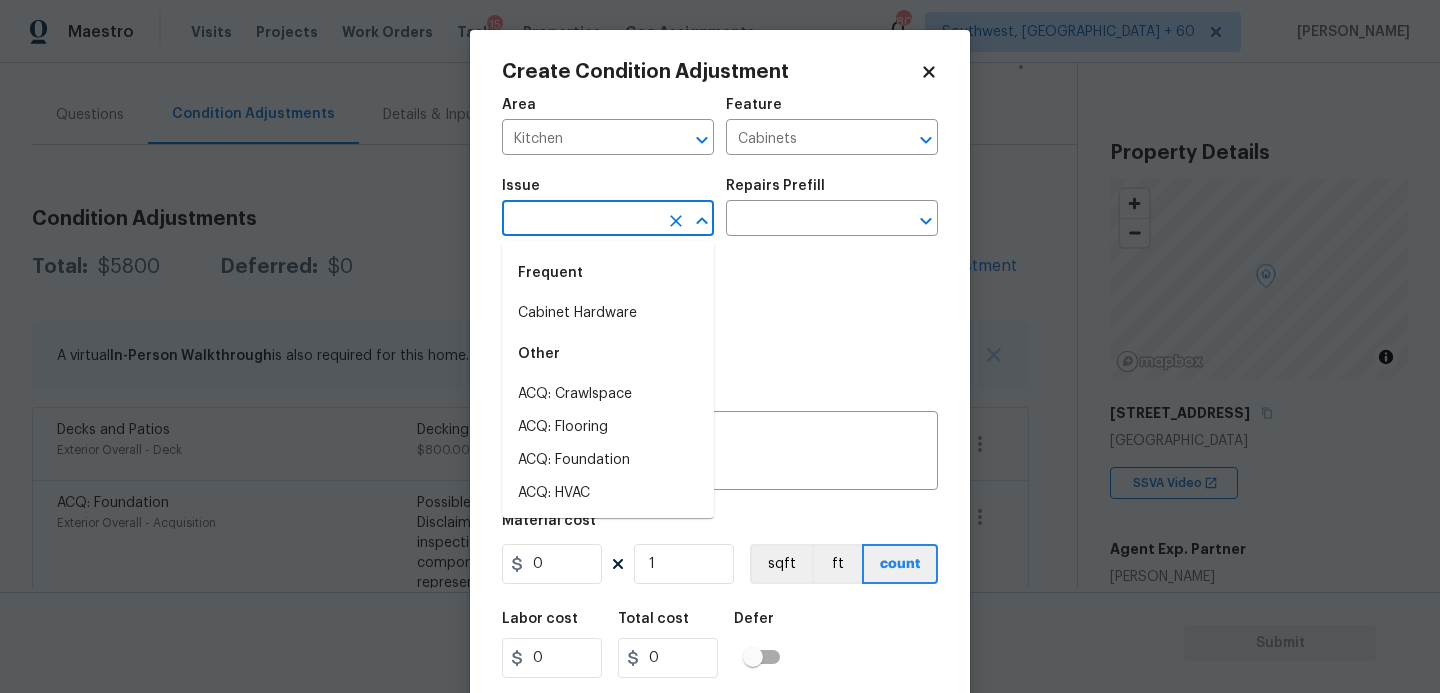 click at bounding box center (580, 220) 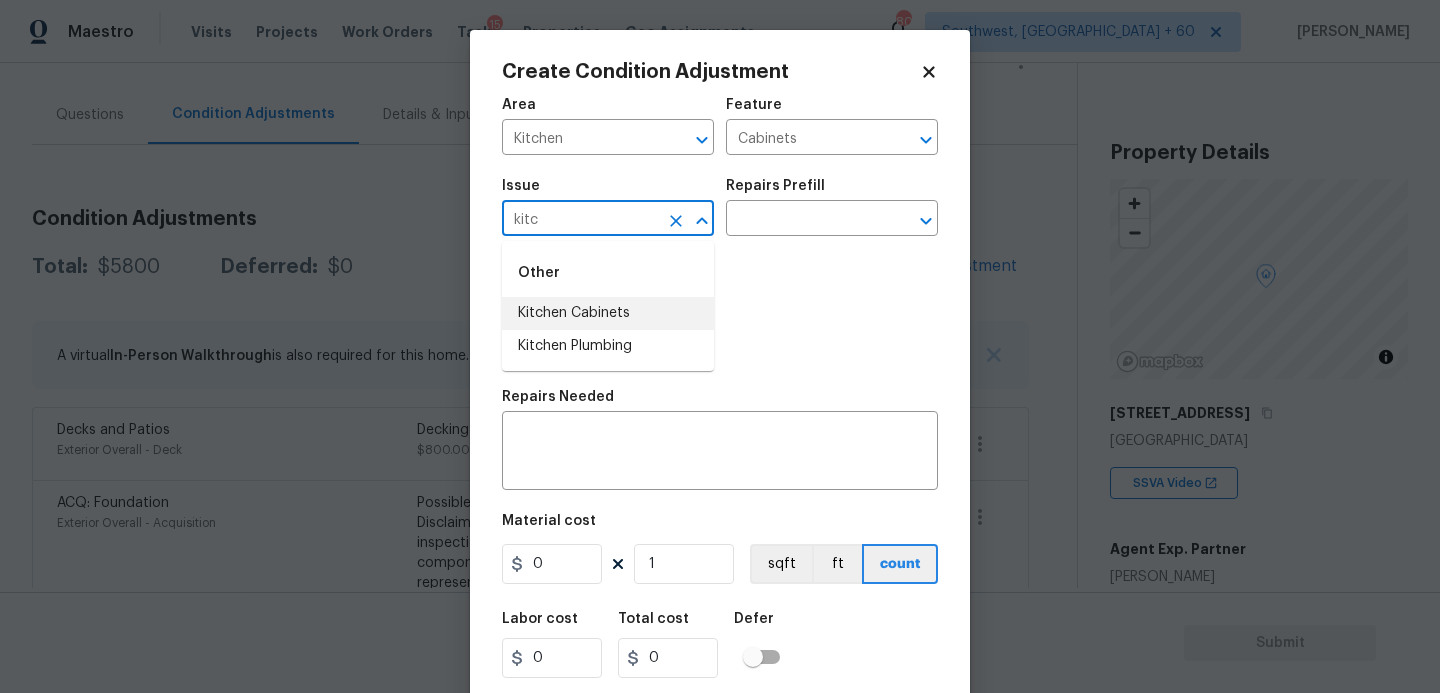 click on "Kitchen Cabinets" at bounding box center (608, 313) 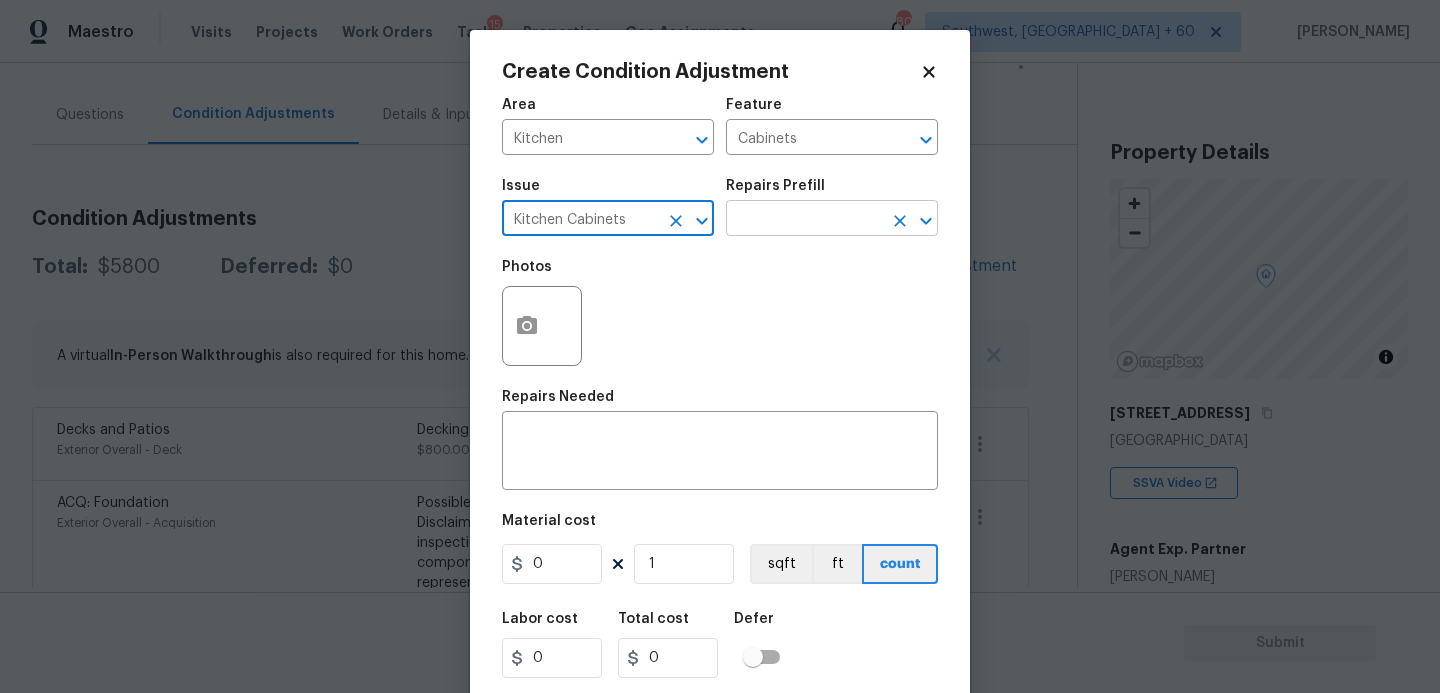 type on "Kitchen Cabinets" 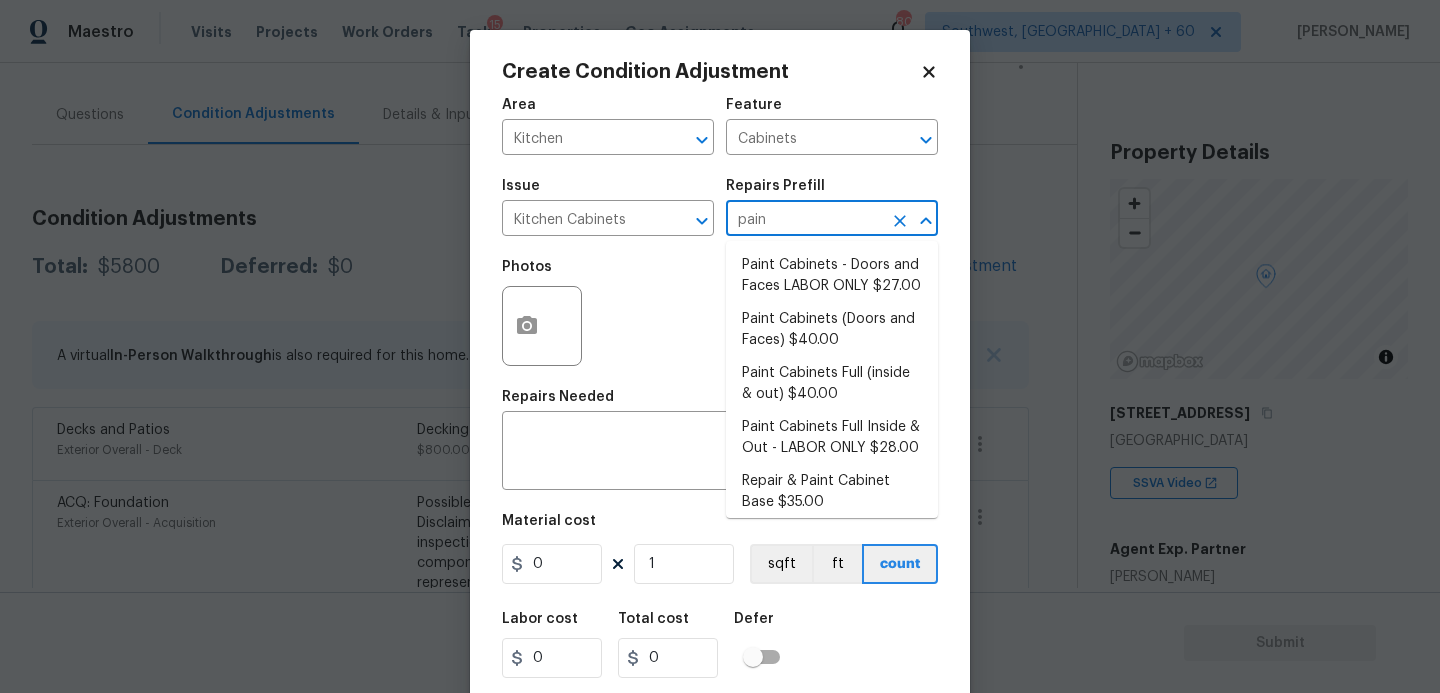 type on "paint" 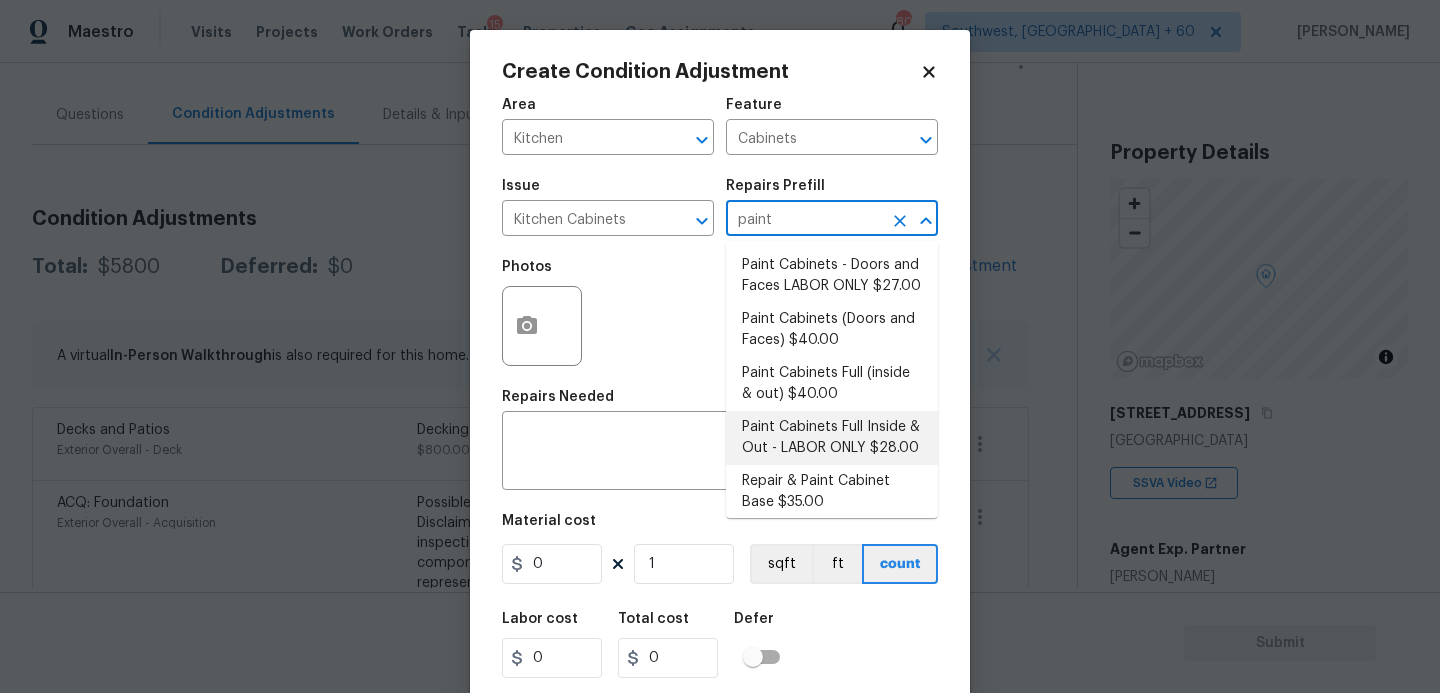 click on "Paint Cabinets Full (inside & out) $40.00" at bounding box center (832, 384) 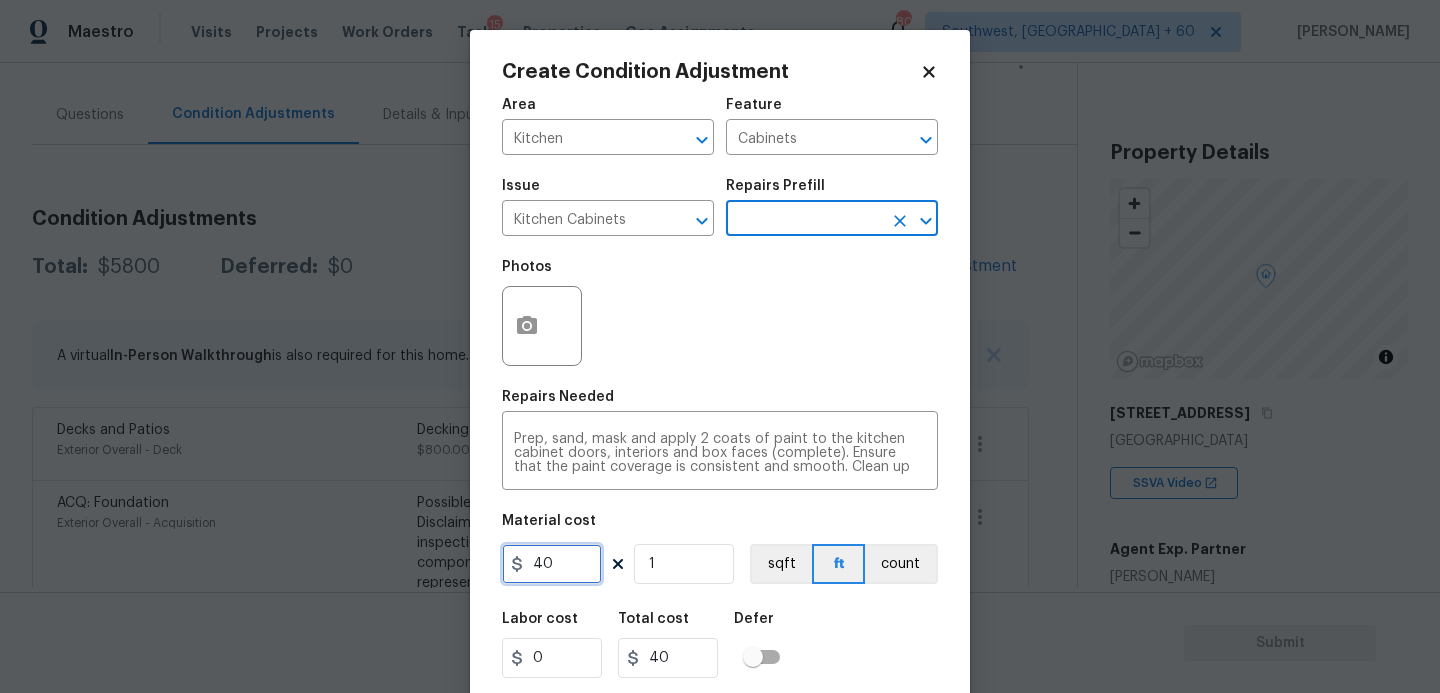 drag, startPoint x: 579, startPoint y: 557, endPoint x: 442, endPoint y: 556, distance: 137.00365 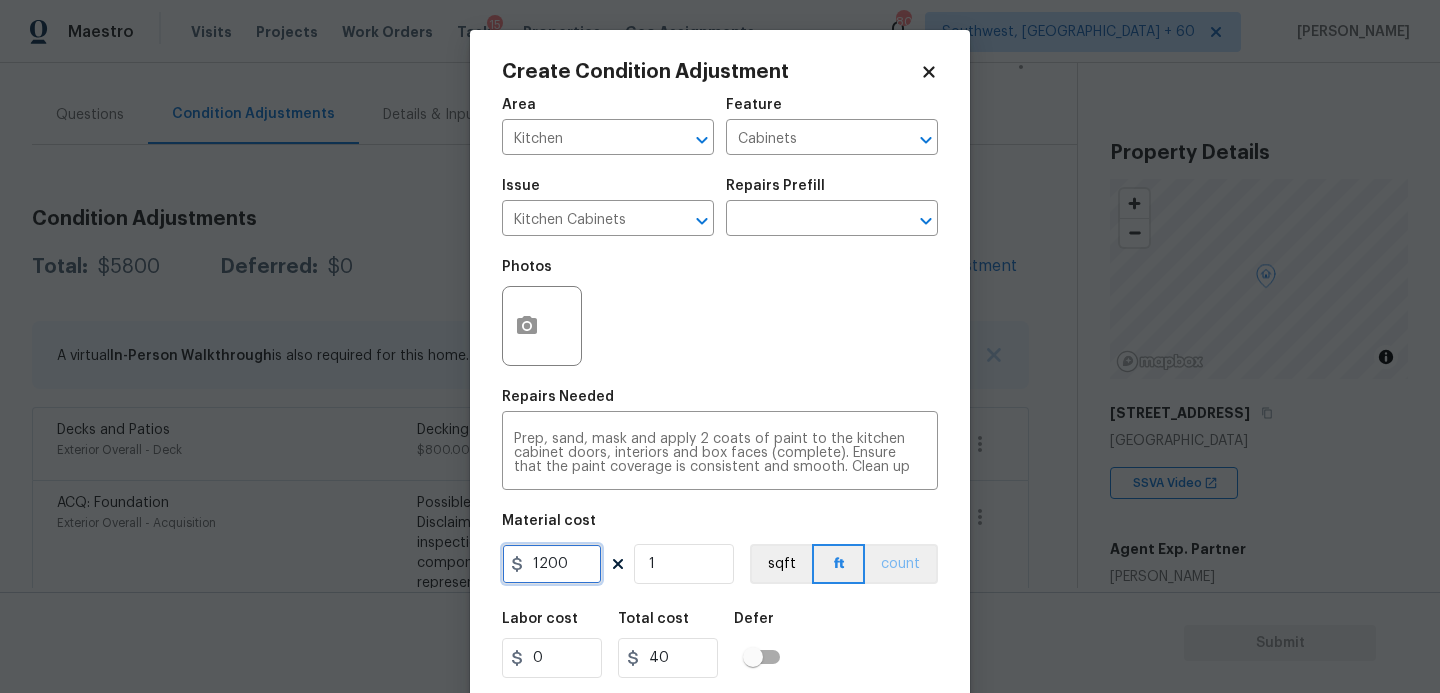 type on "1200" 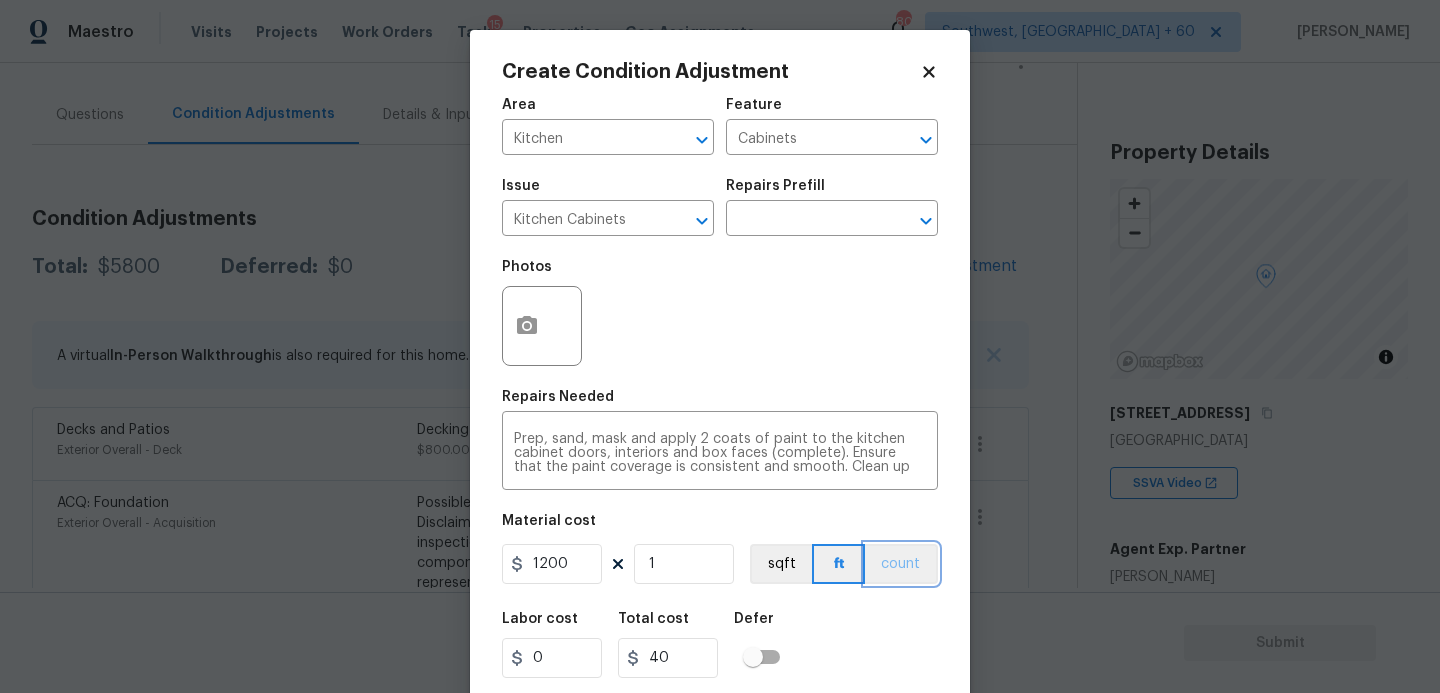 type on "1200" 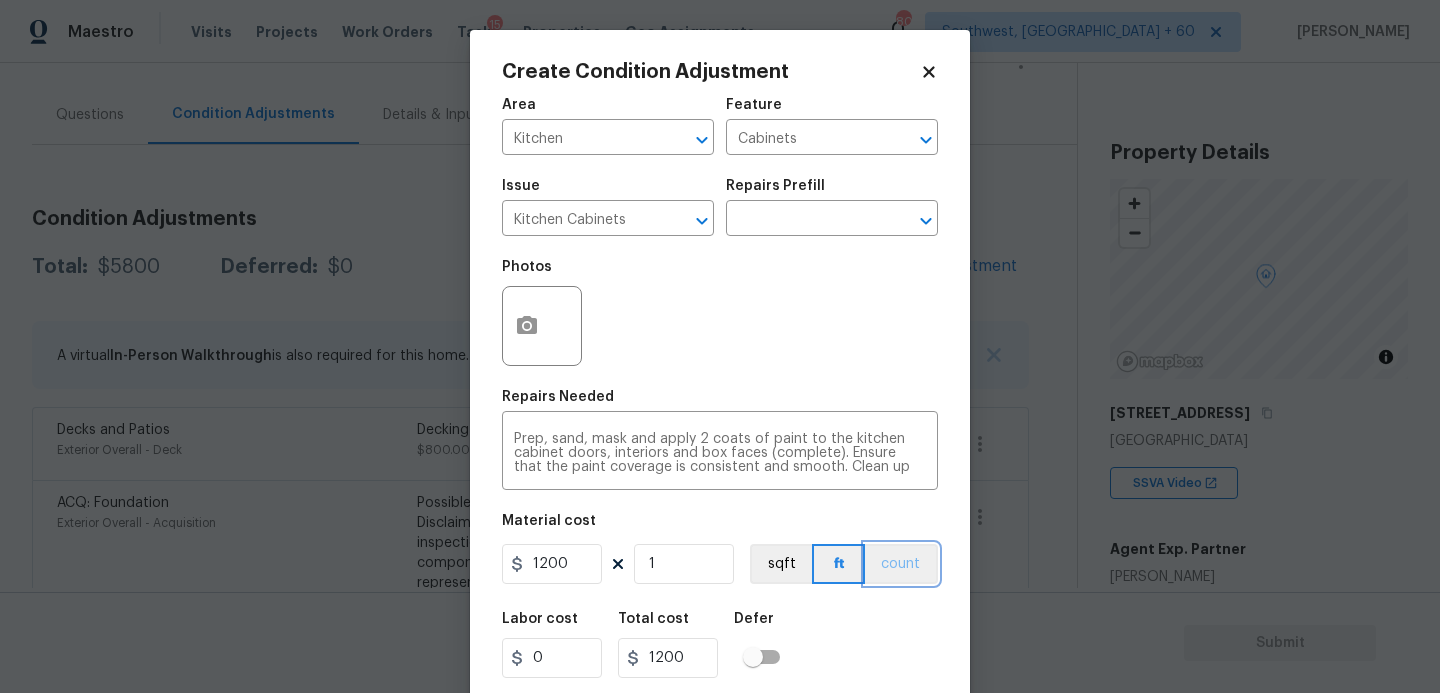 click on "count" at bounding box center [901, 564] 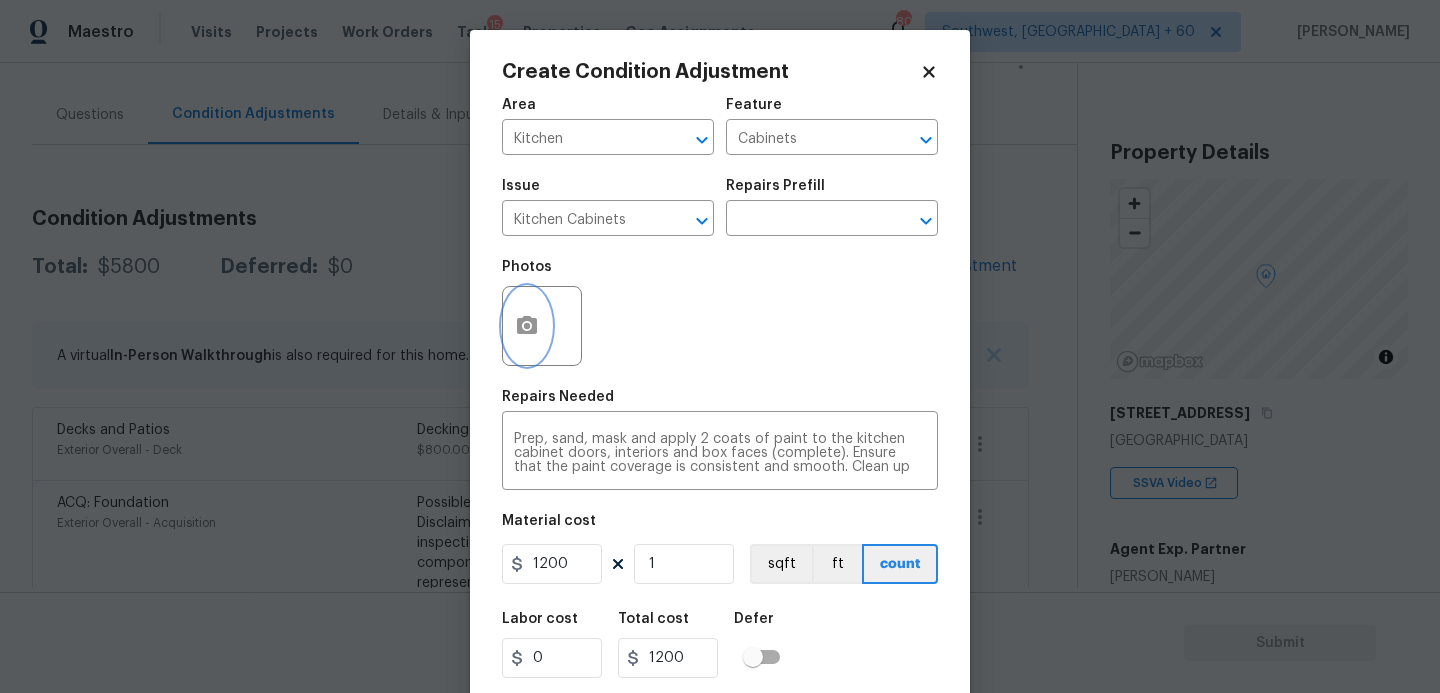 click 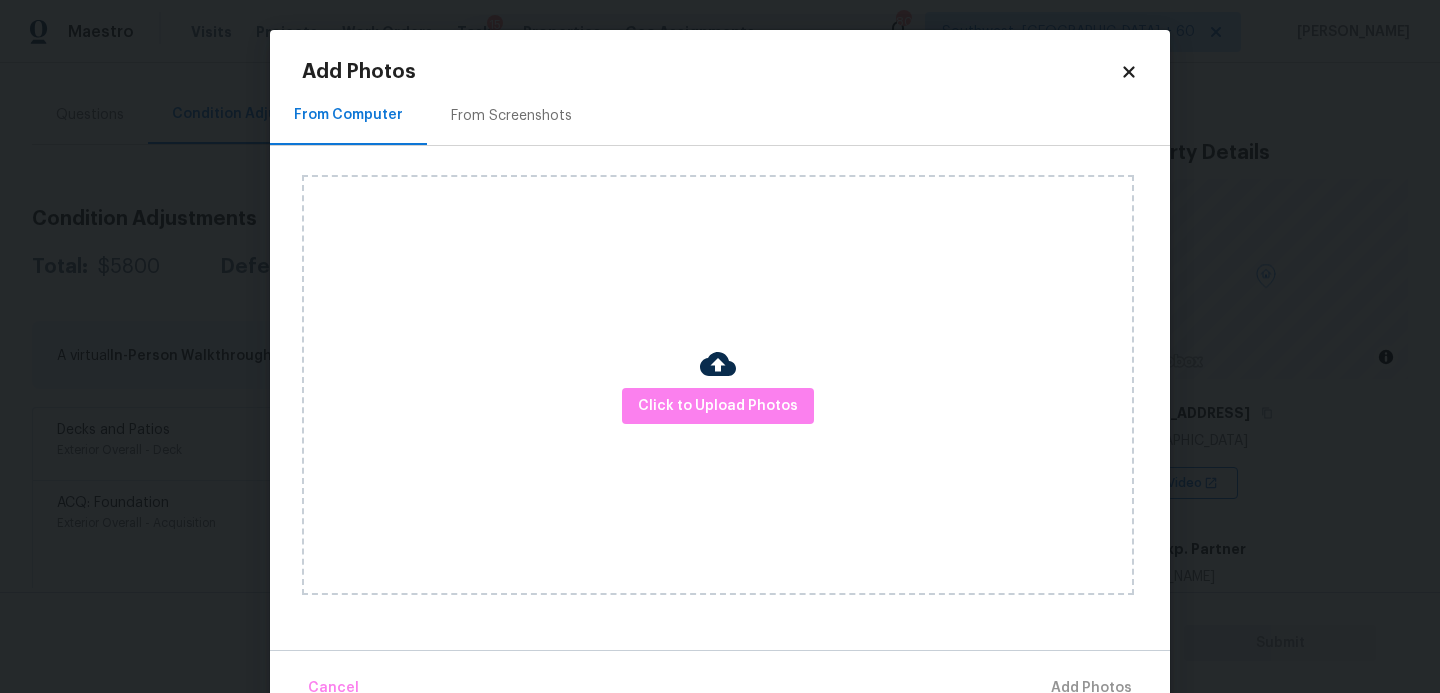 click on "Click to Upload Photos" at bounding box center [718, 385] 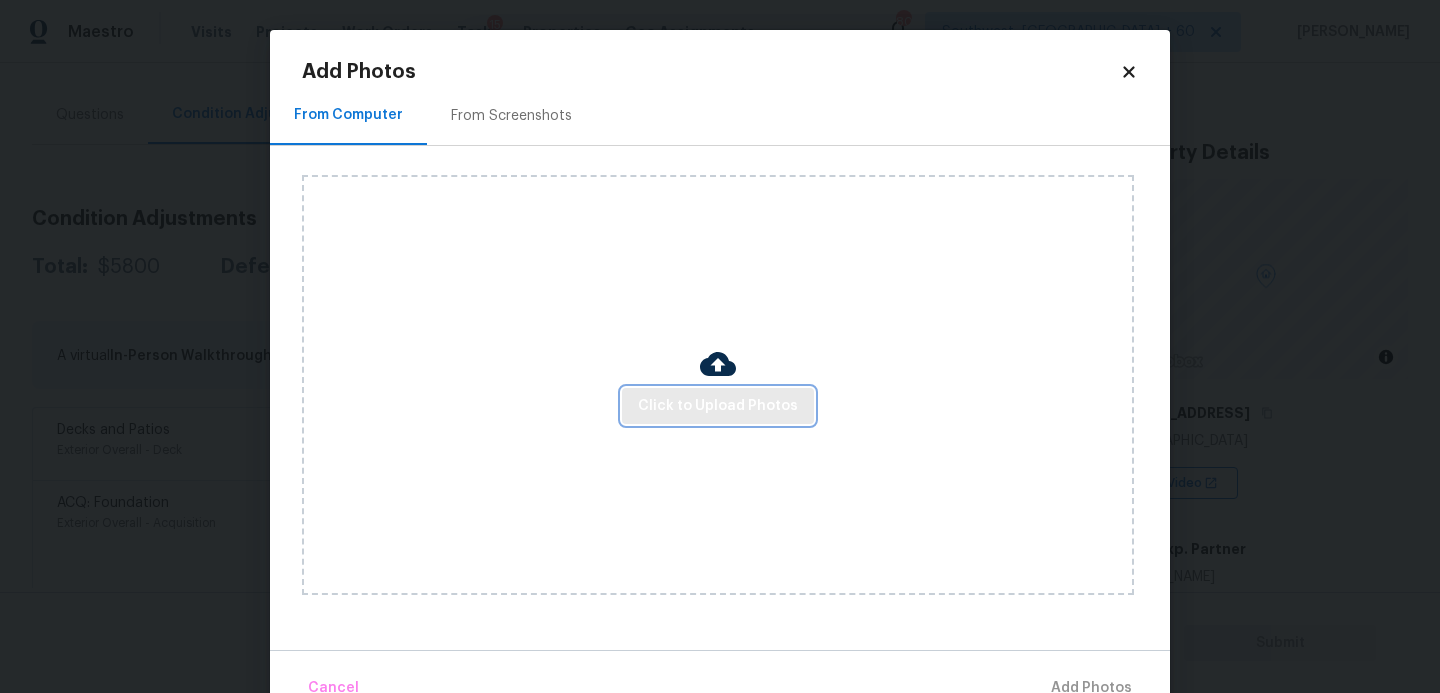 click on "Click to Upload Photos" at bounding box center (718, 406) 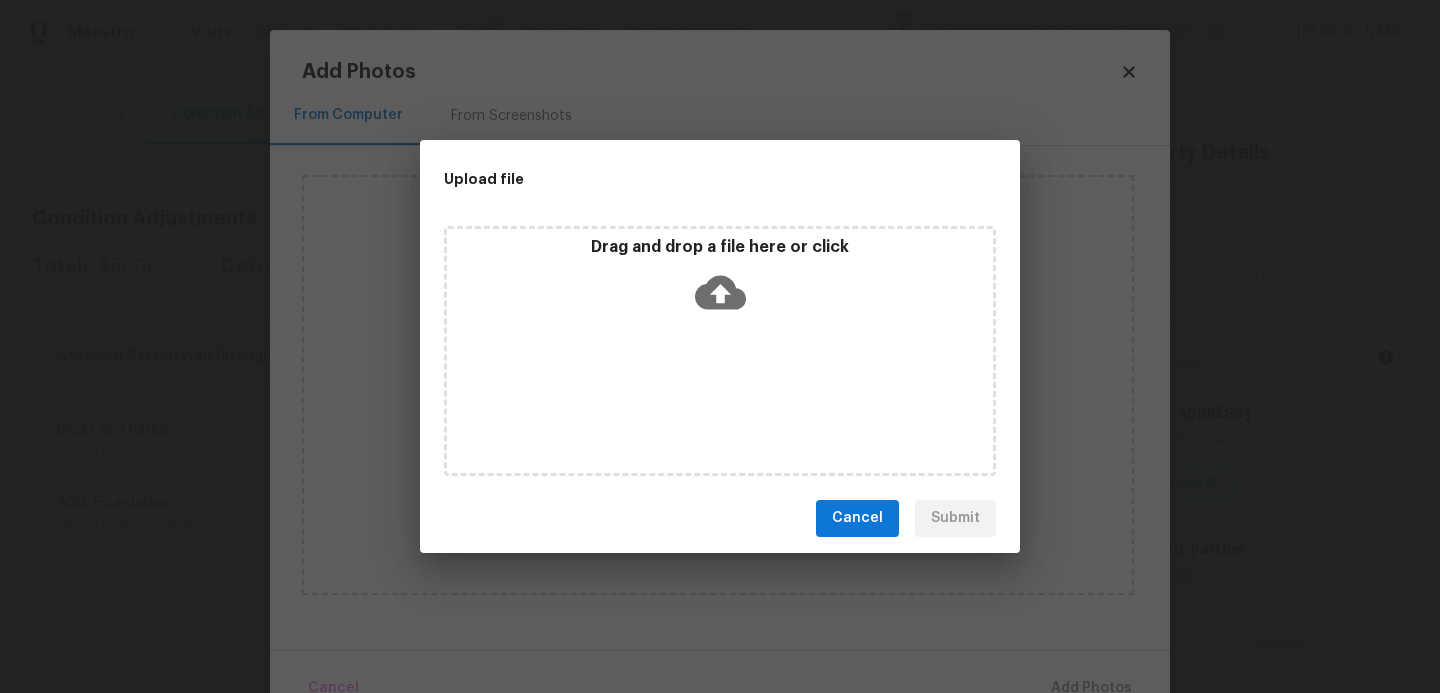 click on "Drag and drop a file here or click" at bounding box center [720, 351] 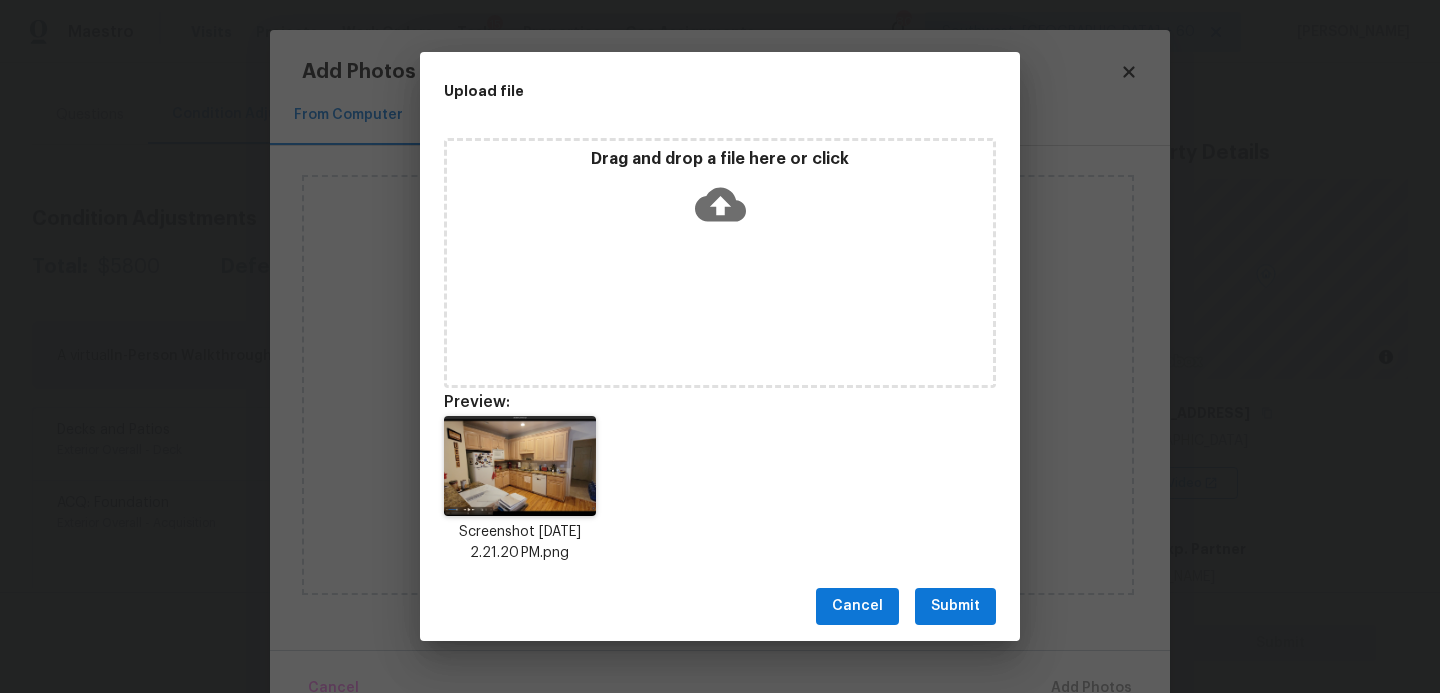 click on "Submit" at bounding box center (955, 606) 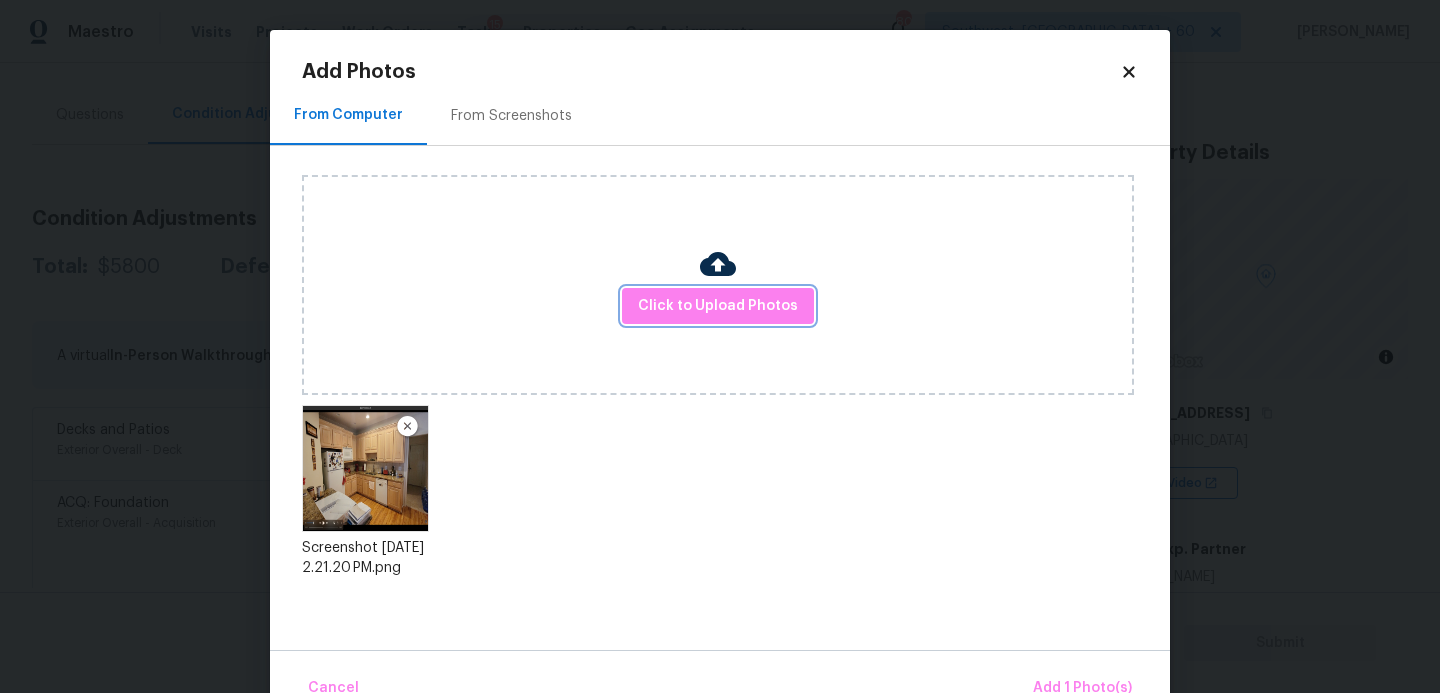 scroll, scrollTop: 47, scrollLeft: 0, axis: vertical 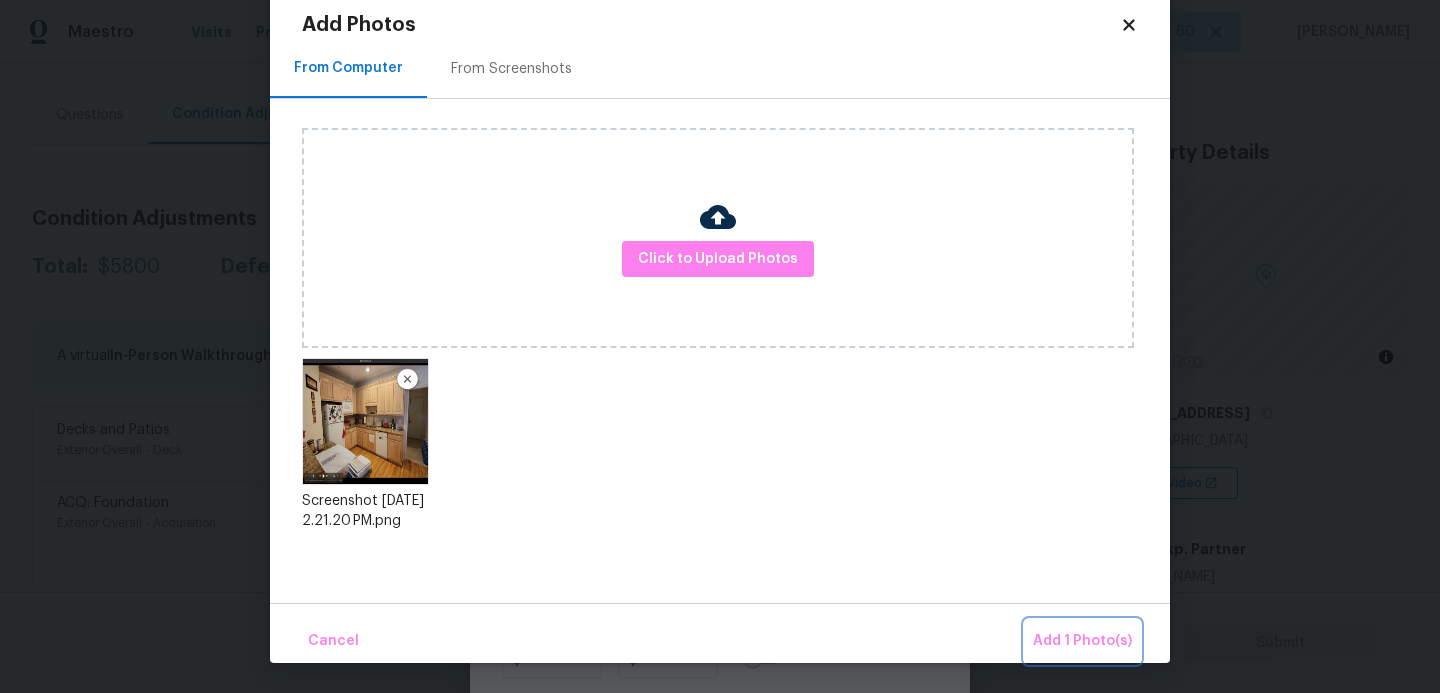 click on "Add 1 Photo(s)" at bounding box center (1082, 641) 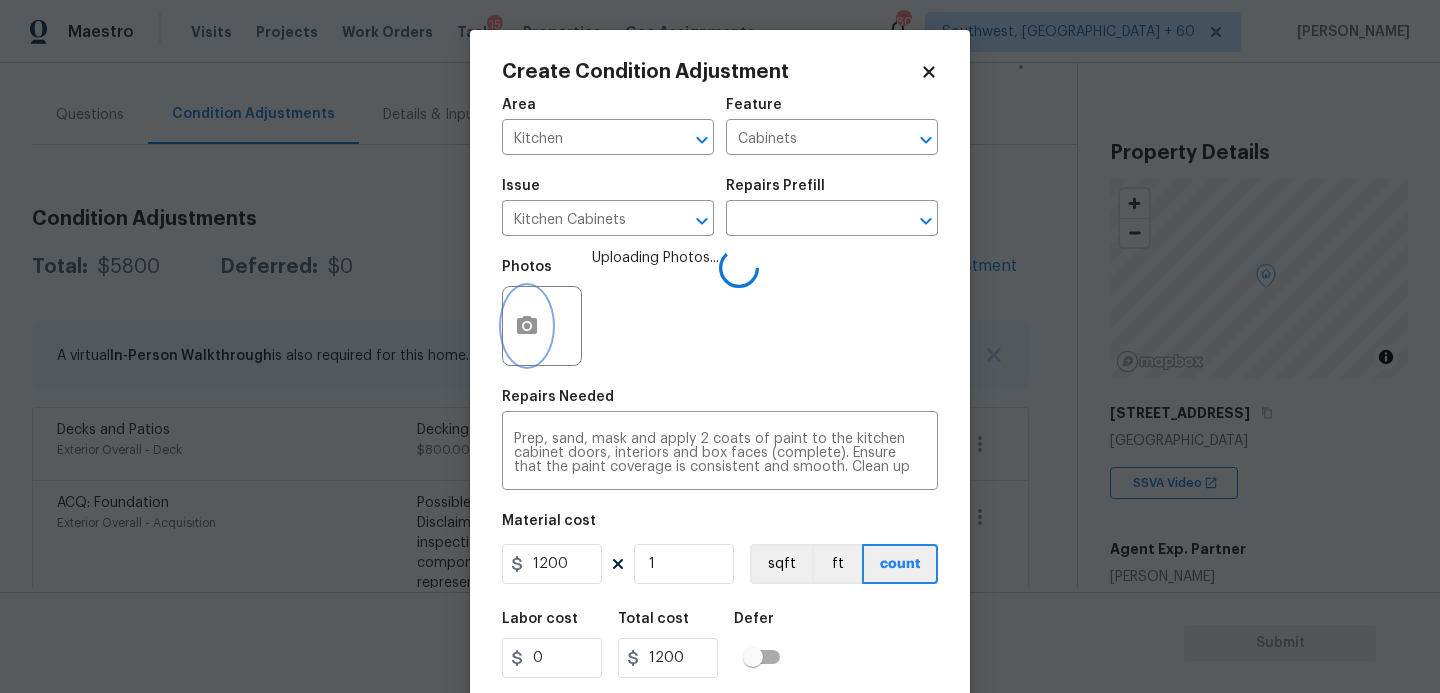 scroll, scrollTop: 0, scrollLeft: 0, axis: both 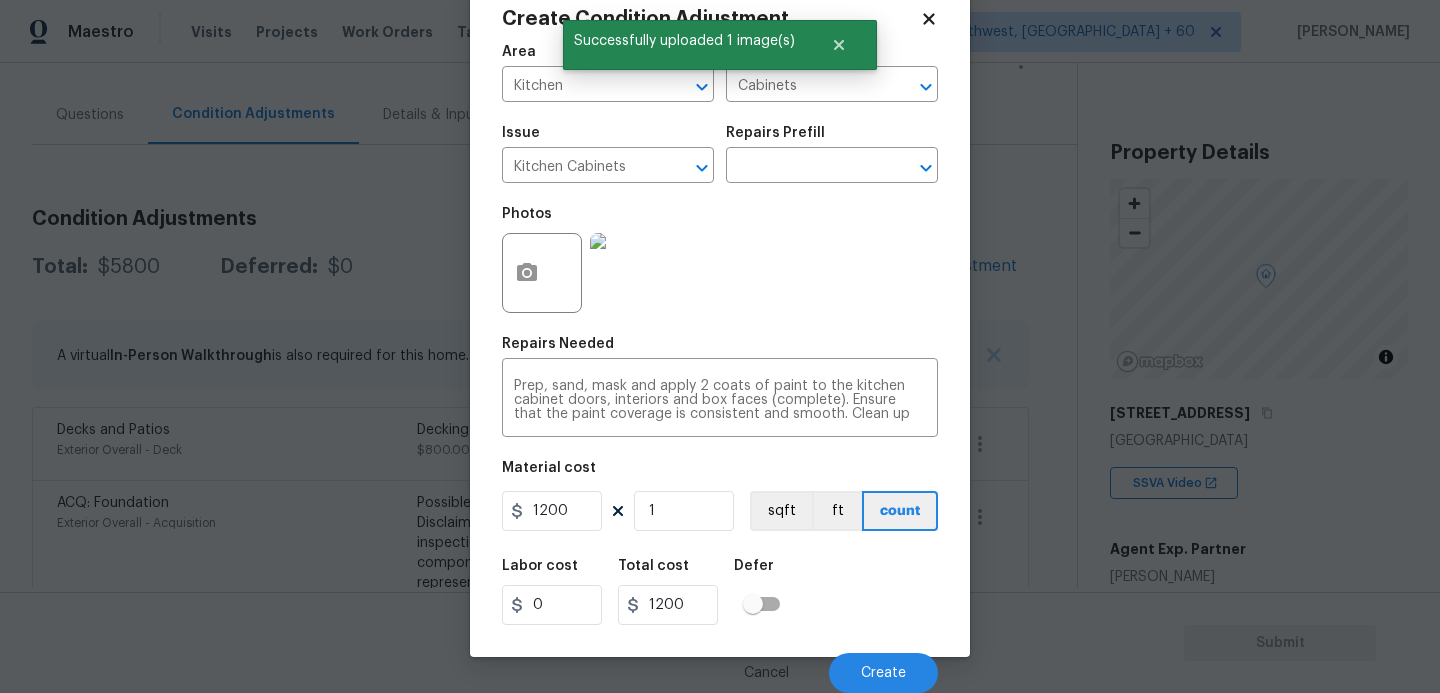 click on "Labor cost 0 Total cost 1200 Defer" at bounding box center [720, 592] 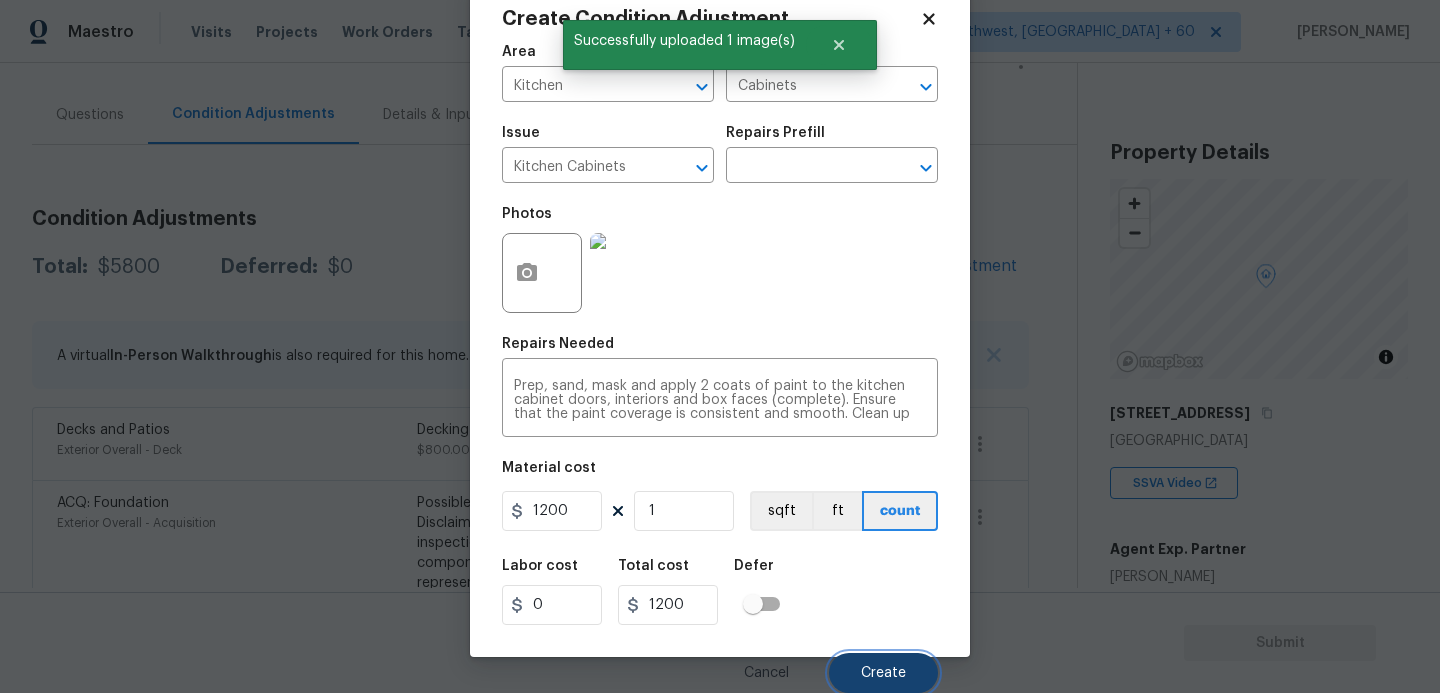 click on "Create" at bounding box center [883, 673] 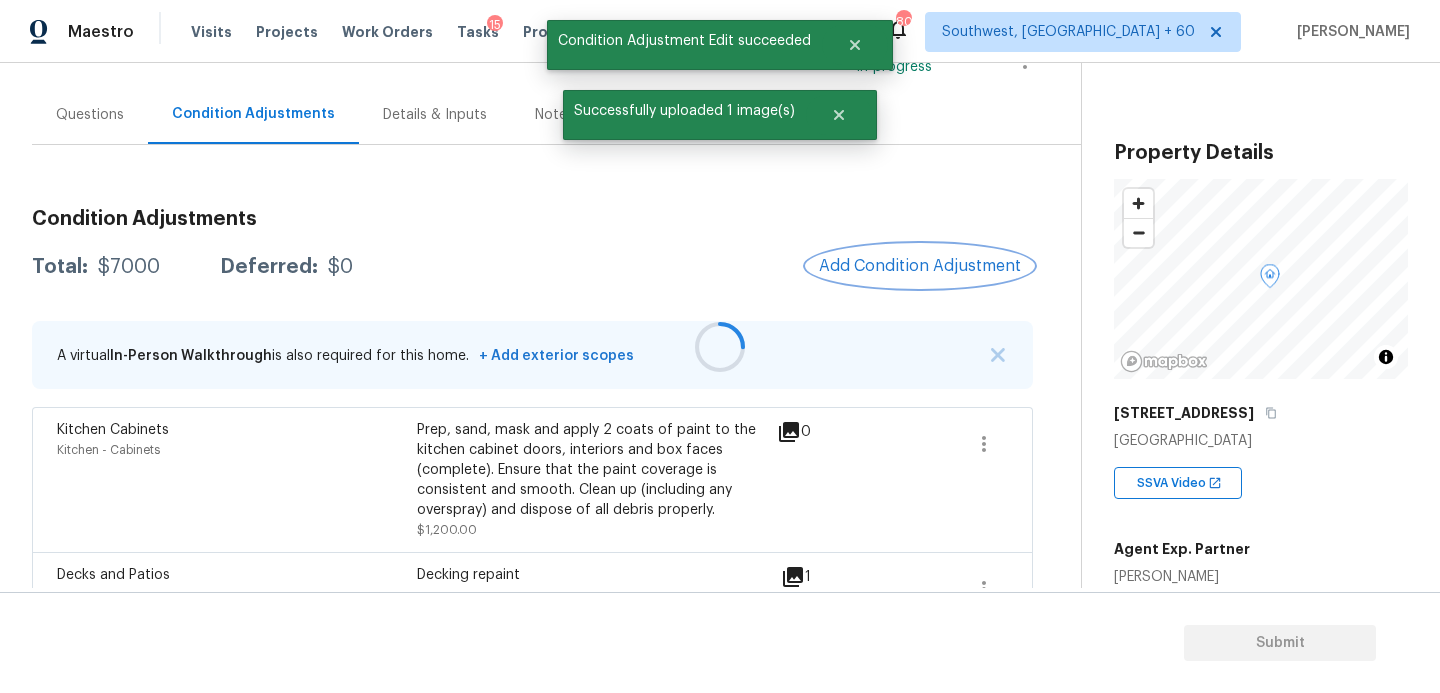 scroll, scrollTop: 0, scrollLeft: 0, axis: both 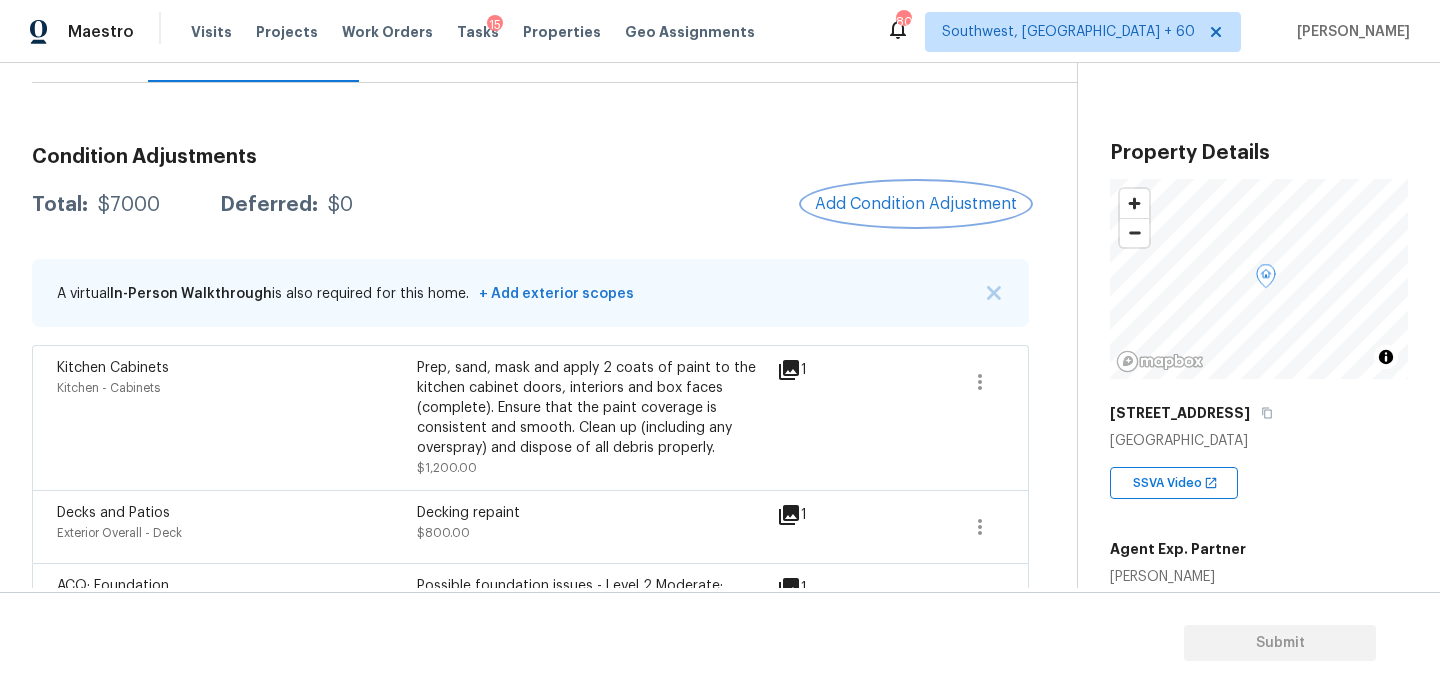 click on "Add Condition Adjustment" at bounding box center (916, 204) 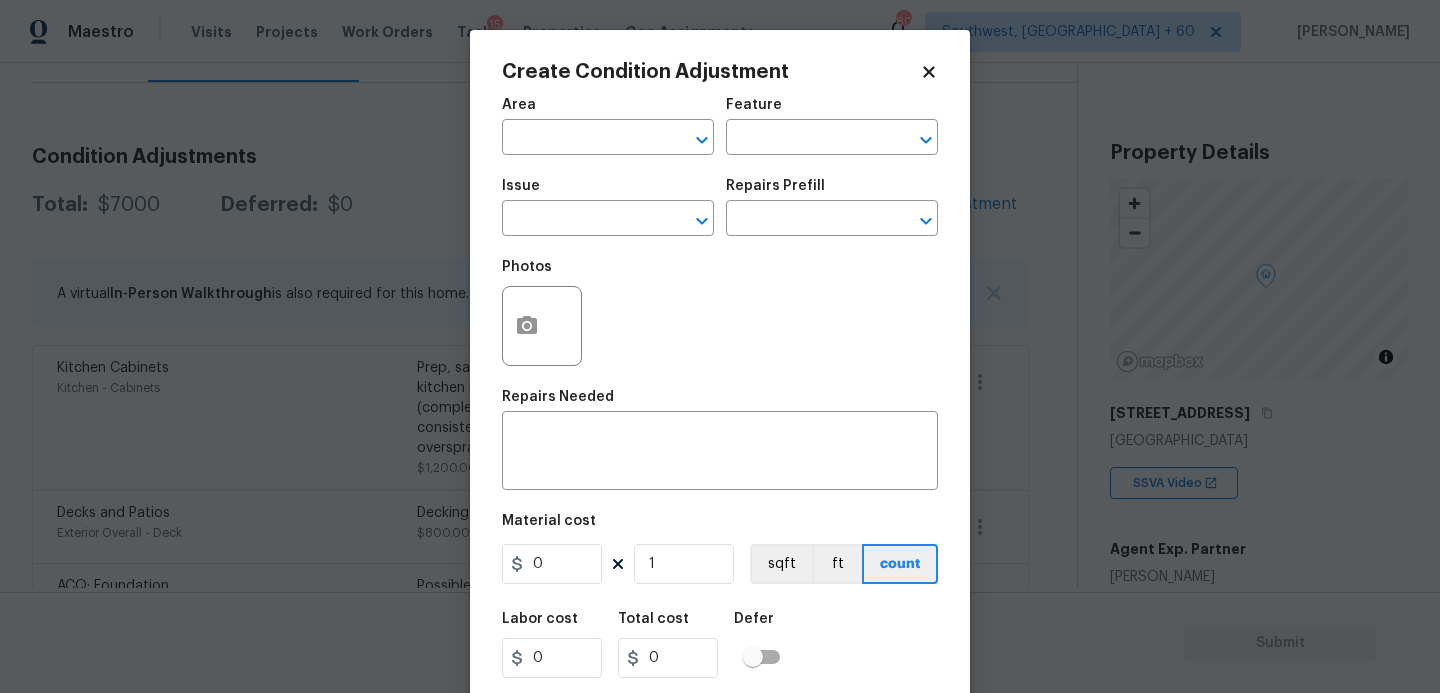 click on "Area ​" at bounding box center (608, 126) 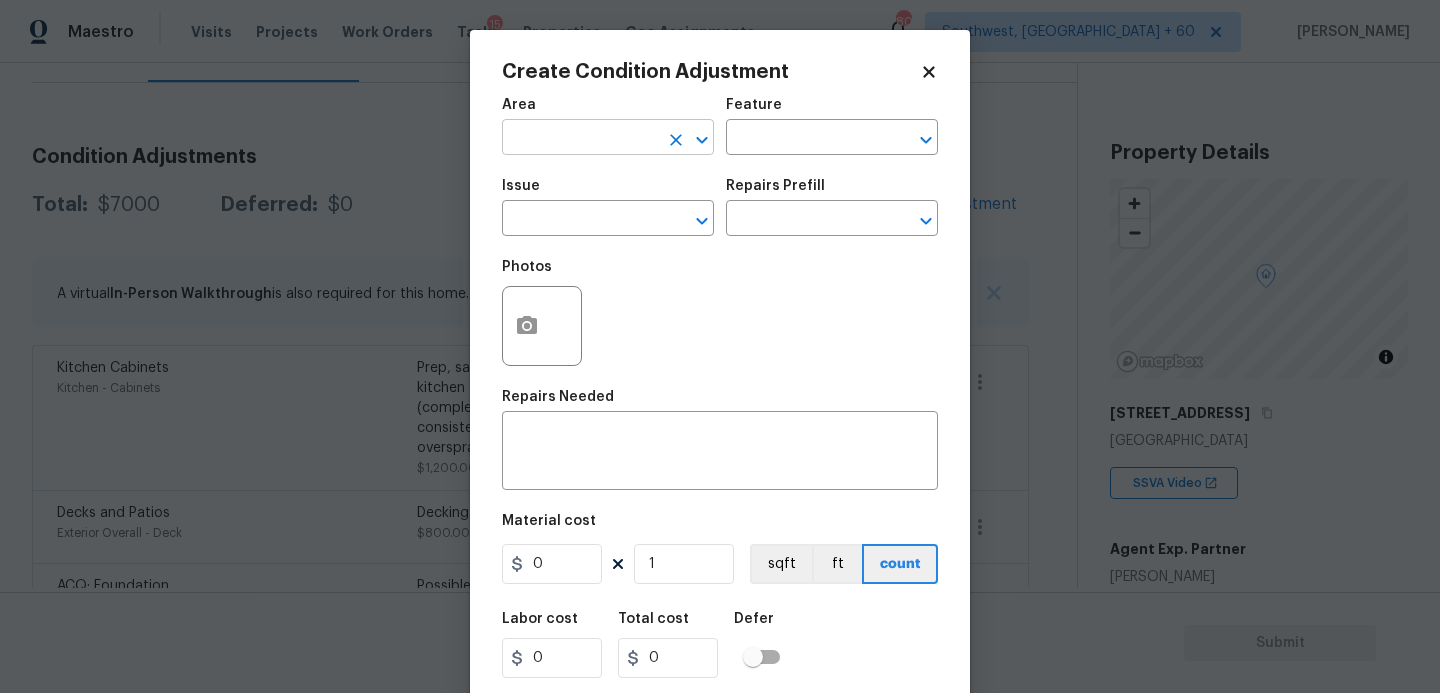 click at bounding box center [580, 139] 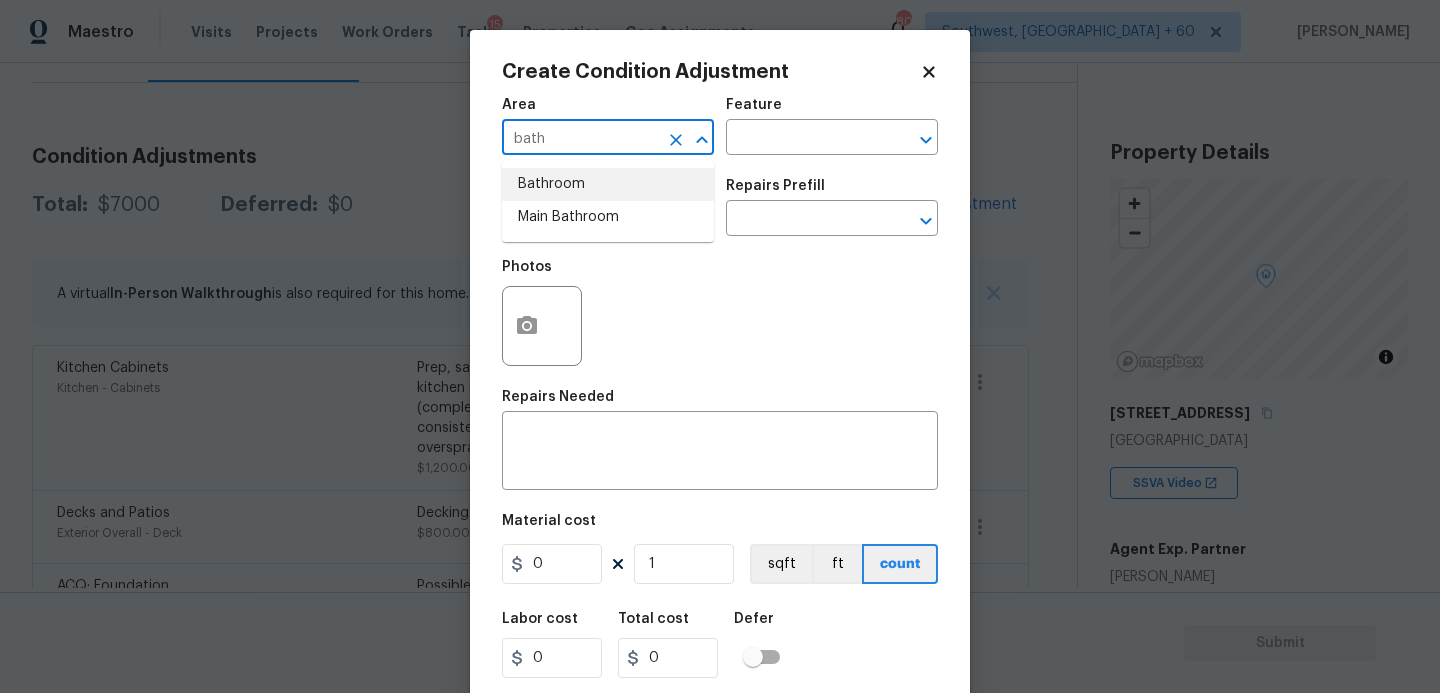 click on "Bathroom" at bounding box center [608, 184] 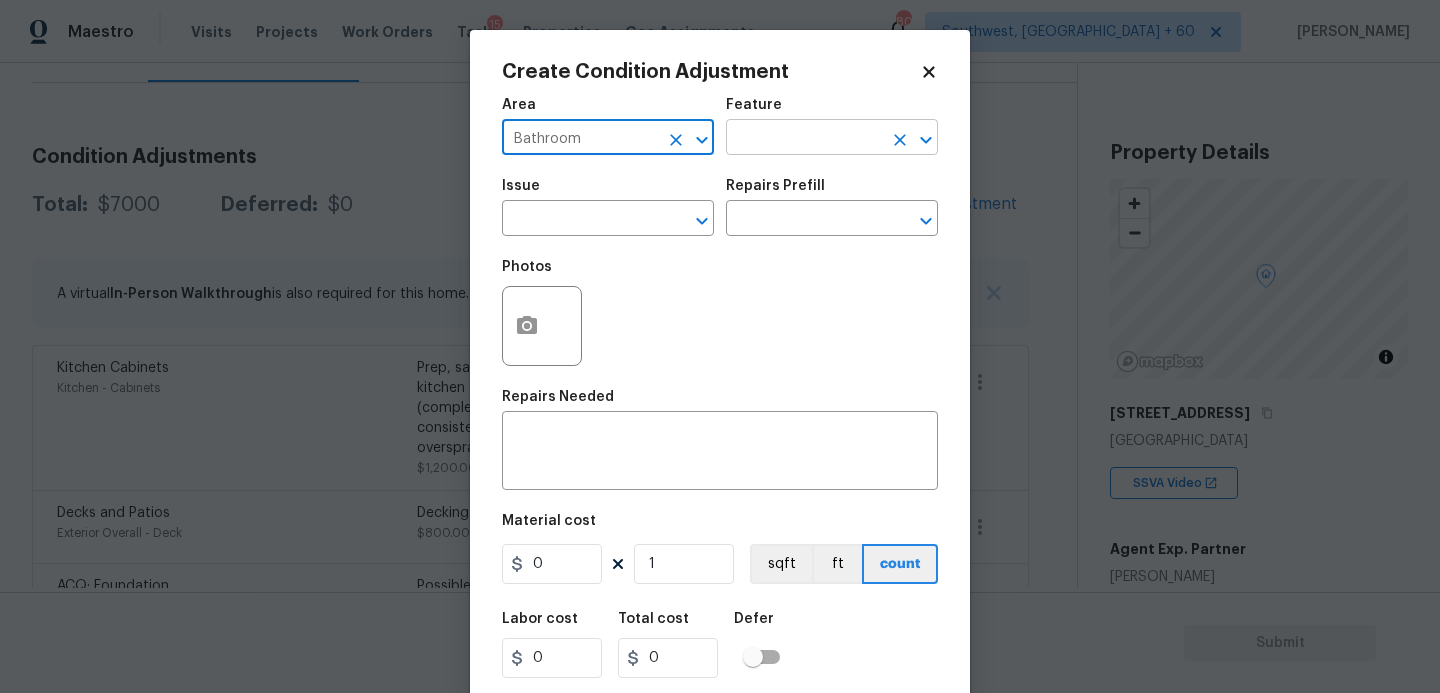 type on "Bathroom" 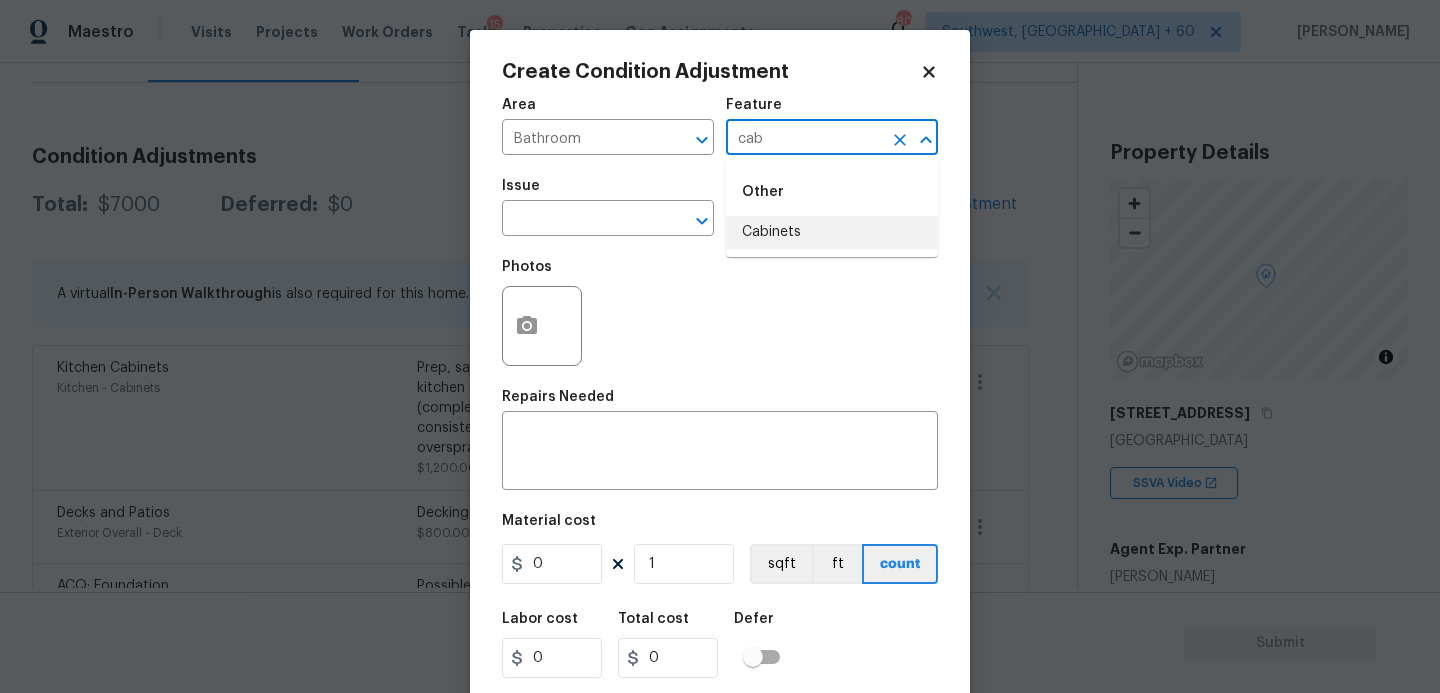 click on "Cabinets" at bounding box center (832, 232) 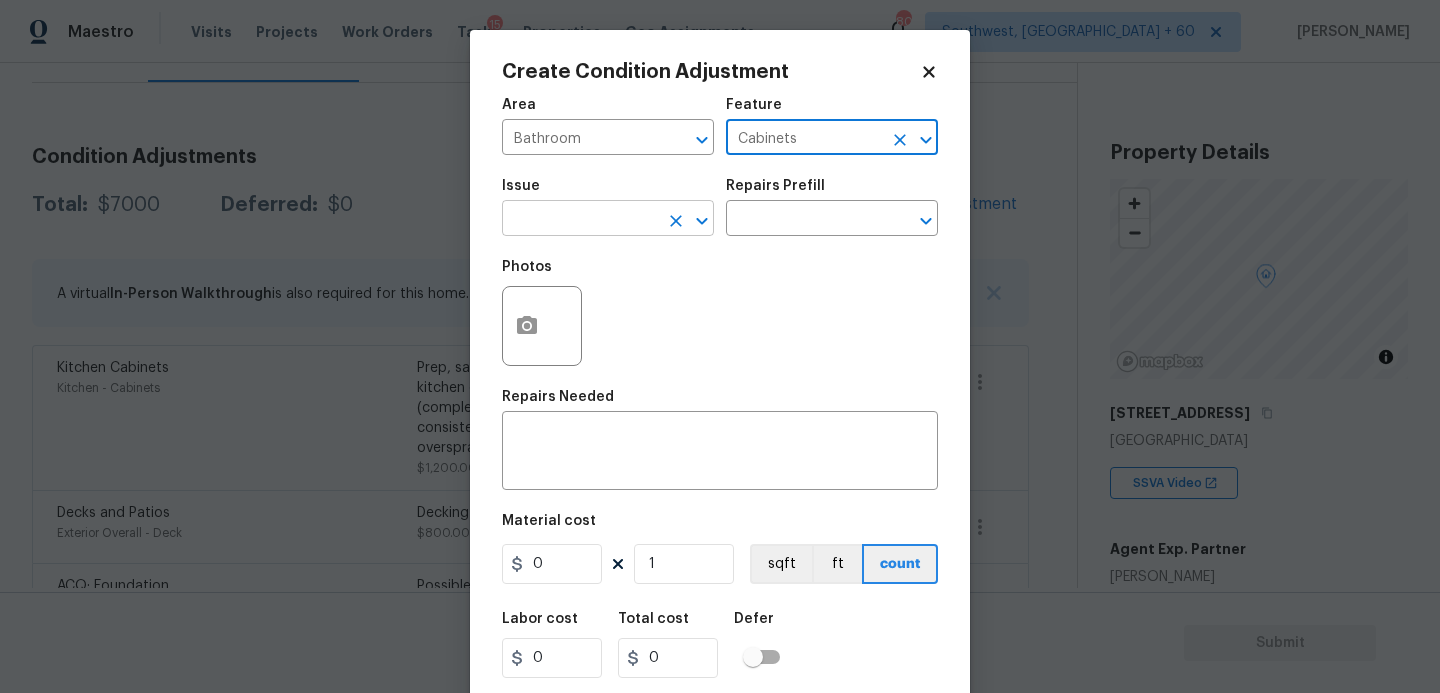 type on "Cabinets" 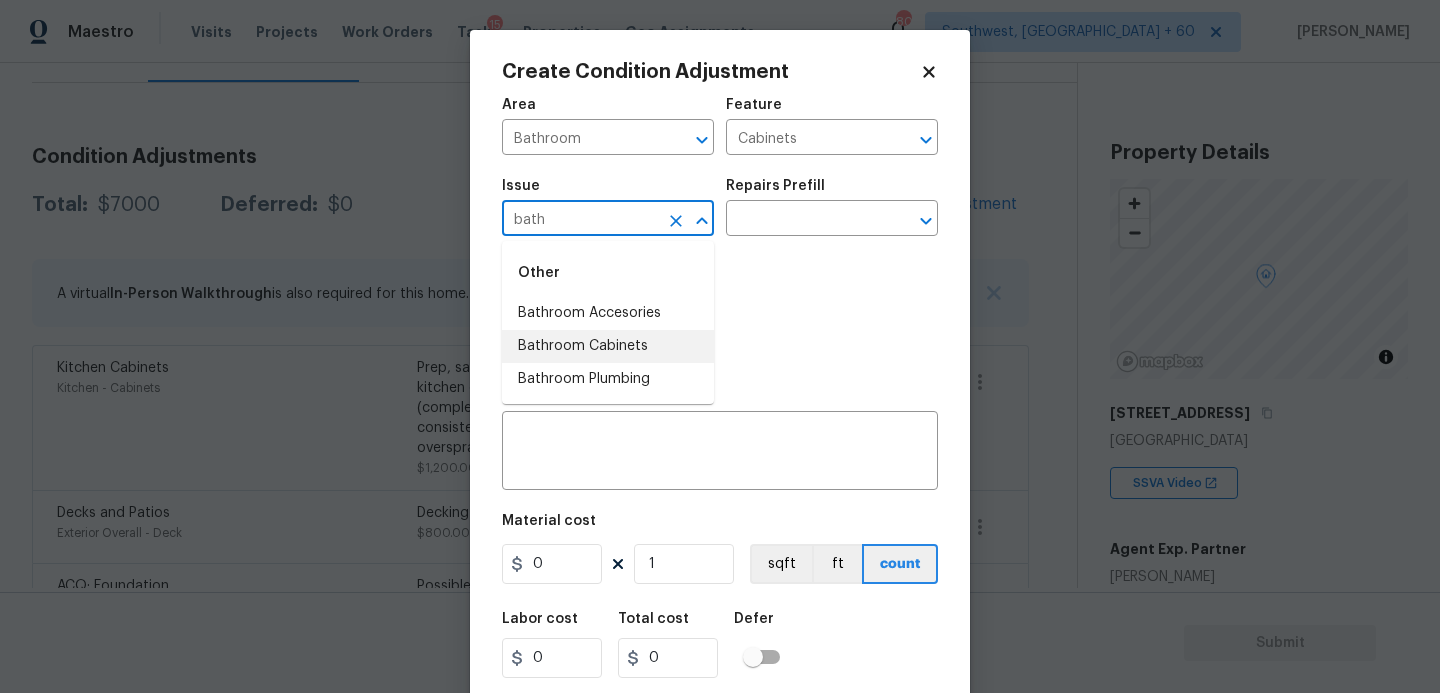 click on "Bathroom Cabinets" at bounding box center (608, 346) 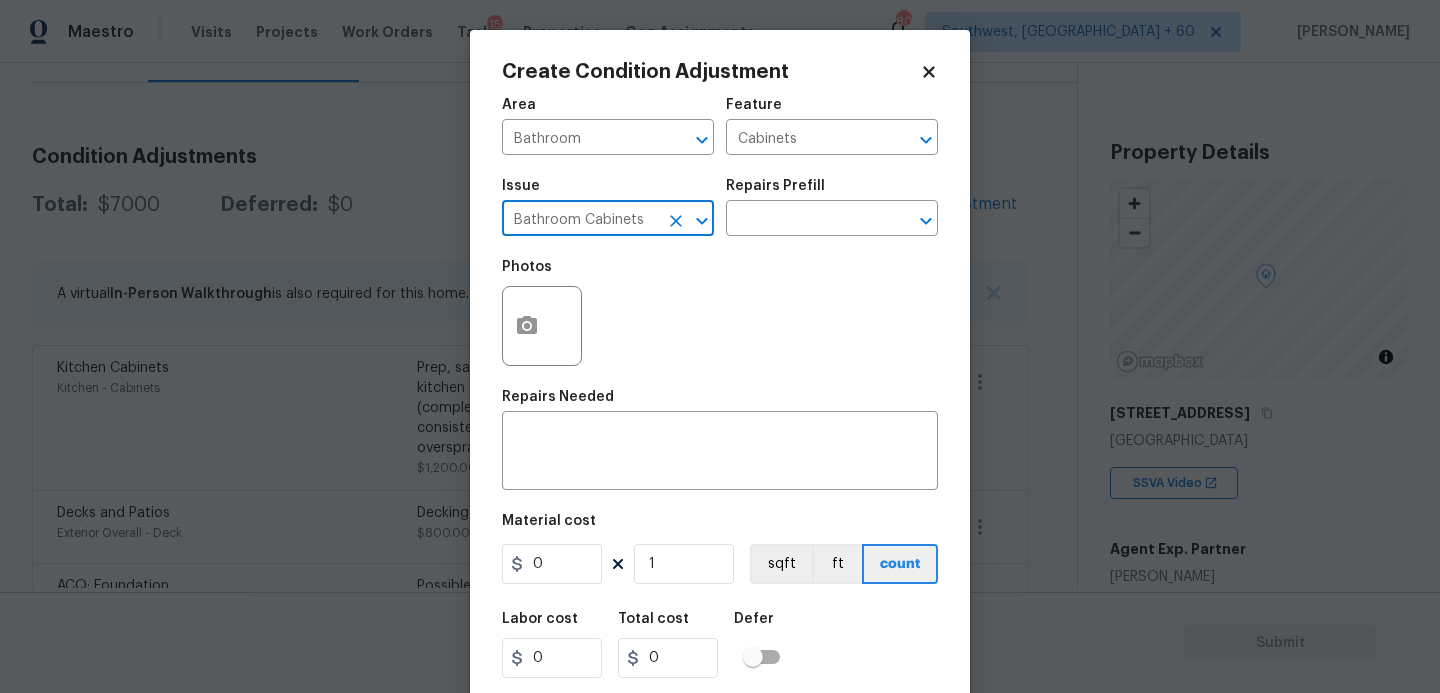 type on "Bathroom Cabinets" 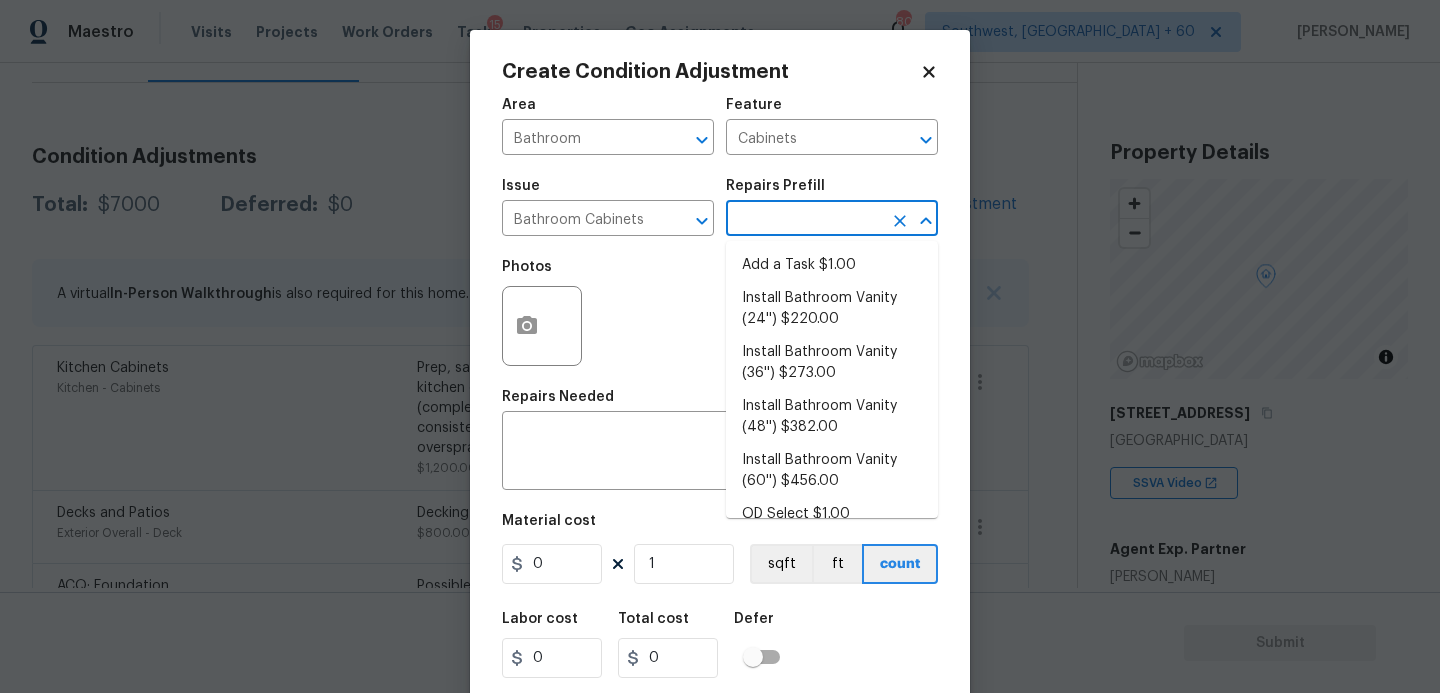 click at bounding box center [804, 220] 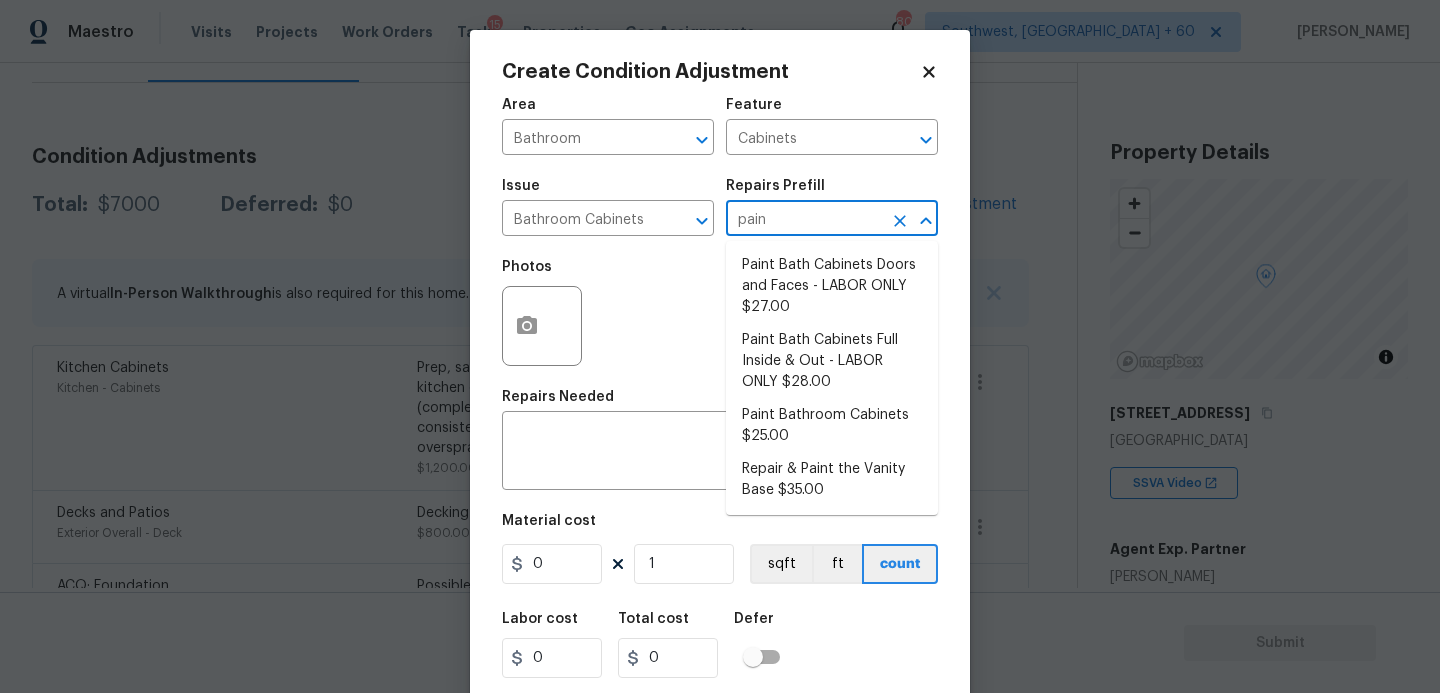 type on "paint" 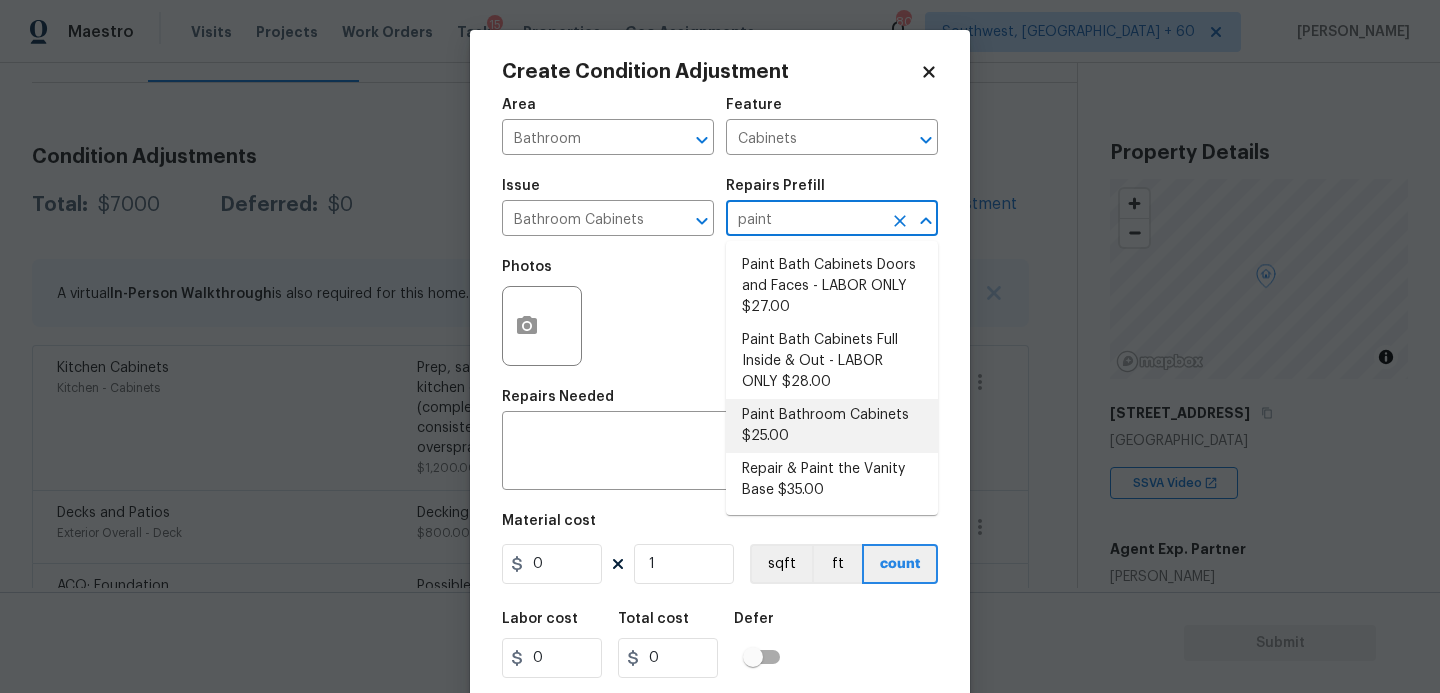 click on "Paint Bathroom Cabinets $25.00" at bounding box center [832, 426] 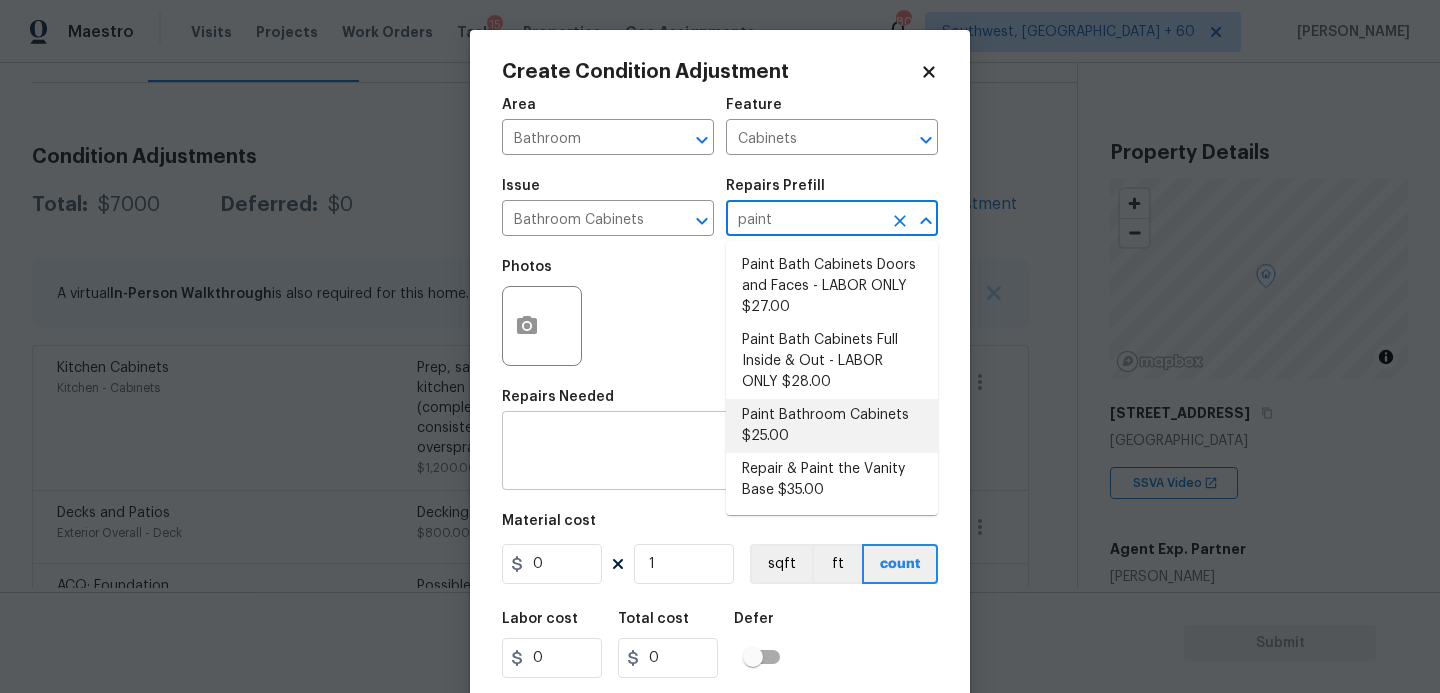 type 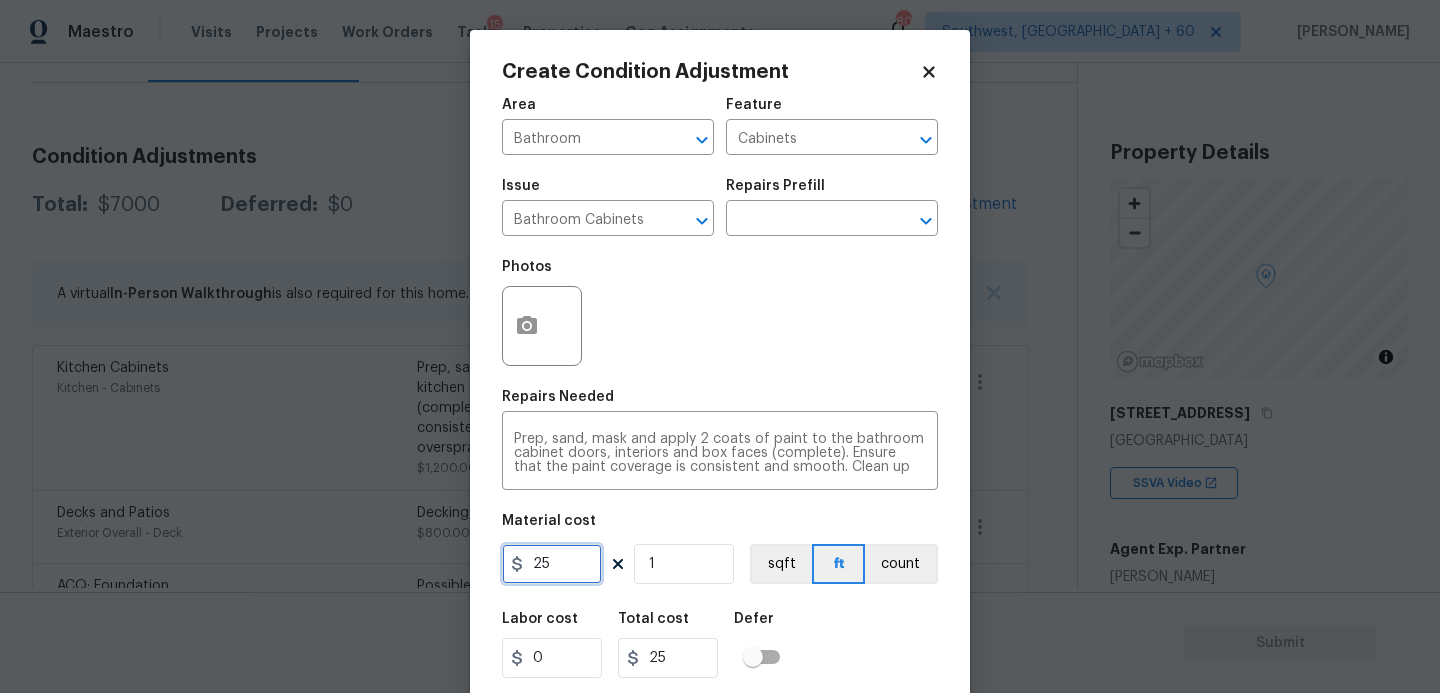 drag, startPoint x: 568, startPoint y: 562, endPoint x: 275, endPoint y: 538, distance: 293.9813 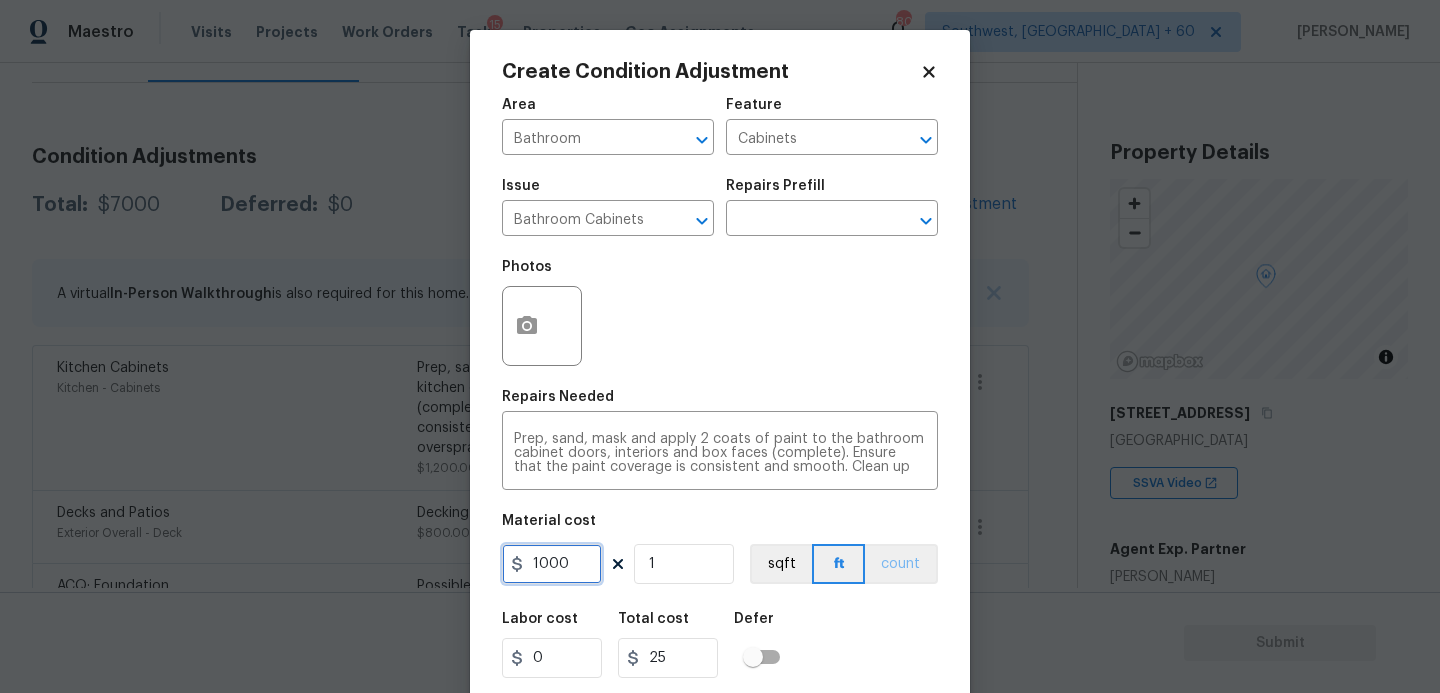type on "1000" 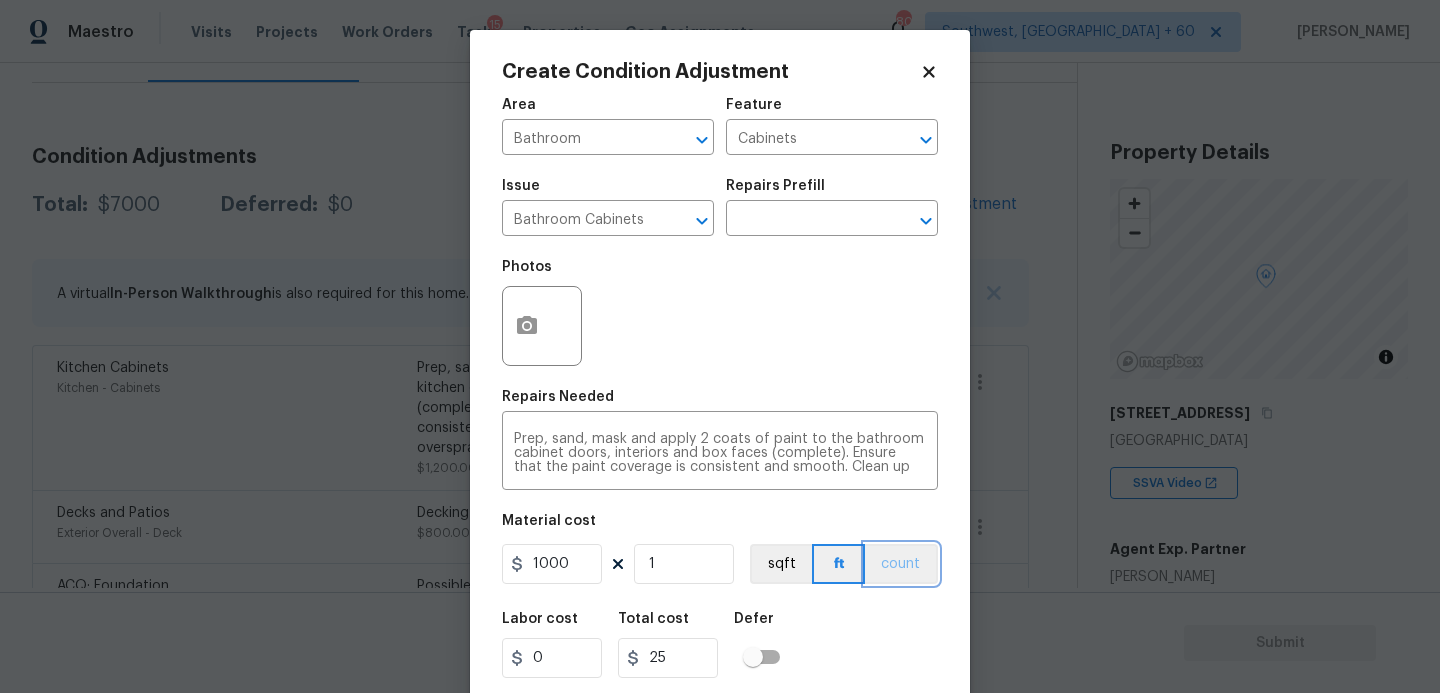 type on "1000" 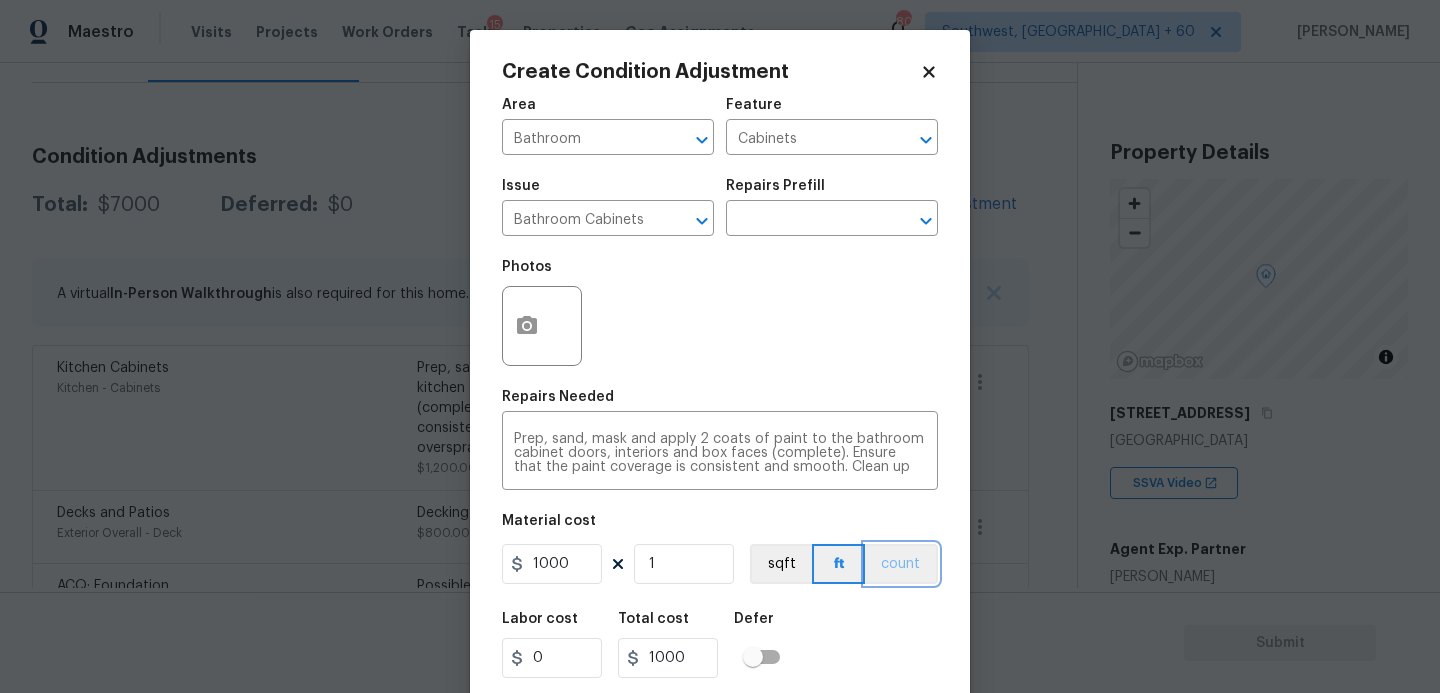 click on "count" at bounding box center [901, 564] 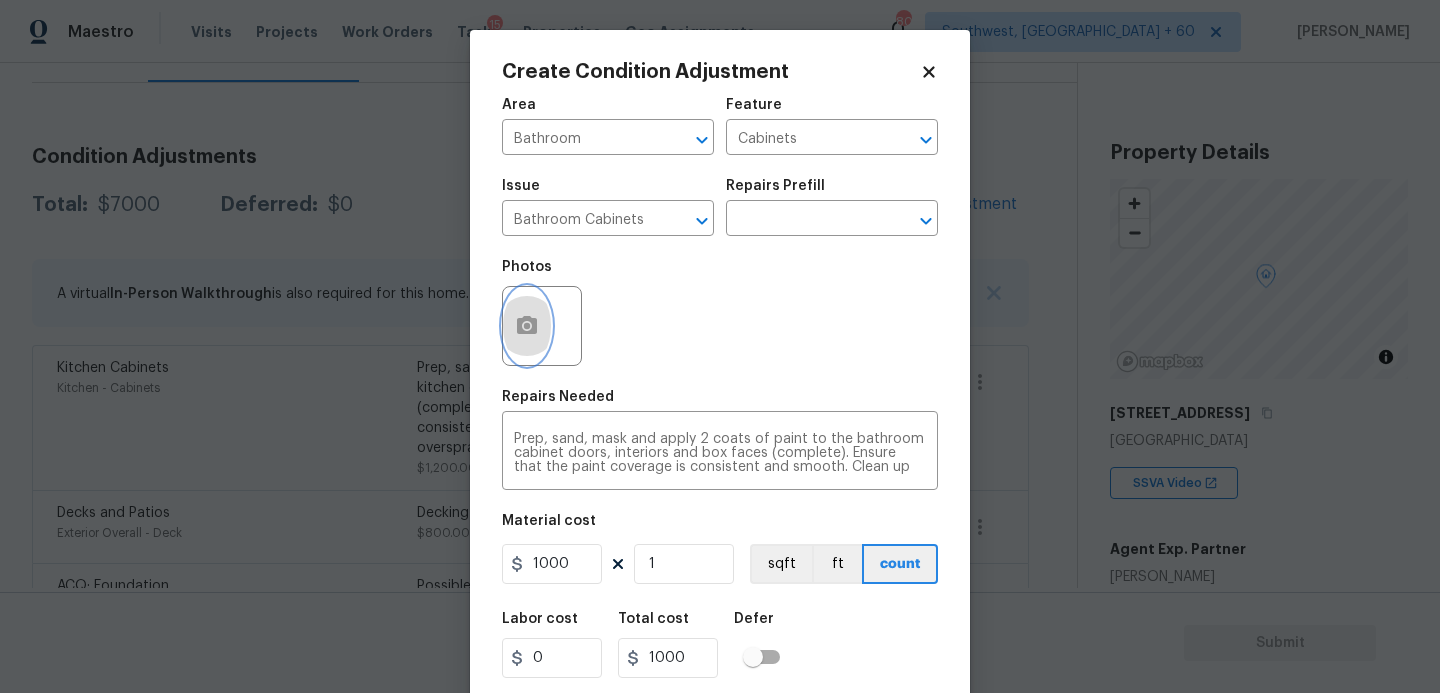 click 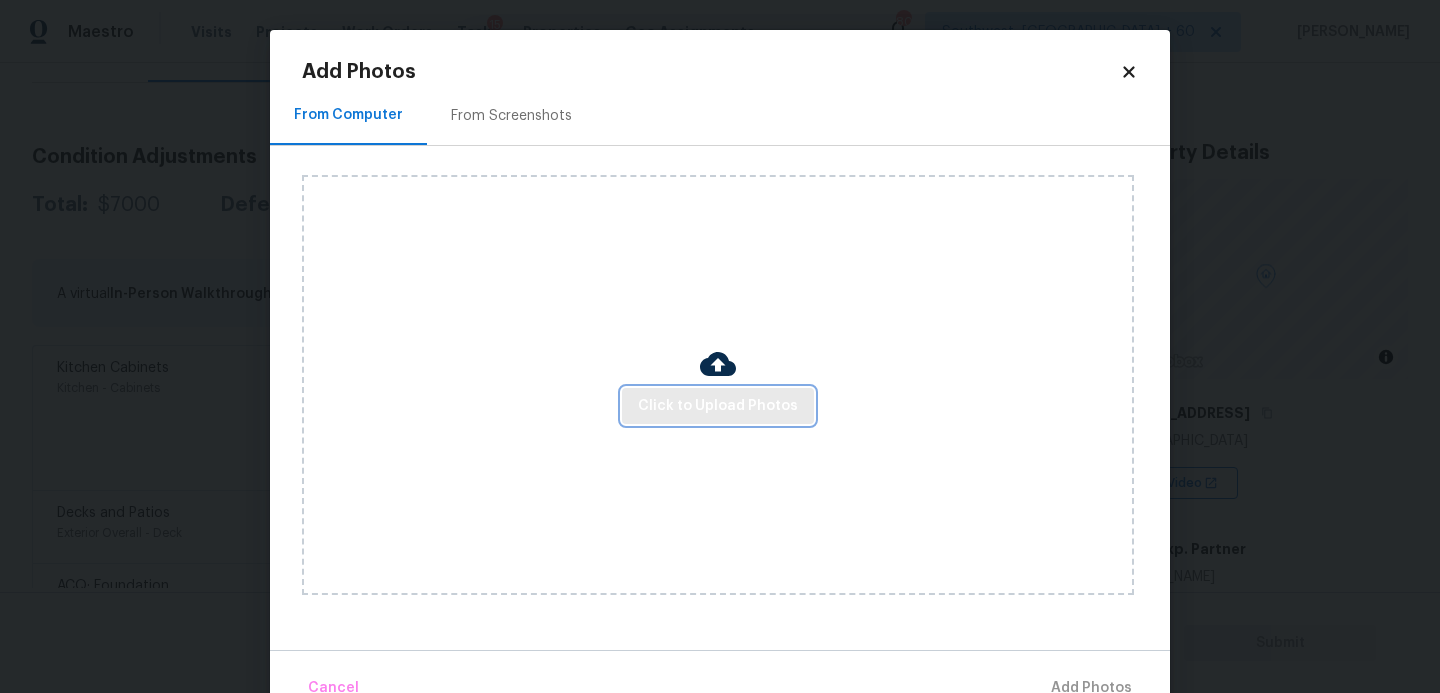 click on "Click to Upload Photos" at bounding box center [718, 406] 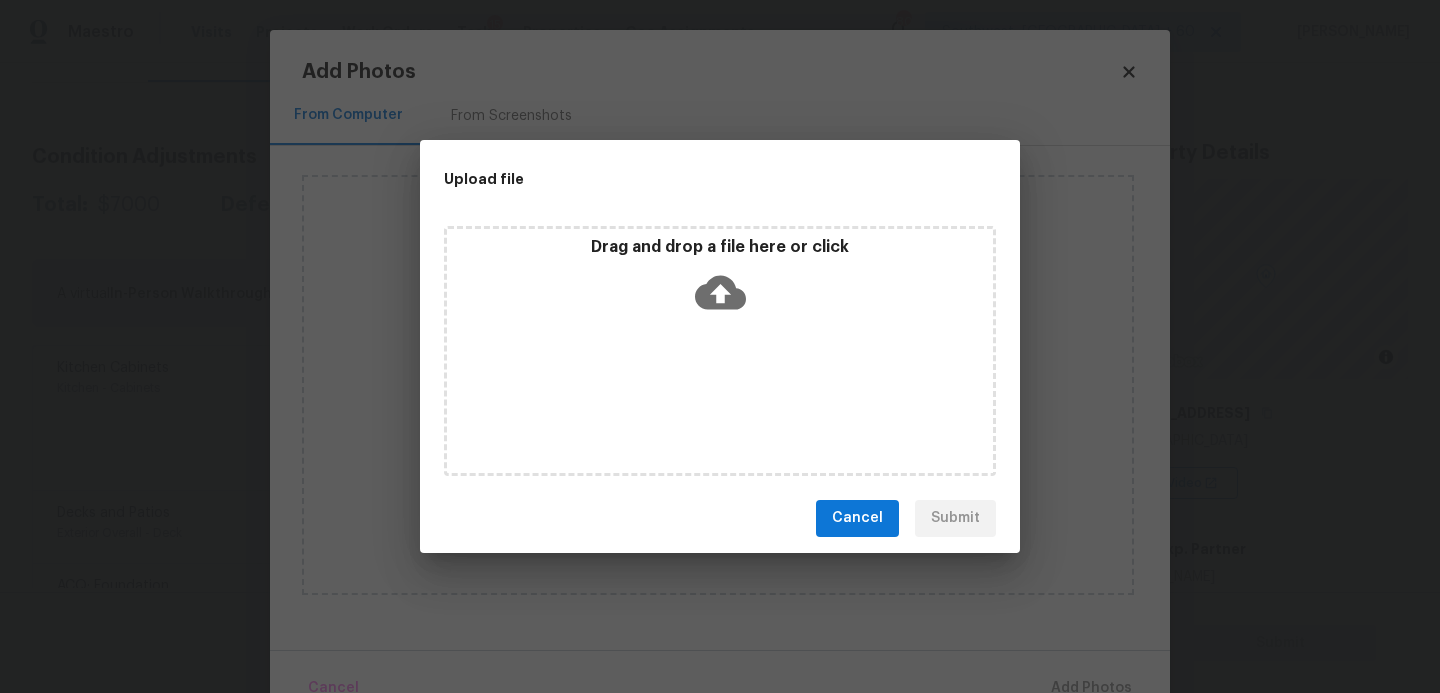 click on "Drag and drop a file here or click" at bounding box center (720, 351) 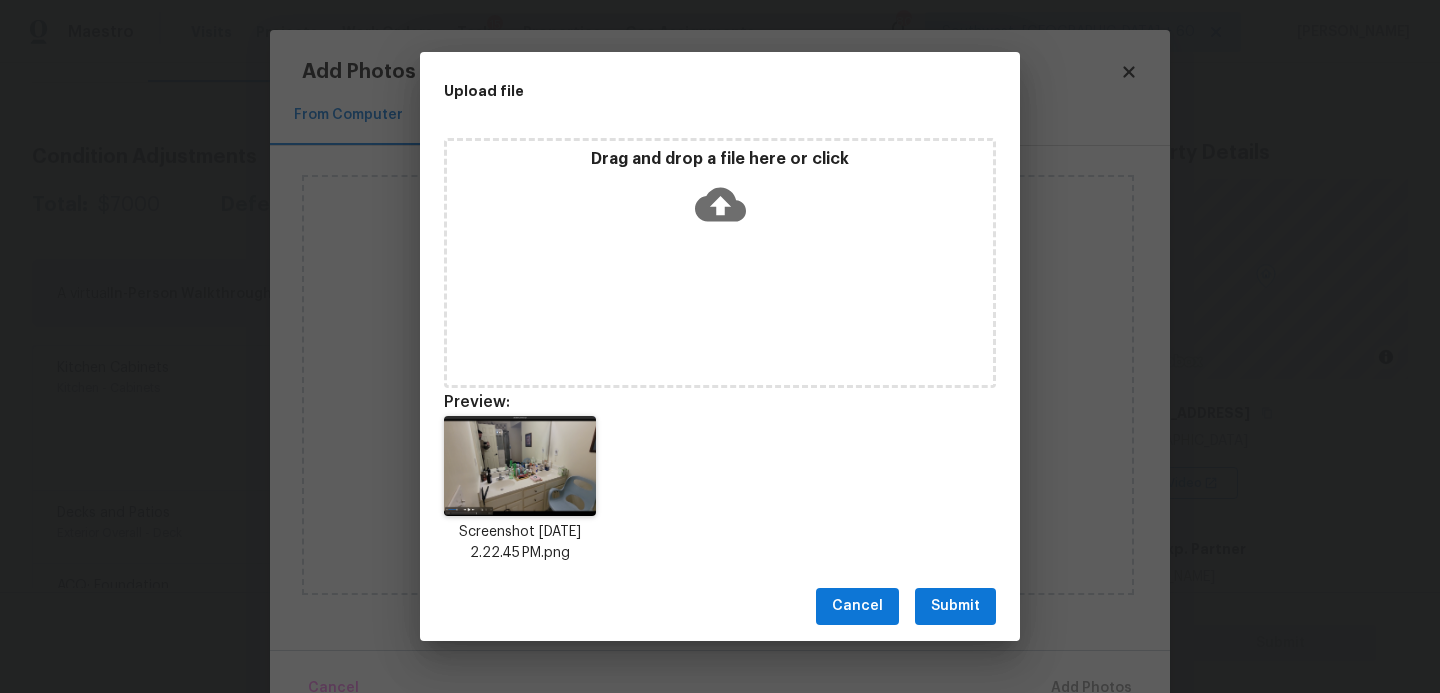 click on "Submit" at bounding box center (955, 606) 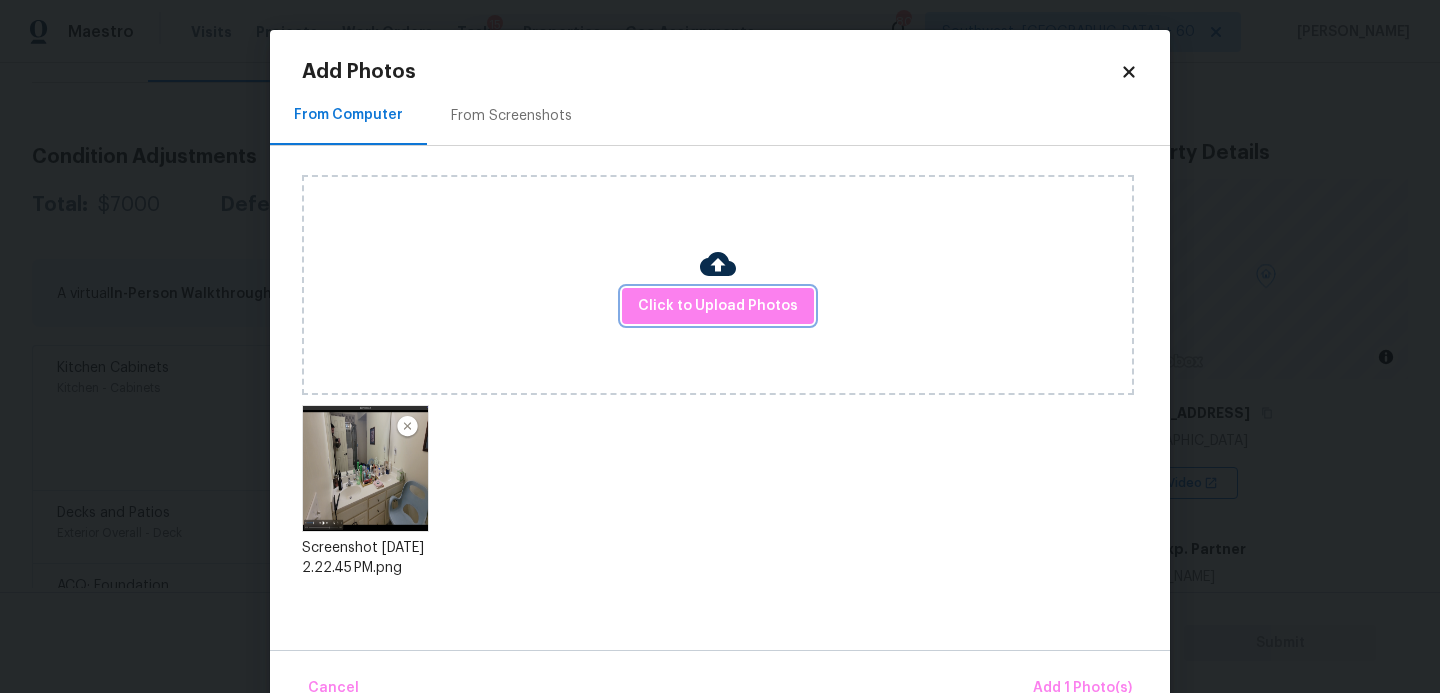 scroll, scrollTop: 47, scrollLeft: 0, axis: vertical 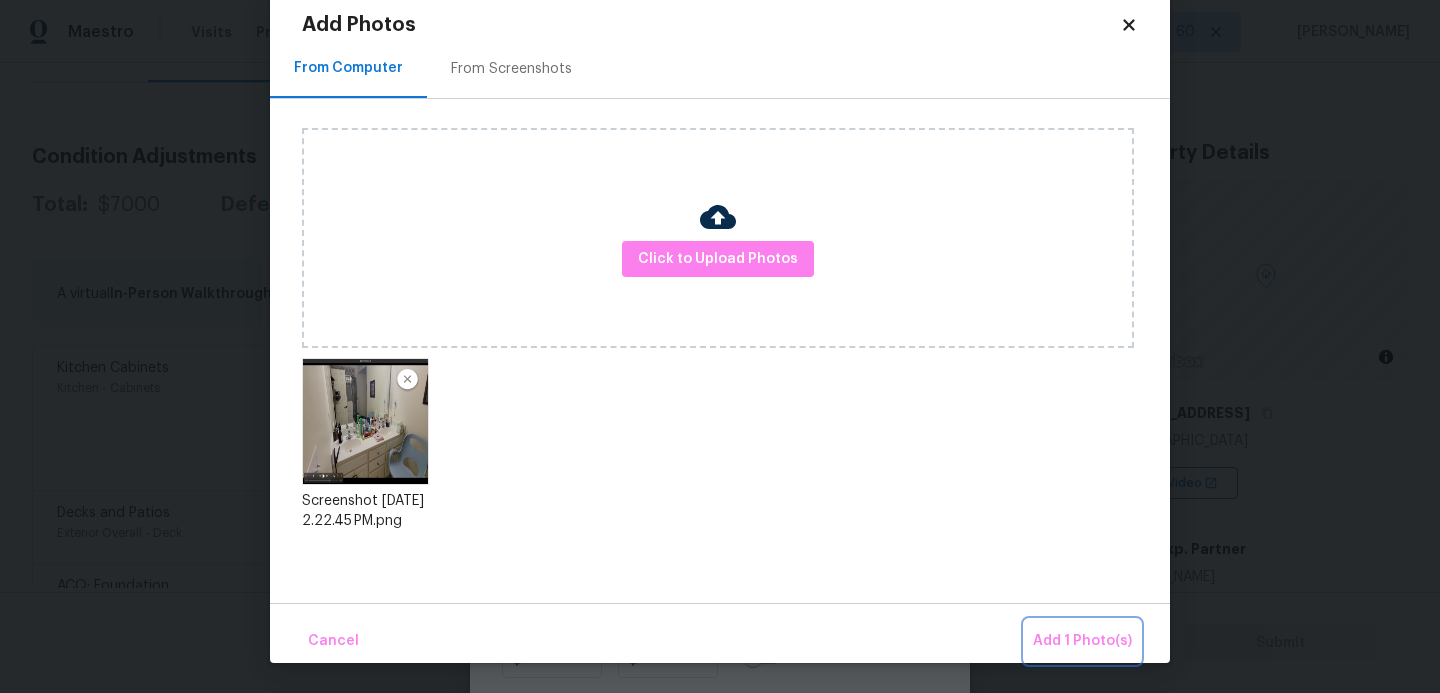 click on "Add 1 Photo(s)" at bounding box center [1082, 641] 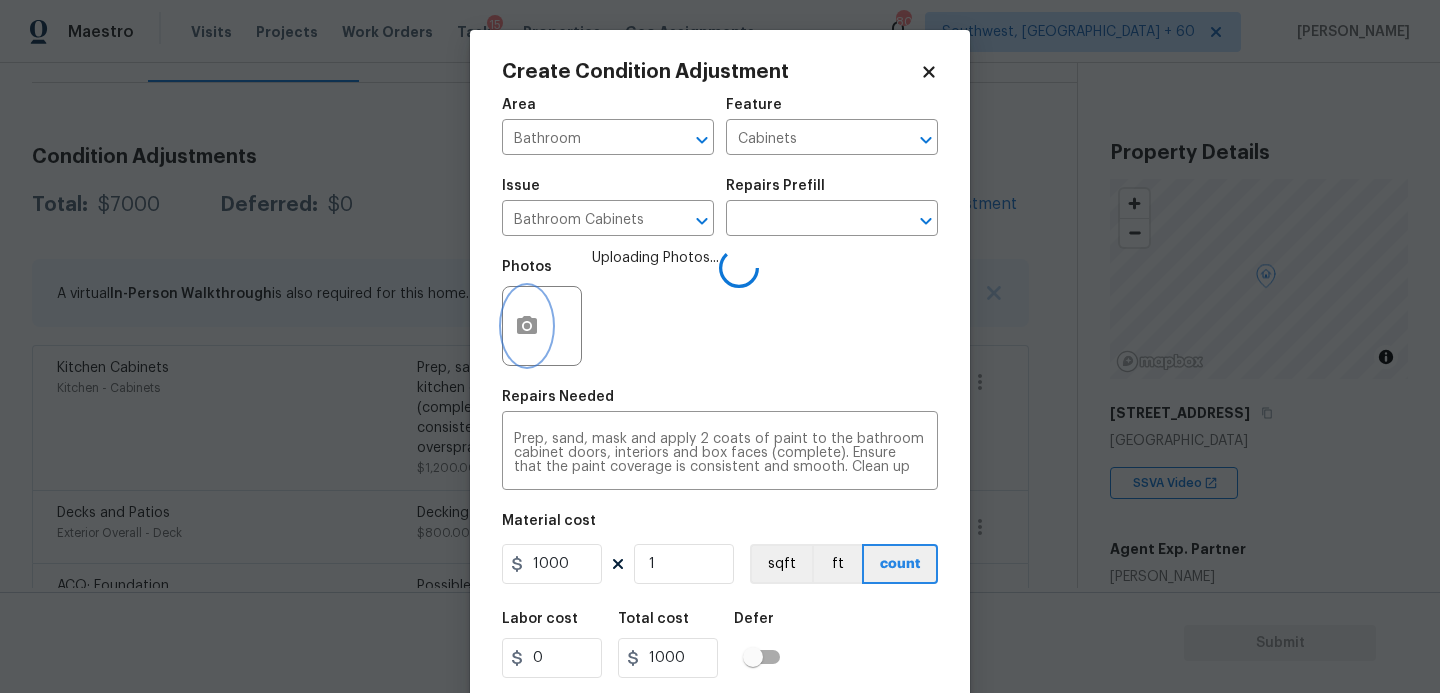 scroll, scrollTop: 0, scrollLeft: 0, axis: both 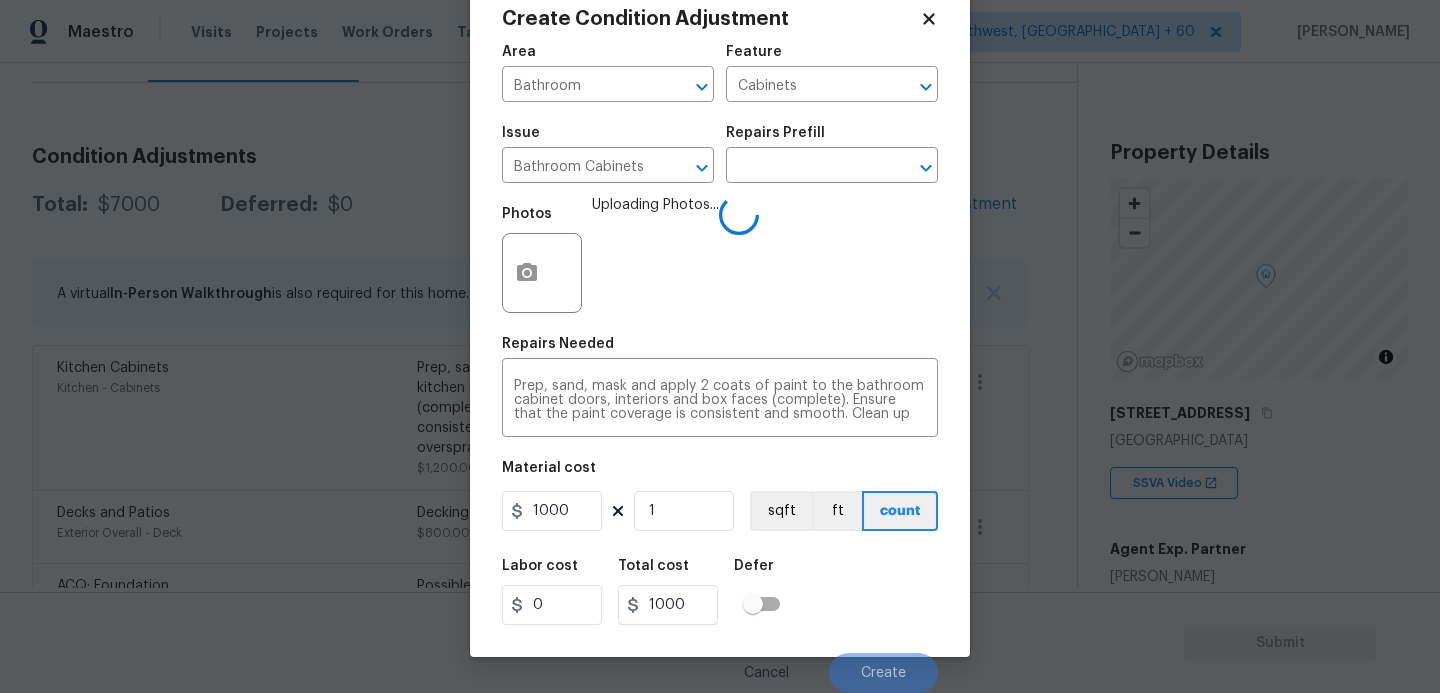 click on "Labor cost 0 Total cost 1000 Defer" at bounding box center [720, 592] 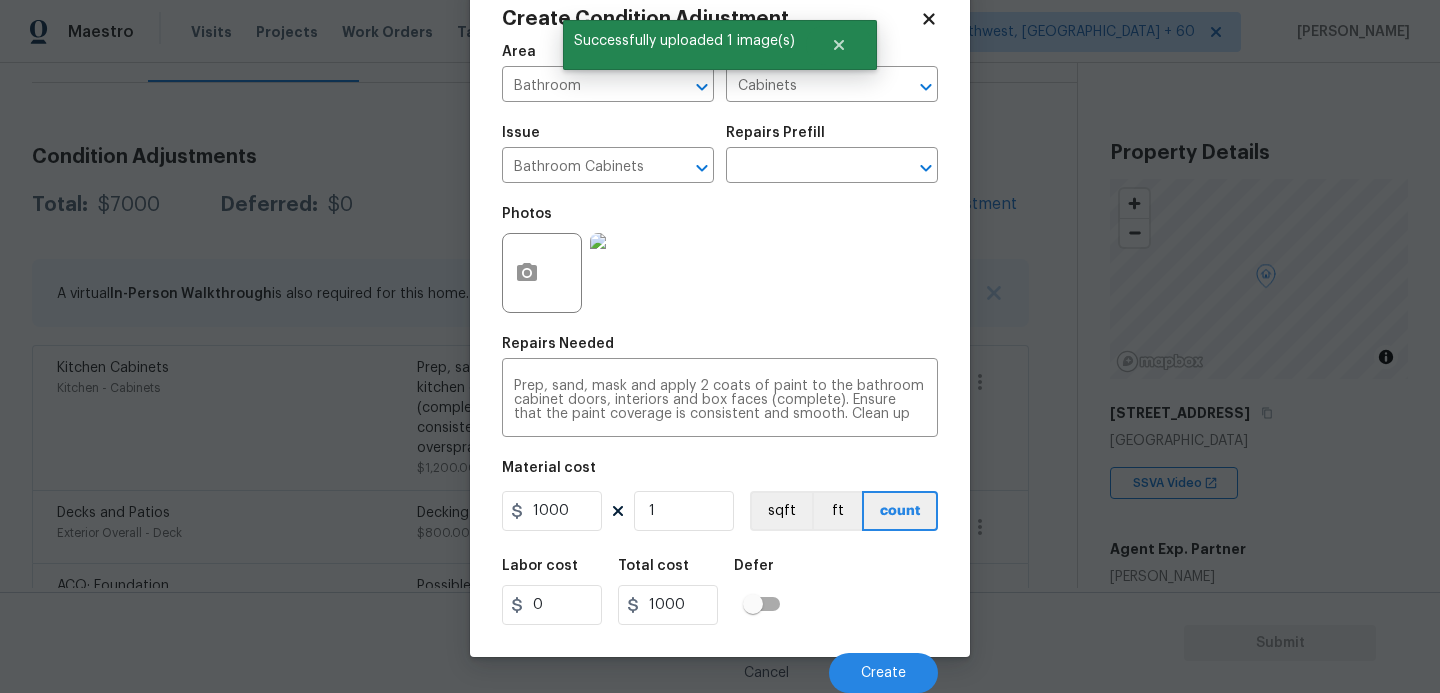 click on "Labor cost 0 Total cost 1000 Defer" at bounding box center [720, 592] 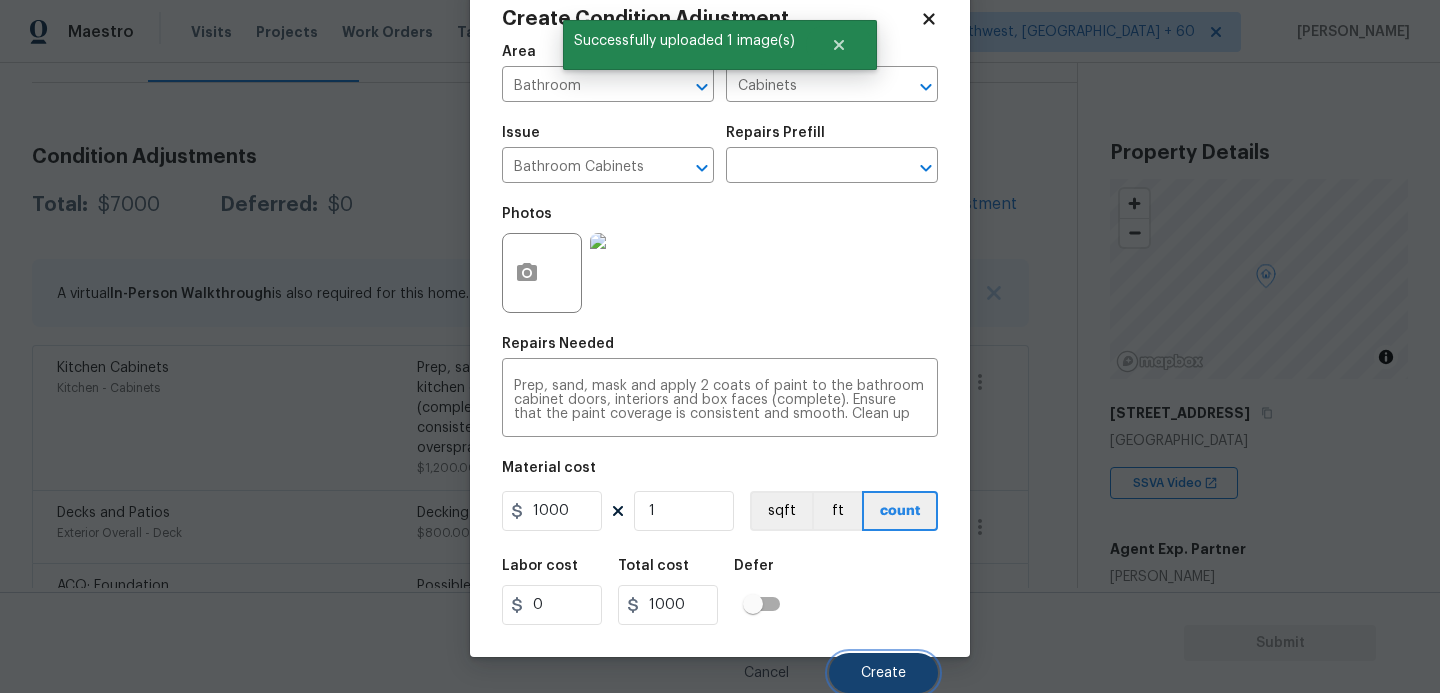 click on "Create" at bounding box center (883, 673) 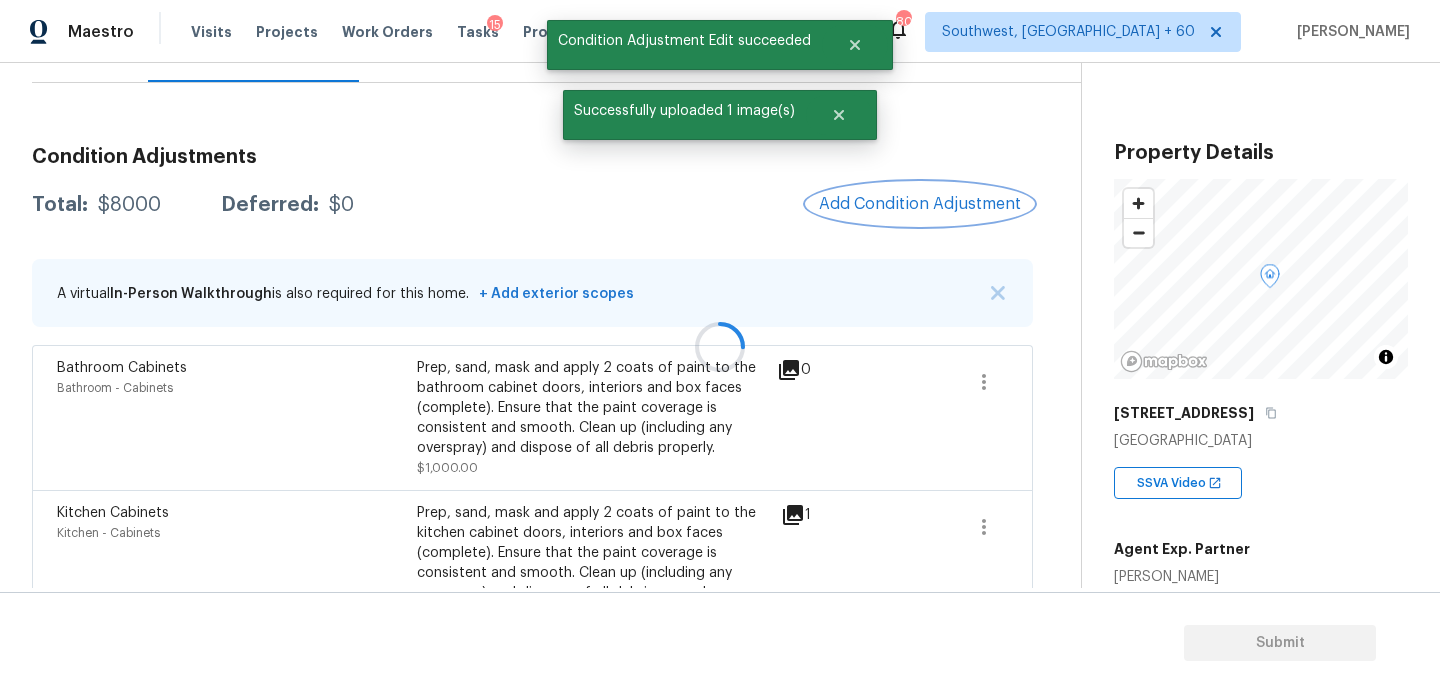 scroll, scrollTop: 0, scrollLeft: 0, axis: both 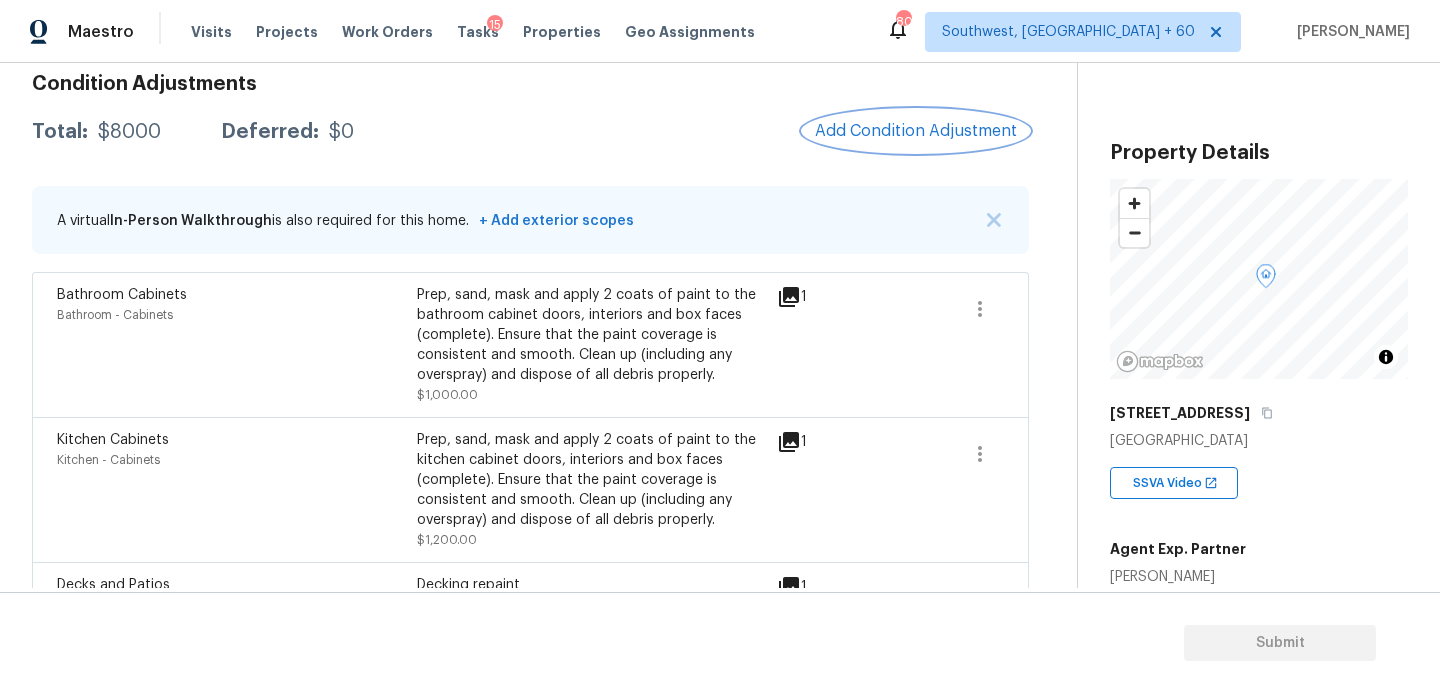 click on "Add Condition Adjustment" at bounding box center (916, 131) 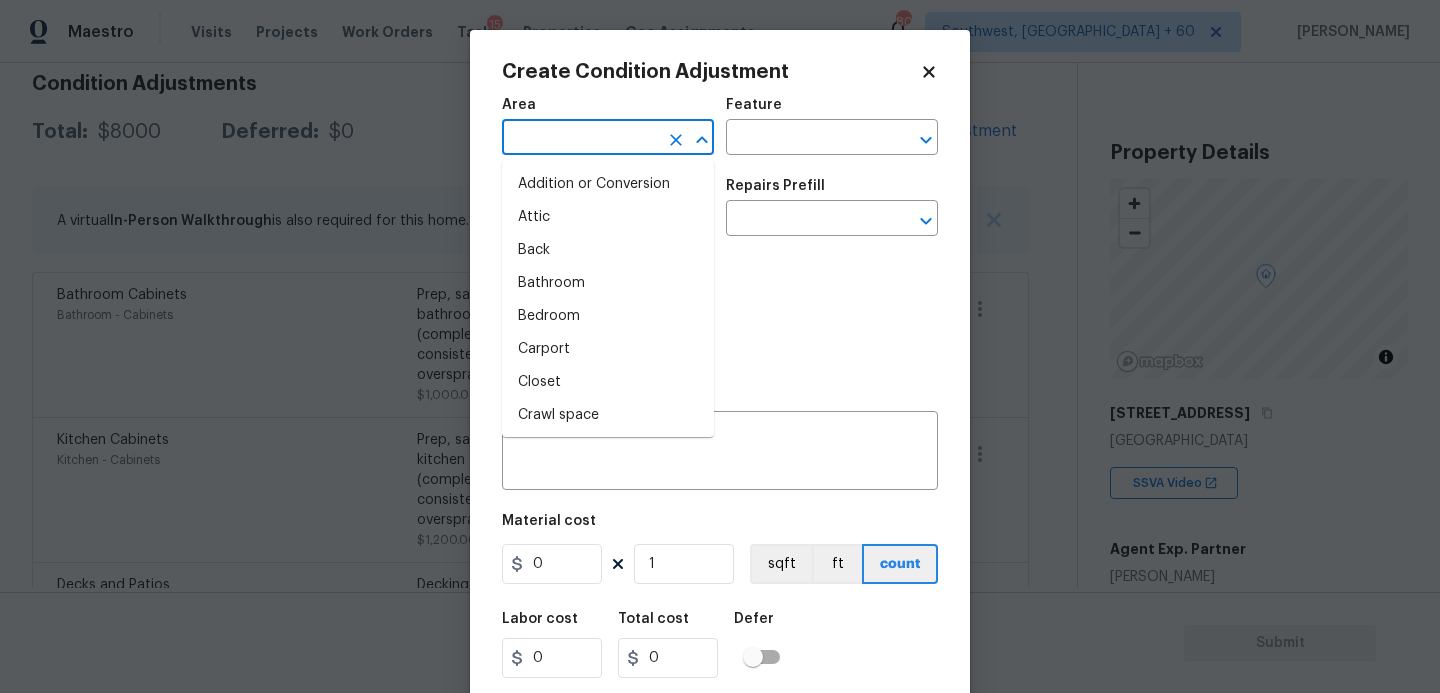 click at bounding box center [580, 139] 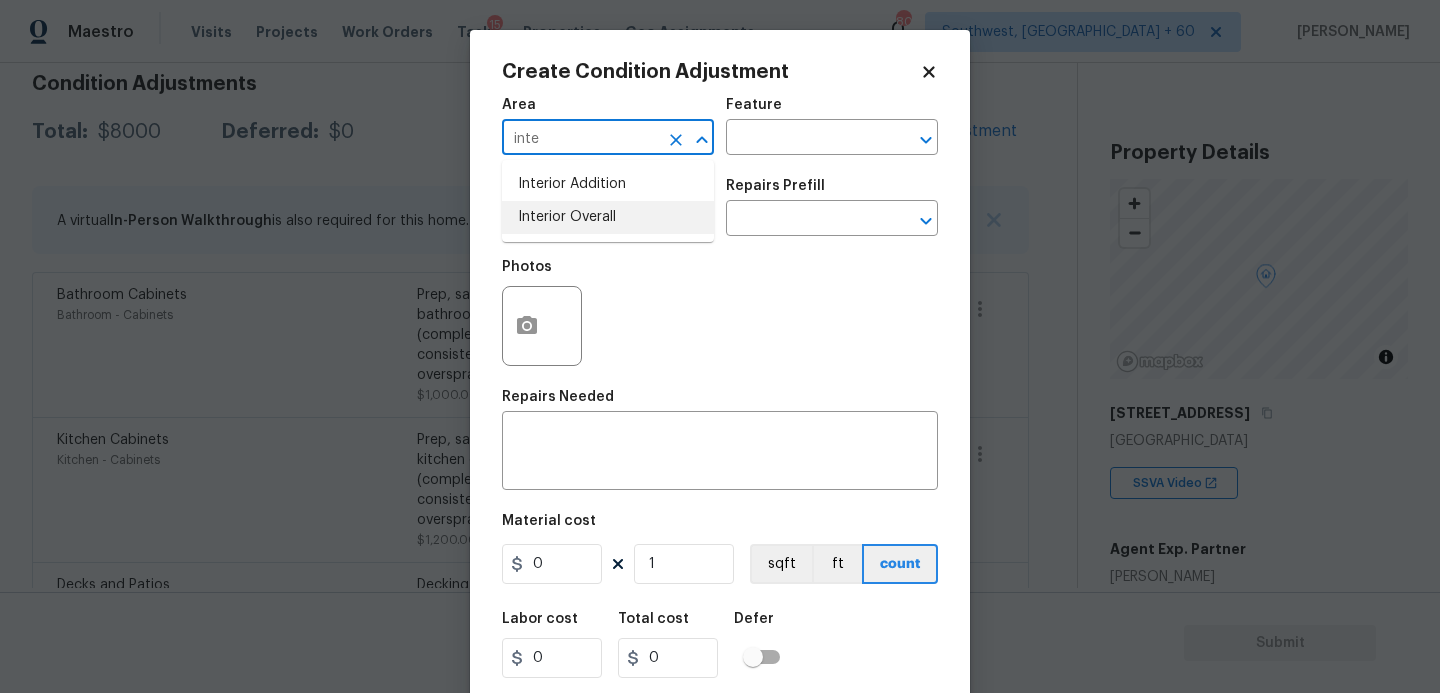 click on "Interior Overall" at bounding box center (608, 217) 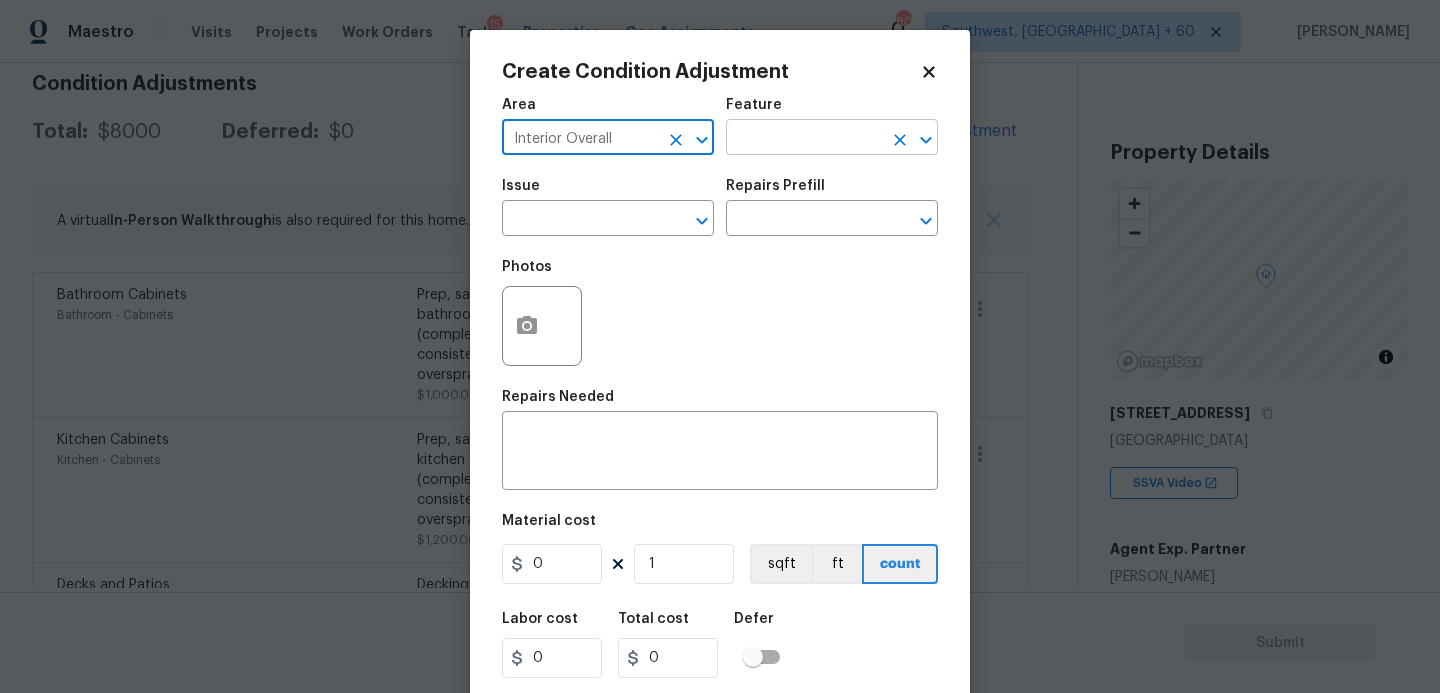 type on "Interior Overall" 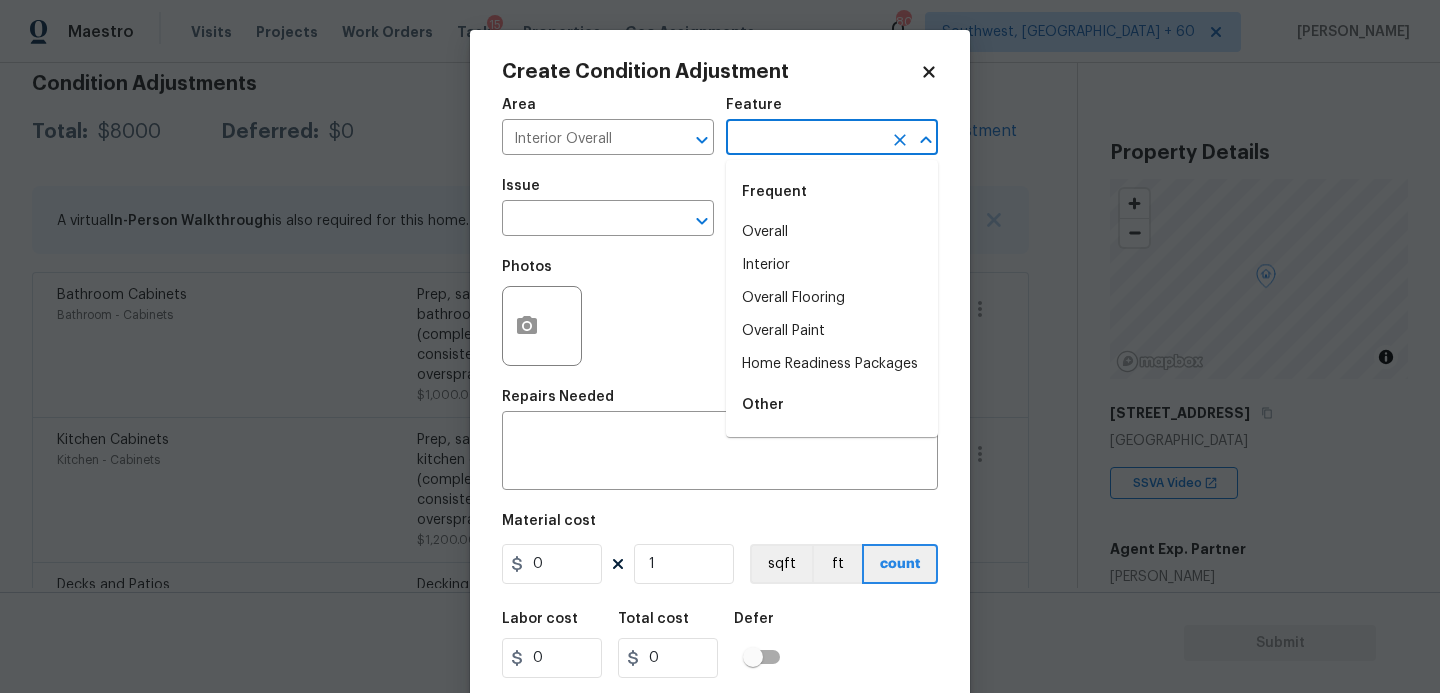 click at bounding box center (804, 139) 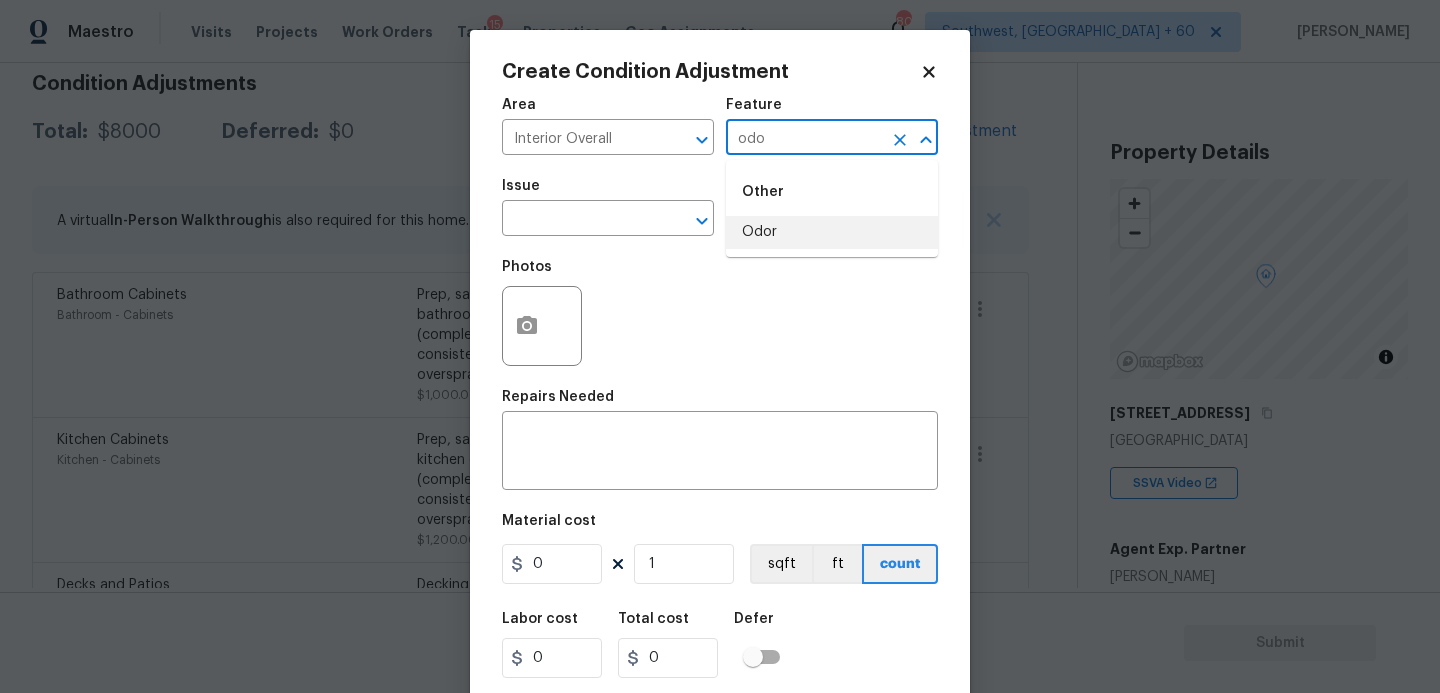 click on "Odor" at bounding box center [832, 232] 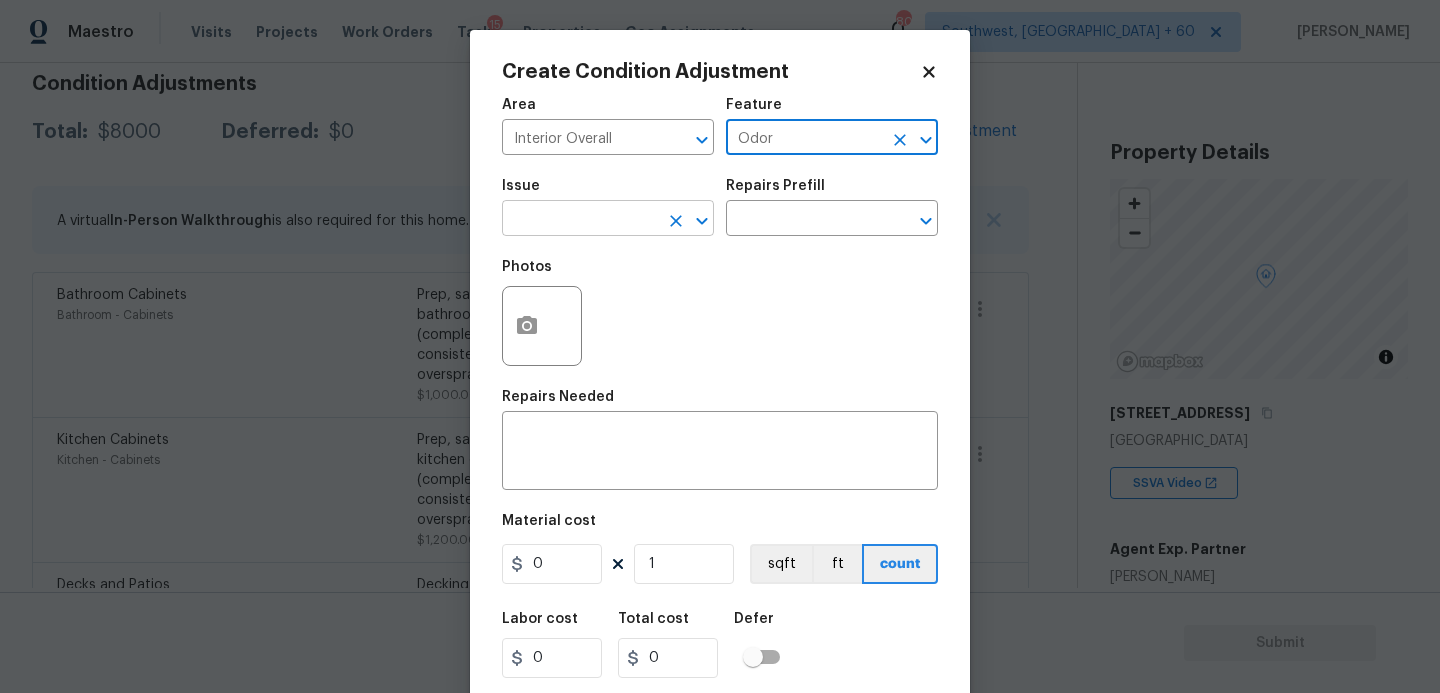 type on "Odor" 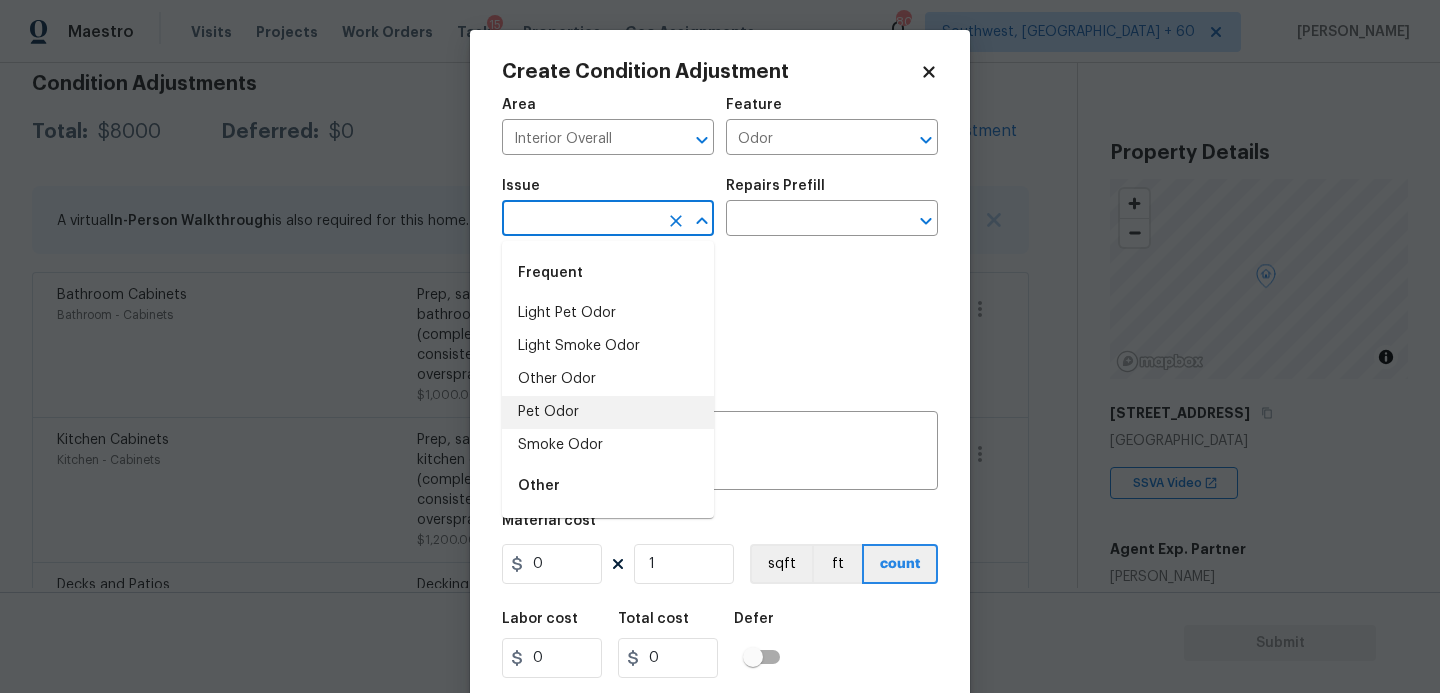 click on "Pet Odor" at bounding box center (608, 412) 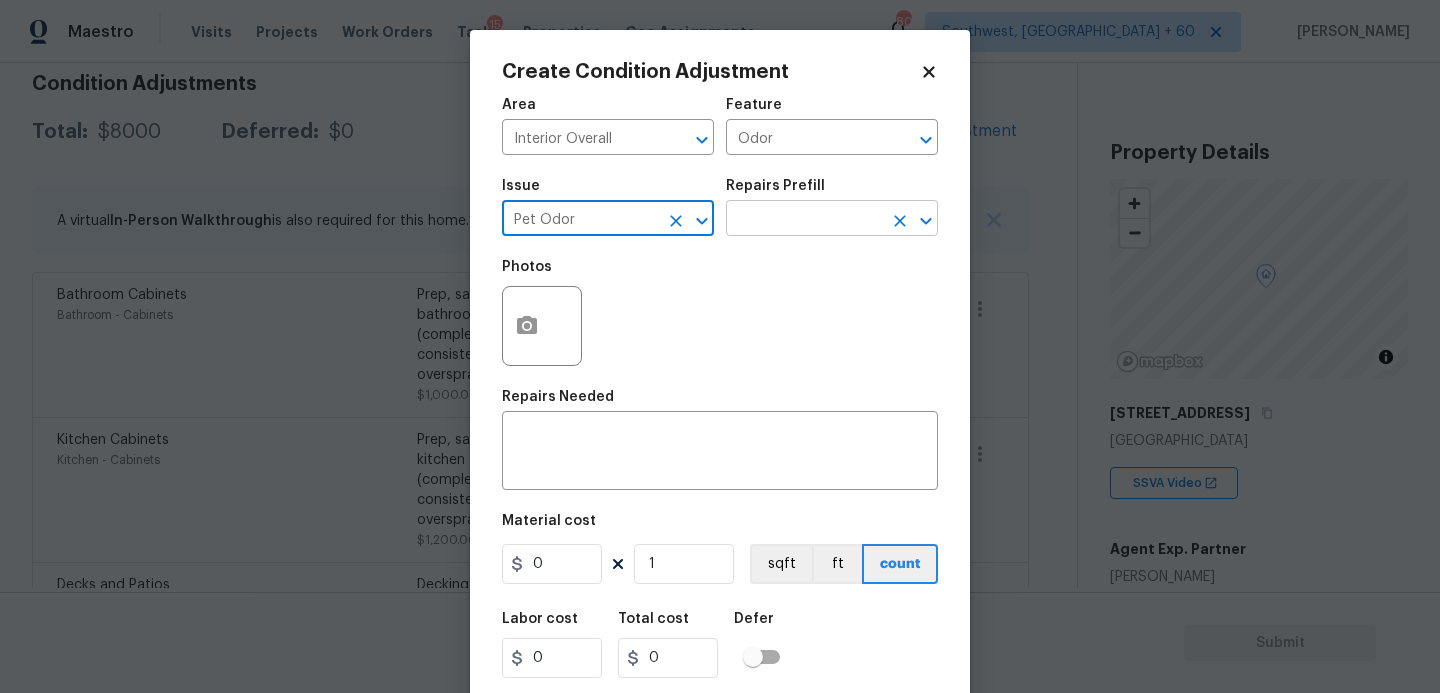 click at bounding box center (804, 220) 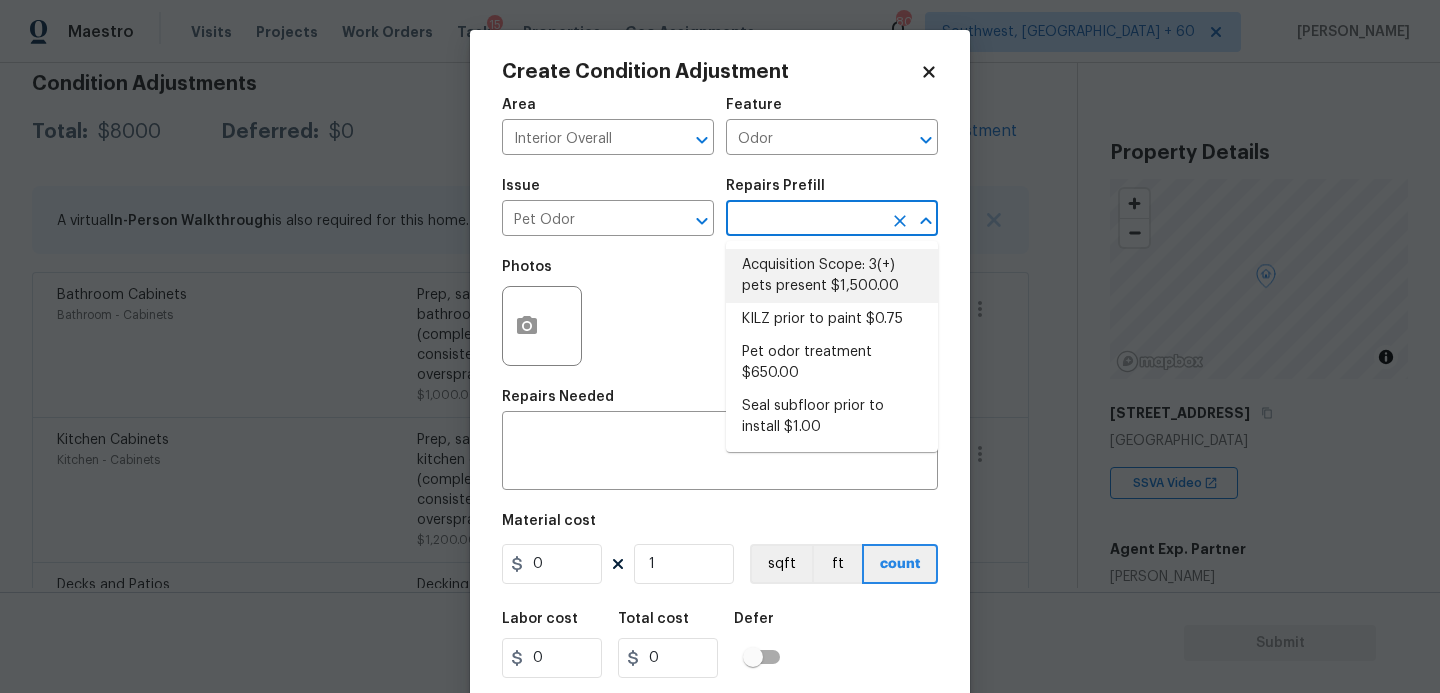 click on "Acquisition Scope: 3(+) pets present $1,500.00" at bounding box center [832, 276] 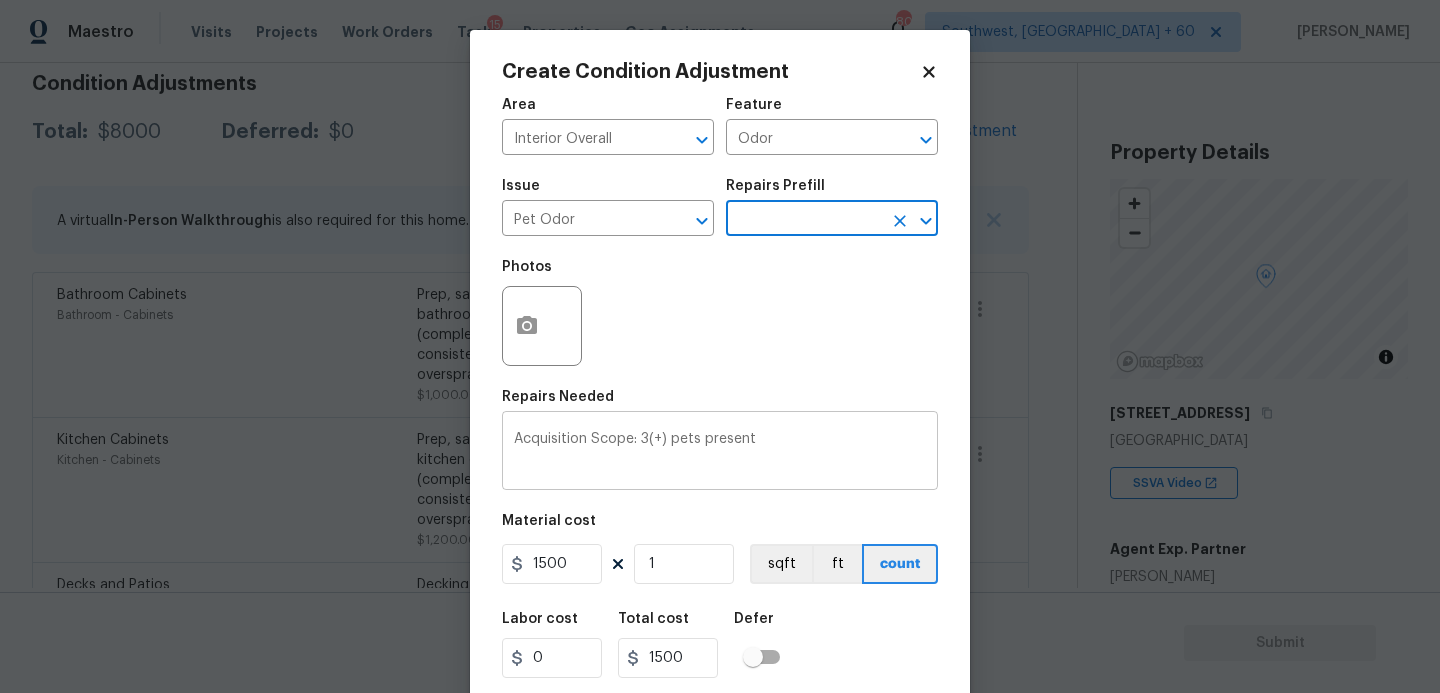 scroll, scrollTop: 54, scrollLeft: 0, axis: vertical 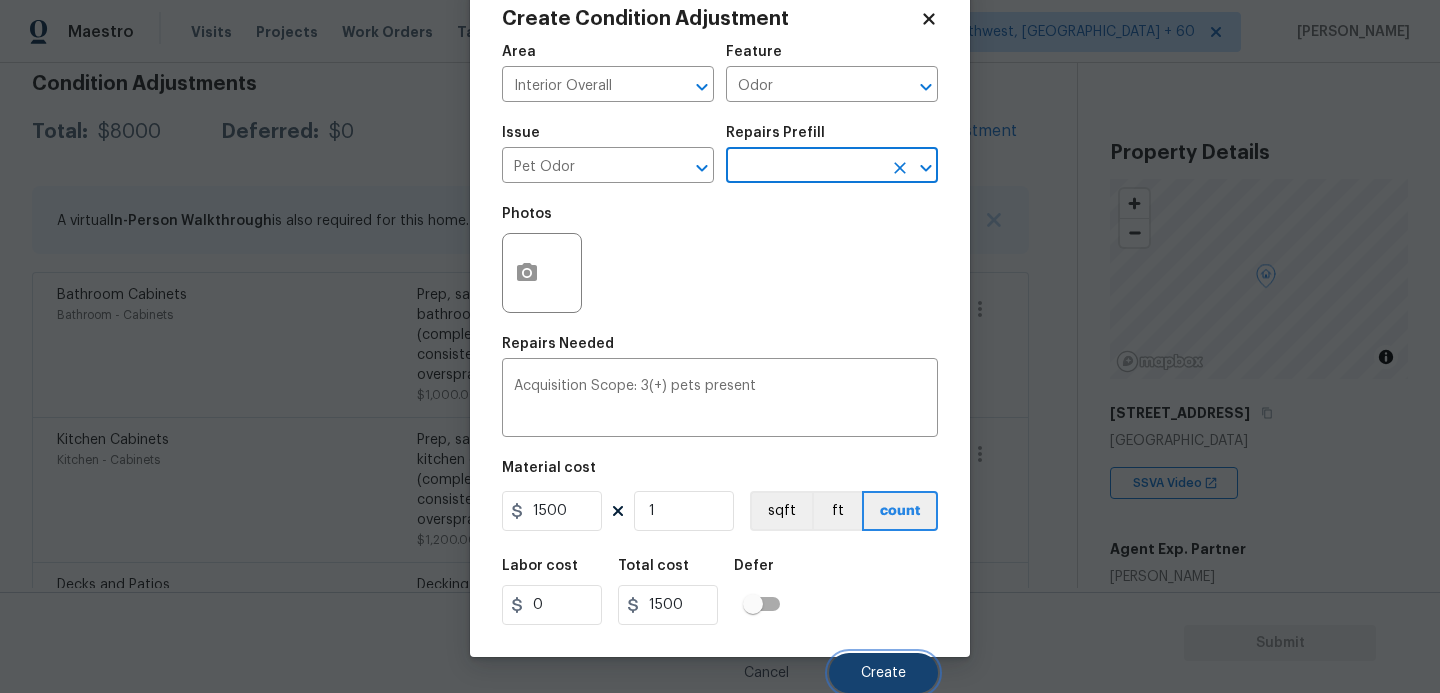 click on "Create" at bounding box center (883, 673) 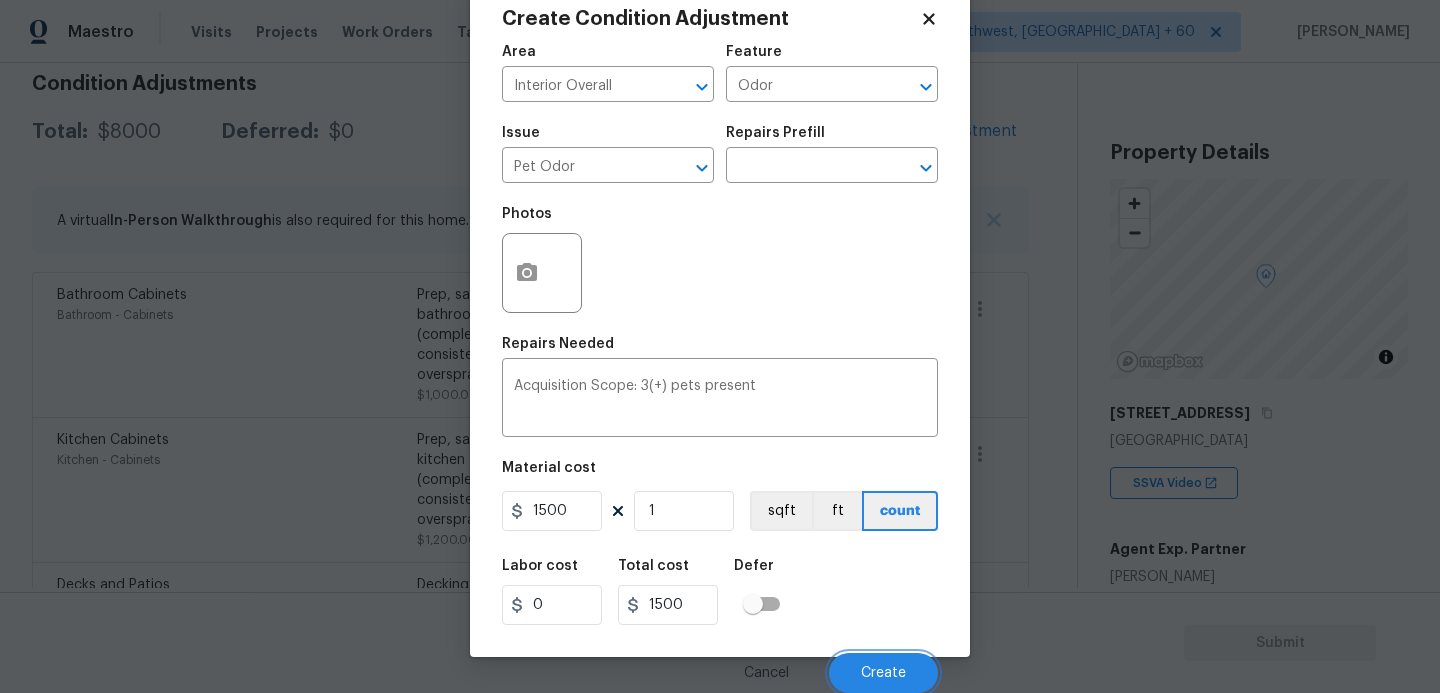 scroll, scrollTop: 293, scrollLeft: 0, axis: vertical 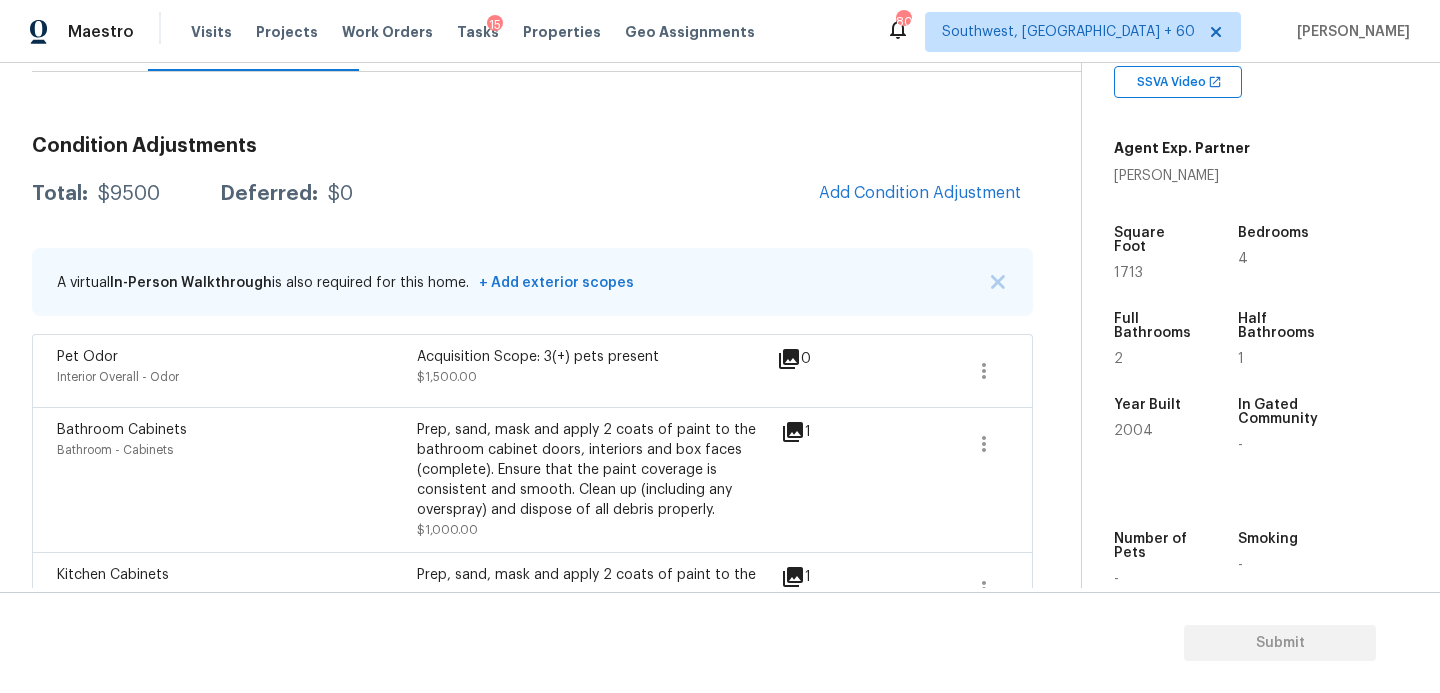 click on "Condition Adjustments Total:  $9500 Deferred:  $0 Add Condition Adjustment A virtual  In-Person Walkthrough  is also required for this home.   + Add exterior scopes Pet Odor Interior Overall - Odor Acquisition Scope: 3(+) pets present $1,500.00   0 Bathroom Cabinets Bathroom - Cabinets Prep, sand, mask and apply 2 coats of paint to the bathroom cabinet doors, interiors and box faces (complete). Ensure that the paint coverage is consistent and smooth. Clean up (including any overspray) and dispose of all debris properly. $1,000.00   1 Kitchen Cabinets Kitchen - Cabinets Prep, sand, mask and apply 2 coats of paint to the kitchen cabinet doors, interiors and box faces (complete). Ensure that the paint coverage is consistent and smooth. Clean up (including any overspray) and dispose of all debris properly. $1,200.00   1 Decks and Patios Exterior Overall - Deck Decking repaint $800.00   1 ACQ: Foundation Exterior Overall - Acquisition $5,000.00   1" at bounding box center [532, 568] 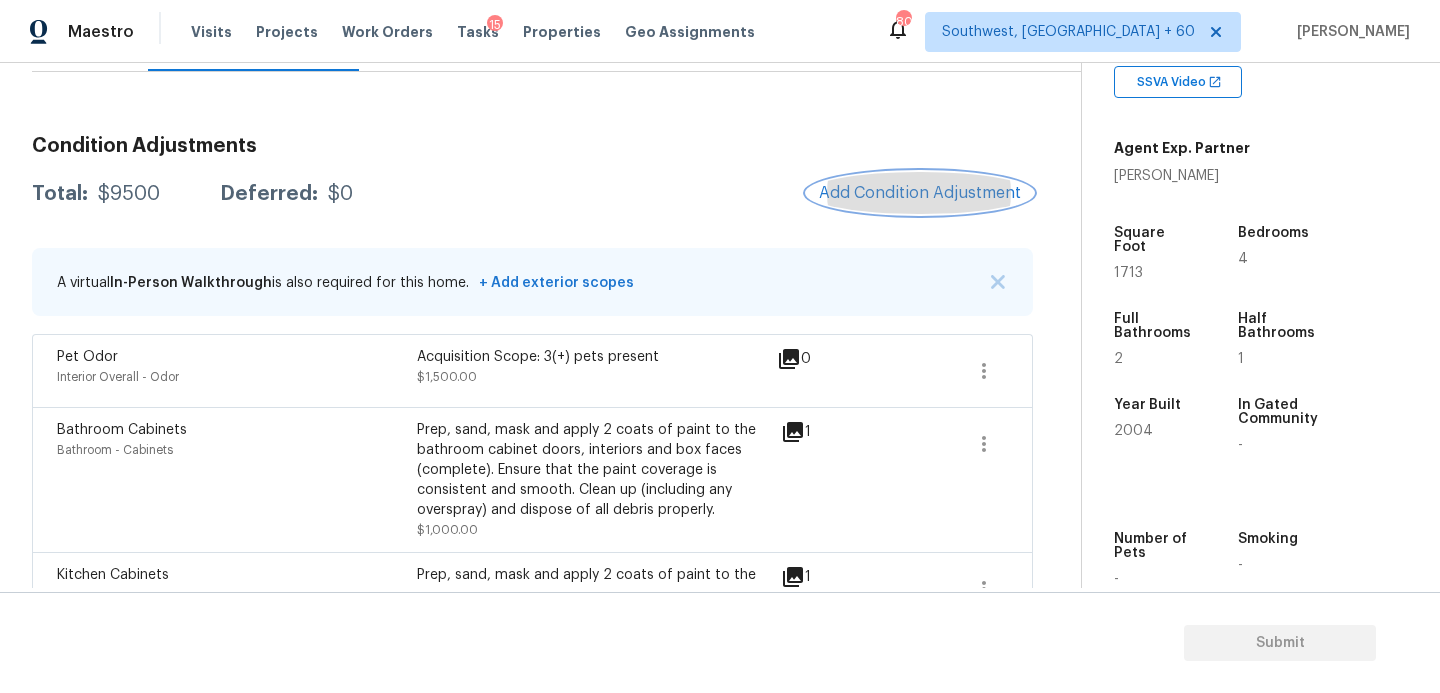 click on "Add Condition Adjustment" at bounding box center (920, 193) 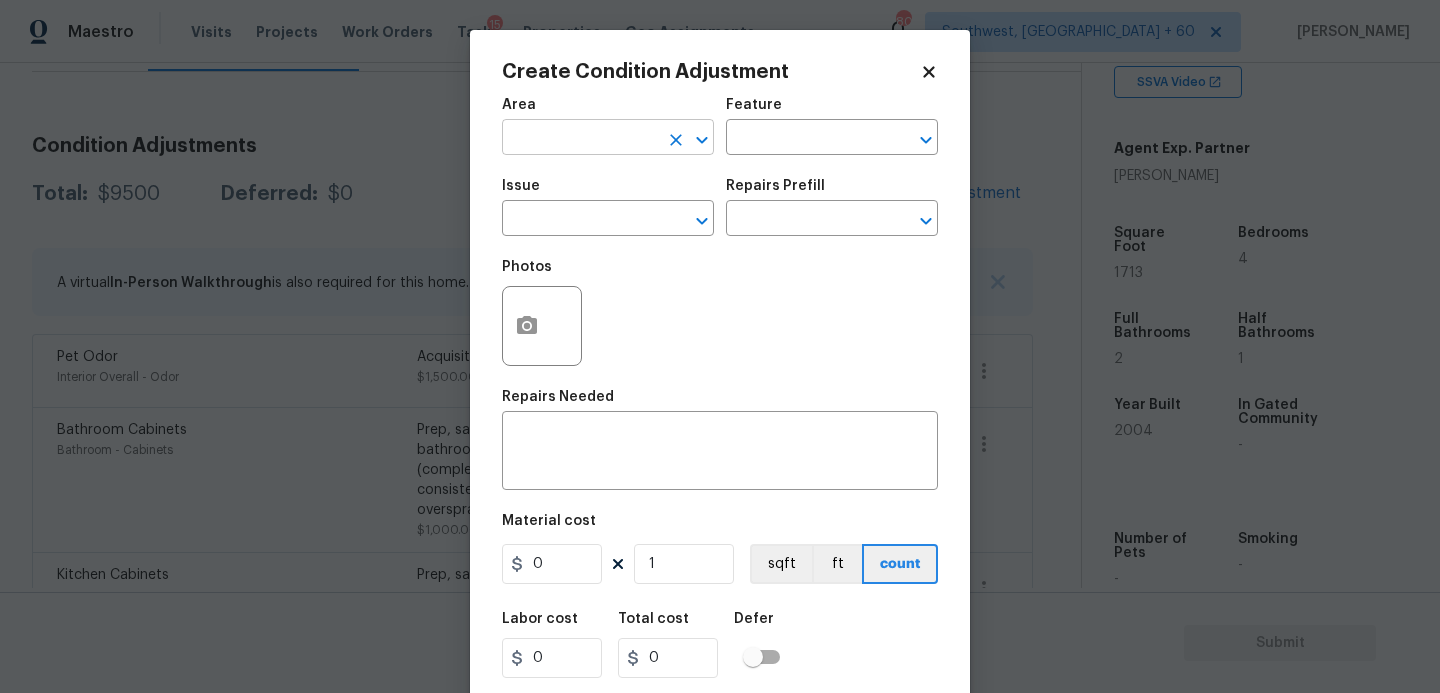 click at bounding box center [580, 139] 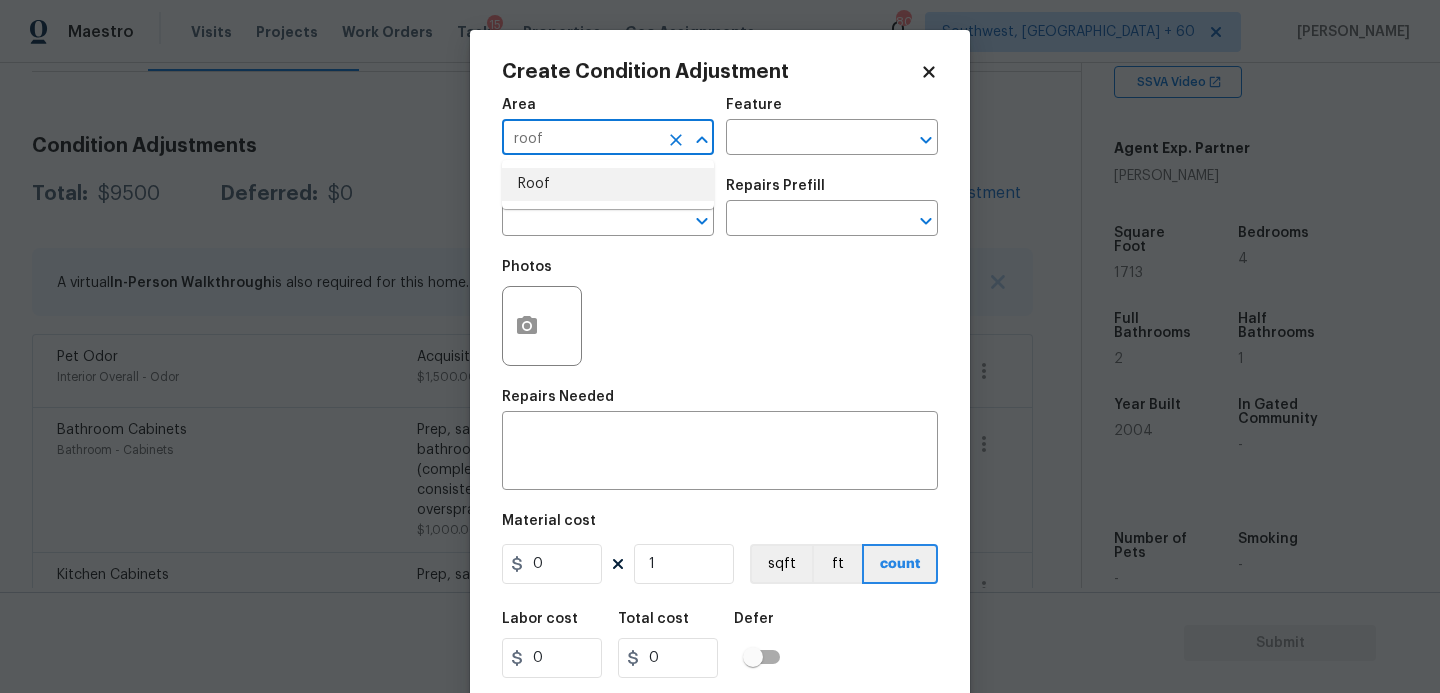 click on "Roof" at bounding box center (608, 184) 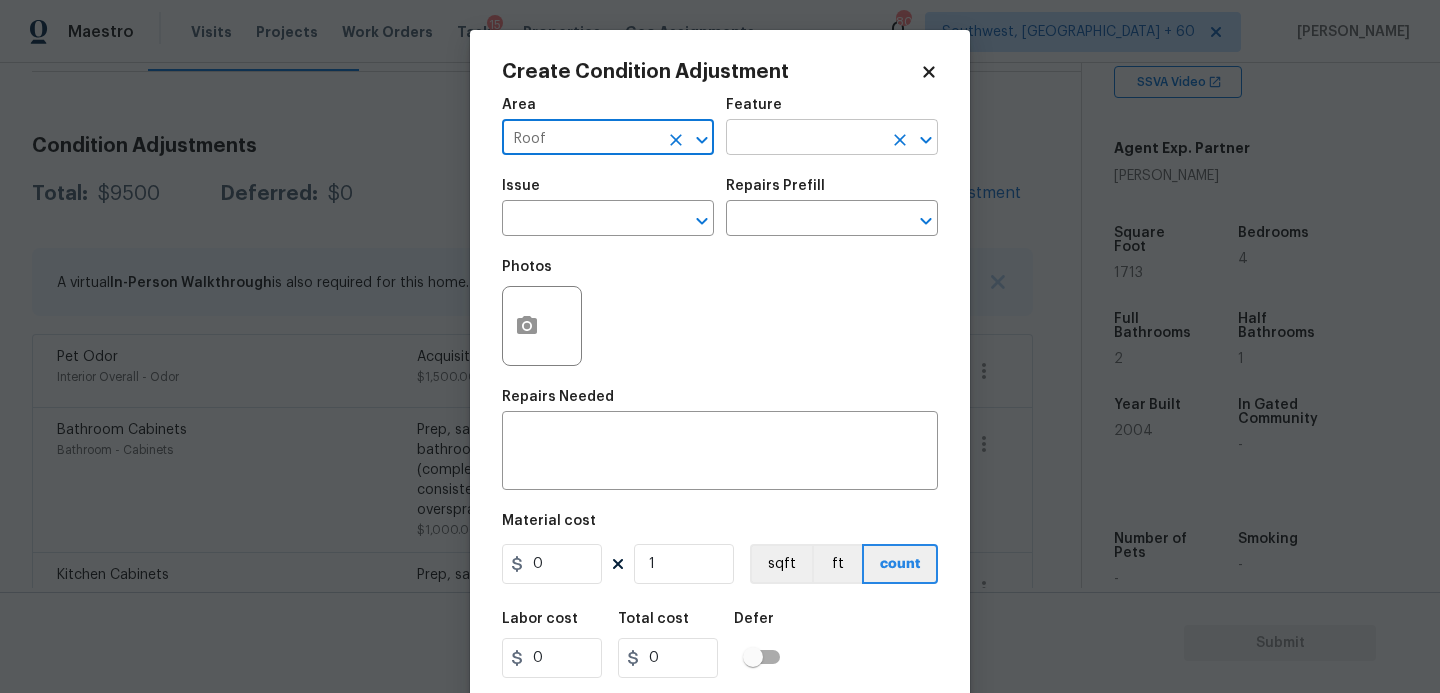 type on "Roof" 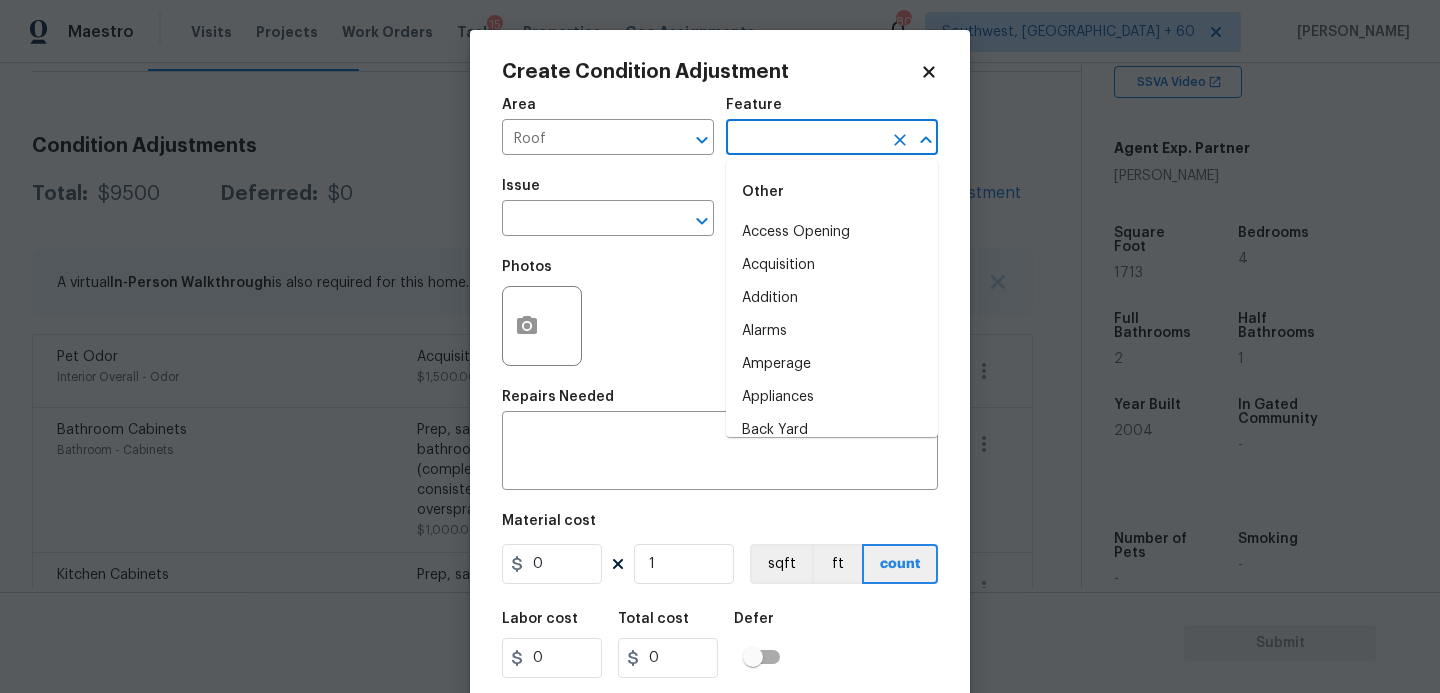 click at bounding box center [804, 139] 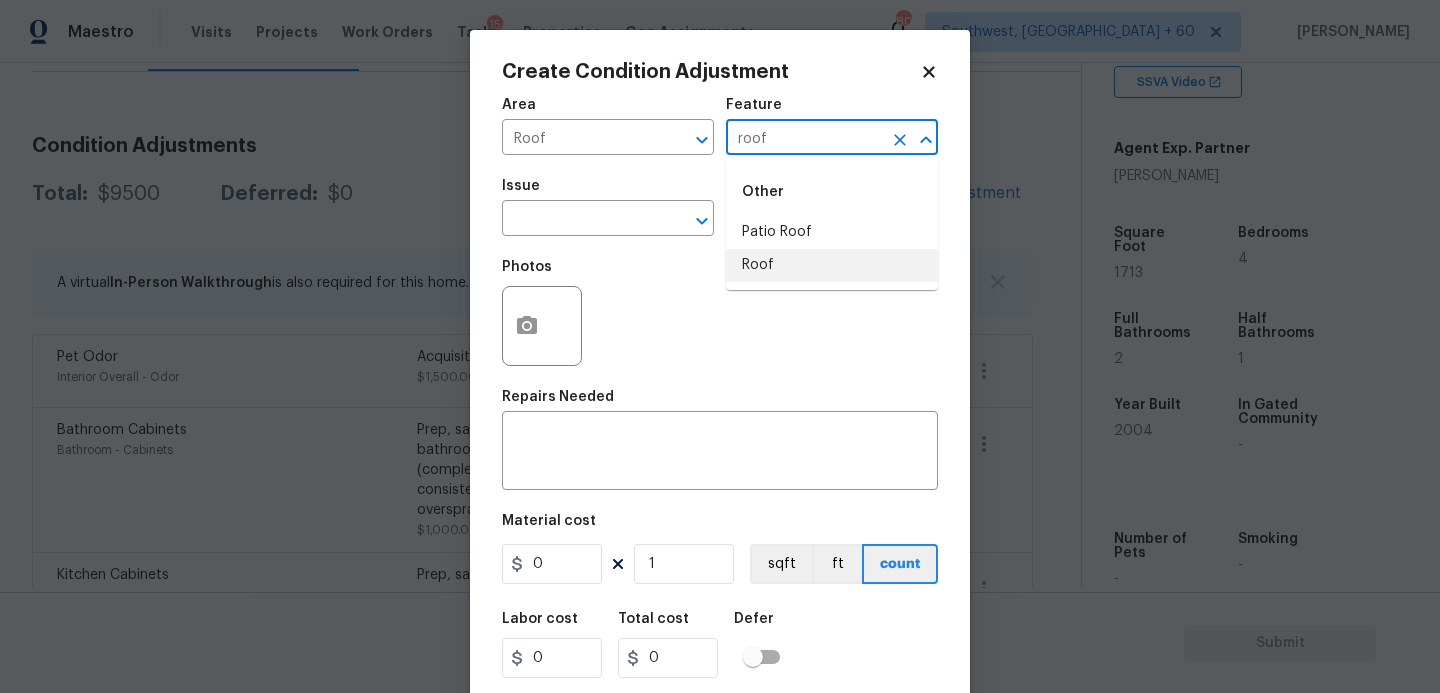 click on "Roof" at bounding box center (832, 265) 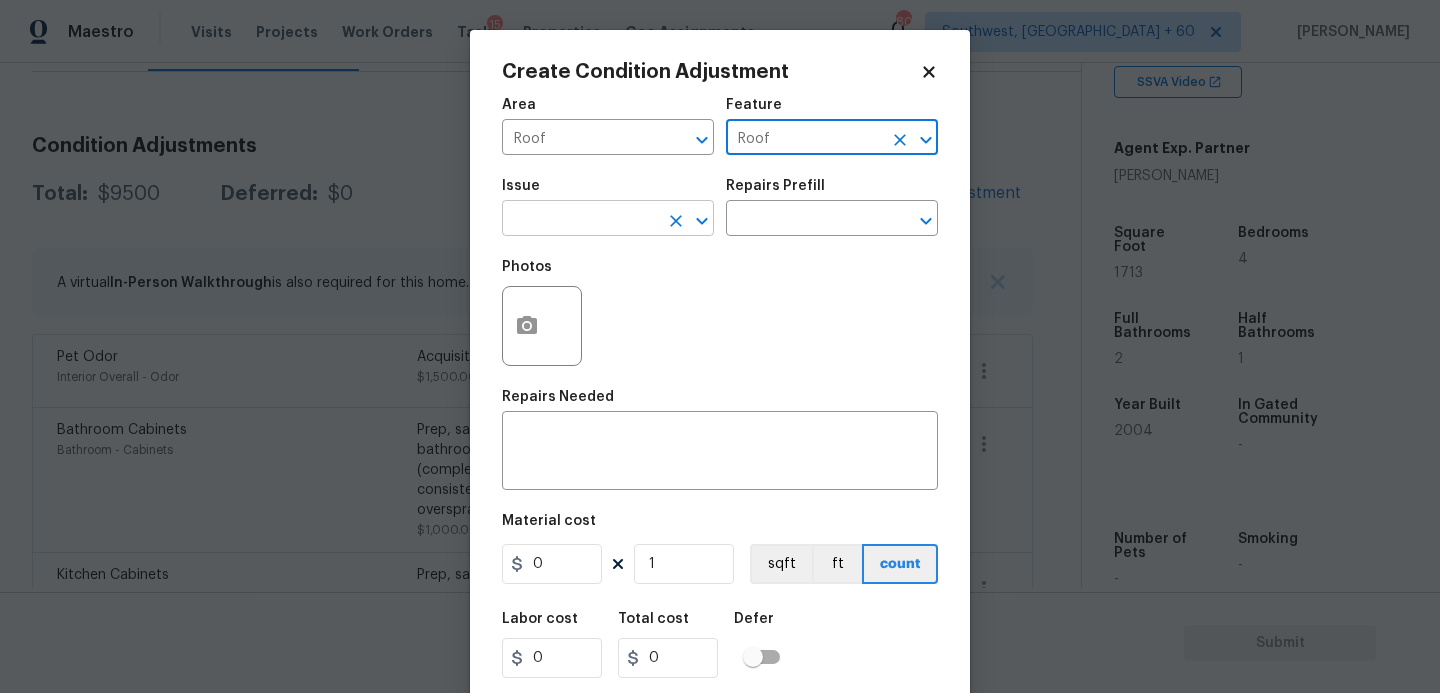 type on "Roof" 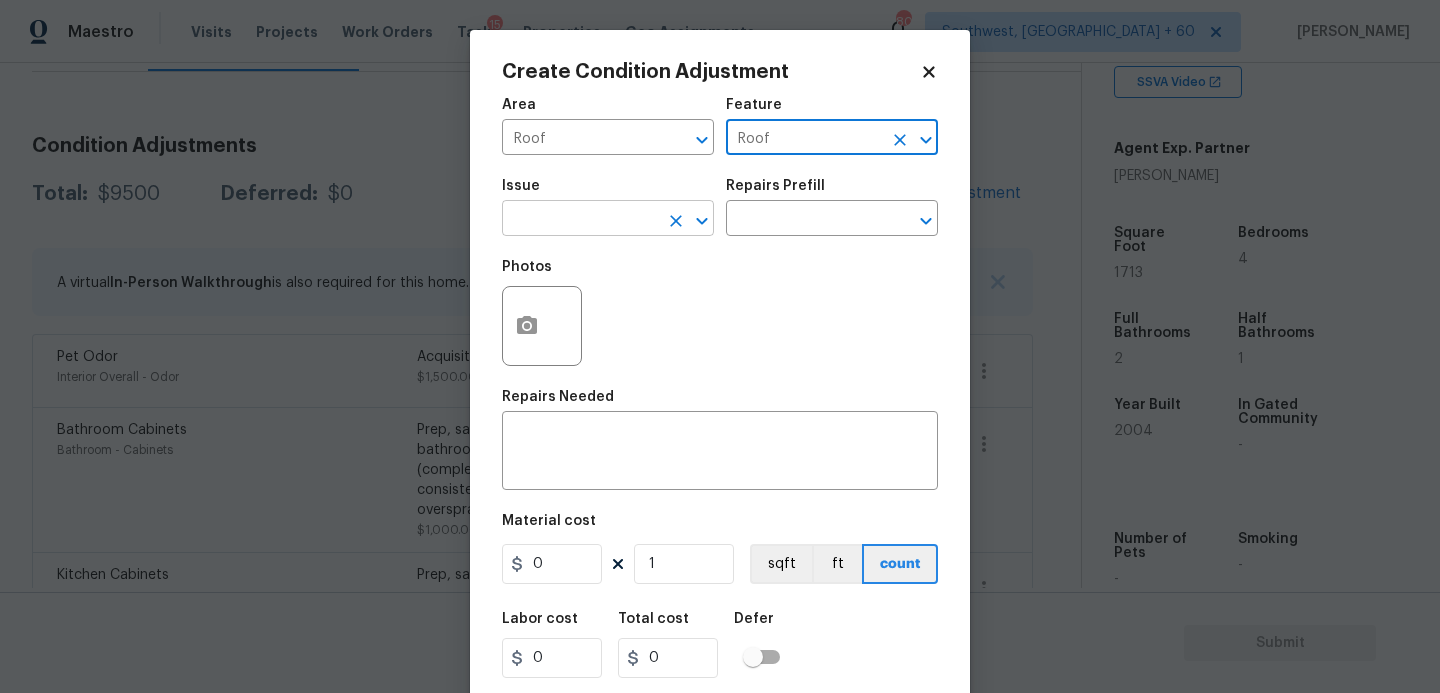 click at bounding box center [580, 220] 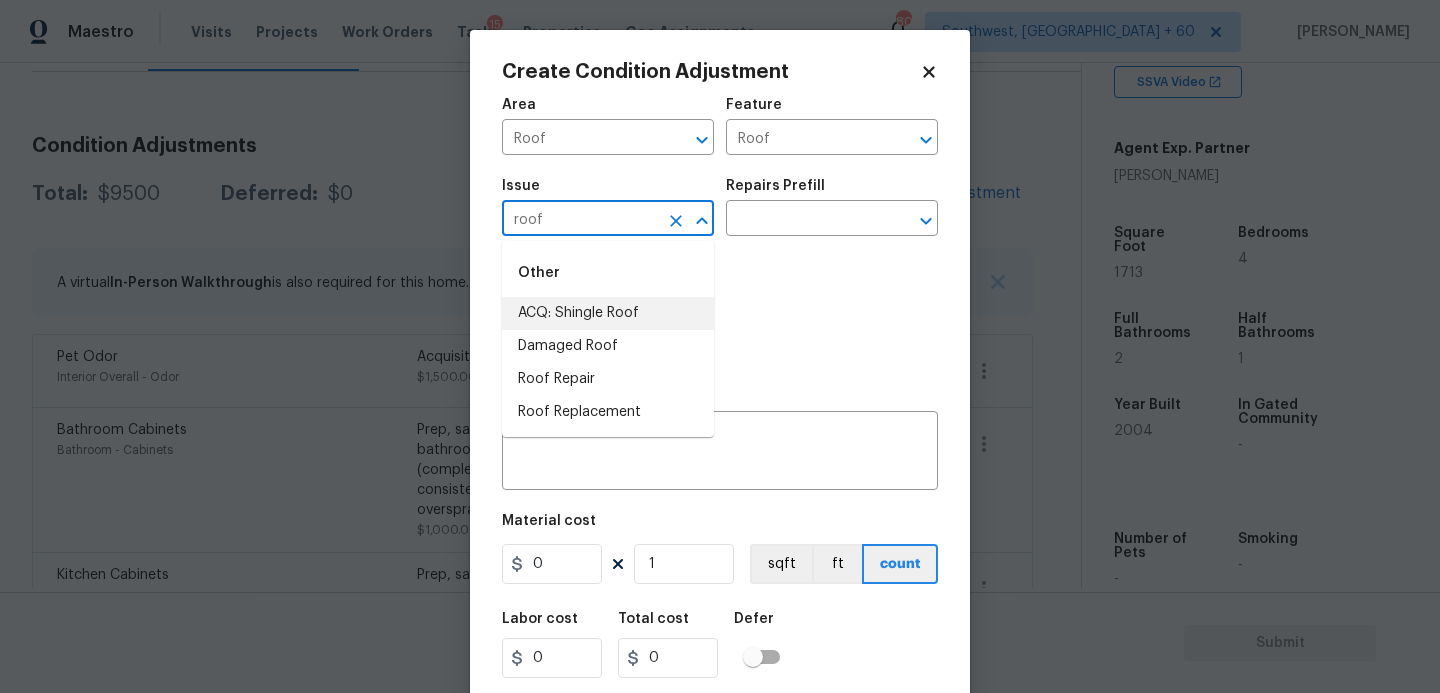 click on "ACQ: Shingle Roof" at bounding box center [608, 313] 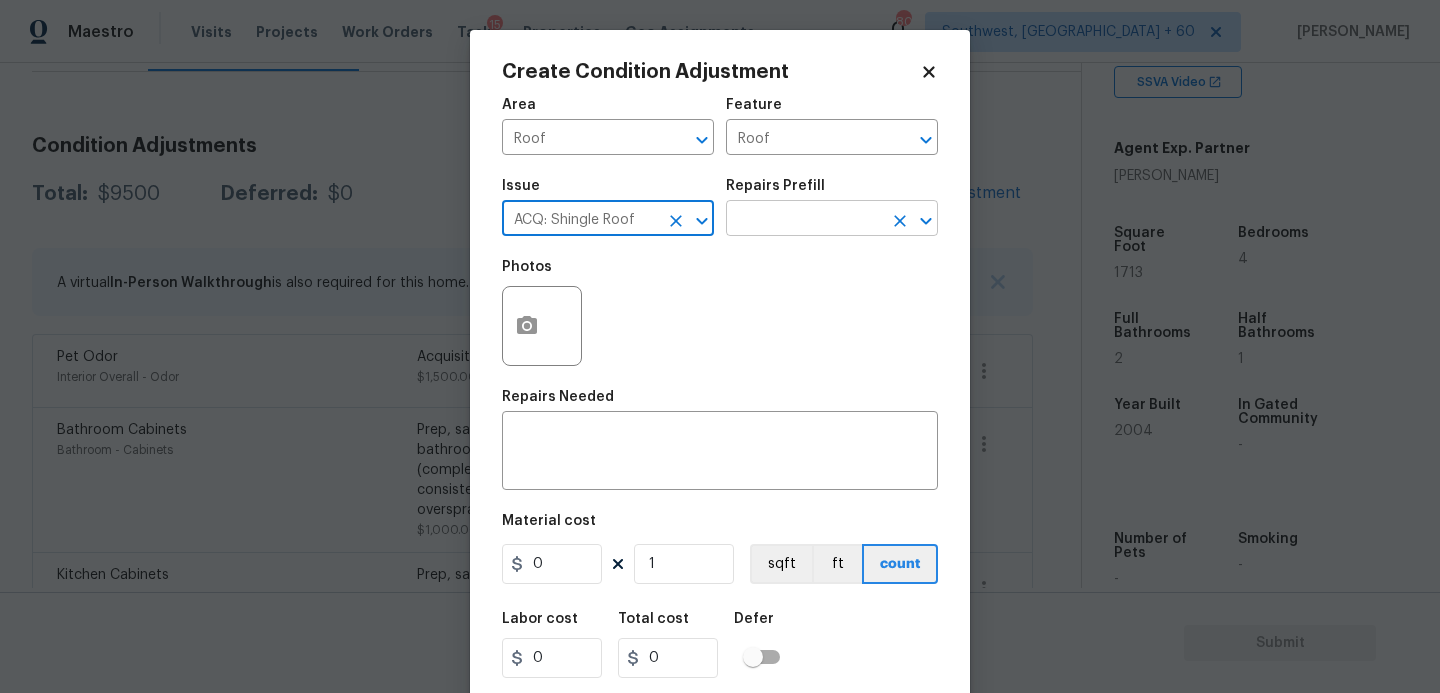 type on "ACQ: Shingle Roof" 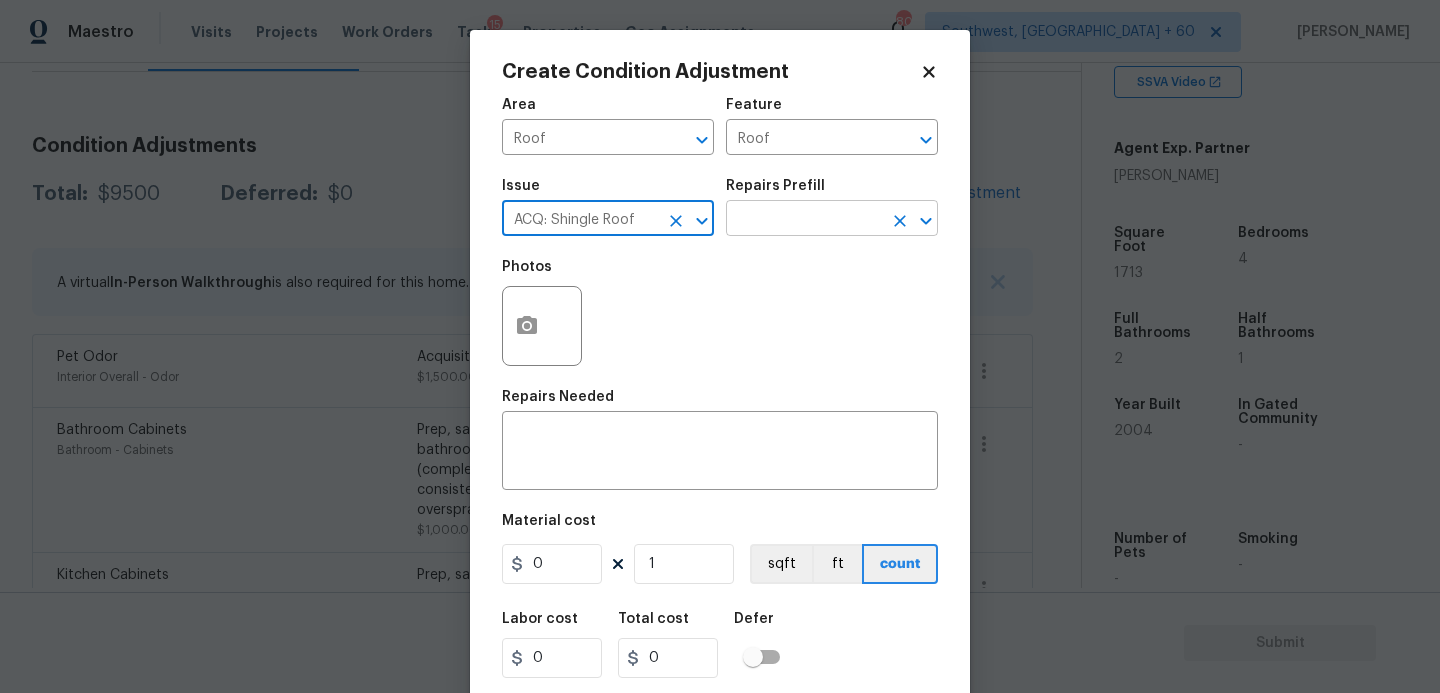 click at bounding box center (804, 220) 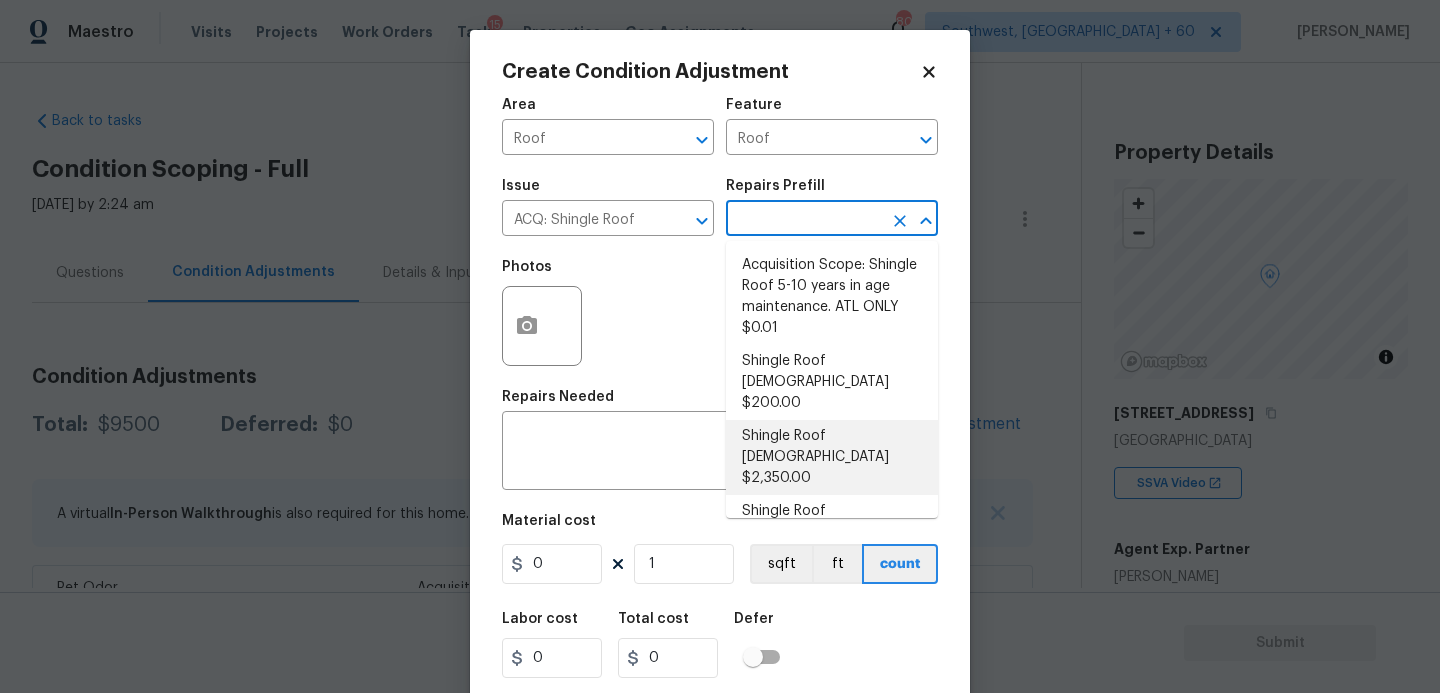 scroll, scrollTop: 0, scrollLeft: 0, axis: both 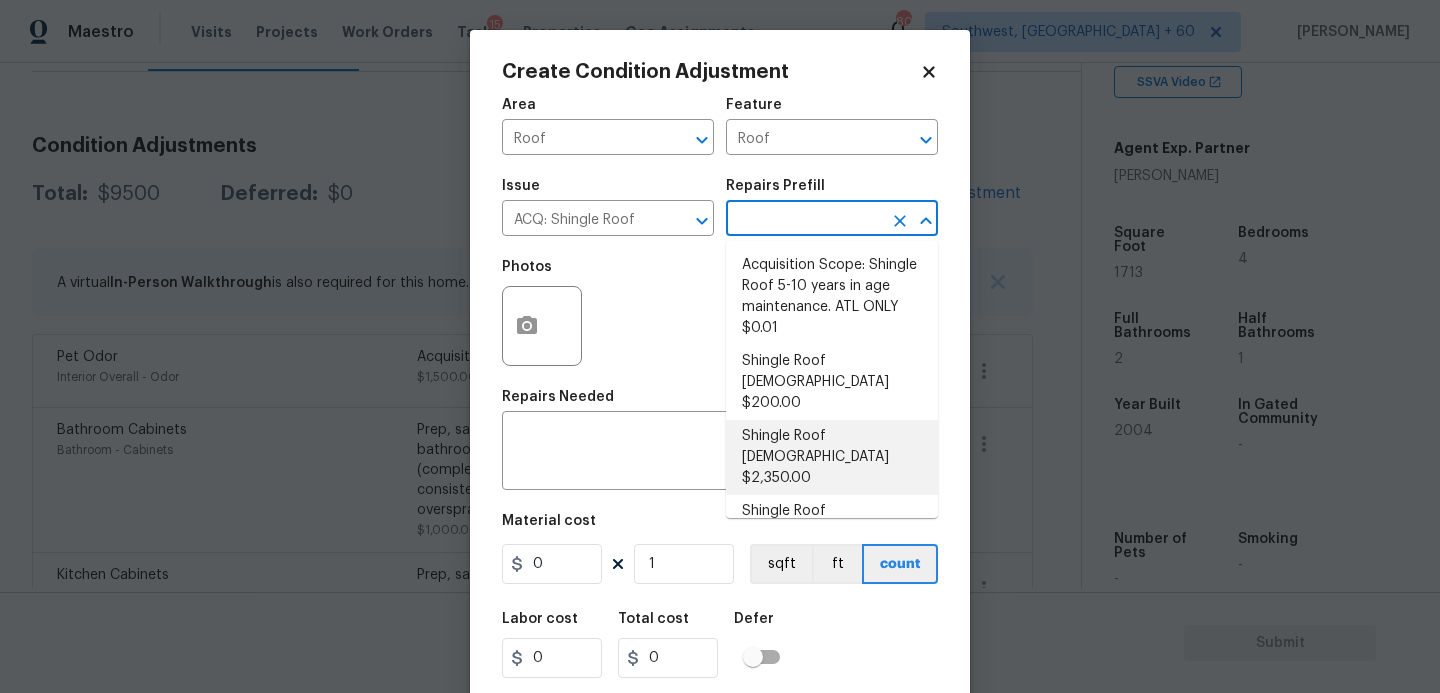 click on "Shingle Roof [DEMOGRAPHIC_DATA] $2,350.00" at bounding box center [832, 457] 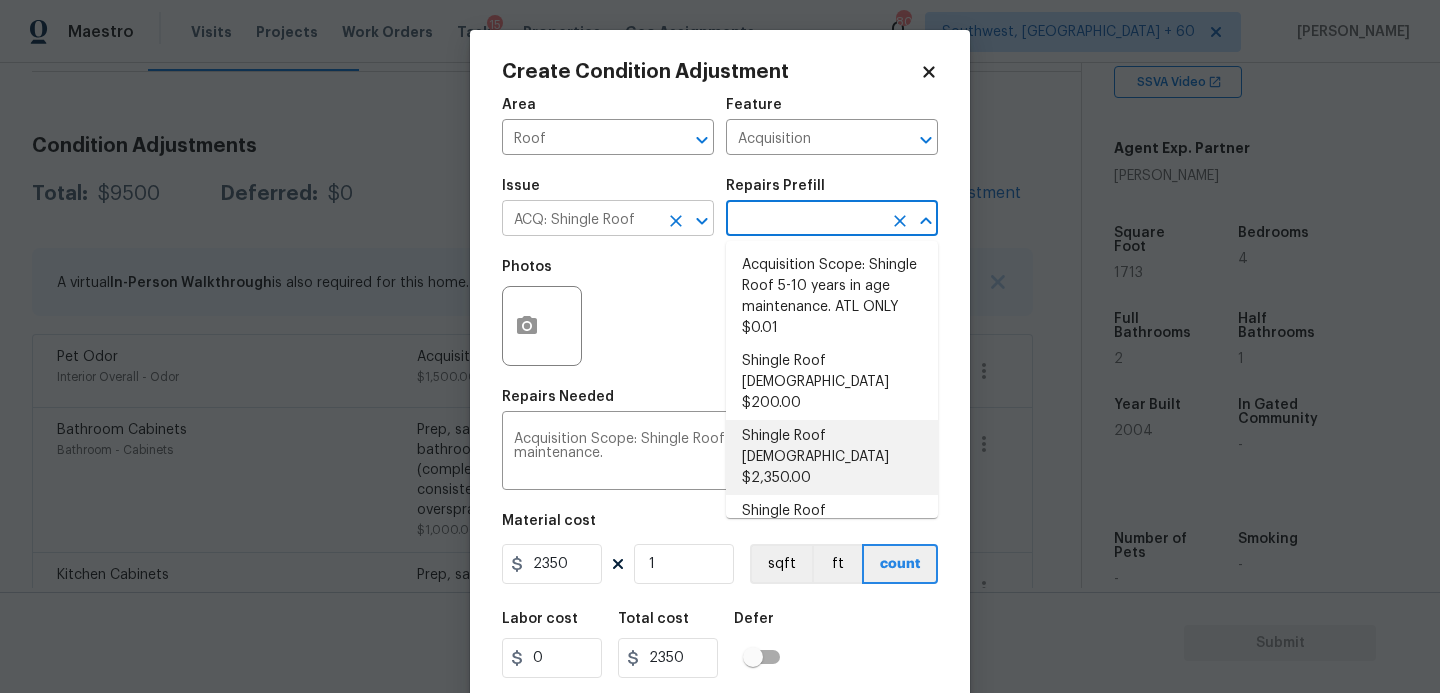 scroll, scrollTop: 54, scrollLeft: 0, axis: vertical 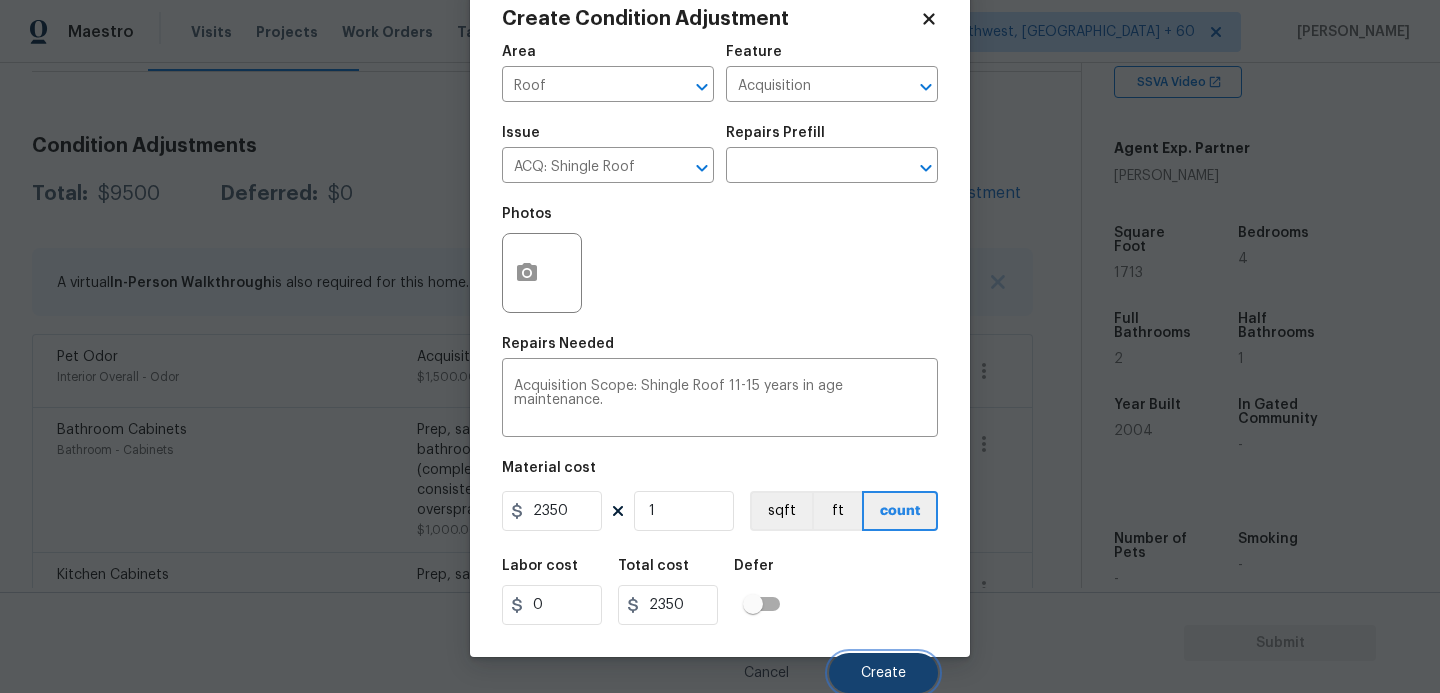 click on "Create" at bounding box center [883, 673] 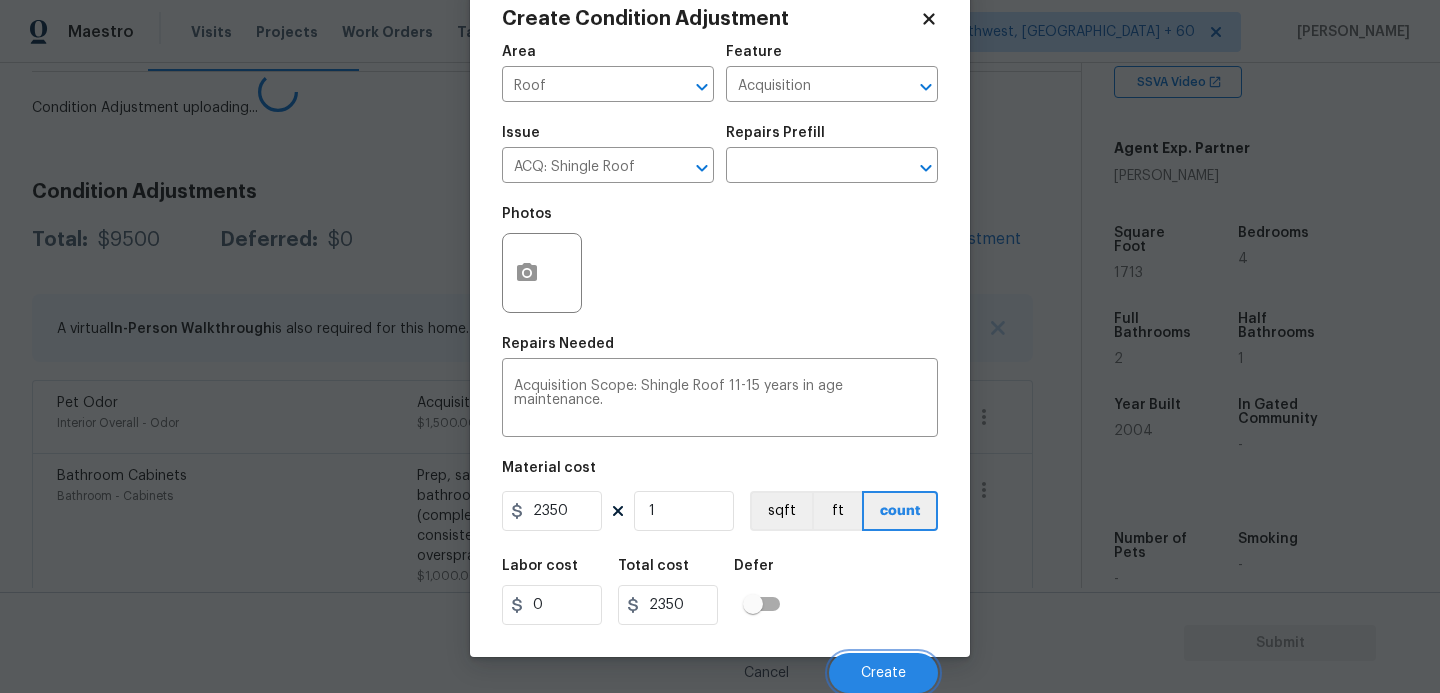 scroll, scrollTop: 47, scrollLeft: 0, axis: vertical 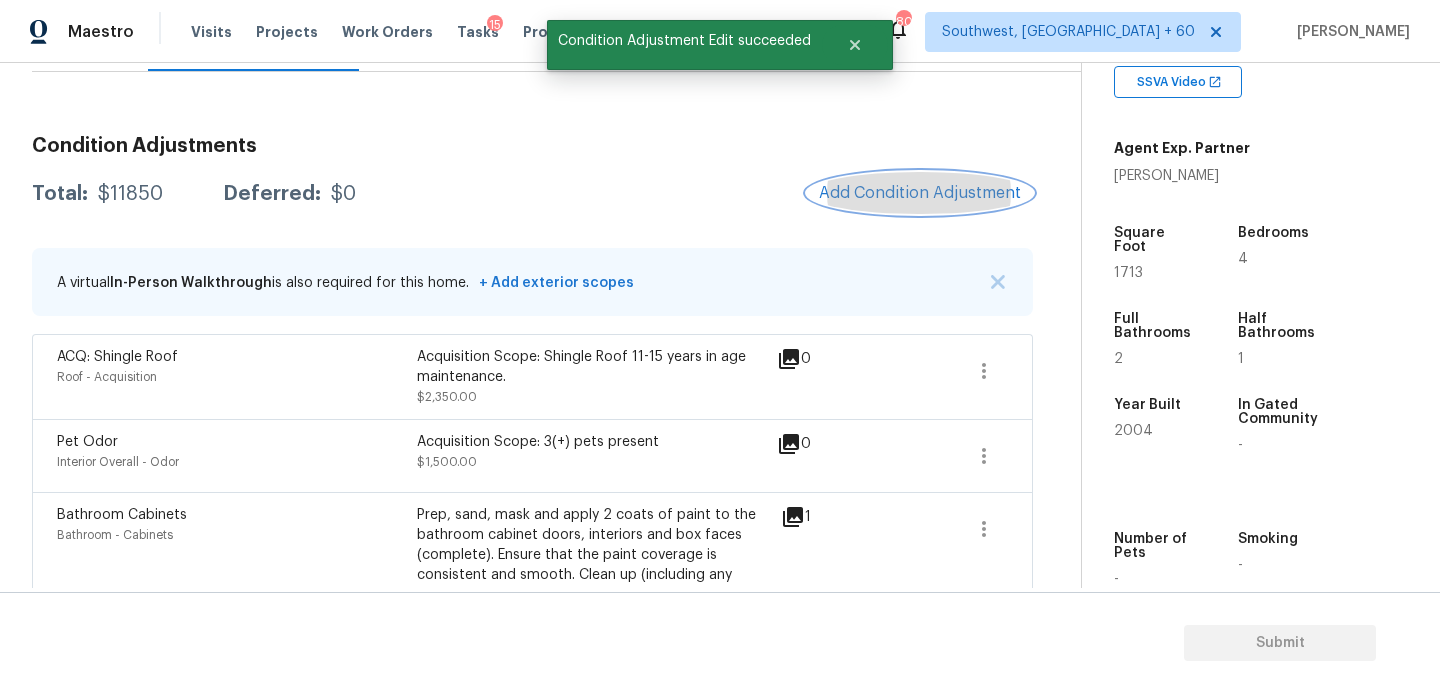 click on "Add Condition Adjustment" at bounding box center [920, 193] 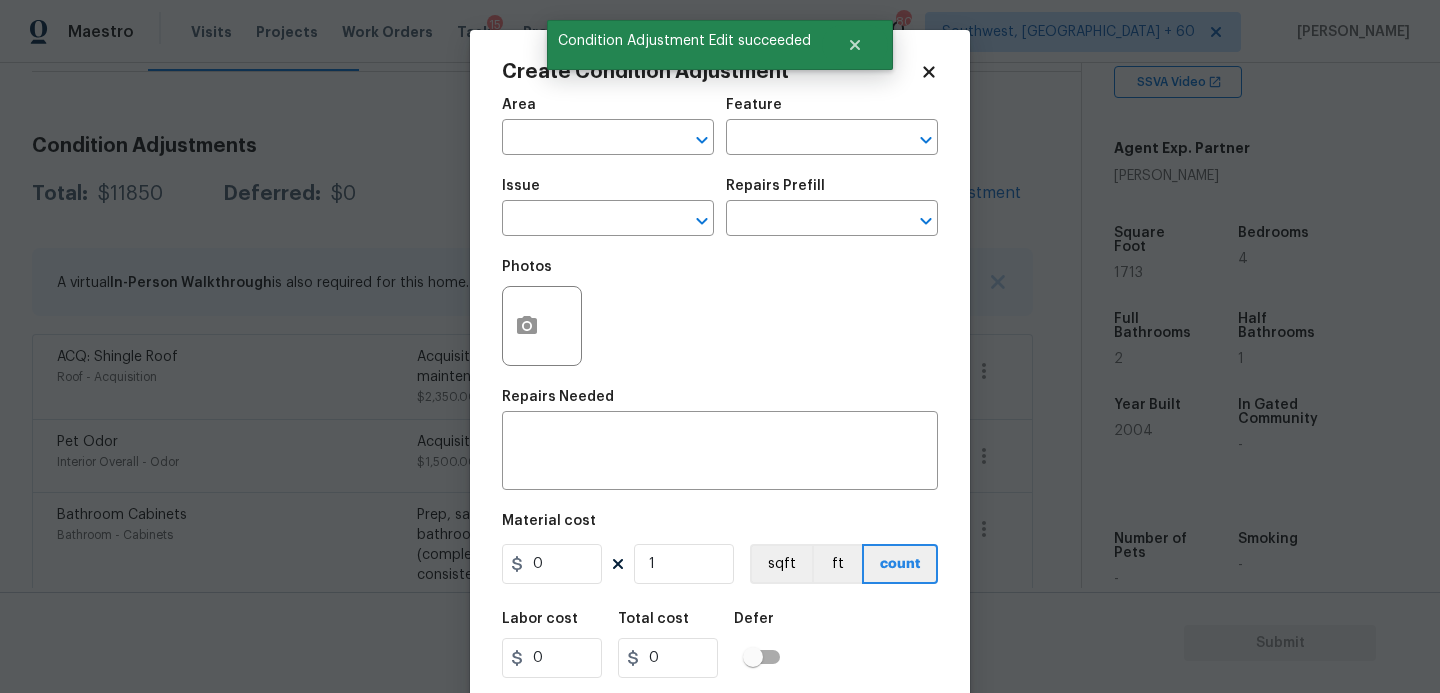 click on "Area ​" at bounding box center (608, 126) 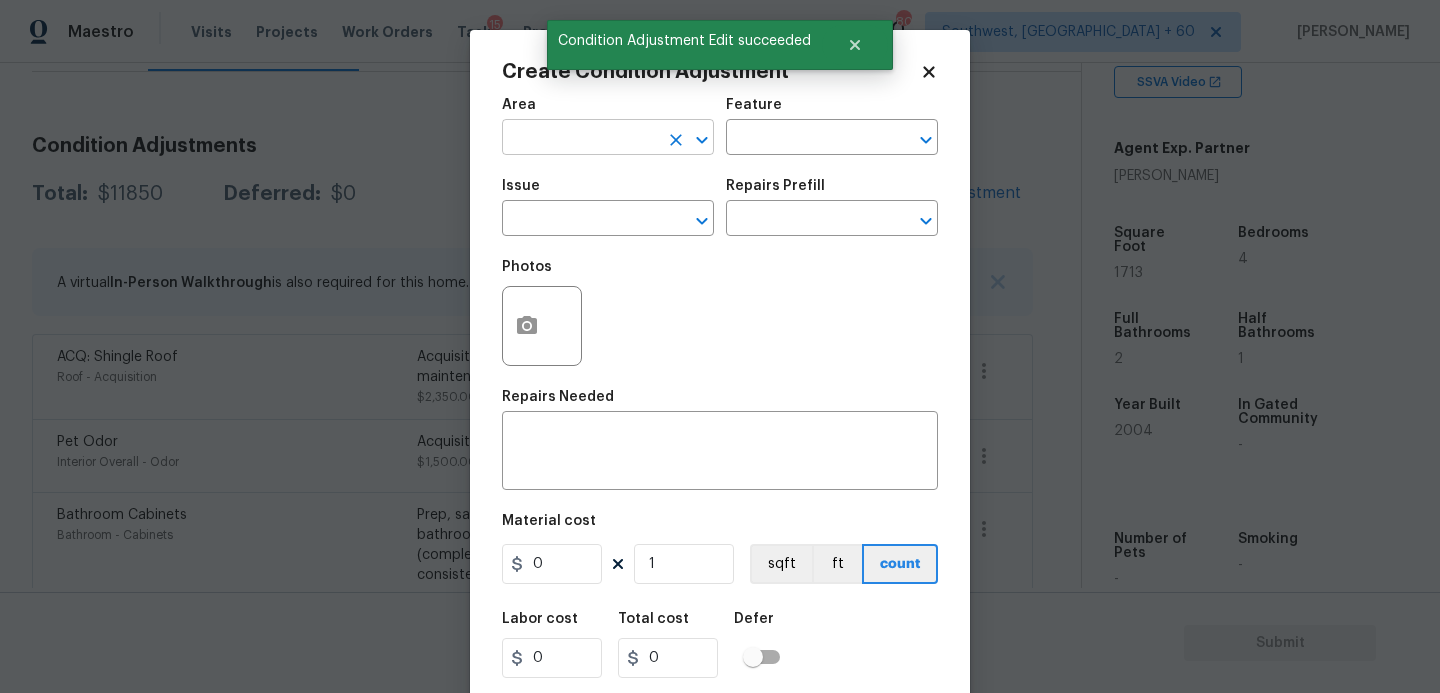 click at bounding box center [580, 139] 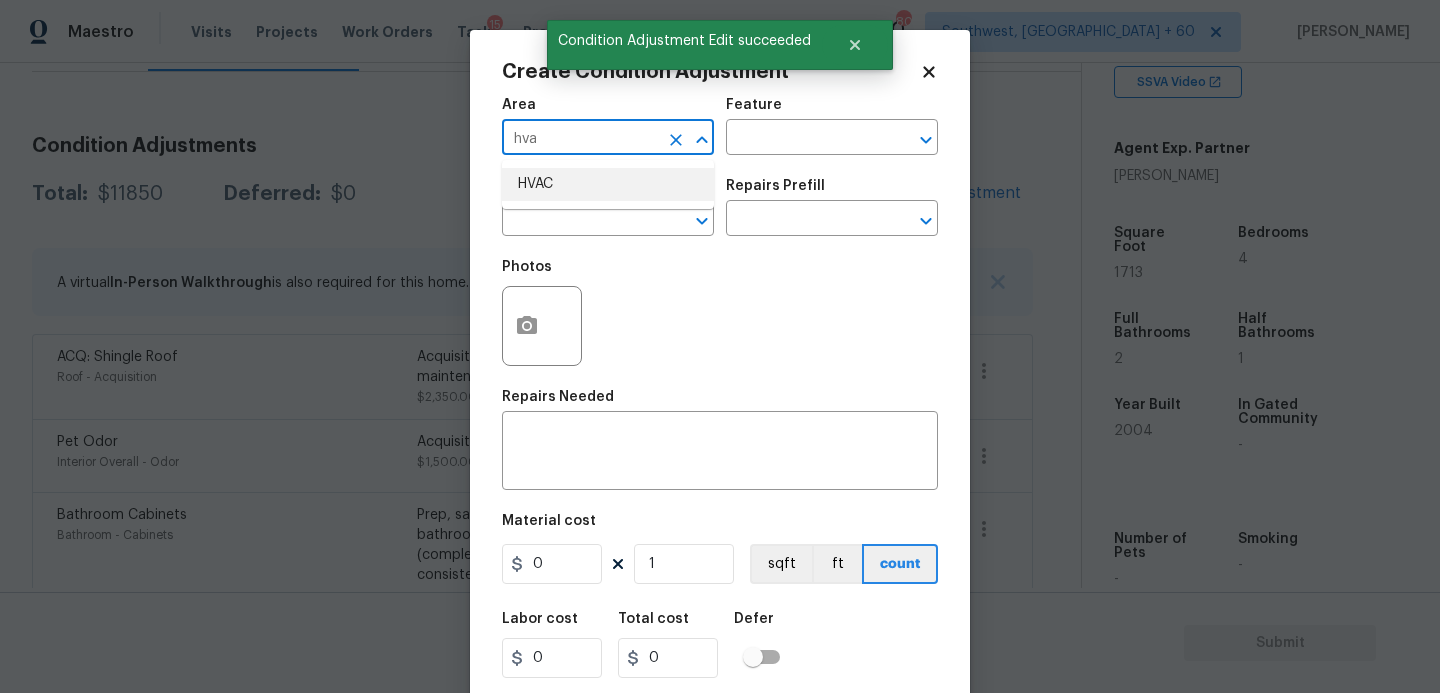 click on "HVAC" at bounding box center (608, 184) 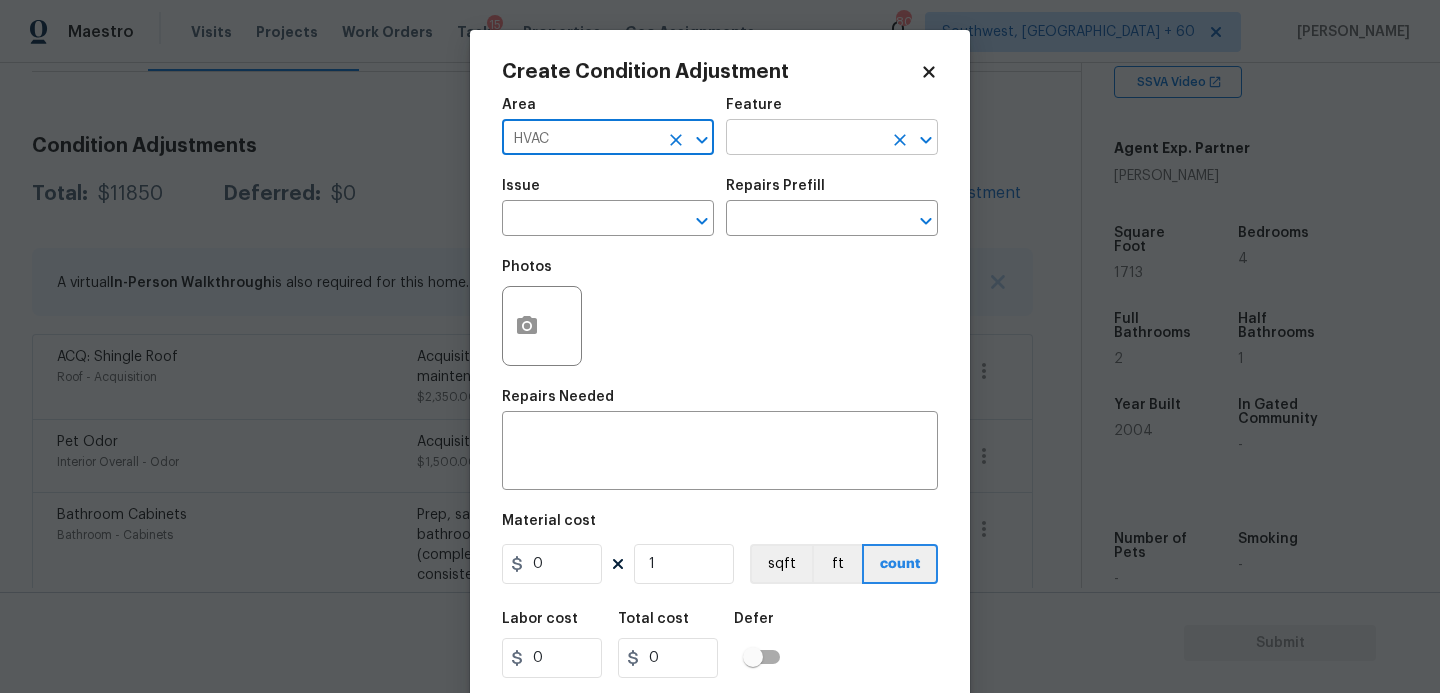 type on "HVAC" 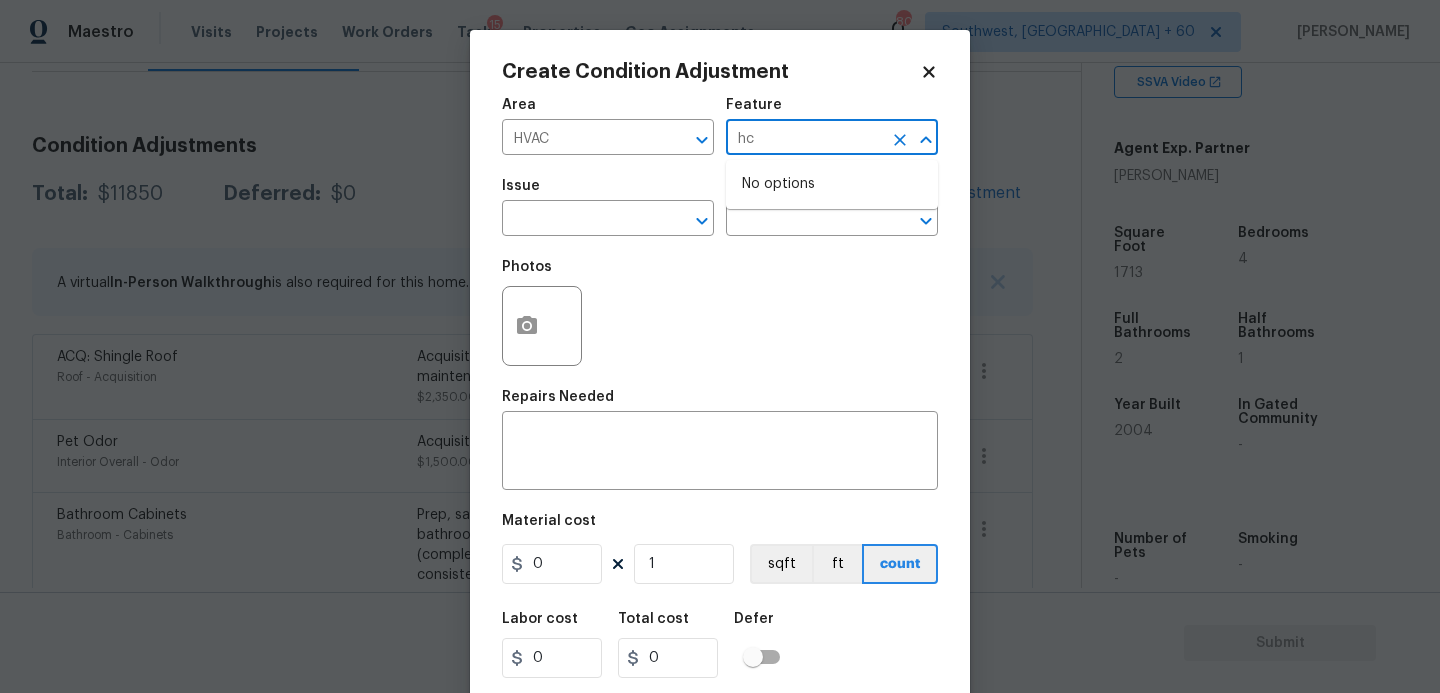 type on "h" 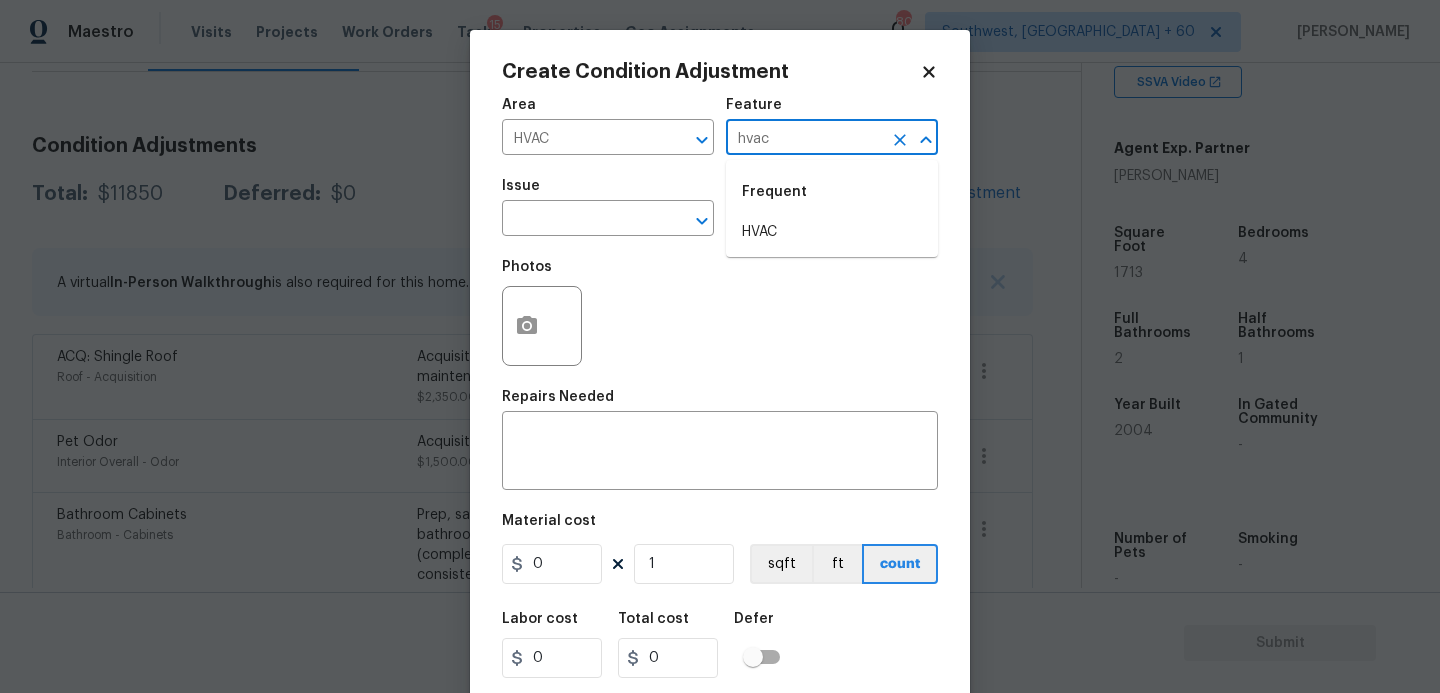 click on "Frequent" at bounding box center [832, 192] 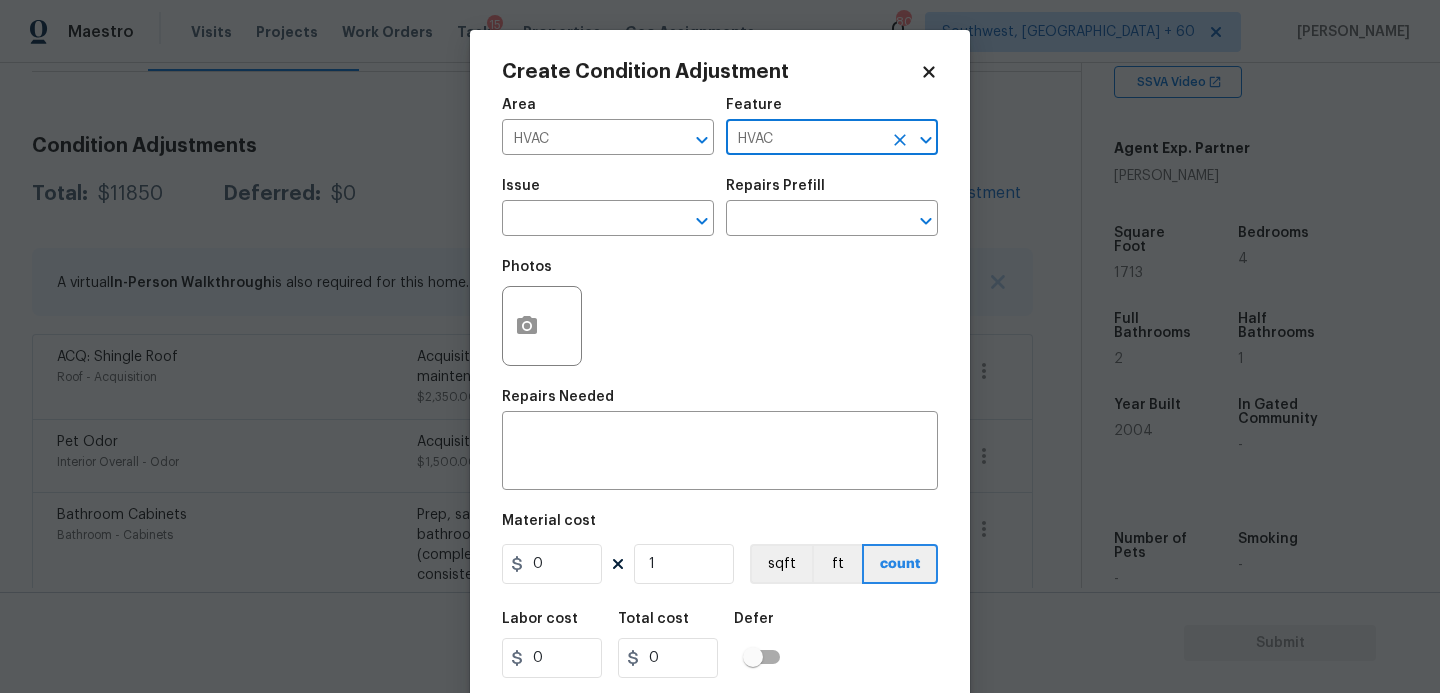 type on "HVAC" 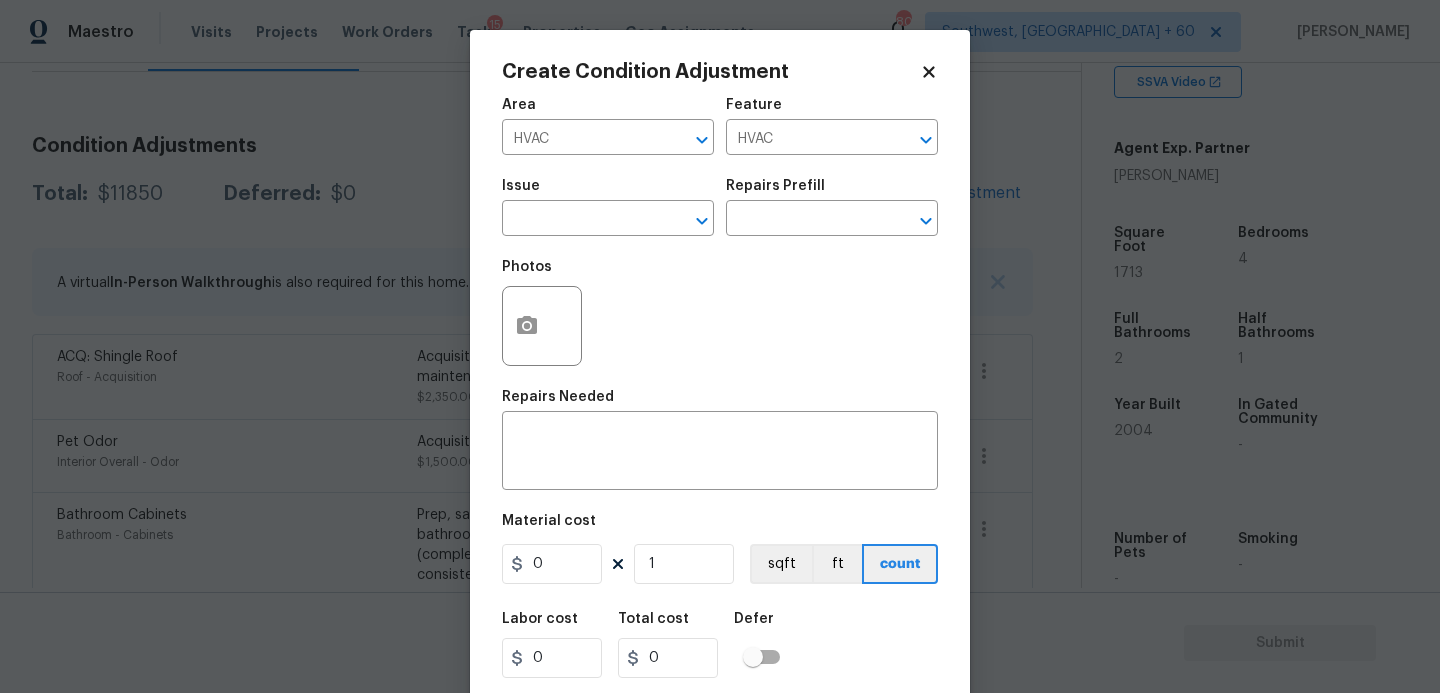 click on "Issue ​" at bounding box center [608, 207] 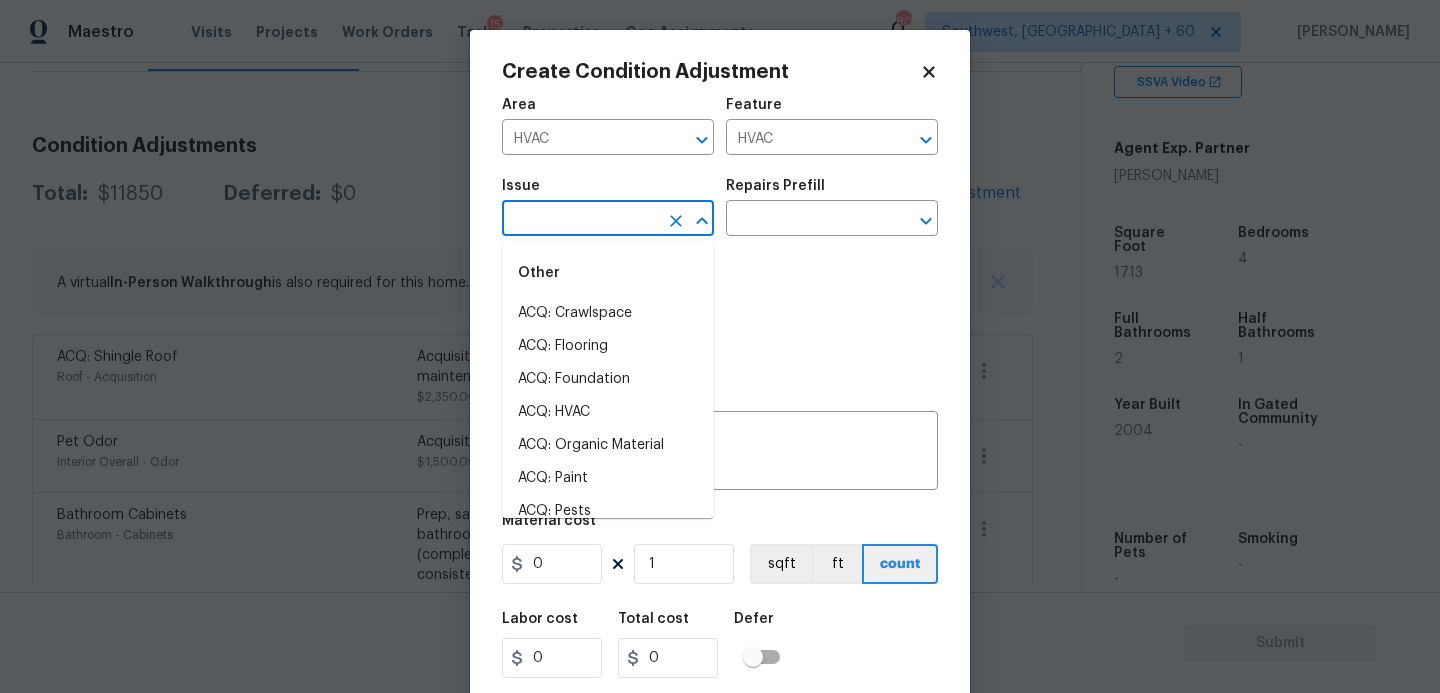 click at bounding box center (580, 220) 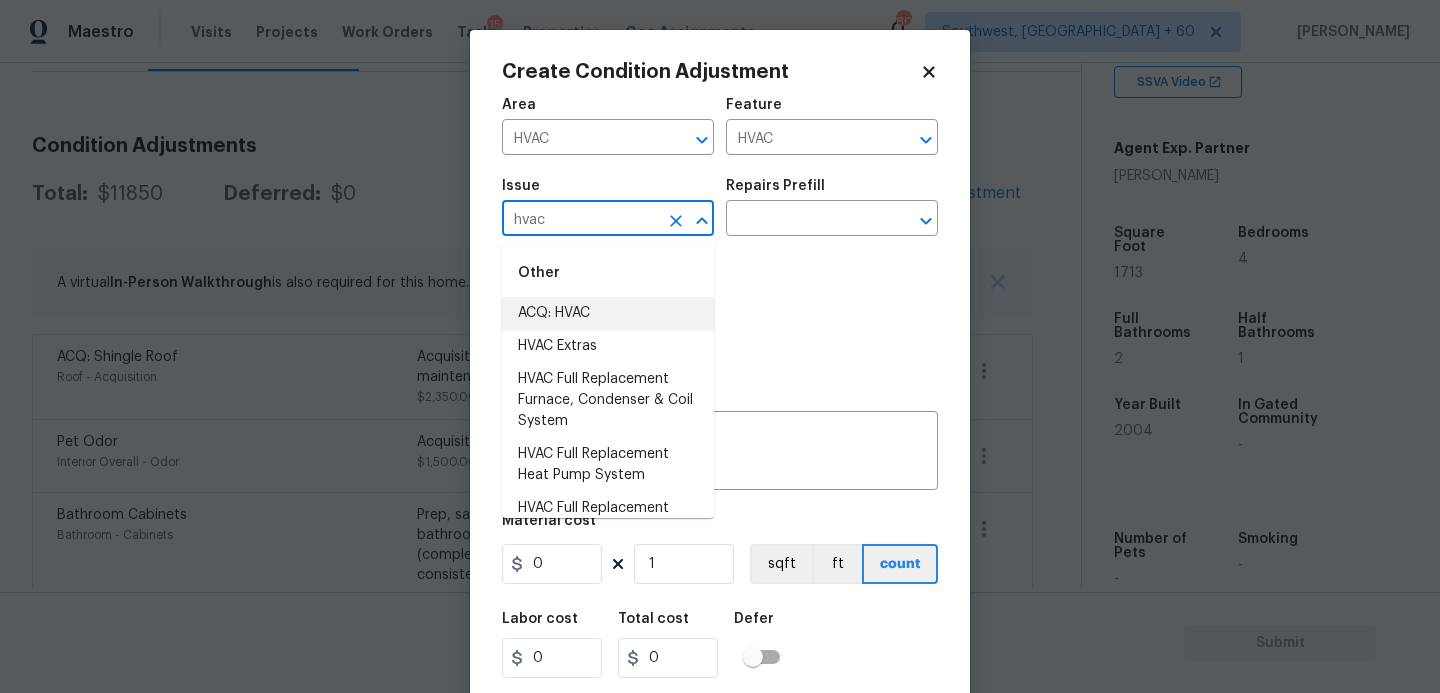 click on "ACQ: HVAC" at bounding box center (608, 313) 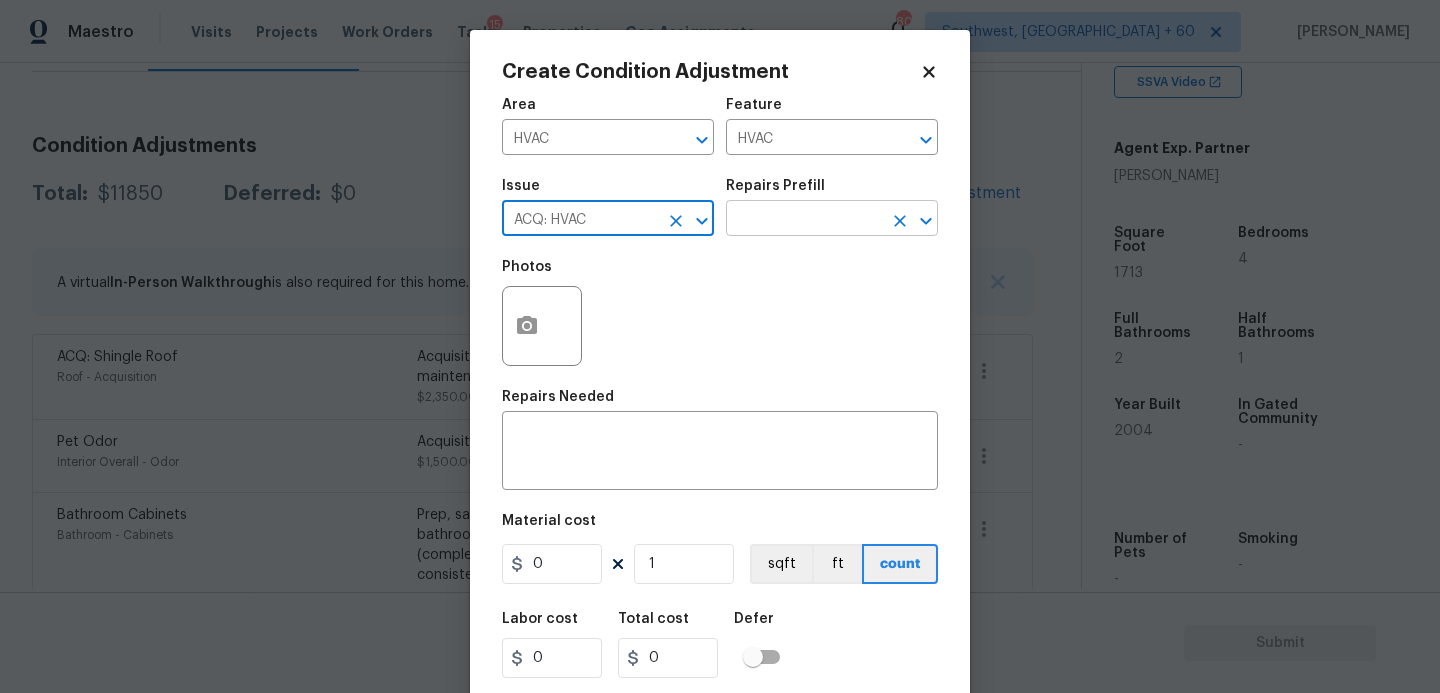 type on "ACQ: HVAC" 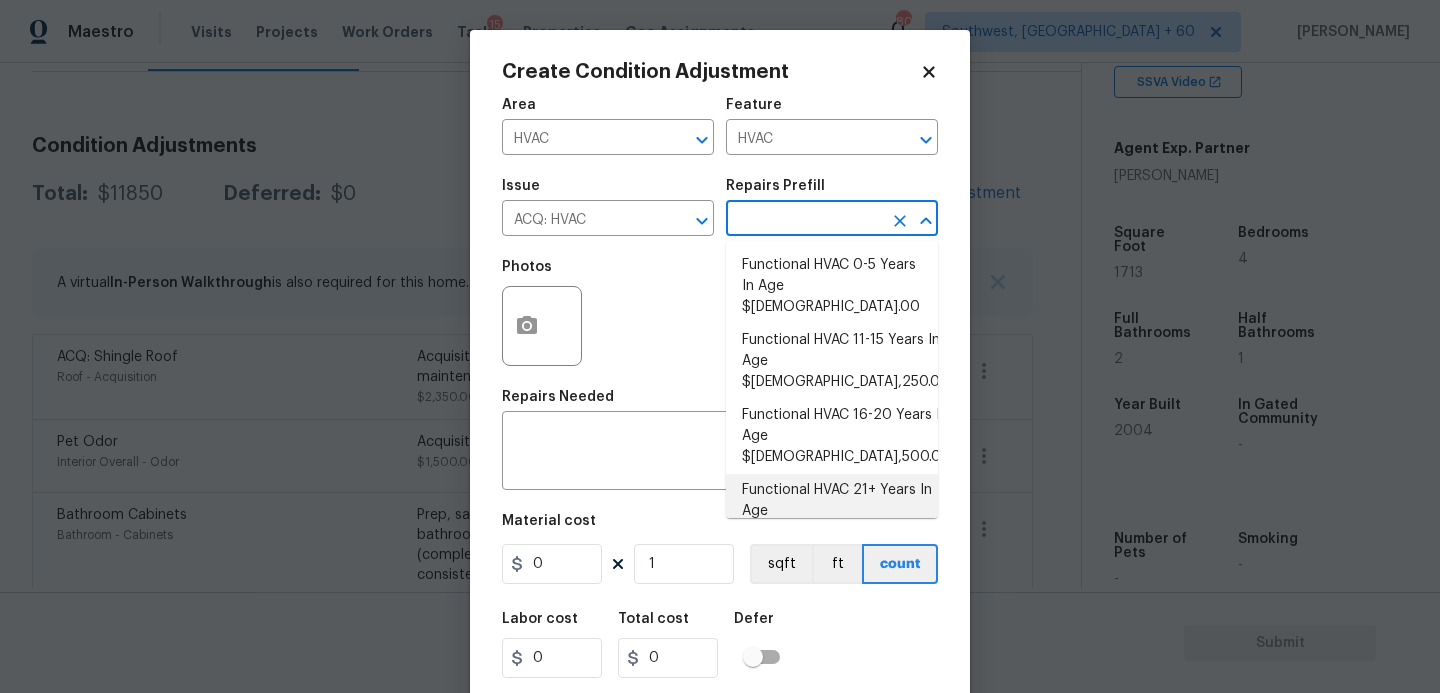 click on "Functional HVAC 21+ Years In Age $6,500.00" at bounding box center (832, 511) 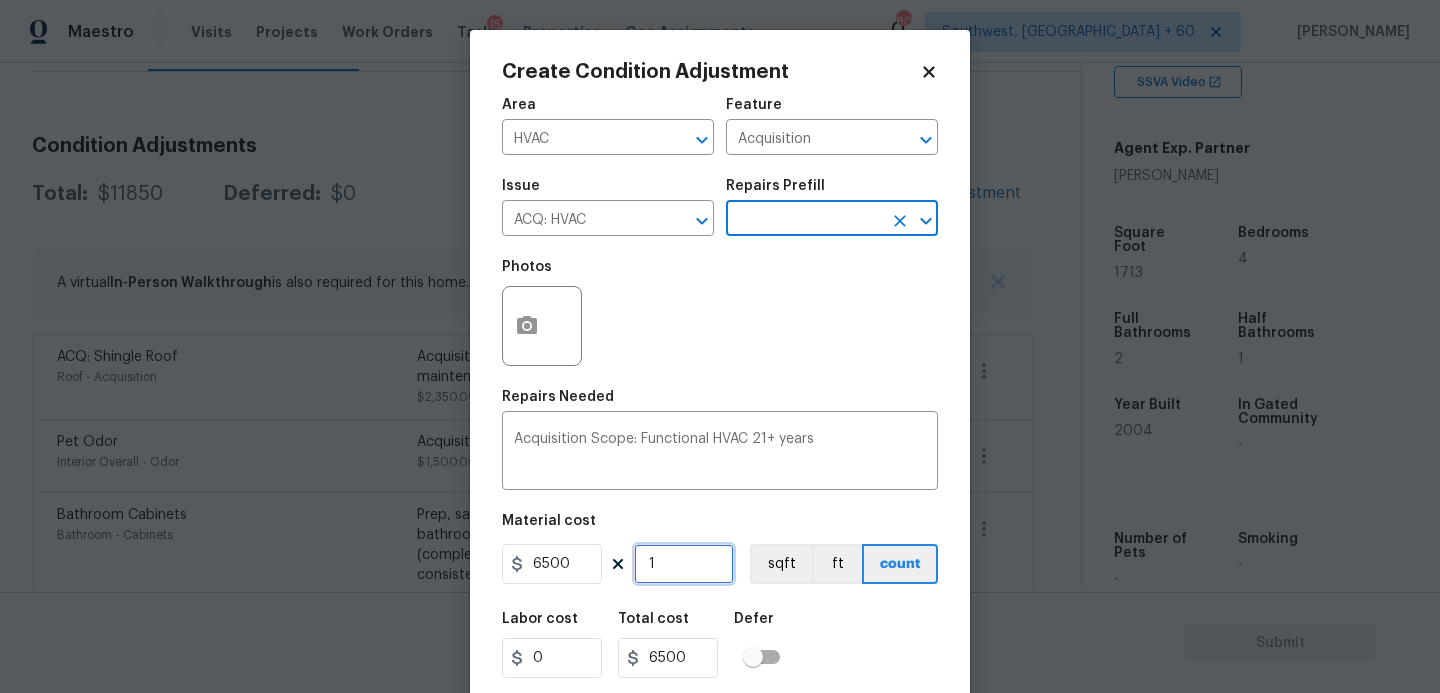 click on "1" at bounding box center [684, 564] 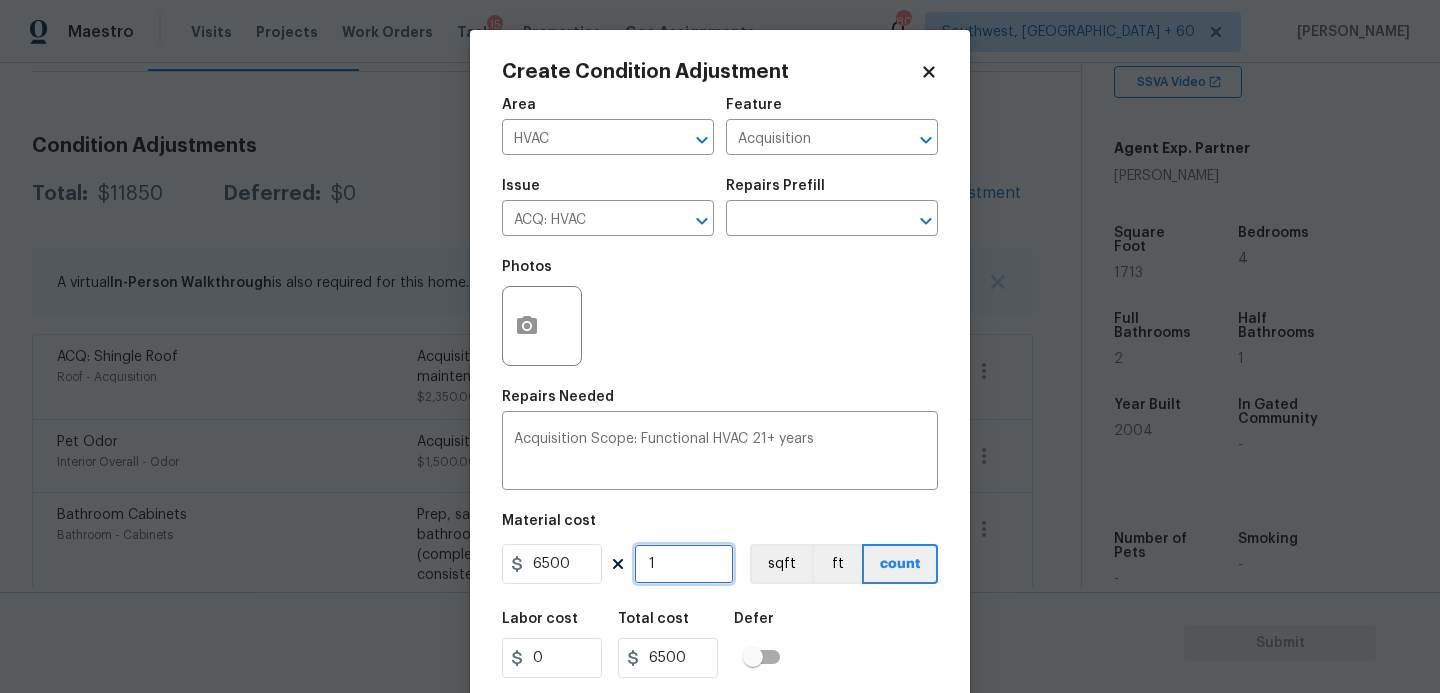 type on "0" 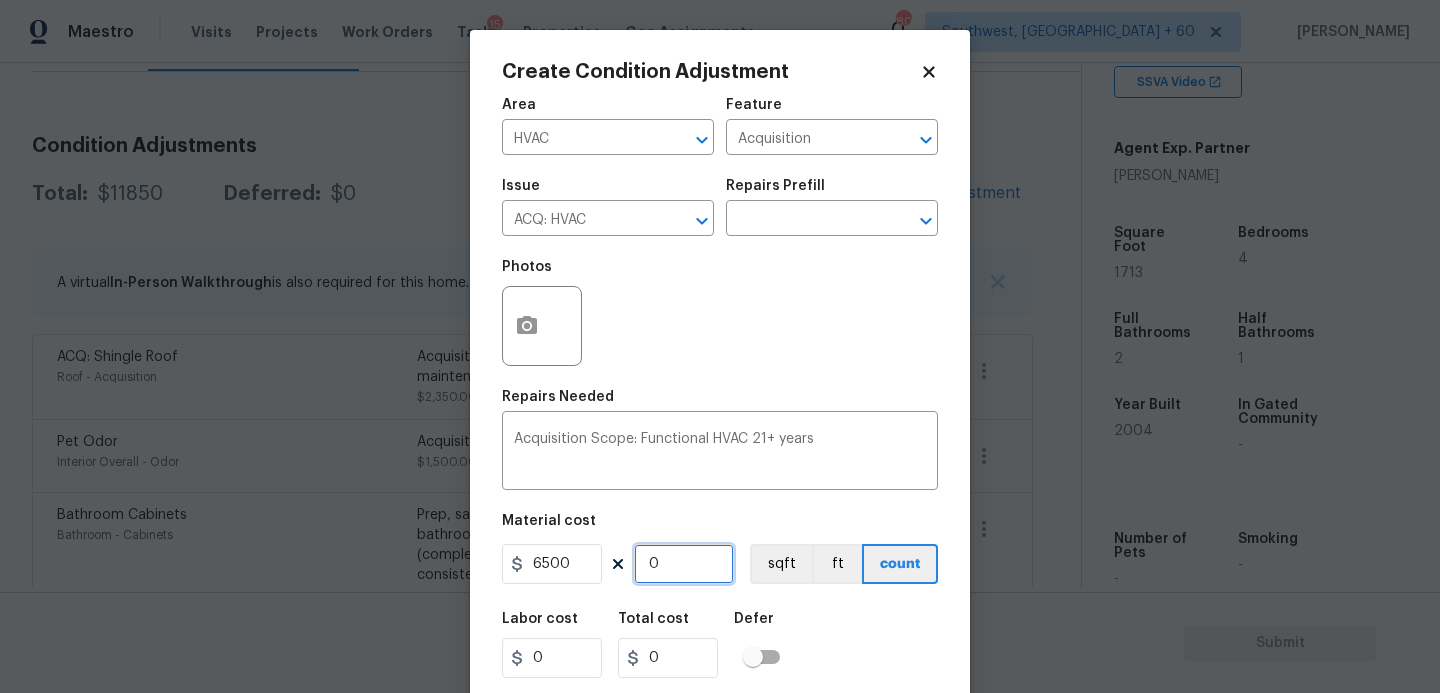 type on "2" 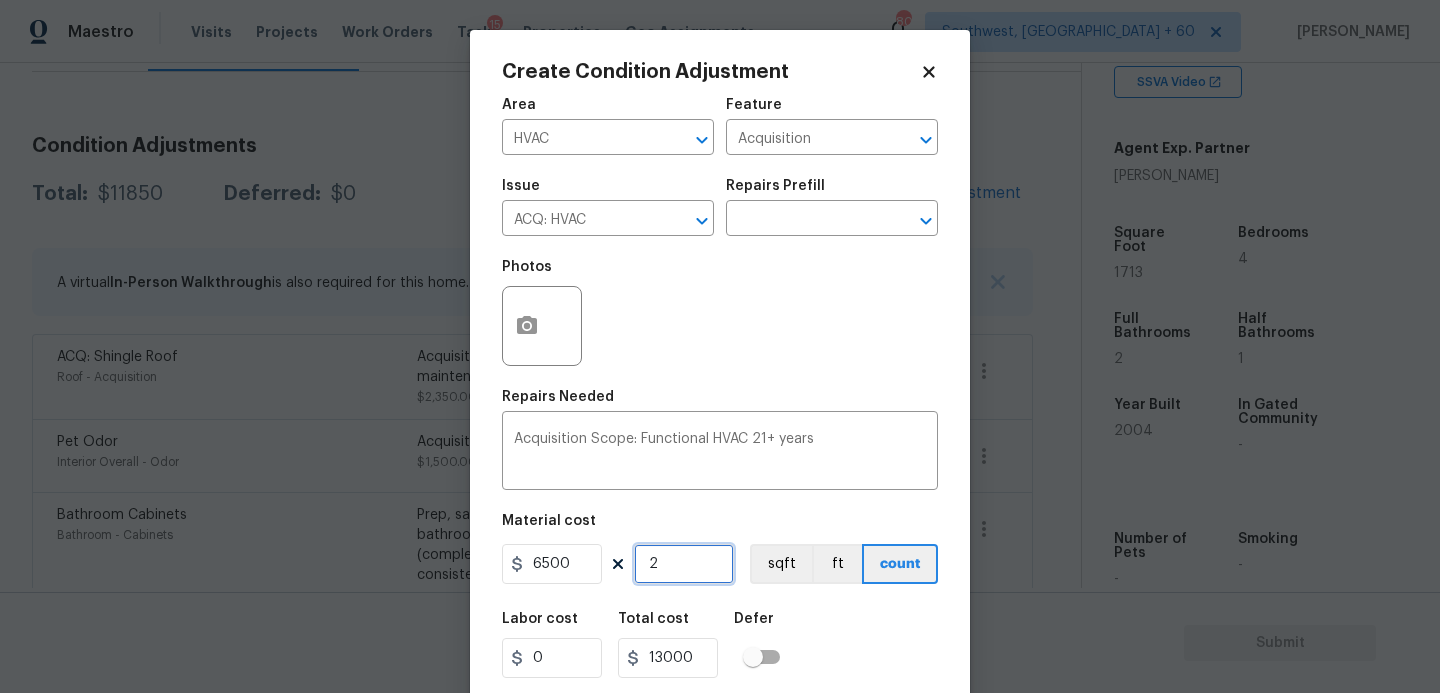 type on "2" 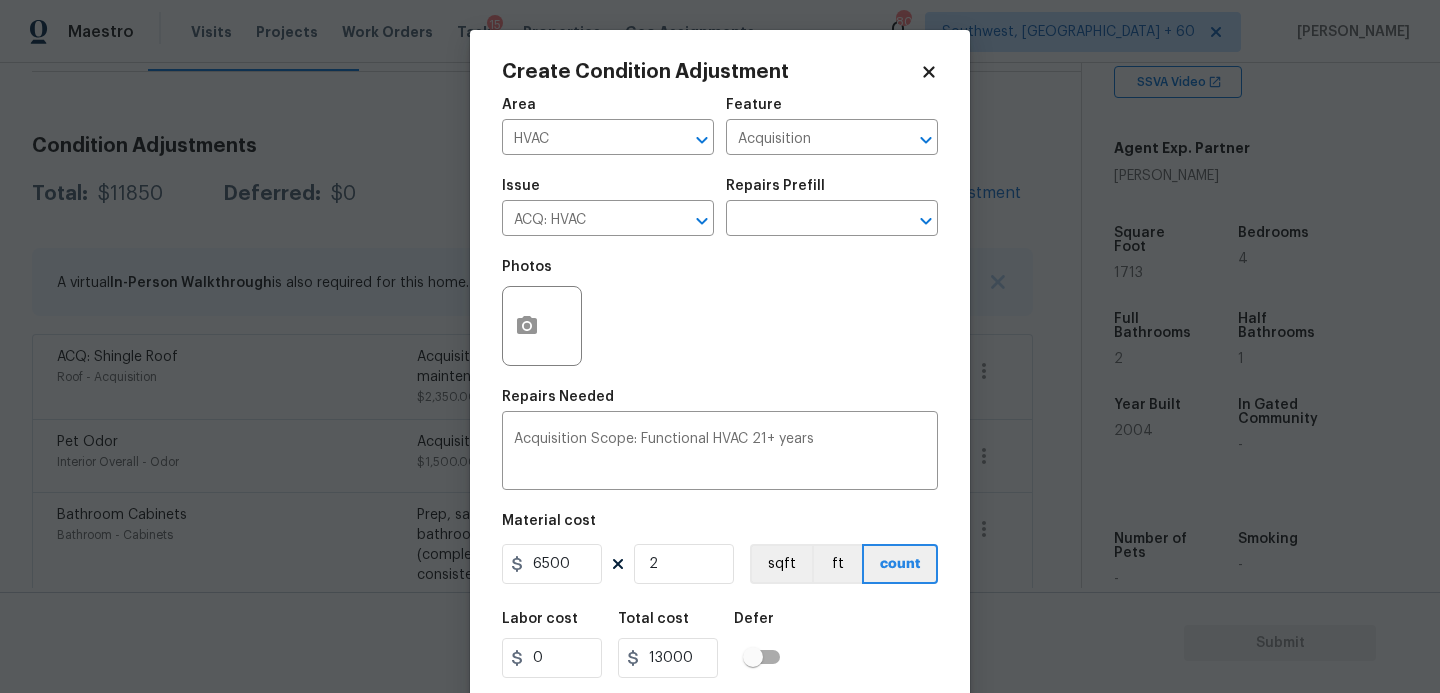 click on "Photos" at bounding box center [720, 313] 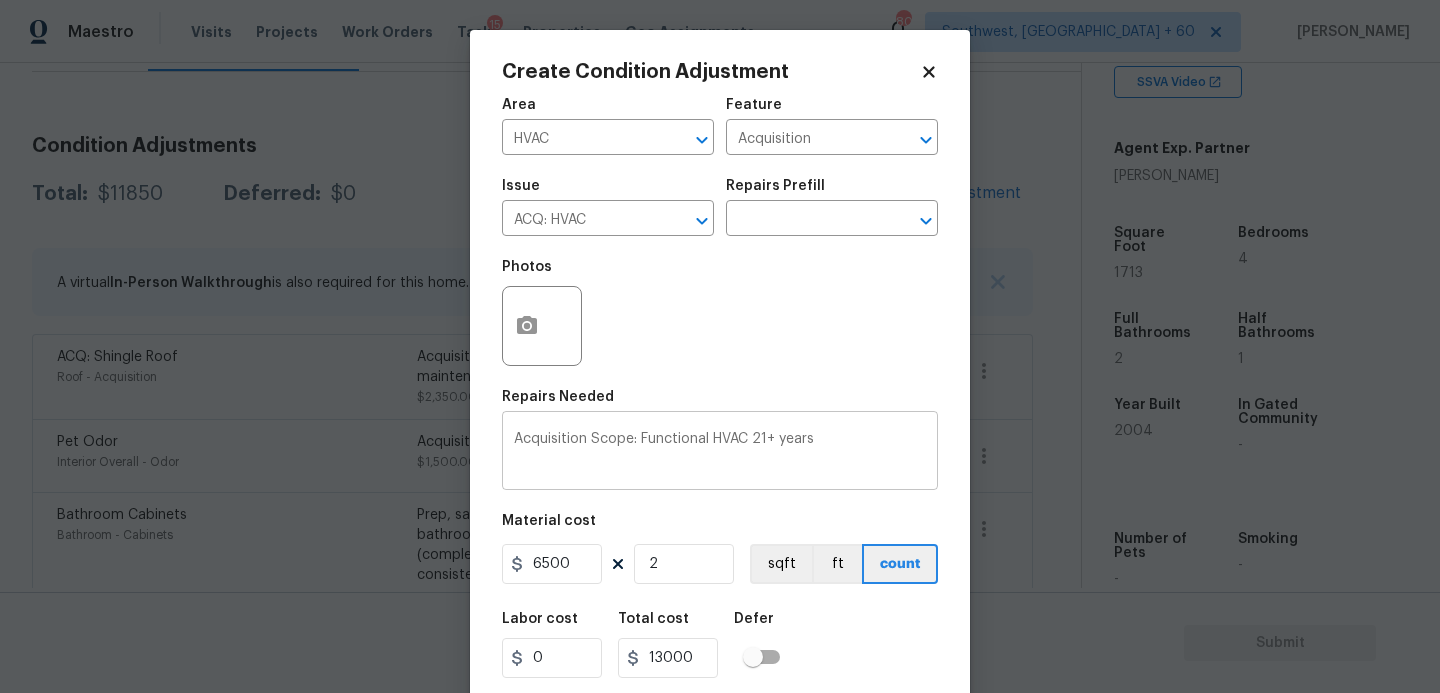 scroll, scrollTop: 54, scrollLeft: 0, axis: vertical 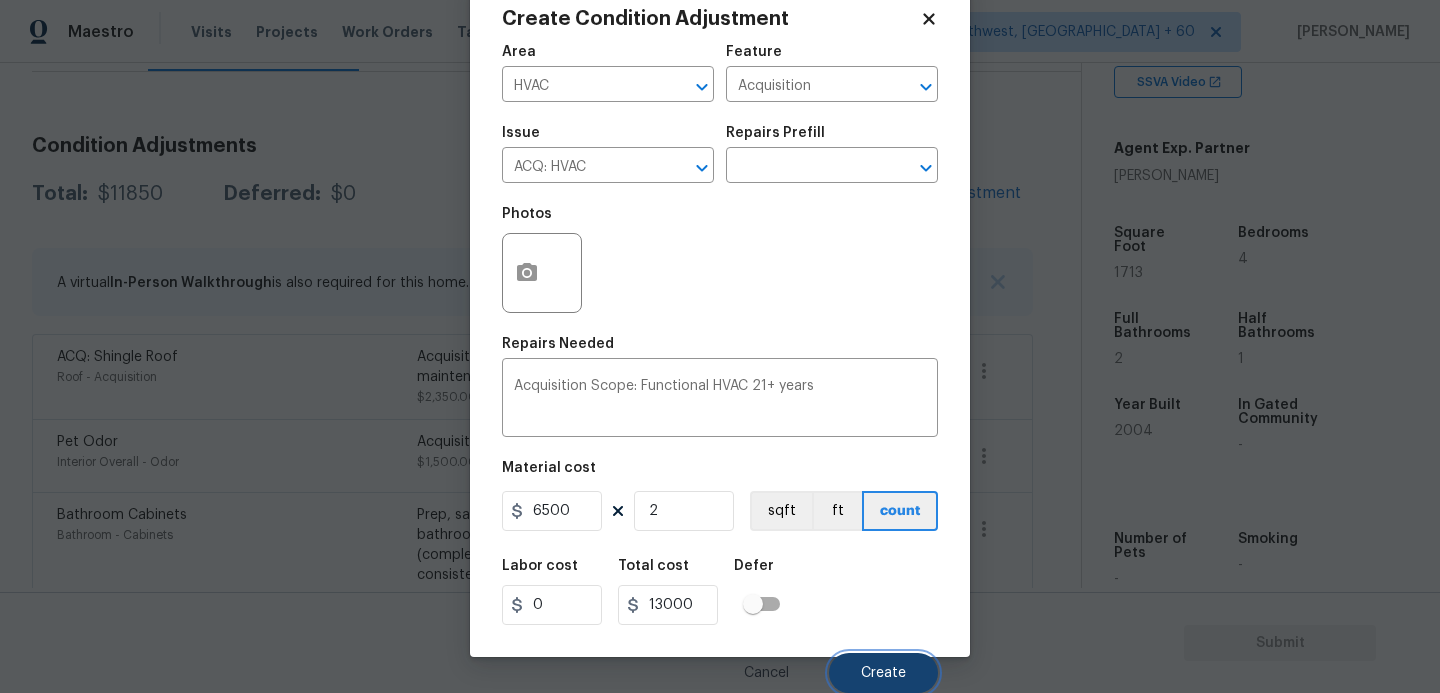 click on "Create" at bounding box center (883, 673) 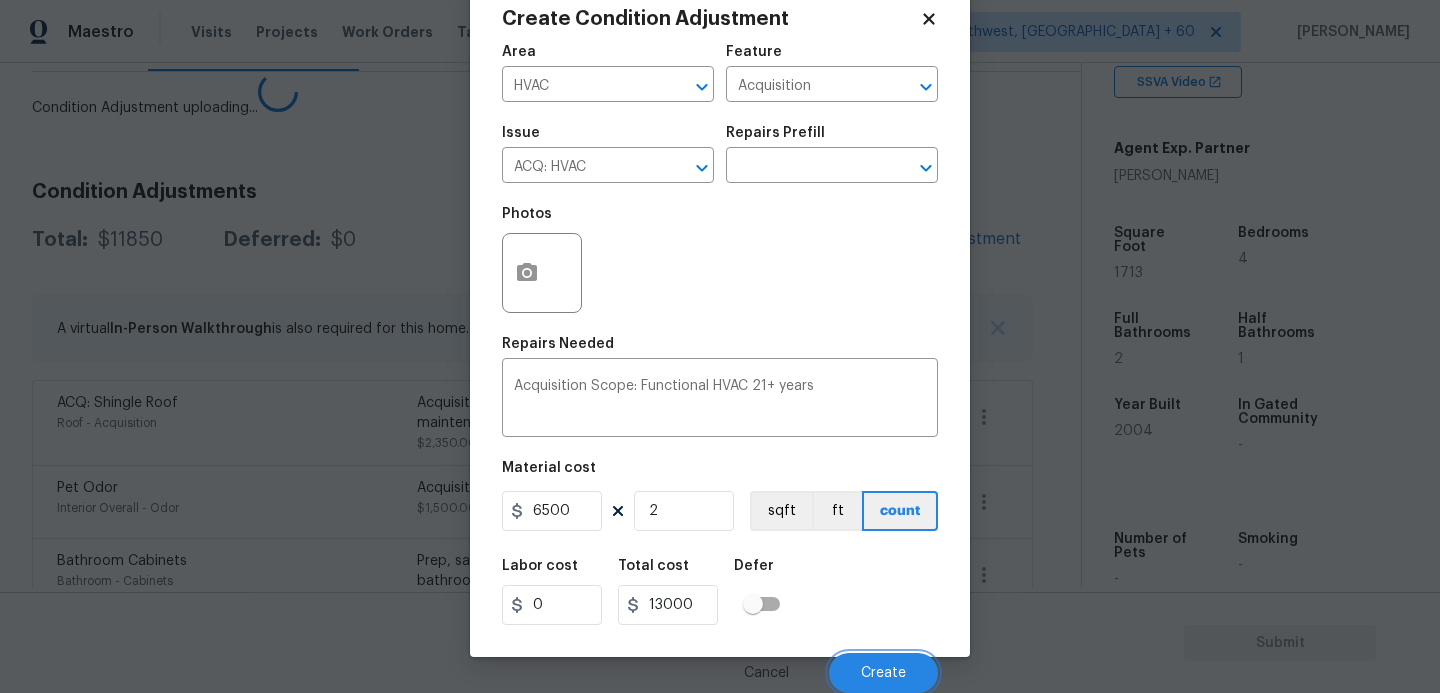 scroll, scrollTop: 47, scrollLeft: 0, axis: vertical 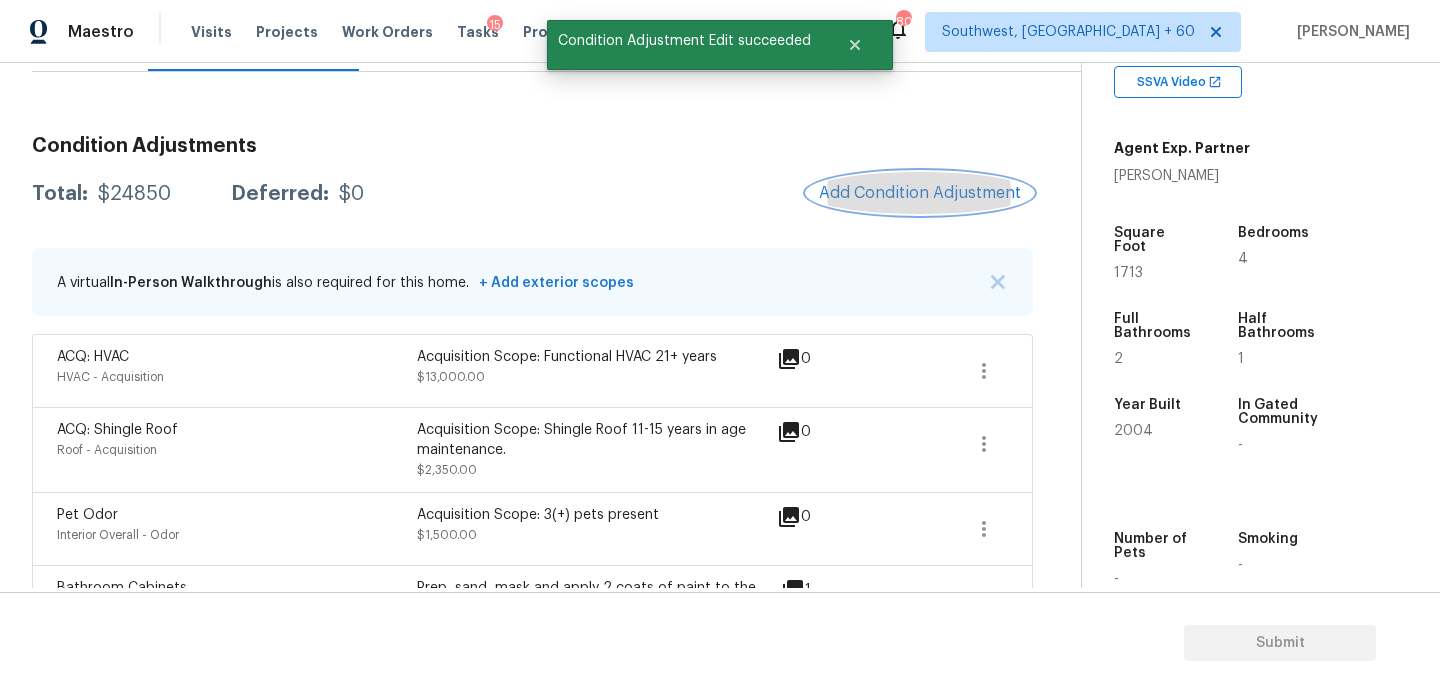 click on "Add Condition Adjustment" at bounding box center [920, 193] 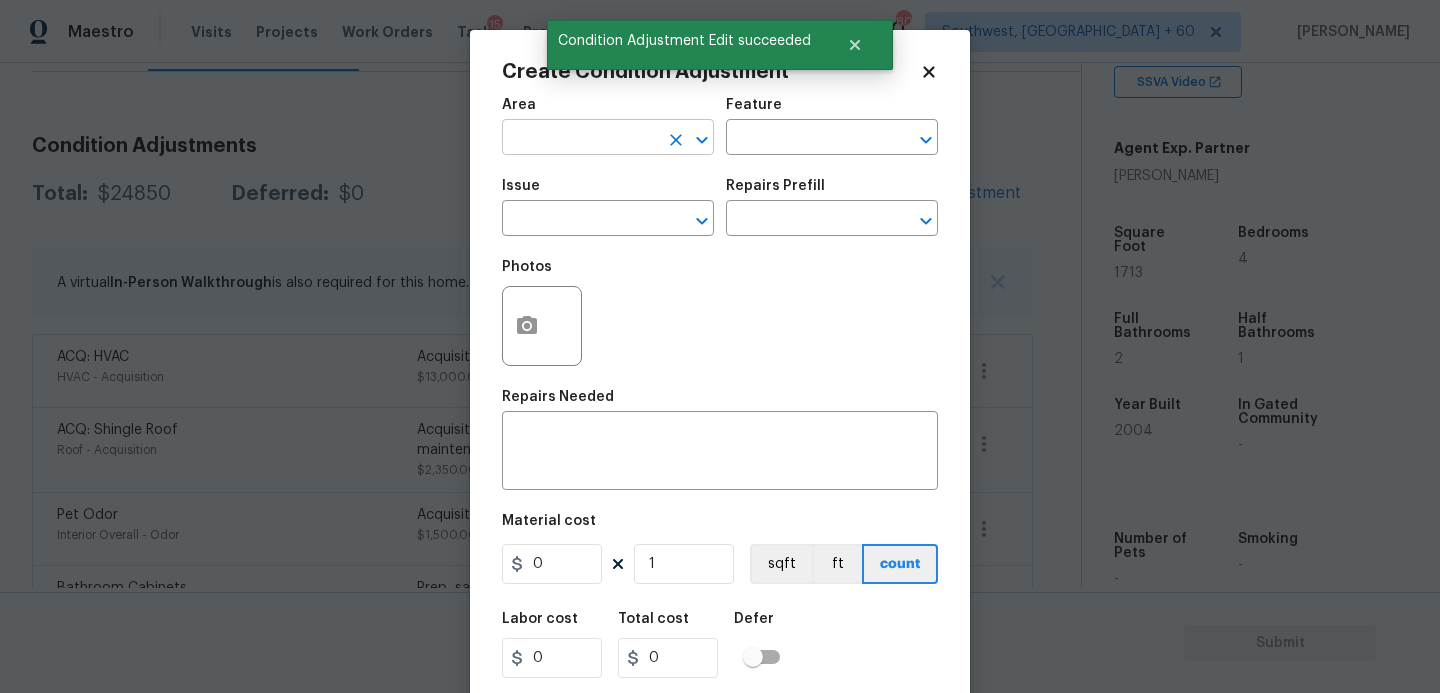 click at bounding box center [580, 139] 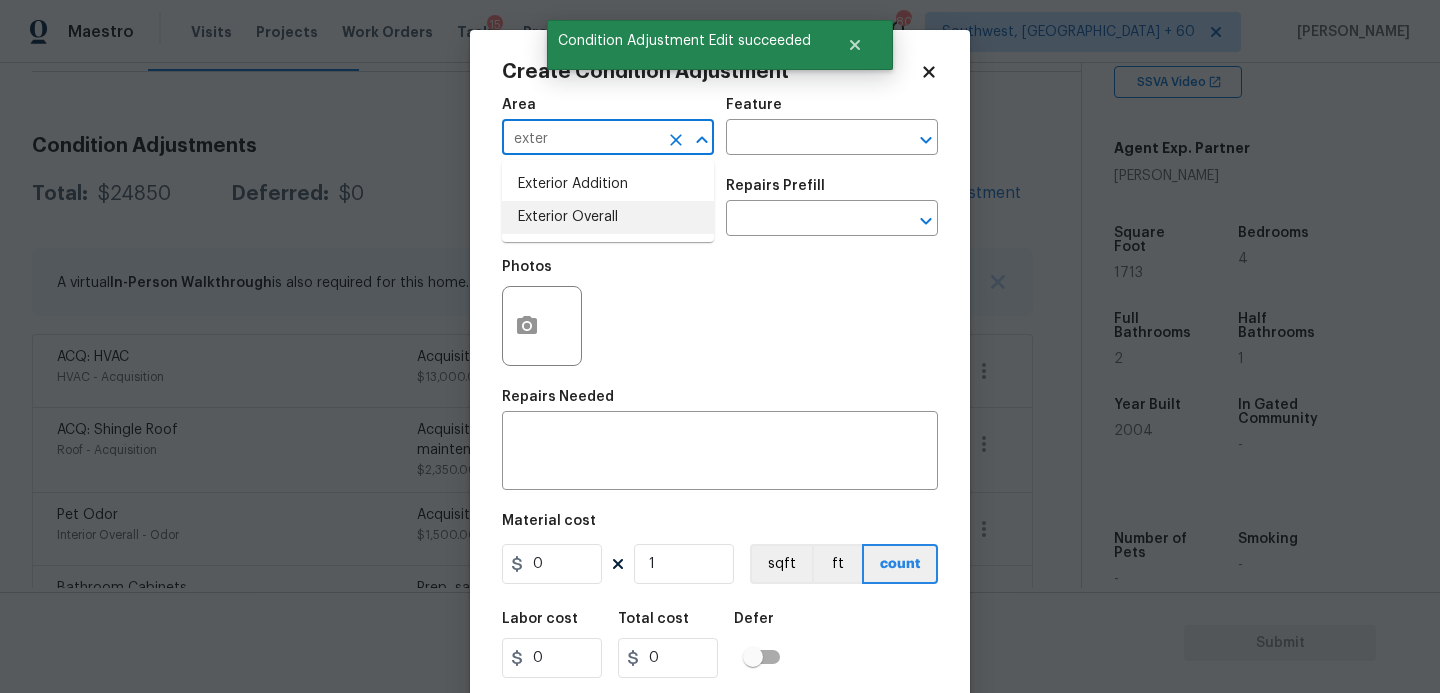 click on "Exterior Addition Exterior Overall" at bounding box center [608, 201] 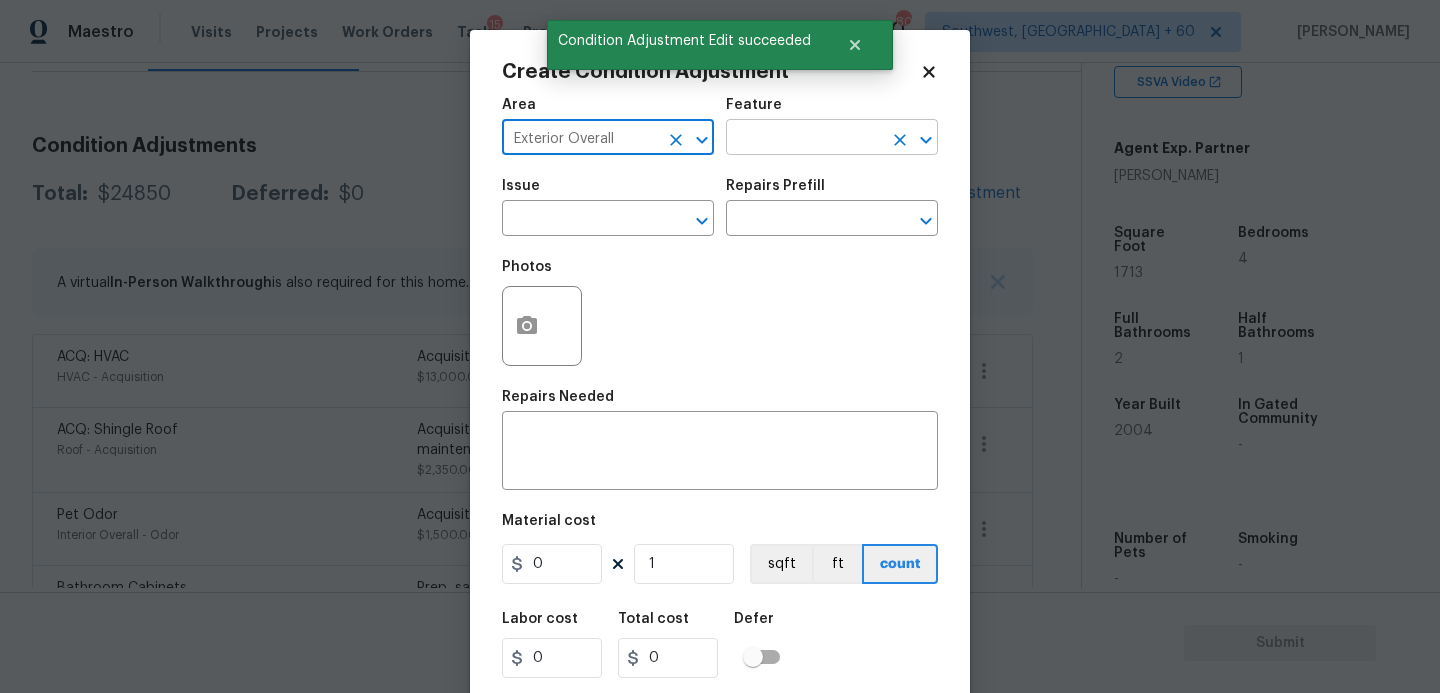 type on "Exterior Overall" 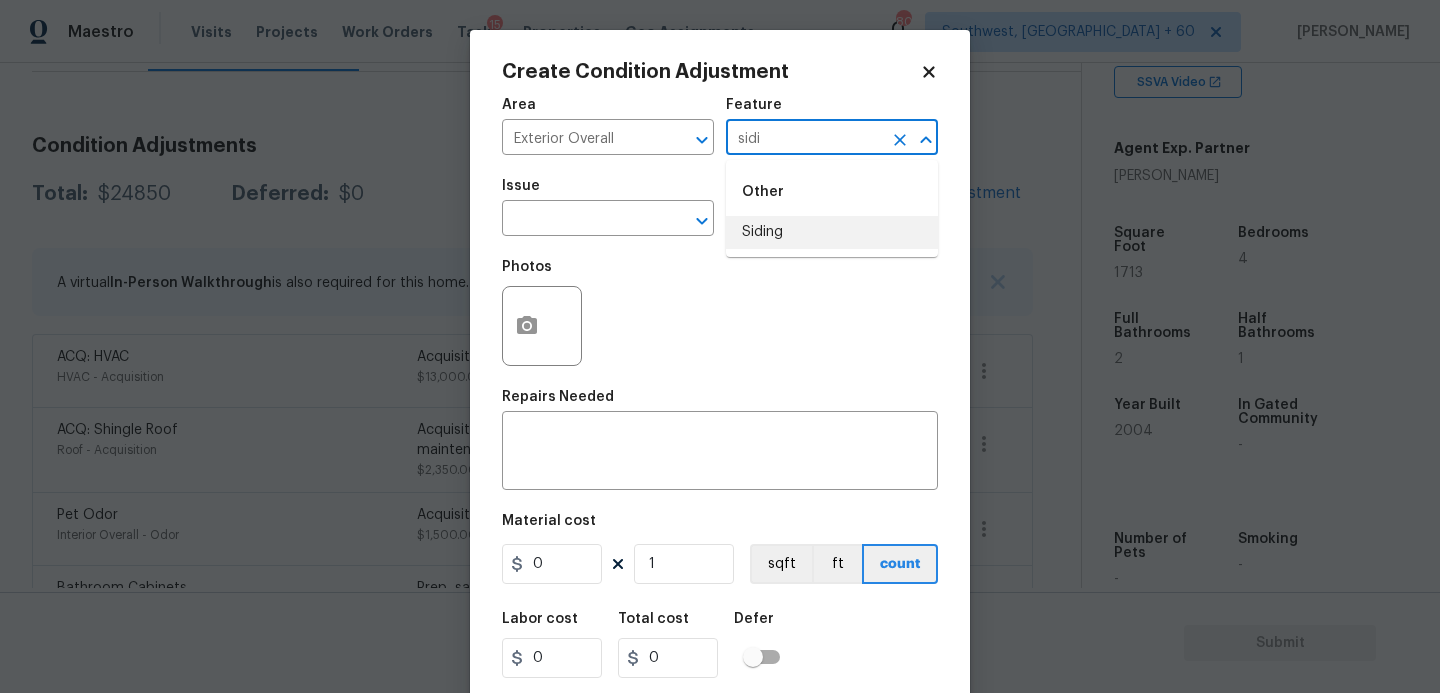 click on "Siding" at bounding box center [832, 232] 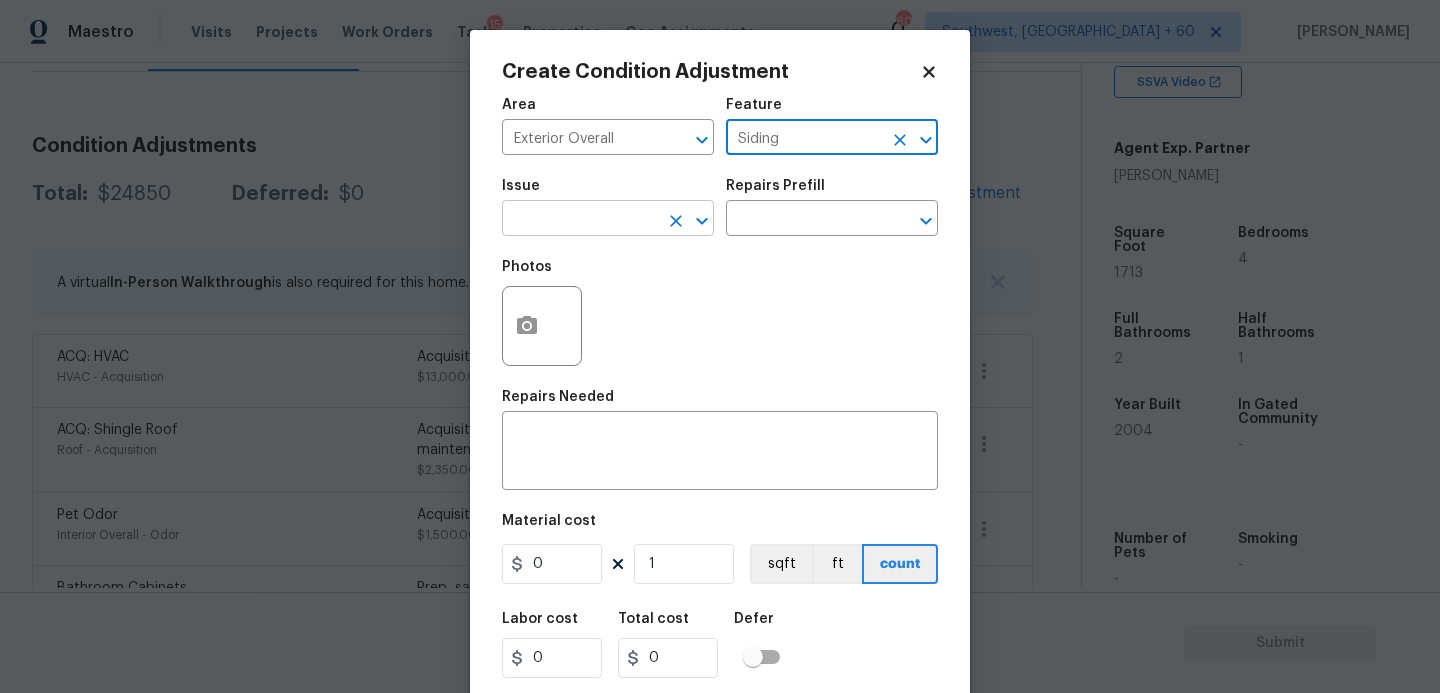 type on "Siding" 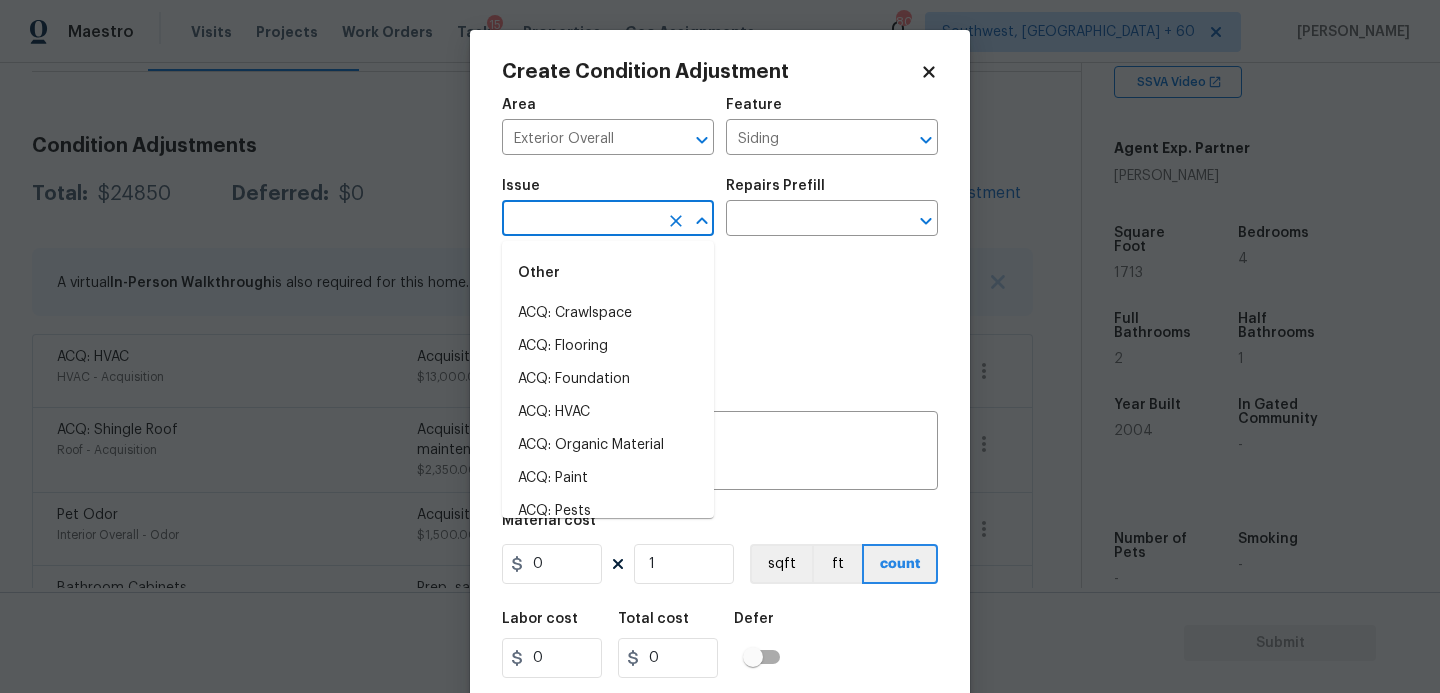 click at bounding box center (580, 220) 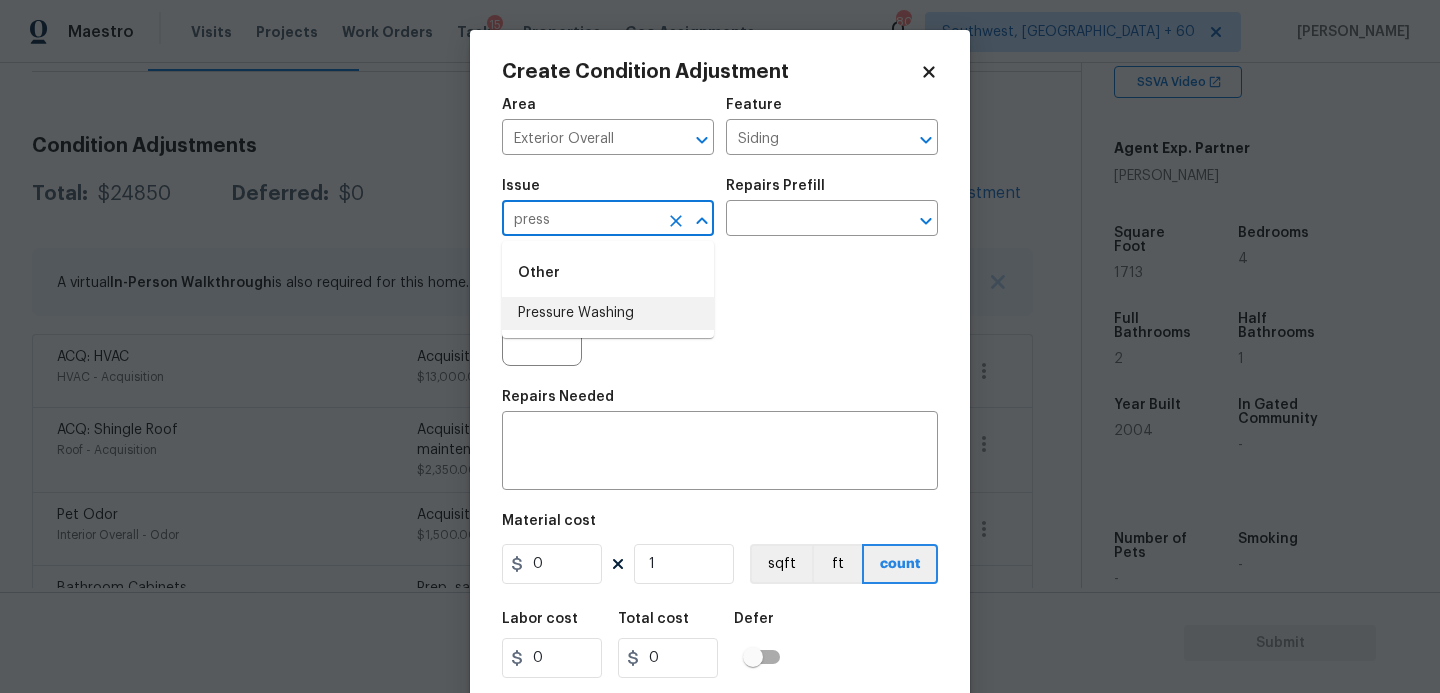 click on "Pressure Washing" at bounding box center [608, 313] 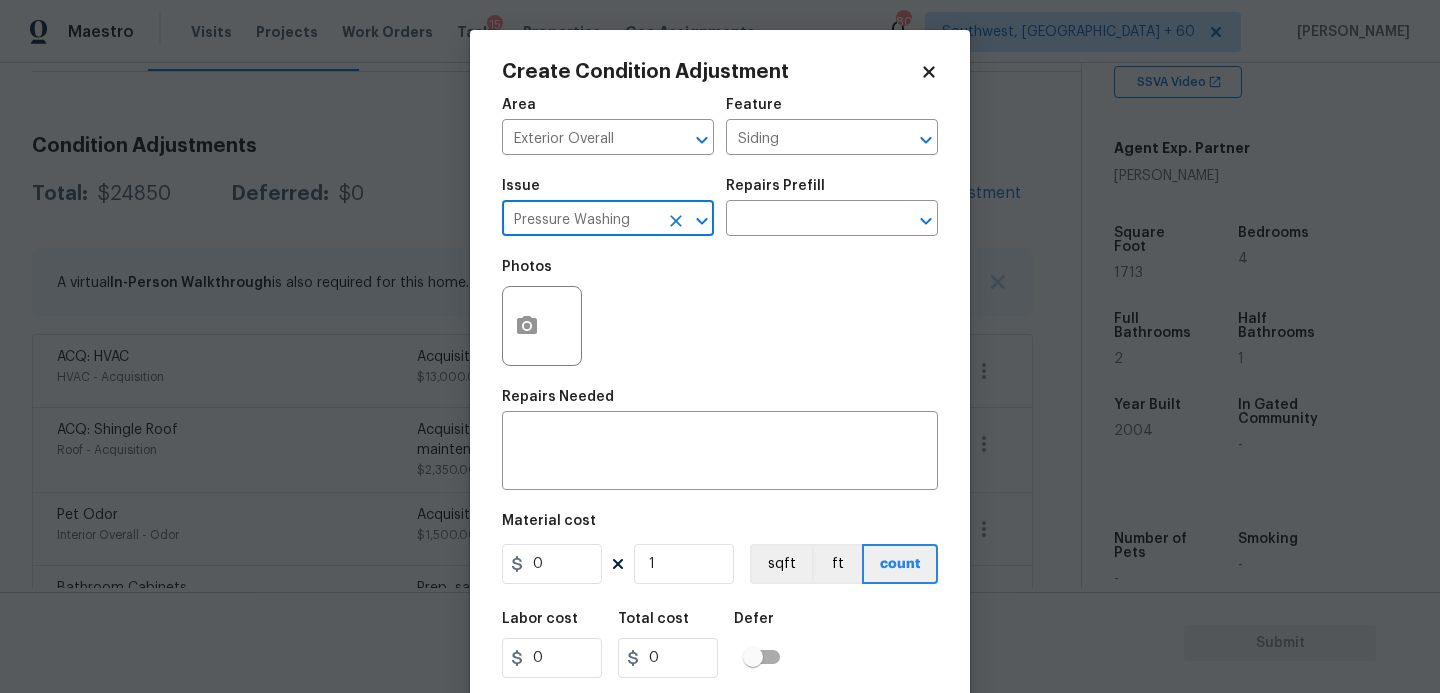 type on "Pressure Washing" 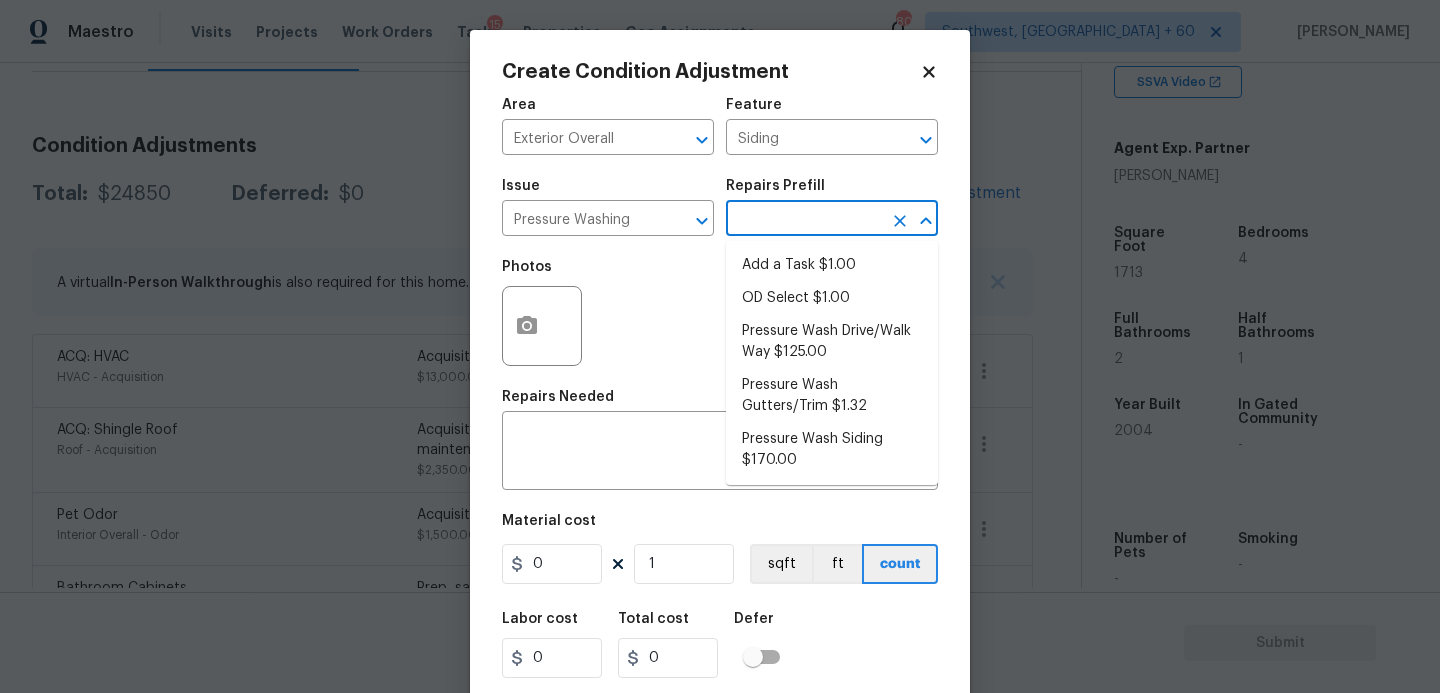 click at bounding box center (804, 220) 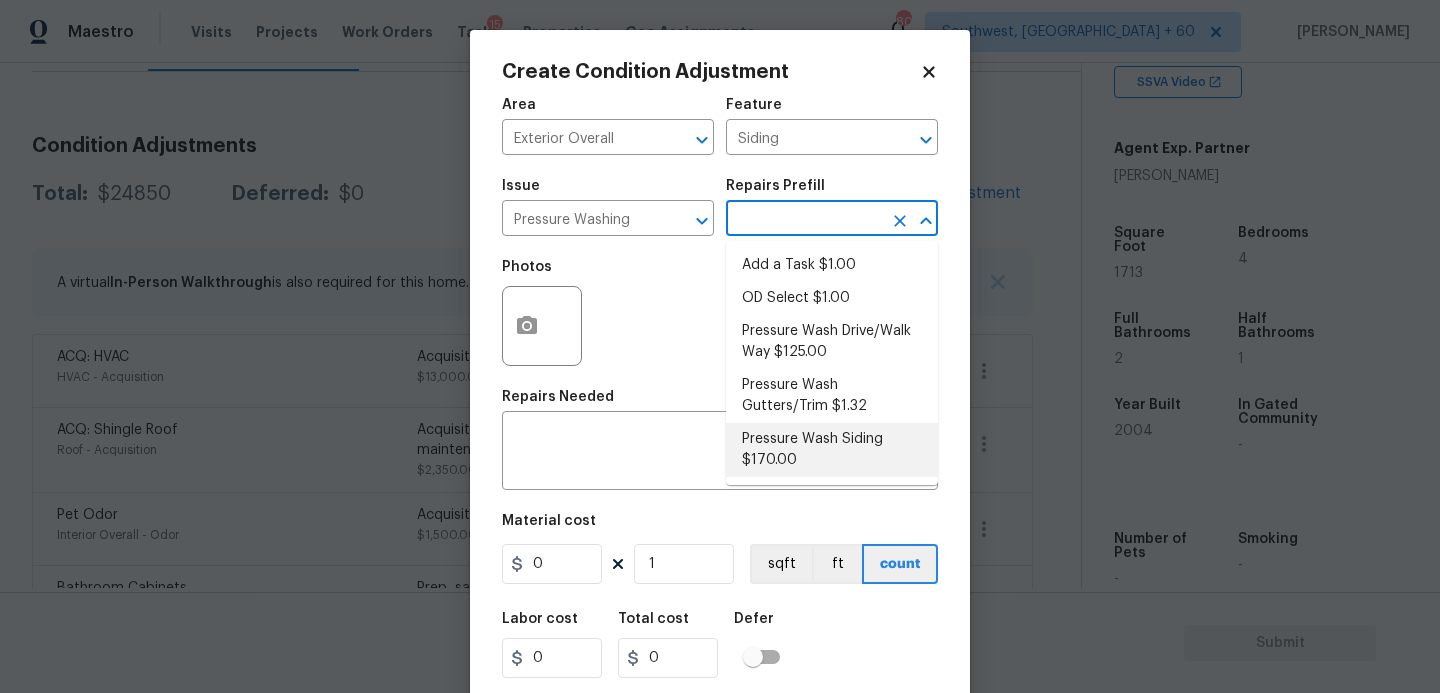 click on "Pressure Wash Siding $170.00" at bounding box center (832, 450) 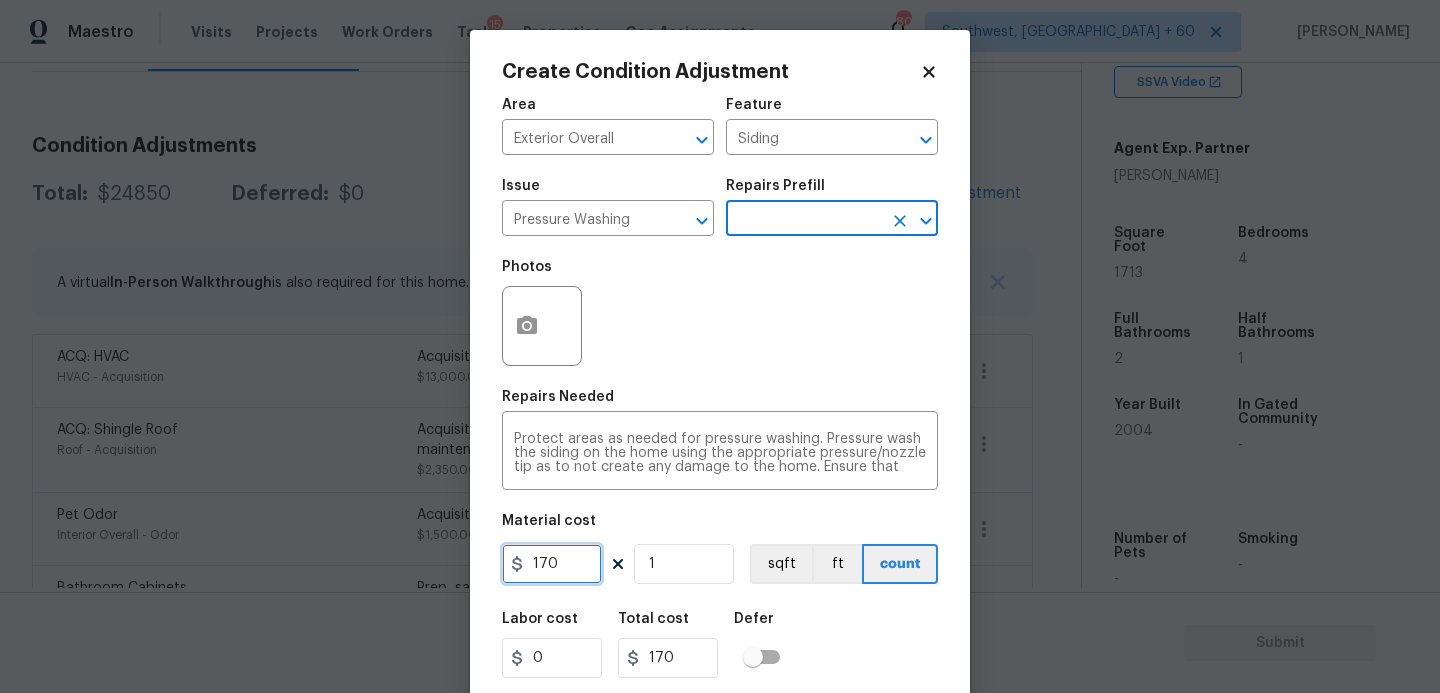 drag, startPoint x: 540, startPoint y: 562, endPoint x: 441, endPoint y: 562, distance: 99 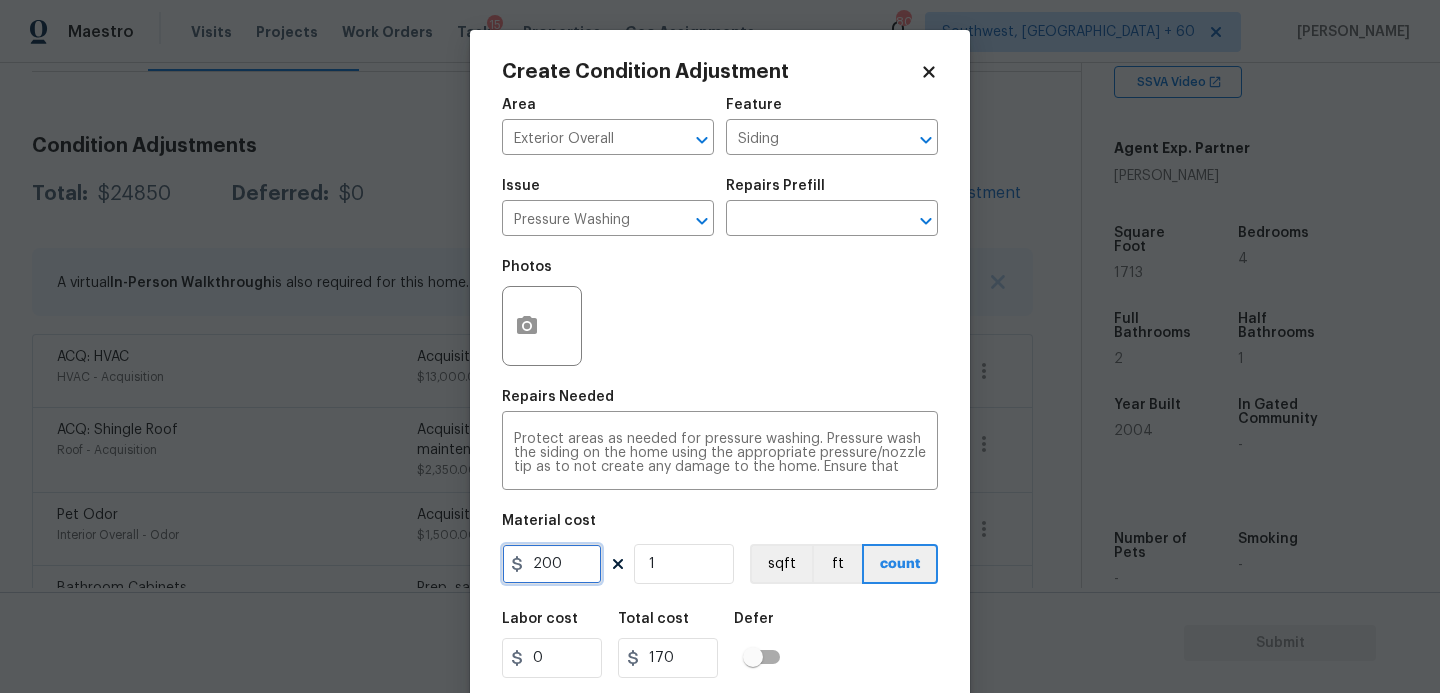 type on "200" 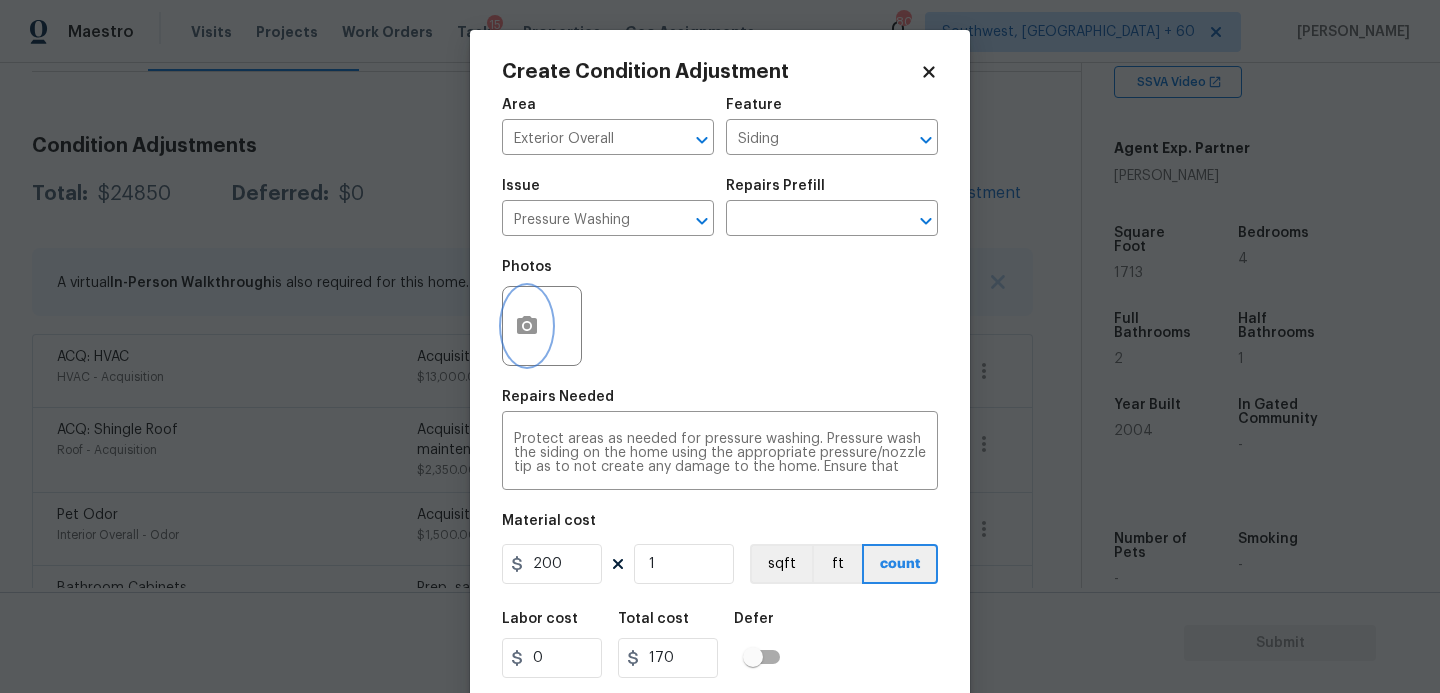type on "200" 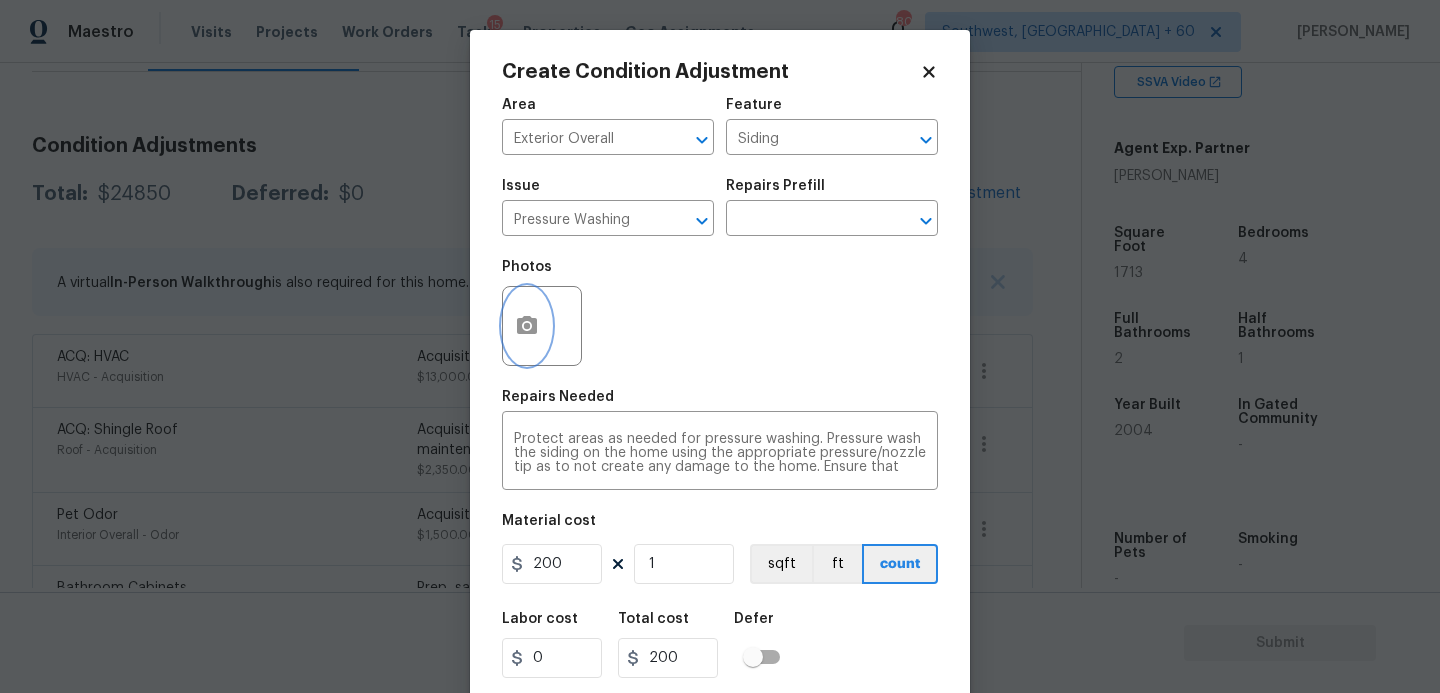 click at bounding box center (527, 326) 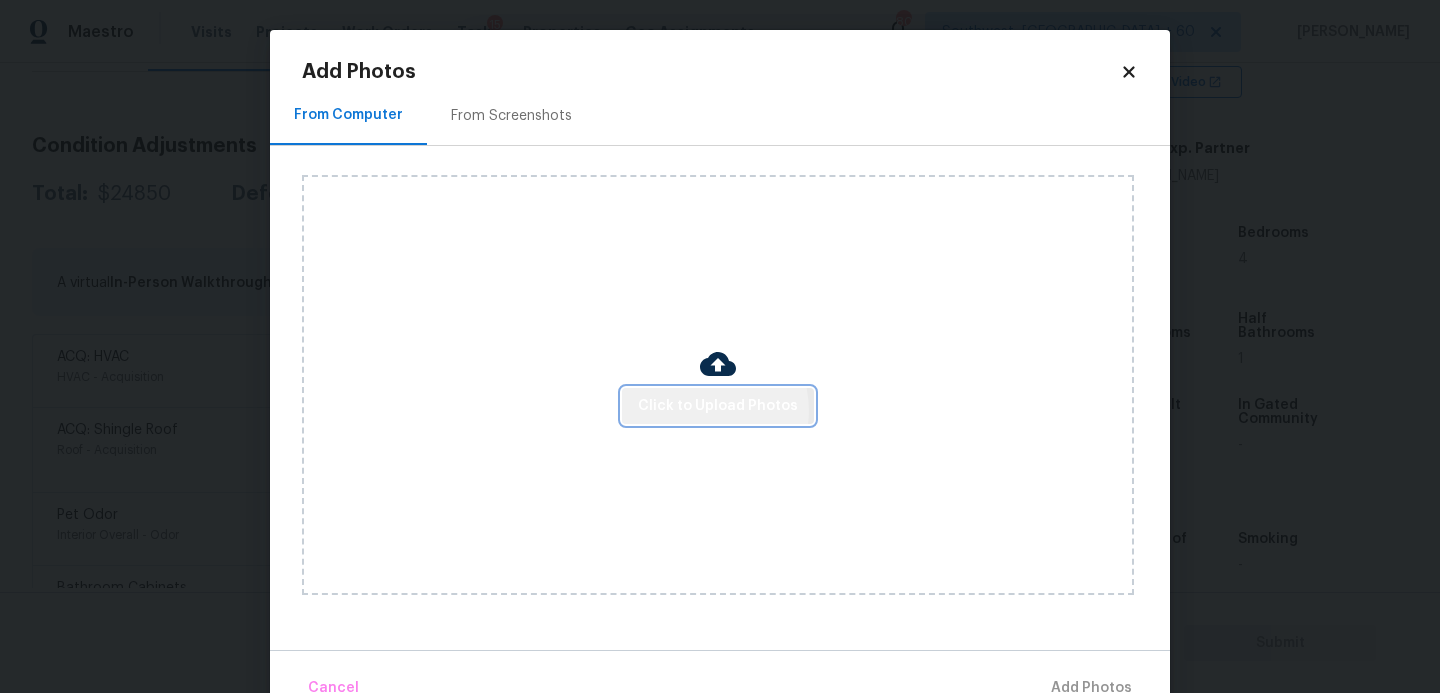 click on "Click to Upload Photos" at bounding box center (718, 406) 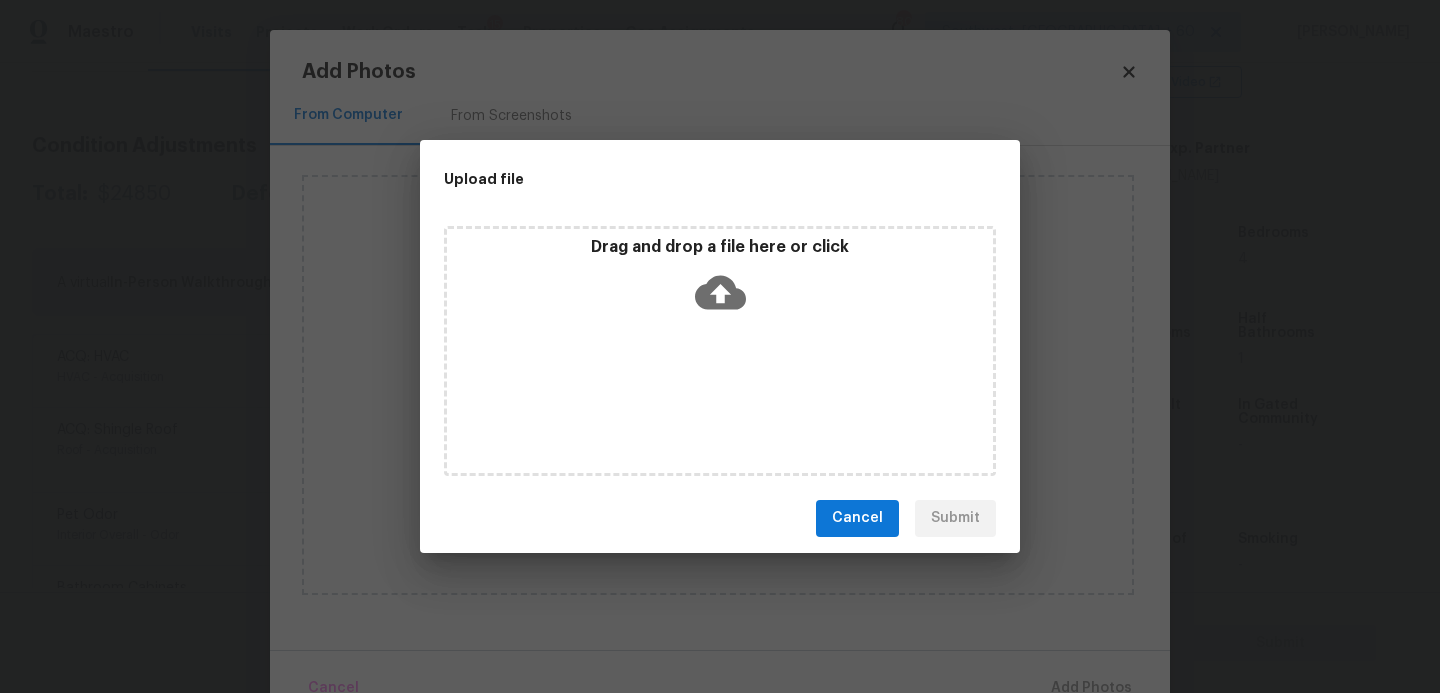 click on "Drag and drop a file here or click" at bounding box center (720, 351) 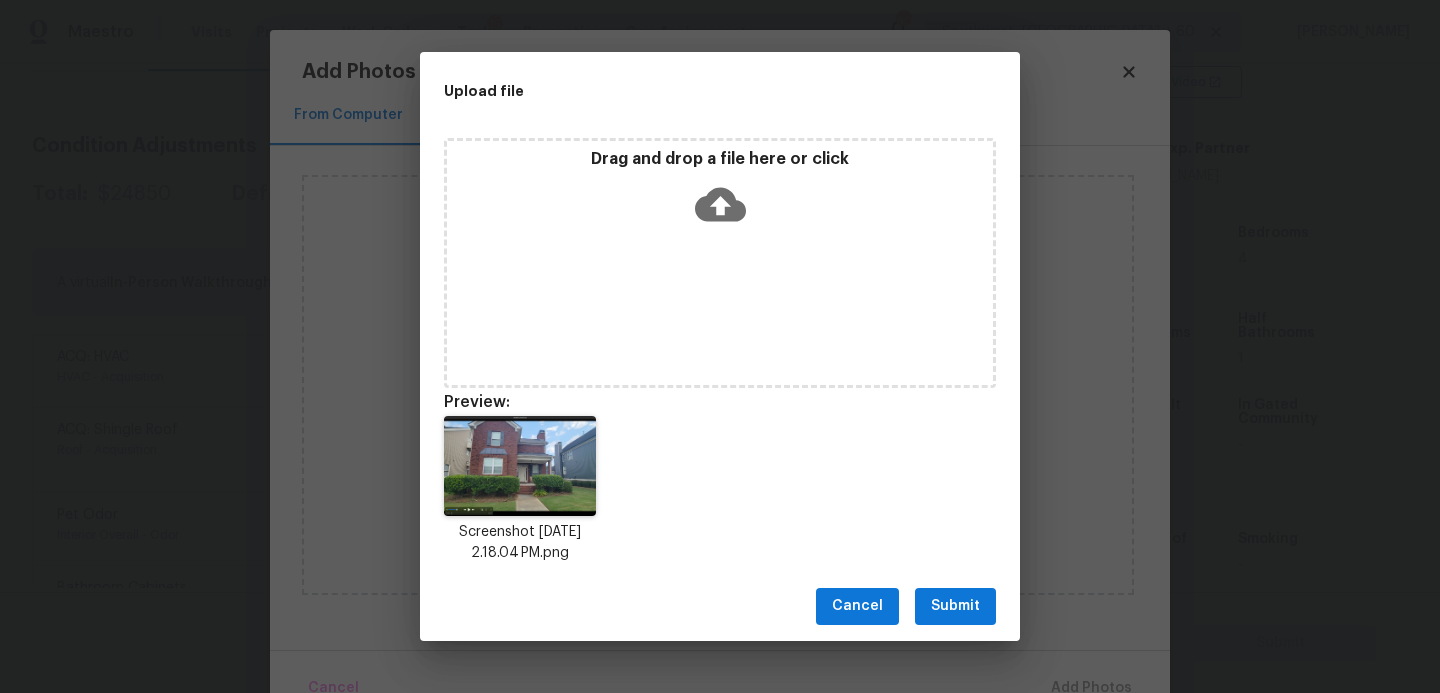 click on "Submit" at bounding box center (955, 606) 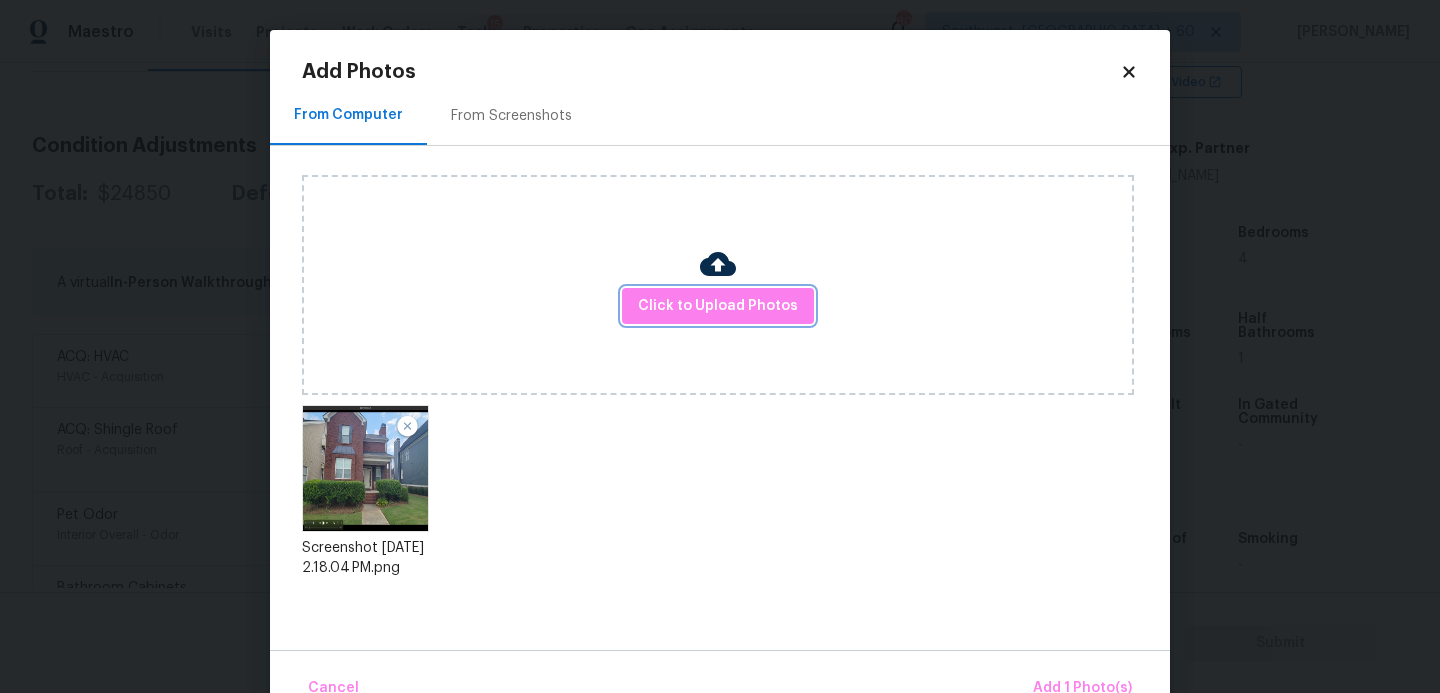 scroll, scrollTop: 47, scrollLeft: 0, axis: vertical 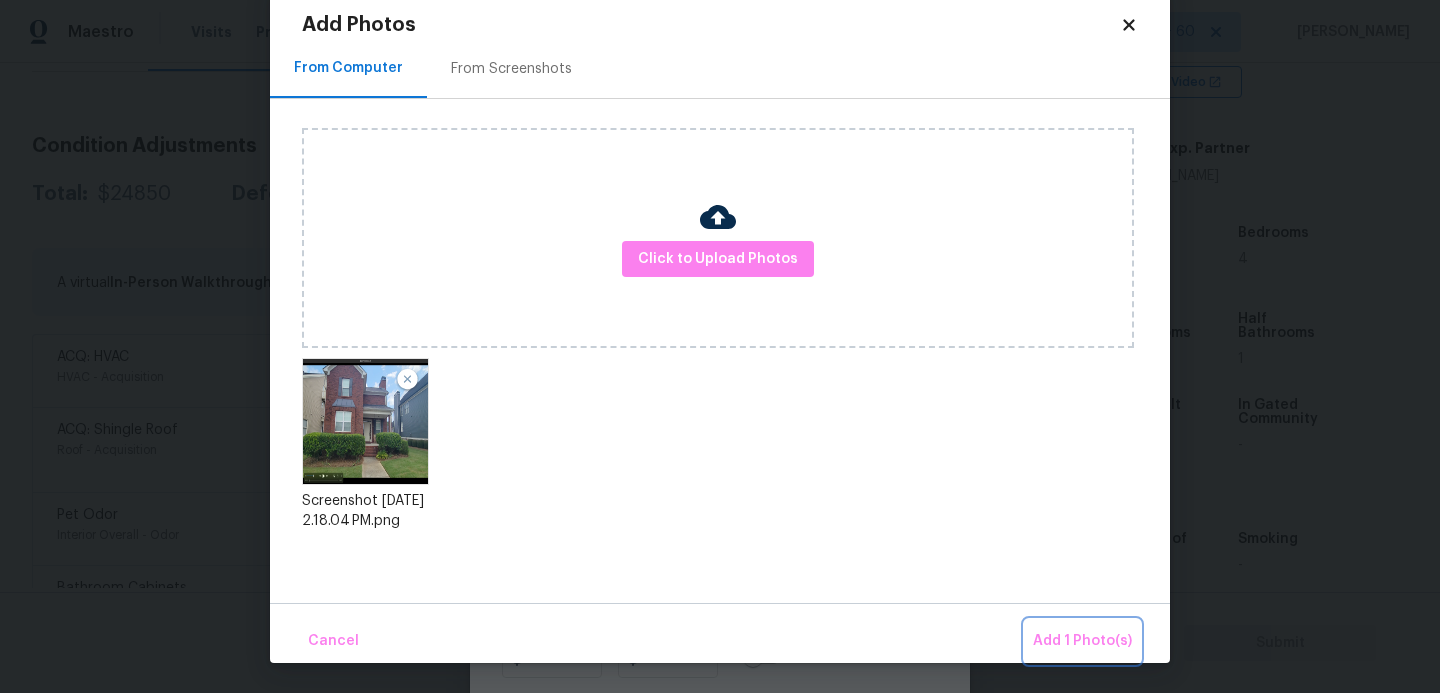 click on "Add 1 Photo(s)" at bounding box center [1082, 641] 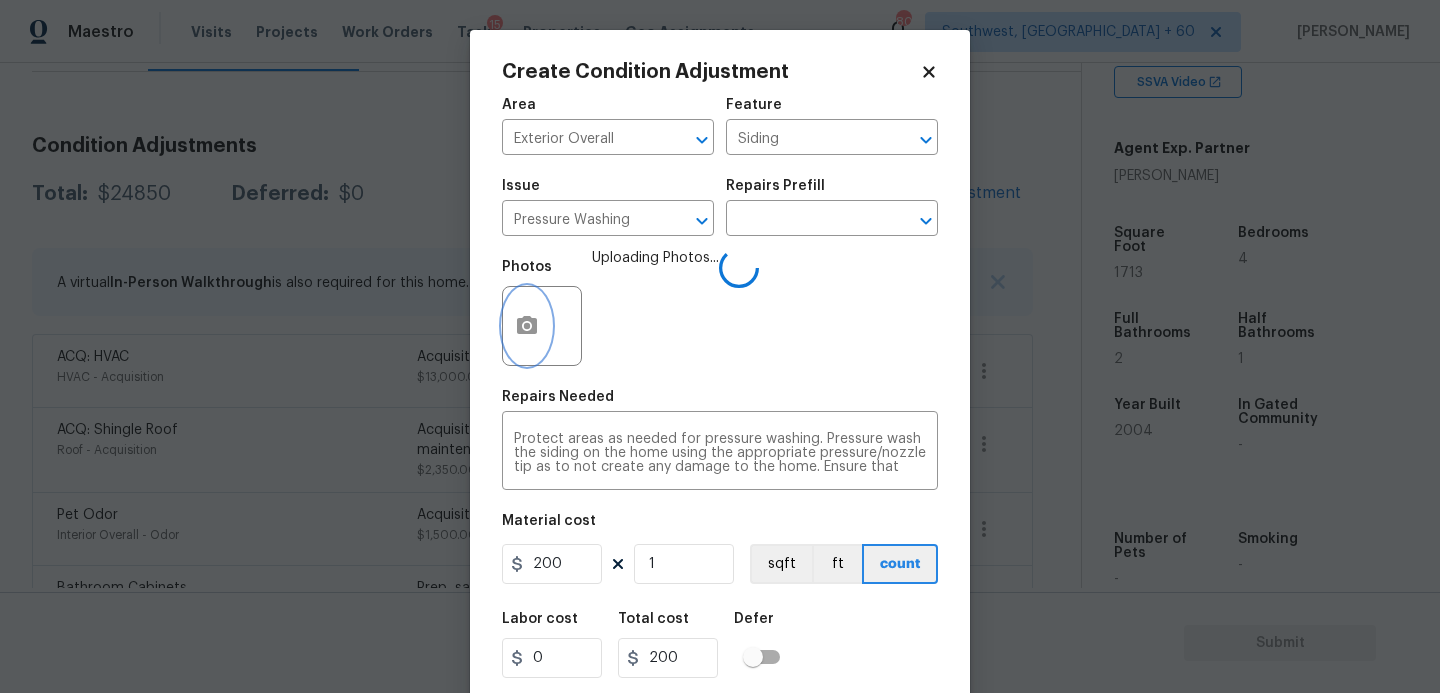 scroll, scrollTop: 0, scrollLeft: 0, axis: both 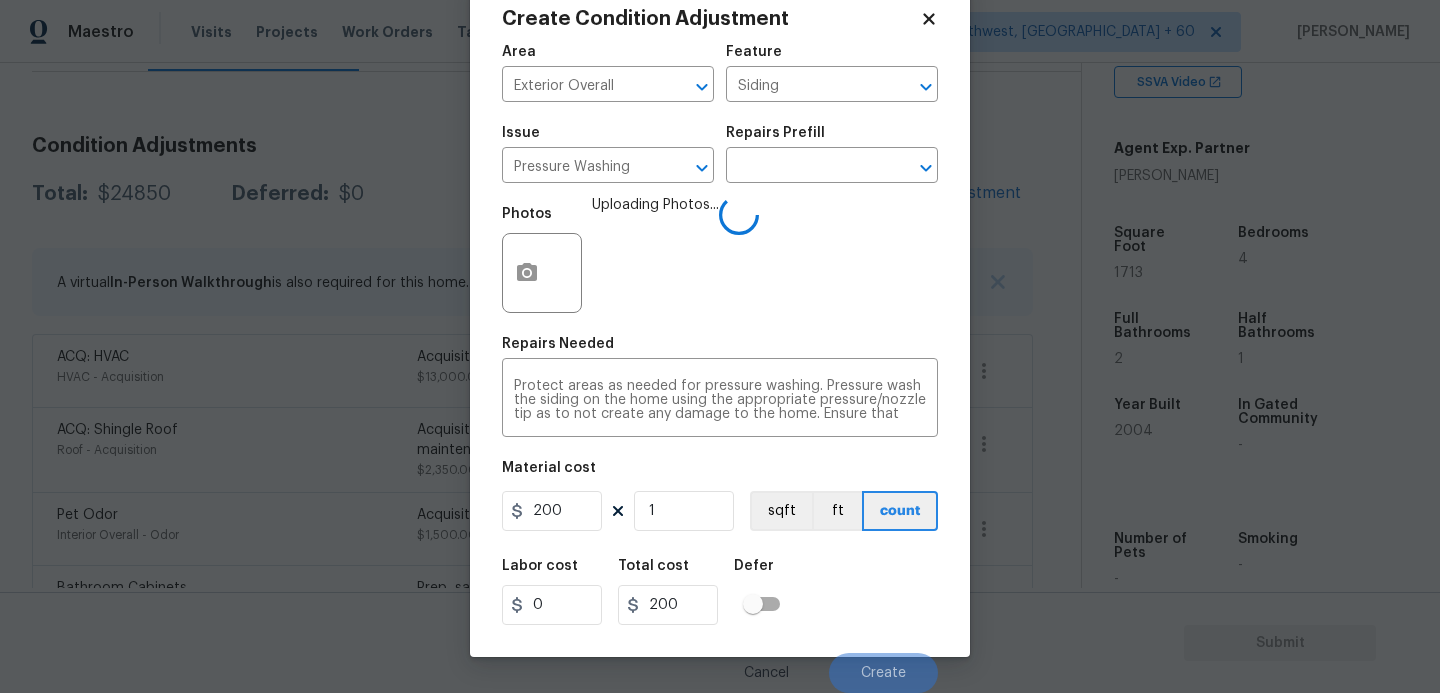 click on "Labor cost 0 Total cost 200 Defer" at bounding box center [720, 592] 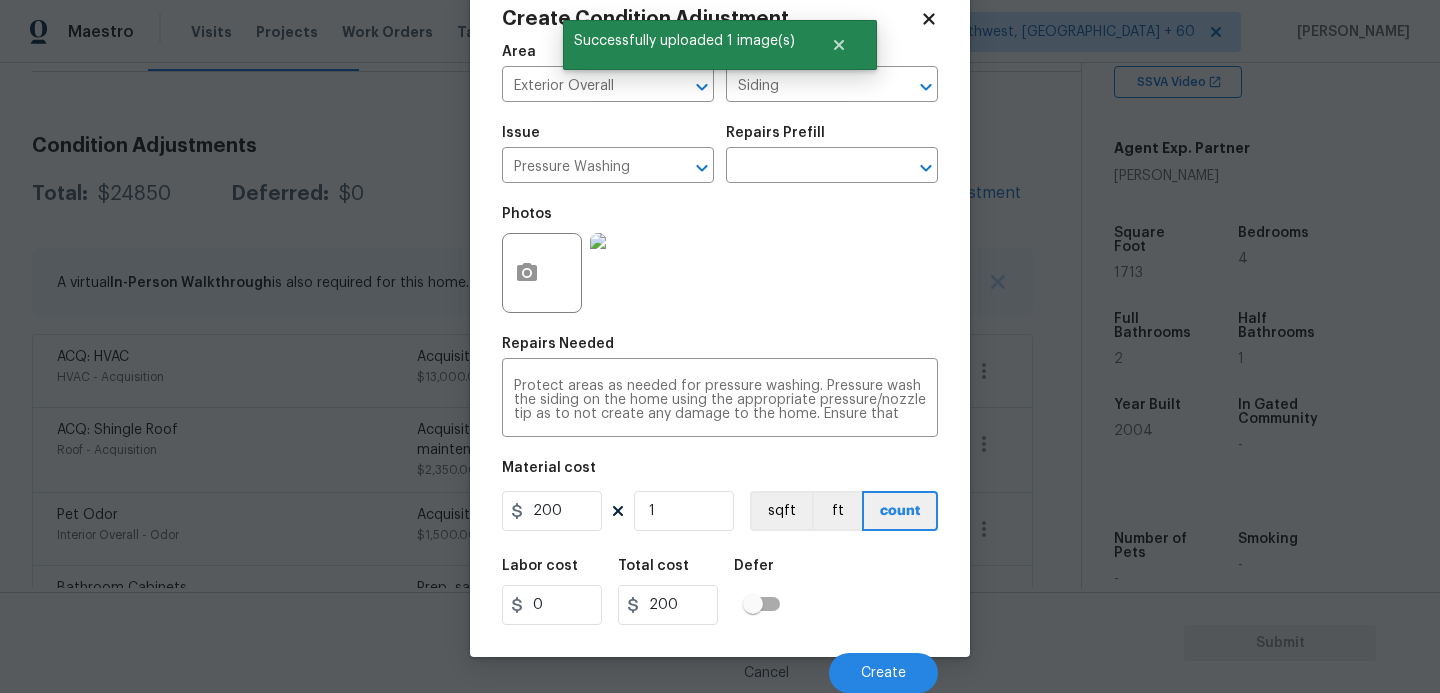 click on "Labor cost 0 Total cost 200 Defer" at bounding box center [720, 592] 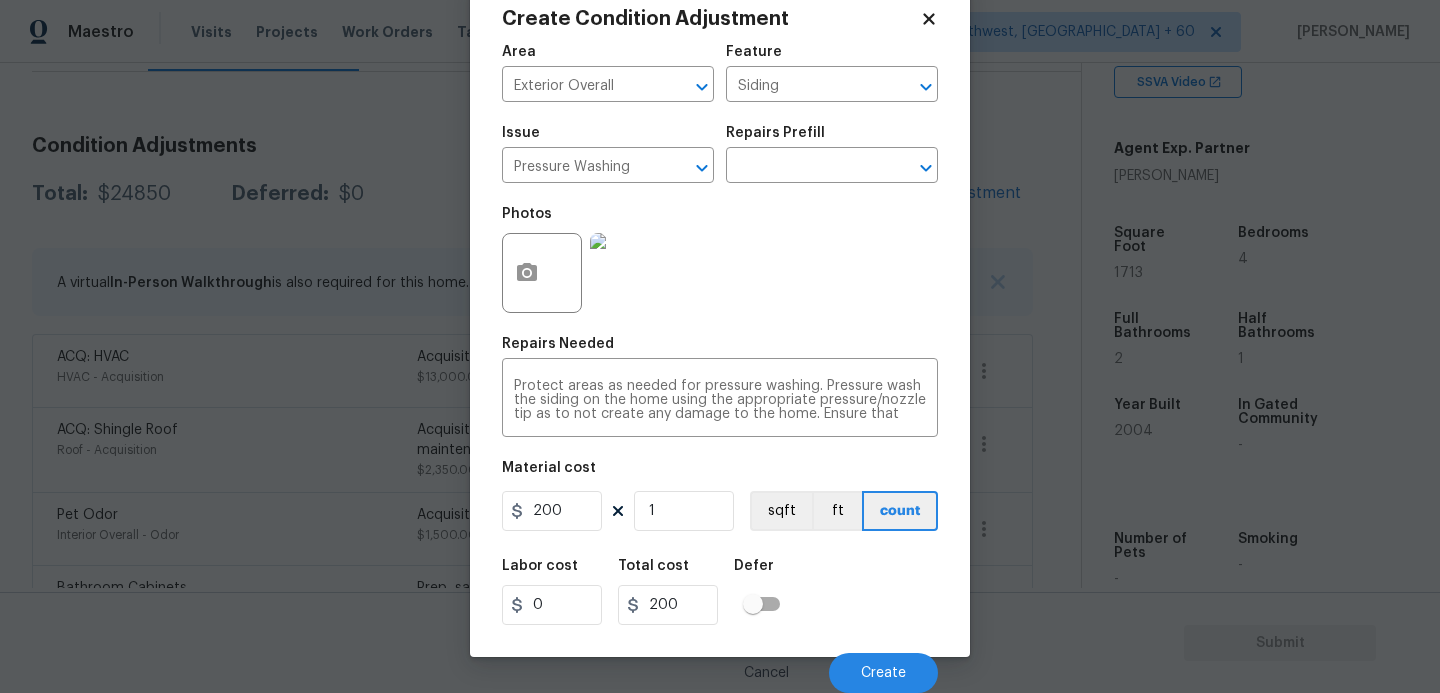 click on "Labor cost 0 Total cost 200 Defer" at bounding box center (720, 592) 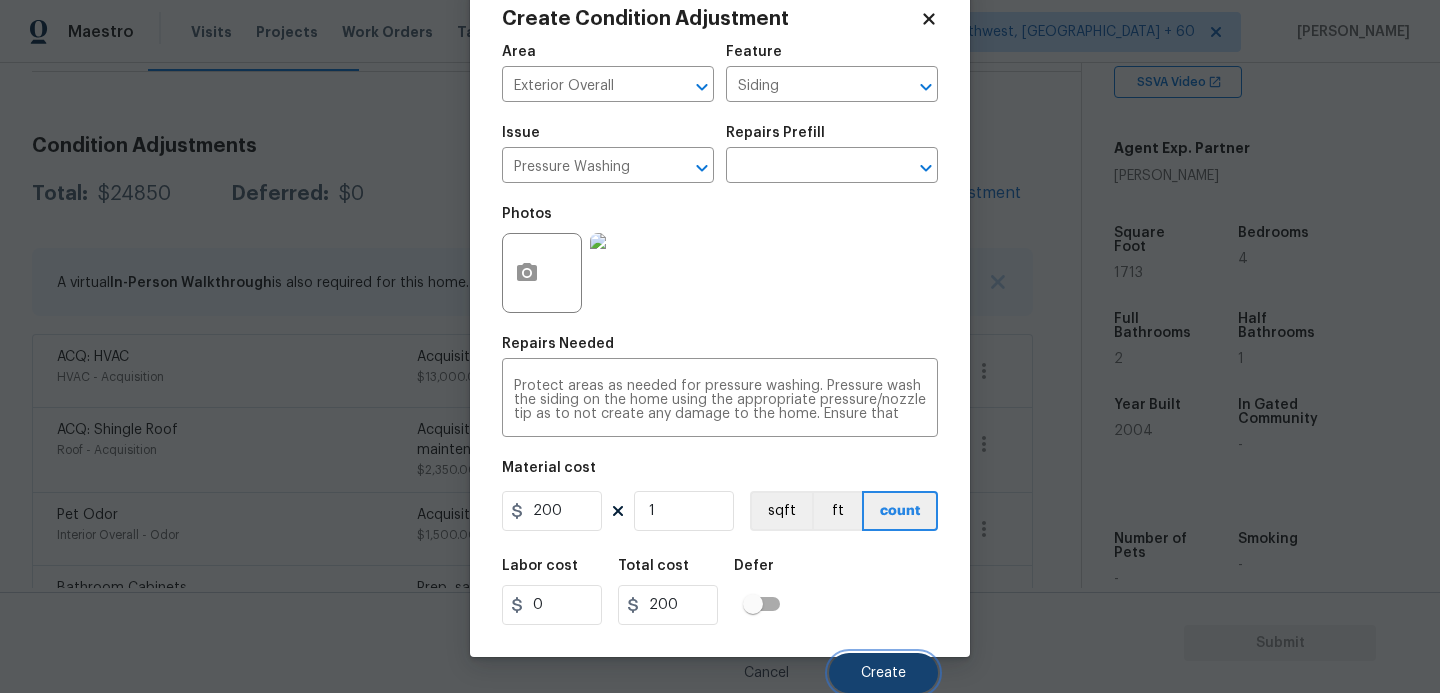 click on "Create" at bounding box center (883, 673) 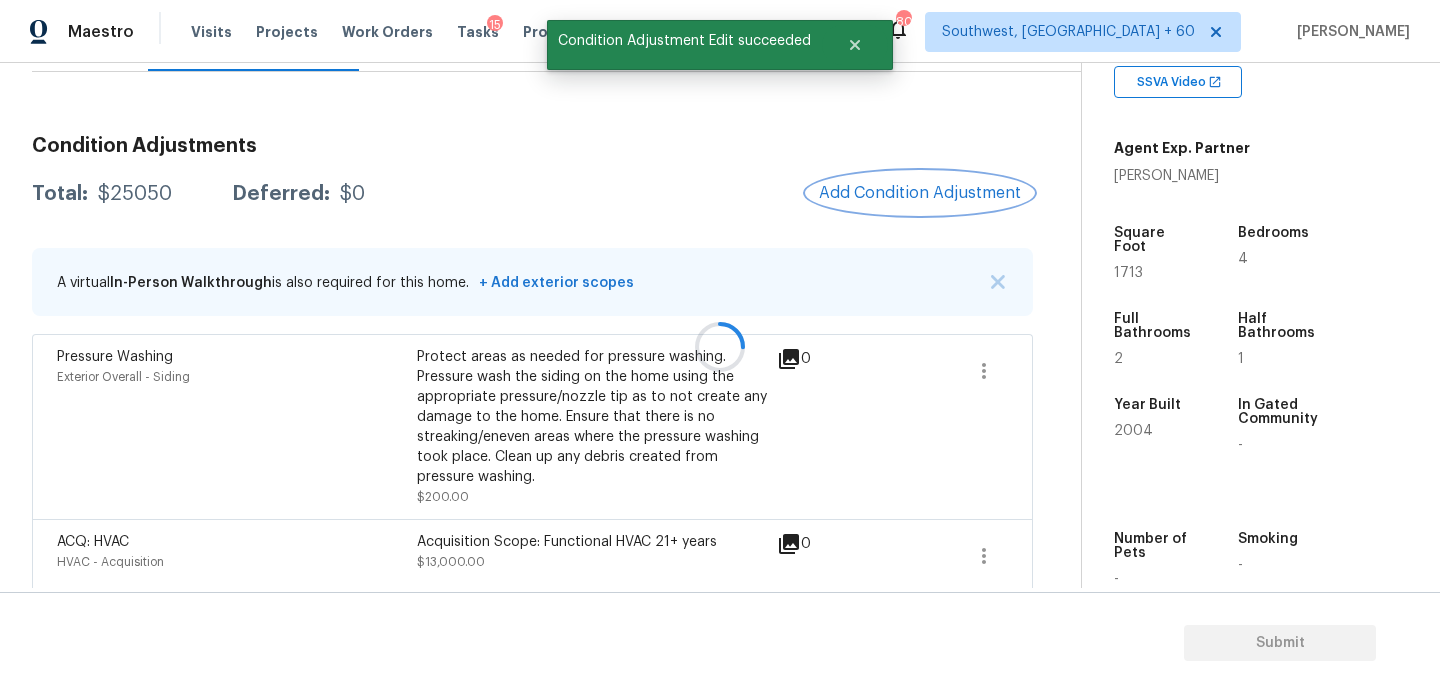 scroll, scrollTop: 0, scrollLeft: 0, axis: both 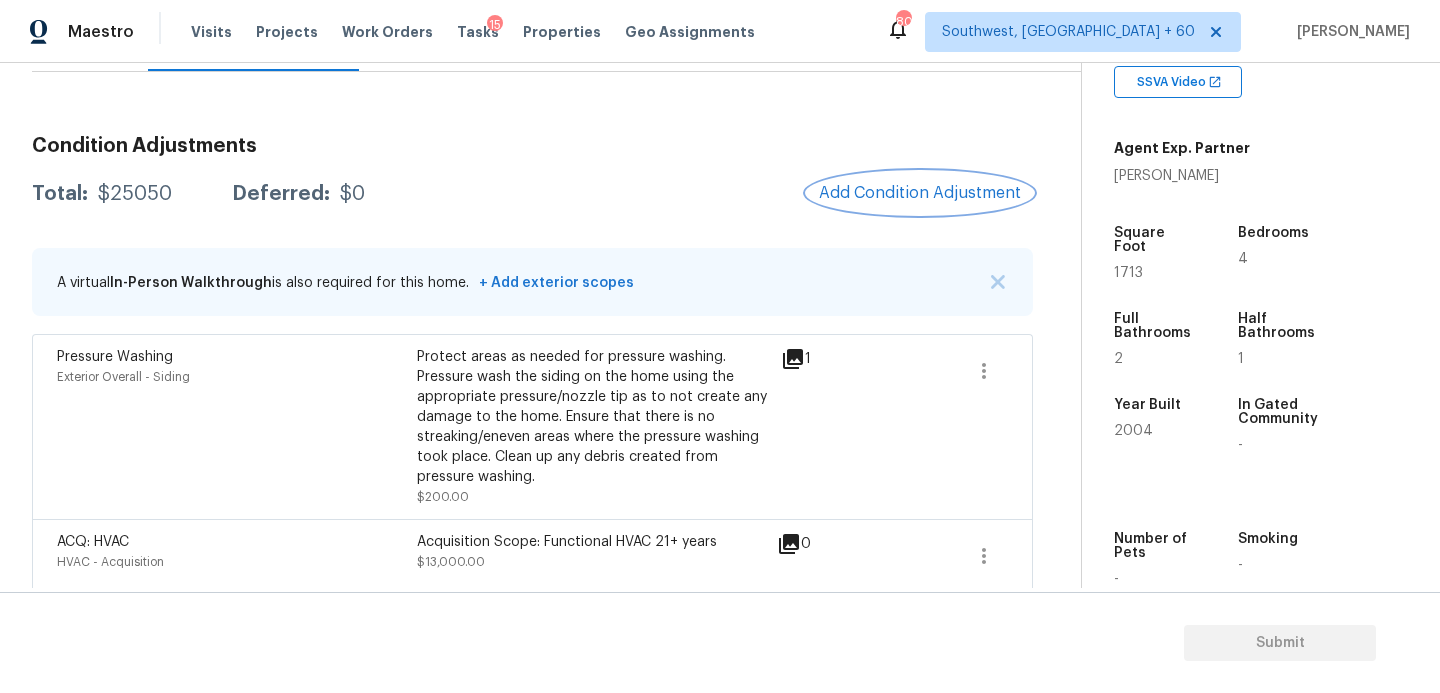 click on "Add Condition Adjustment" at bounding box center (920, 193) 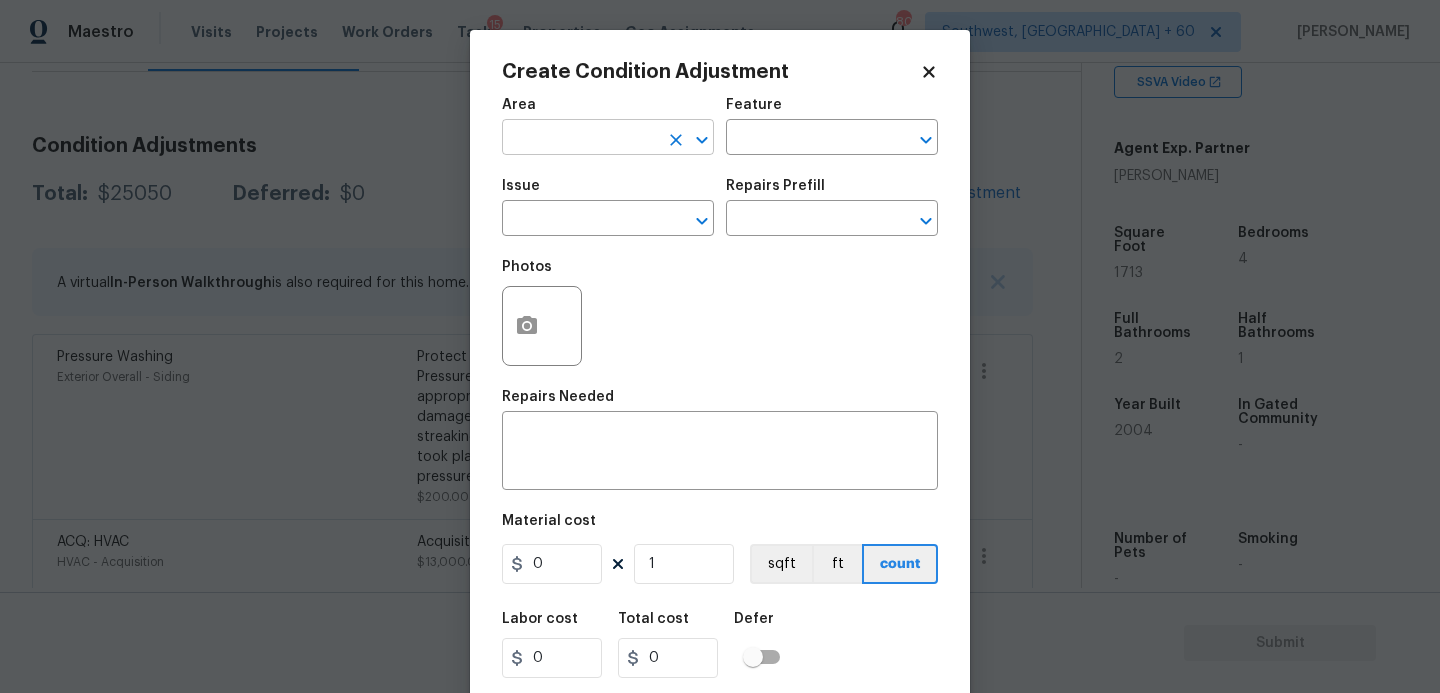 click at bounding box center [580, 139] 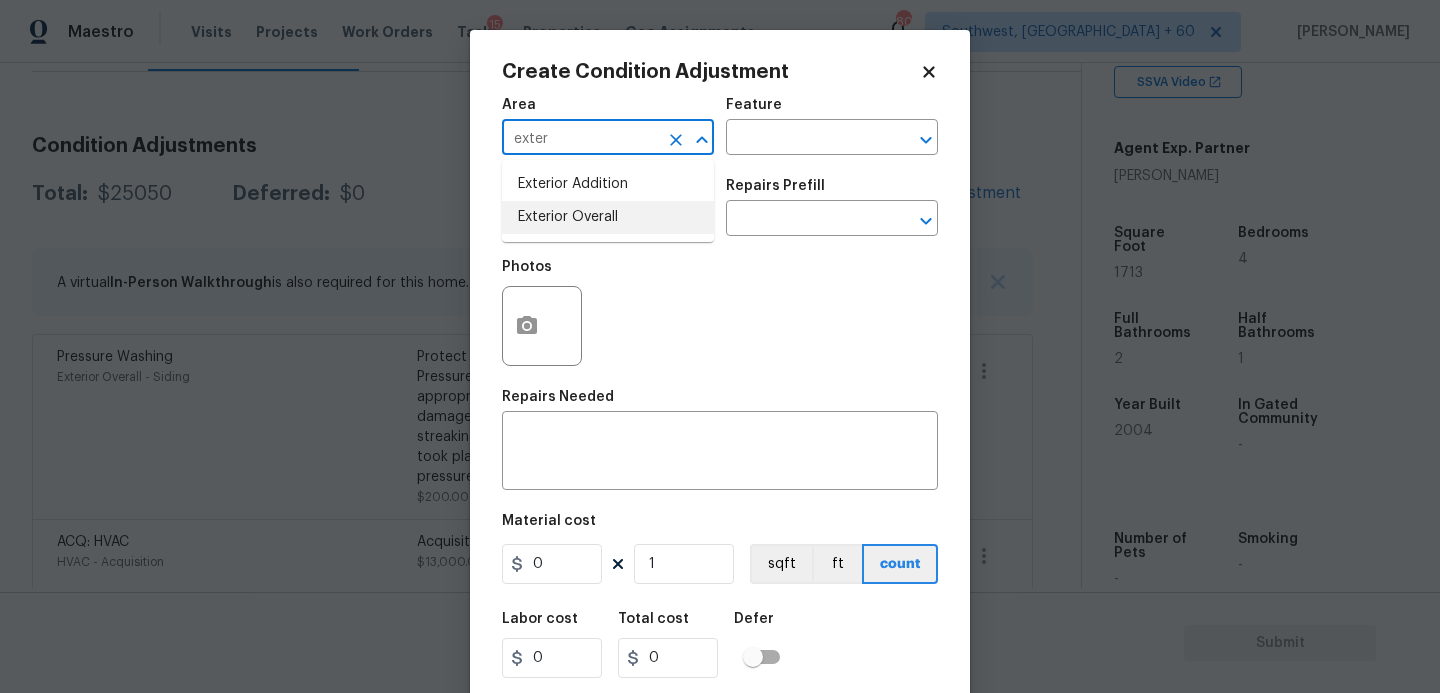 click on "Exterior Overall" at bounding box center [608, 217] 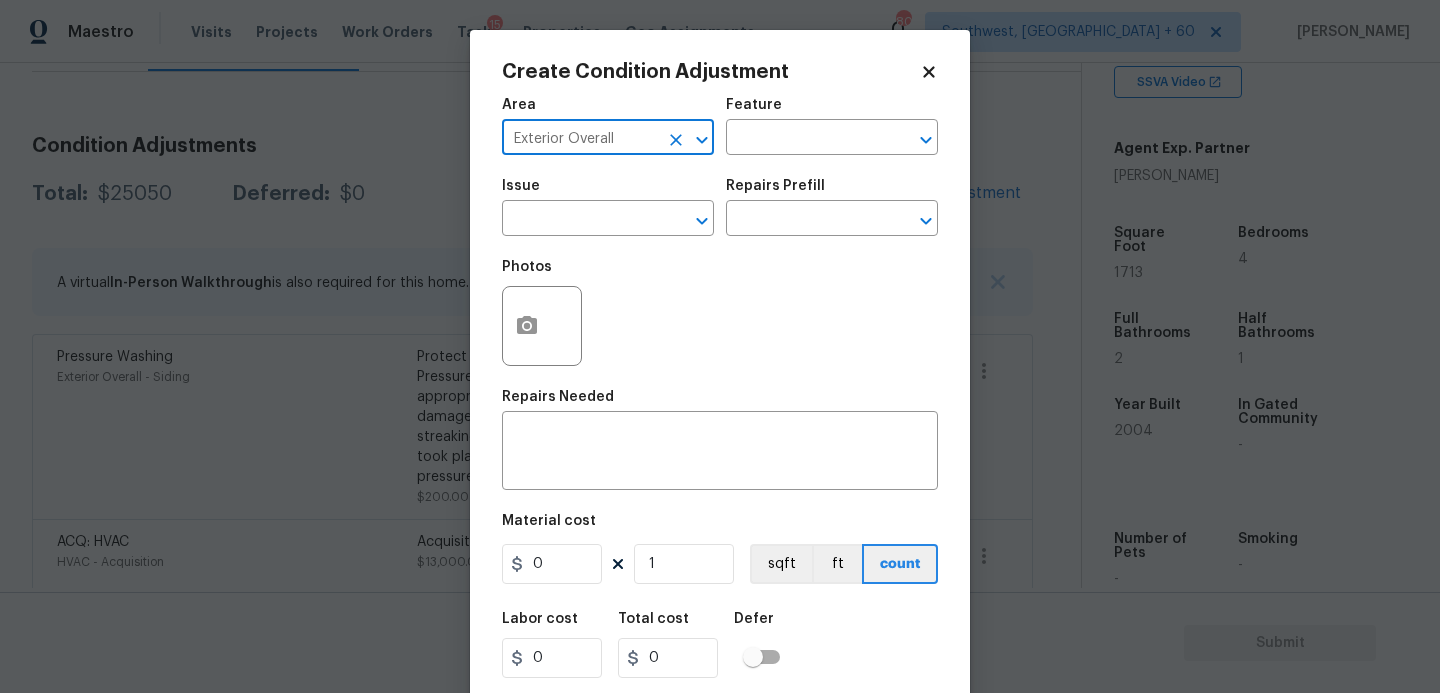 type on "Exterior Overall" 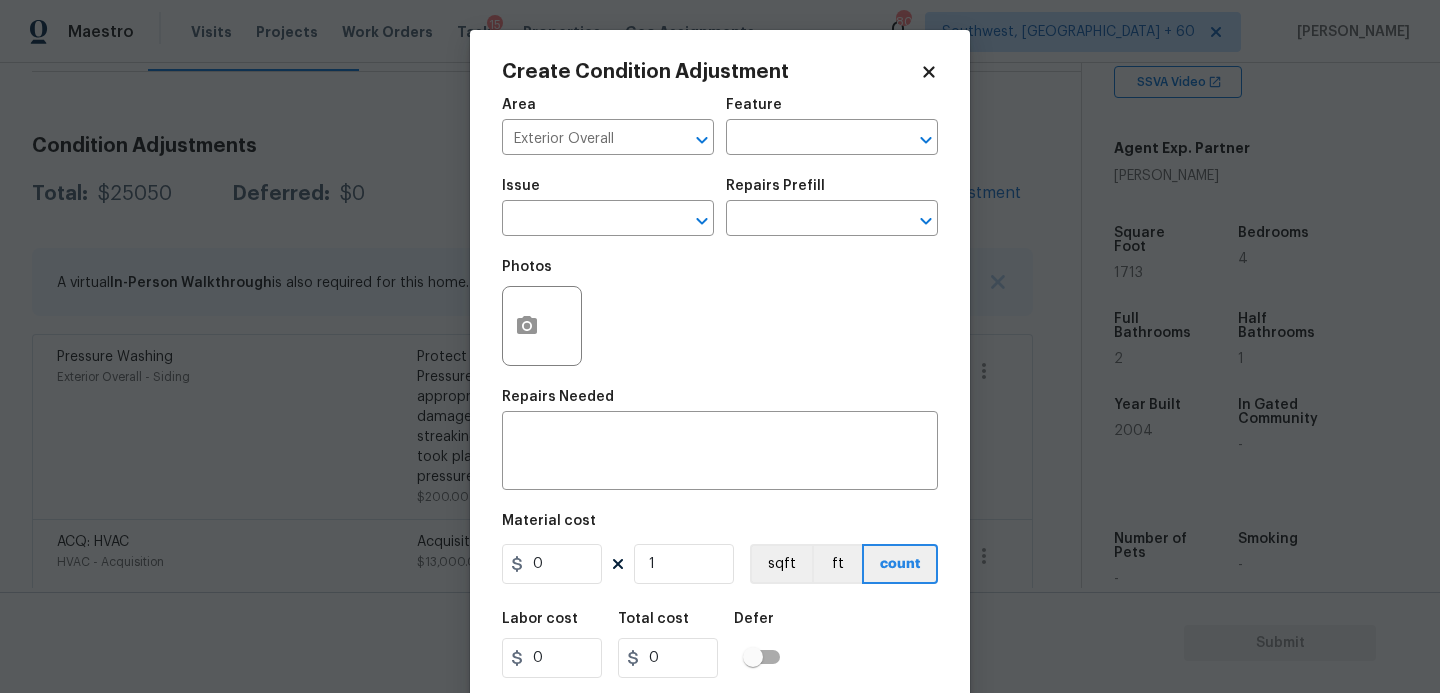 click on "Area Exterior Overall ​ Feature ​" at bounding box center (720, 126) 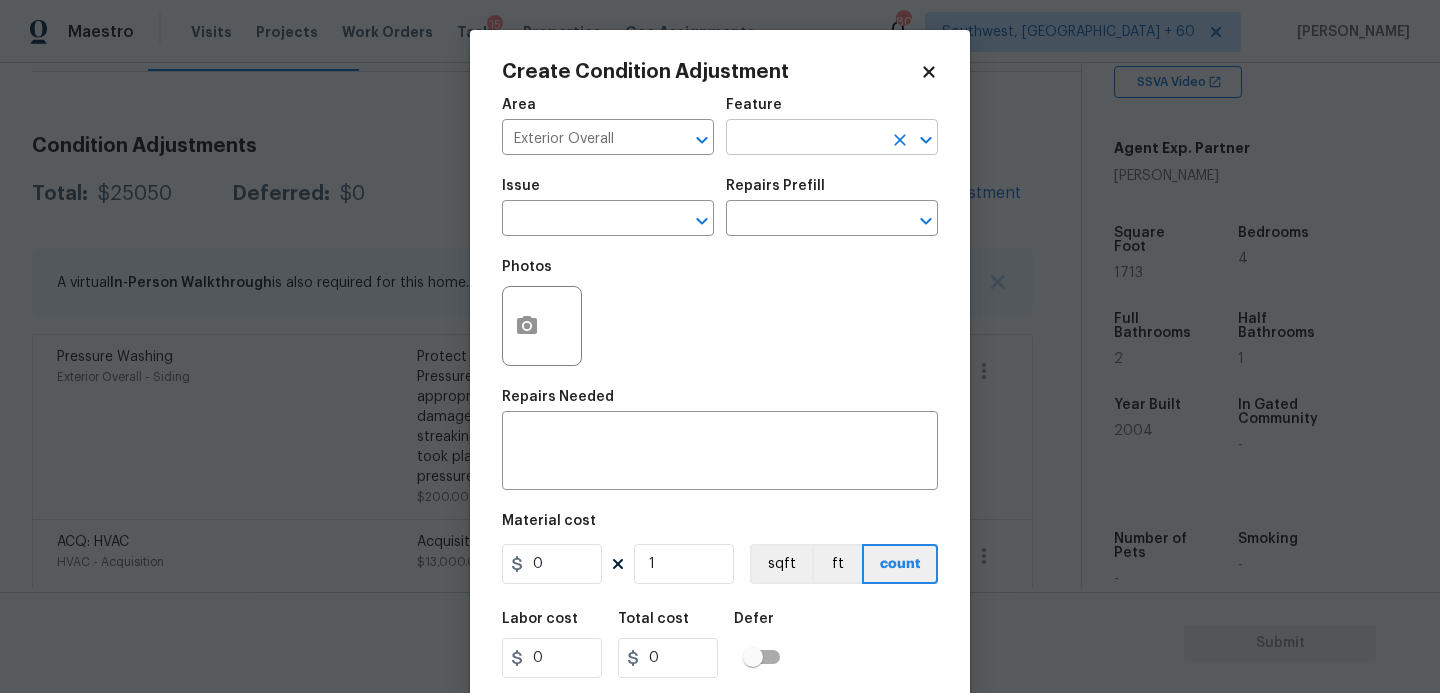 click at bounding box center [804, 139] 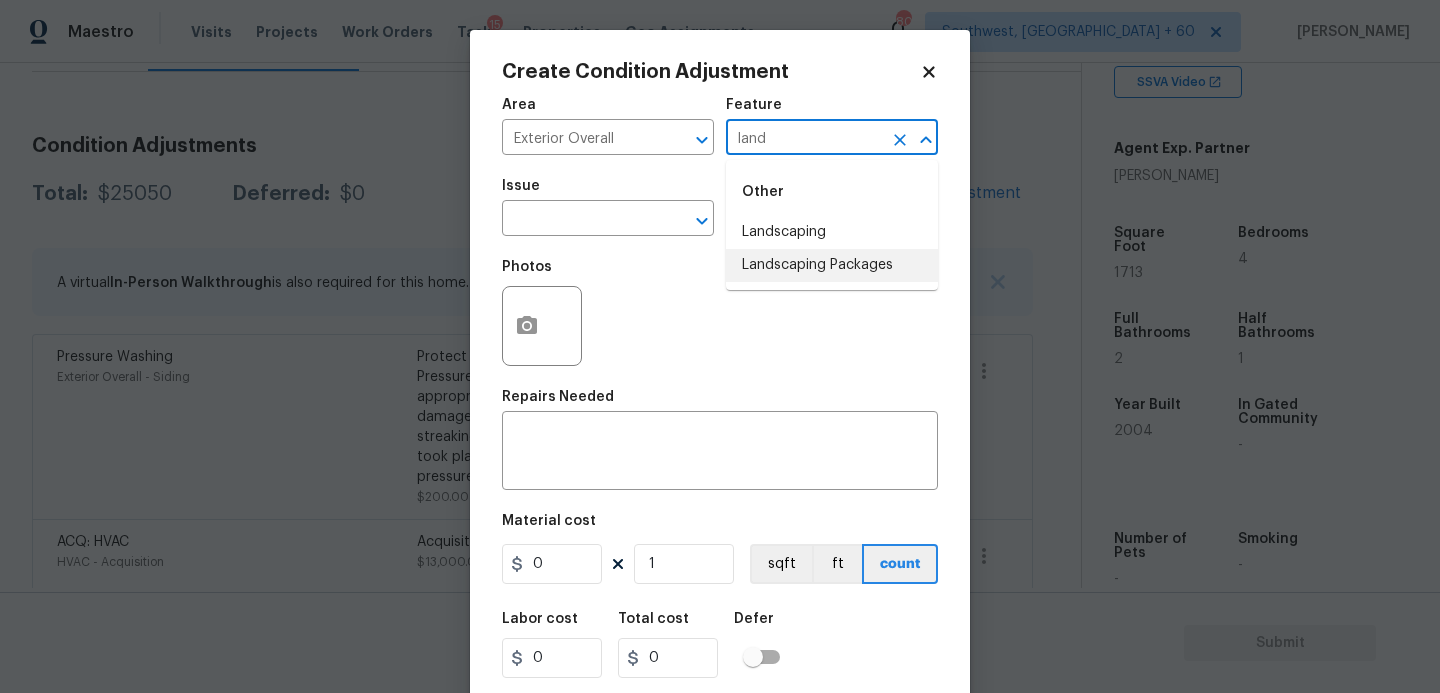 click on "Landscaping Packages" at bounding box center [832, 265] 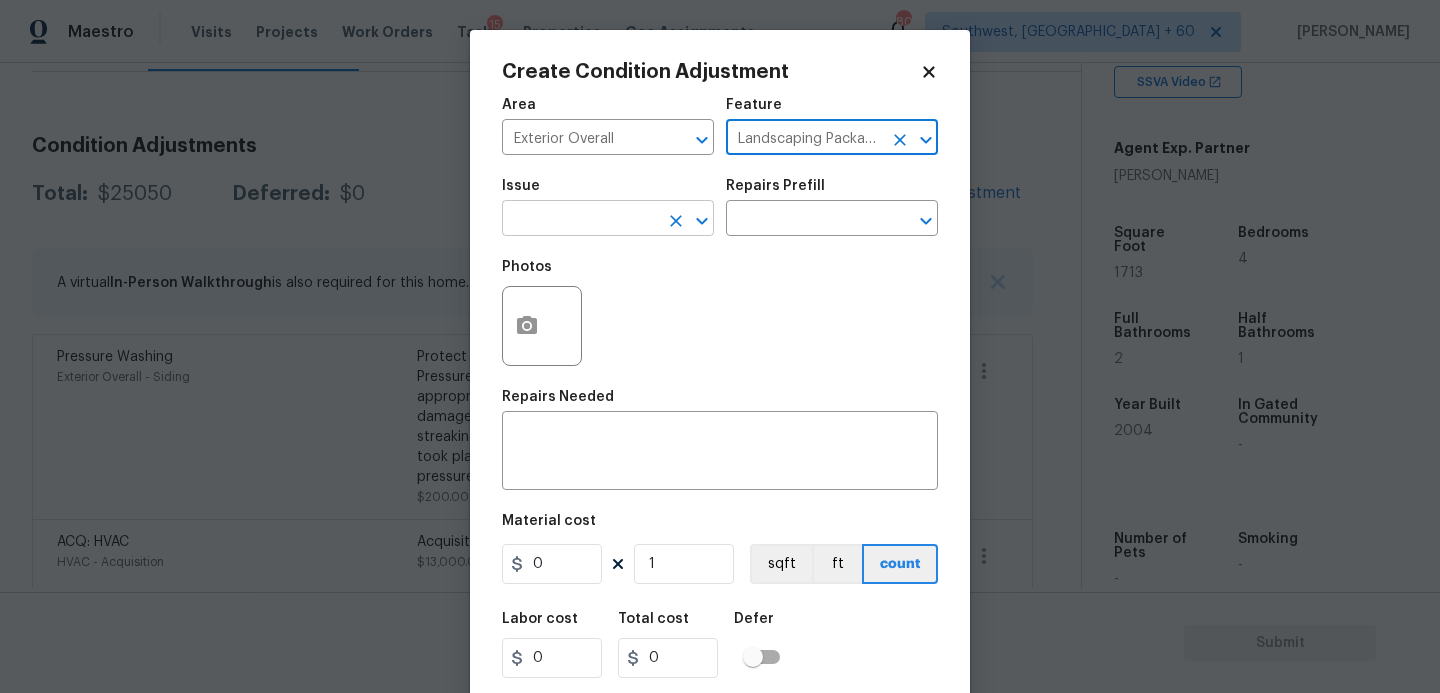type on "Landscaping Packages" 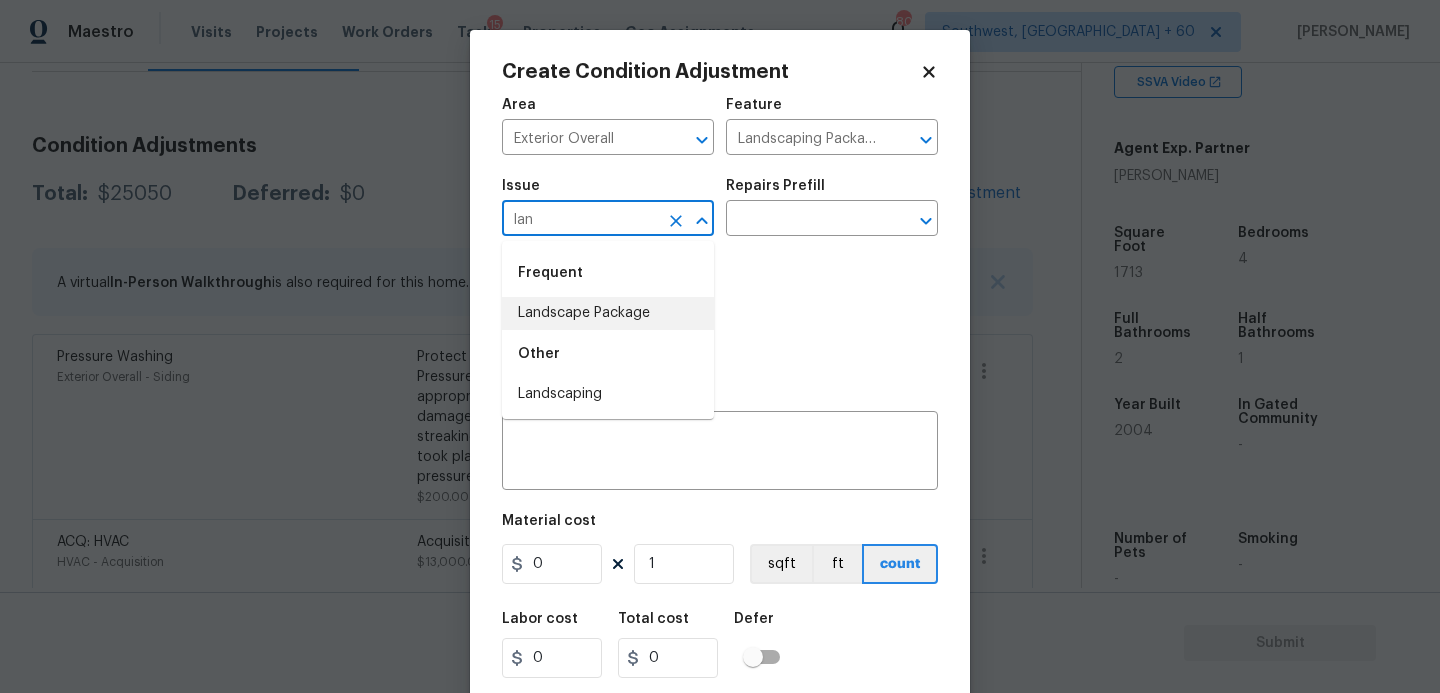 click on "Landscape Package" at bounding box center [608, 313] 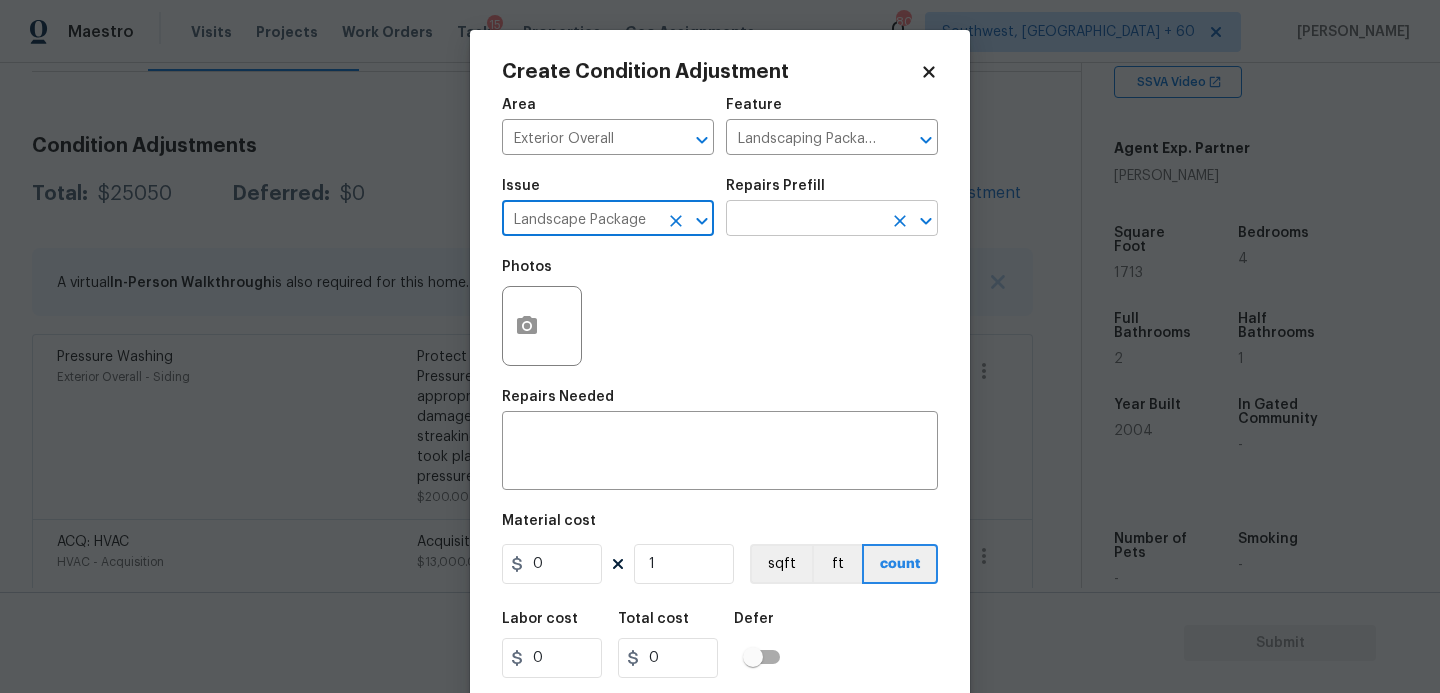 type on "Landscape Package" 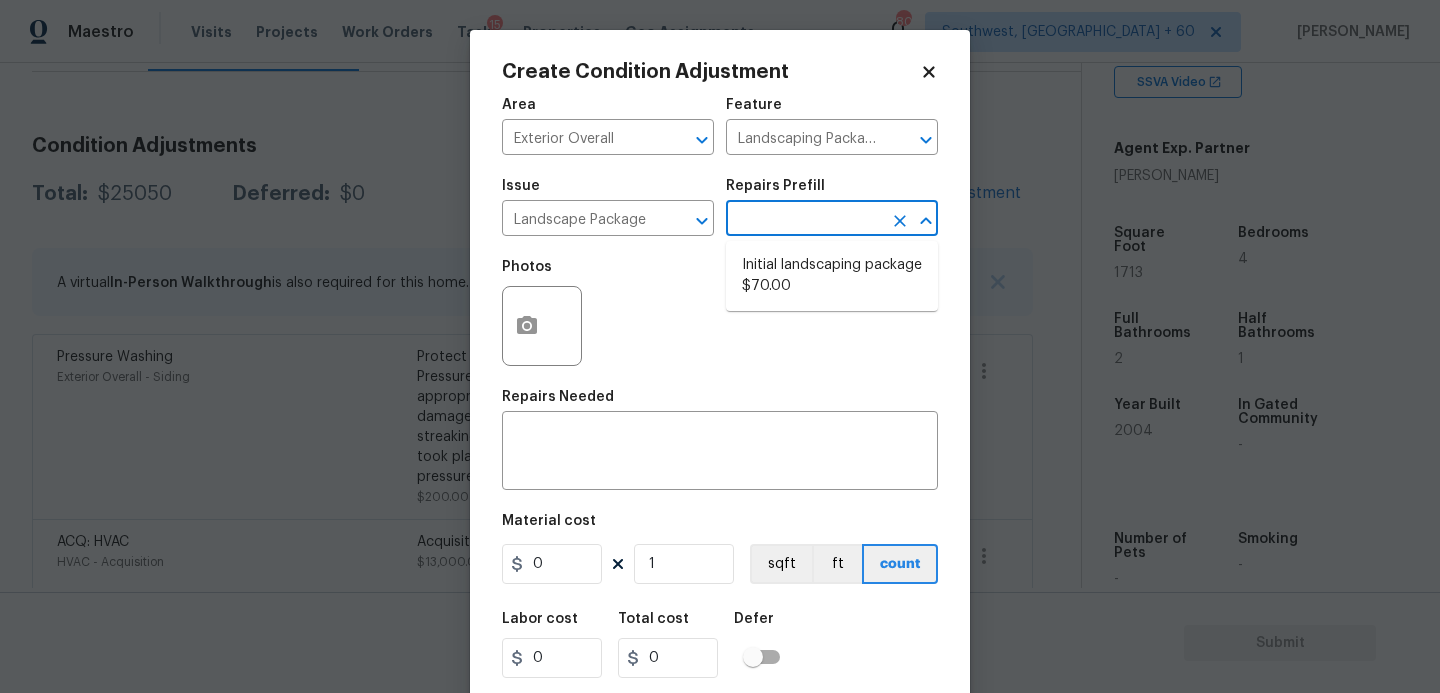 click at bounding box center (804, 220) 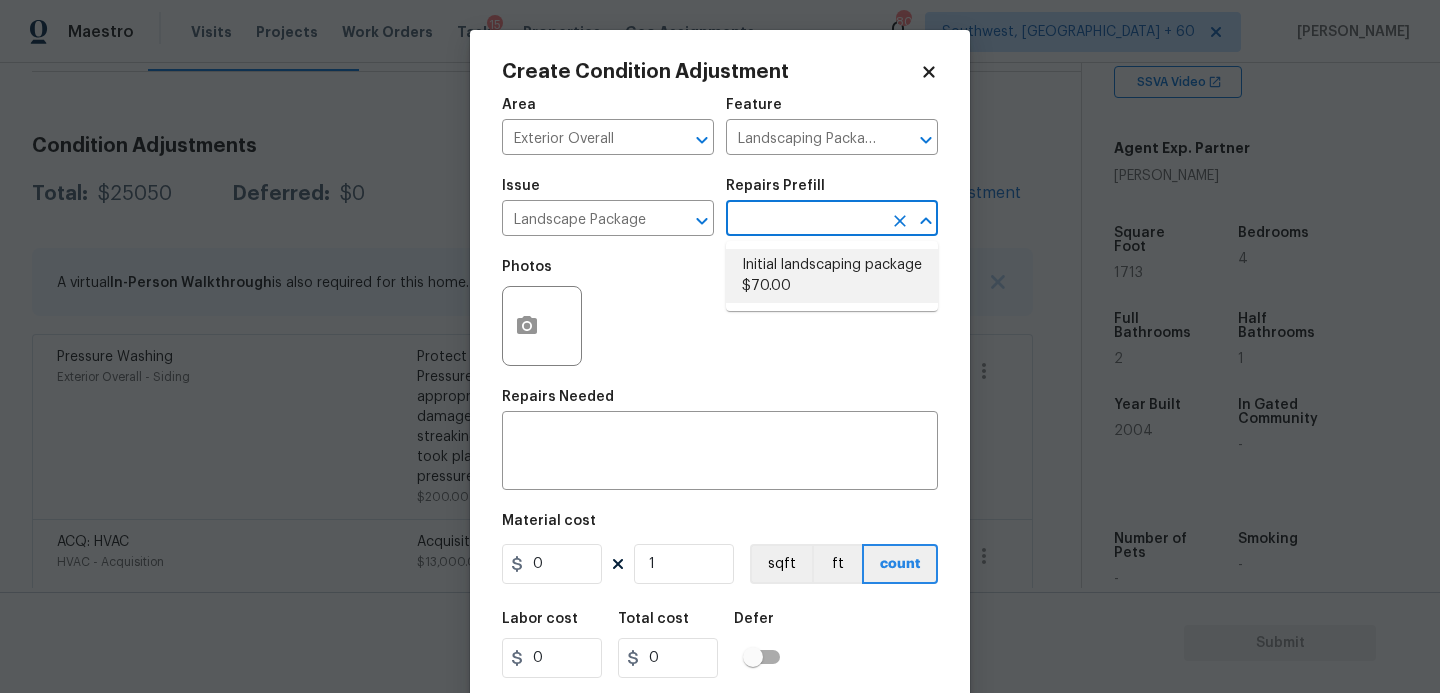 click on "Initial landscaping package $70.00" at bounding box center (832, 276) 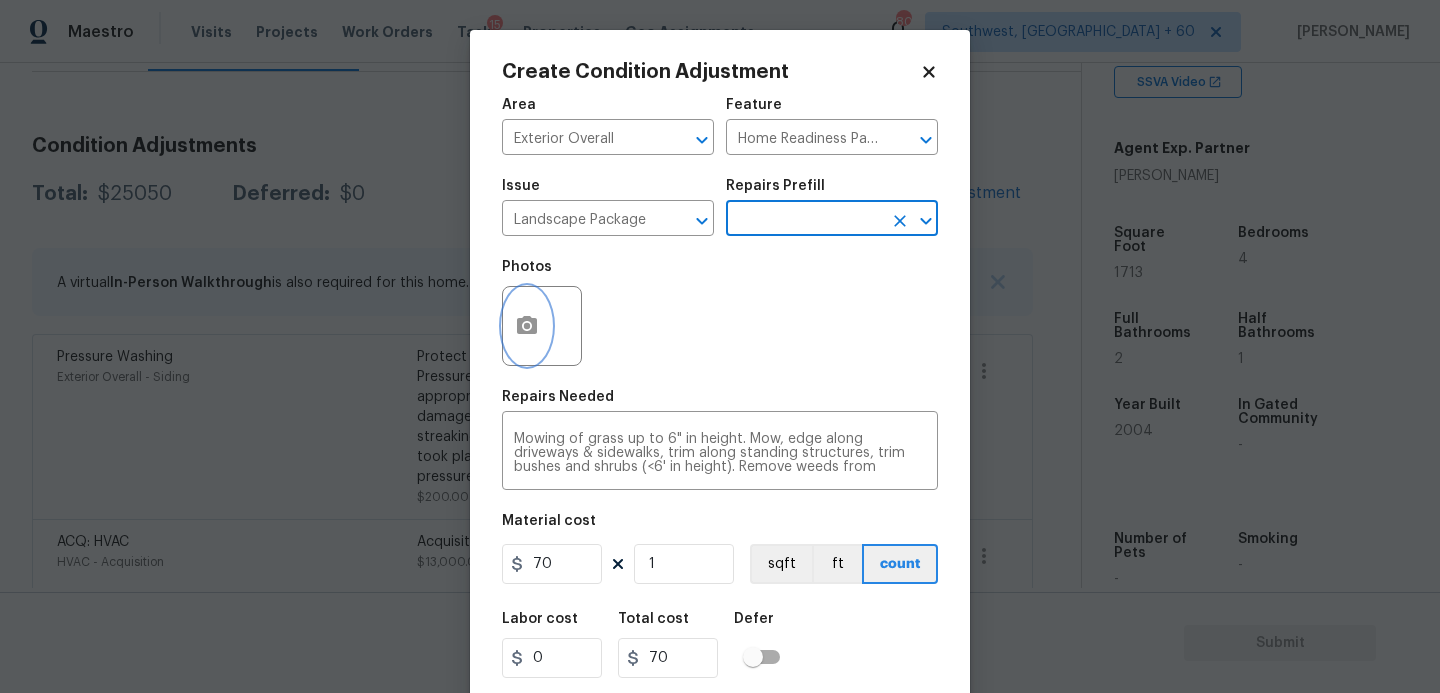click at bounding box center (527, 326) 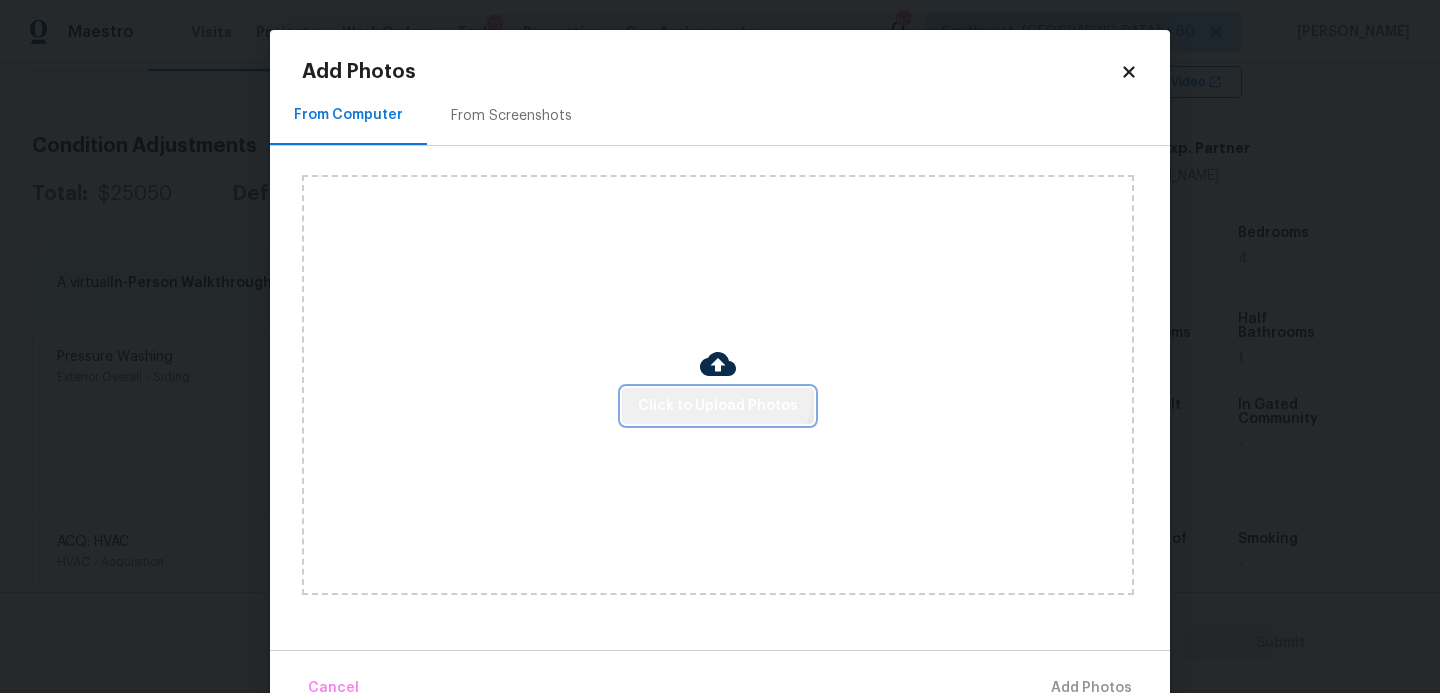 click on "Click to Upload Photos" at bounding box center (718, 406) 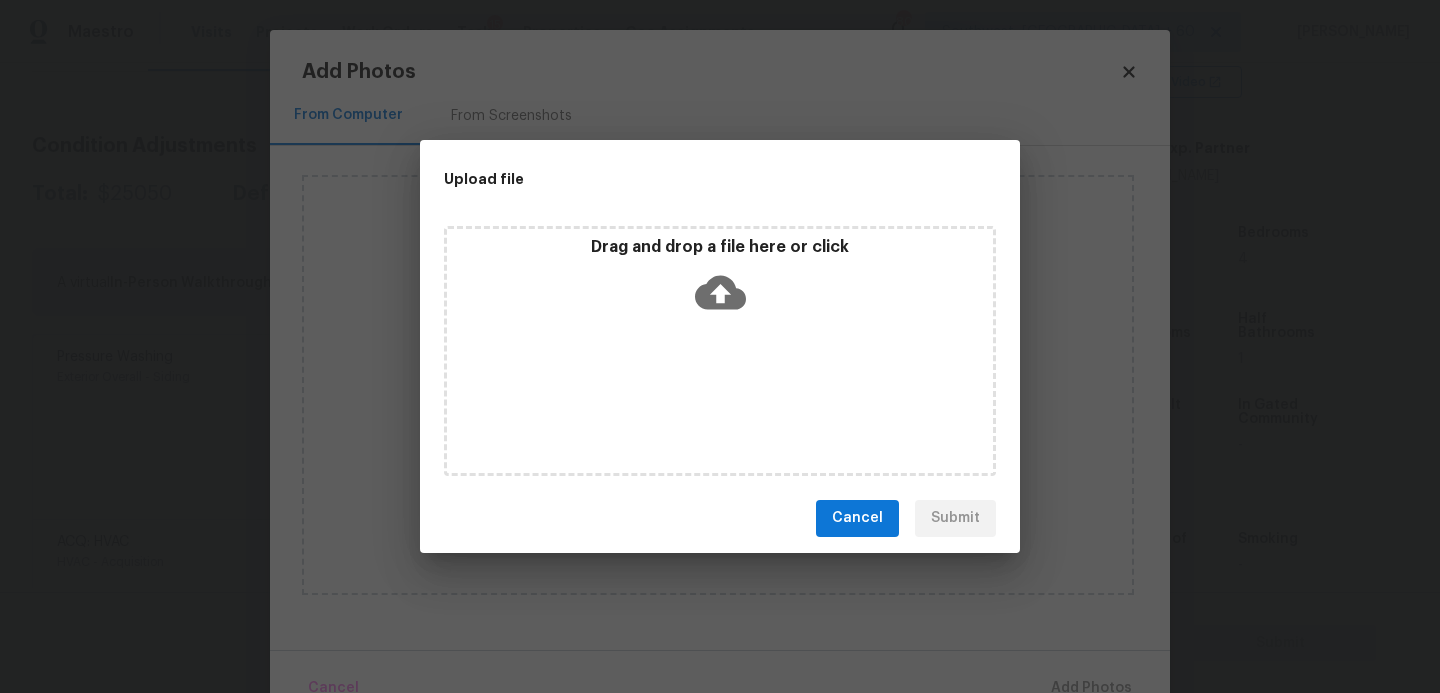 click on "Drag and drop a file here or click" at bounding box center (720, 351) 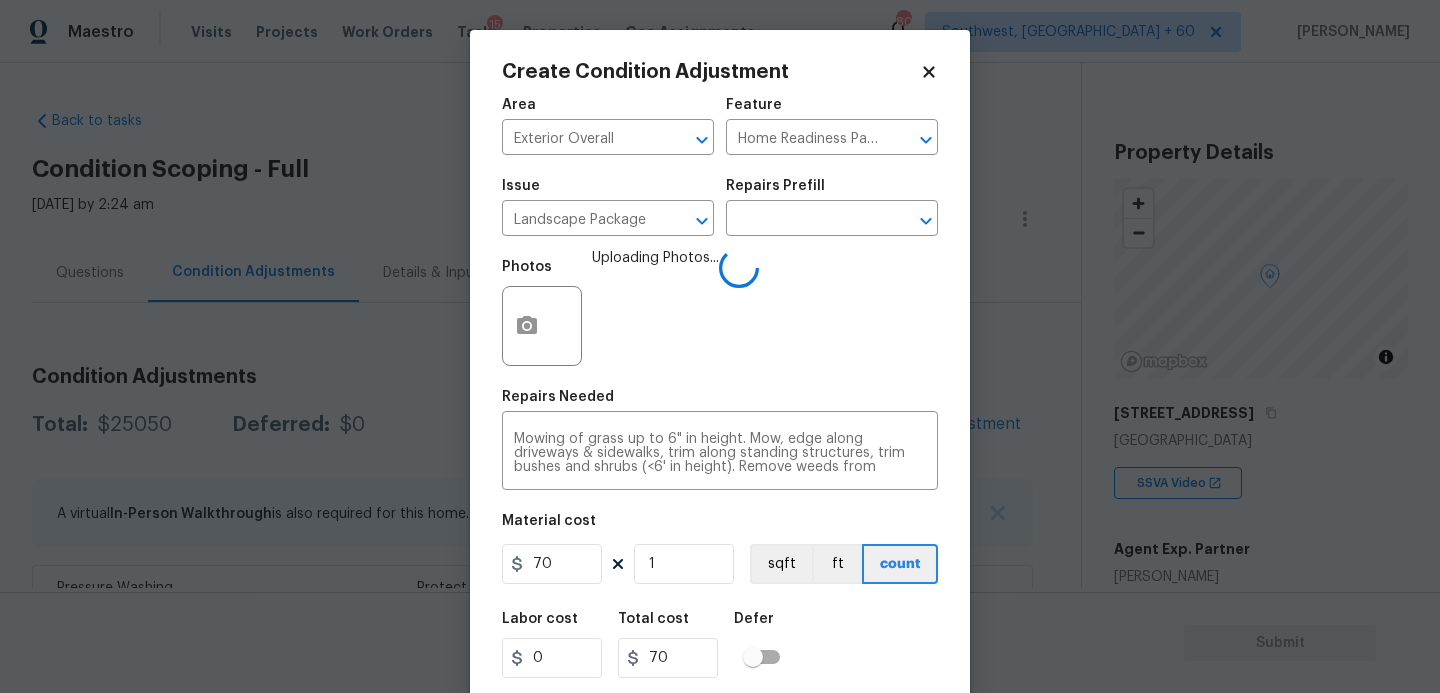 scroll, scrollTop: 0, scrollLeft: 0, axis: both 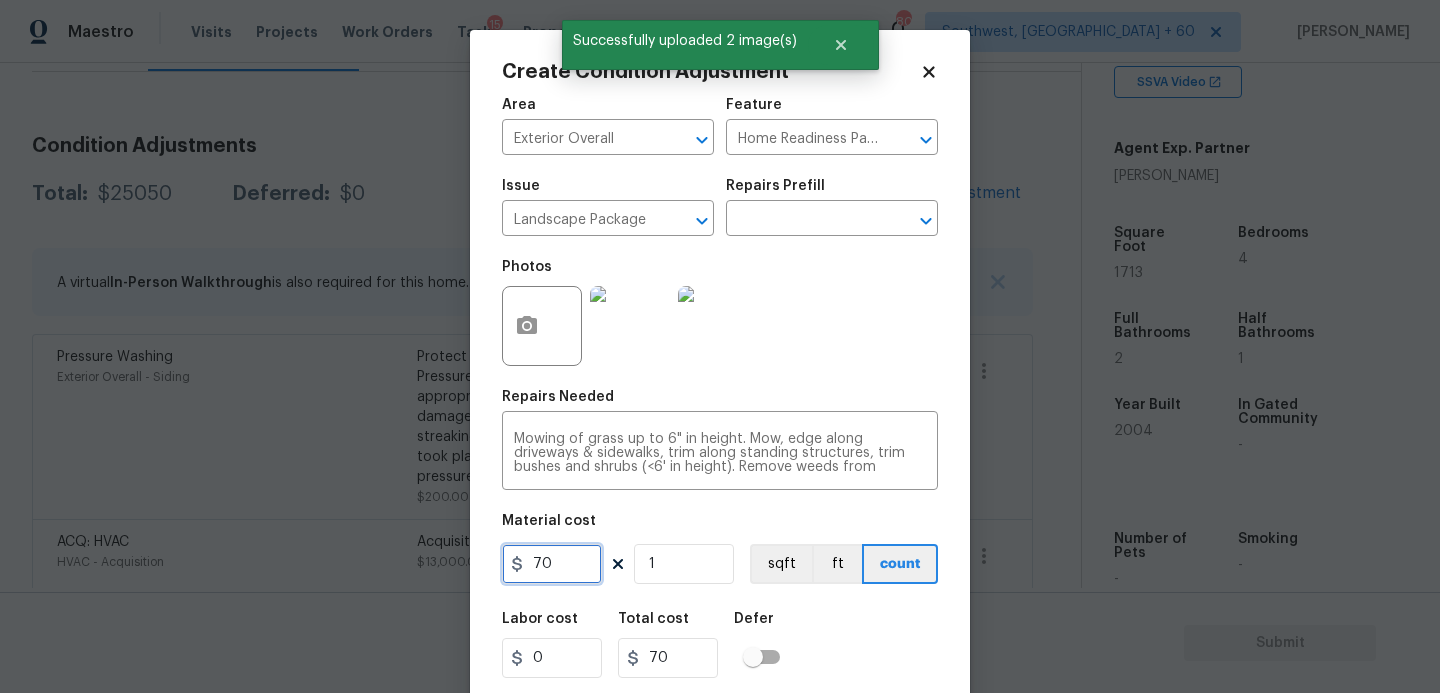 drag, startPoint x: 565, startPoint y: 568, endPoint x: 378, endPoint y: 568, distance: 187 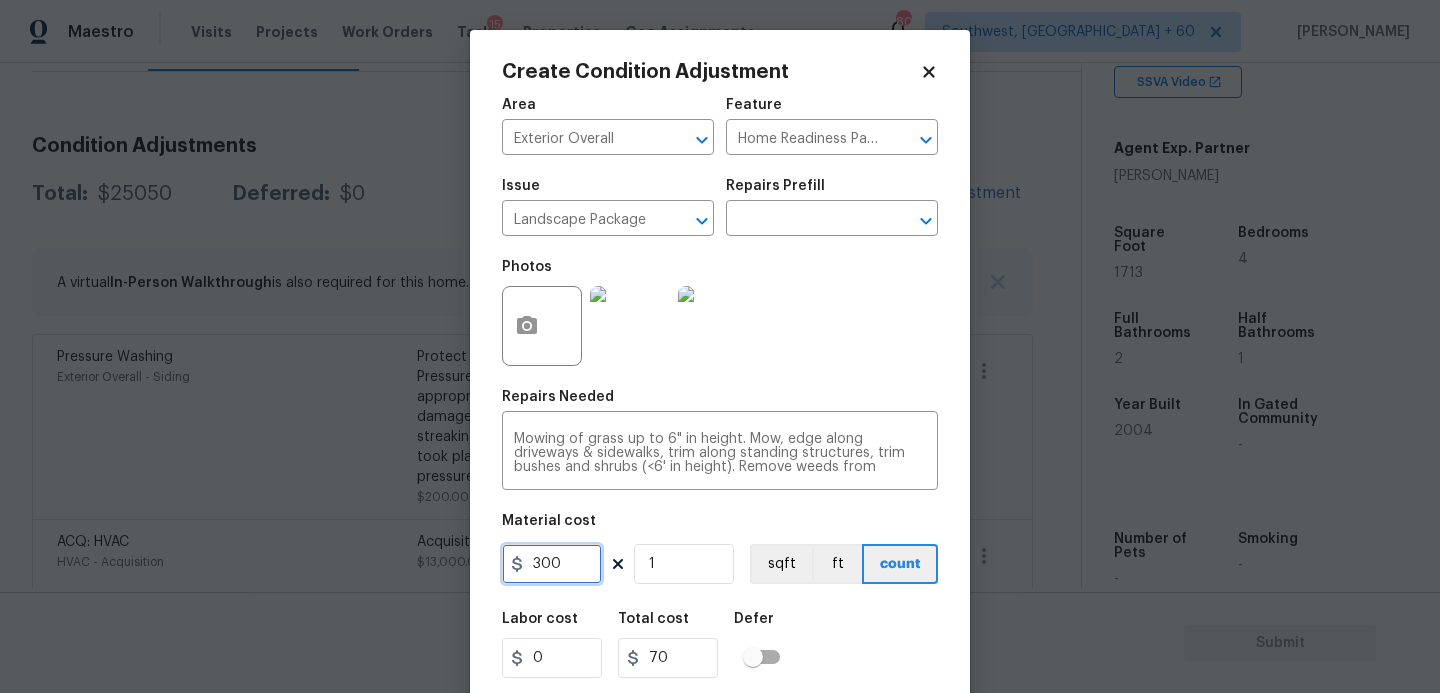 type on "300" 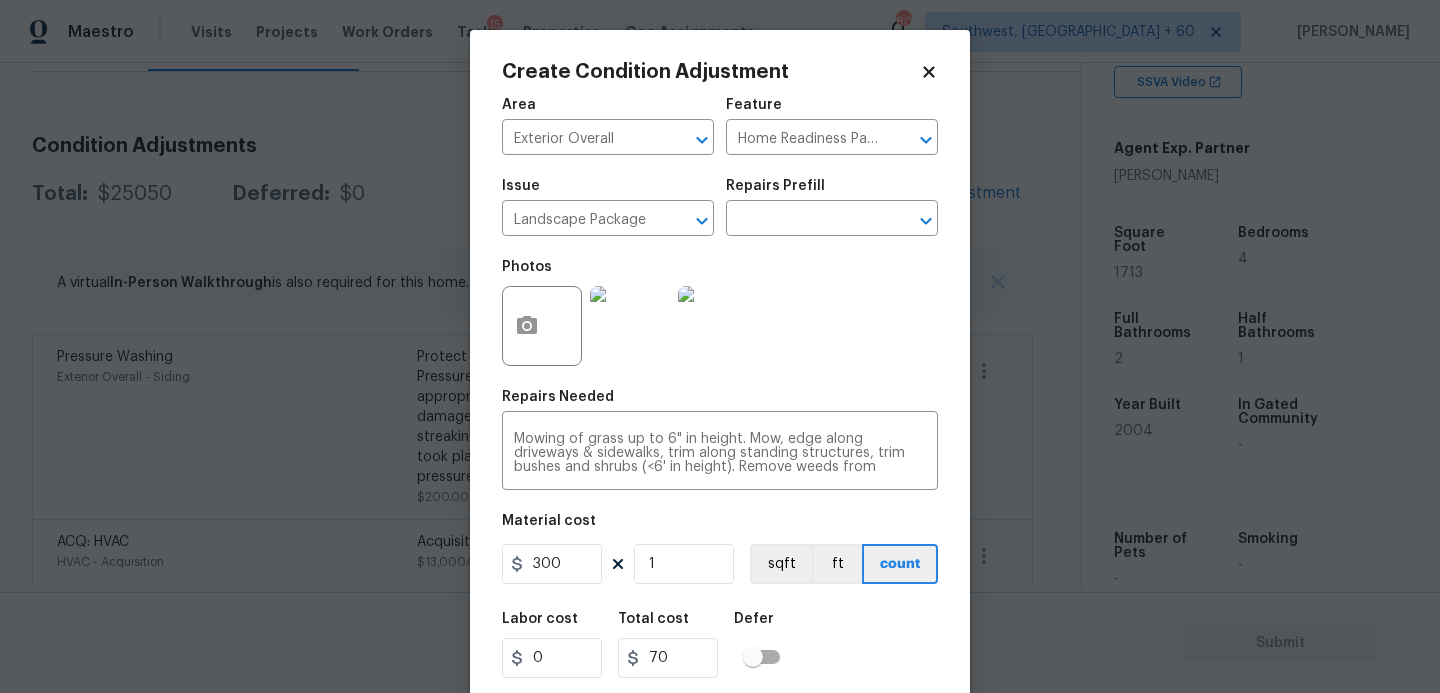type on "300" 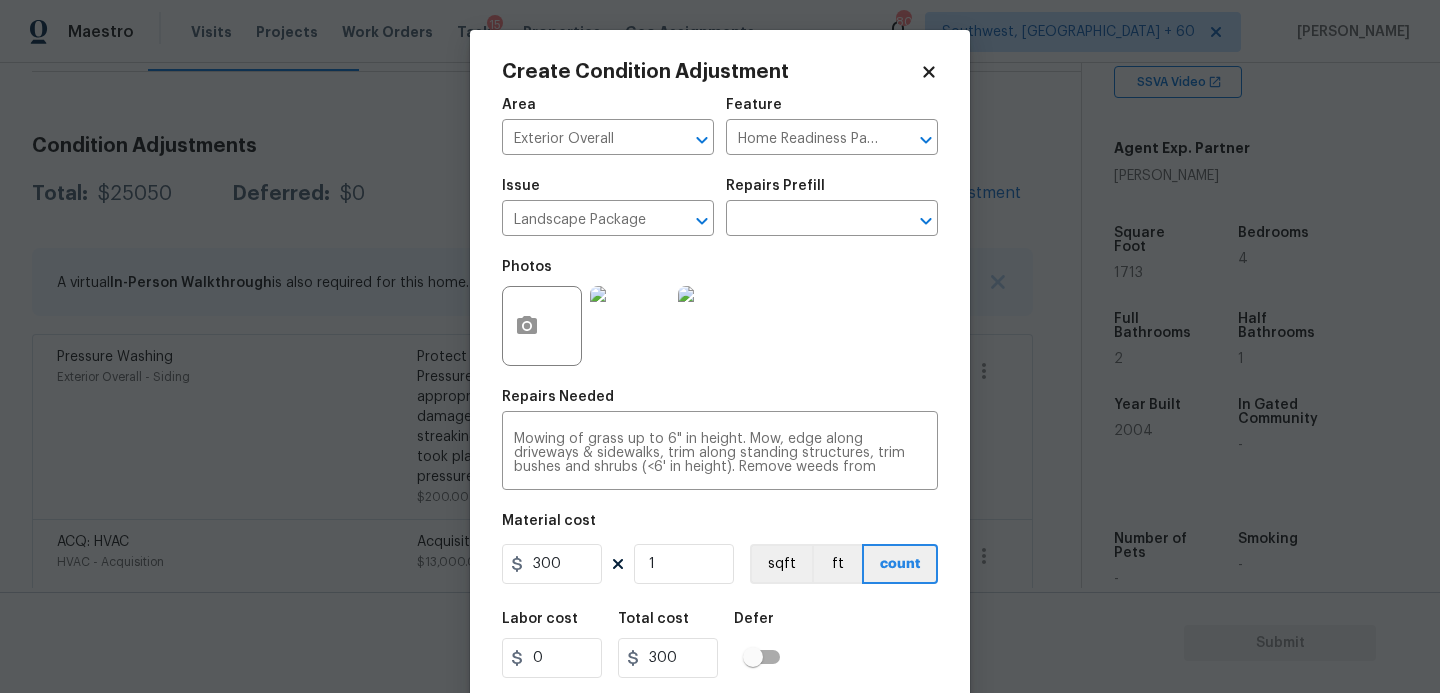 click on "Labor cost 0 Total cost 300 Defer" at bounding box center [720, 645] 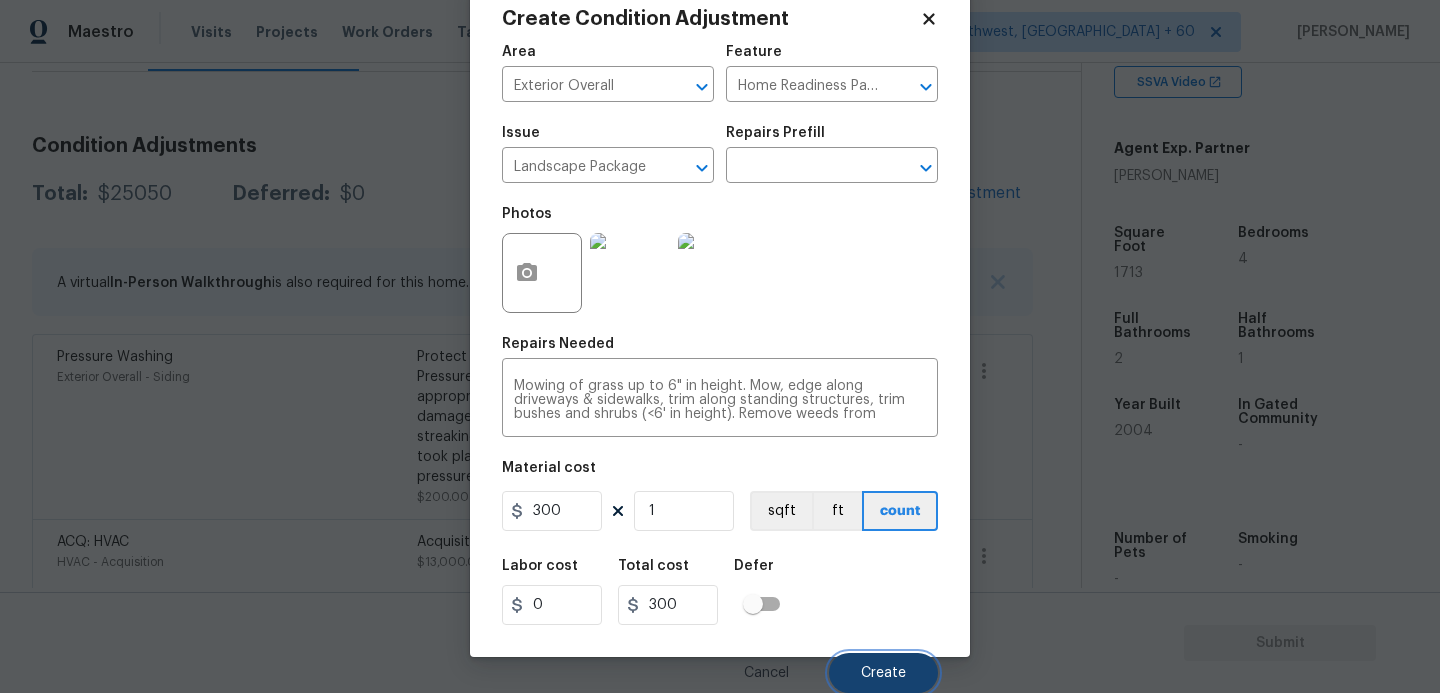 click on "Create" at bounding box center (883, 673) 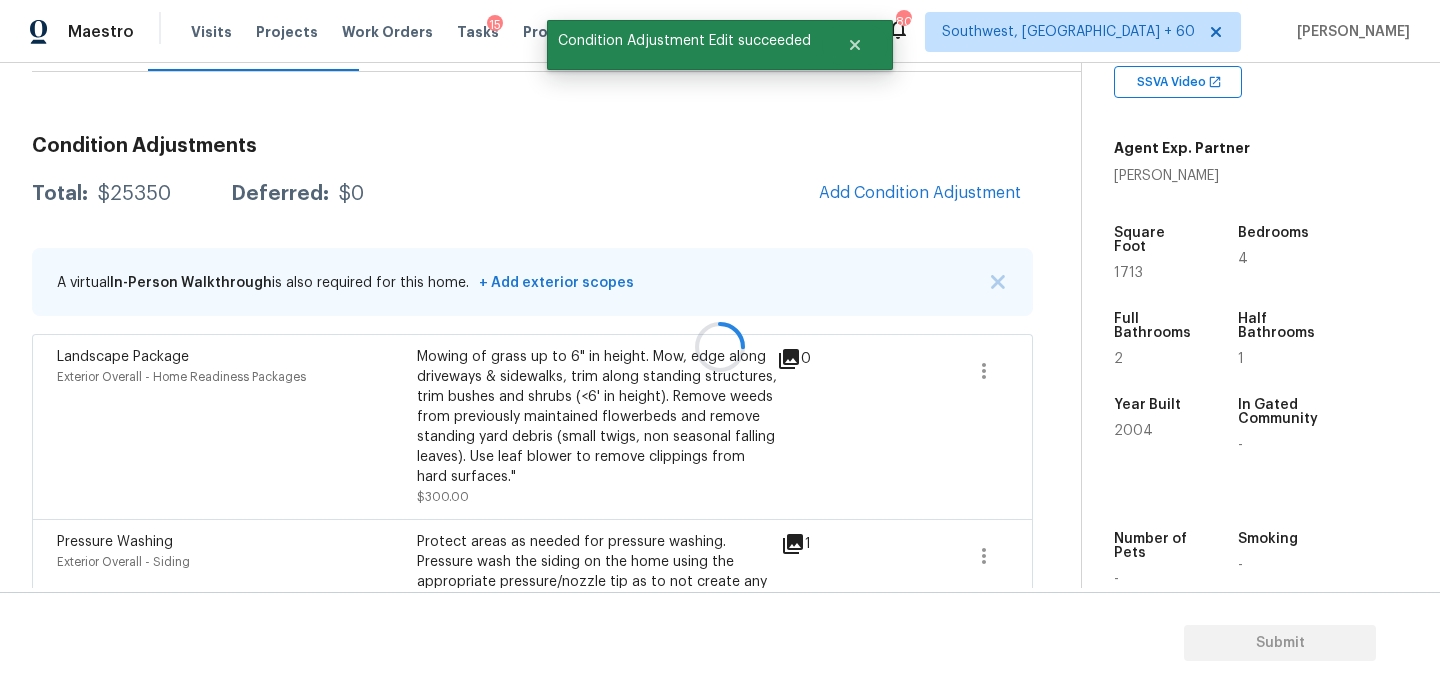 scroll, scrollTop: 47, scrollLeft: 0, axis: vertical 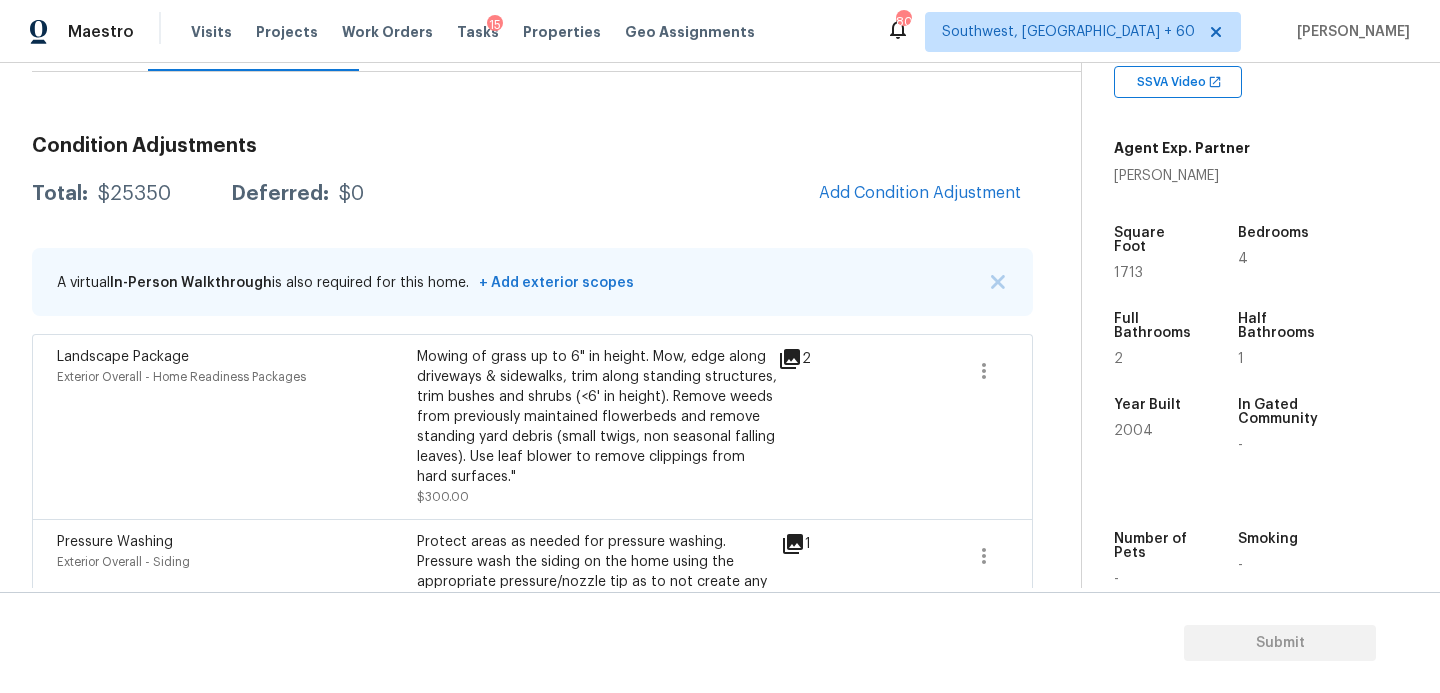 click on "Mowing of grass up to 6" in height. Mow, edge along driveways & sidewalks, trim along standing structures, trim bushes and shrubs (<6' in height). Remove weeds from previously maintained flowerbeds and remove standing yard debris (small twigs, non seasonal falling leaves).  Use leaf blower to remove clippings from hard surfaces."" at bounding box center [597, 417] 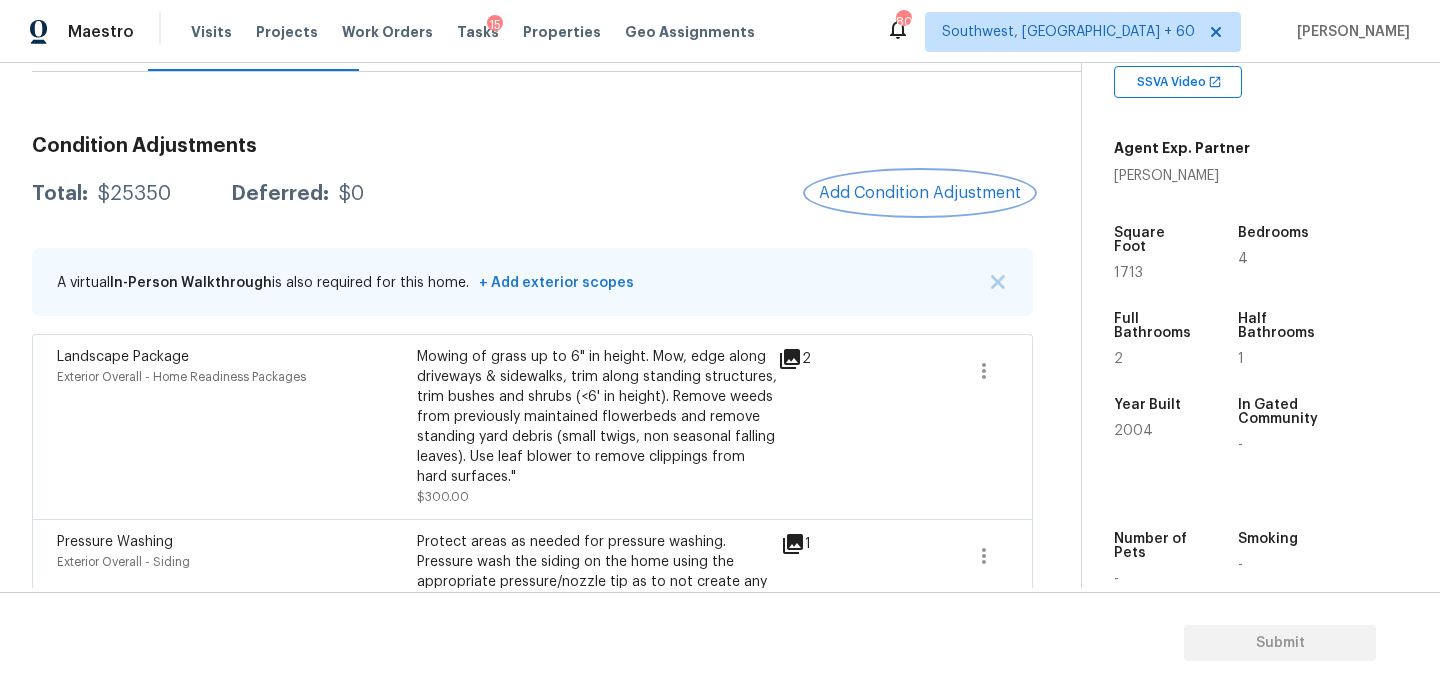 click on "Add Condition Adjustment" at bounding box center (920, 193) 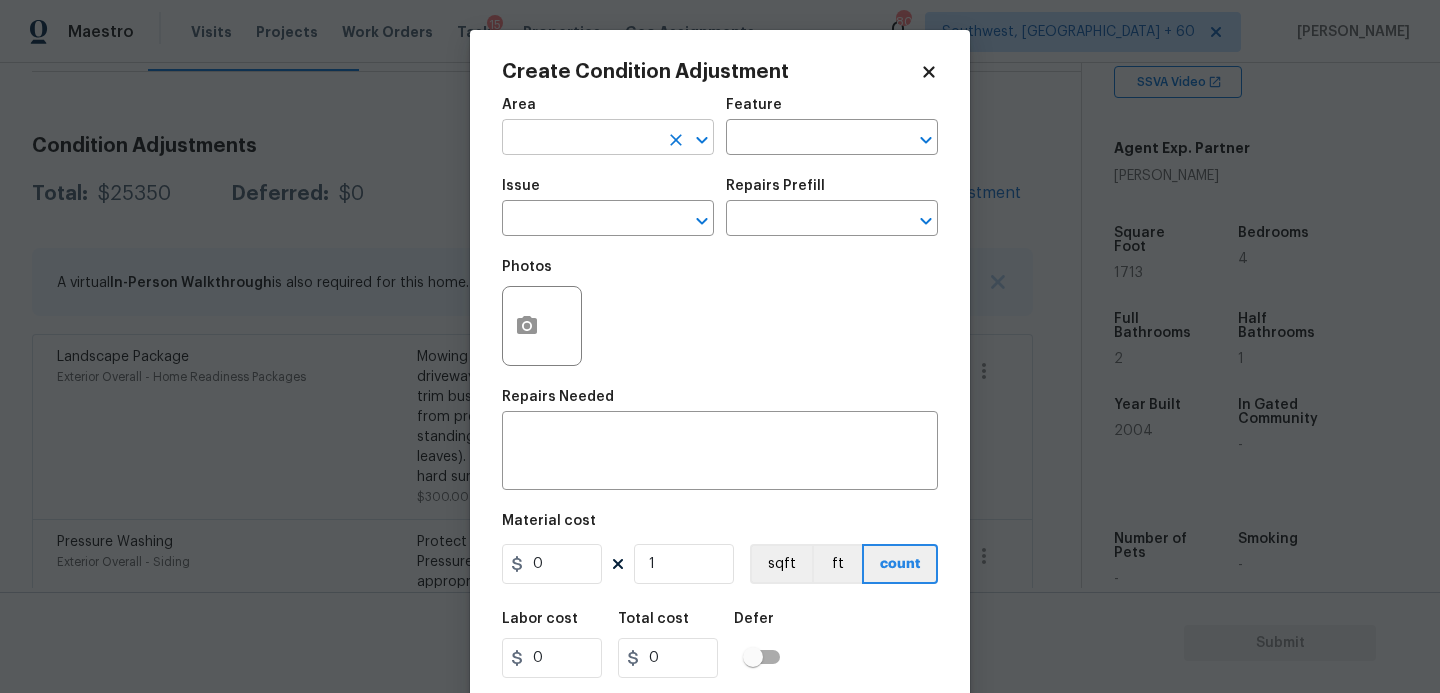 click at bounding box center (580, 139) 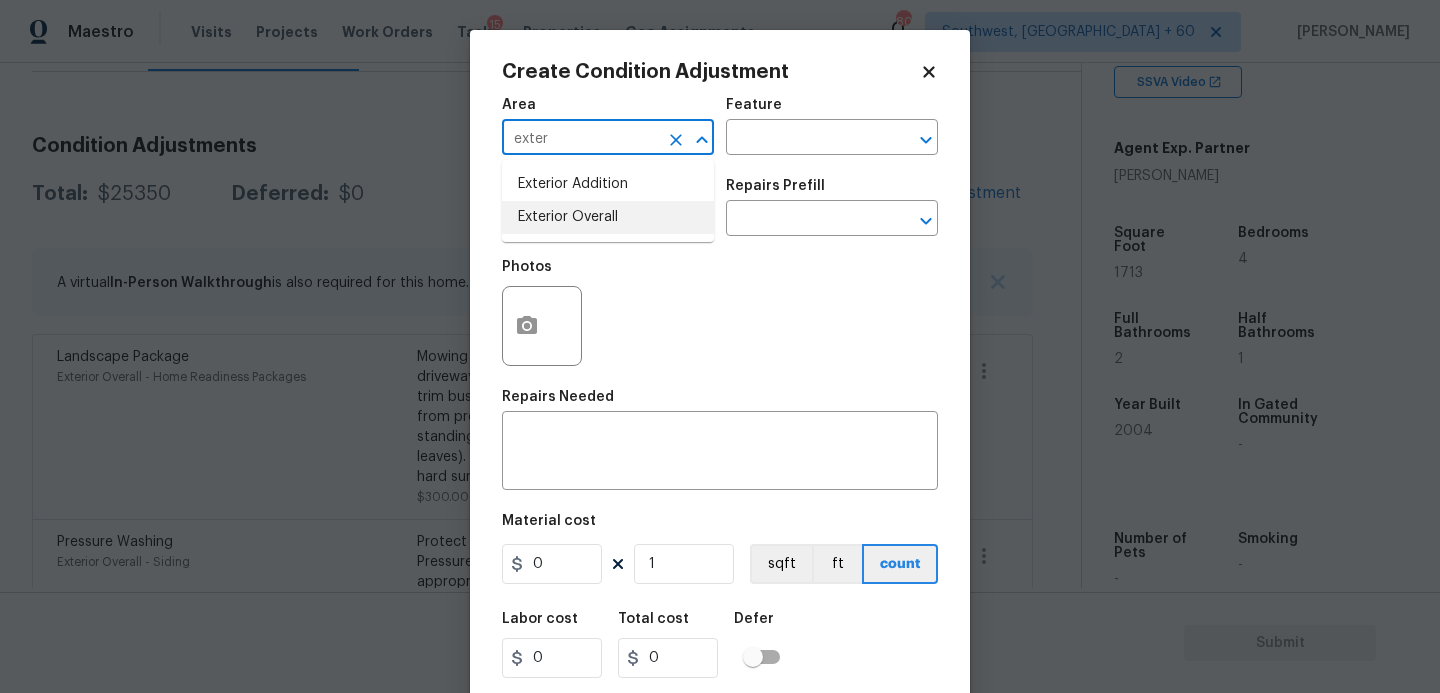 click on "Exterior Overall" at bounding box center (608, 217) 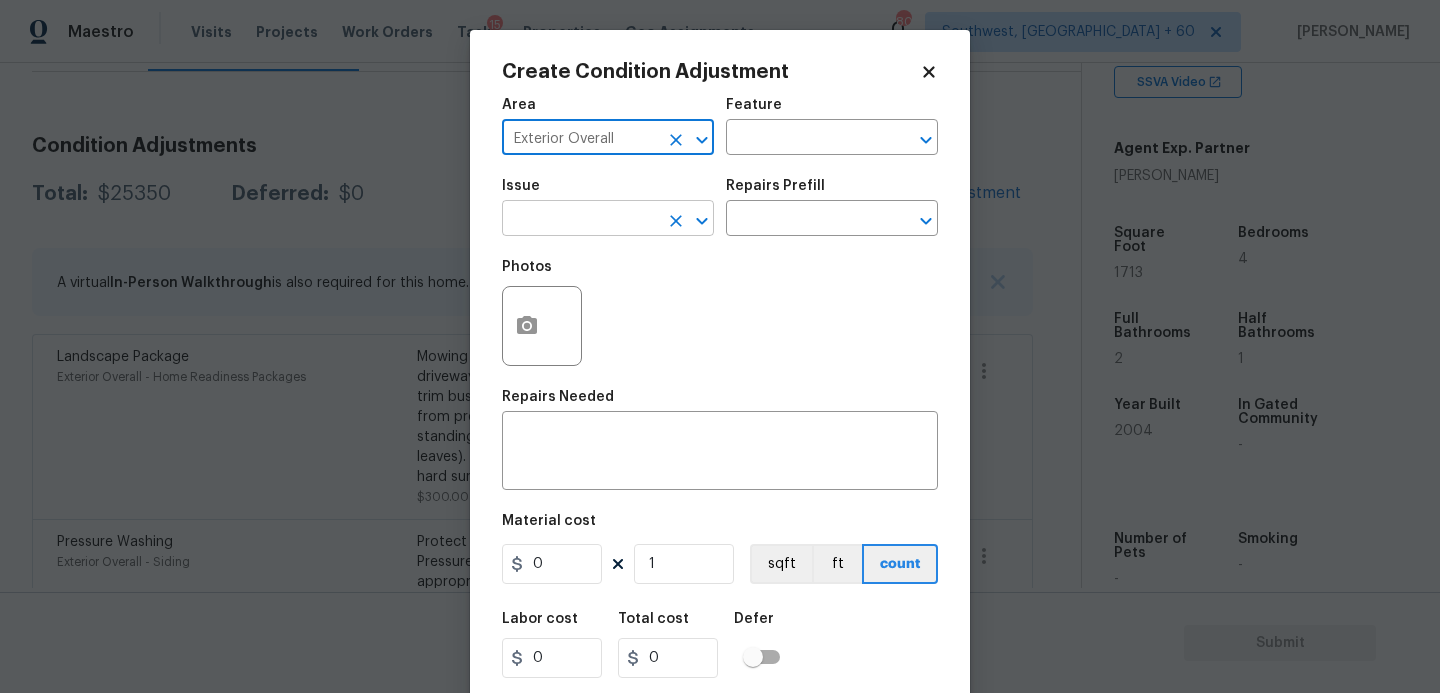 type on "Exterior Overall" 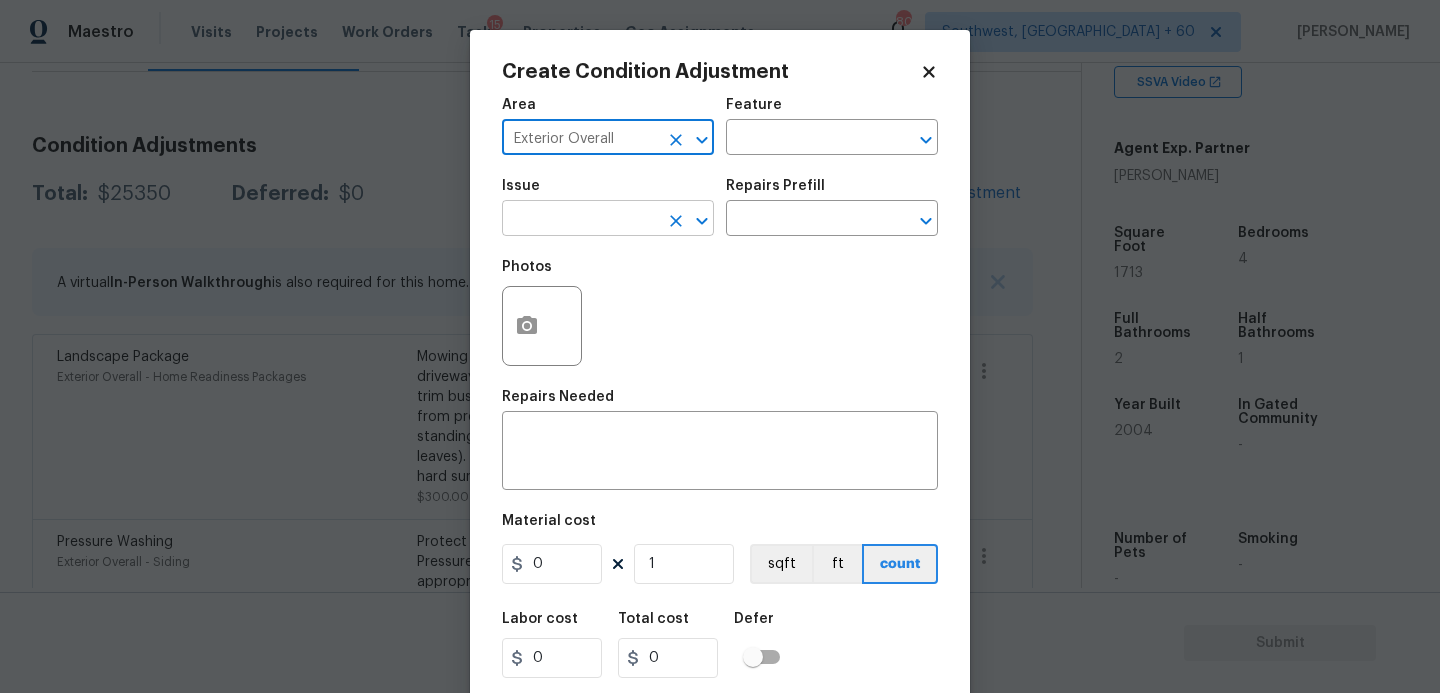 click at bounding box center [580, 220] 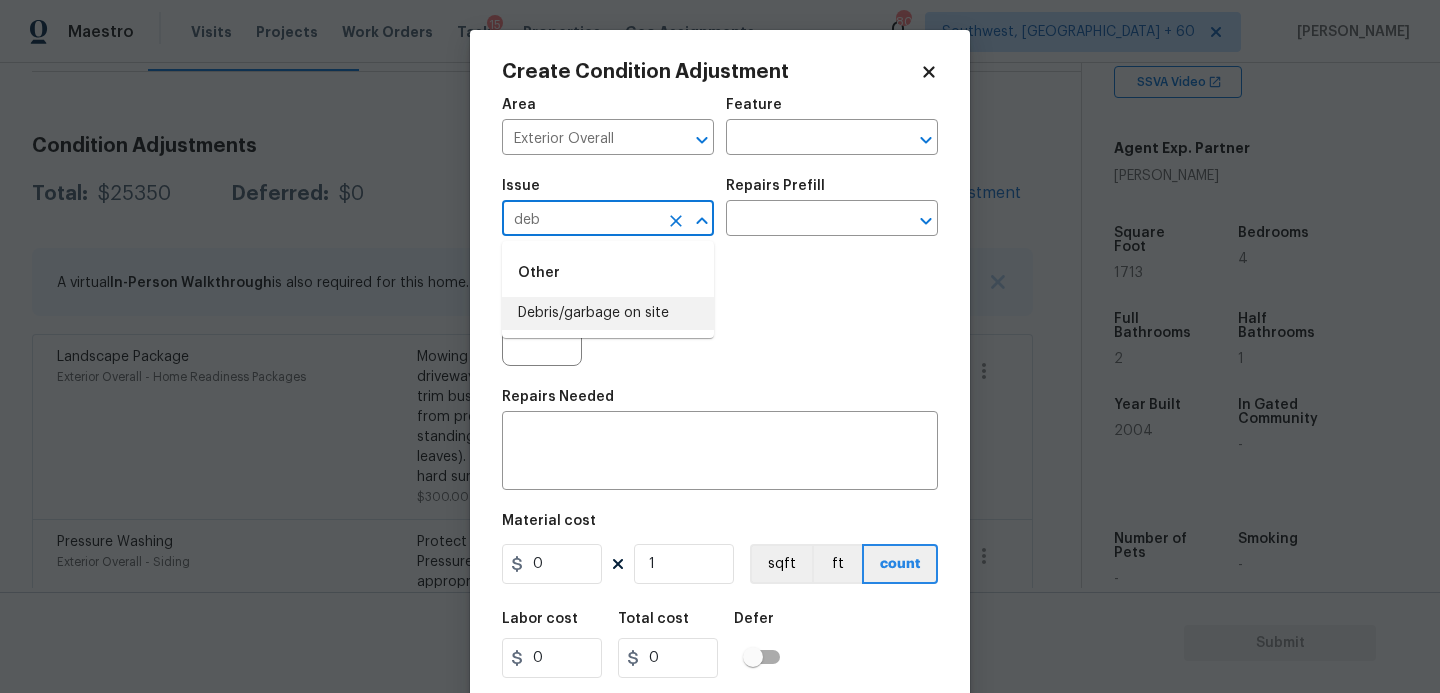 click on "Debris/garbage on site" at bounding box center [608, 313] 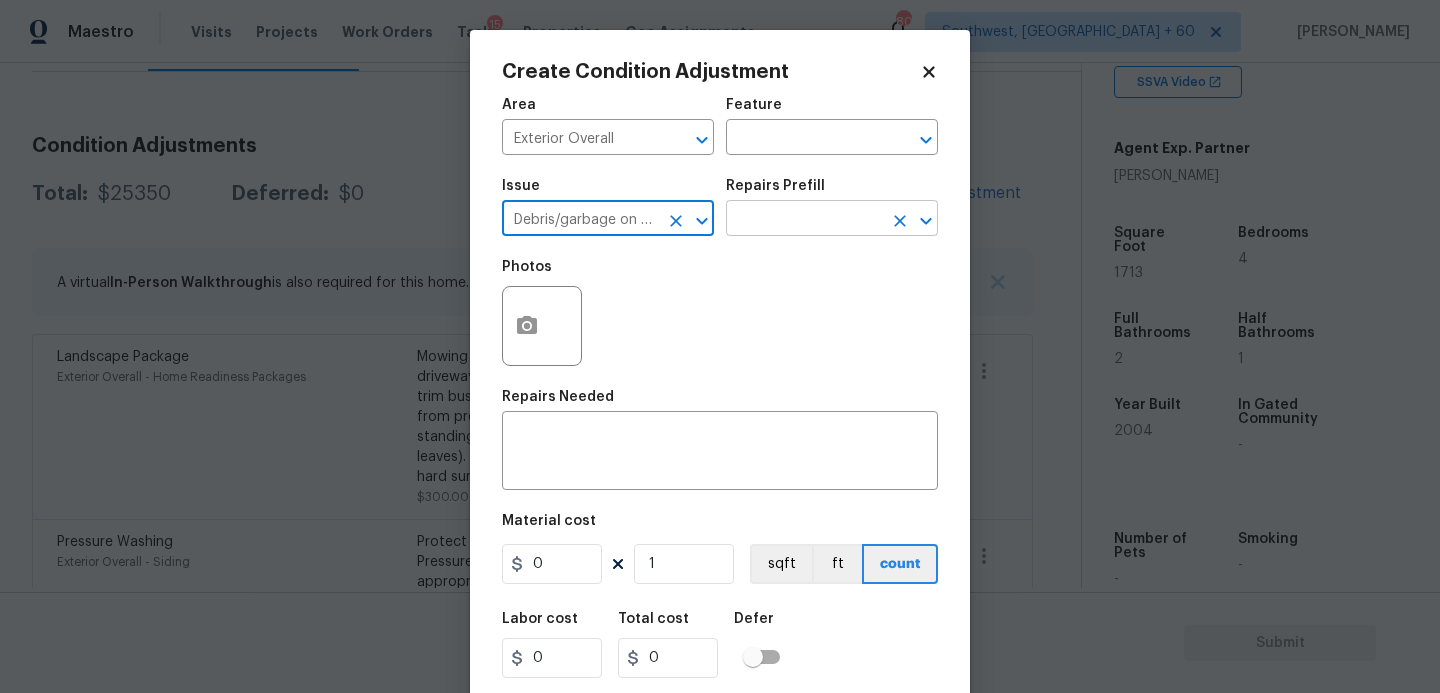 type on "Debris/garbage on site" 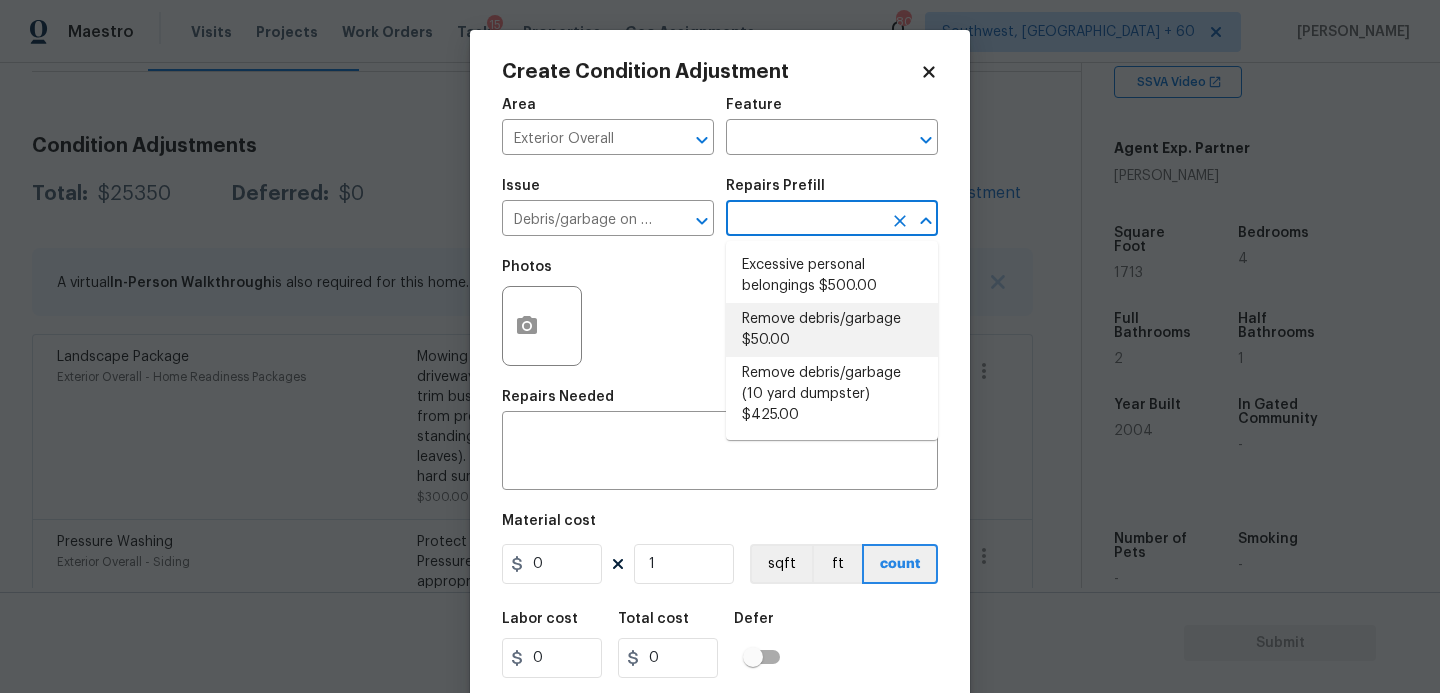 click on "Remove debris/garbage $50.00" at bounding box center (832, 330) 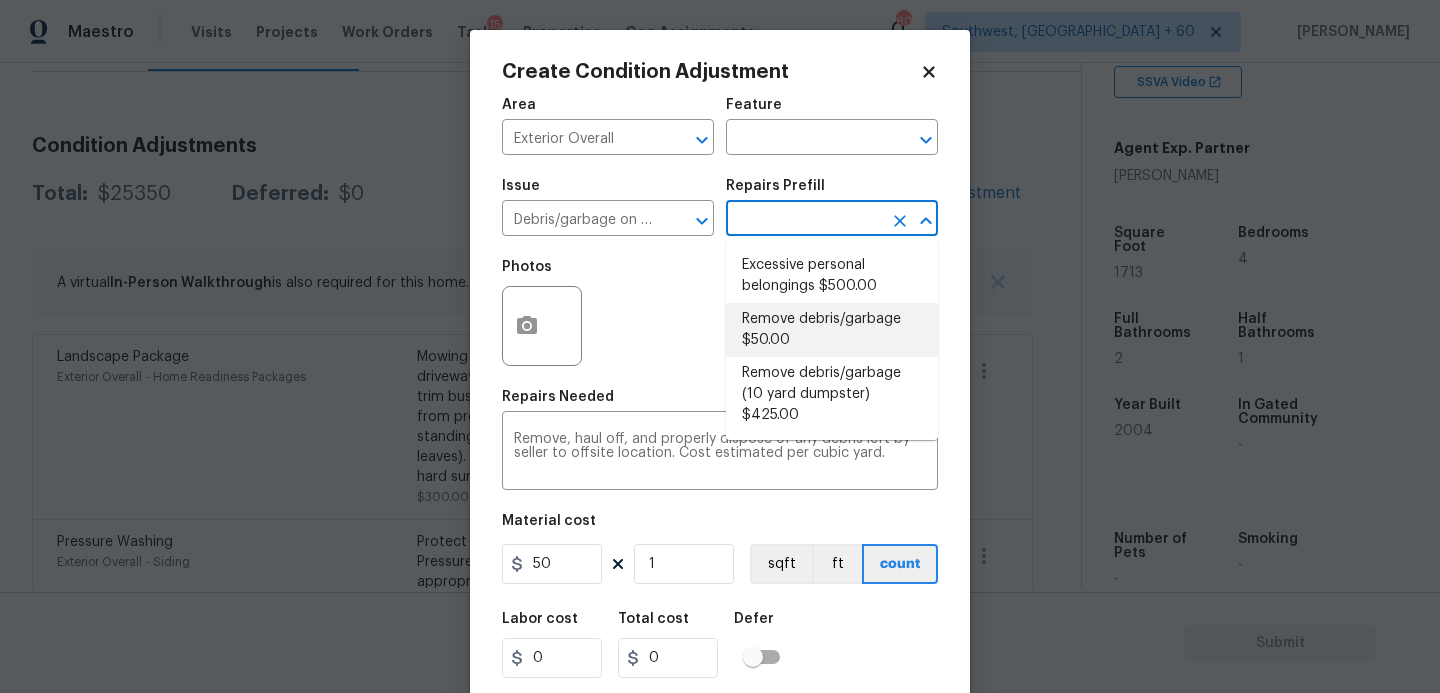 type on "50" 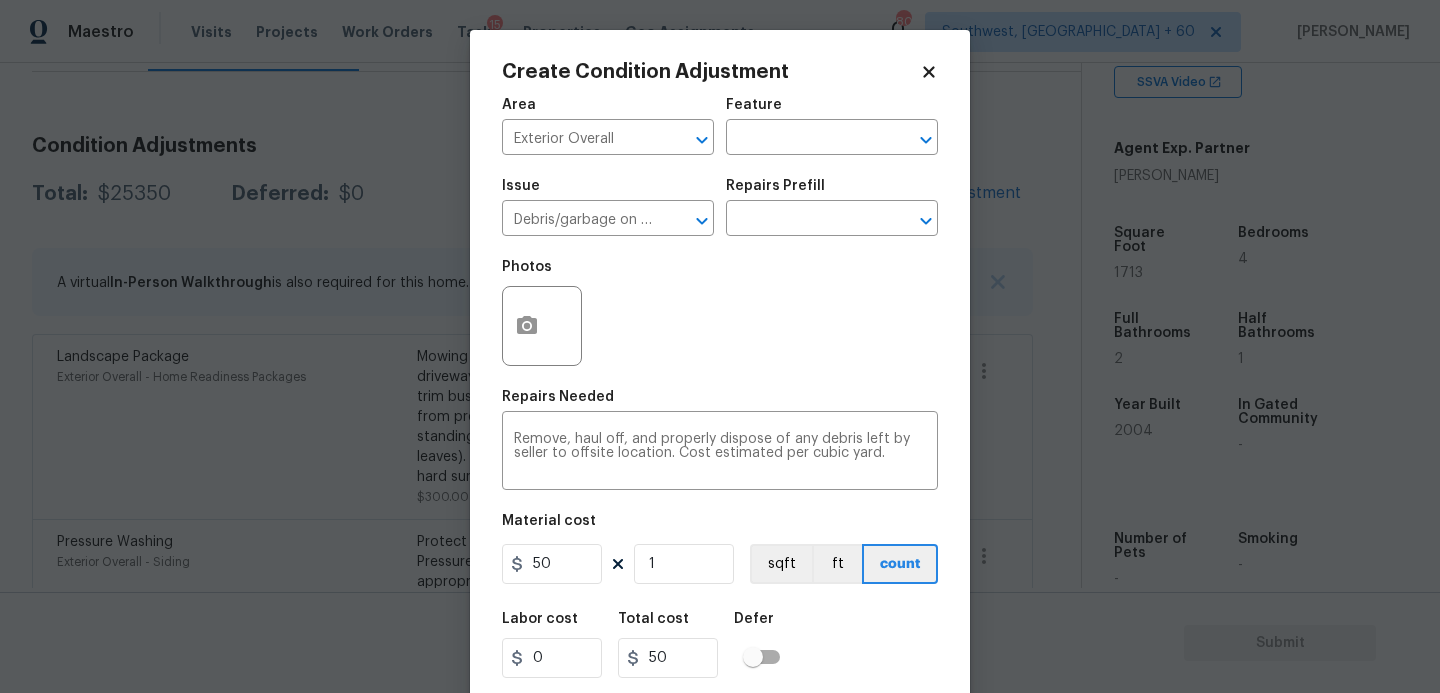 click at bounding box center (542, 326) 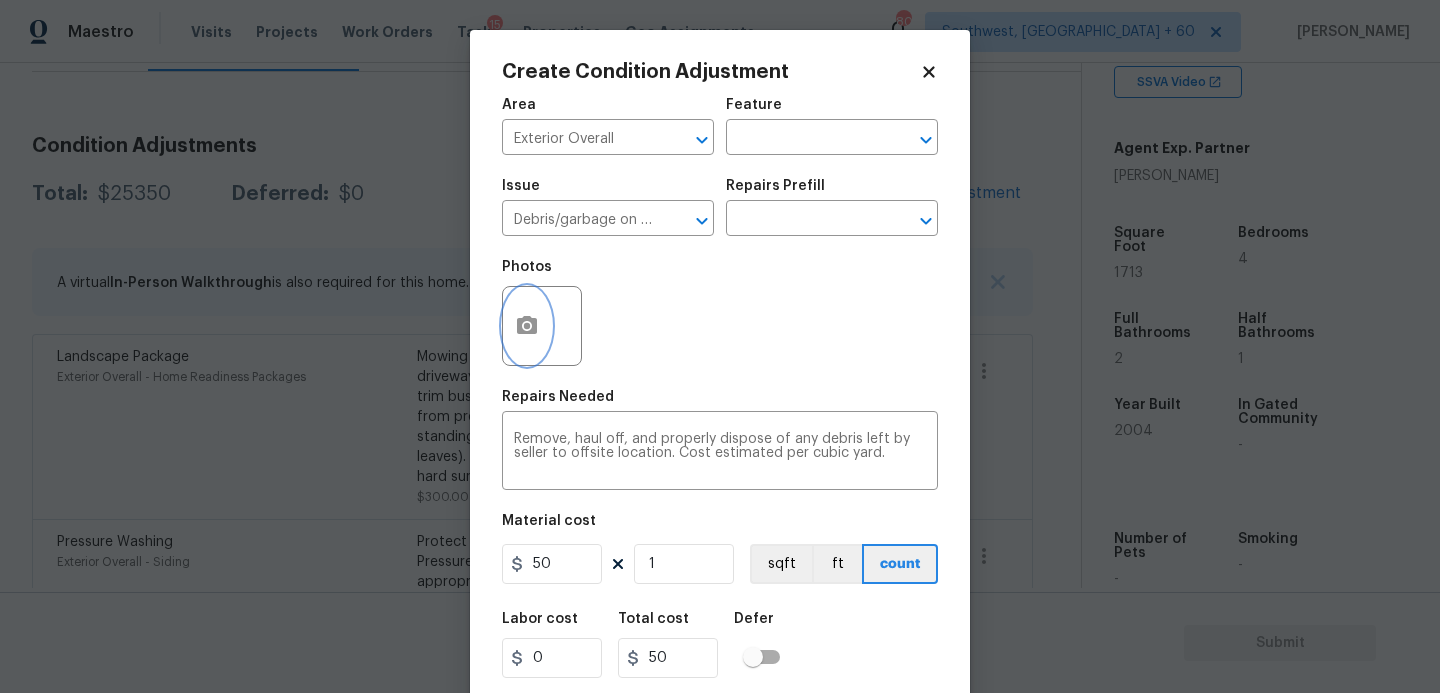 click 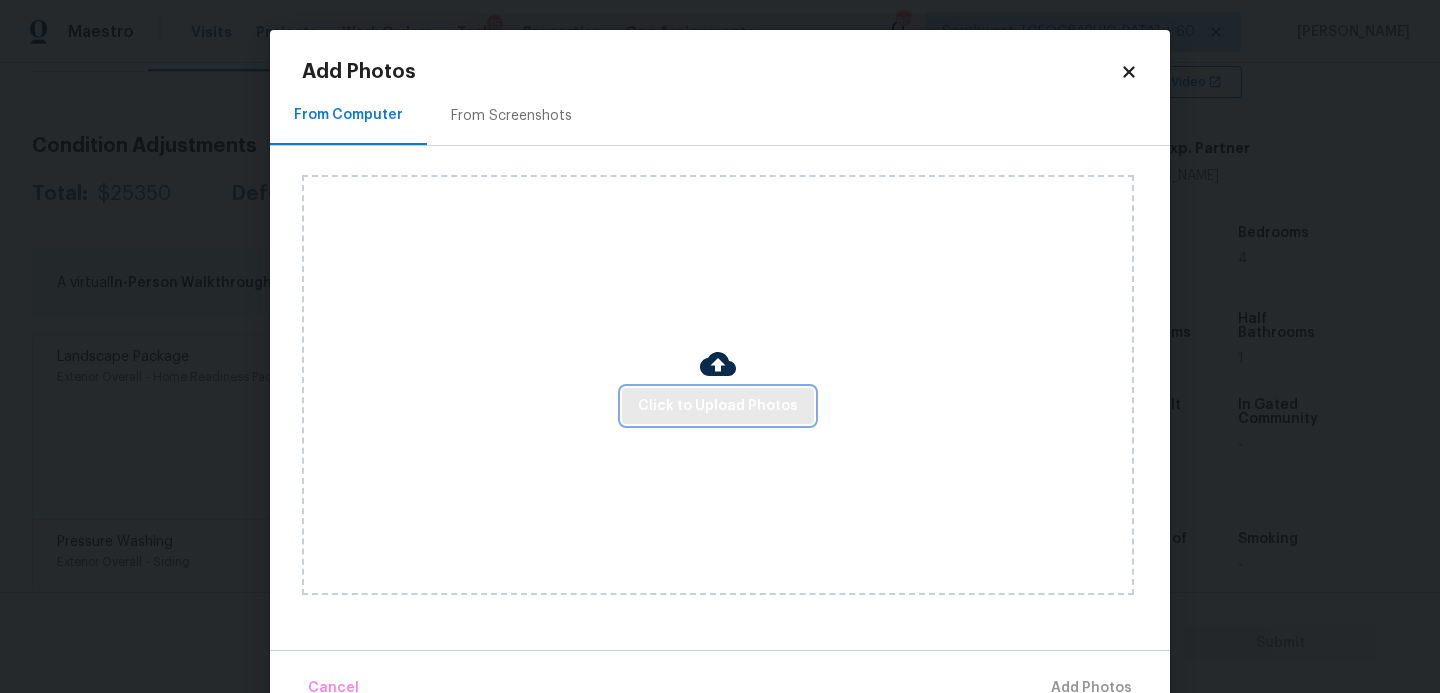 click on "Click to Upload Photos" at bounding box center [718, 406] 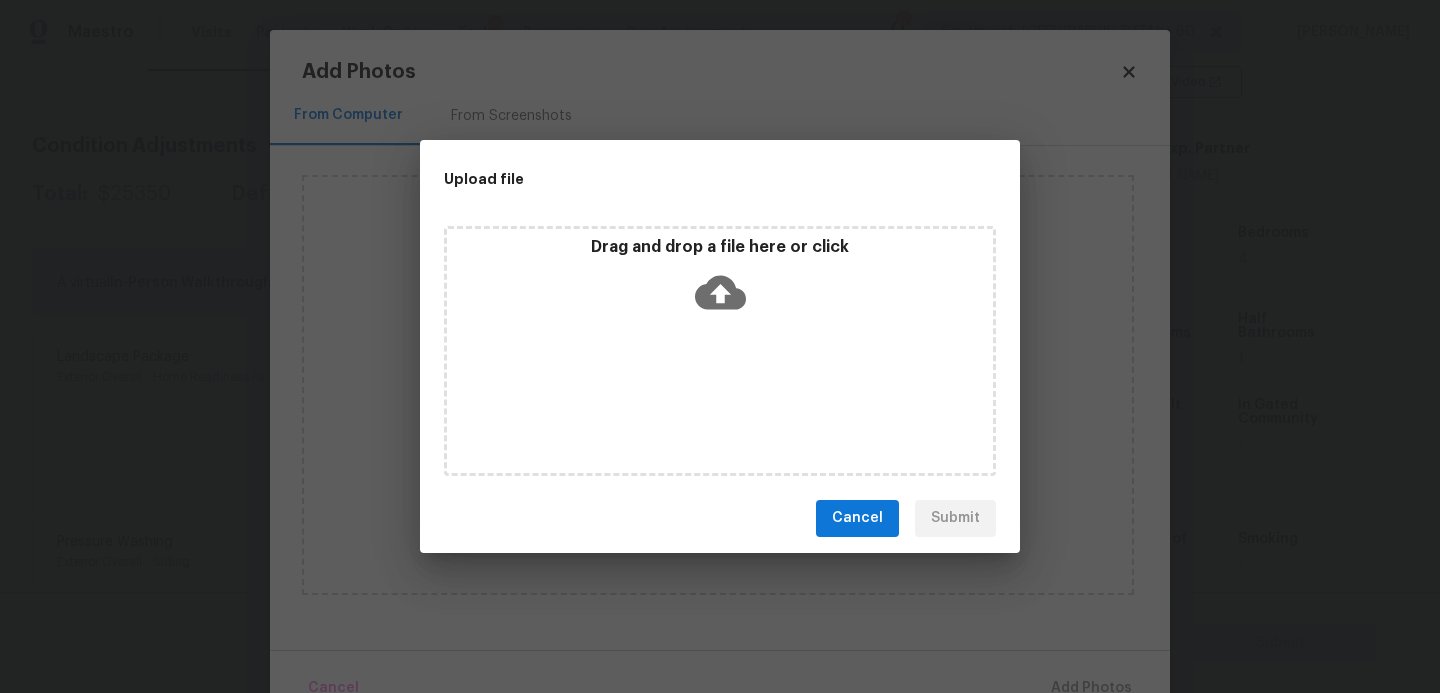 click on "Drag and drop a file here or click" at bounding box center (720, 351) 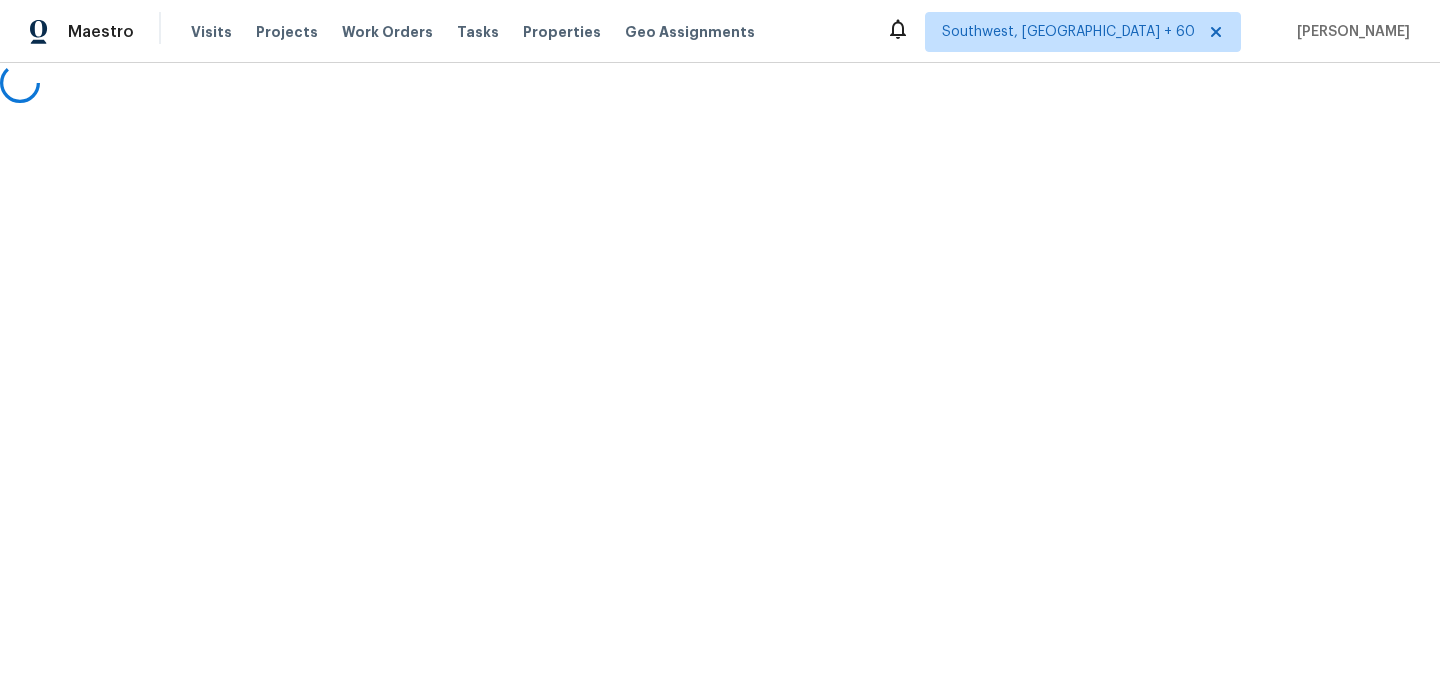 scroll, scrollTop: 0, scrollLeft: 0, axis: both 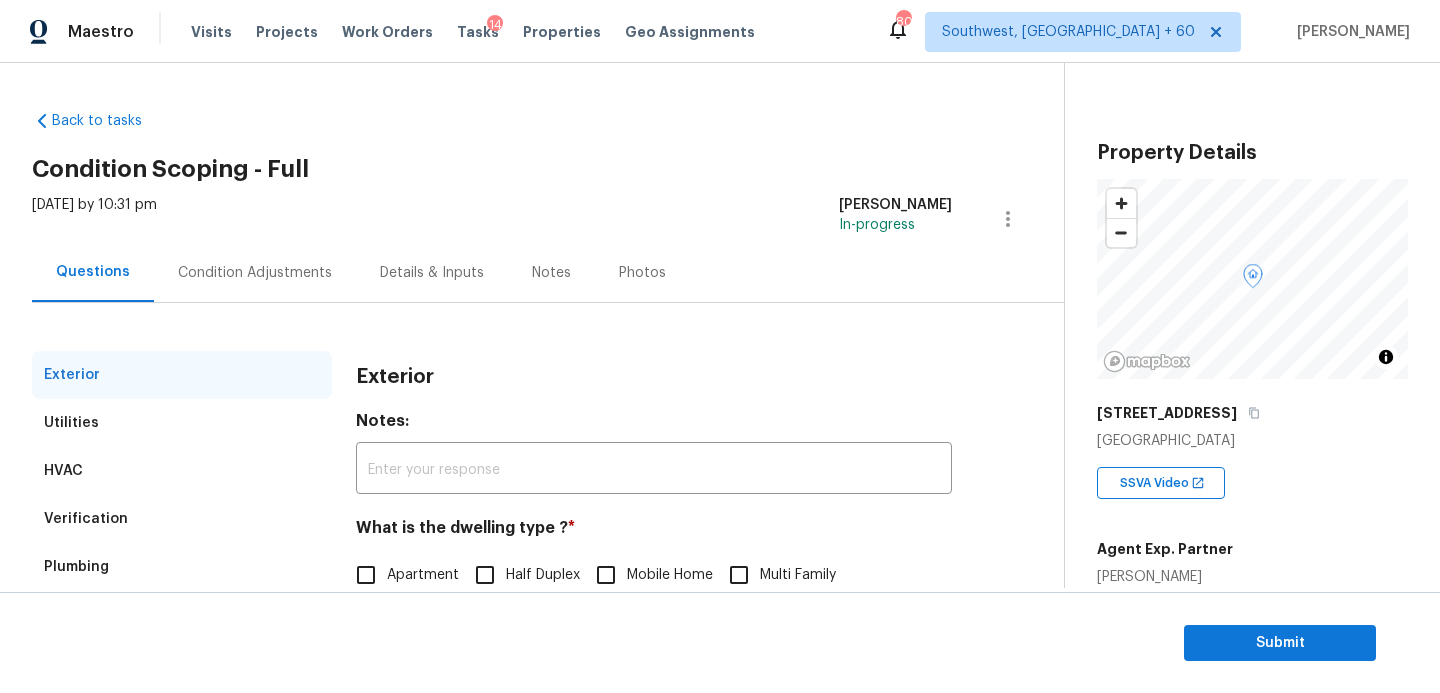 click on "Verification" at bounding box center [86, 519] 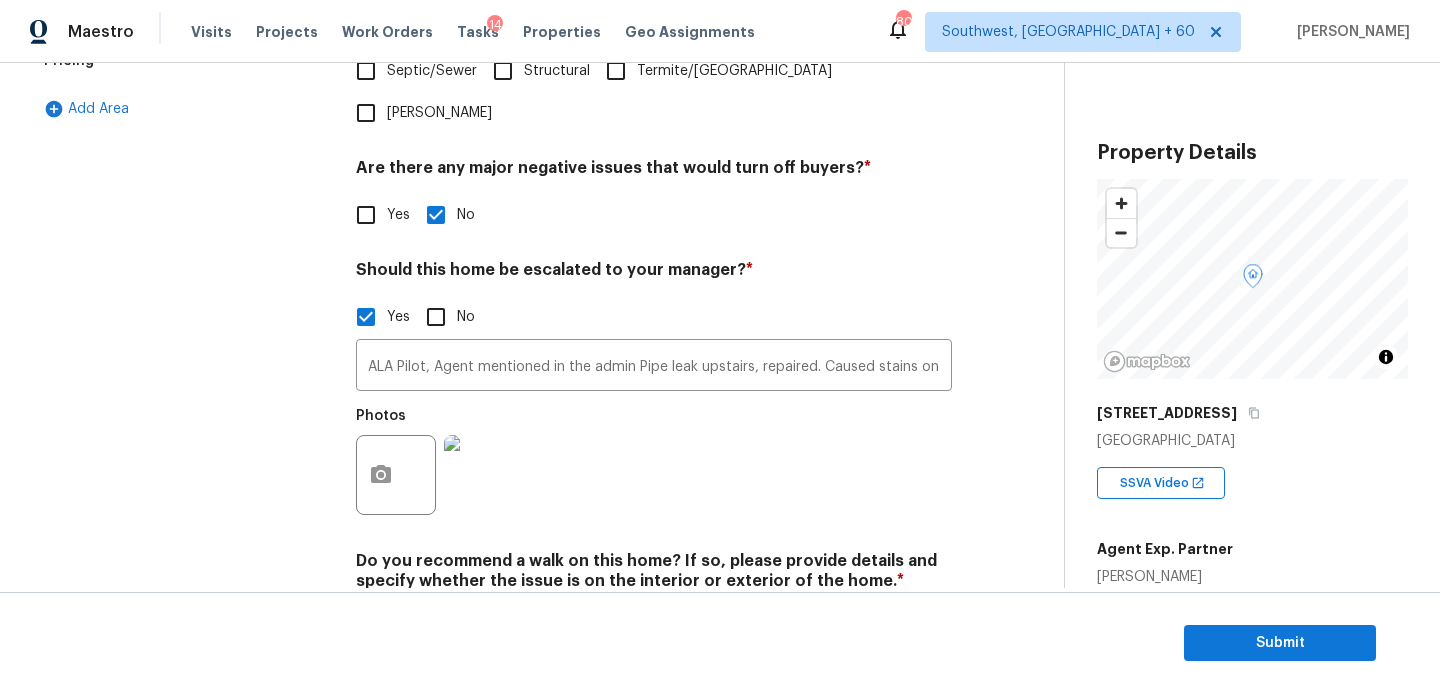 scroll, scrollTop: 695, scrollLeft: 0, axis: vertical 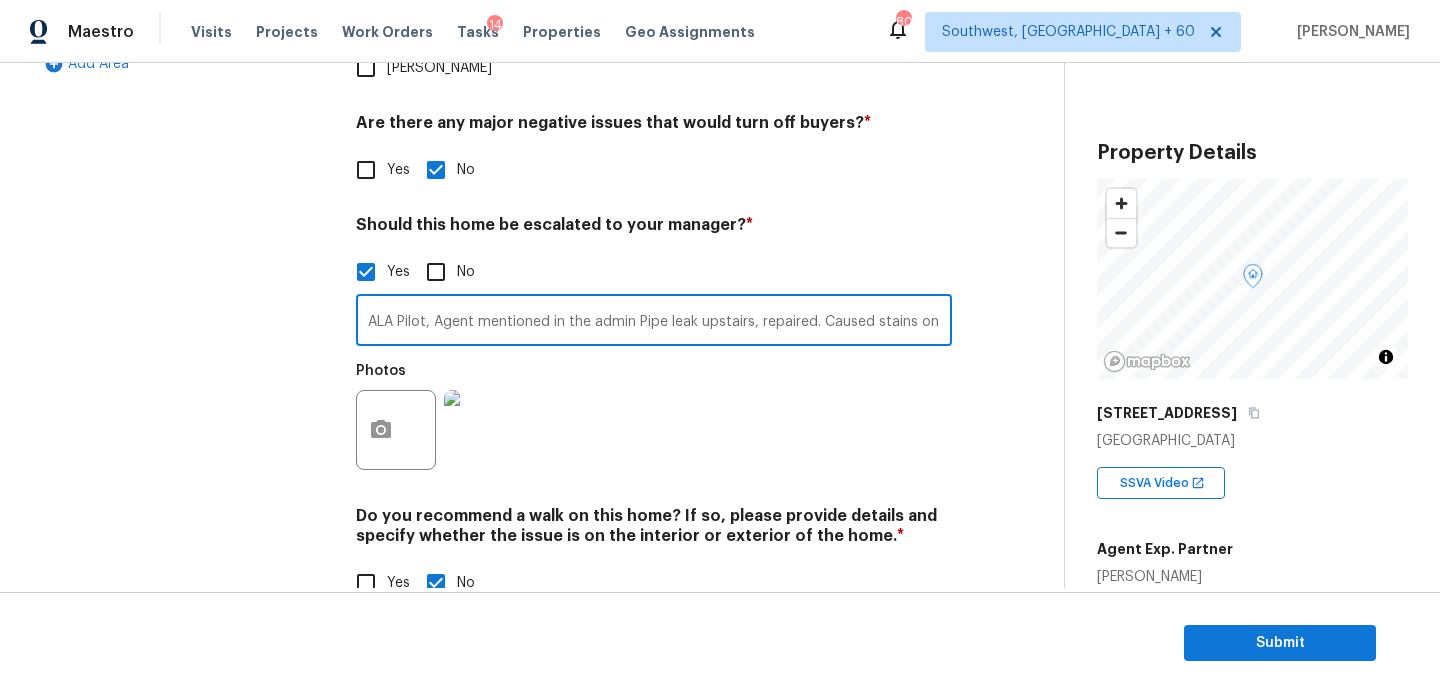 click on "ALA Pilot, Agent mentioned in the admin Pipe leak upstairs, repaired. Caused stains on ceiling in kitchen, but being professionally repaired. Unsure the property has 1 HVAC or 2 HVAC unit agent mentioned year in both HVAC system but also mentioned as 1 HVAC unit in the admin" at bounding box center [654, 322] 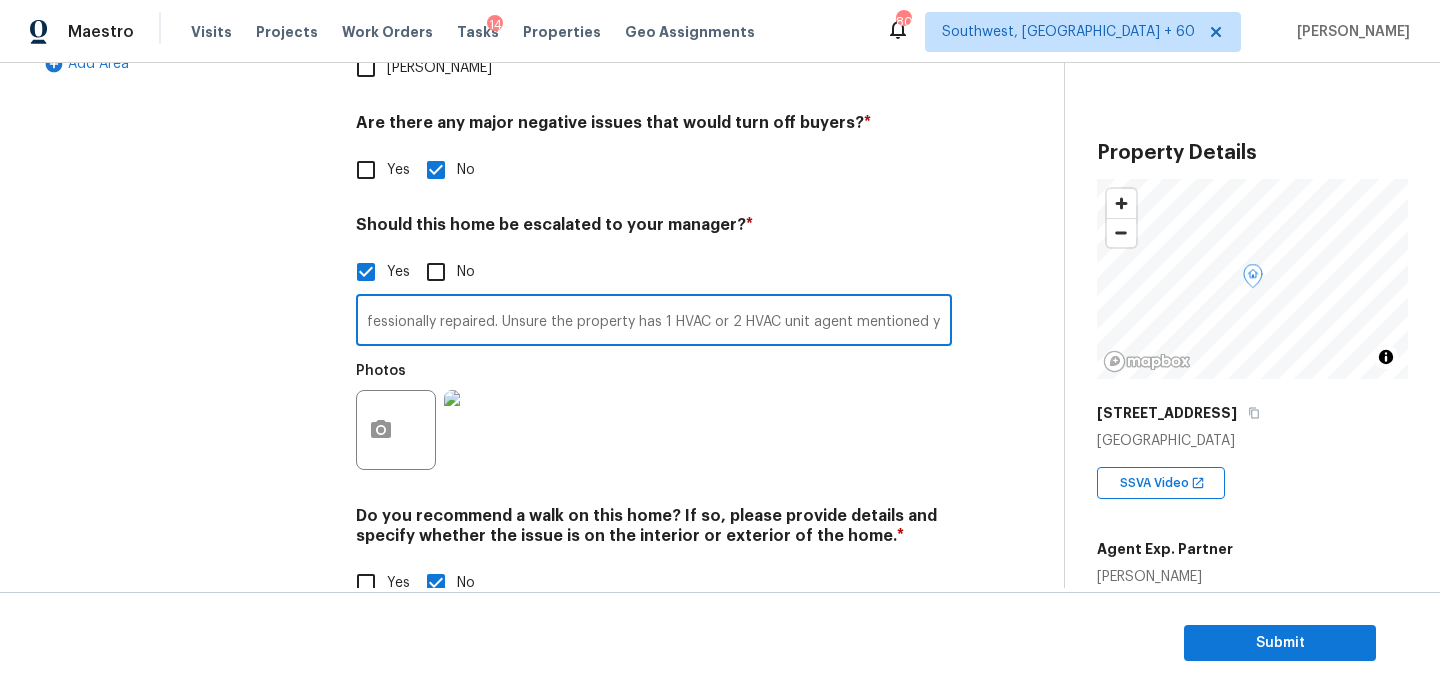 scroll, scrollTop: 0, scrollLeft: 701, axis: horizontal 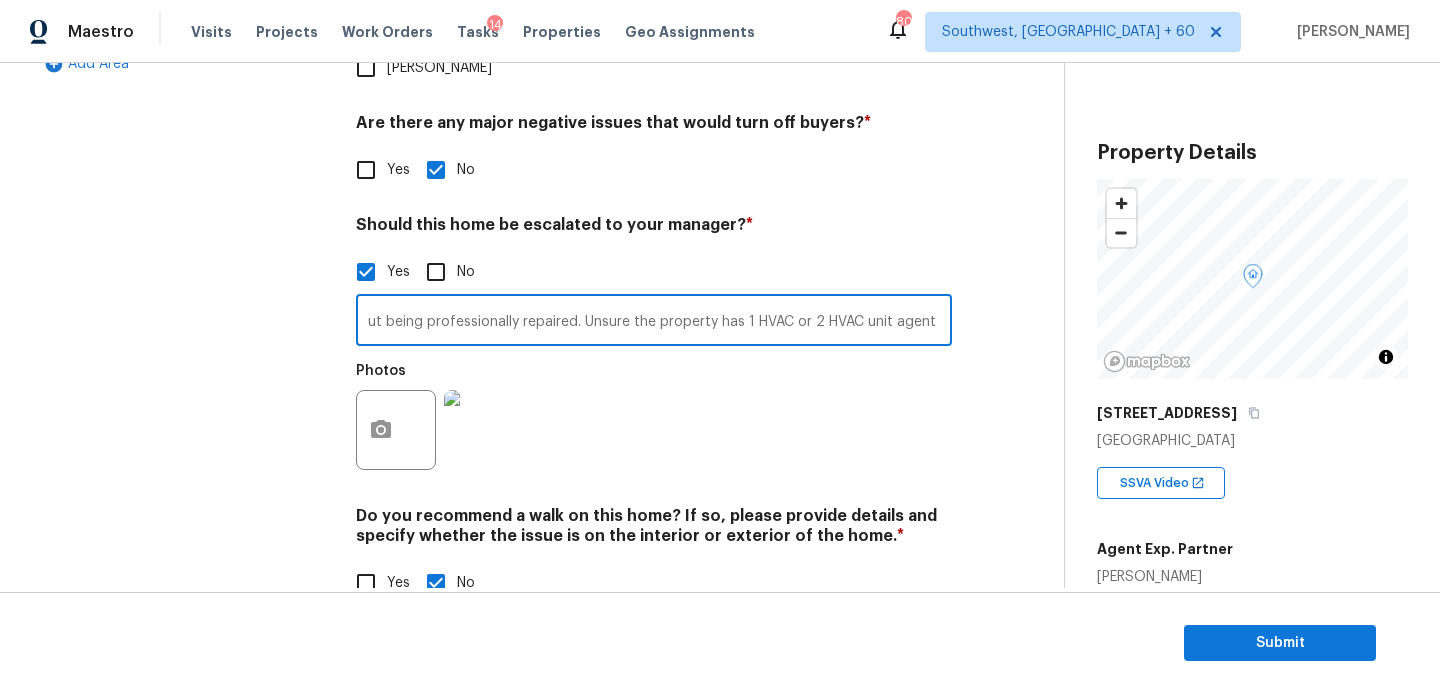 drag, startPoint x: 579, startPoint y: 283, endPoint x: 637, endPoint y: 283, distance: 58 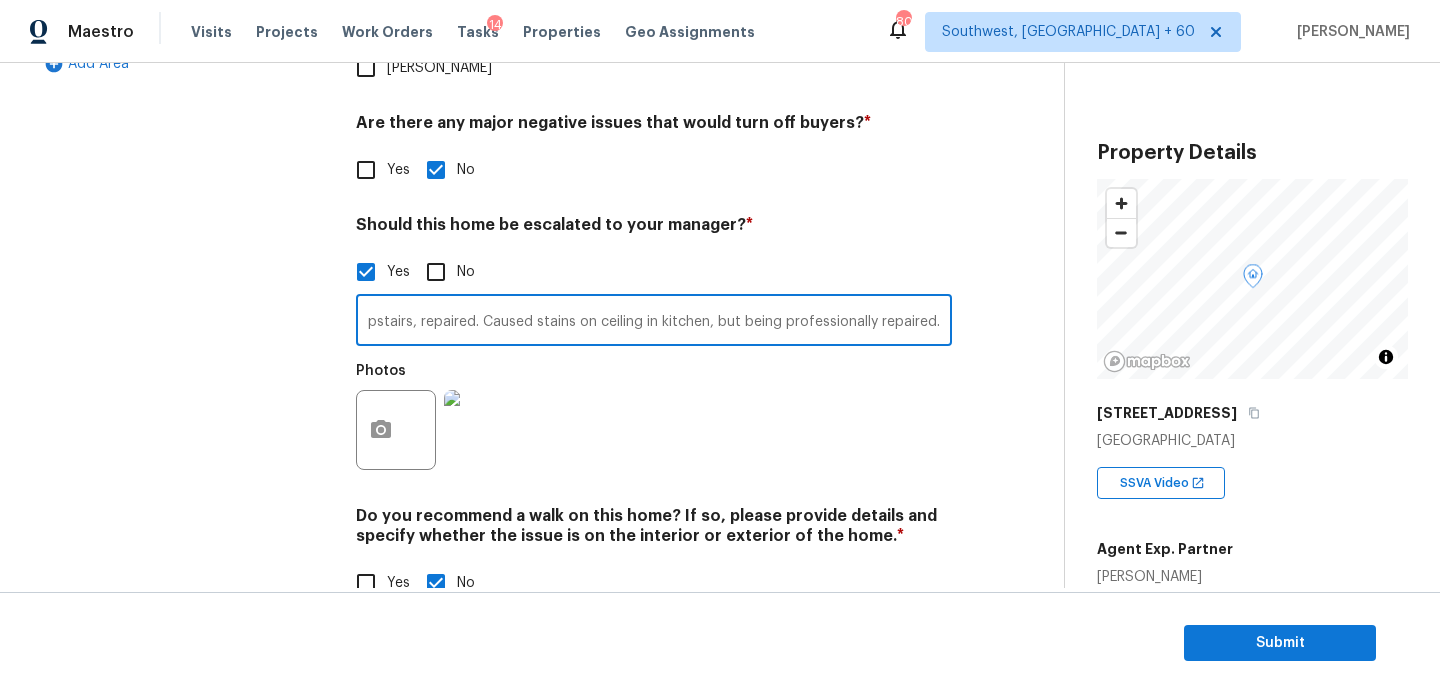 scroll, scrollTop: 0, scrollLeft: 340, axis: horizontal 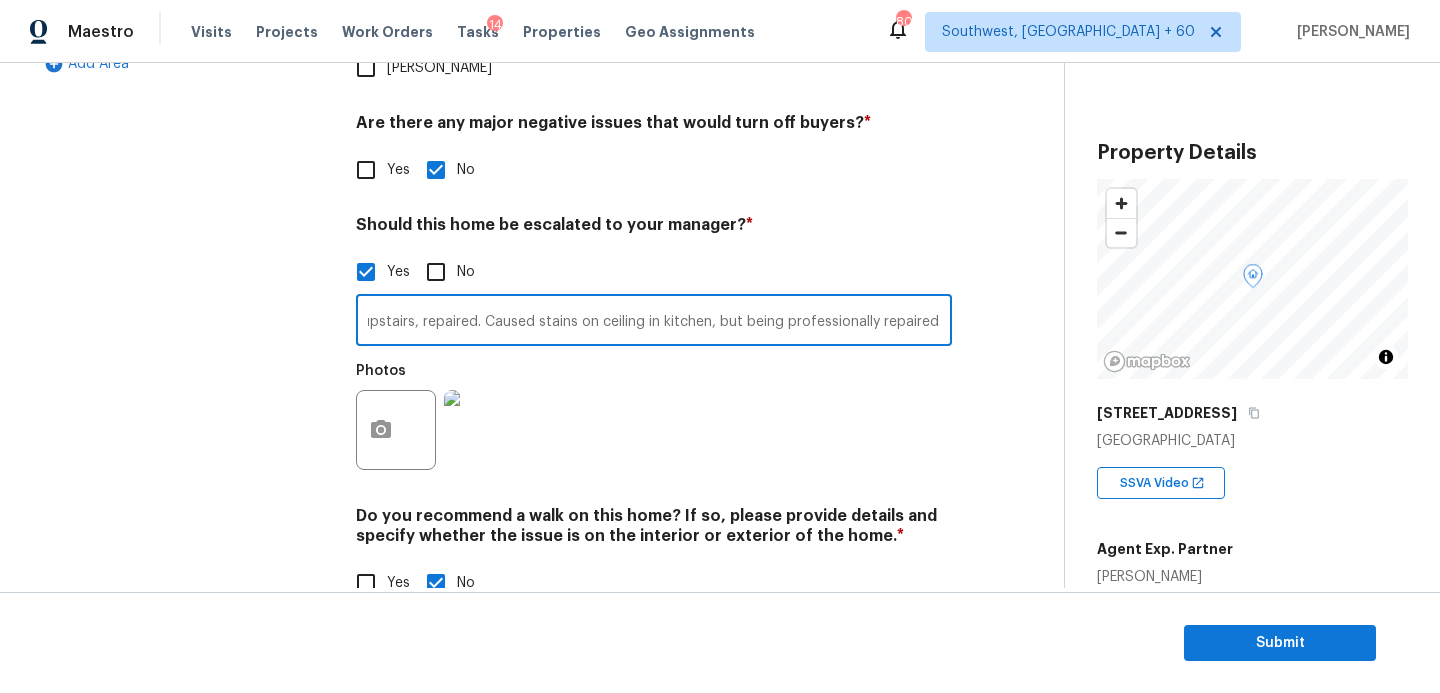 paste on "Unsure whether the property has one or two HVAC units. The agent mentioned the year for both HVAC systems, but the agent also states there is only one unit kindly do review" 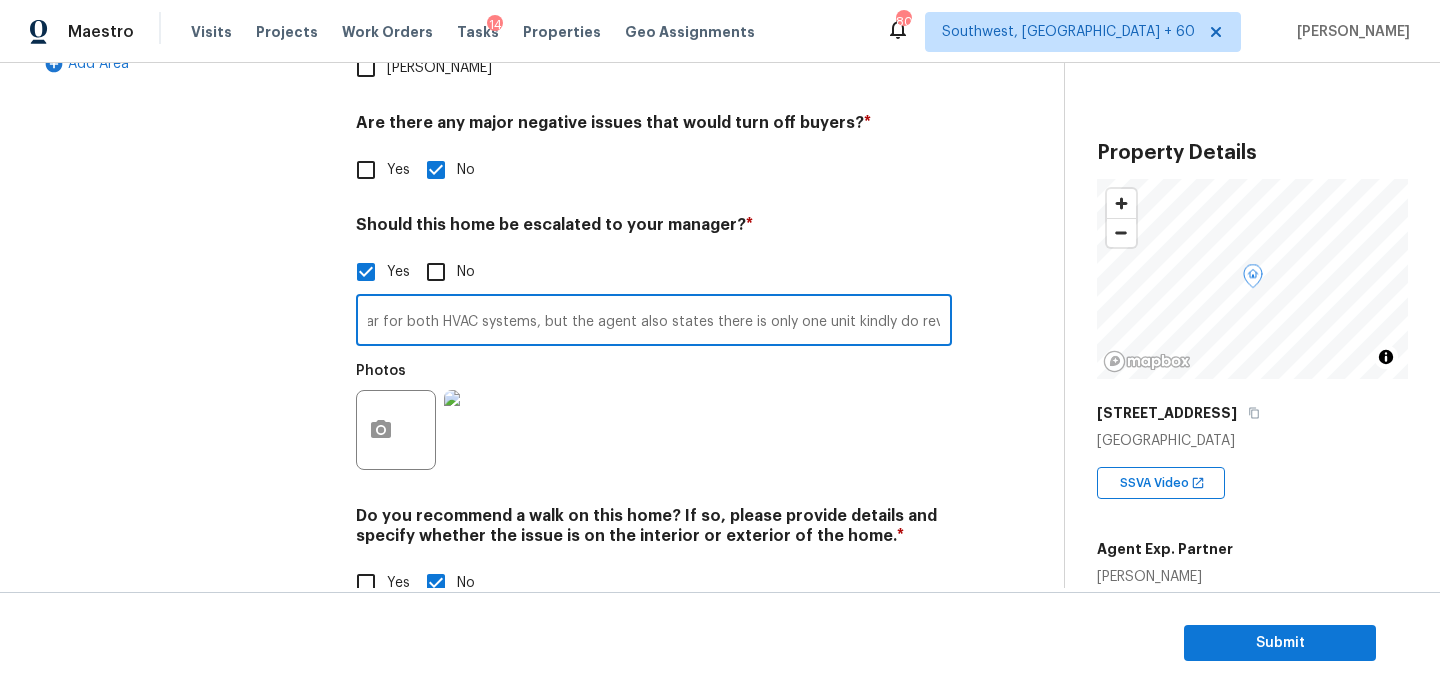type on "ALA Pilot, Agent mentioned in the admin Pipe leak upstairs, repaired. Caused stains on ceiling in kitchen, but being professionally repaired. Unsure whether the property has one or two HVAC units. The agent mentioned the year for both HVAC systems, but the agent also states there is only one unit kindly do review" 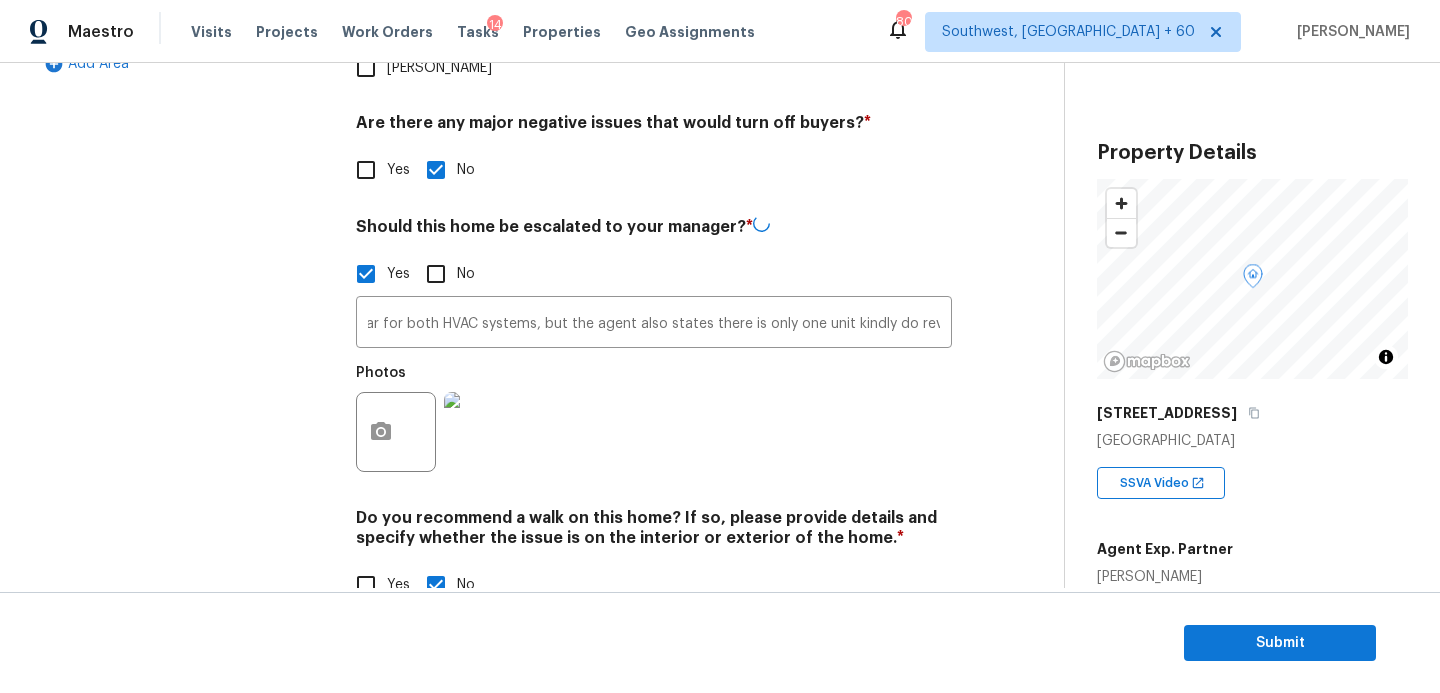 click on "Photos" at bounding box center (654, 419) 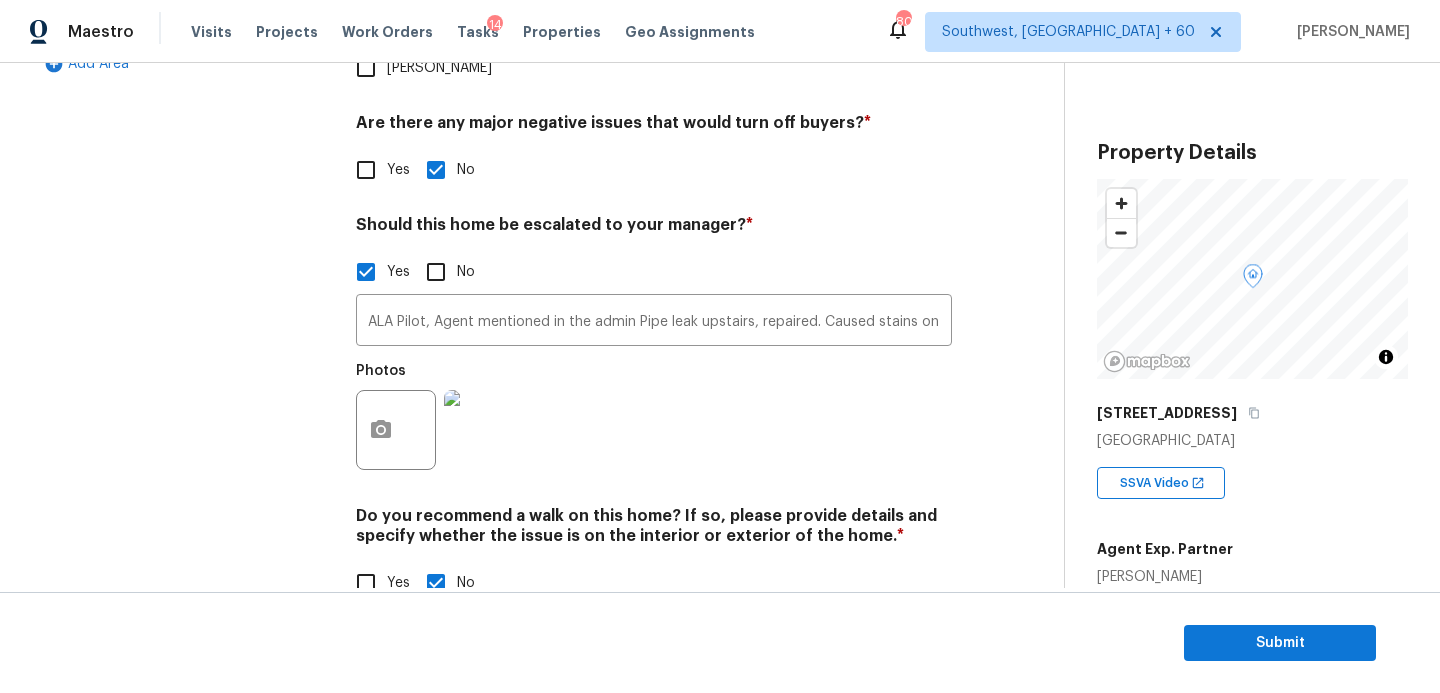 click at bounding box center [484, 430] 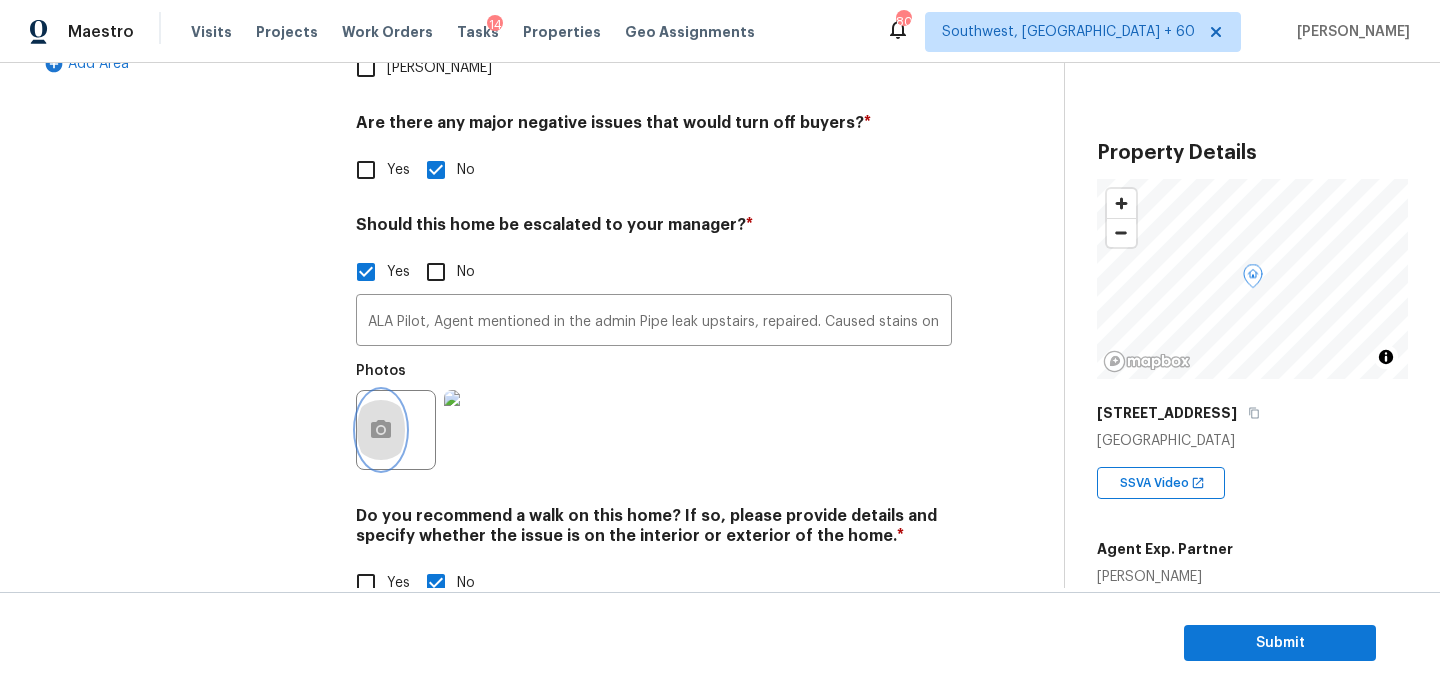 click at bounding box center (381, 430) 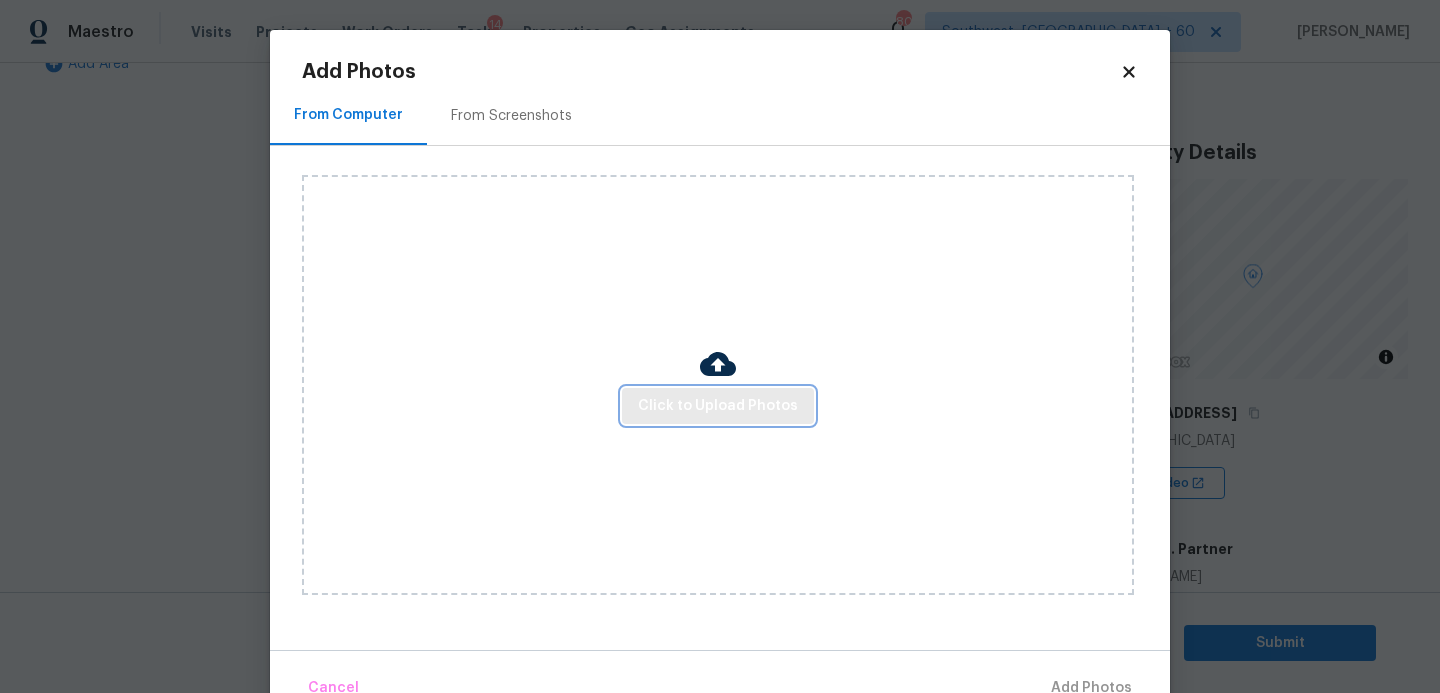 drag, startPoint x: 397, startPoint y: 380, endPoint x: 675, endPoint y: 406, distance: 279.21317 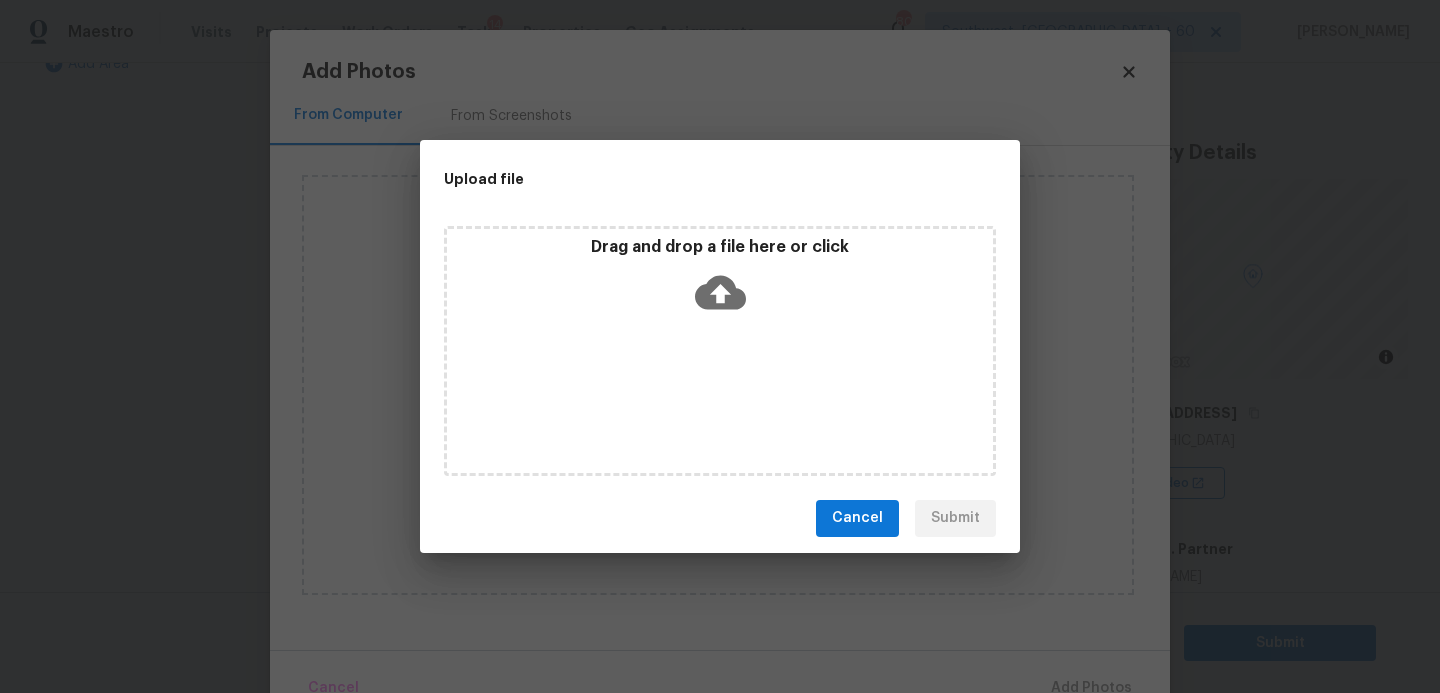 click on "Drag and drop a file here or click" at bounding box center [720, 280] 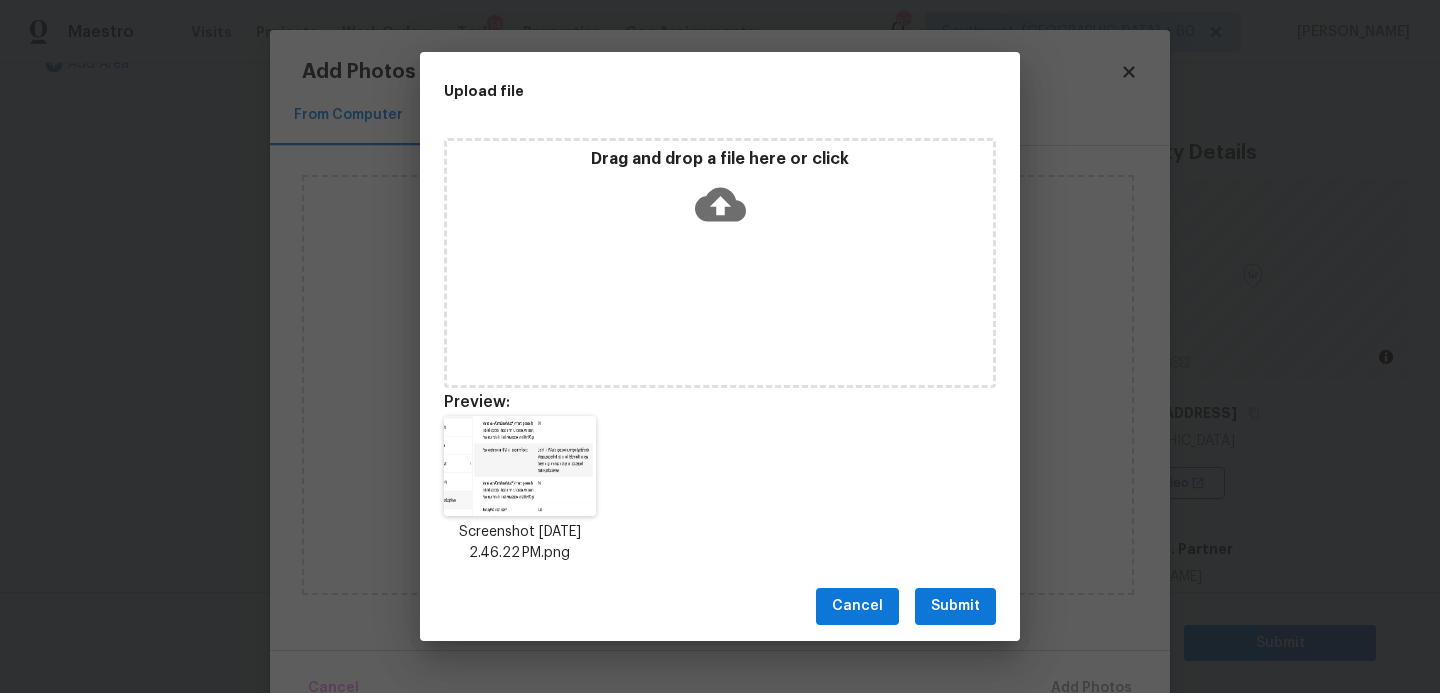 click on "Submit" at bounding box center [955, 606] 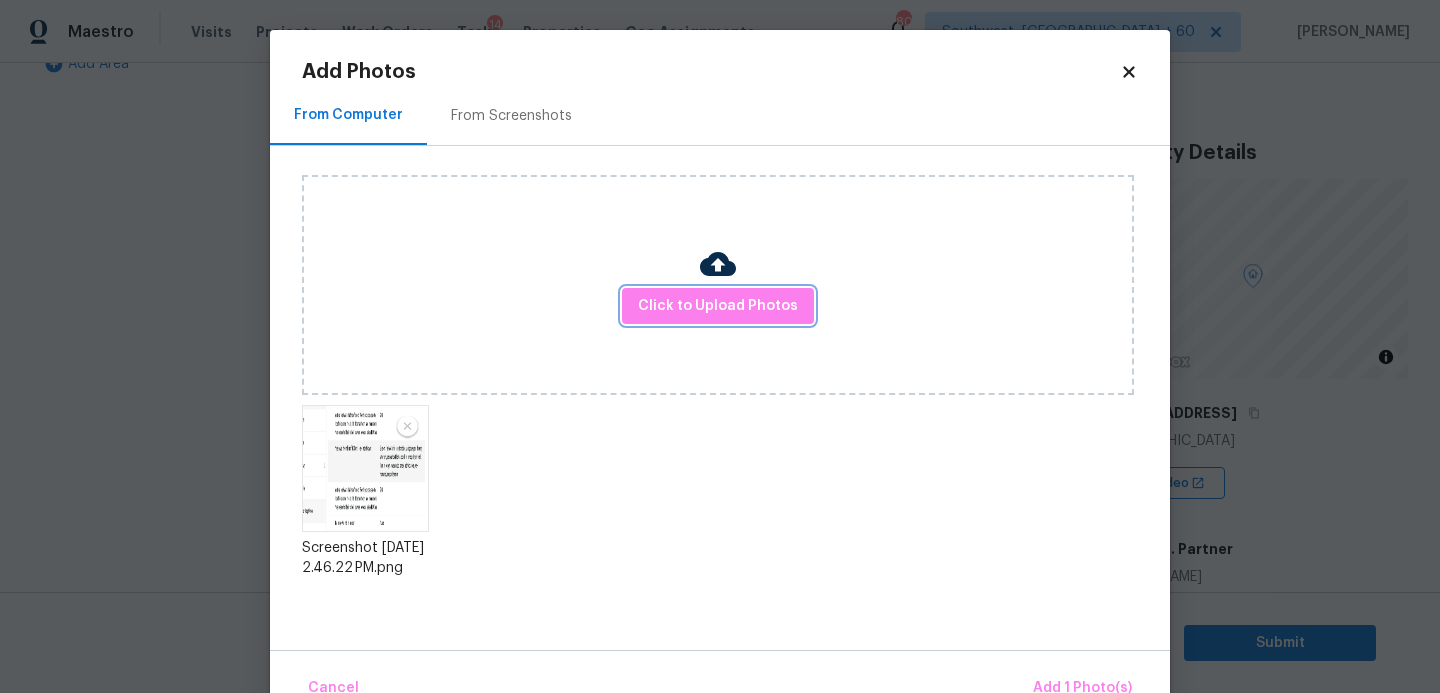 scroll, scrollTop: 47, scrollLeft: 0, axis: vertical 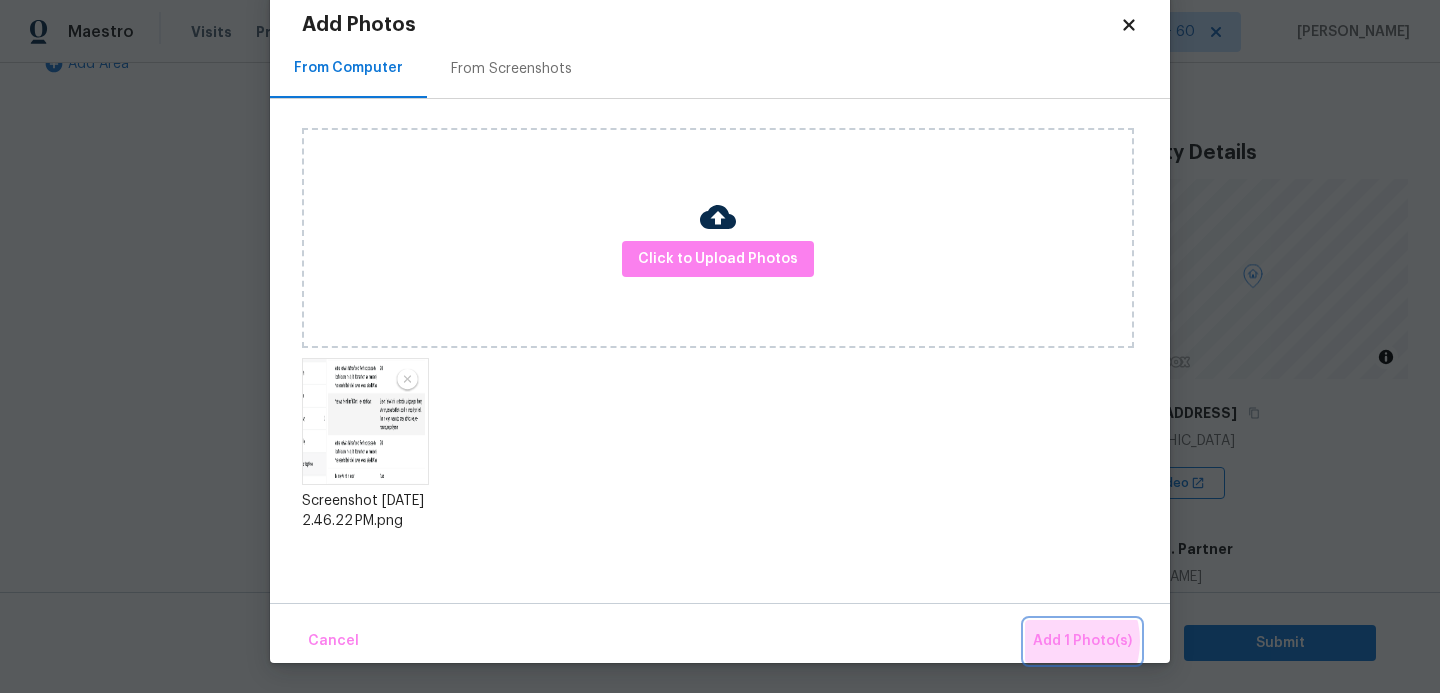 click on "Add 1 Photo(s)" at bounding box center (1082, 641) 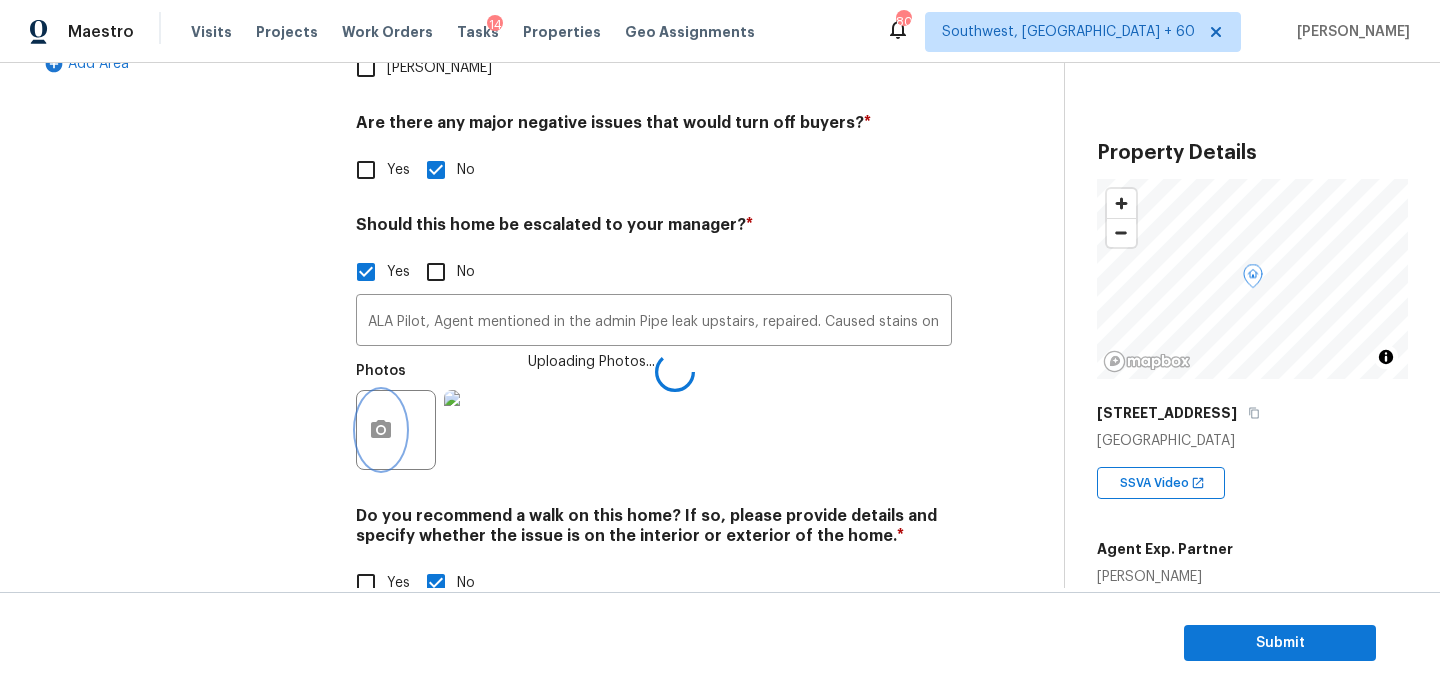 scroll, scrollTop: 0, scrollLeft: 0, axis: both 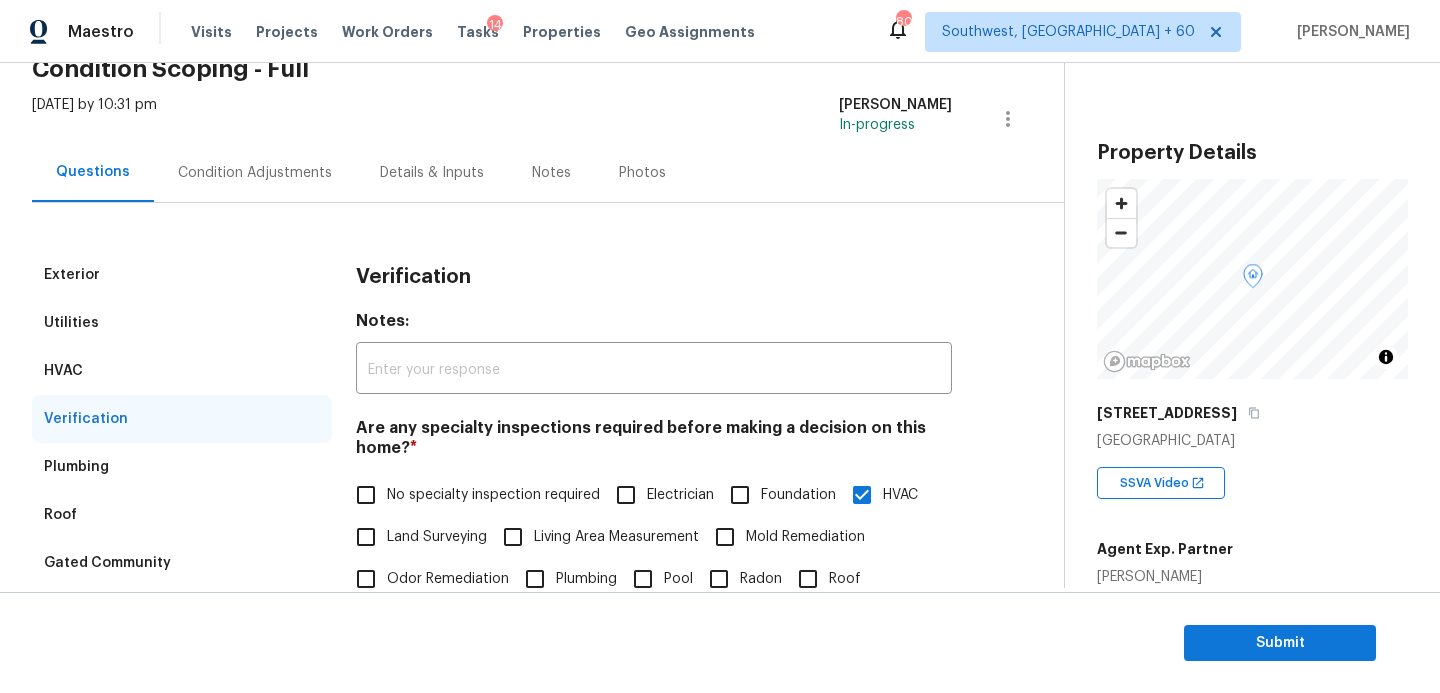 click on "Condition Adjustments" at bounding box center [255, 173] 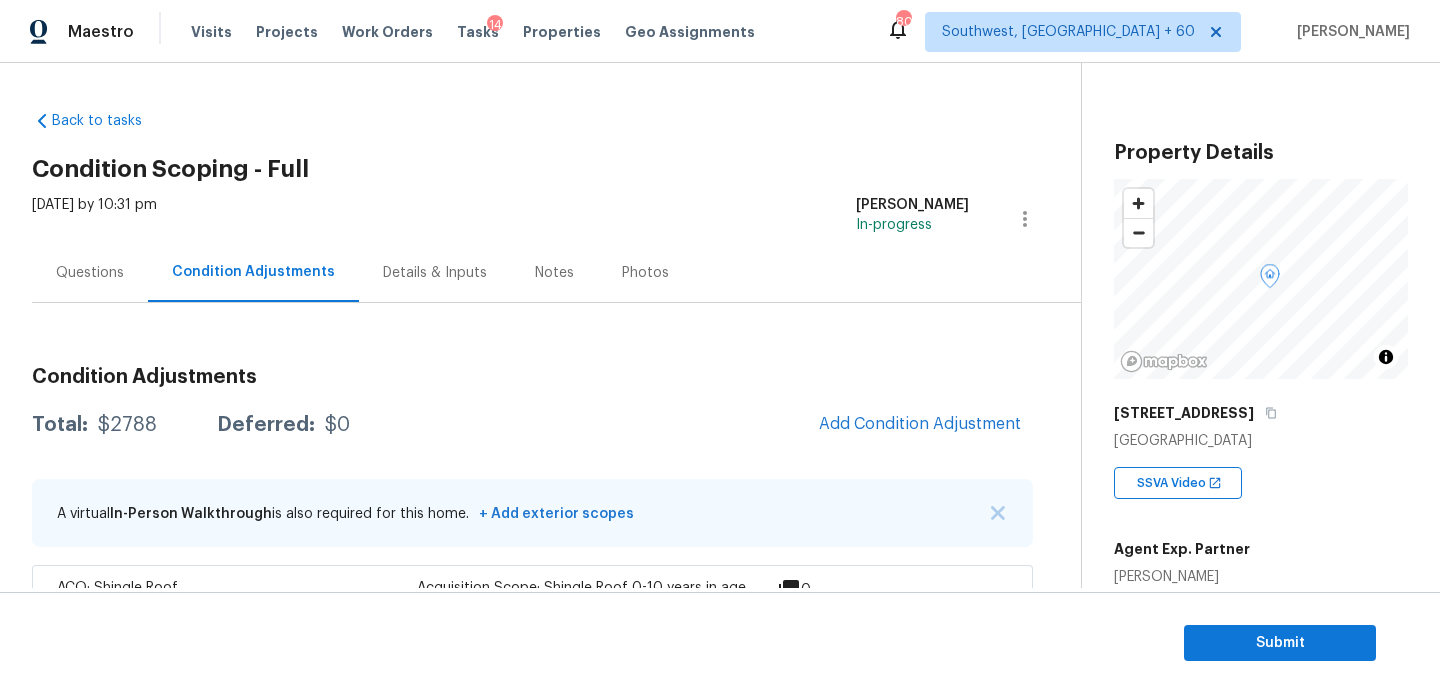 scroll, scrollTop: 142, scrollLeft: 0, axis: vertical 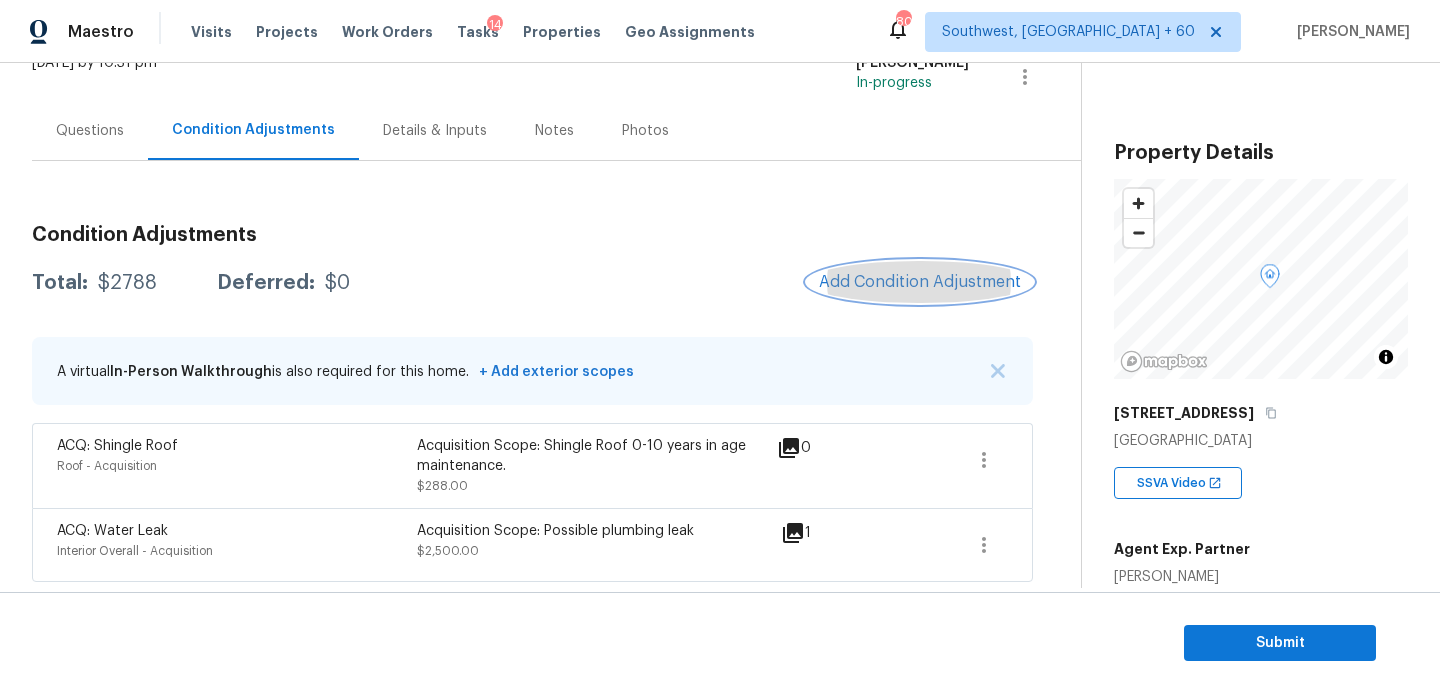 click on "Add Condition Adjustment" at bounding box center (920, 282) 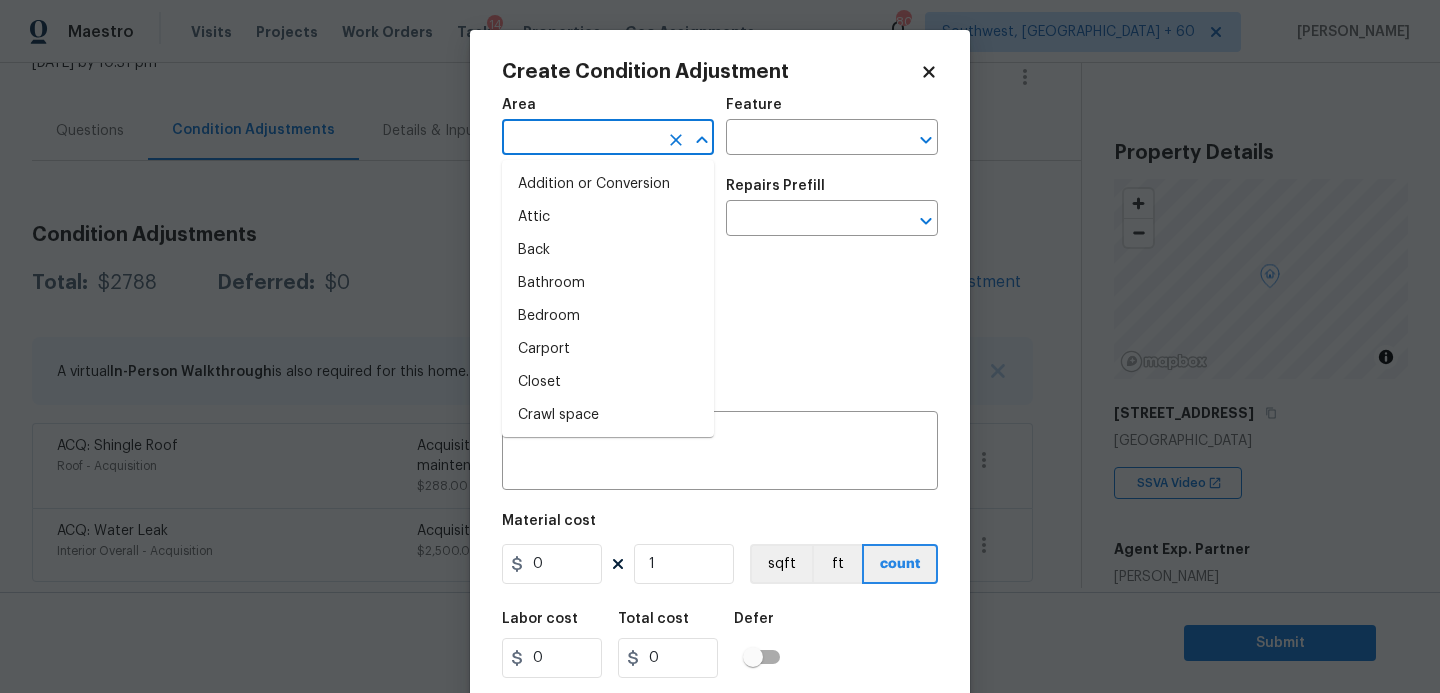click at bounding box center [580, 139] 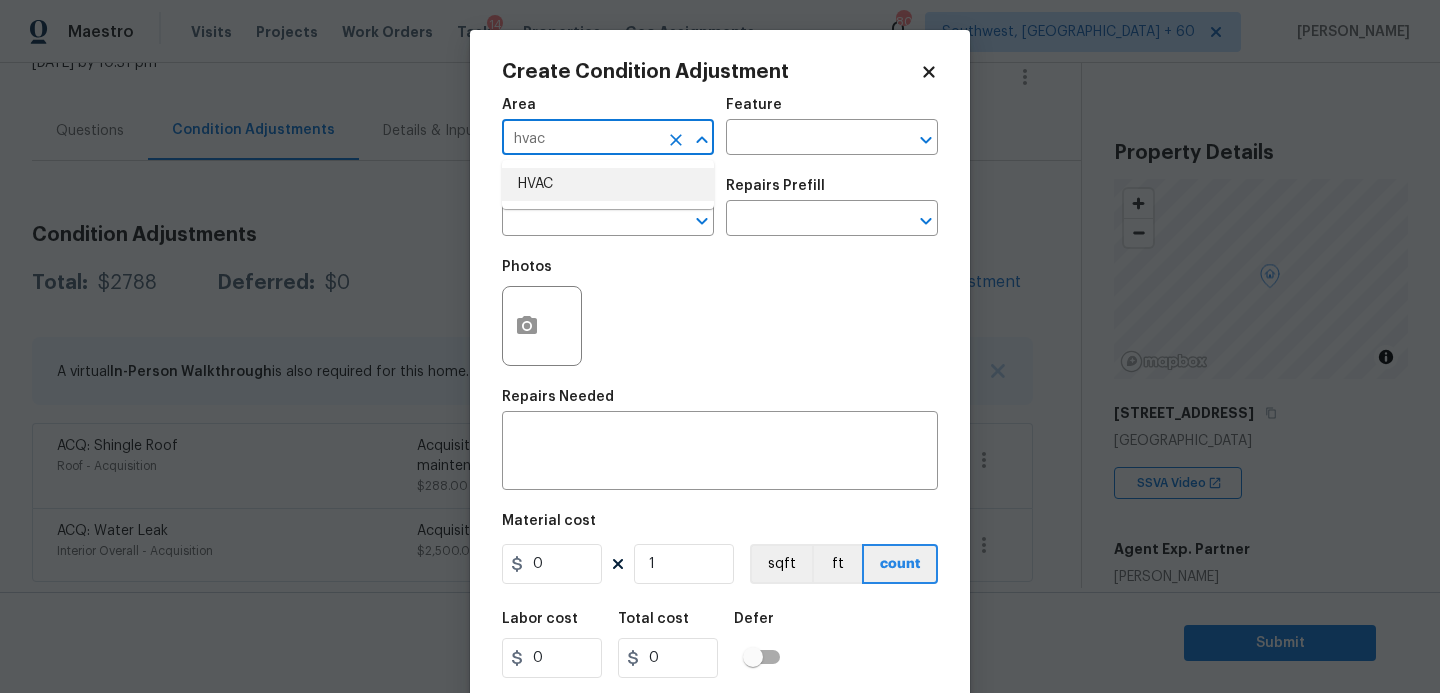 click on "HVAC" at bounding box center [608, 184] 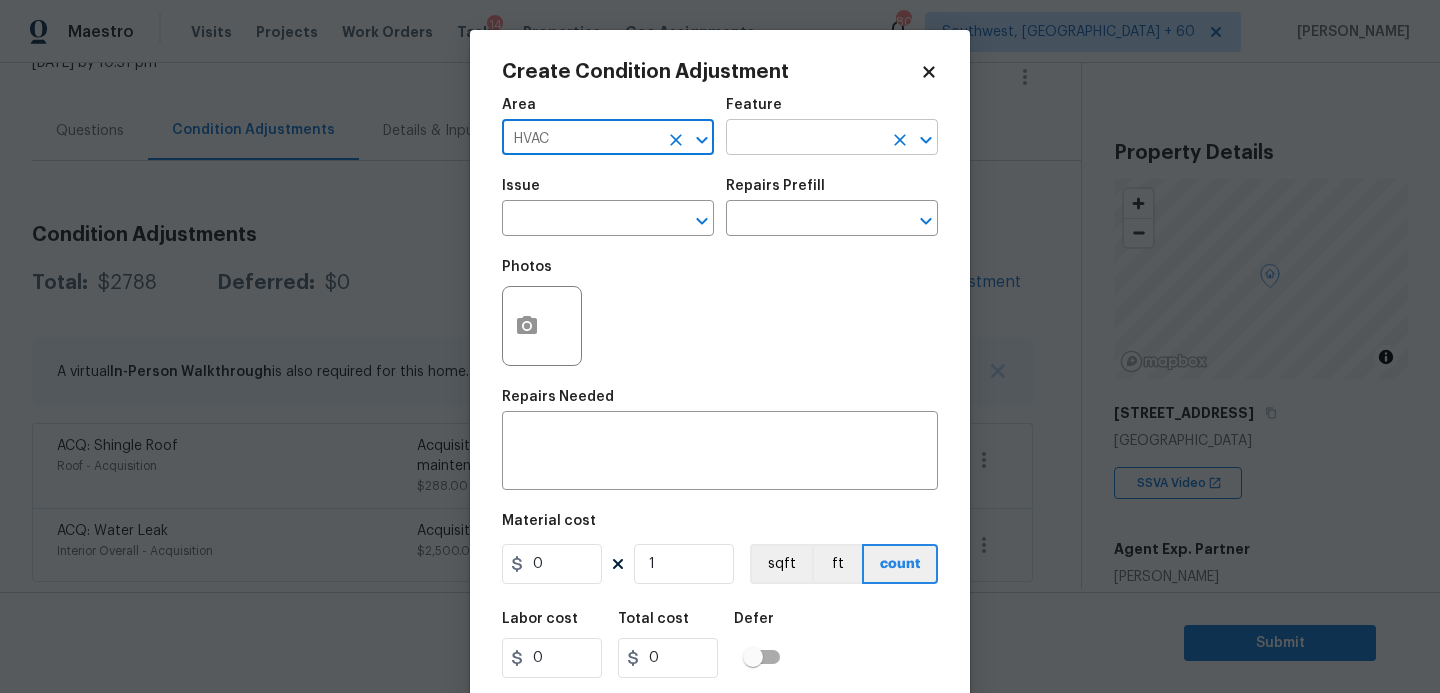 type on "HVAC" 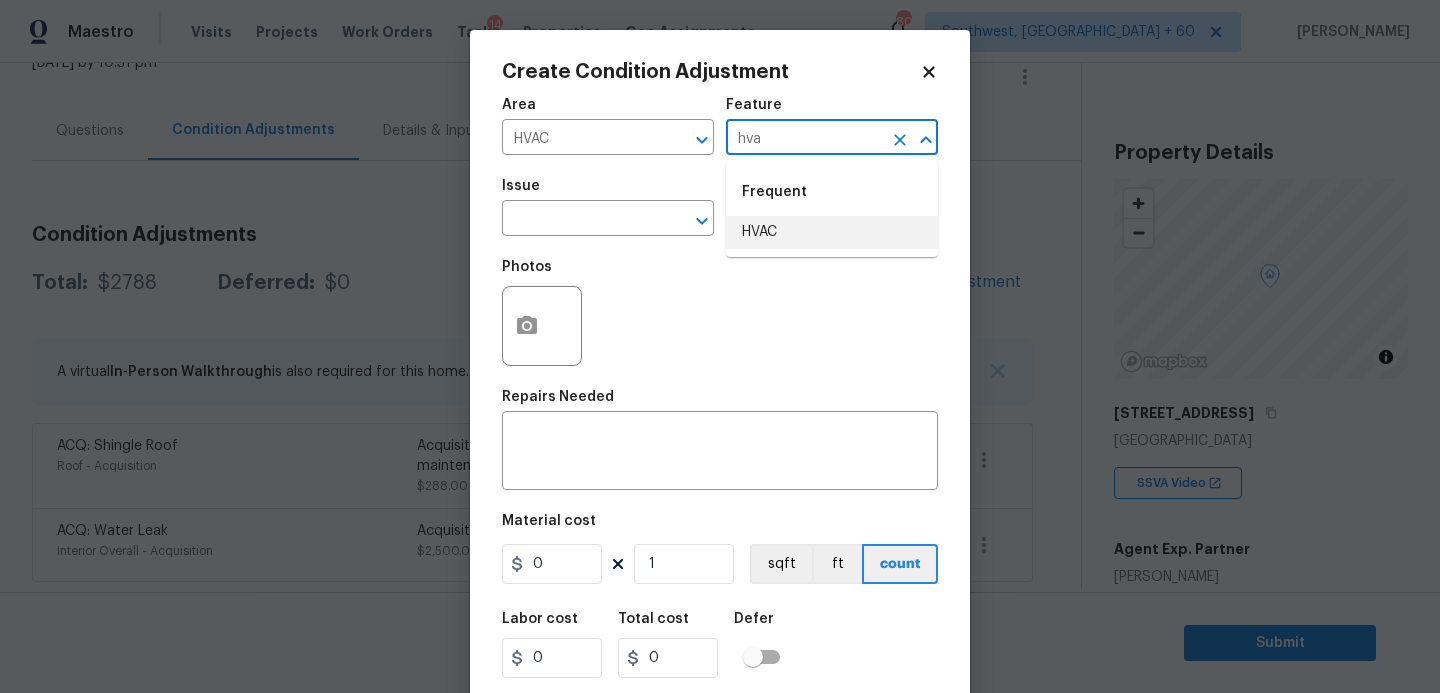 click on "HVAC" at bounding box center [832, 232] 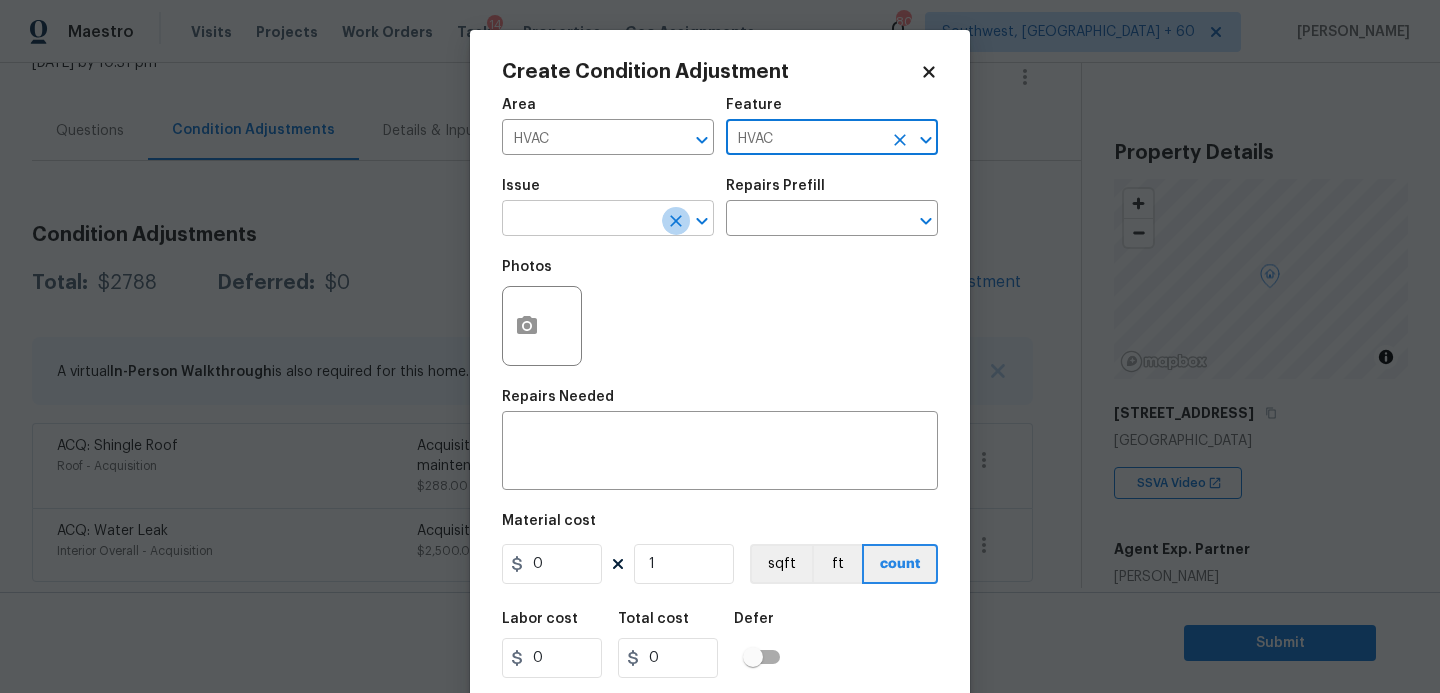 click 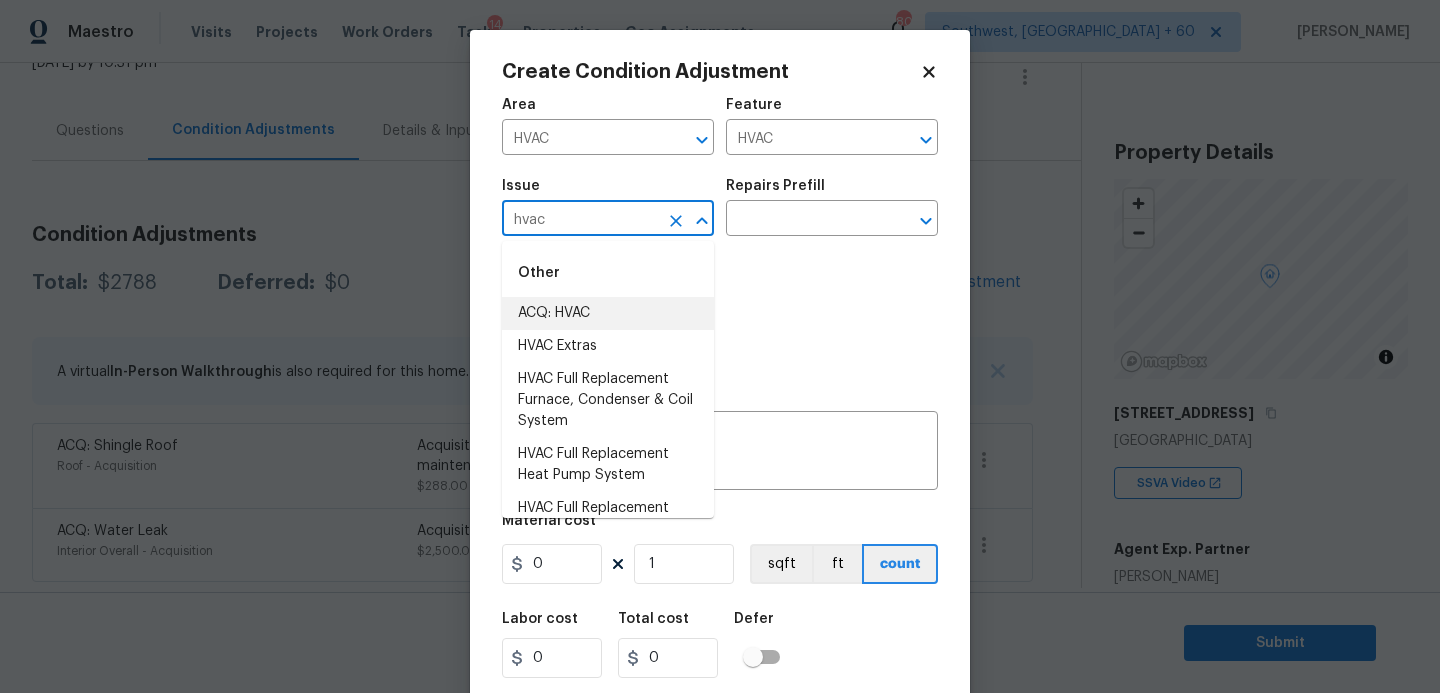 click on "ACQ: HVAC" at bounding box center [608, 313] 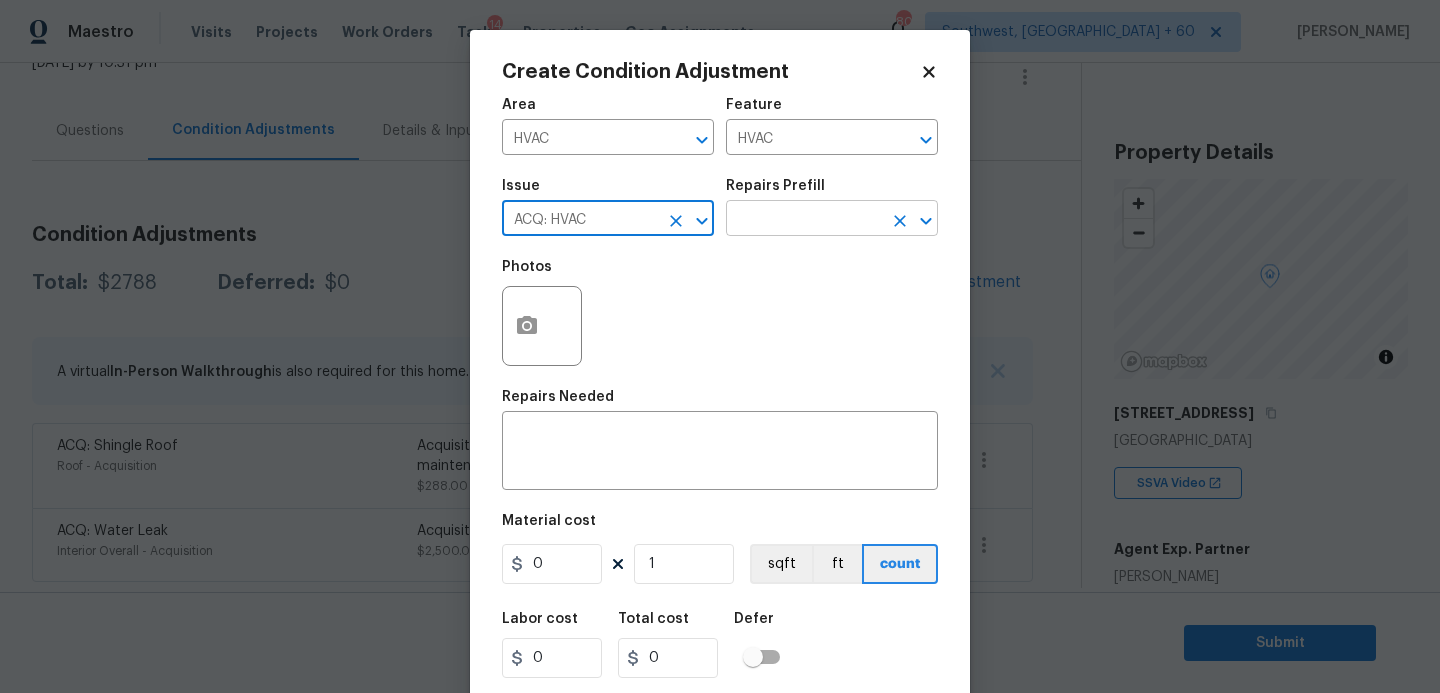 type on "ACQ: HVAC" 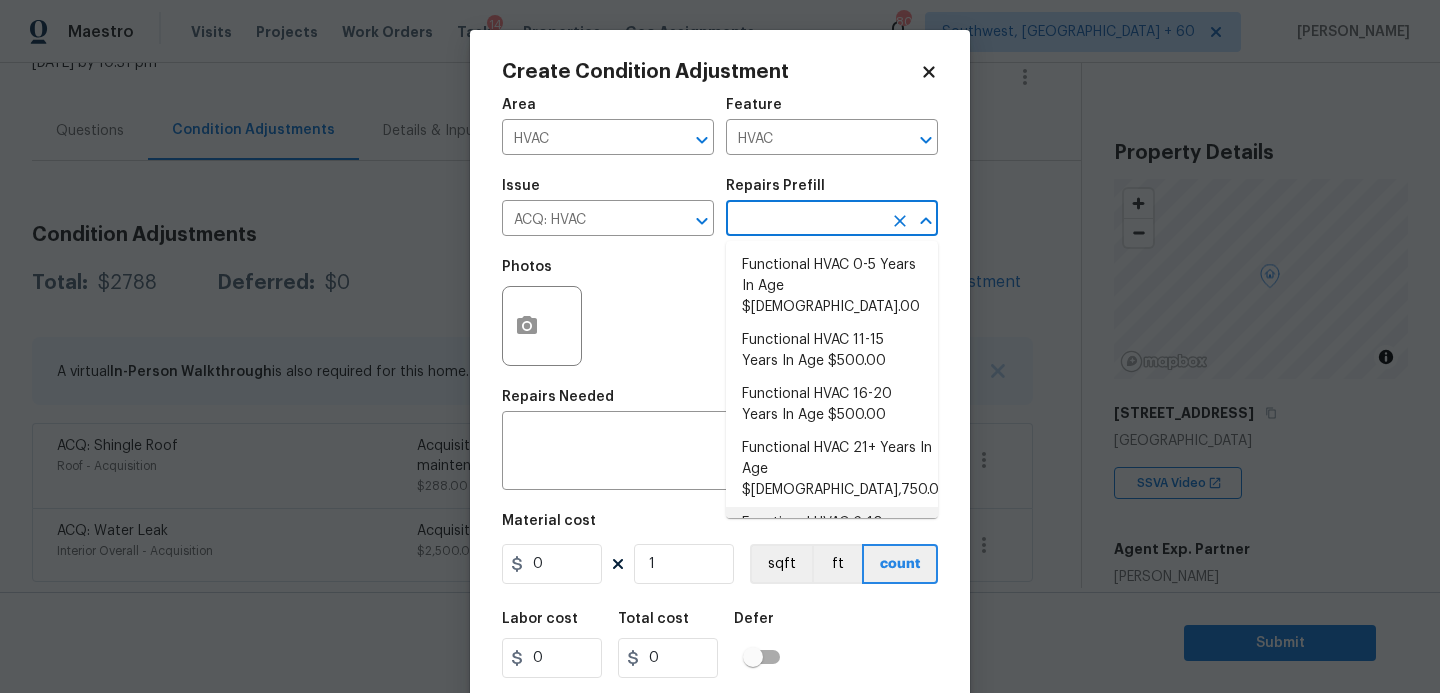 click on "Functional HVAC 6-10 Years In Age $402.00" at bounding box center (832, 534) 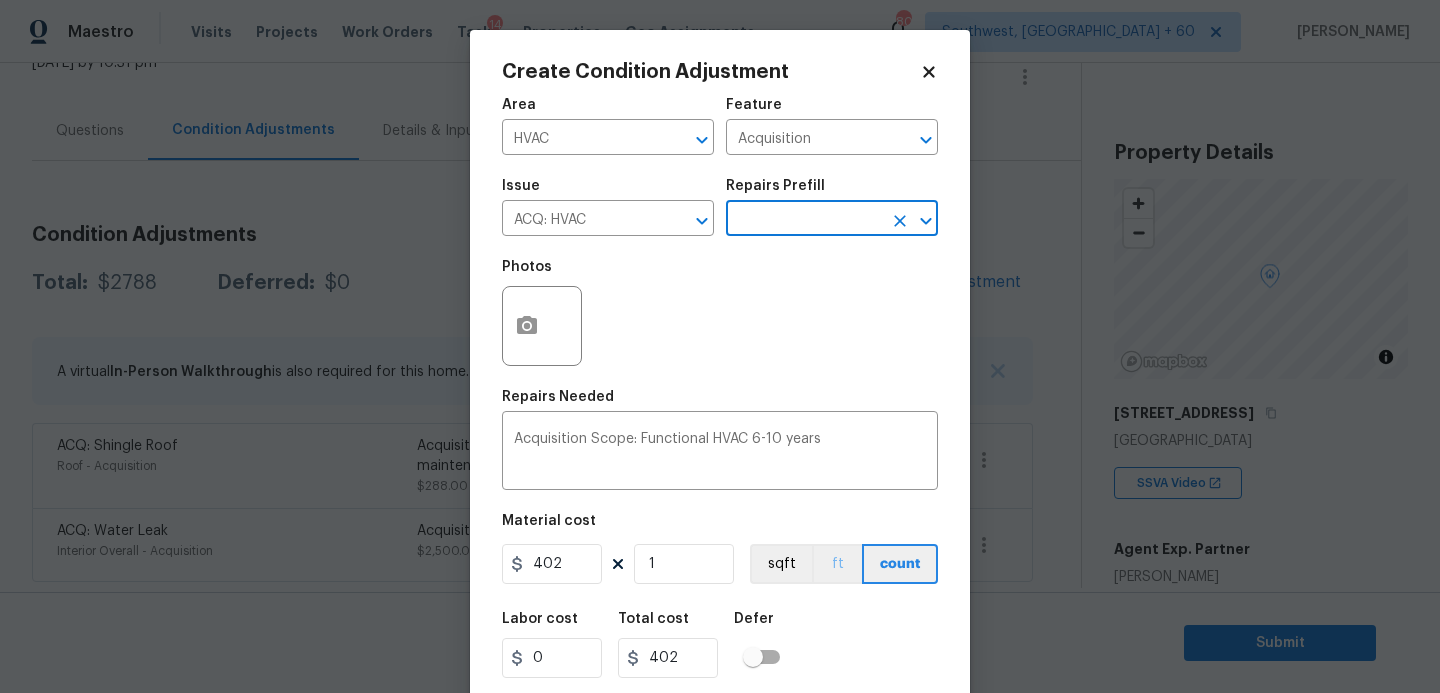 scroll, scrollTop: 54, scrollLeft: 0, axis: vertical 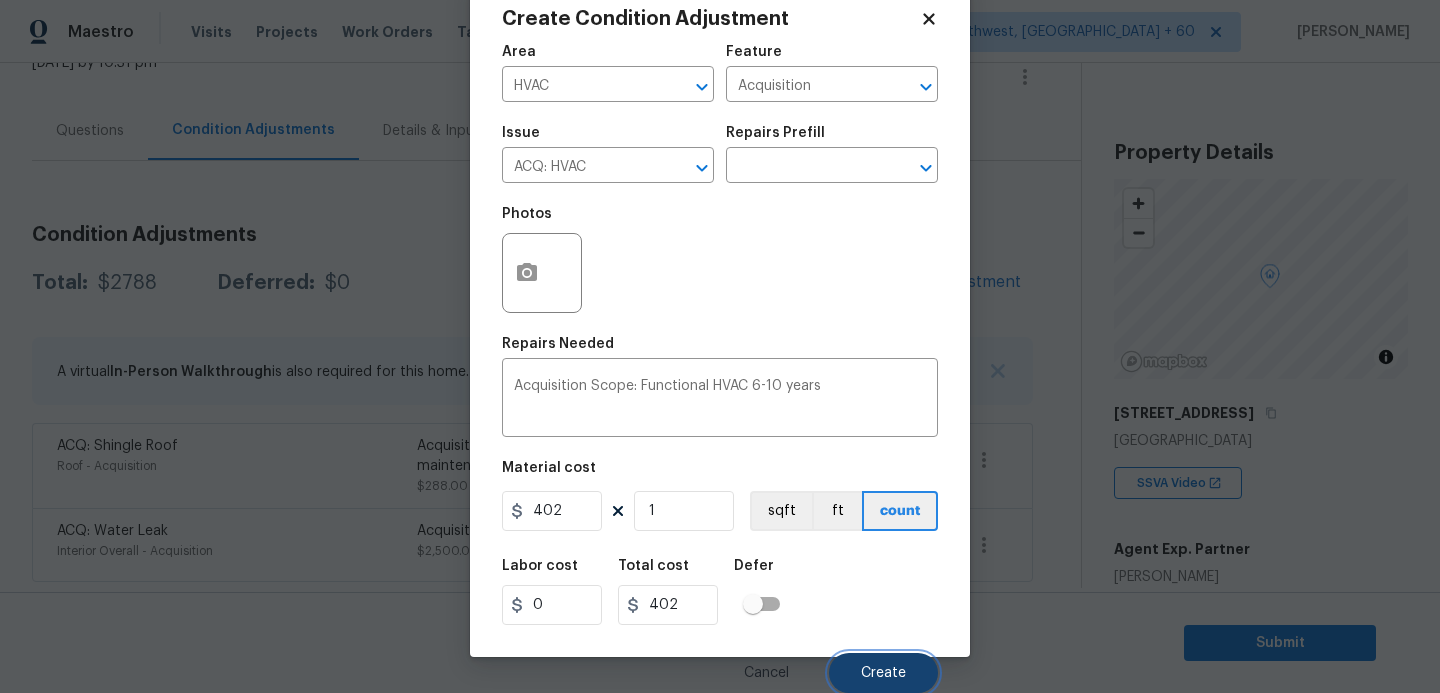 click on "Create" at bounding box center (883, 673) 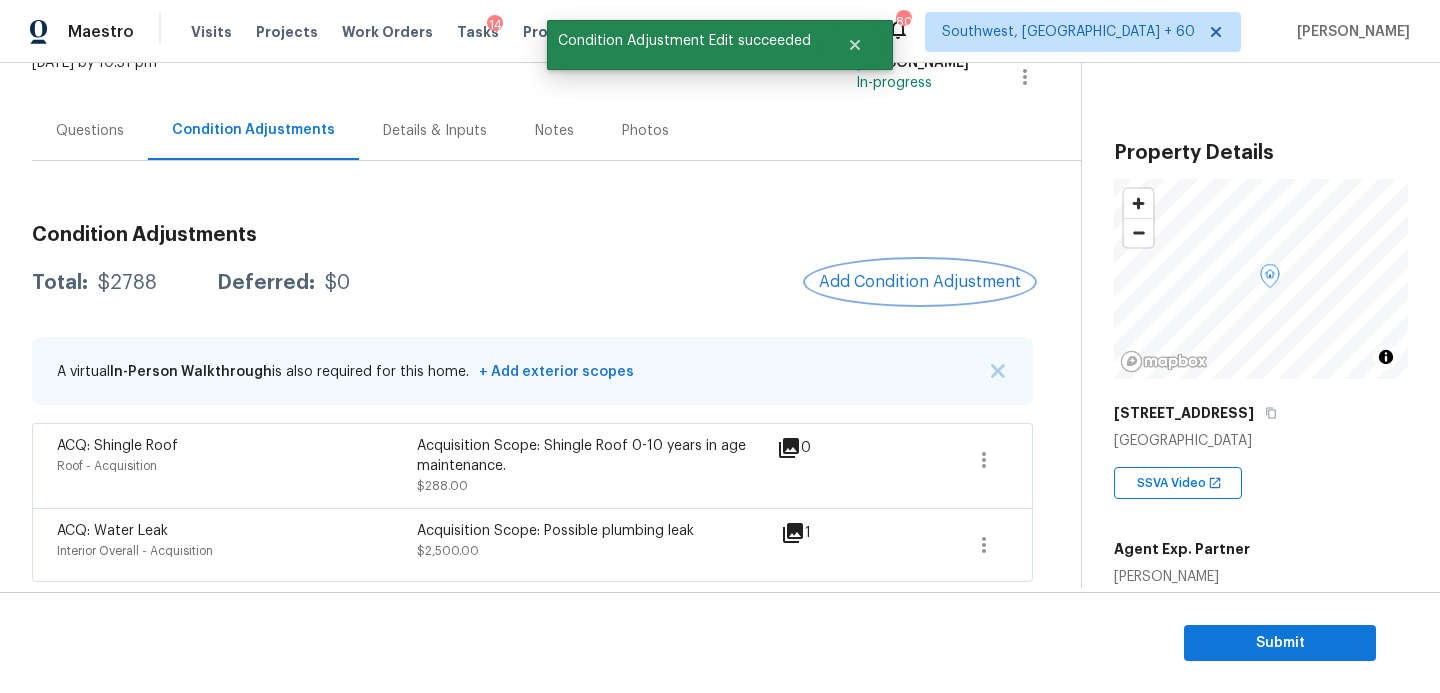 scroll, scrollTop: 0, scrollLeft: 0, axis: both 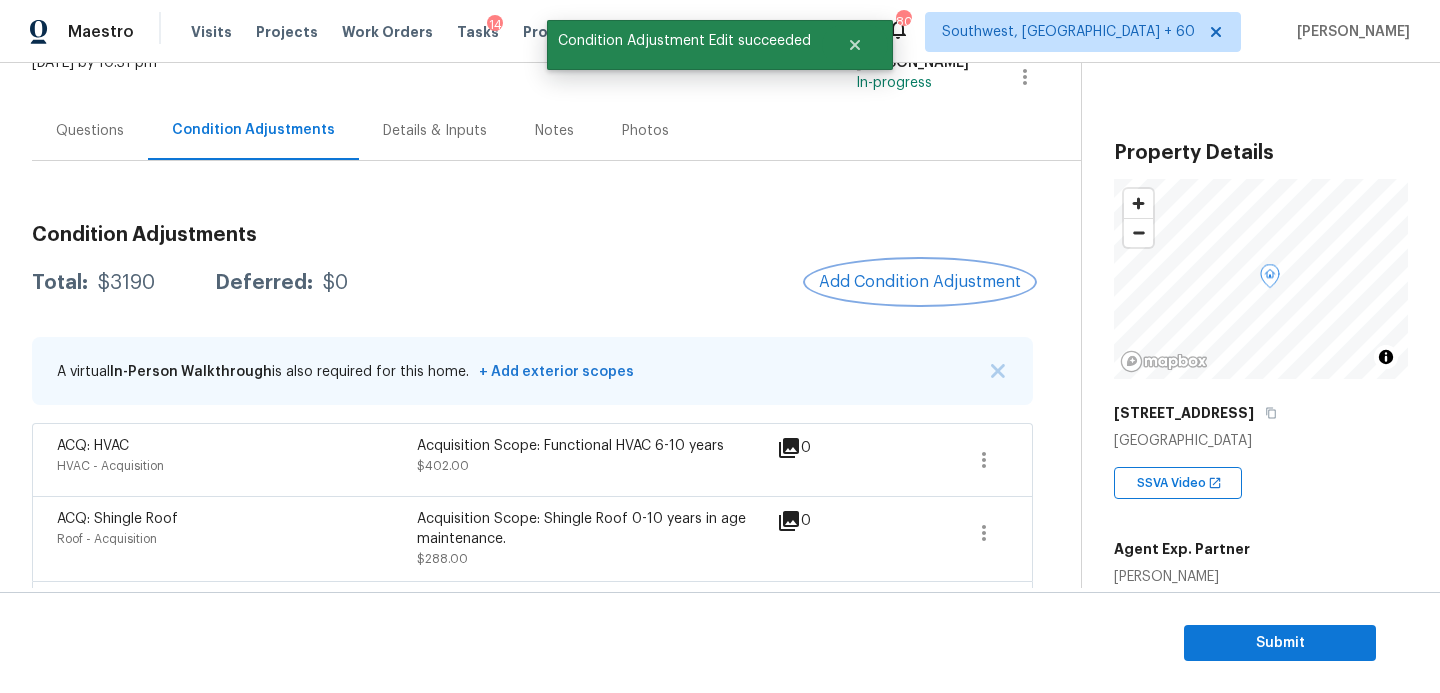 click on "Add Condition Adjustment" at bounding box center [920, 282] 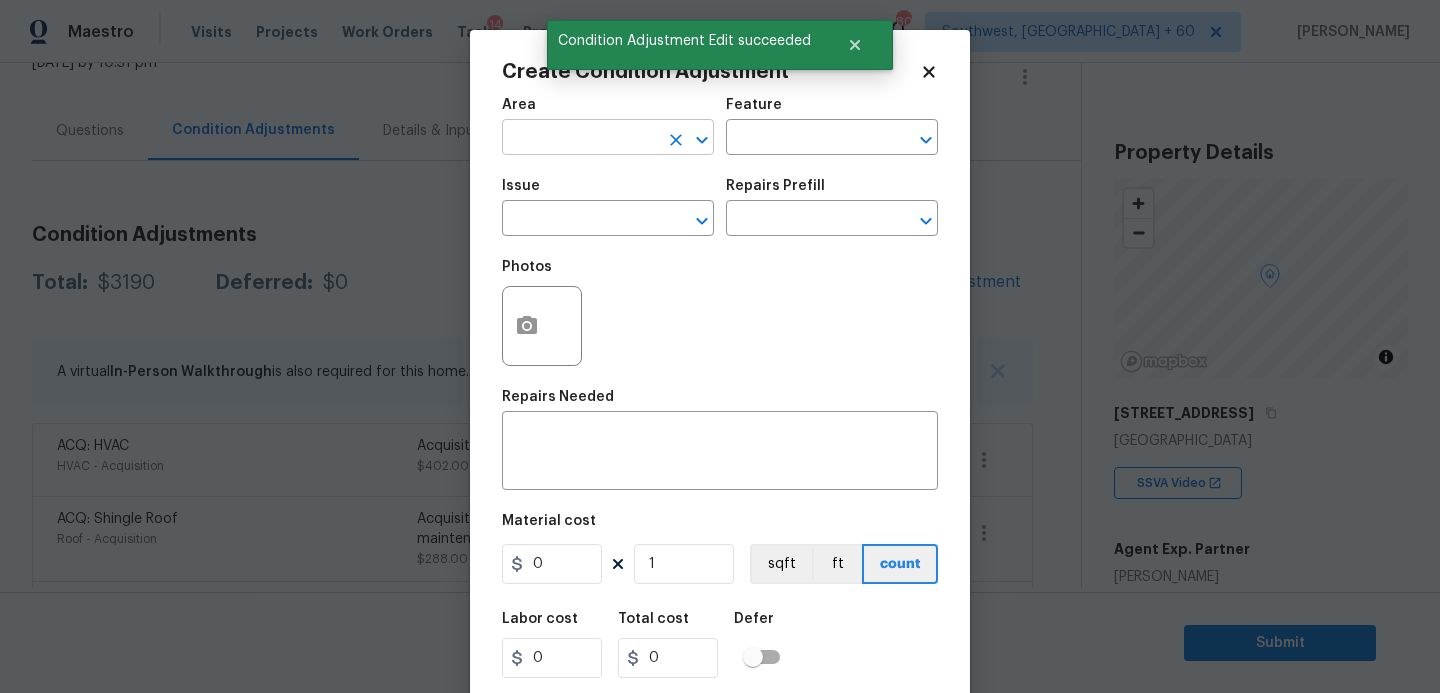 click at bounding box center (580, 139) 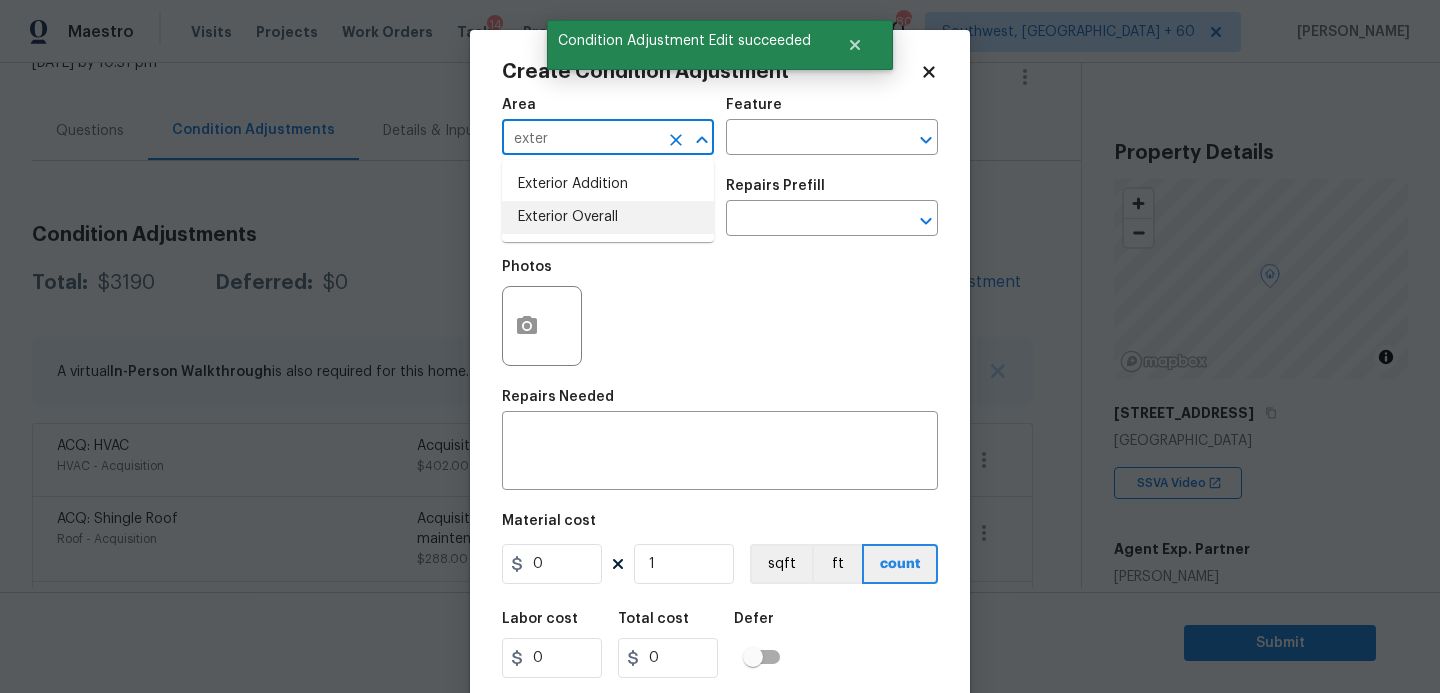 click on "Exterior Overall" at bounding box center [608, 217] 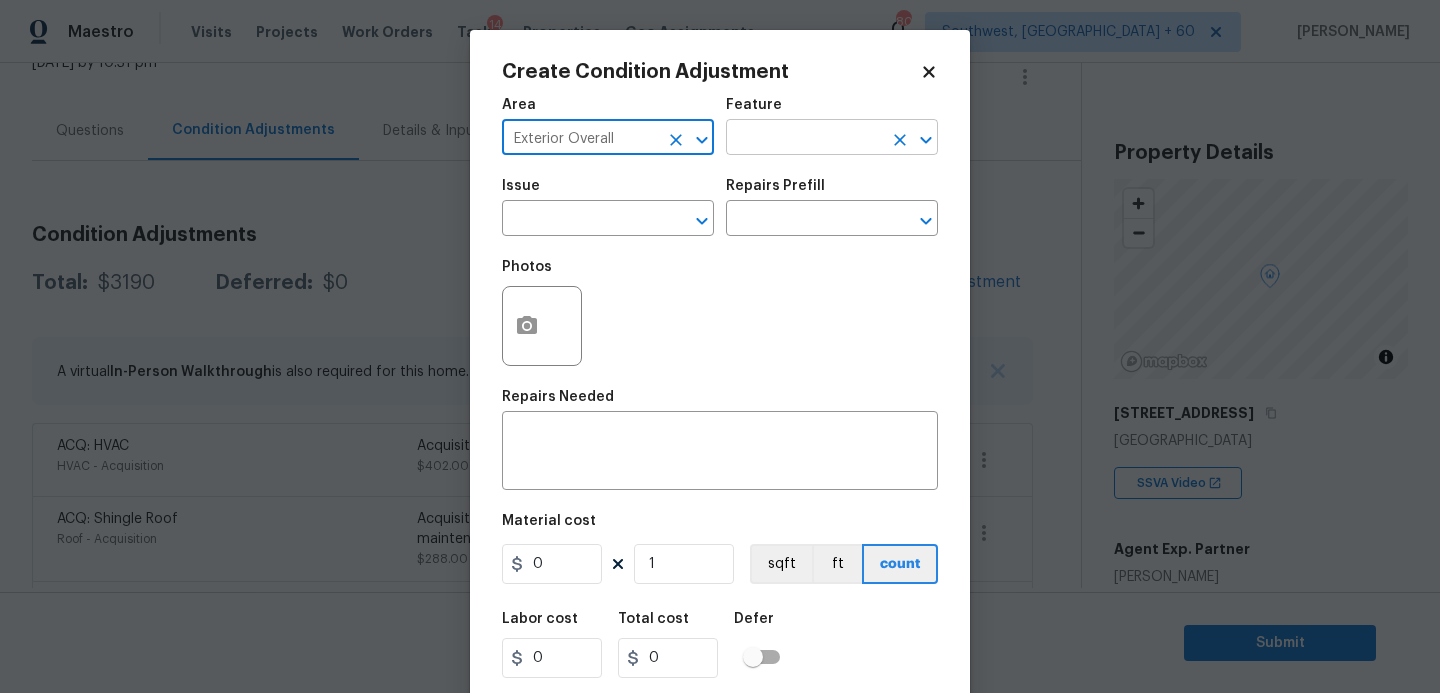 type on "Exterior Overall" 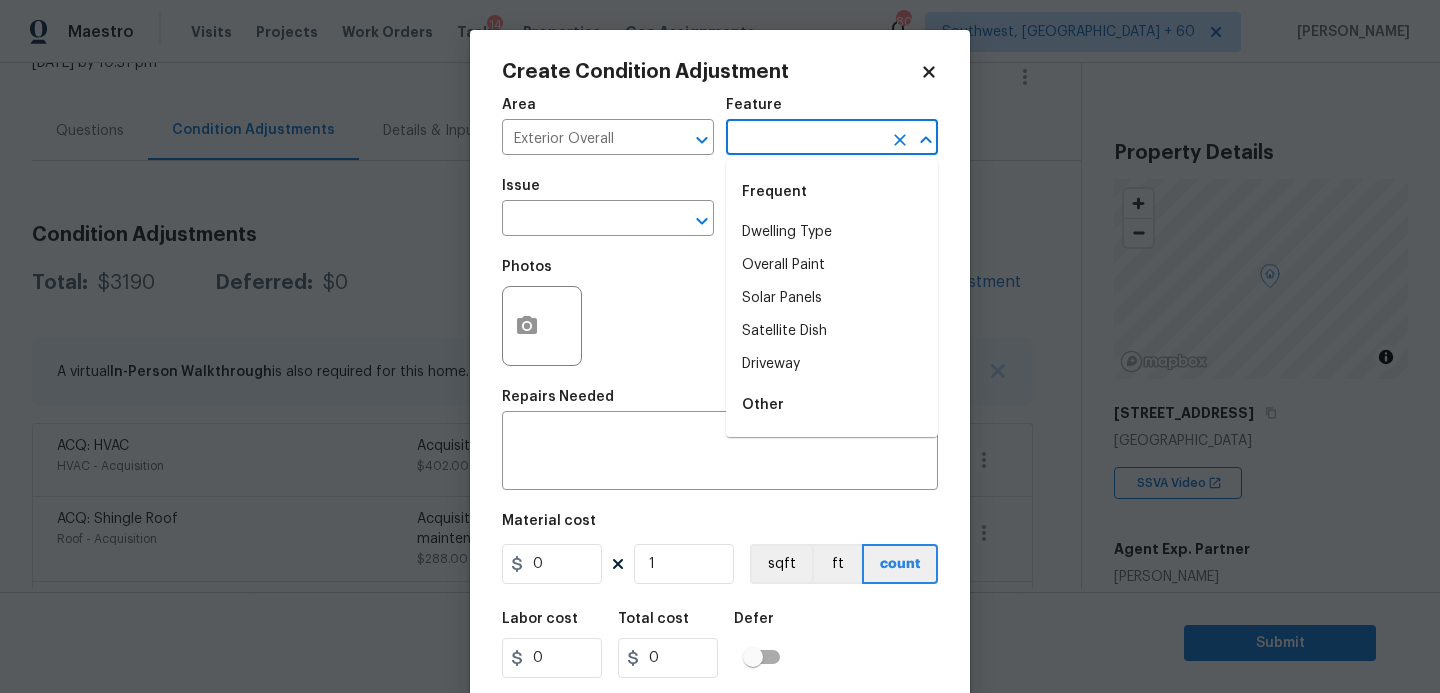 click at bounding box center [804, 139] 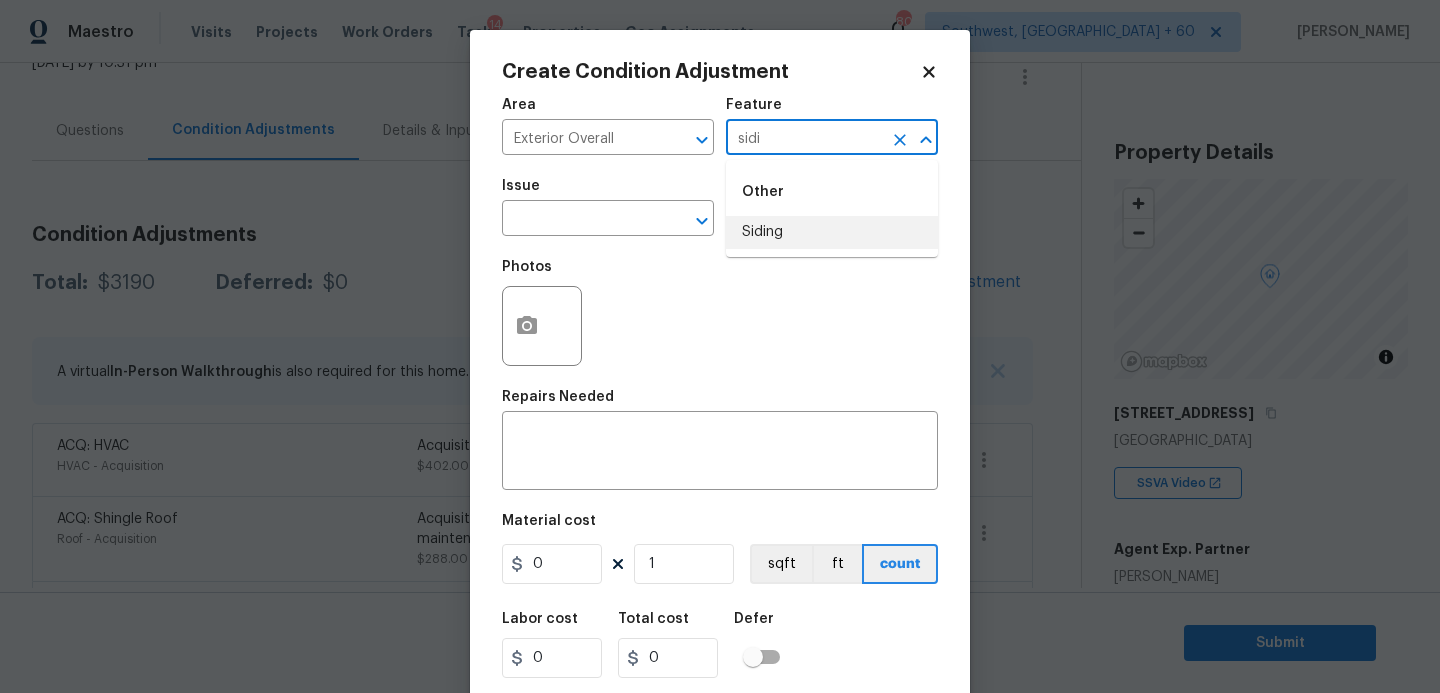 click on "Other" at bounding box center (832, 192) 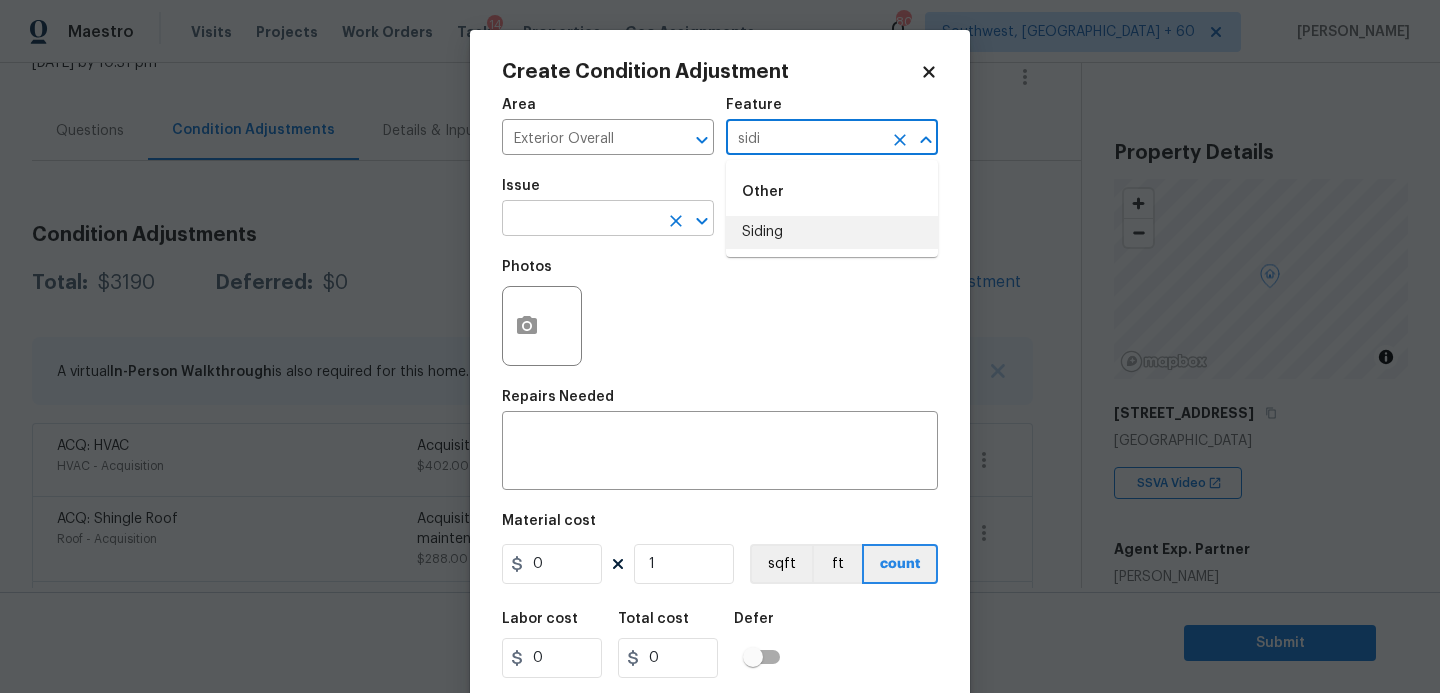 type on "sidi" 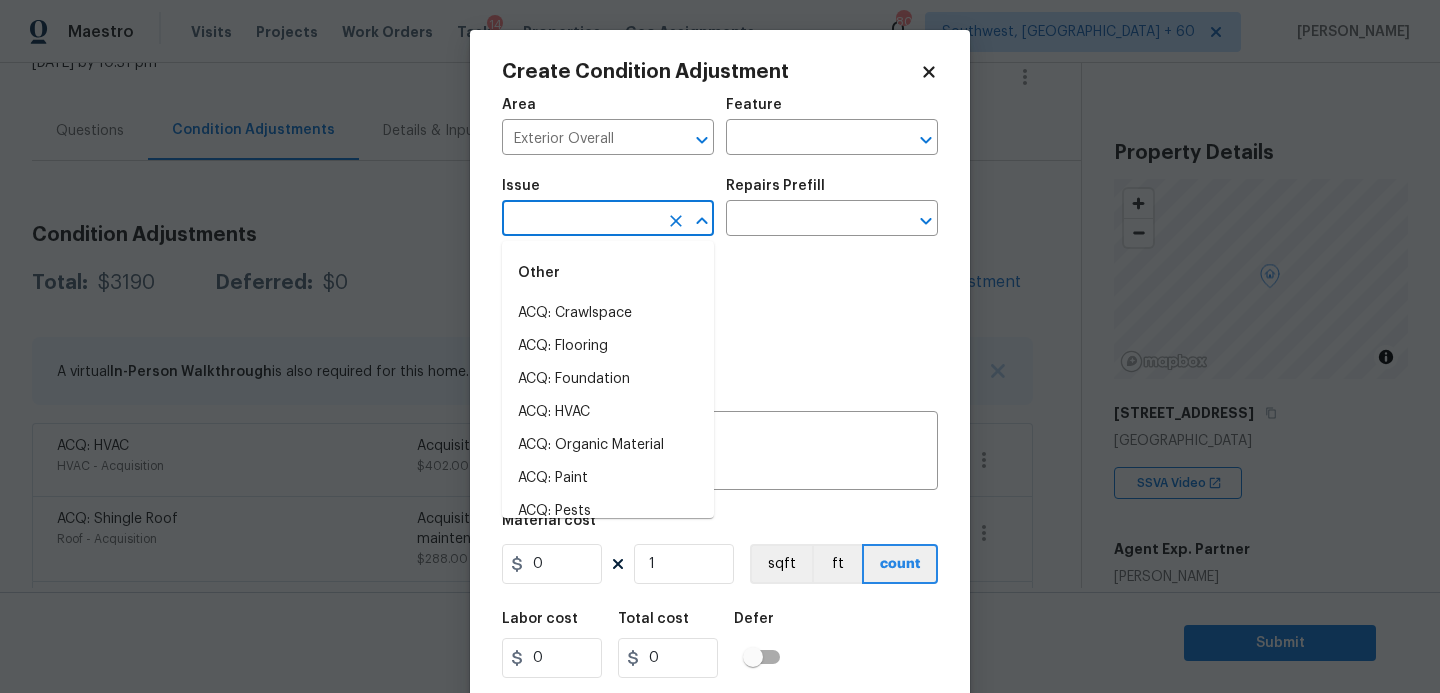 click at bounding box center (580, 220) 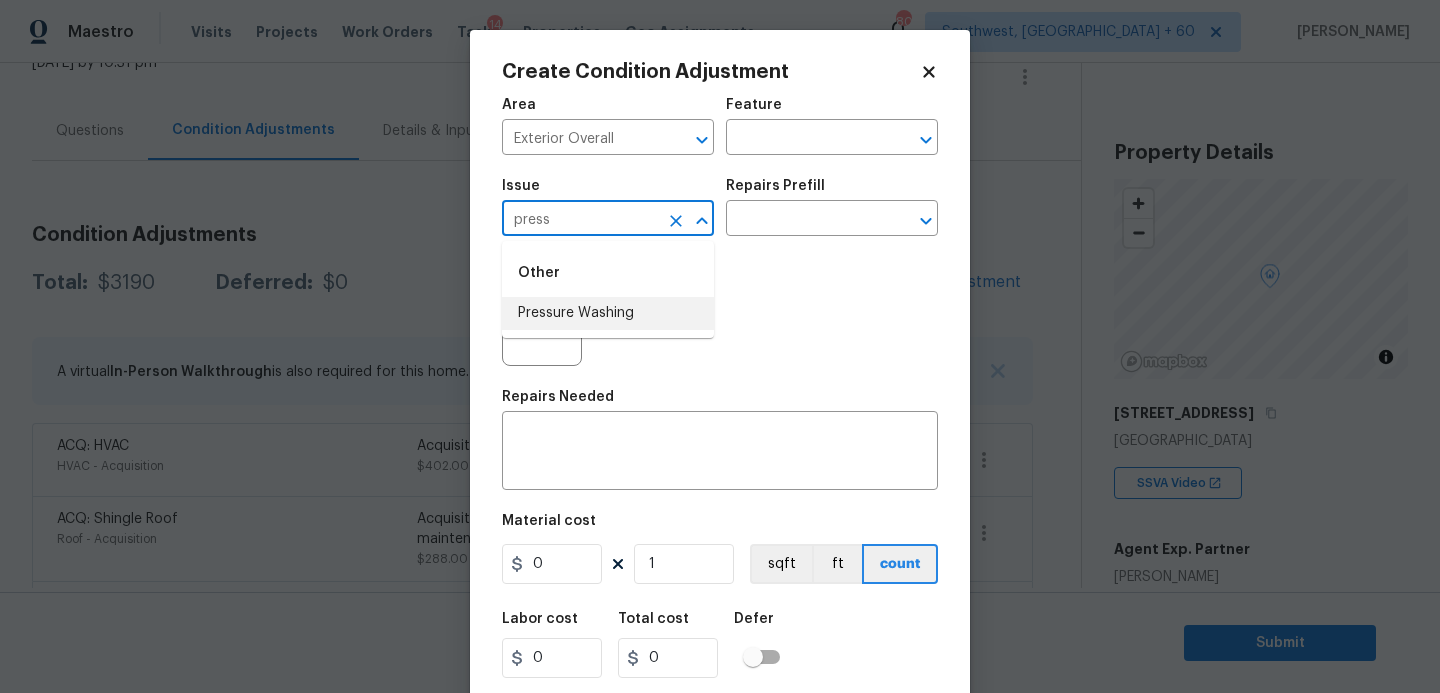 click on "Pressure Washing" at bounding box center [608, 313] 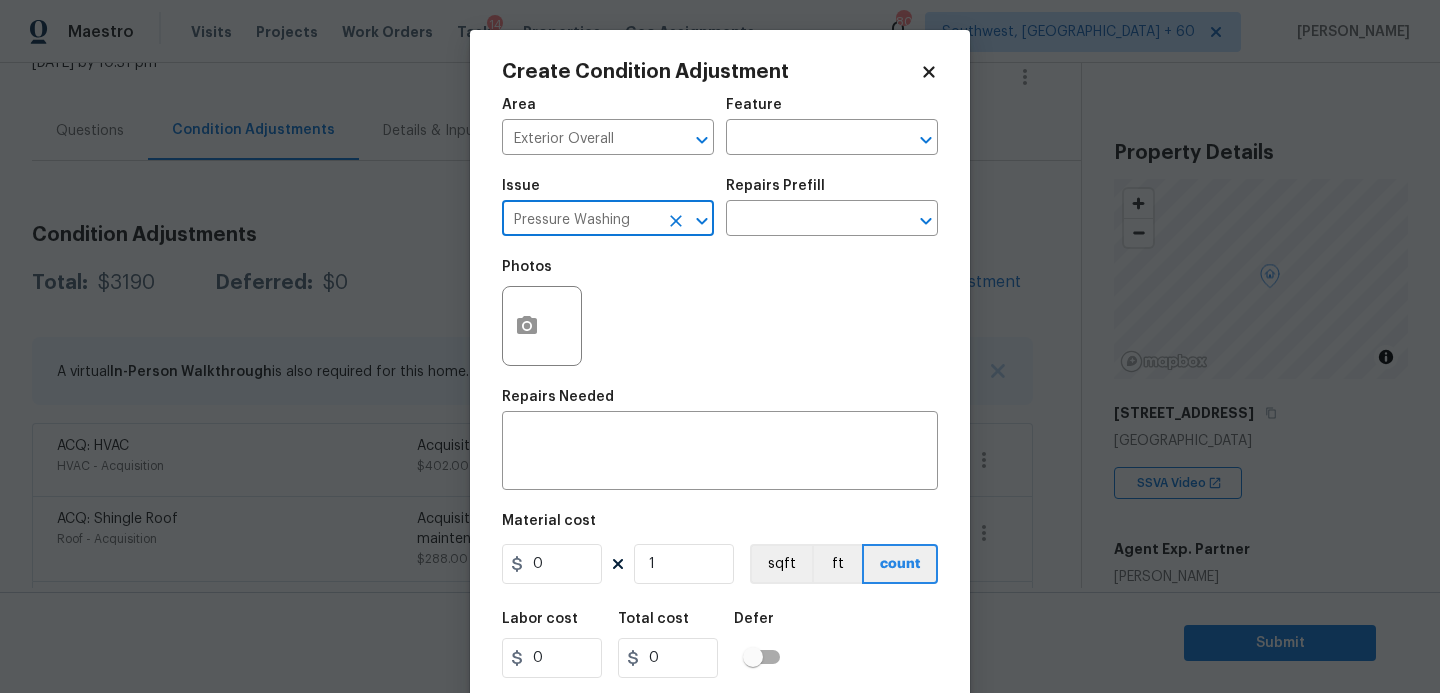 type on "Pressure Washing" 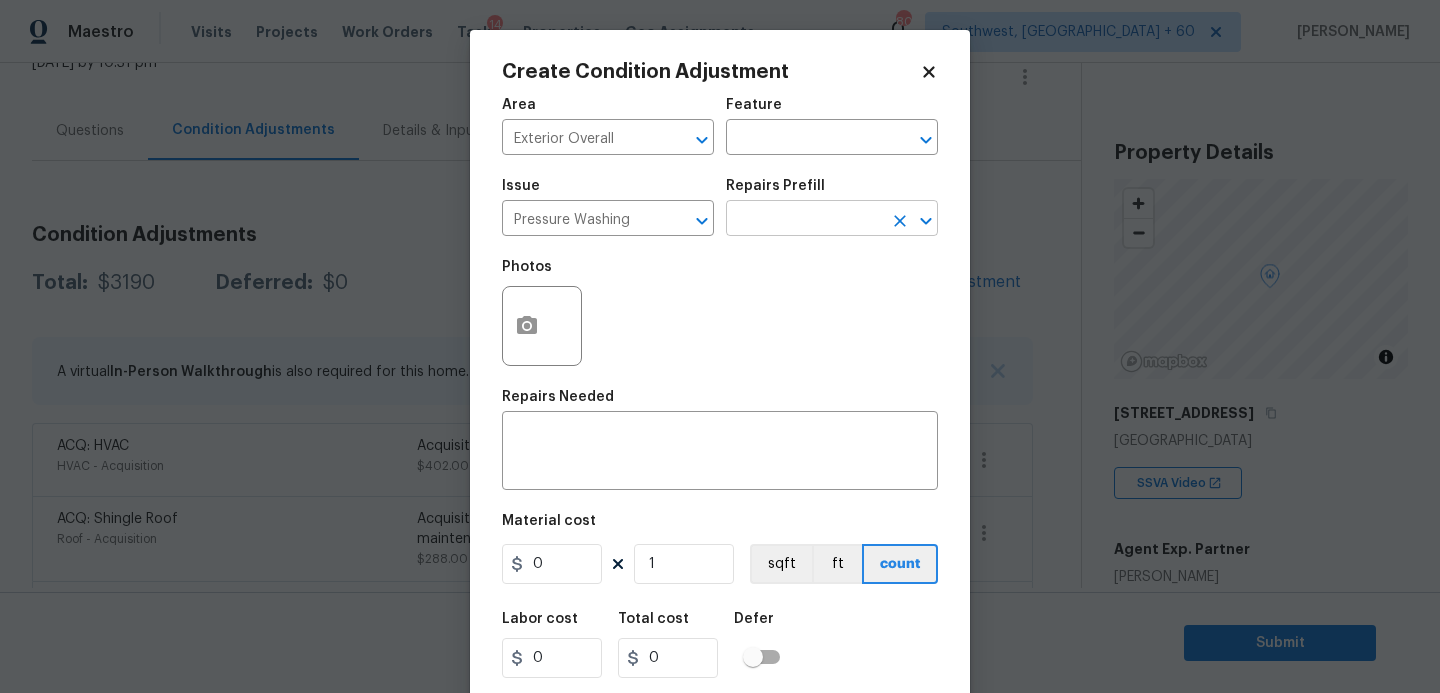 click at bounding box center (804, 220) 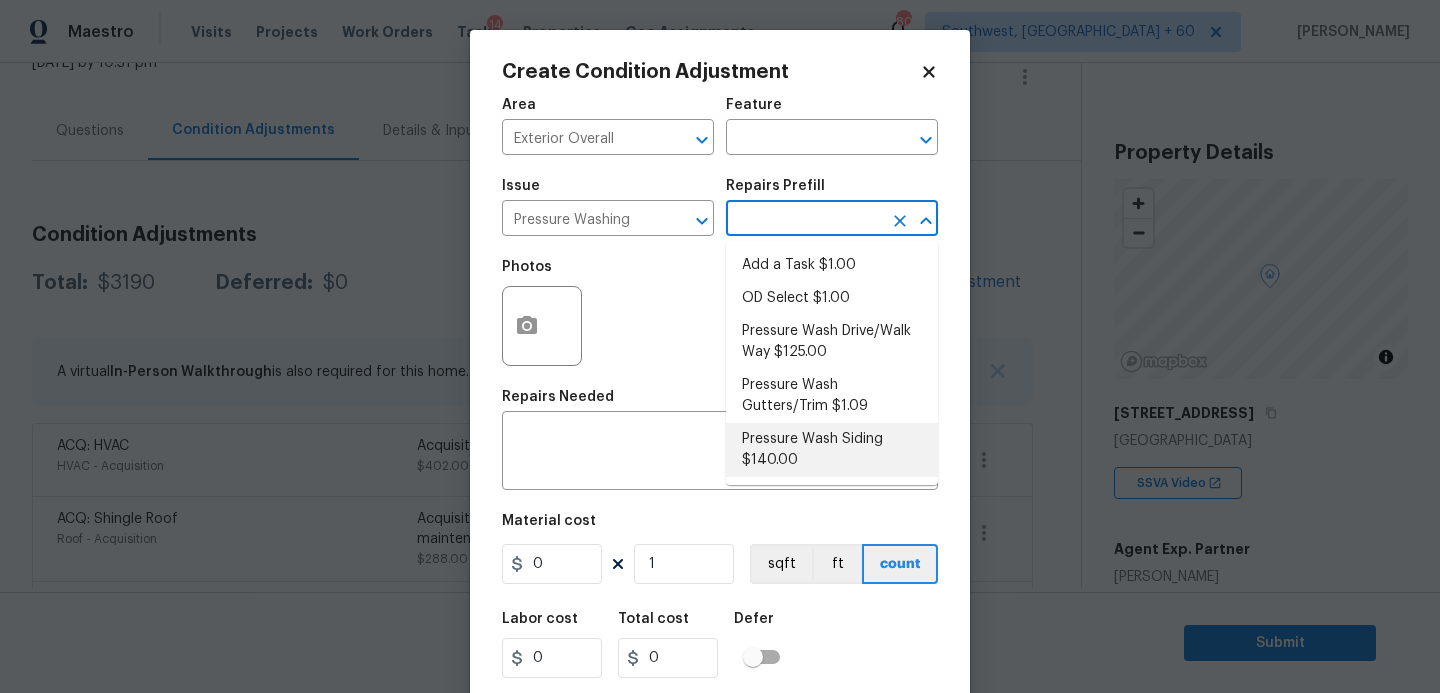 click on "Pressure Wash Siding $140.00" at bounding box center (832, 450) 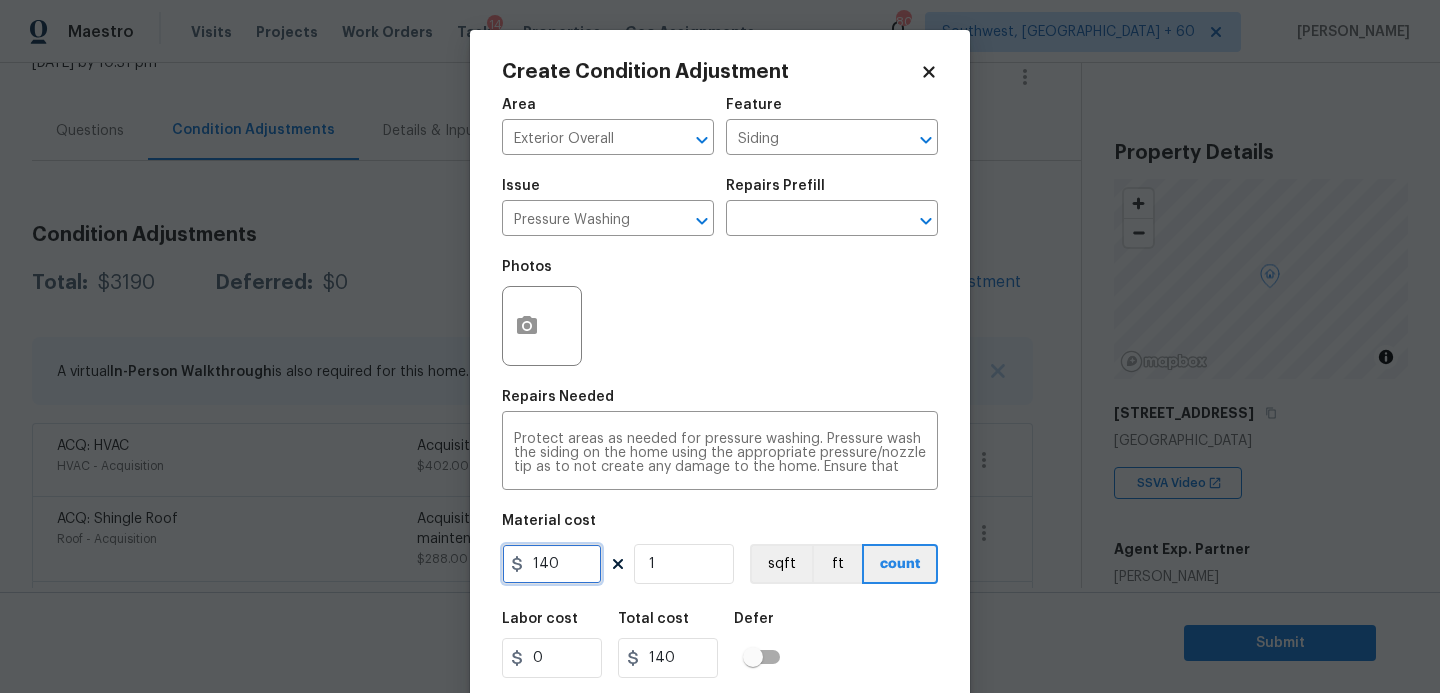 drag, startPoint x: 561, startPoint y: 552, endPoint x: 410, endPoint y: 562, distance: 151.33076 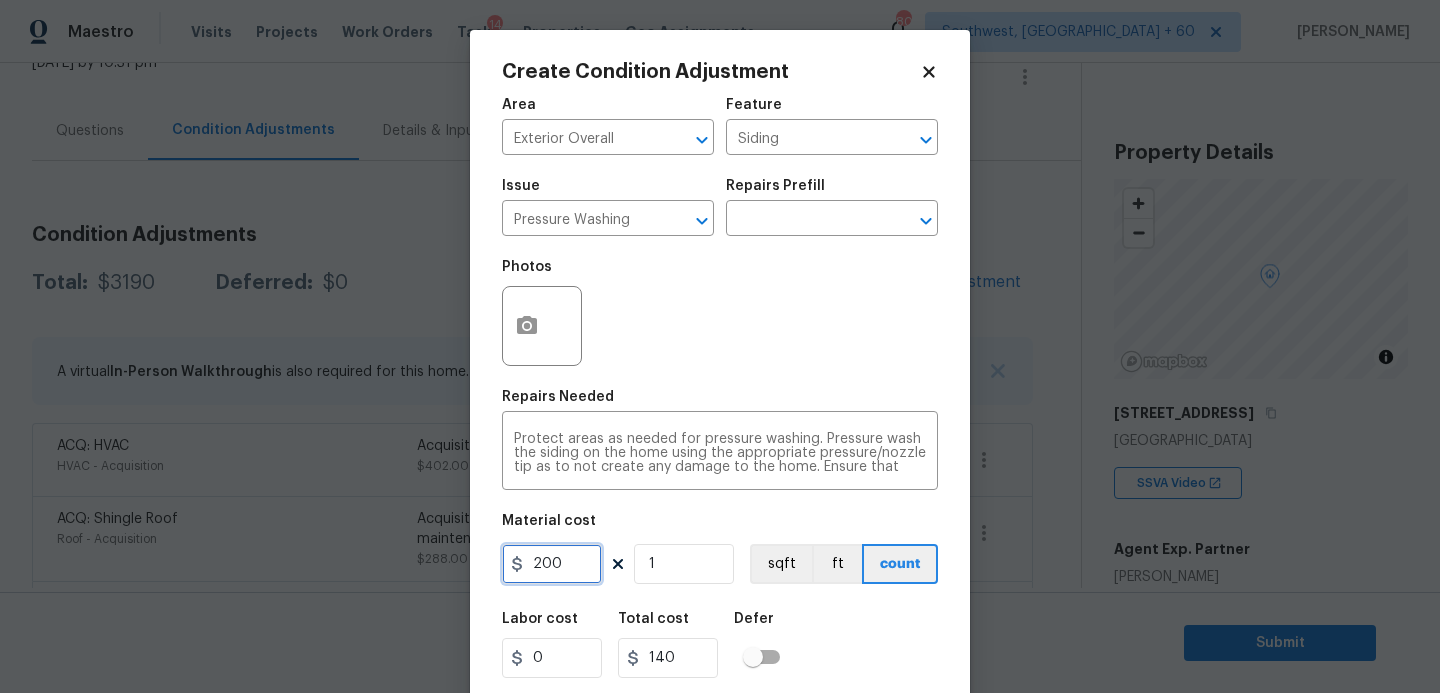 type on "200" 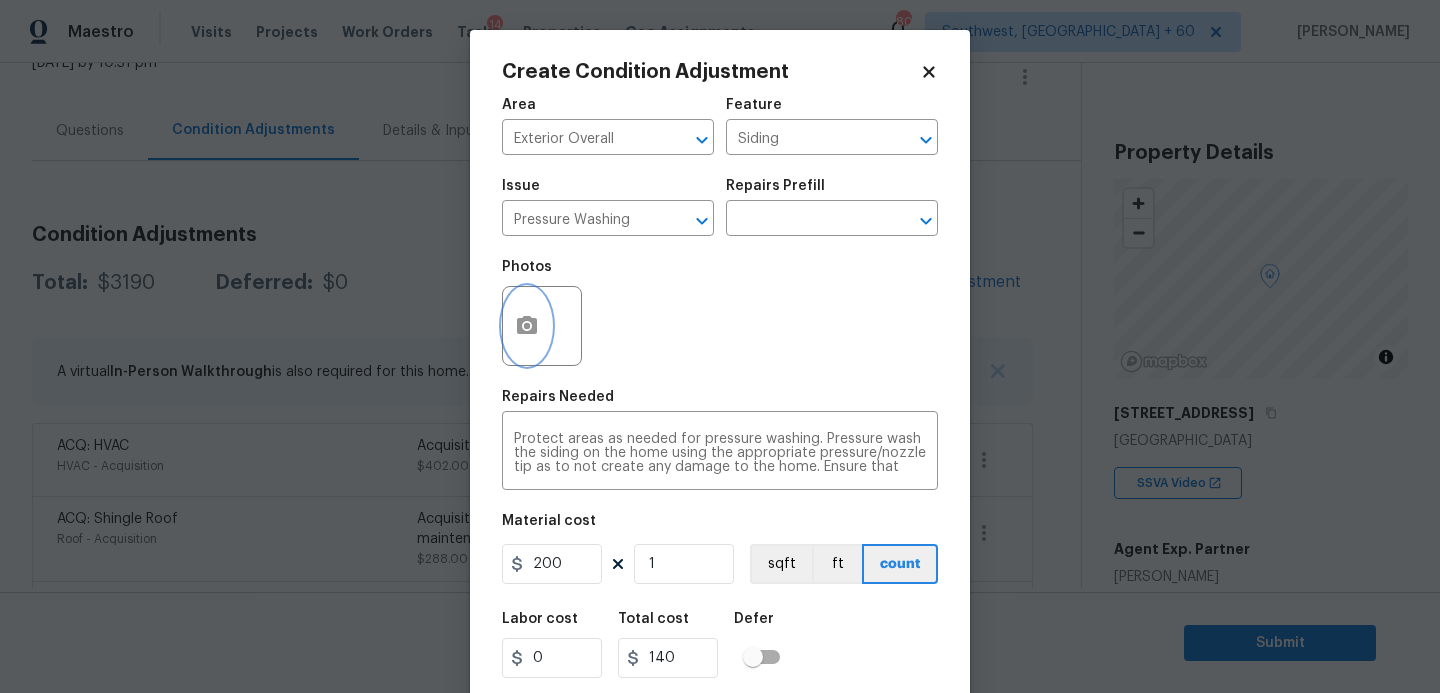 type on "200" 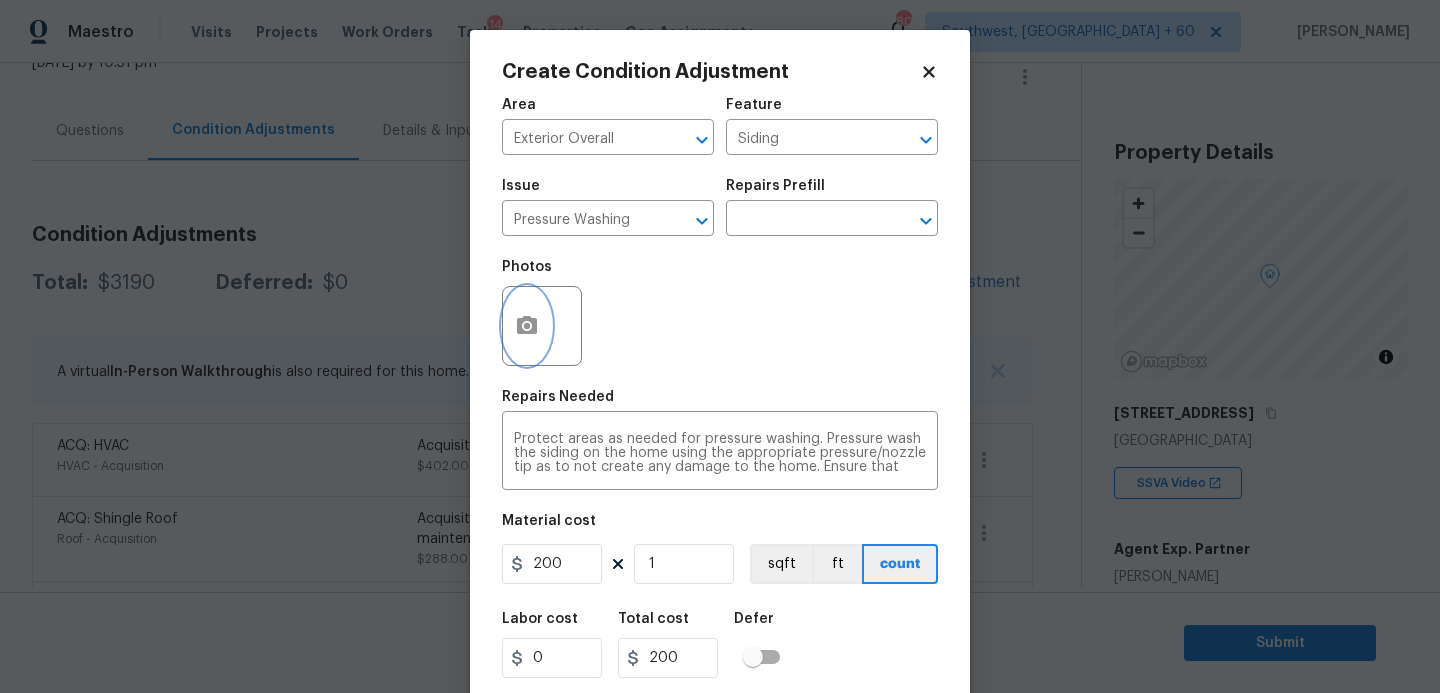 click at bounding box center [527, 326] 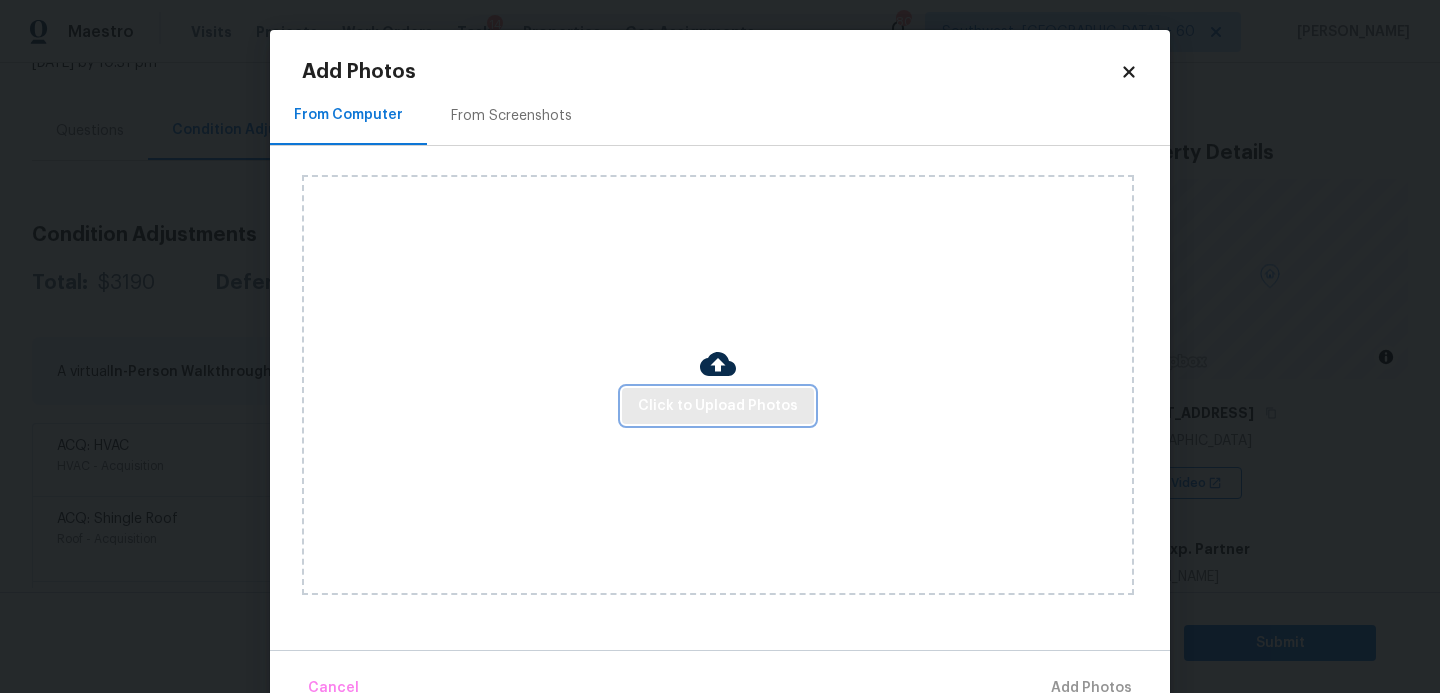 click on "Click to Upload Photos" at bounding box center (718, 406) 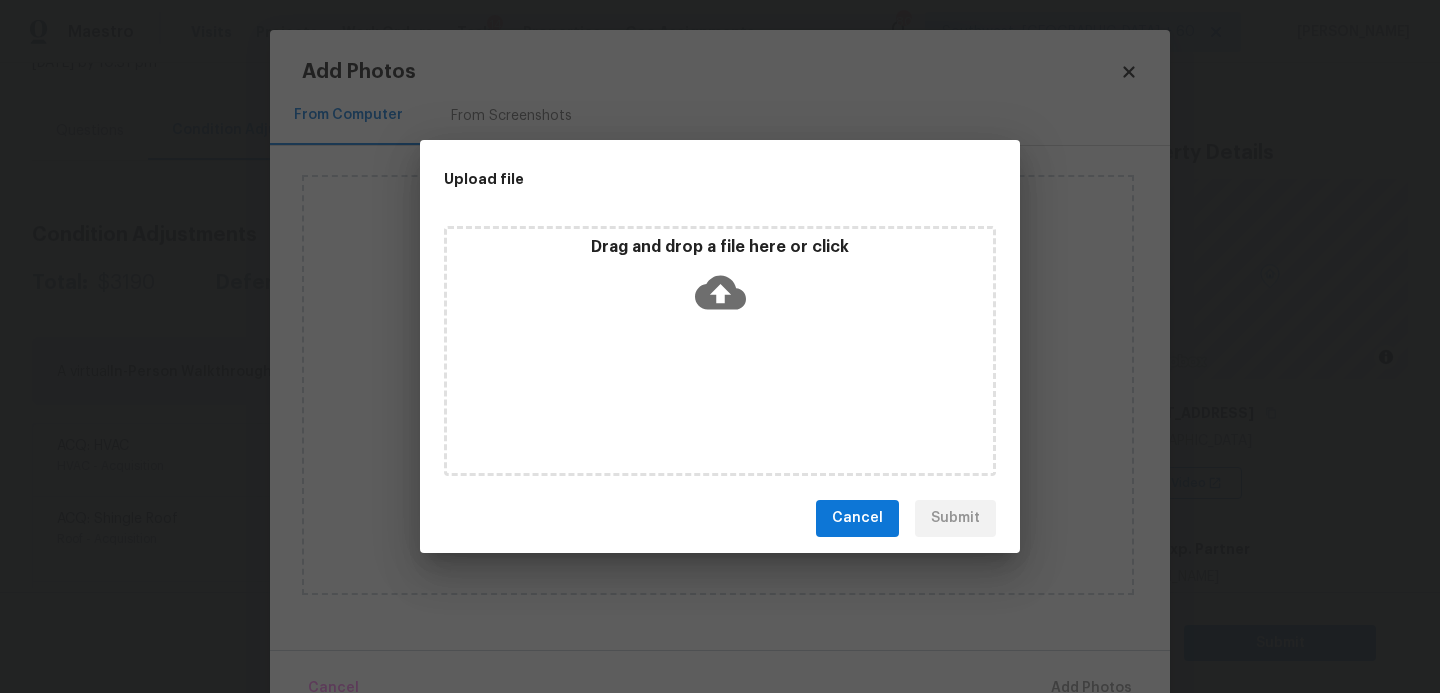click 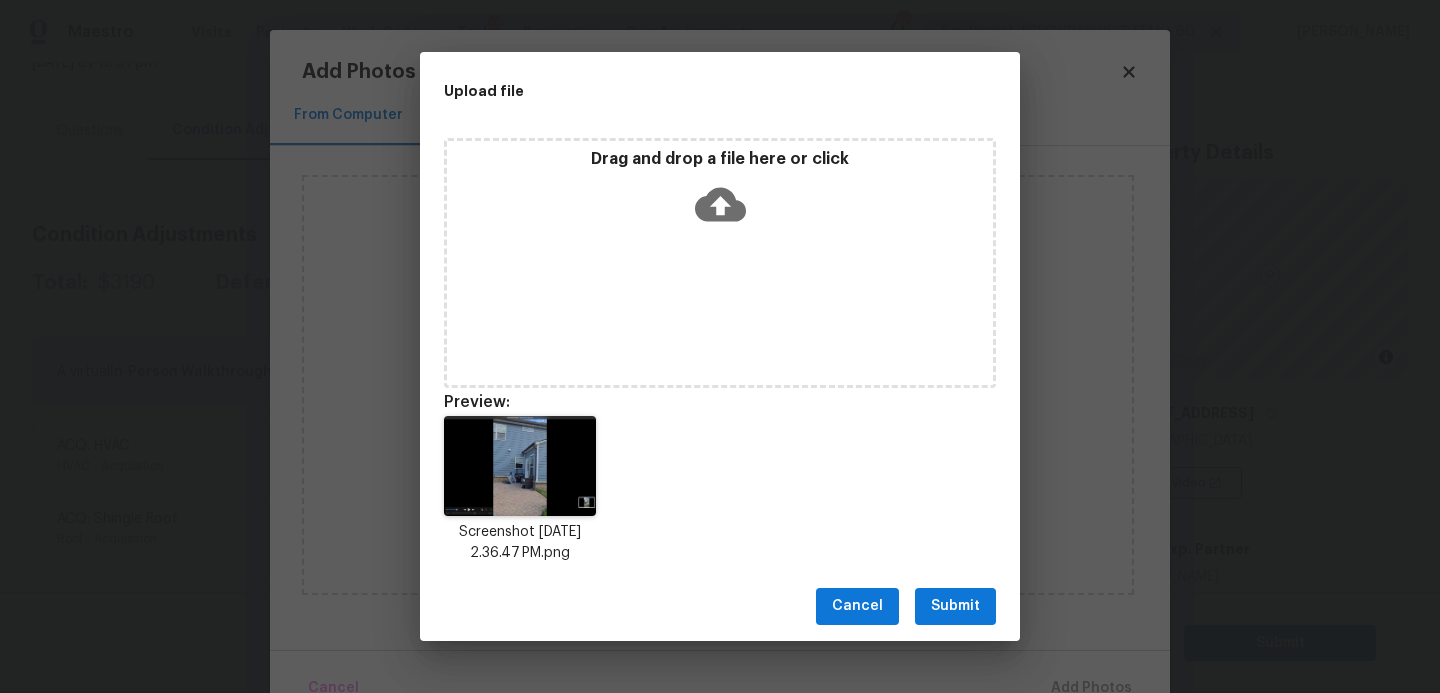 click on "Submit" at bounding box center [955, 606] 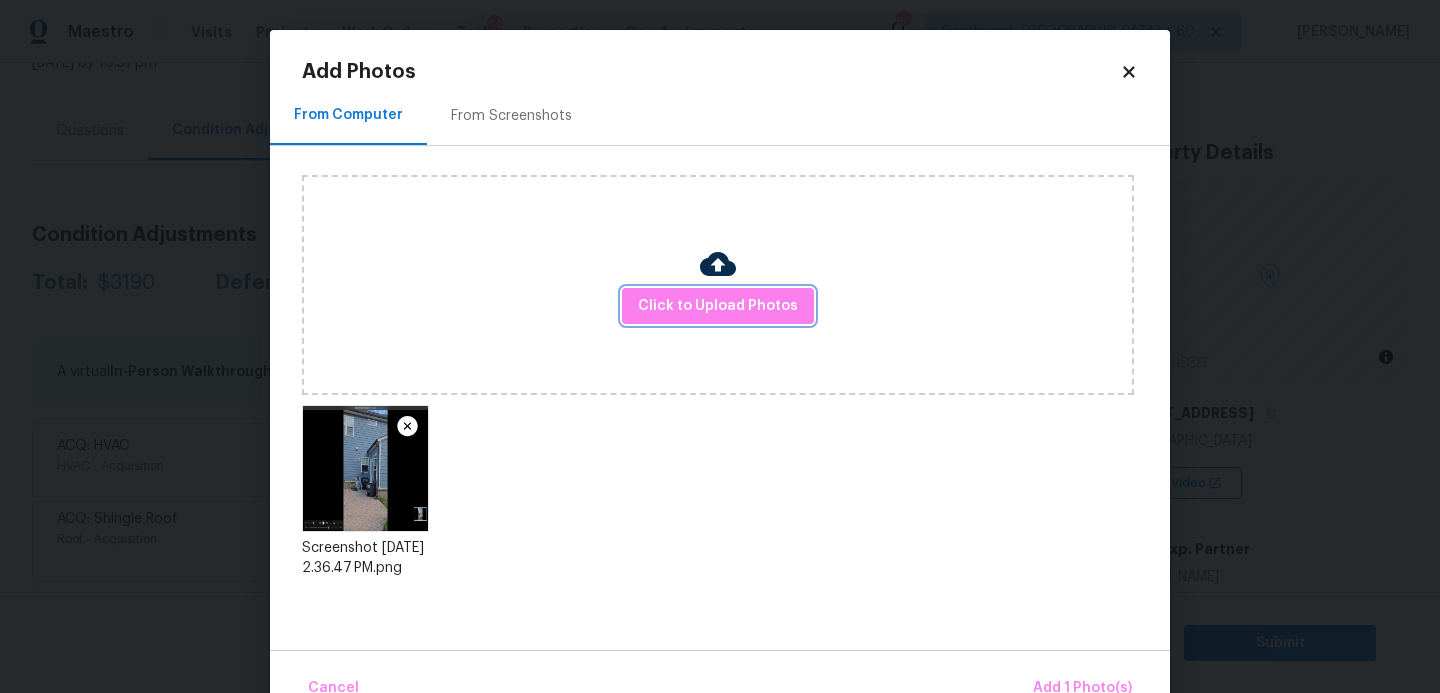 scroll, scrollTop: 47, scrollLeft: 0, axis: vertical 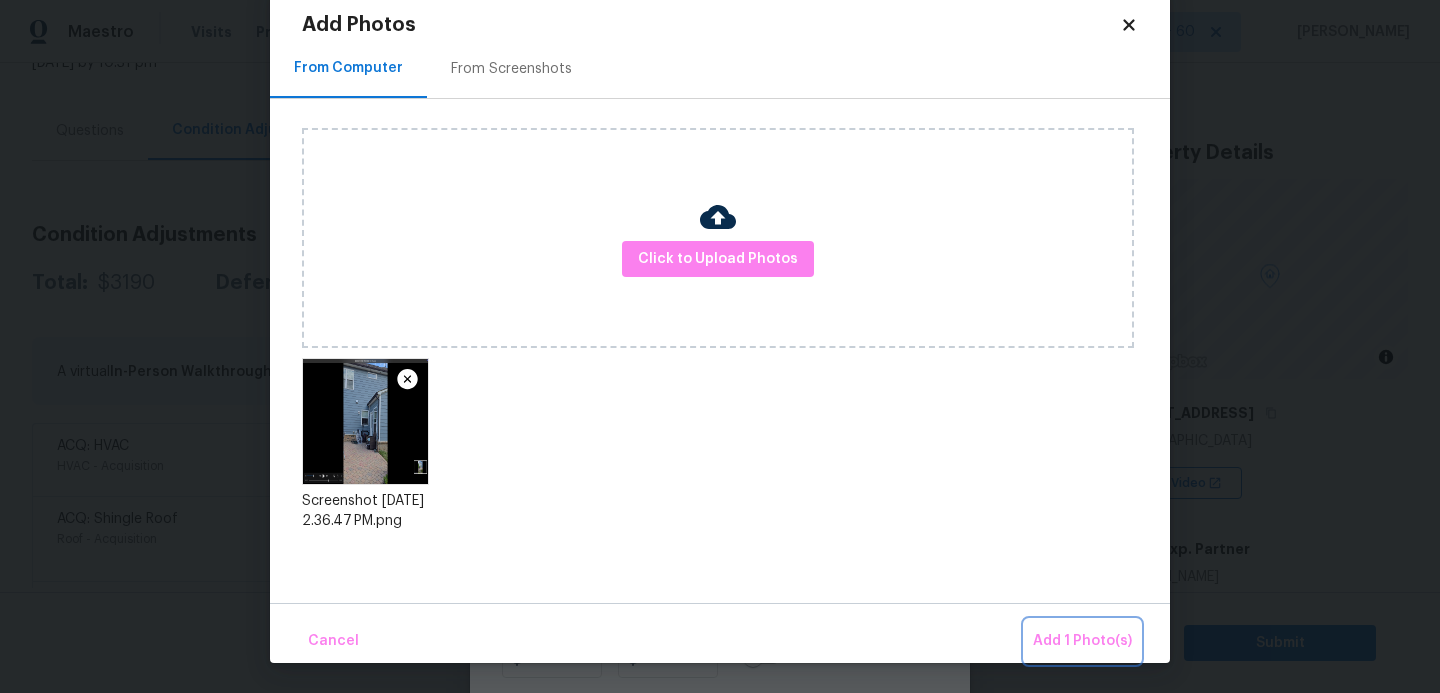 click on "Add 1 Photo(s)" at bounding box center (1082, 641) 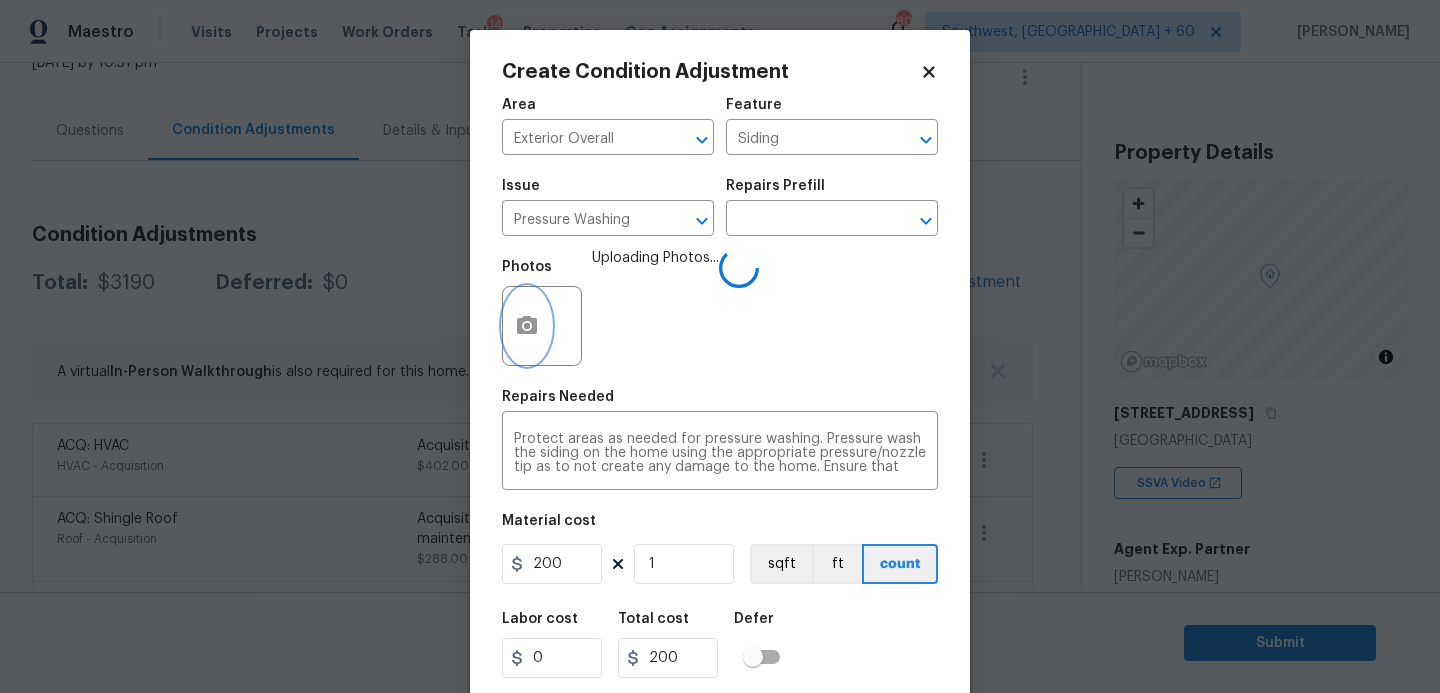 scroll, scrollTop: 0, scrollLeft: 0, axis: both 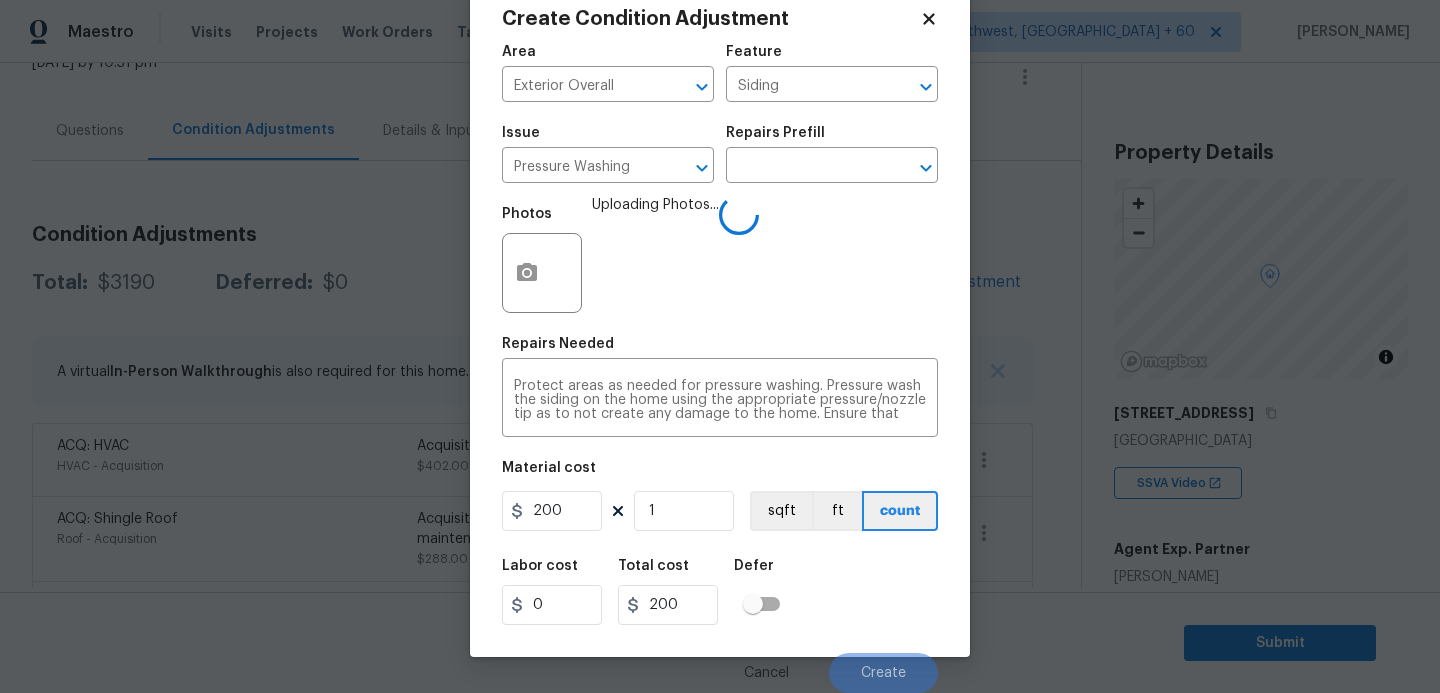 click on "Labor cost 0 Total cost 200 Defer" at bounding box center (720, 592) 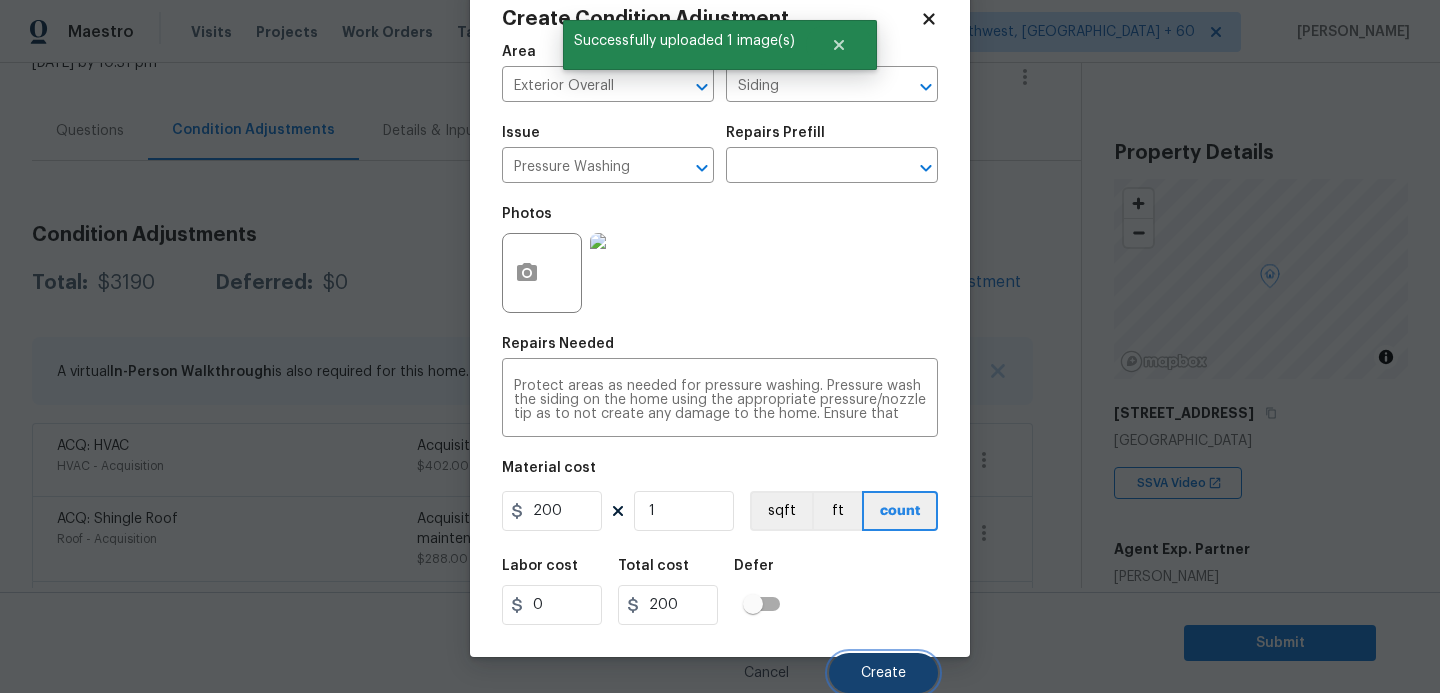 click on "Create" at bounding box center (883, 673) 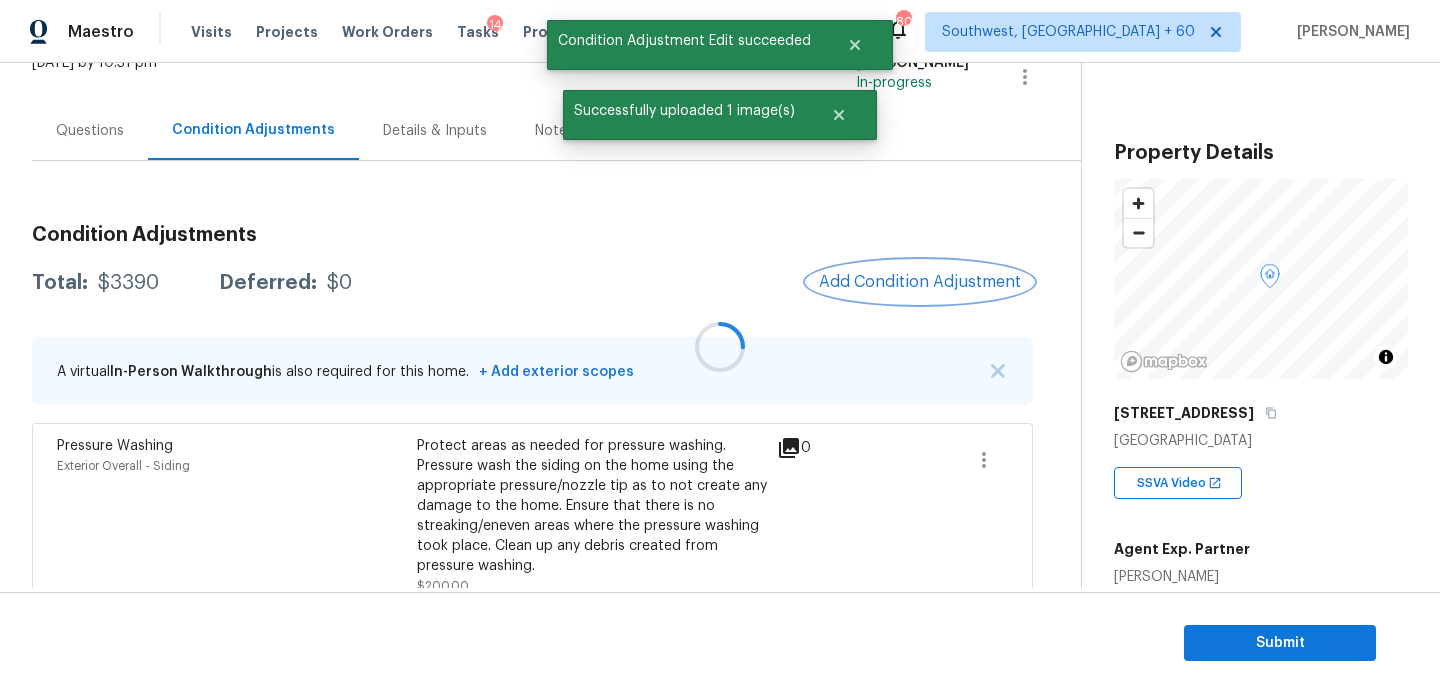 scroll, scrollTop: 0, scrollLeft: 0, axis: both 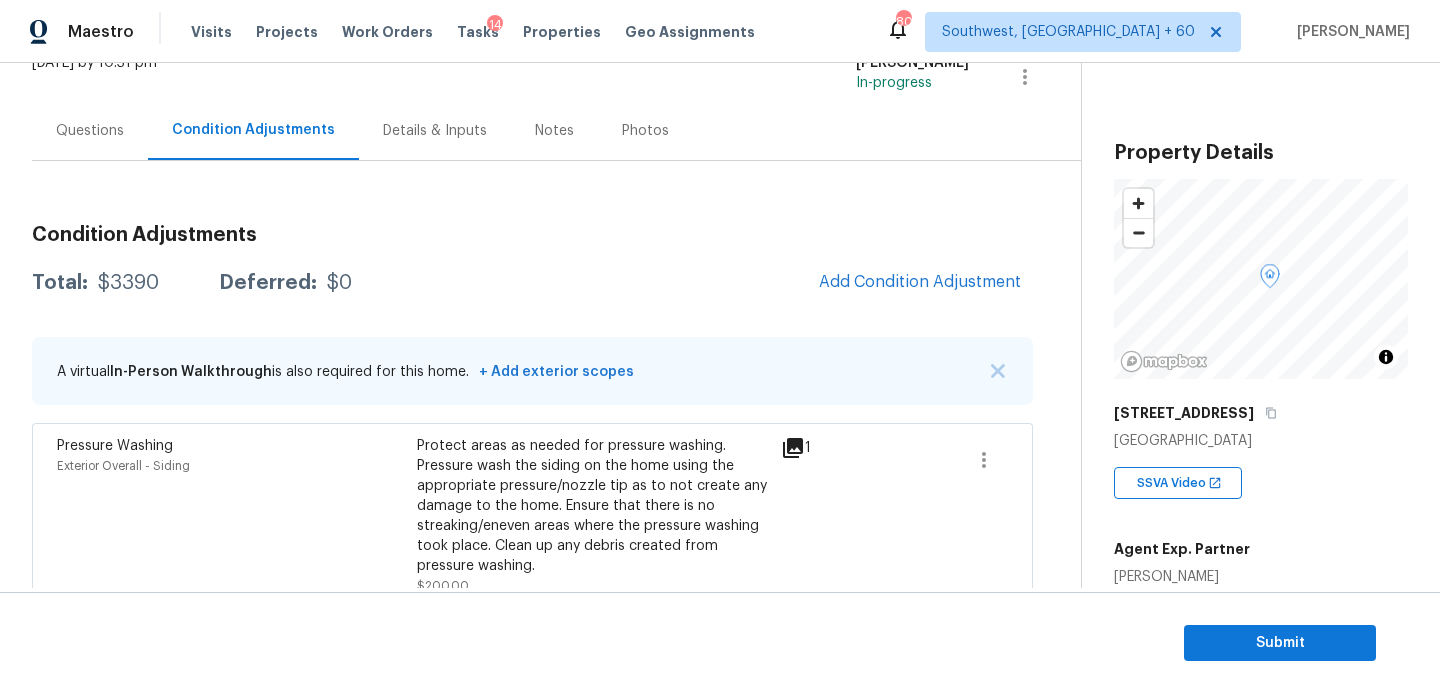 click on "Total:  $3390 Deferred:  $0 Add Condition Adjustment" at bounding box center (532, 283) 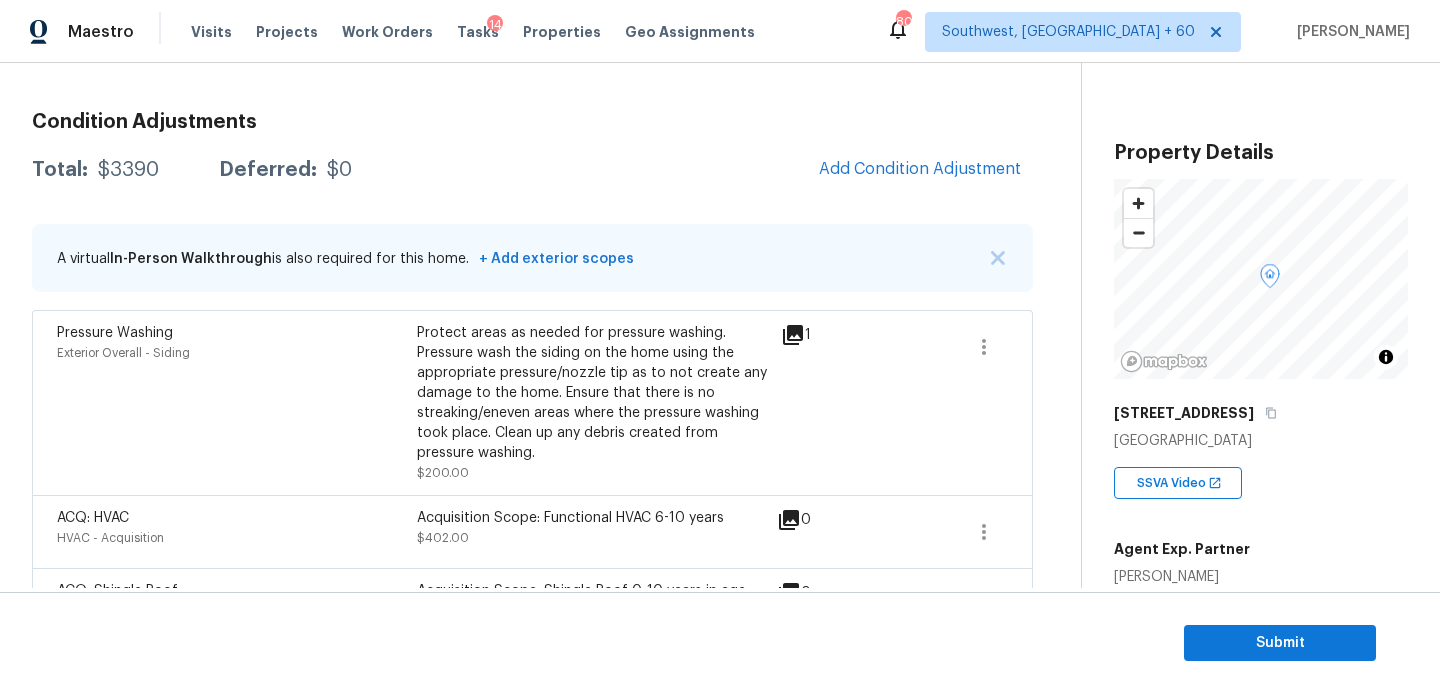 scroll, scrollTop: 207, scrollLeft: 0, axis: vertical 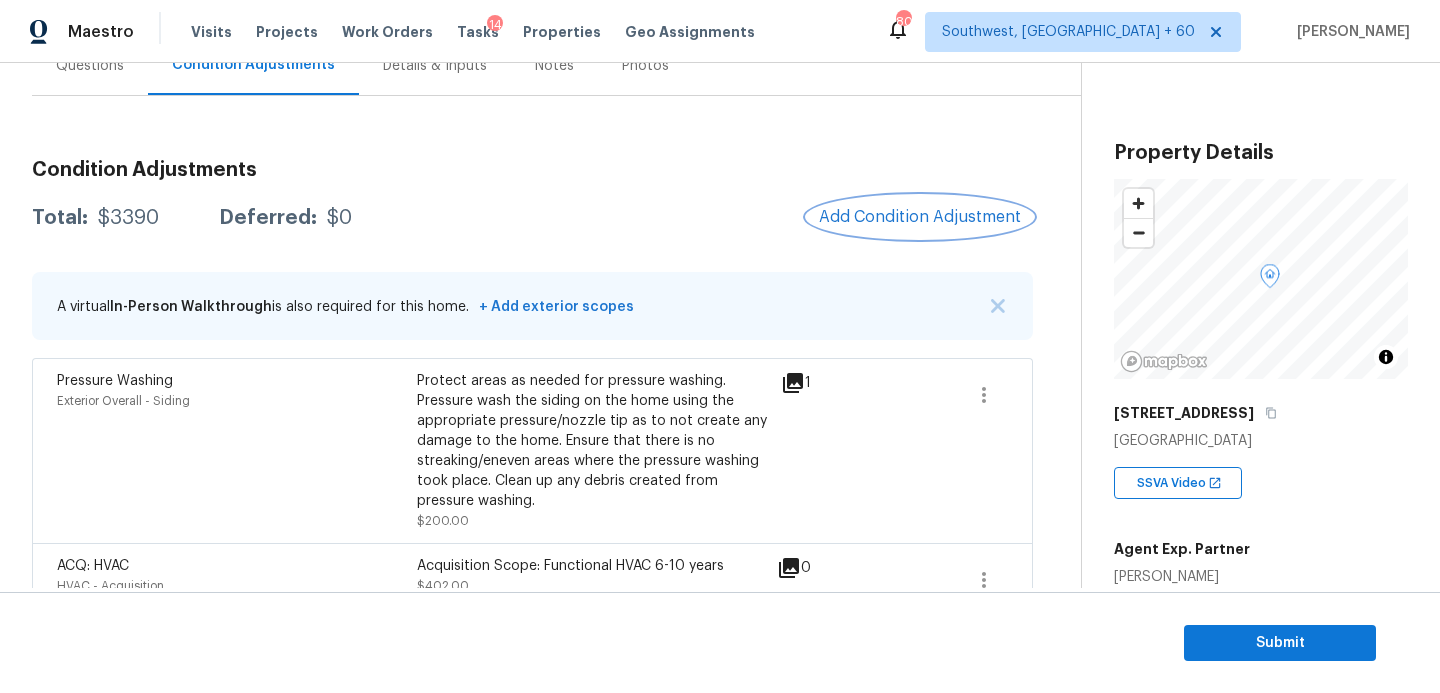 click on "Add Condition Adjustment" at bounding box center (920, 217) 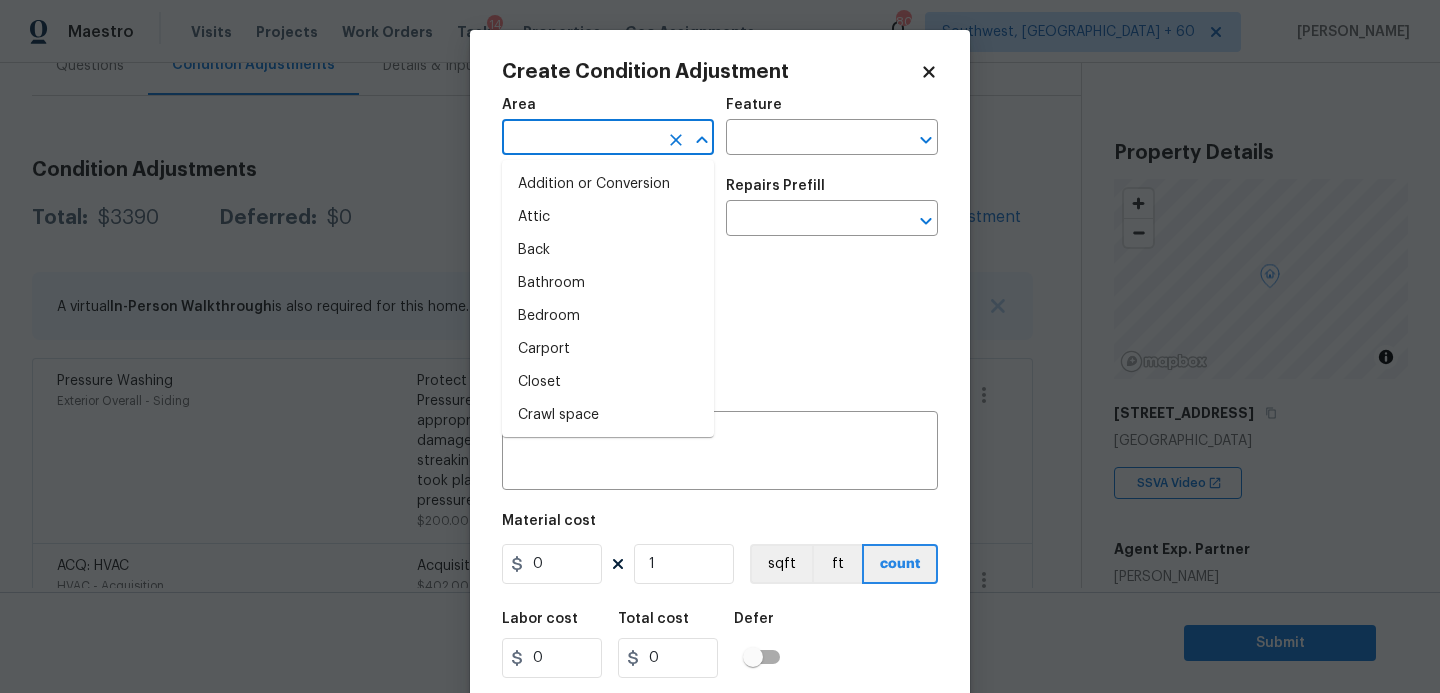 click at bounding box center (580, 139) 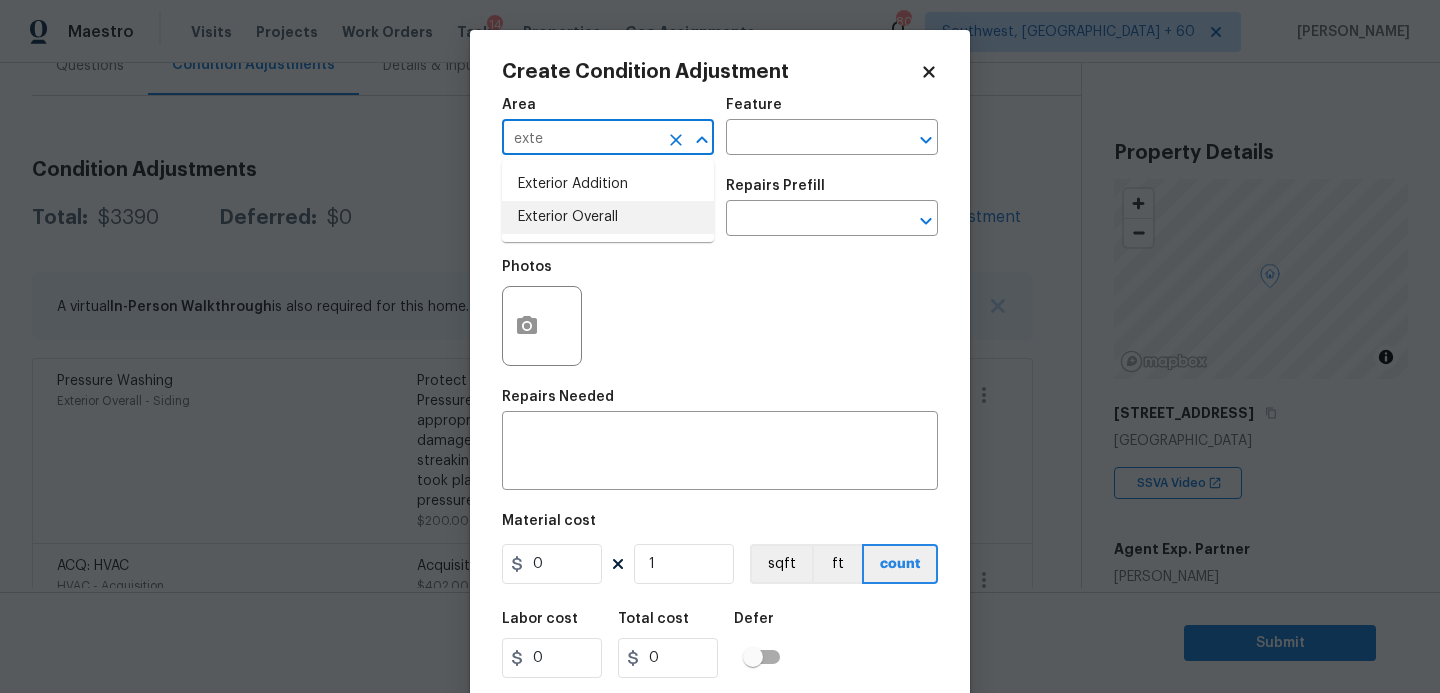 click on "Exterior Overall" at bounding box center (608, 217) 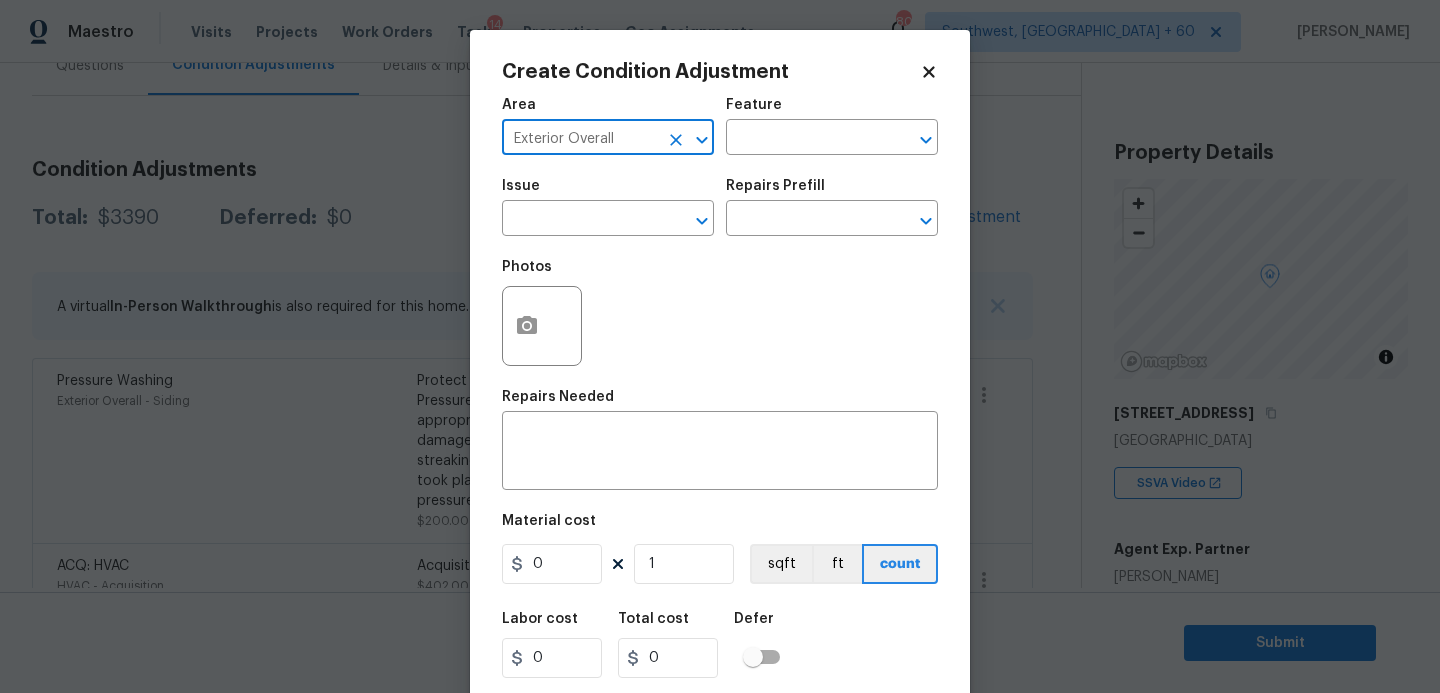 type on "Exterior Overall" 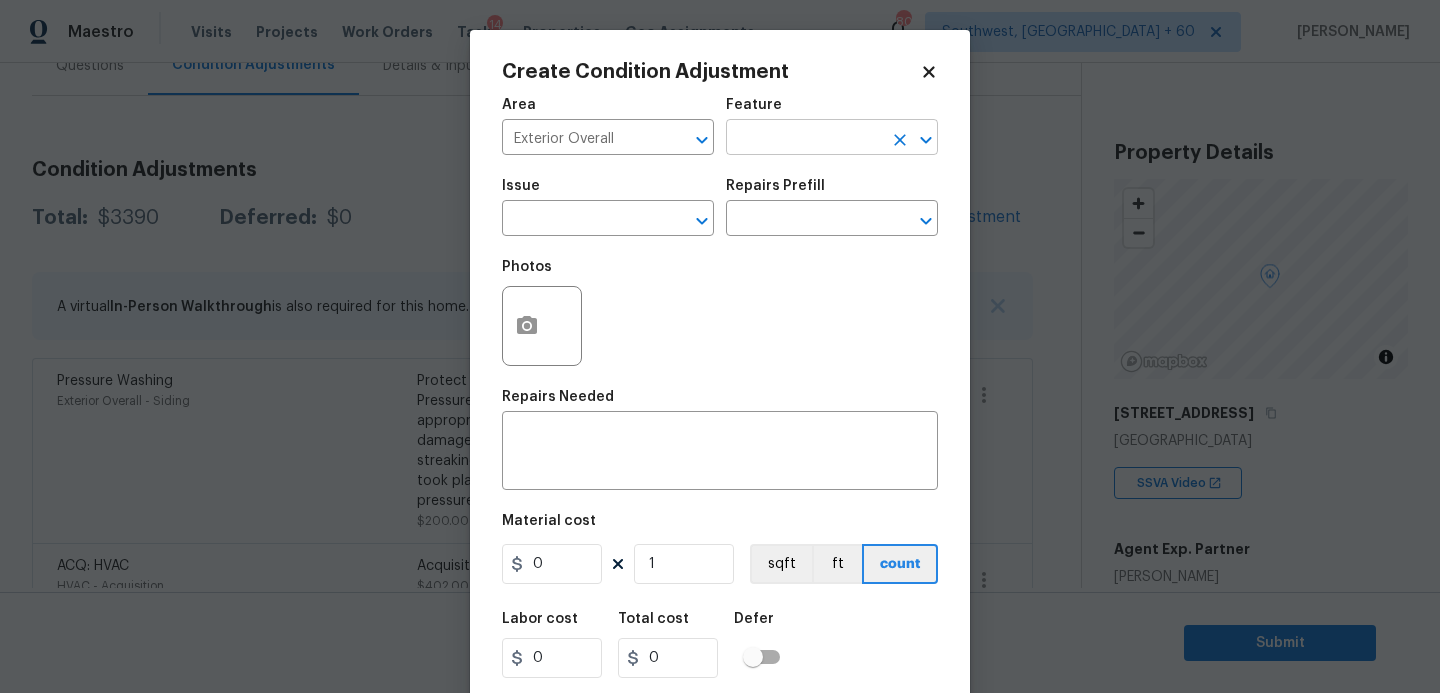 click at bounding box center [804, 139] 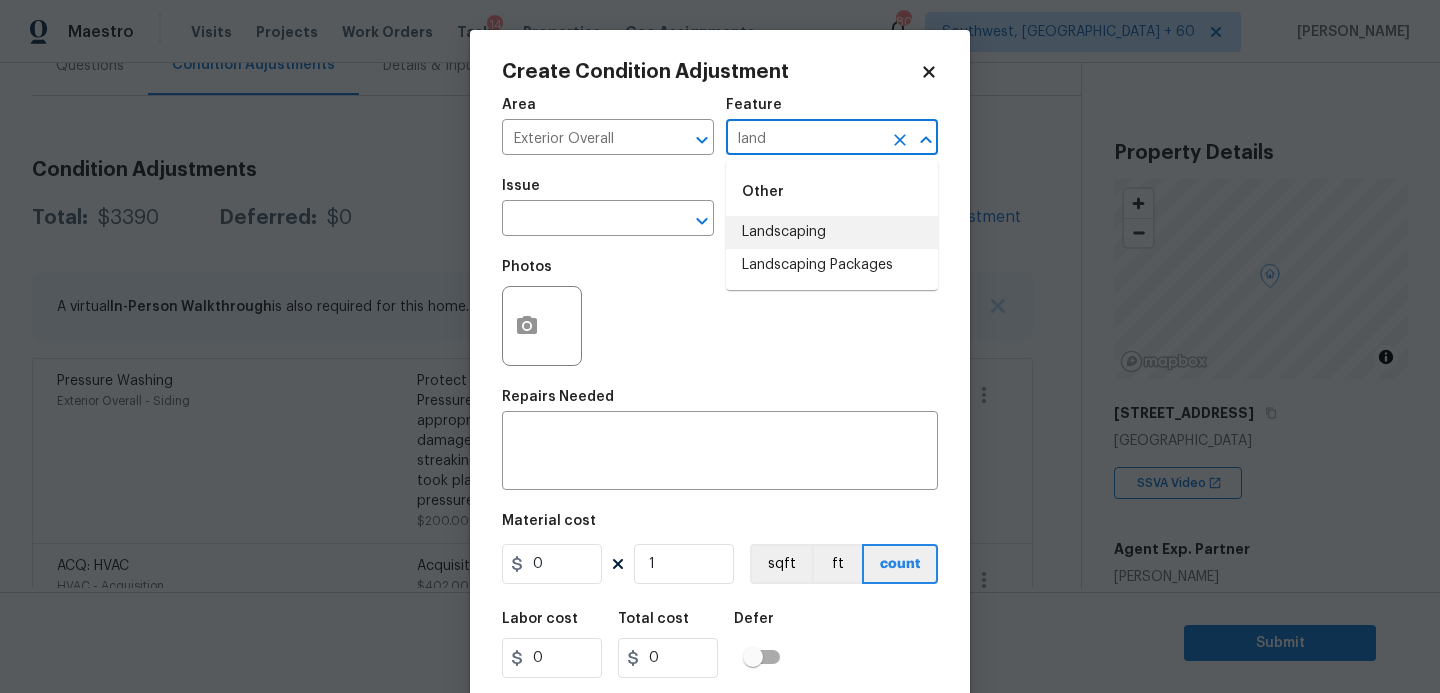 click on "Other Landscaping Landscaping Packages" at bounding box center [832, 225] 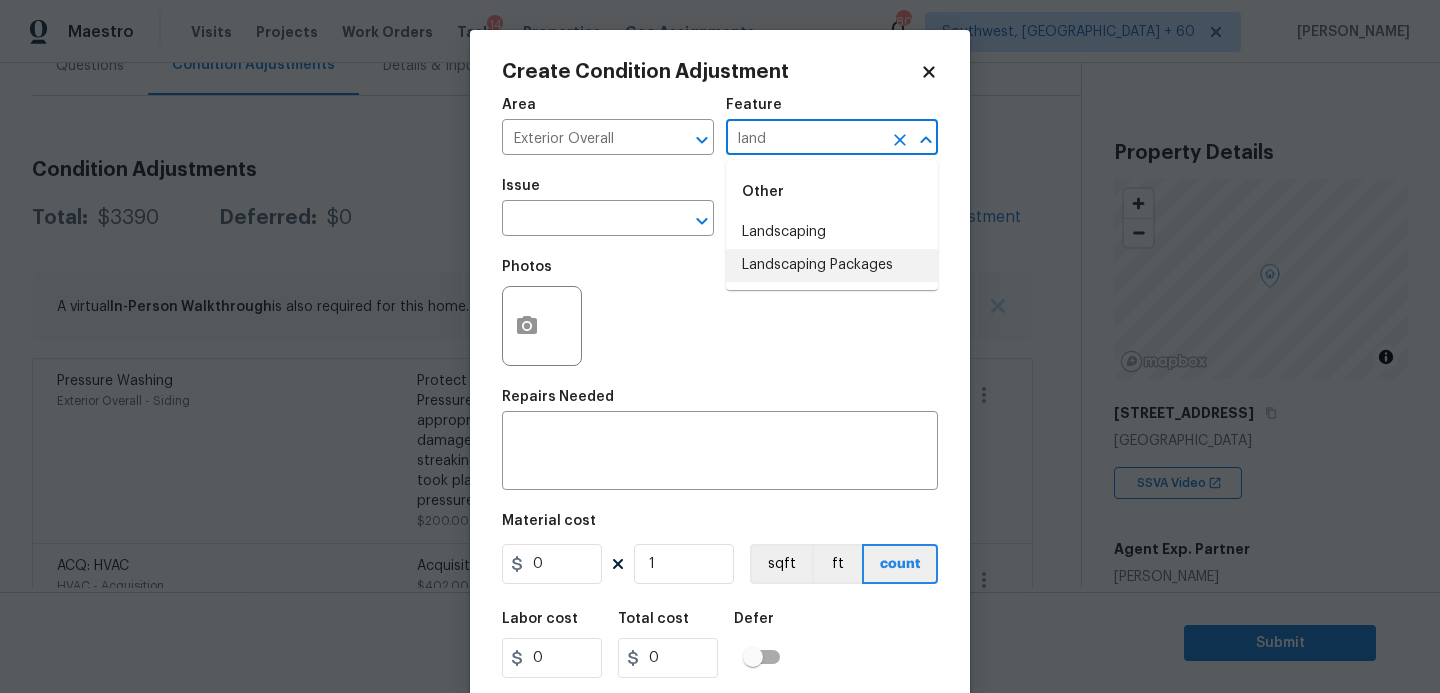 click on "Landscaping Packages" at bounding box center (832, 265) 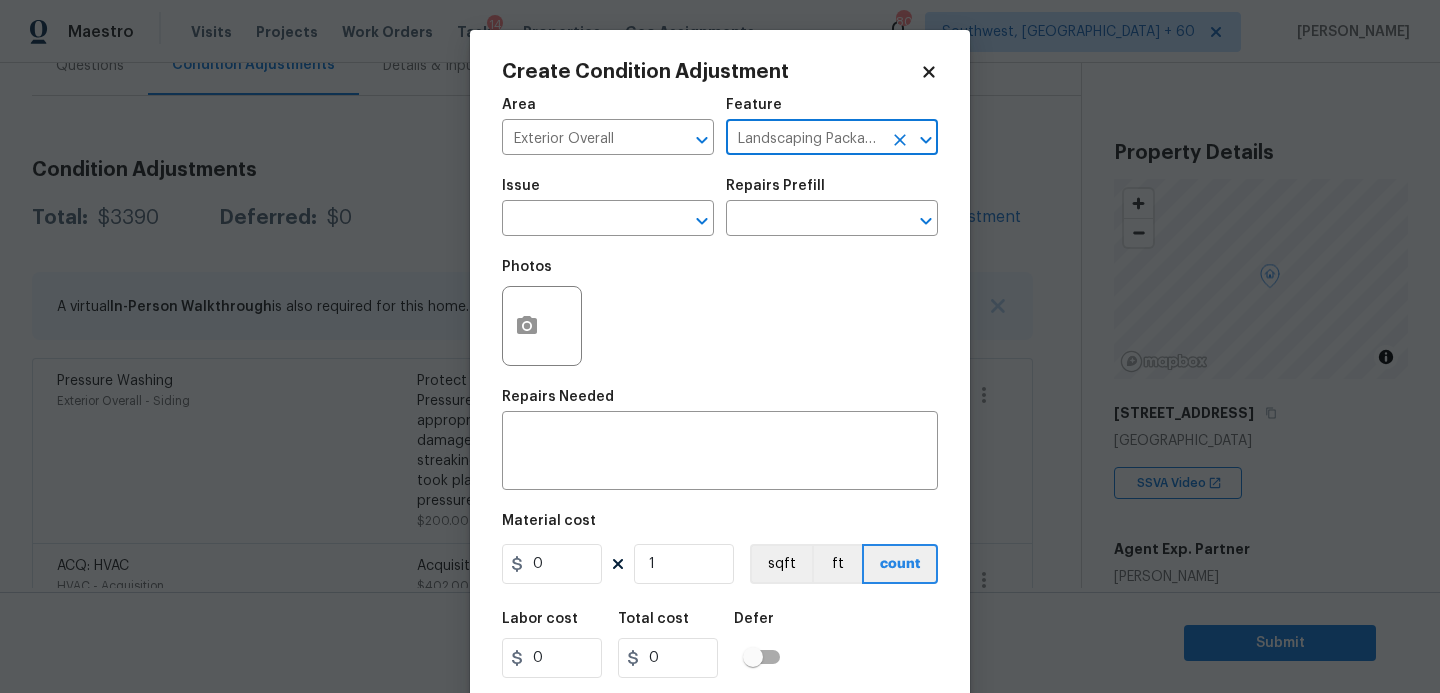type on "Landscaping Packages" 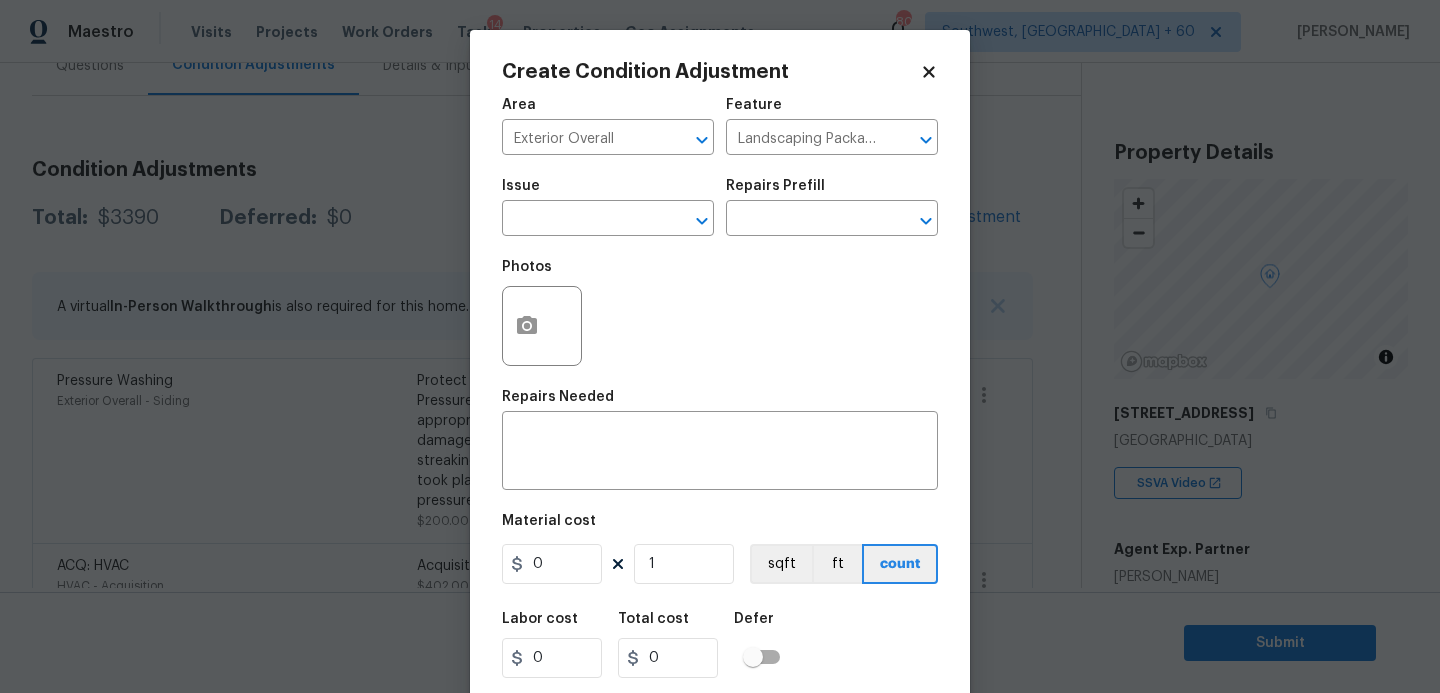 click on "Issue ​" at bounding box center [608, 207] 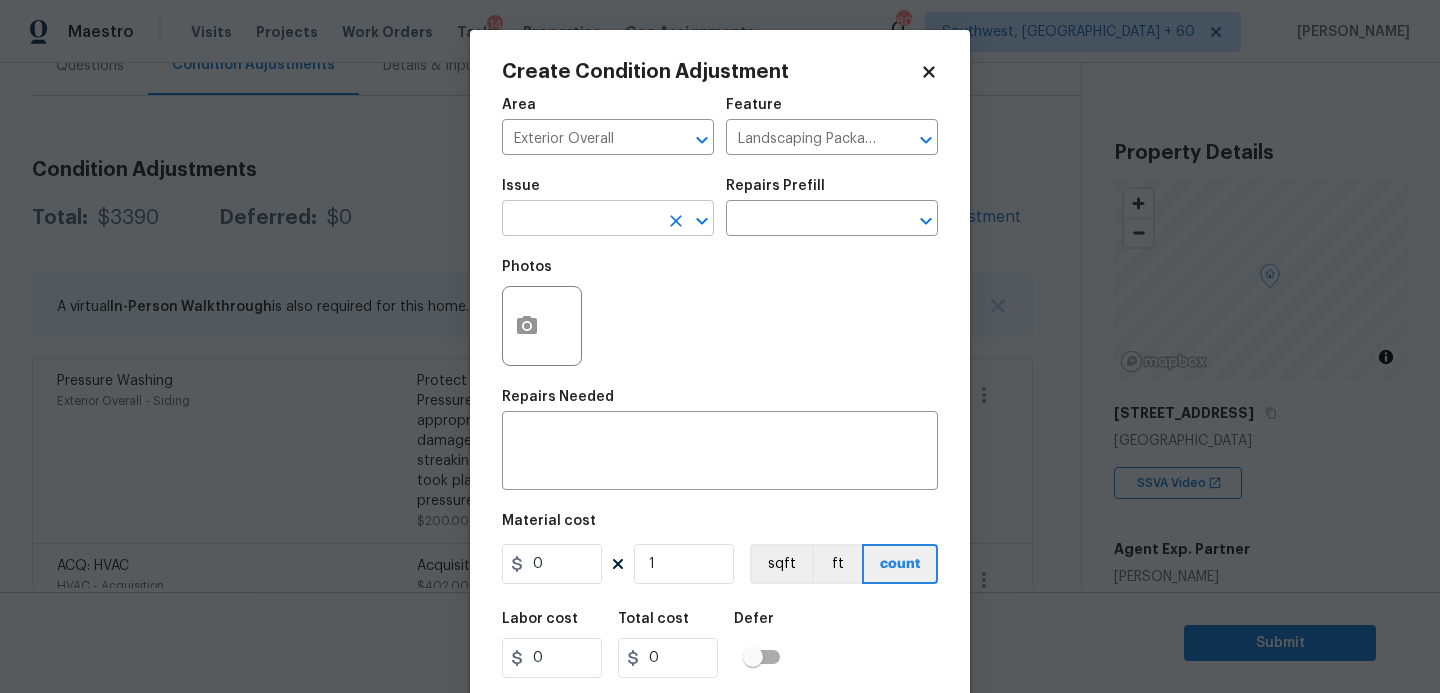 click at bounding box center [580, 220] 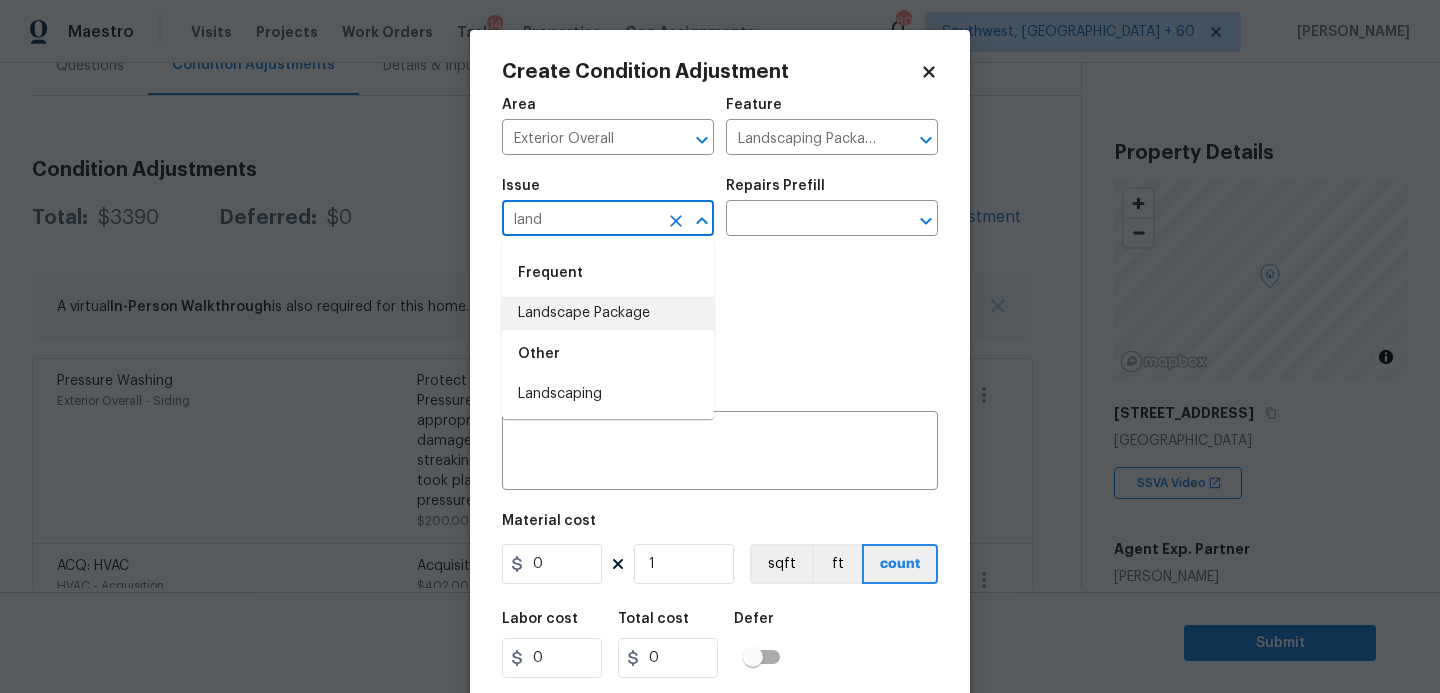click on "Landscape Package" at bounding box center (608, 313) 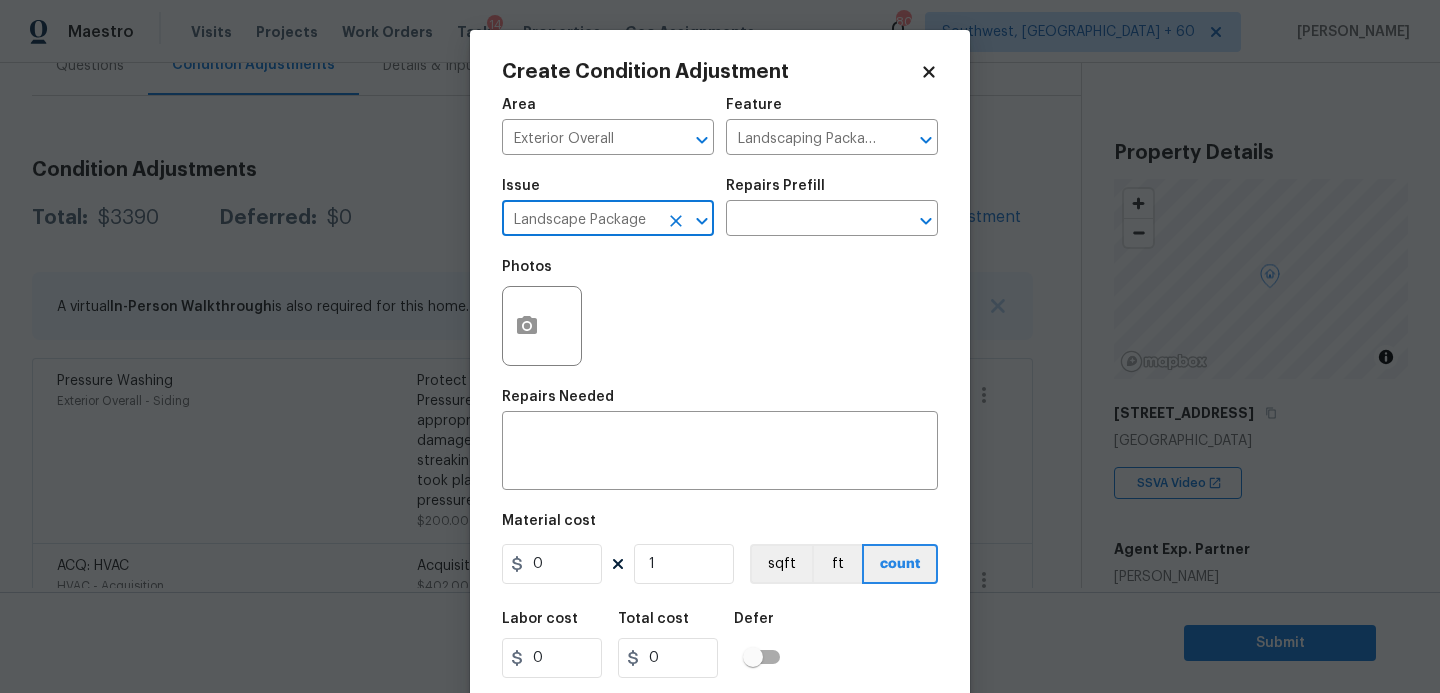 type on "Landscape Package" 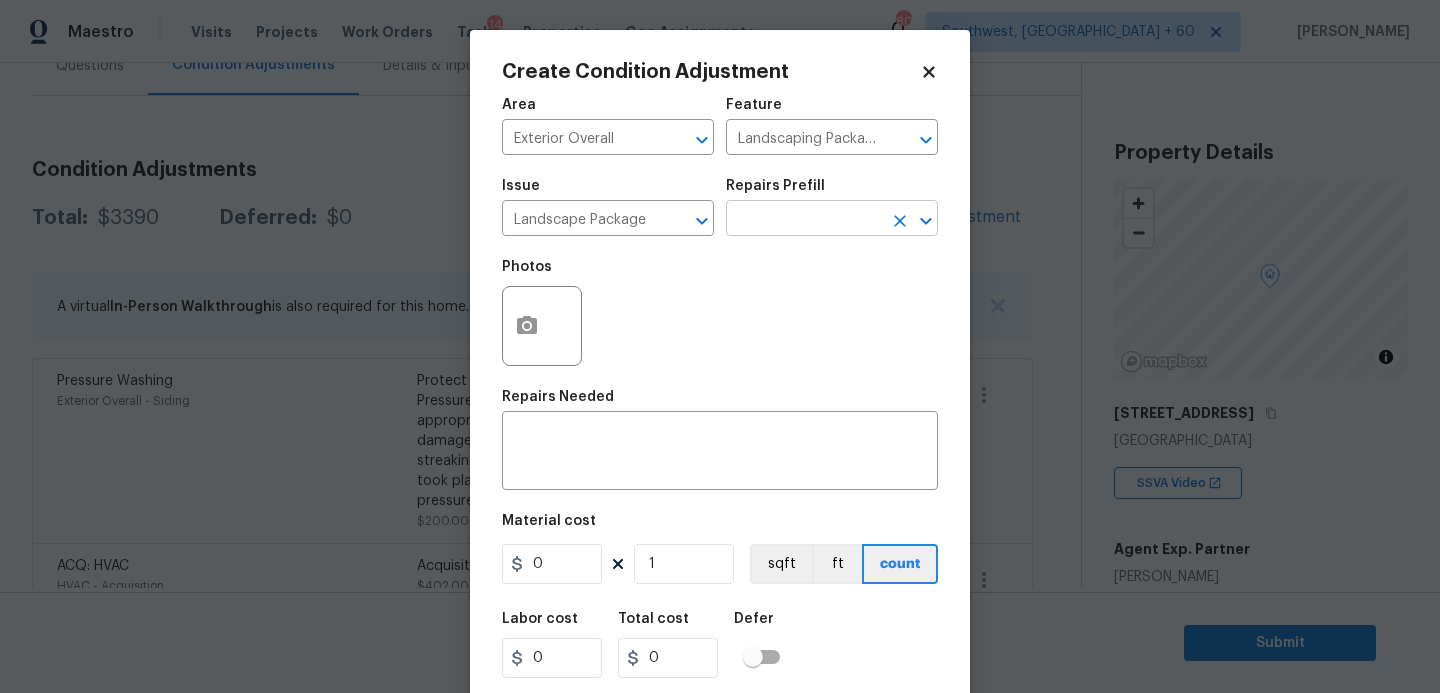 click at bounding box center [804, 220] 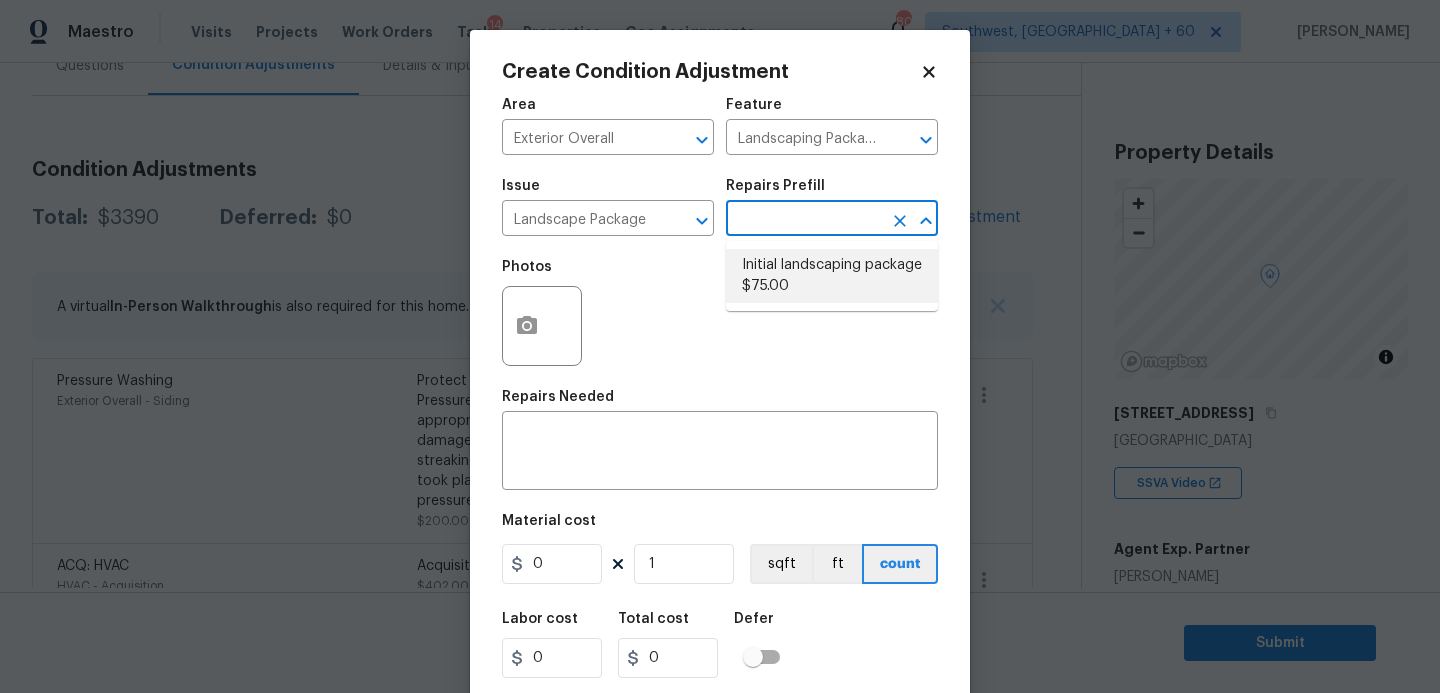 click on "Initial landscaping package $75.00" at bounding box center [832, 276] 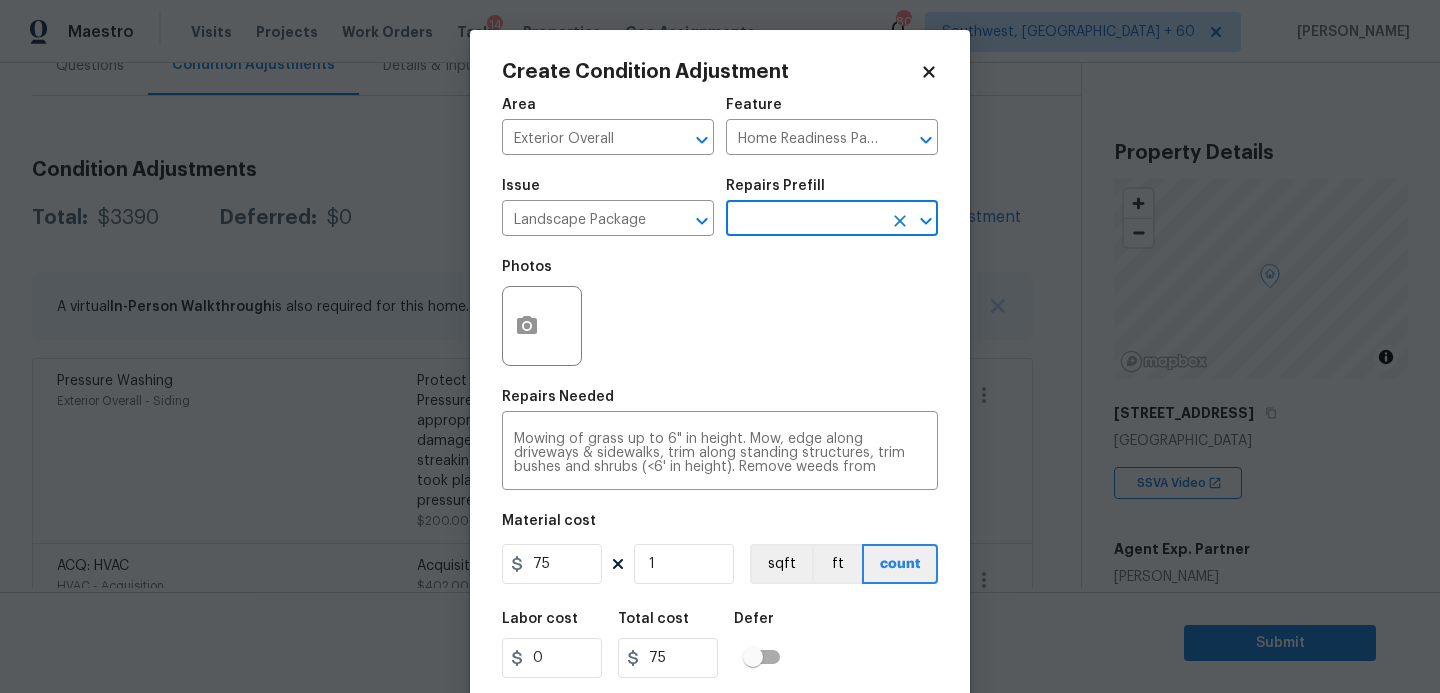 click at bounding box center (542, 326) 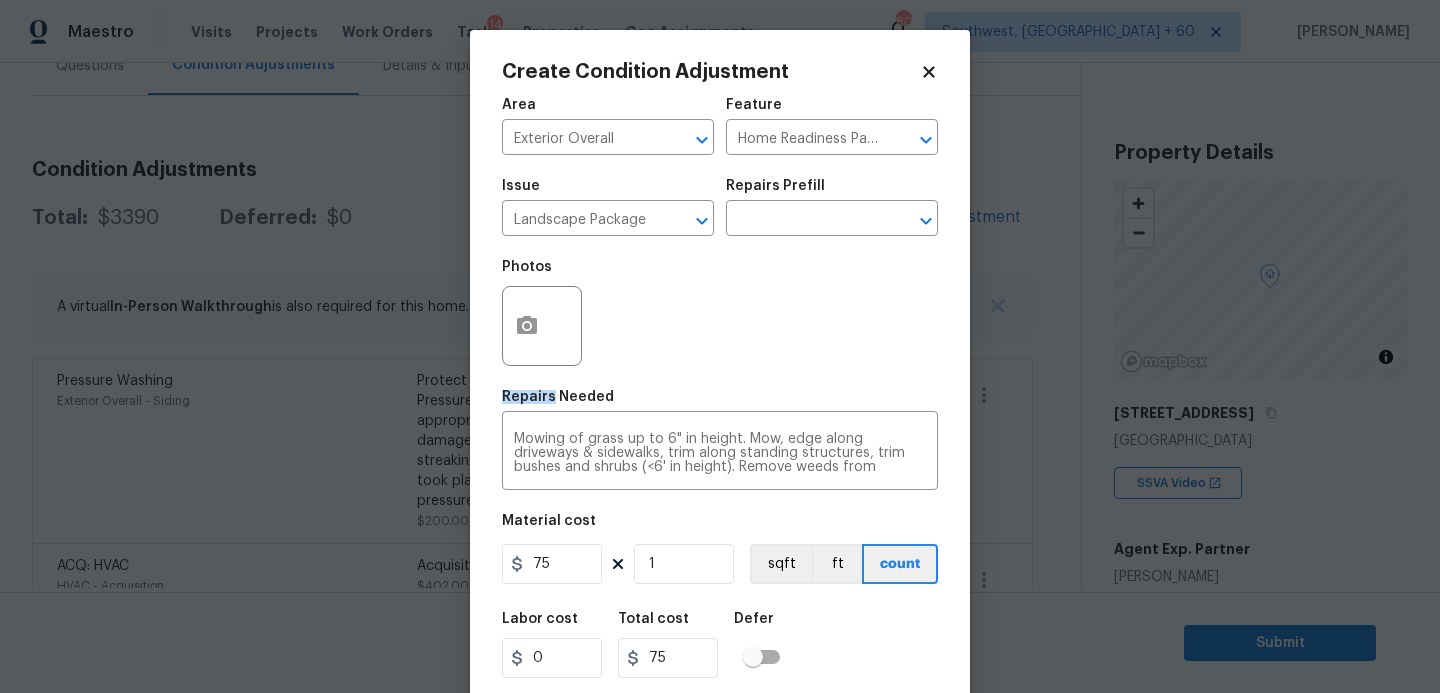 click at bounding box center [542, 326] 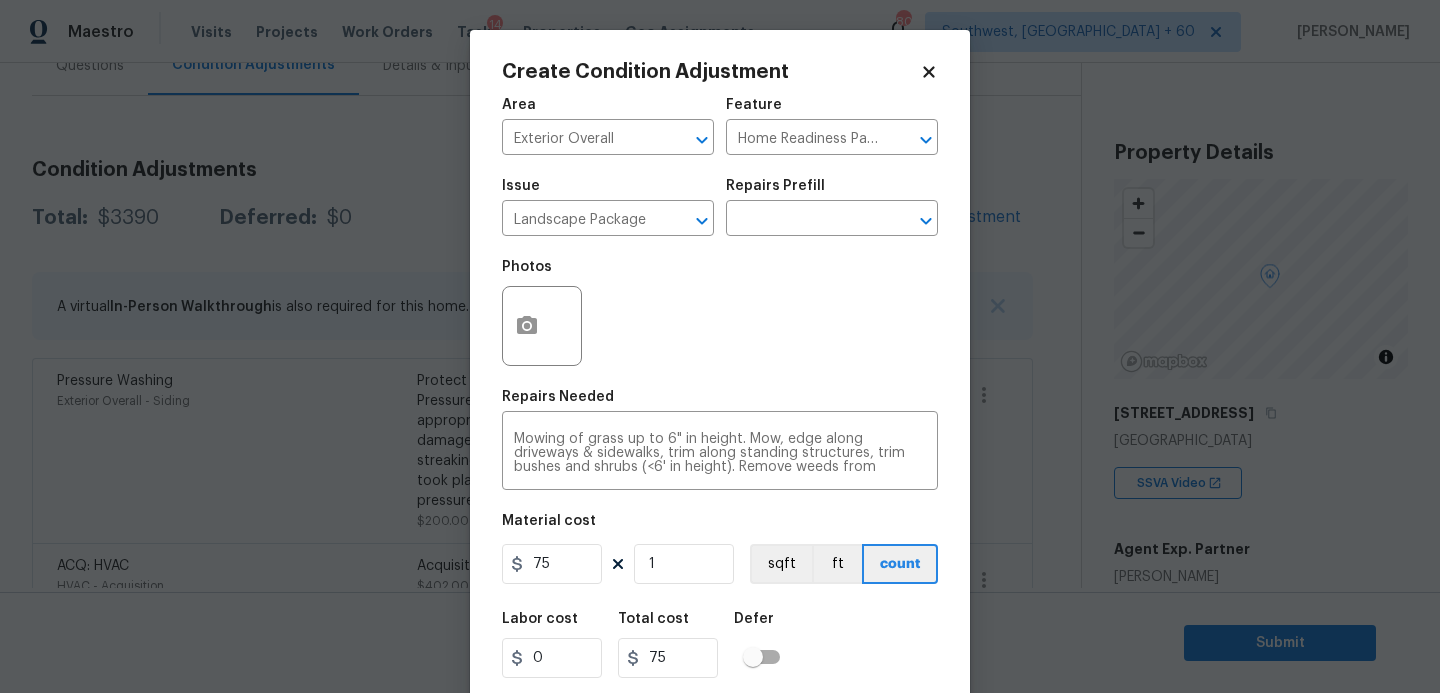 click on "Repairs Needed" at bounding box center [720, 403] 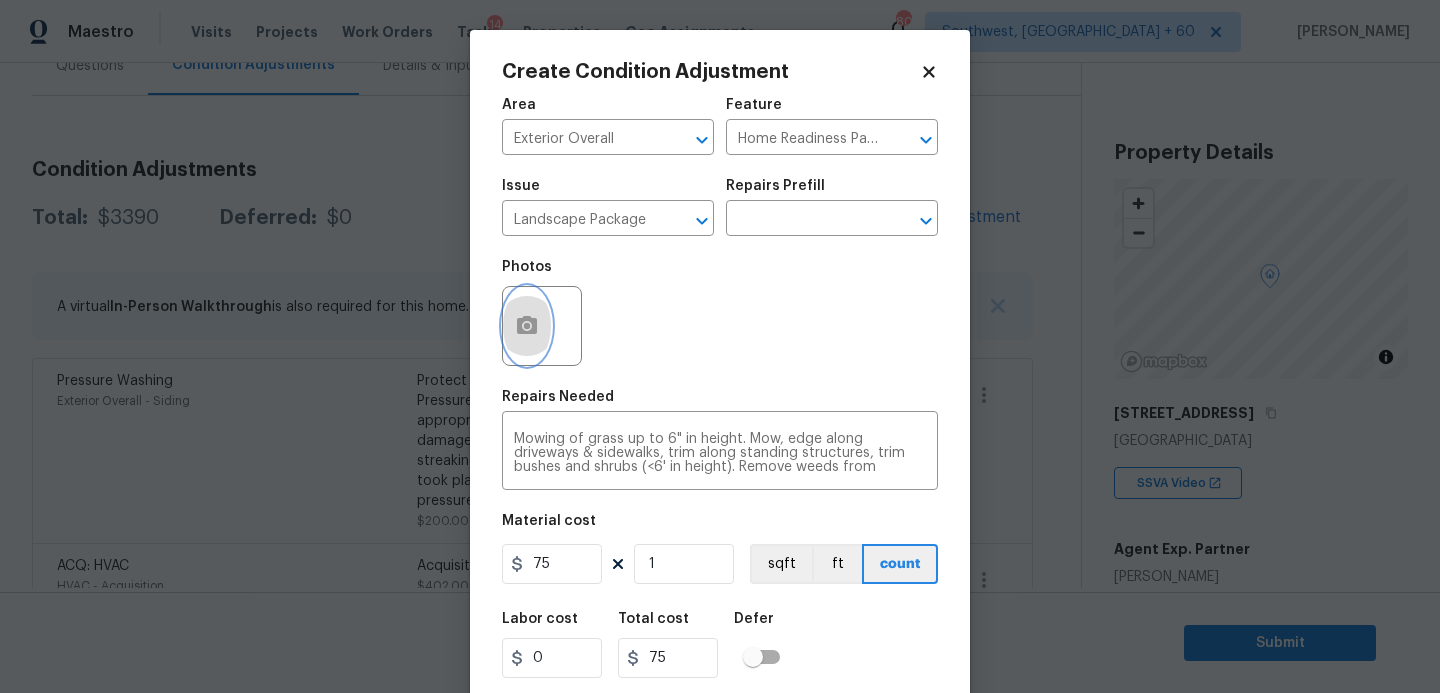 click 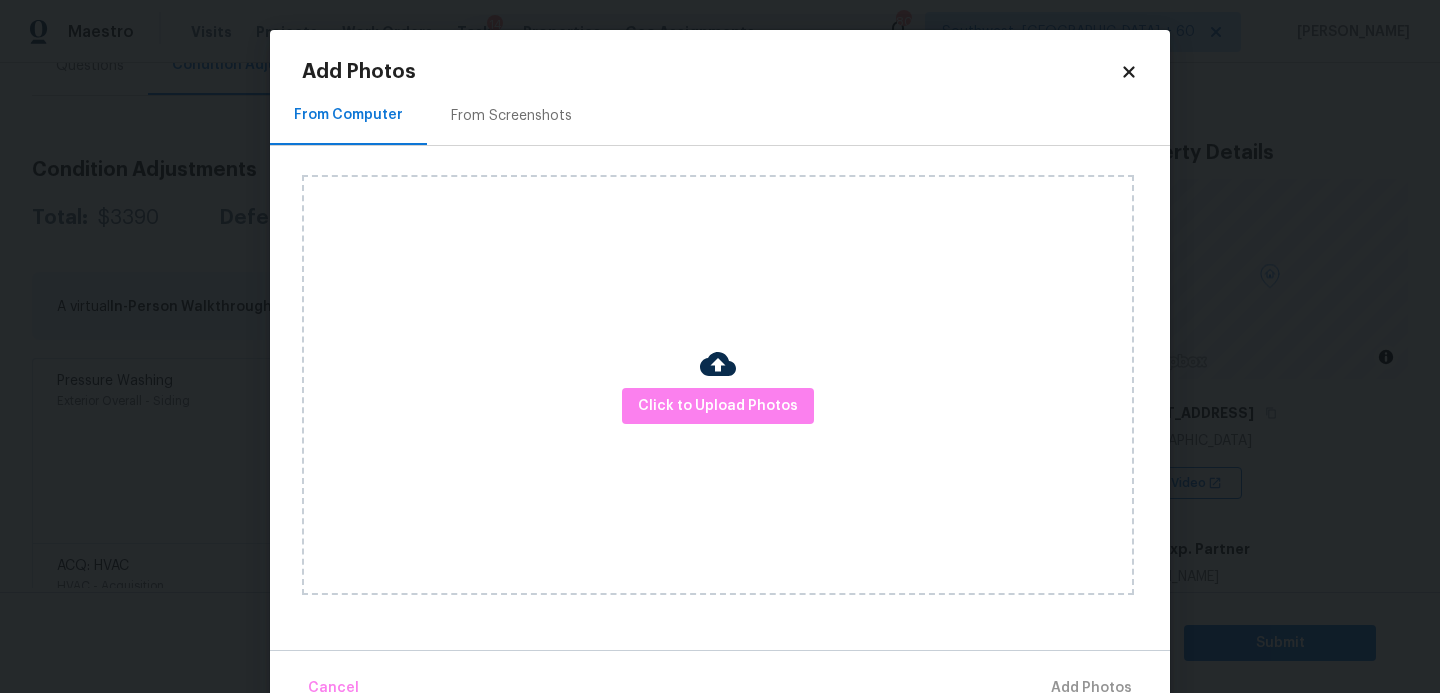 click on "Click to Upload Photos" at bounding box center (718, 385) 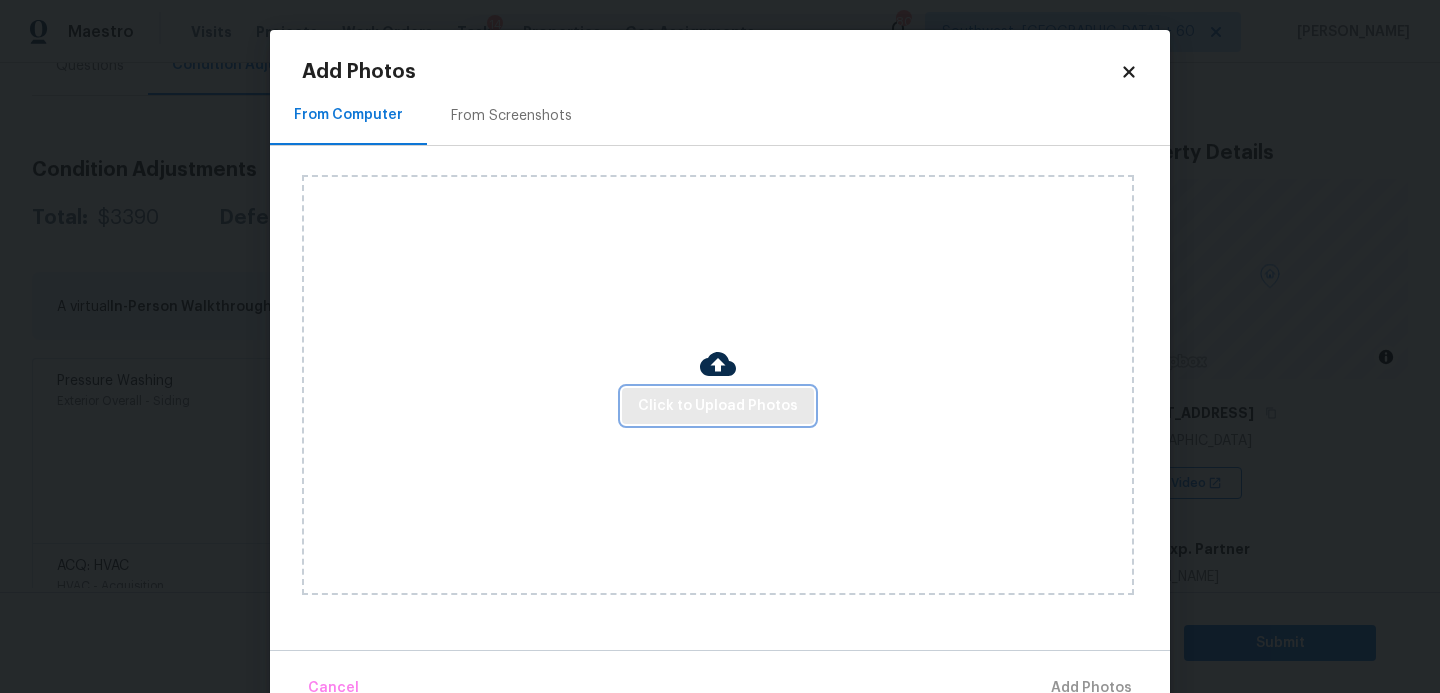 click on "Click to Upload Photos" at bounding box center (718, 406) 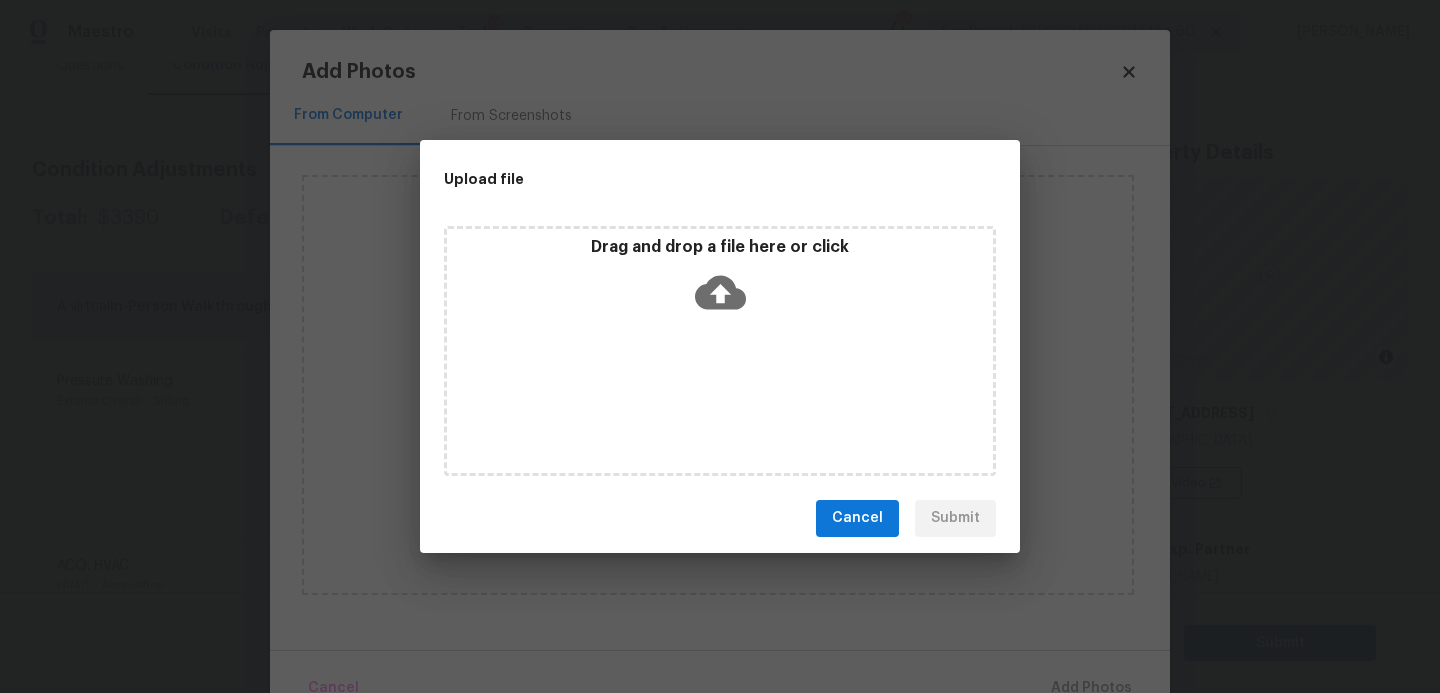 click 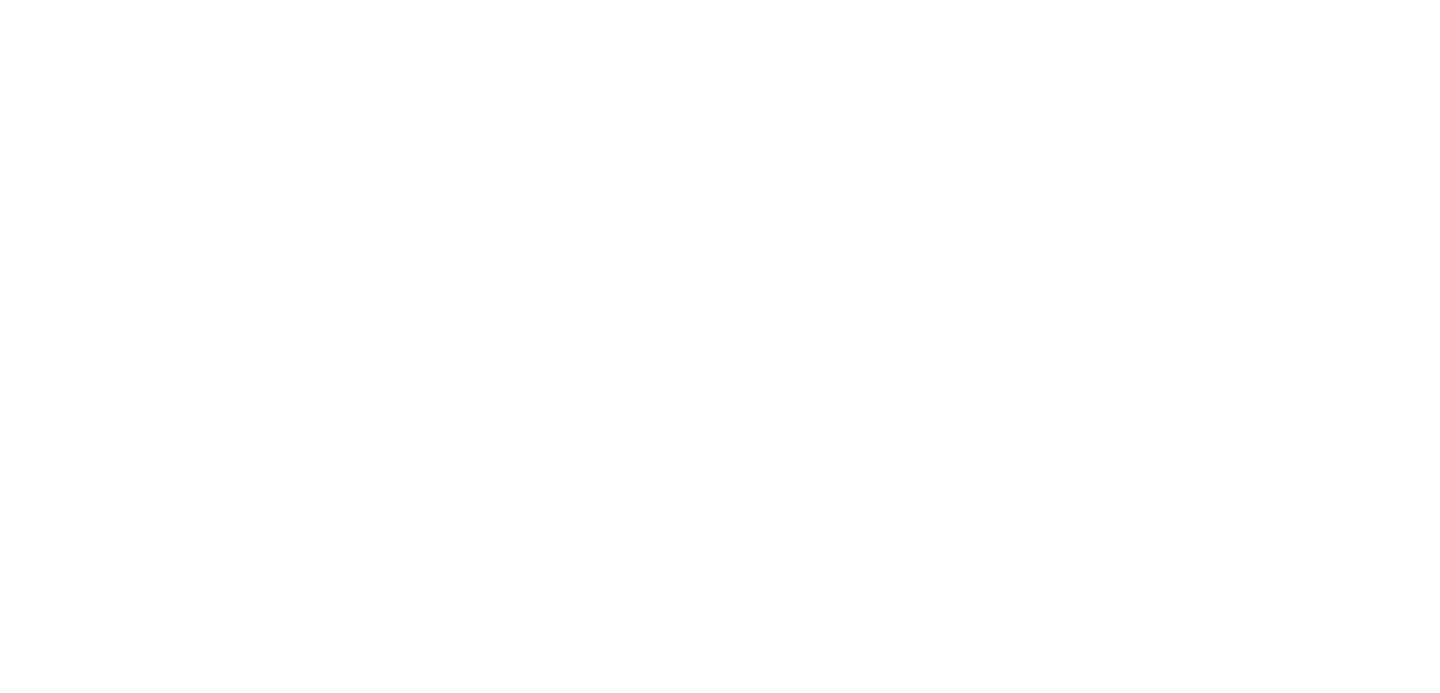 scroll, scrollTop: 0, scrollLeft: 0, axis: both 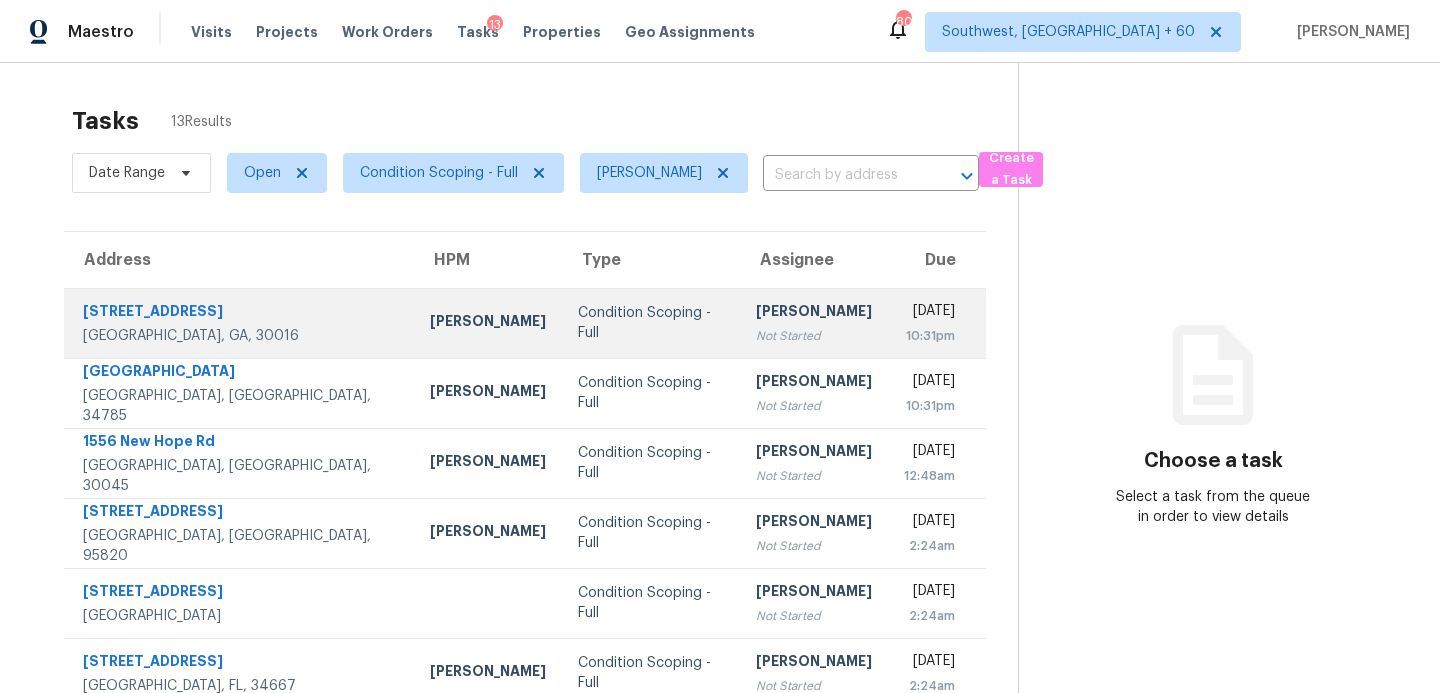 click on "Not Started" at bounding box center [814, 336] 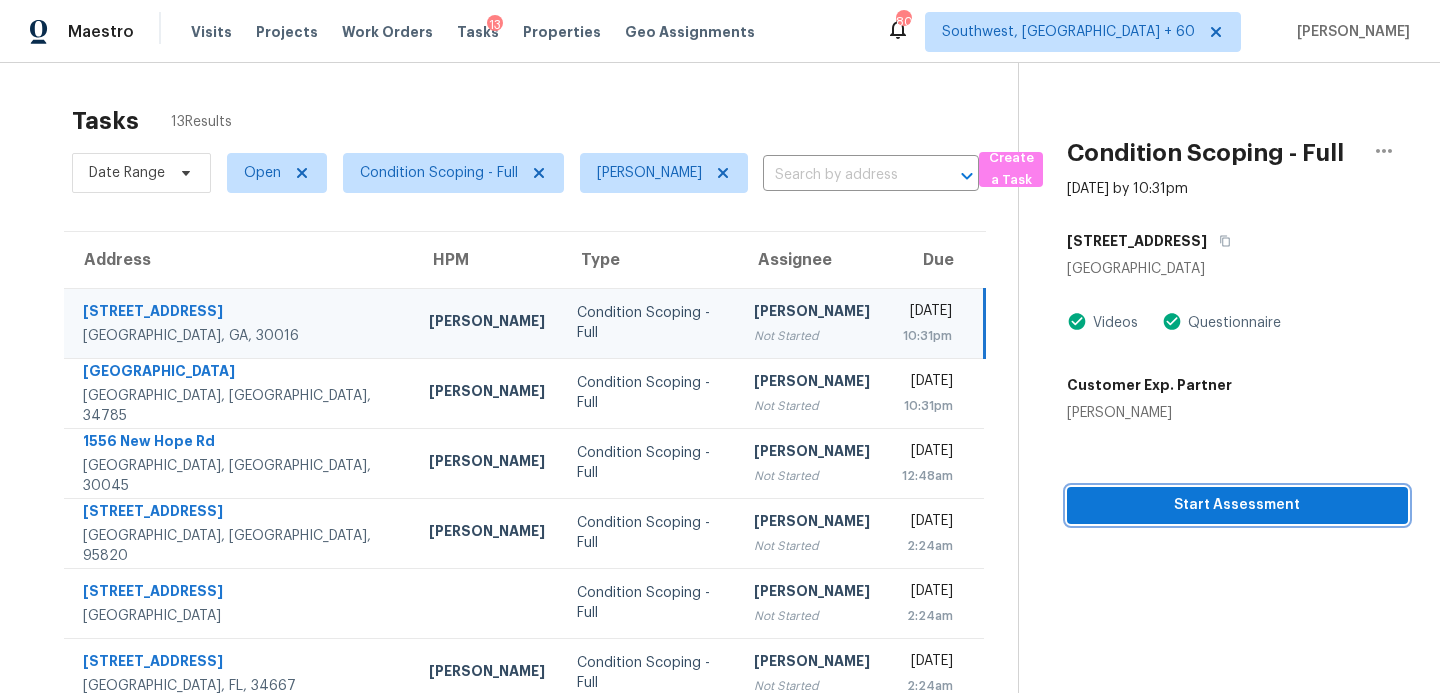 click on "Start Assessment" at bounding box center [1237, 505] 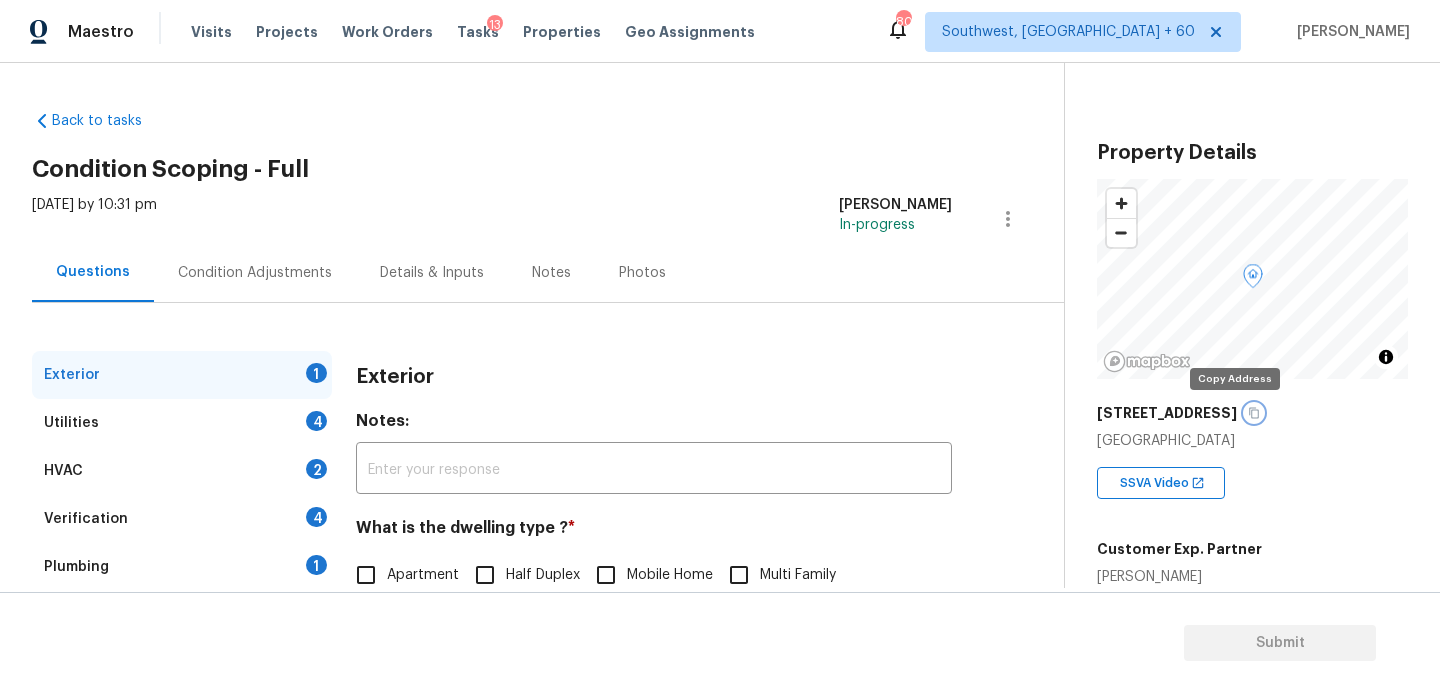 click 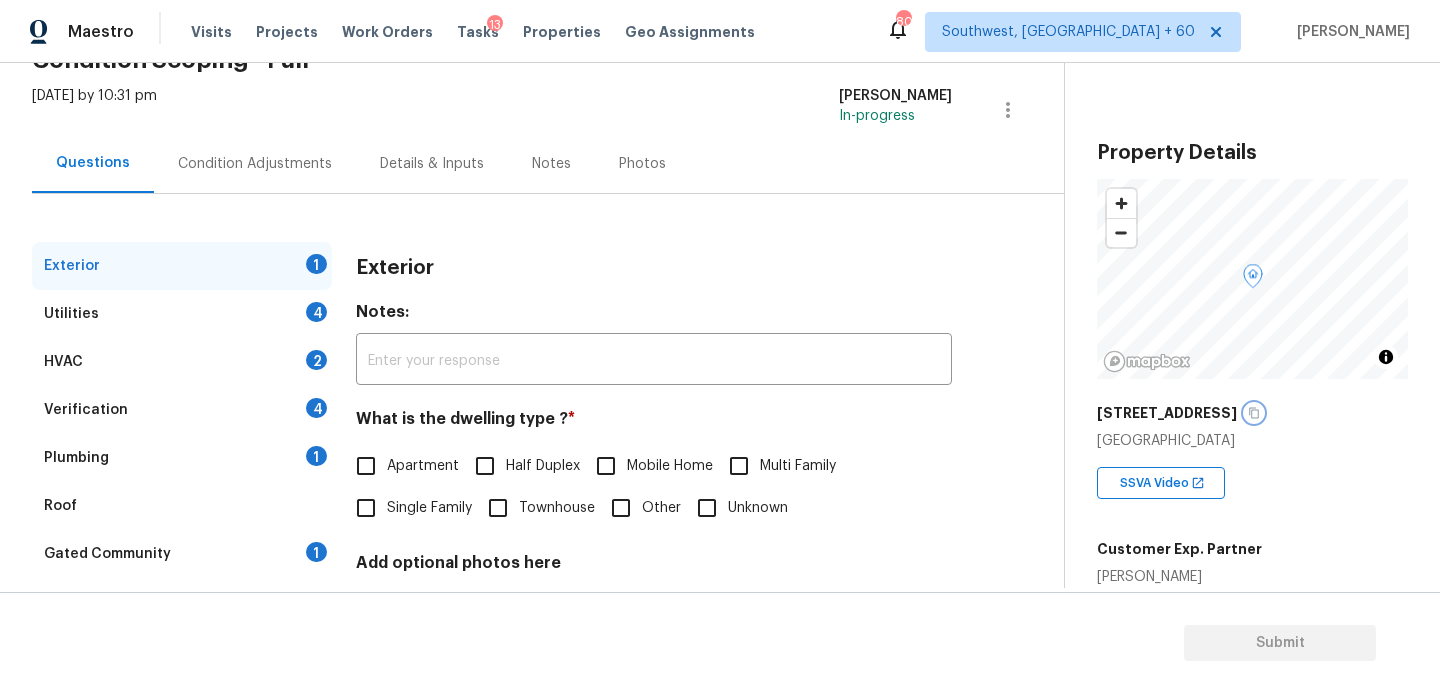 scroll, scrollTop: 174, scrollLeft: 0, axis: vertical 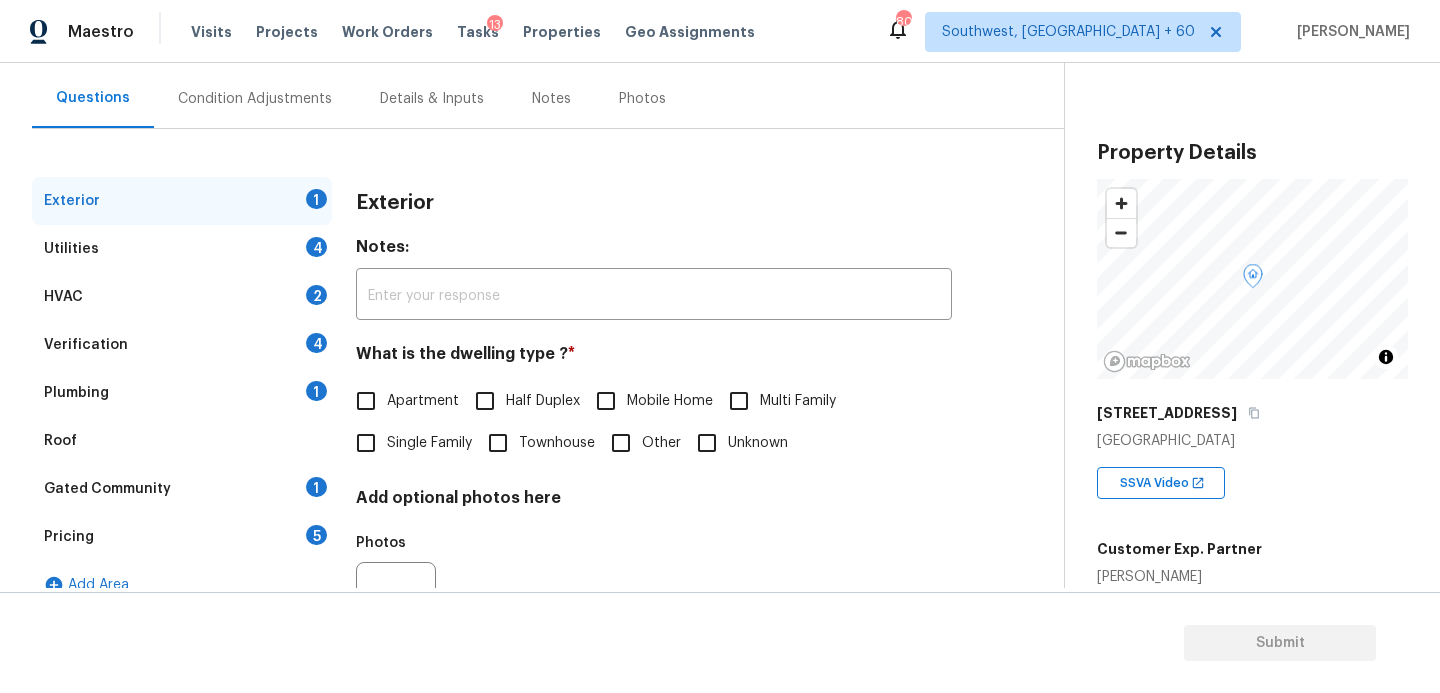 click on "Single Family" at bounding box center [429, 443] 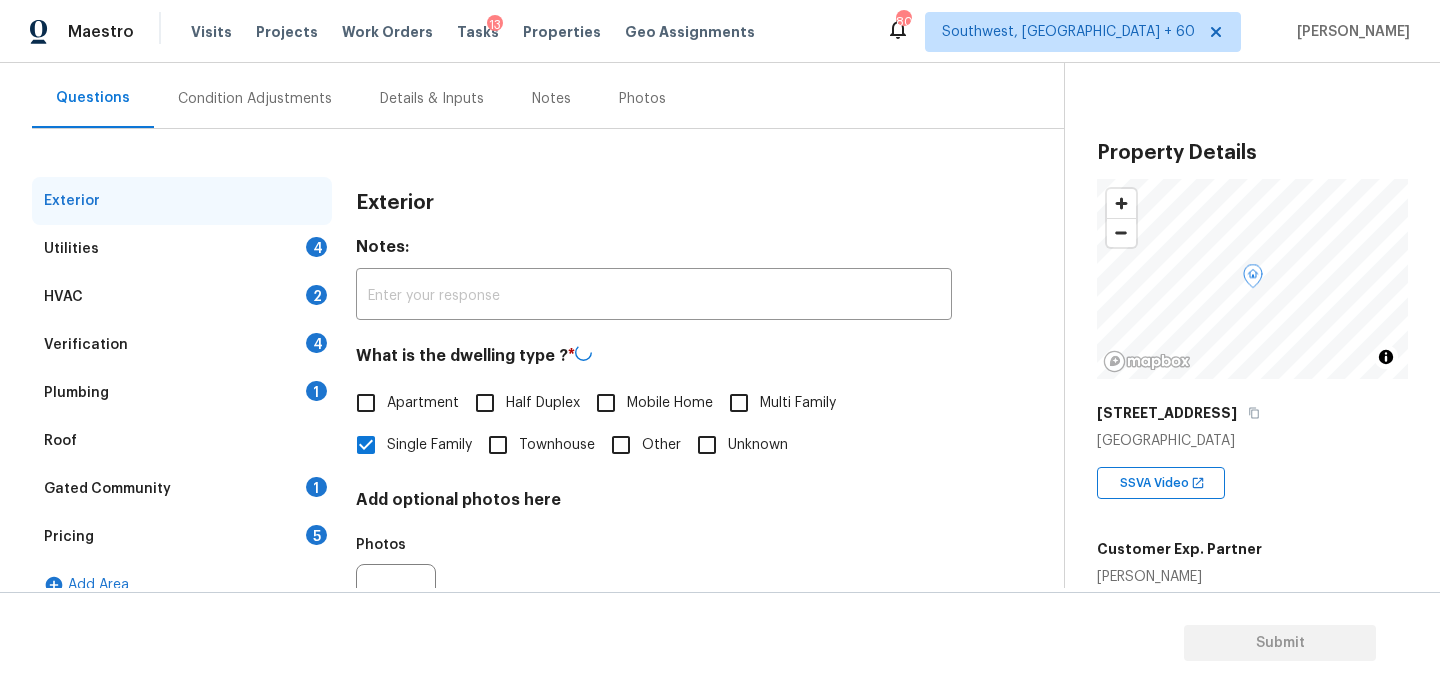 click on "Utilities 4" at bounding box center (182, 249) 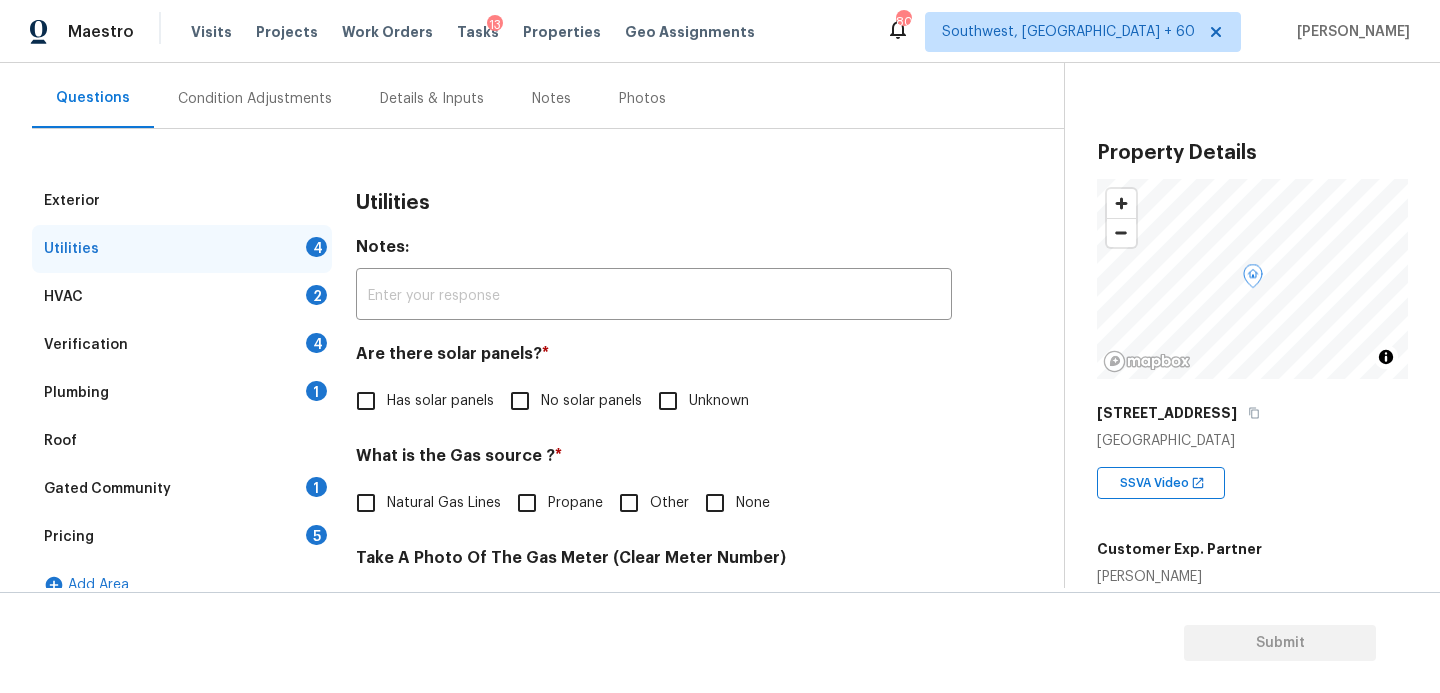 click on "No solar panels" at bounding box center [591, 401] 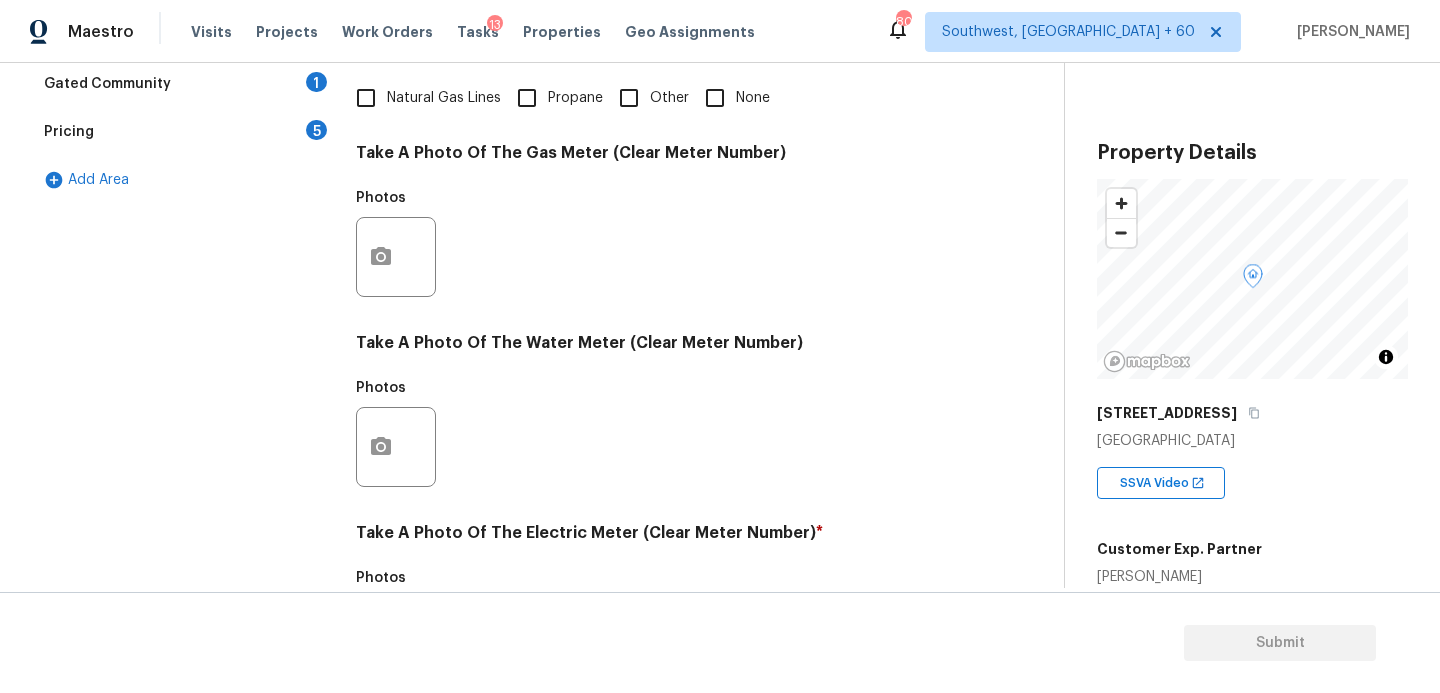 scroll, scrollTop: 812, scrollLeft: 0, axis: vertical 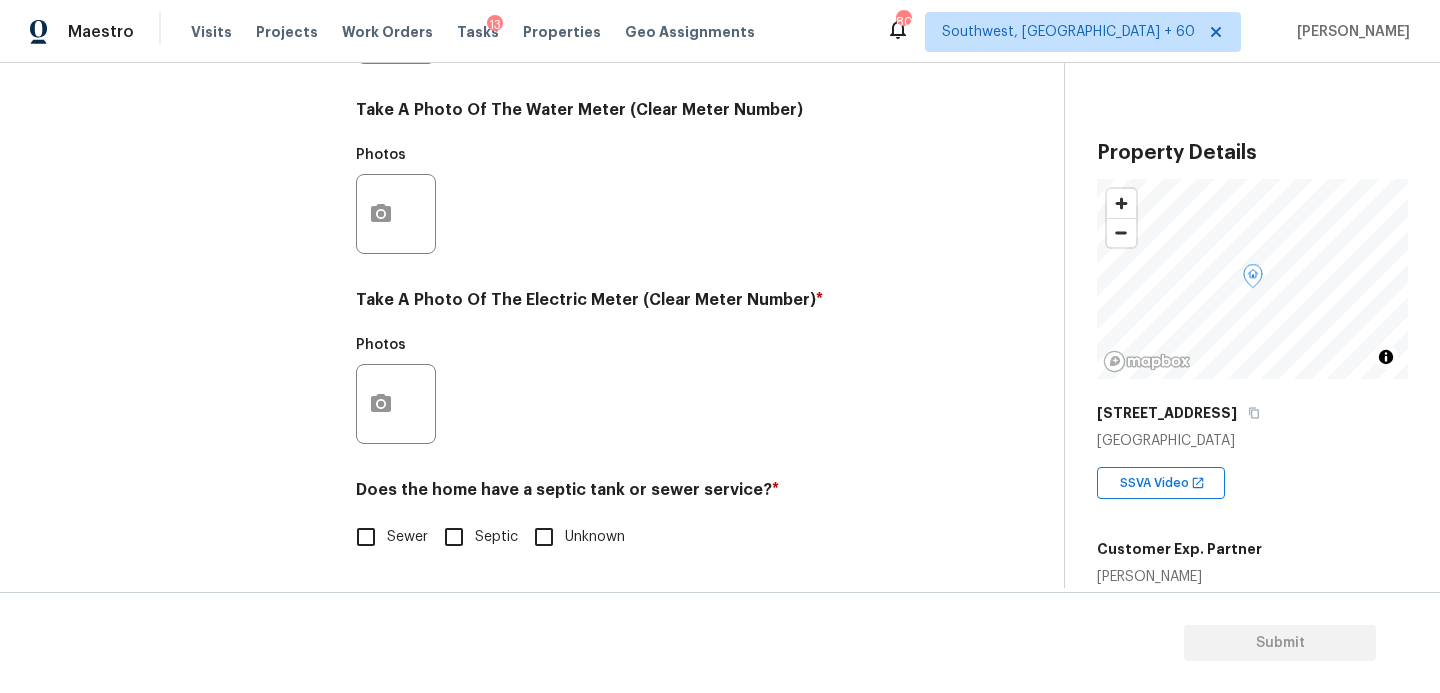 click on "Sewer" at bounding box center (407, 537) 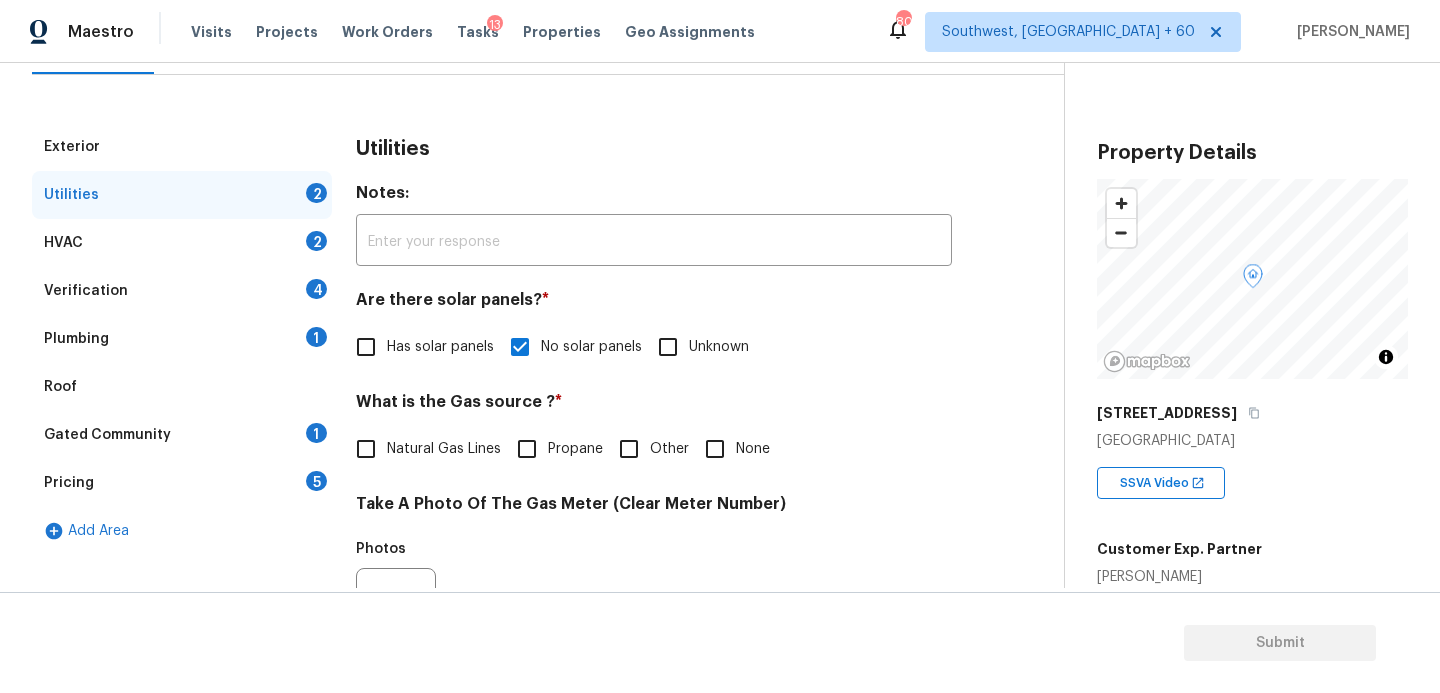 scroll, scrollTop: 191, scrollLeft: 0, axis: vertical 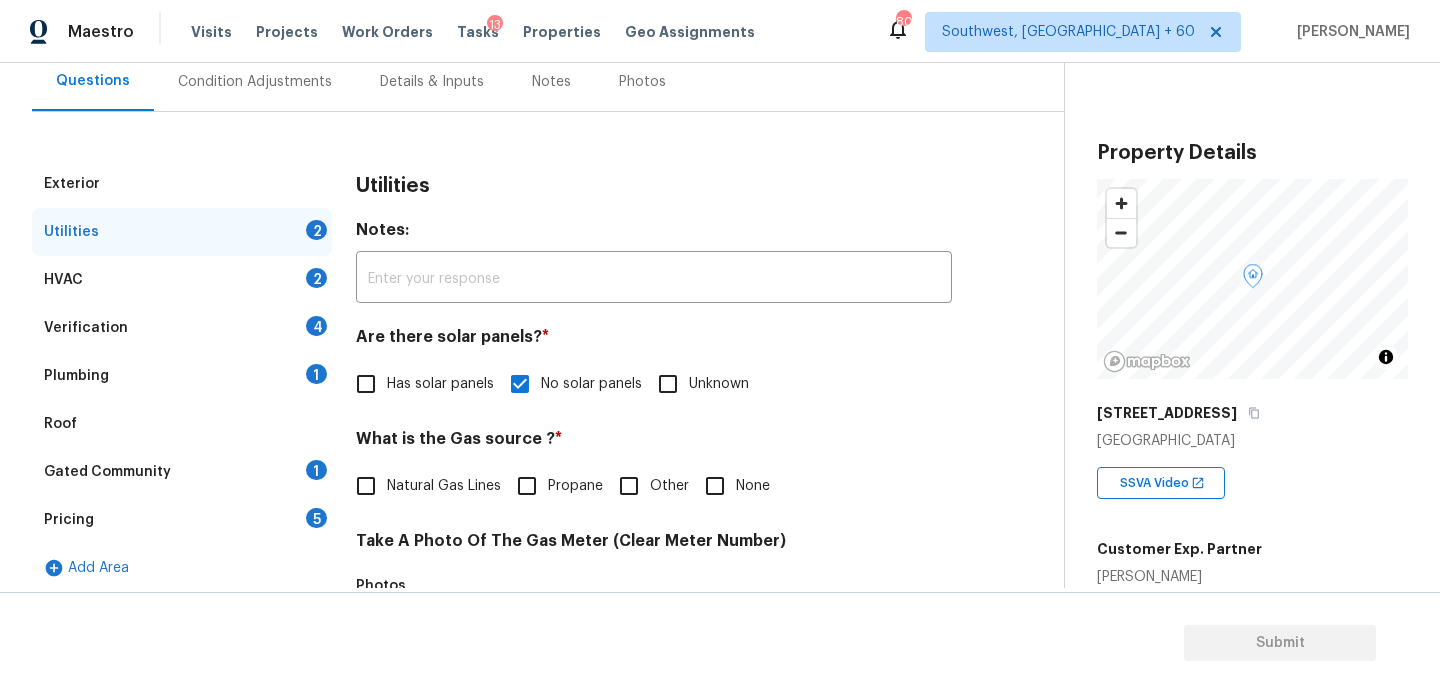 click on "Plumbing 1" at bounding box center (182, 376) 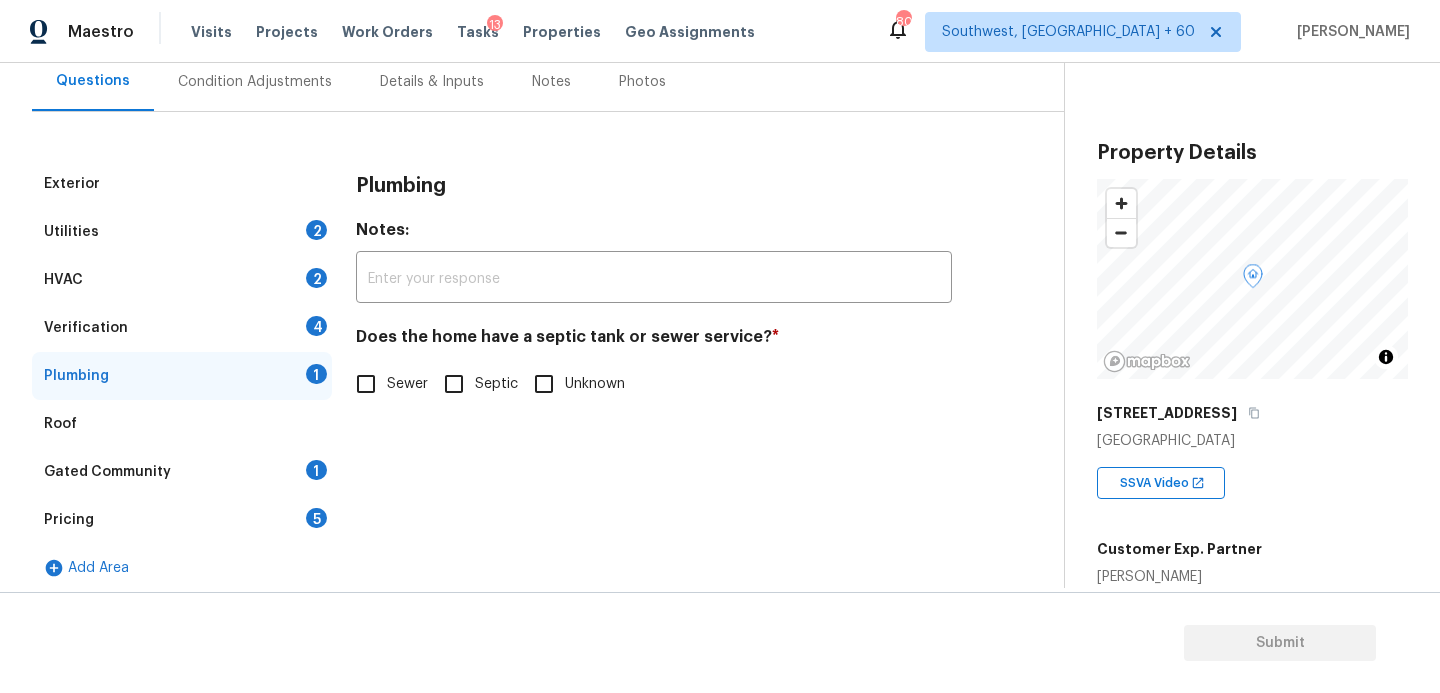 click on "Sewer" at bounding box center (386, 384) 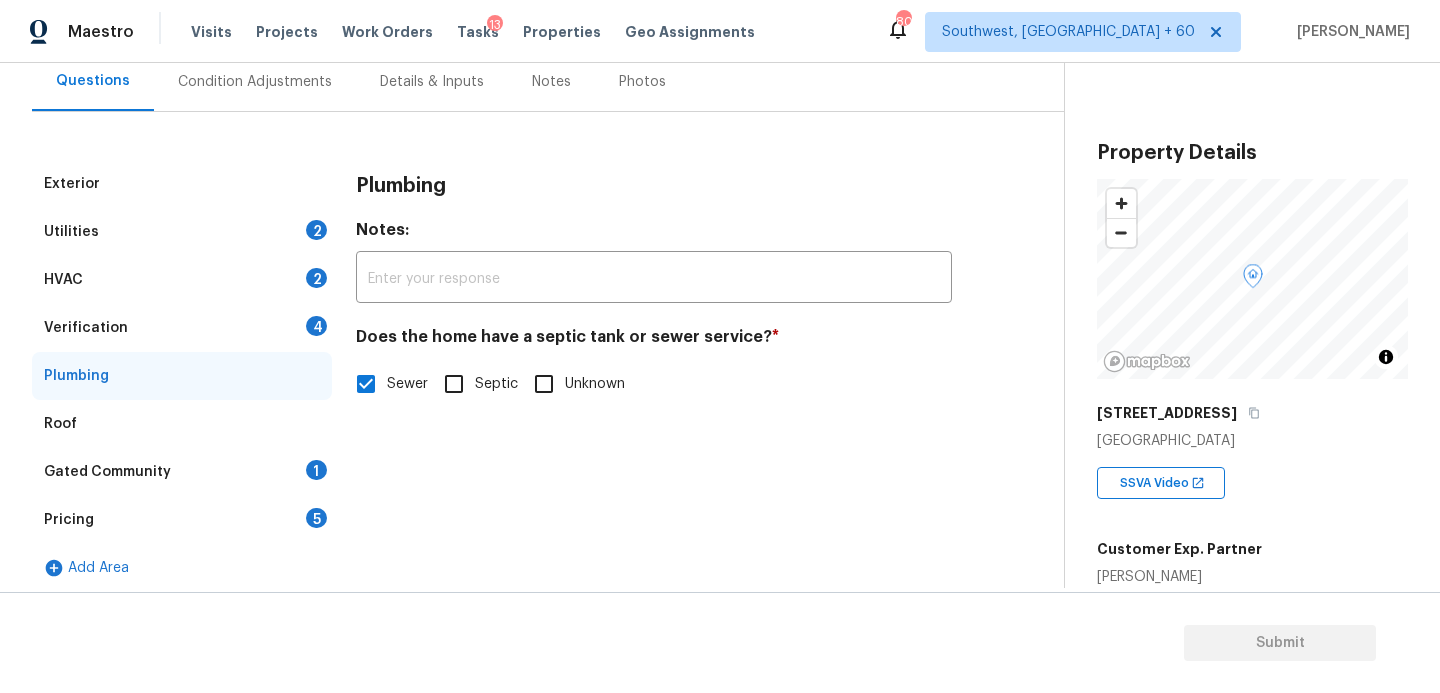 click on "Gated Community 1" at bounding box center (182, 472) 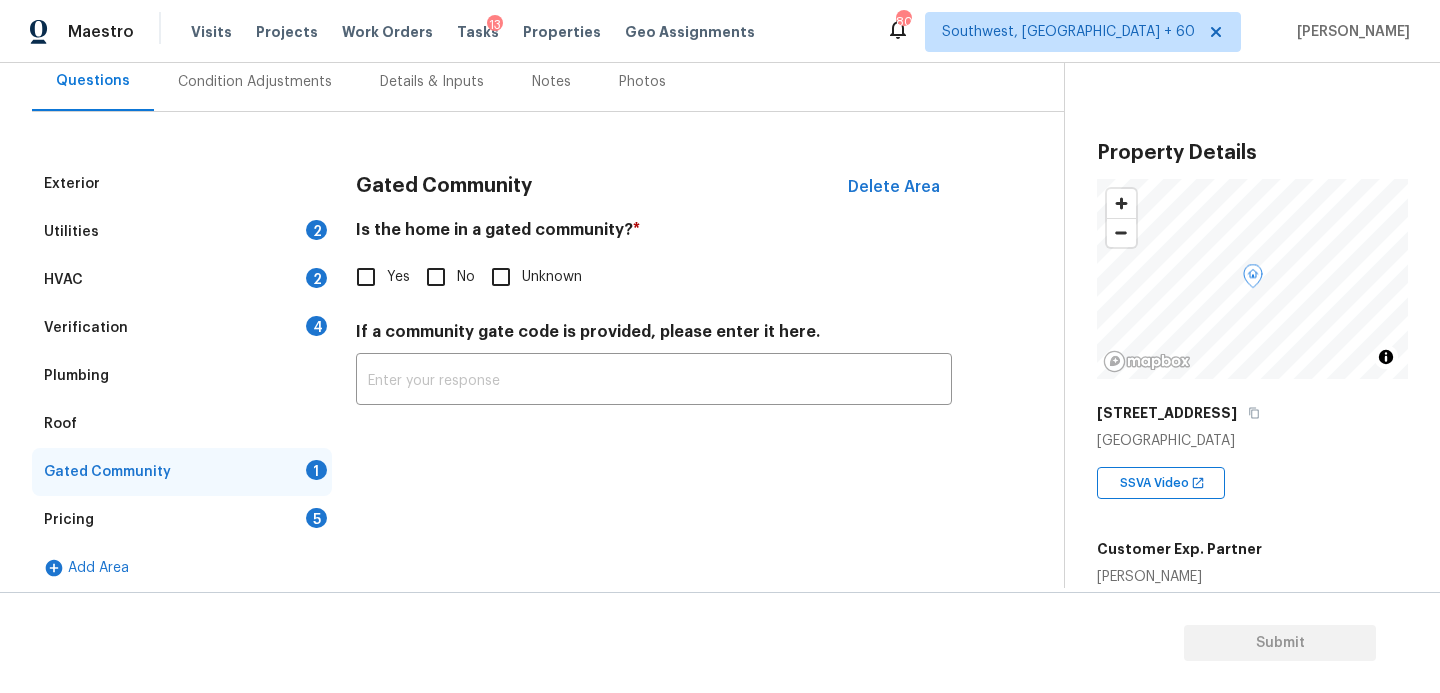 click on "Gated Community Delete Area Is the home in a gated community?  * Yes No Unknown If a community gate code is provided, please enter it here. ​" at bounding box center (654, 294) 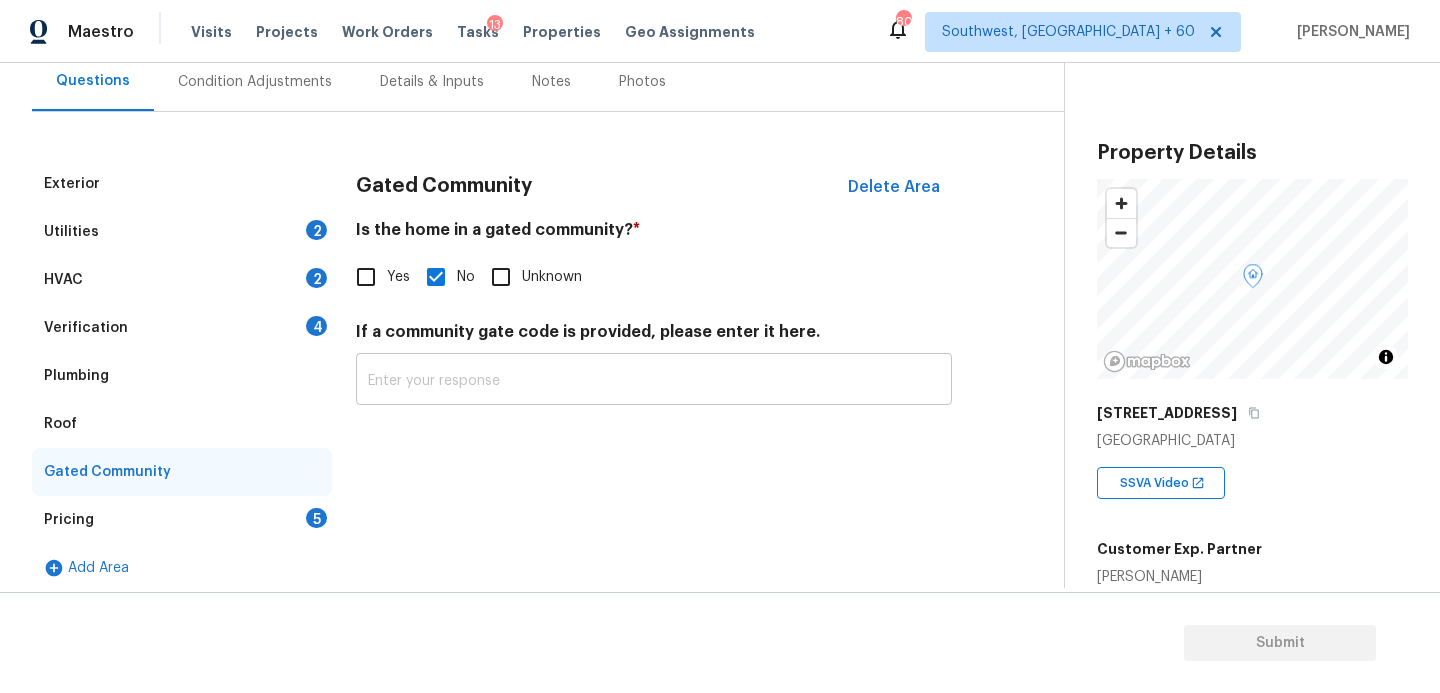 scroll, scrollTop: 109, scrollLeft: 0, axis: vertical 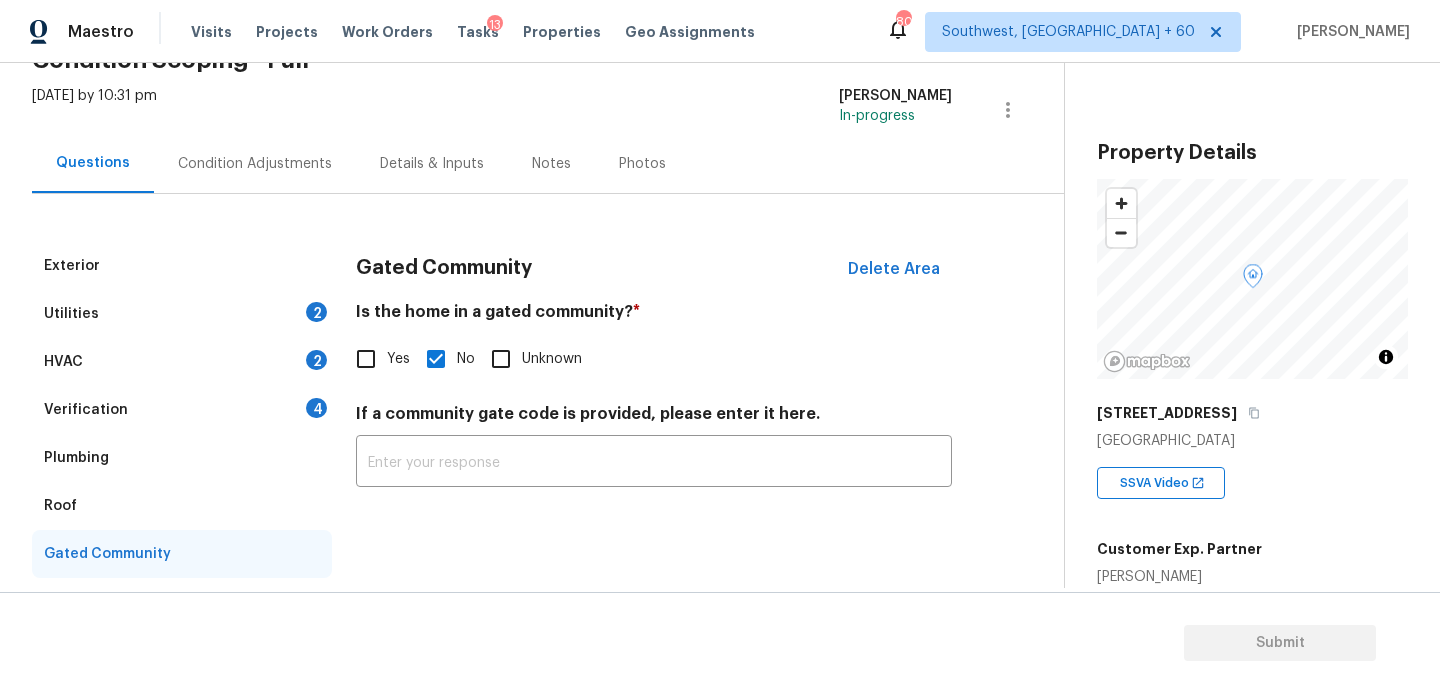 click on "Condition Adjustments" at bounding box center (255, 164) 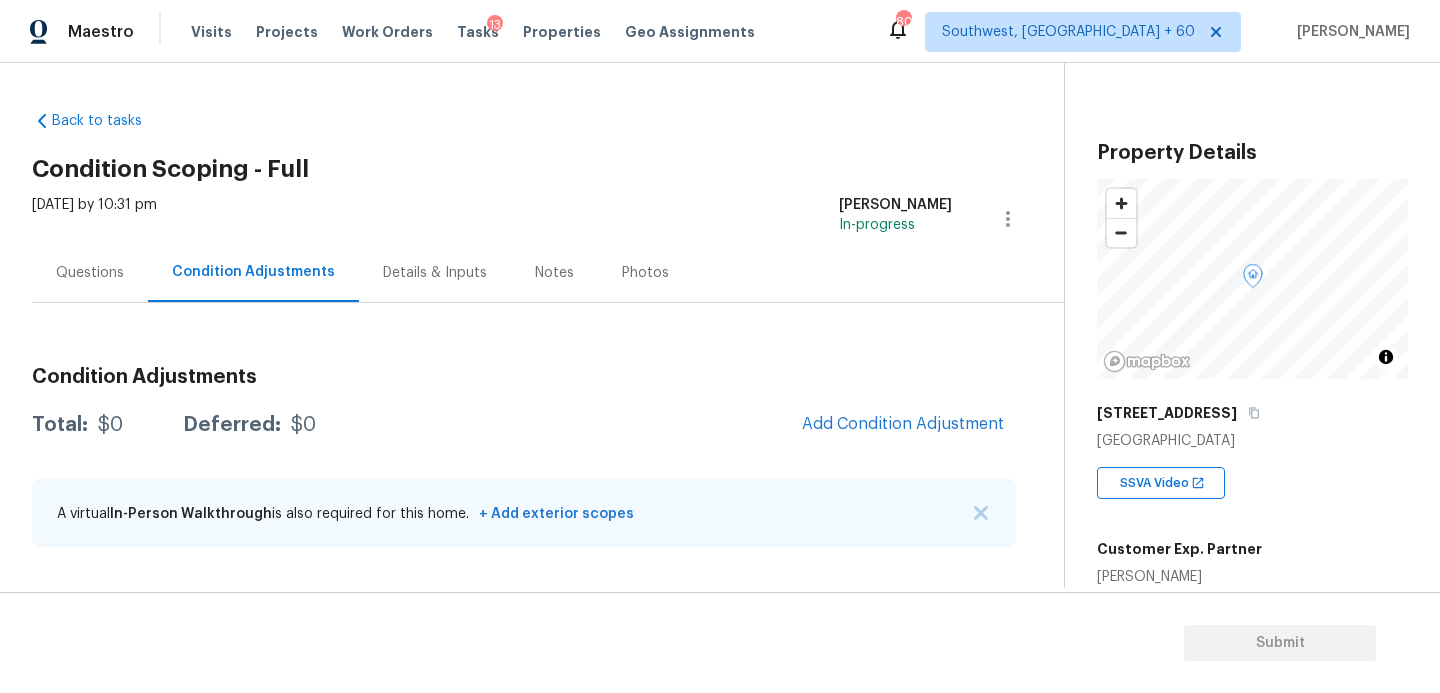 click on "Questions" at bounding box center [90, 272] 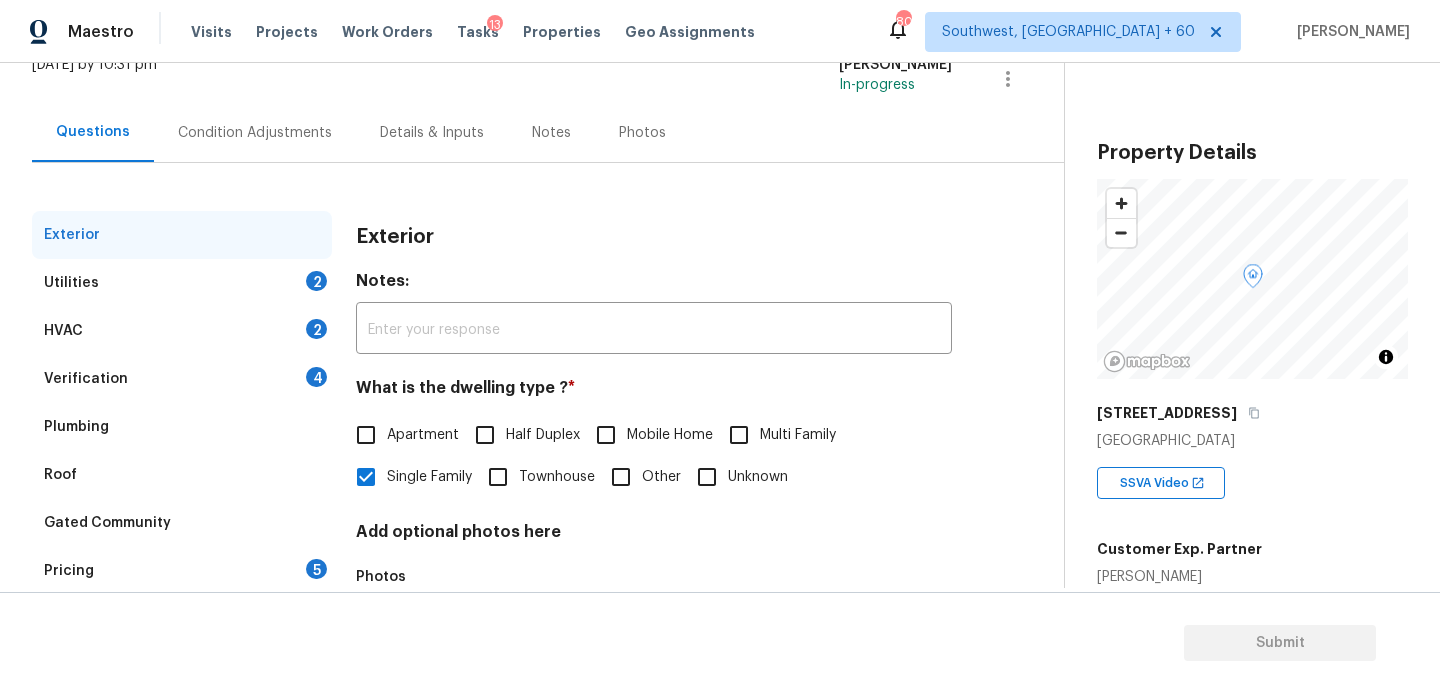 click on "Verification 4" at bounding box center [182, 379] 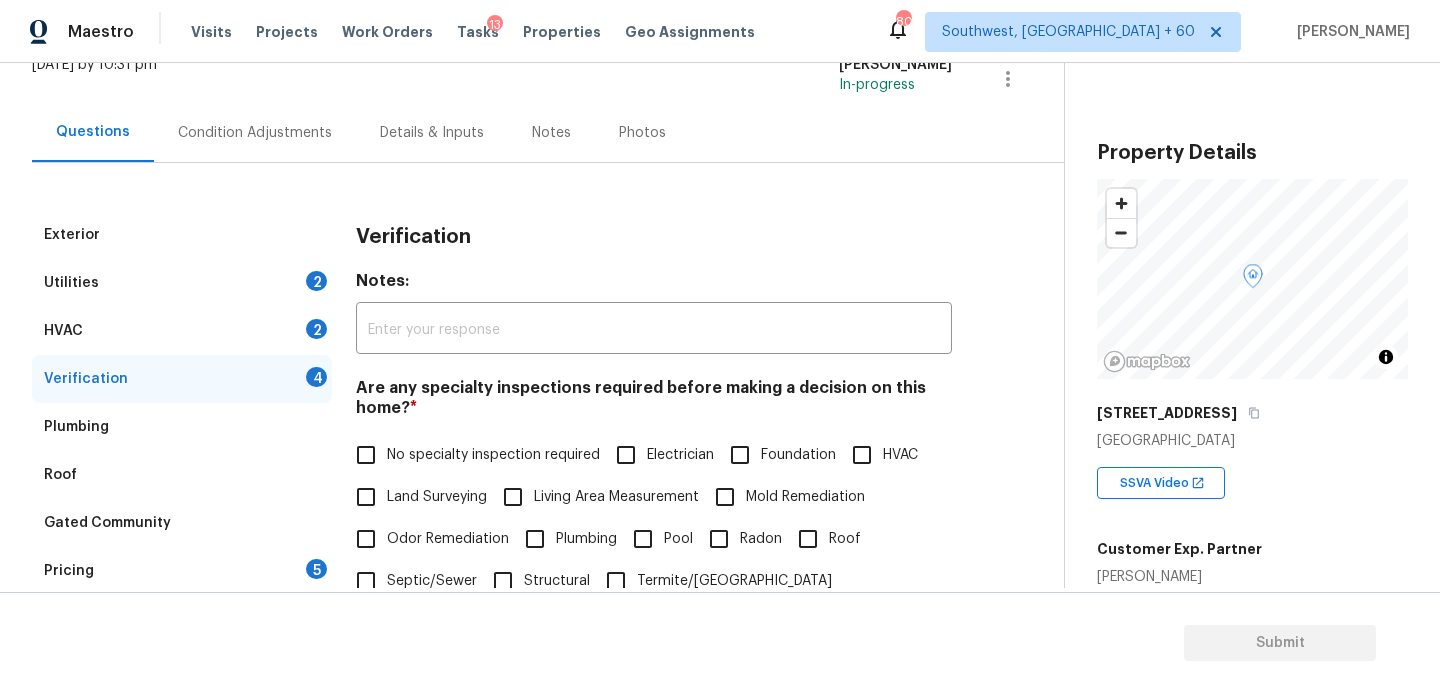 scroll, scrollTop: 391, scrollLeft: 0, axis: vertical 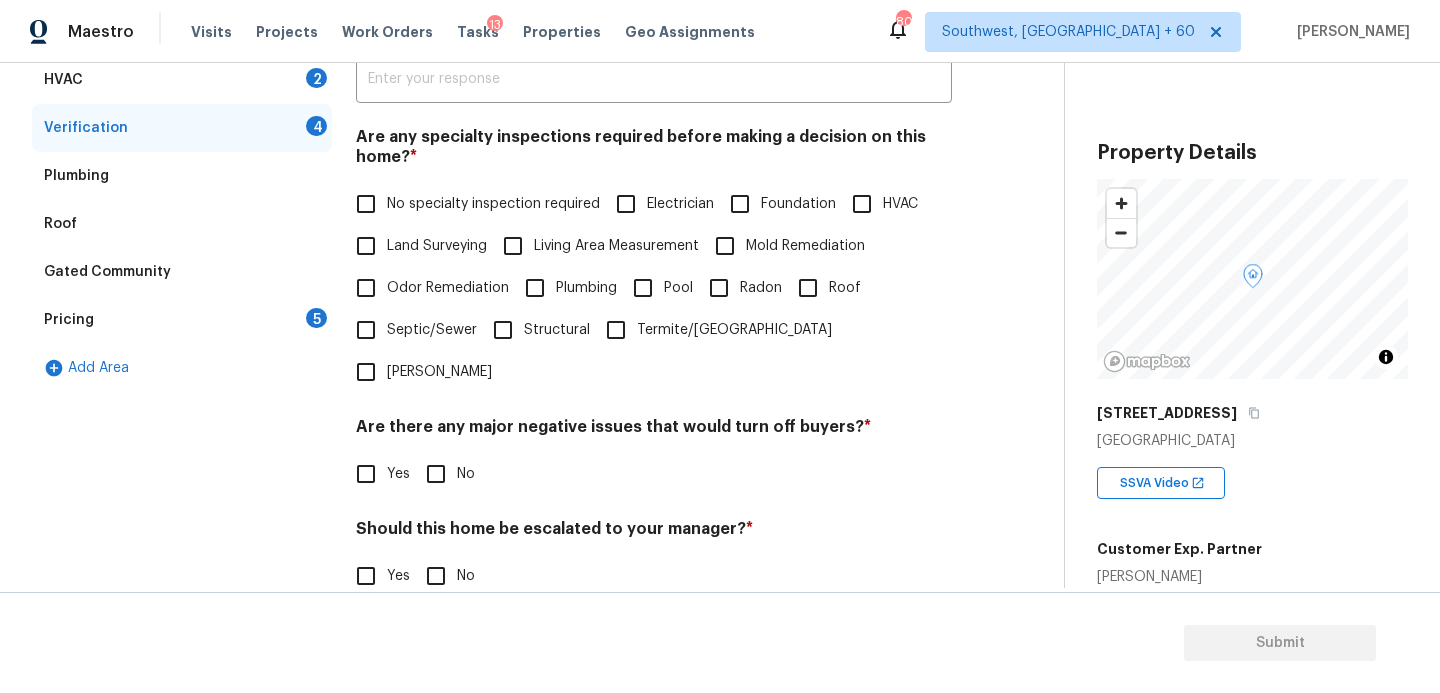 click on "Foundation" at bounding box center (798, 204) 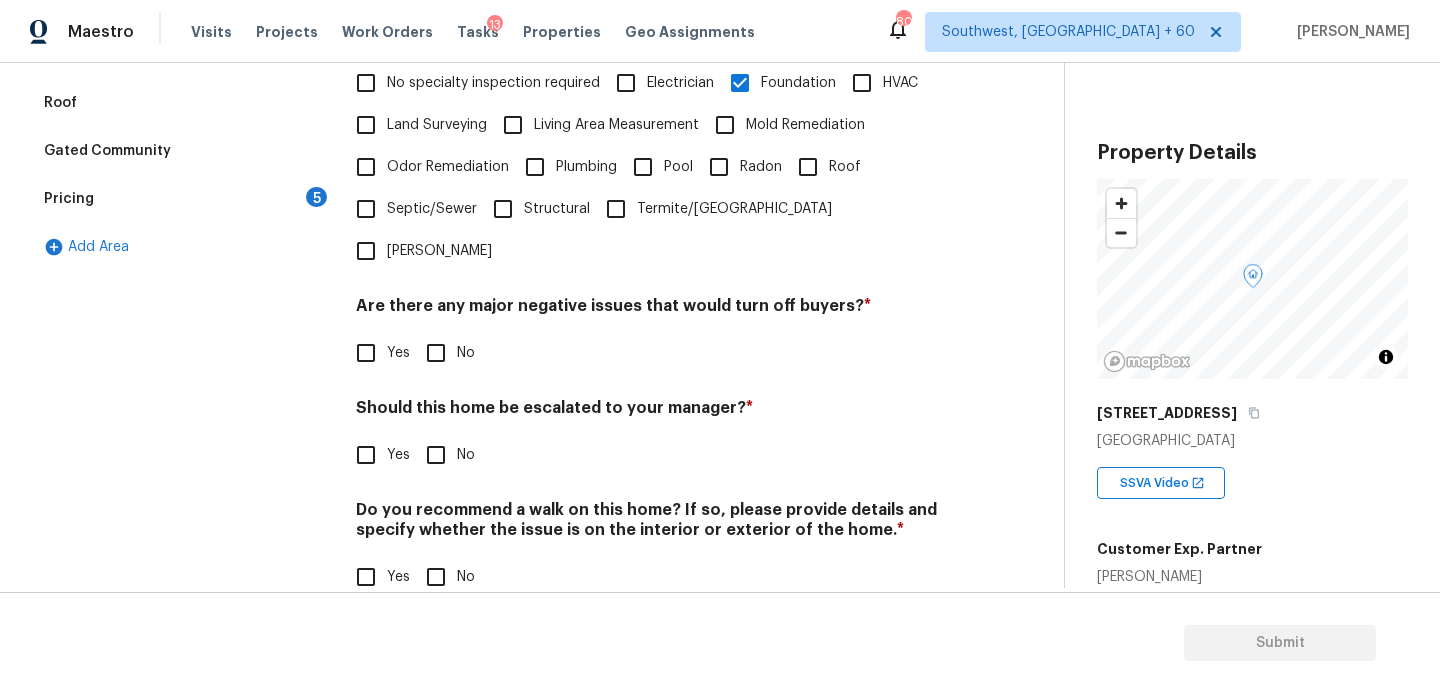 scroll, scrollTop: 510, scrollLeft: 0, axis: vertical 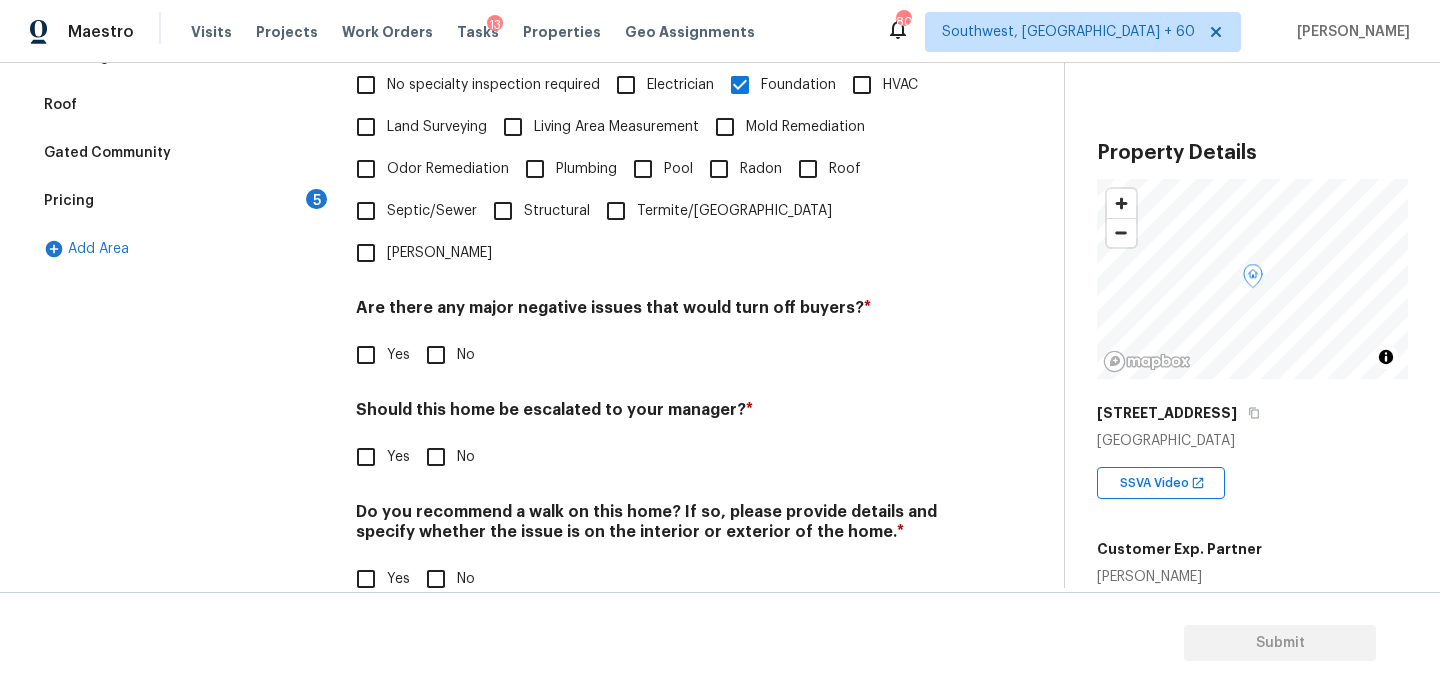 click on "No" at bounding box center (436, 355) 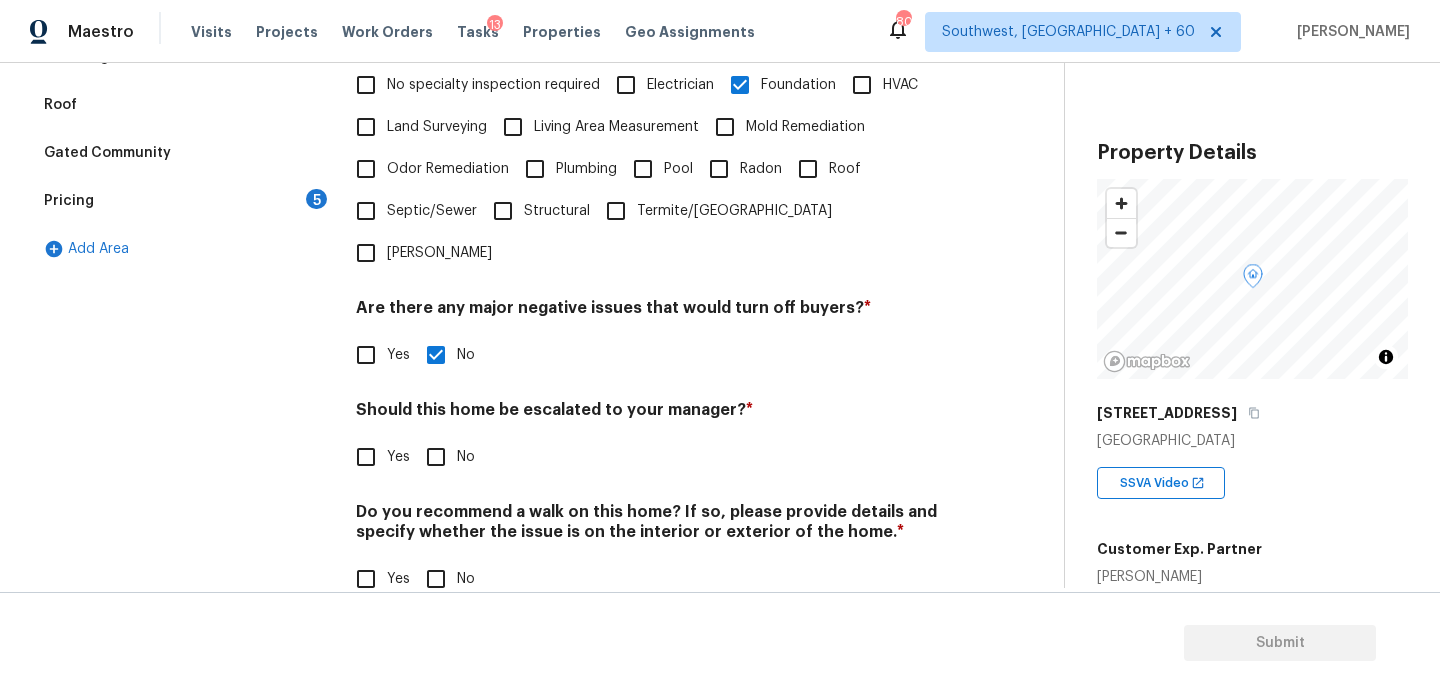 click on "No" at bounding box center [436, 579] 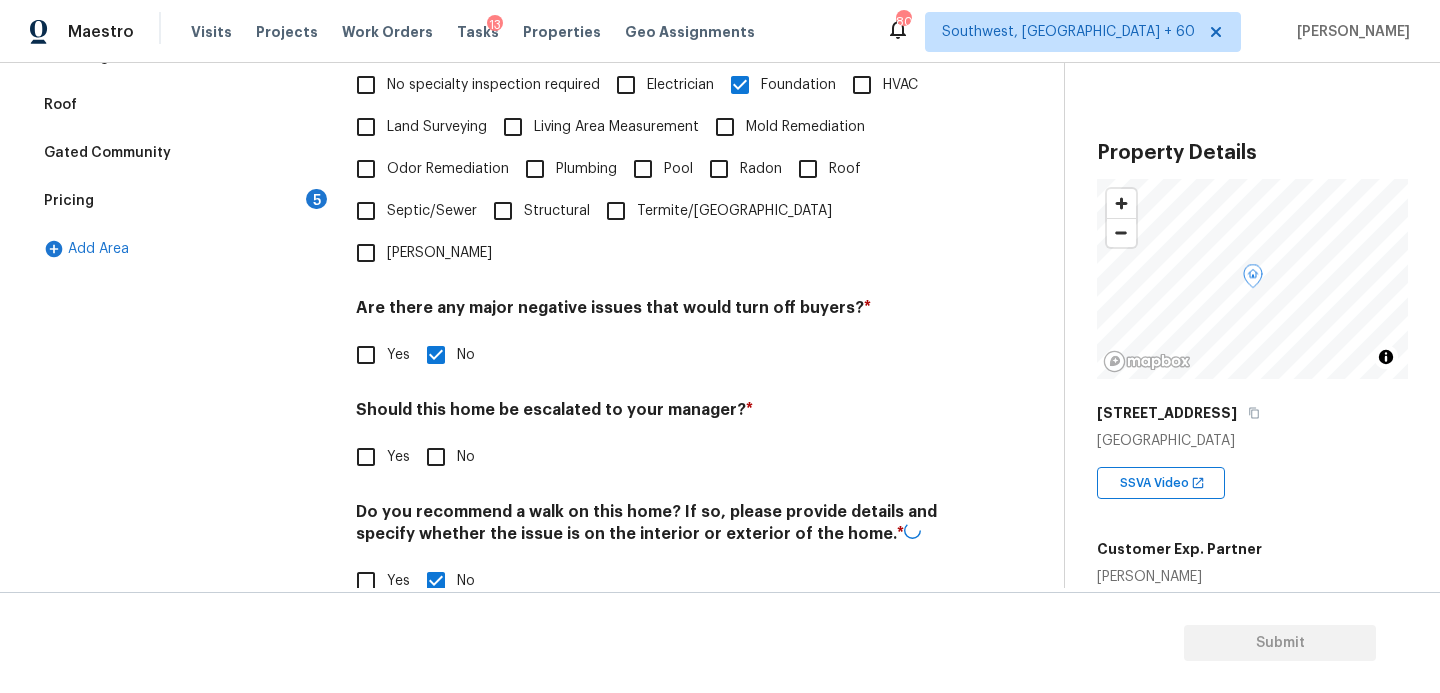 click on "Verification Notes: ​ Are any specialty inspections required before making a decision on this home?  * No specialty inspection required Electrician Foundation HVAC Land Surveying Living Area Measurement Mold Remediation Odor Remediation Plumbing Pool Radon Roof Septic/Sewer Structural Termite/[GEOGRAPHIC_DATA][PERSON_NAME] Are there any major negative issues that would turn off buyers?  * Yes No Should this home be escalated to your manager?  * Yes No Do you recommend a walk on this home? If so, please provide details and specify whether the issue is on the interior or exterior of the home.  * Yes No" at bounding box center (654, 233) 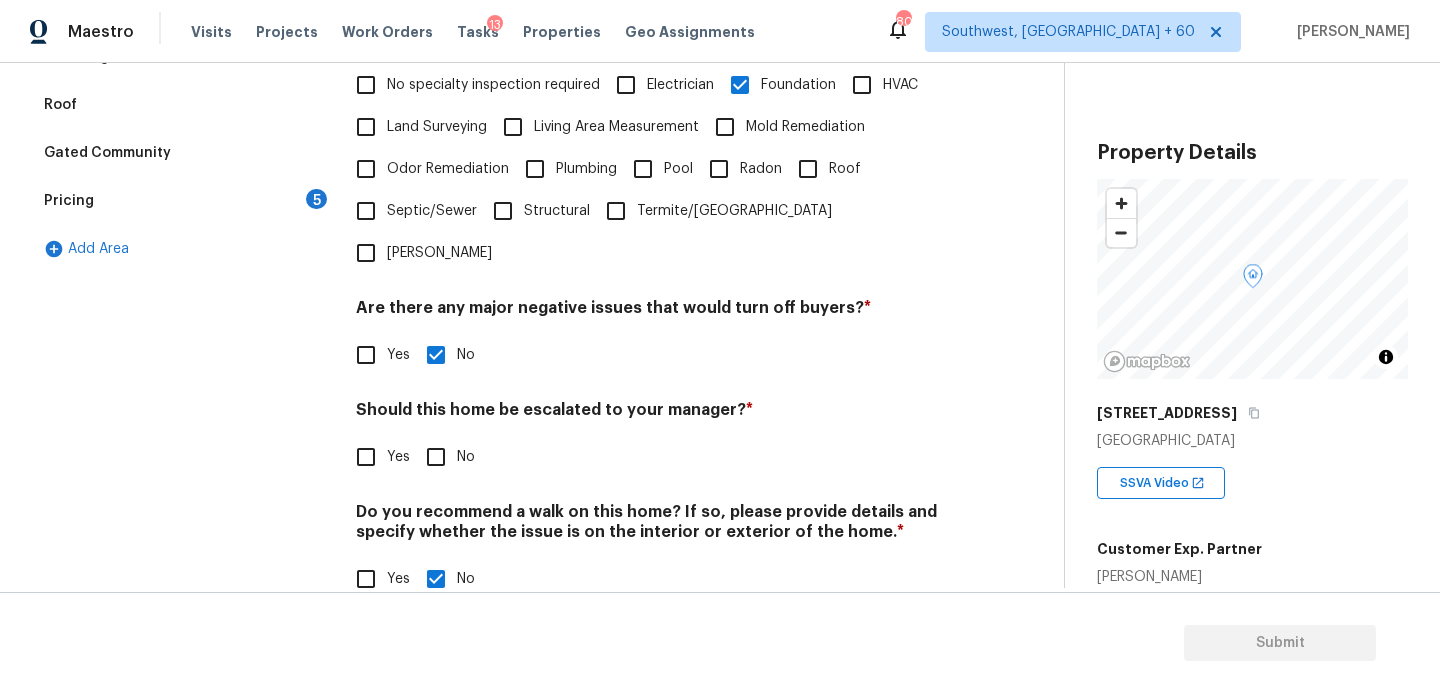 click on "Yes" at bounding box center (366, 457) 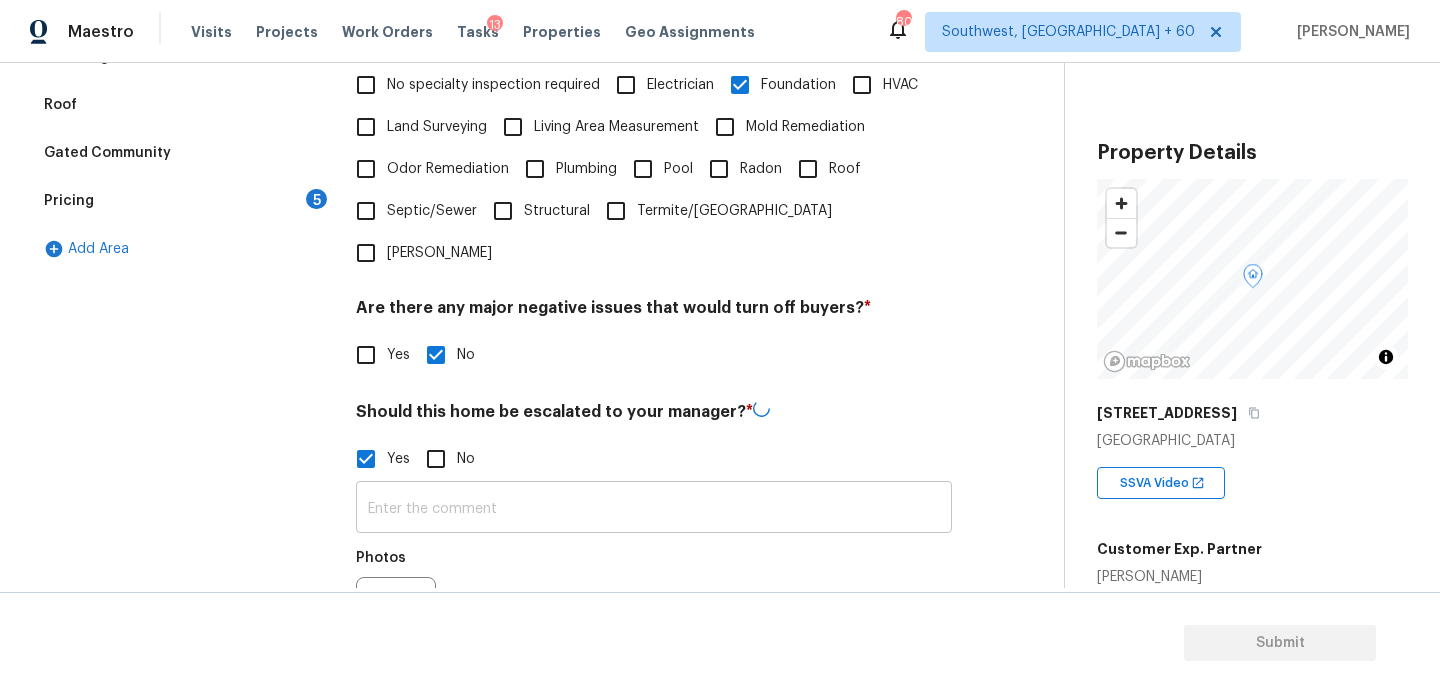 click at bounding box center (654, 509) 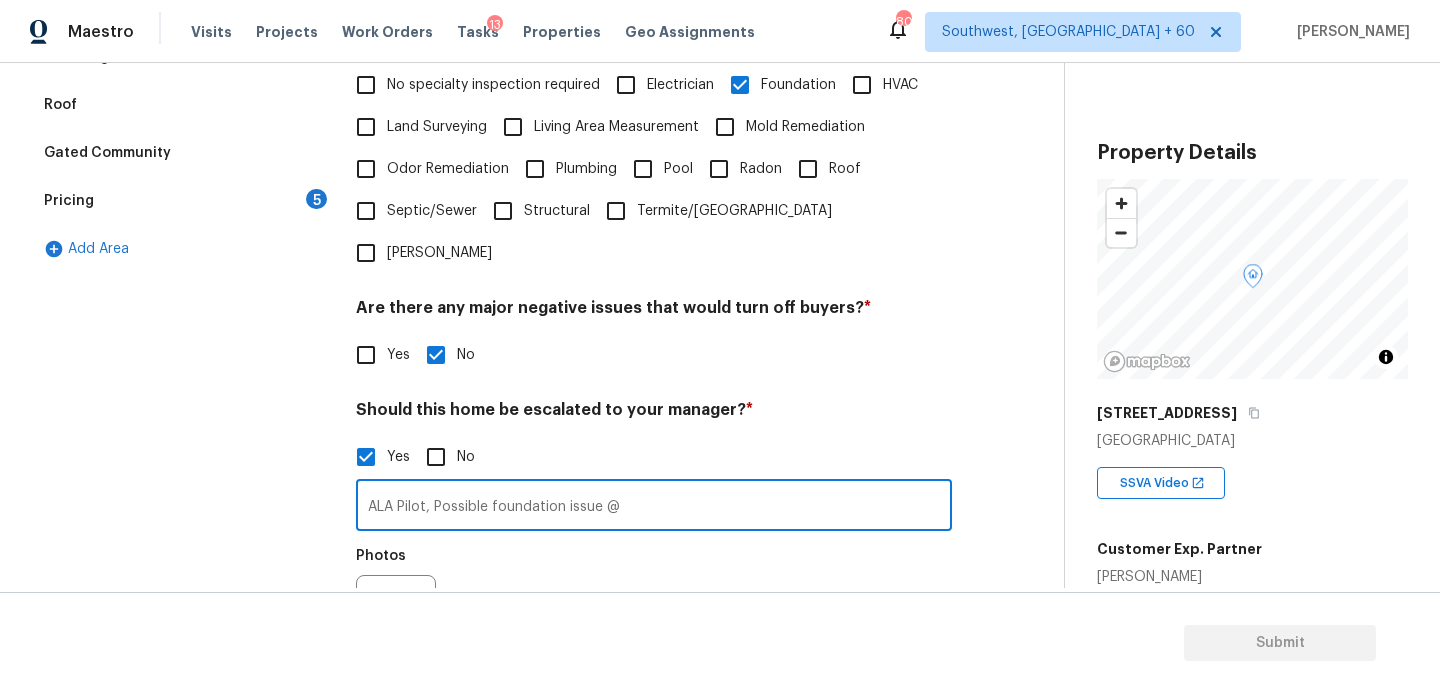 type on "ALA Pilot, Possible foundation issue @" 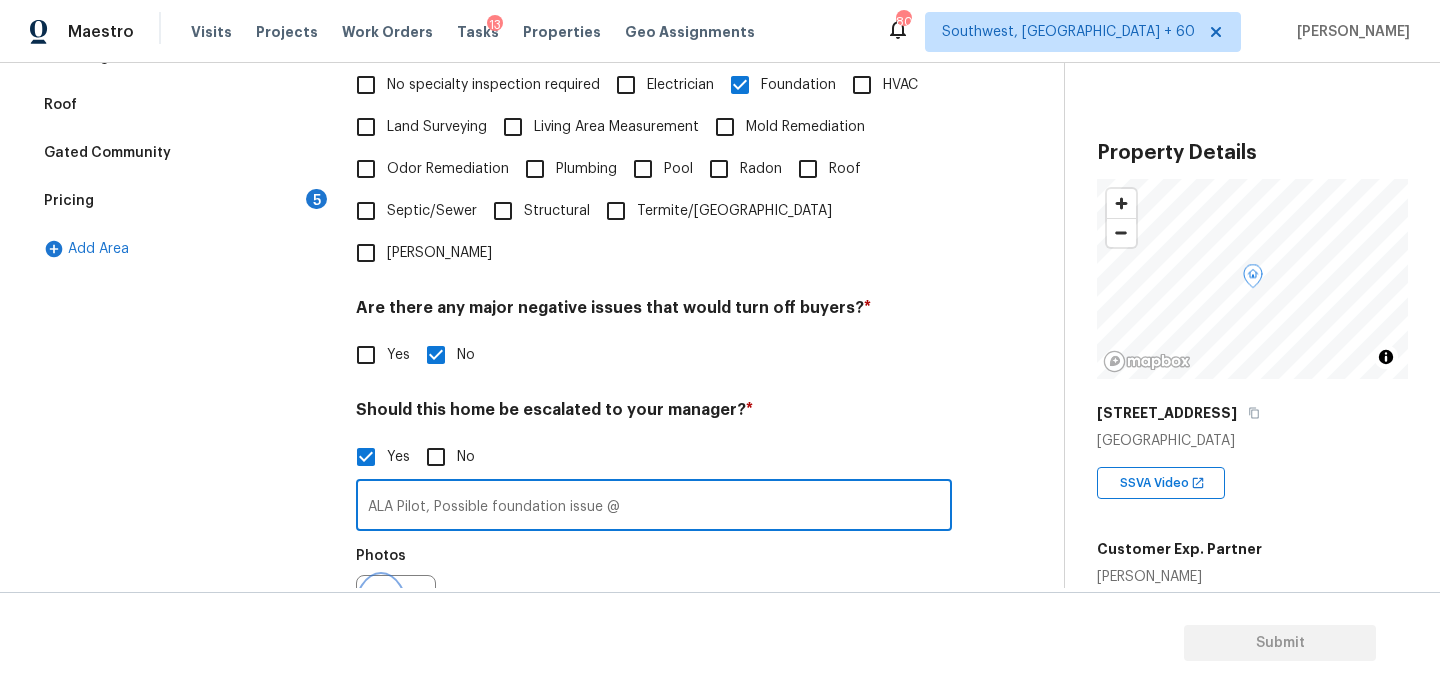 click 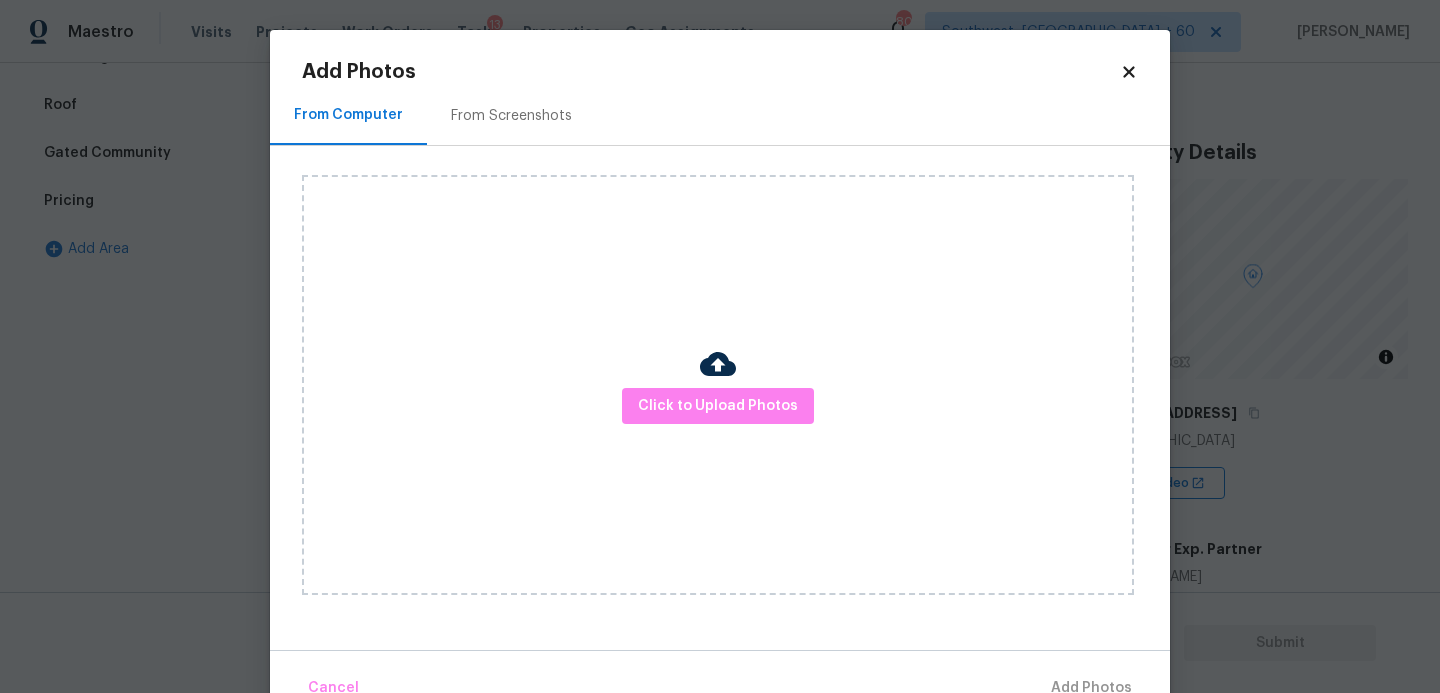 click on "Click to Upload Photos" at bounding box center (718, 385) 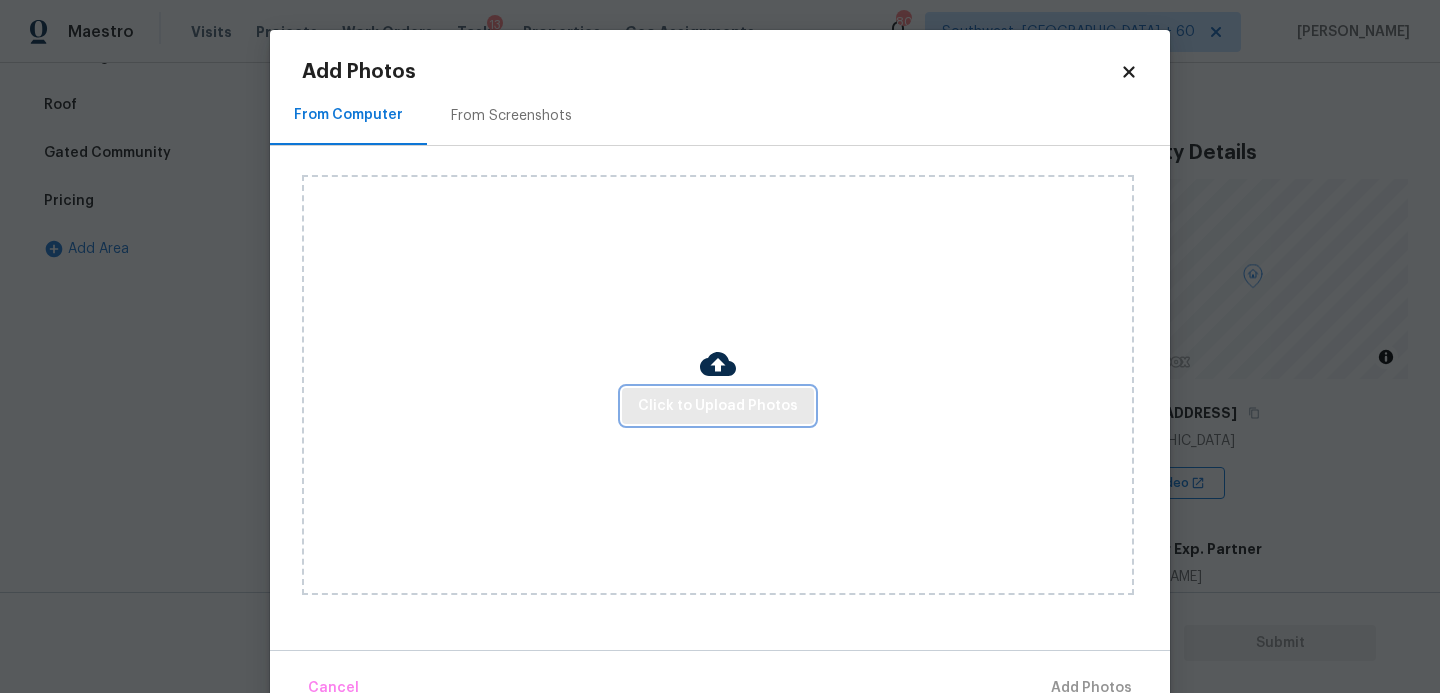 click on "Click to Upload Photos" at bounding box center [718, 406] 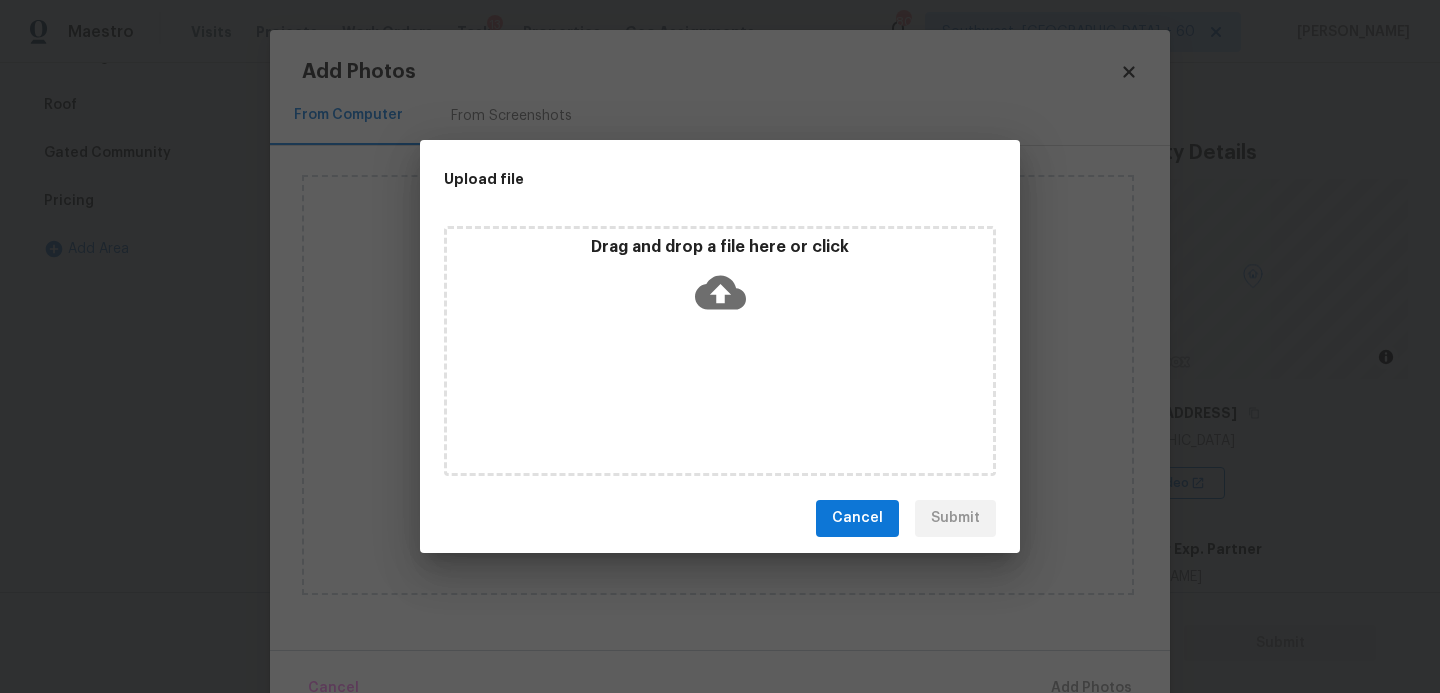 click 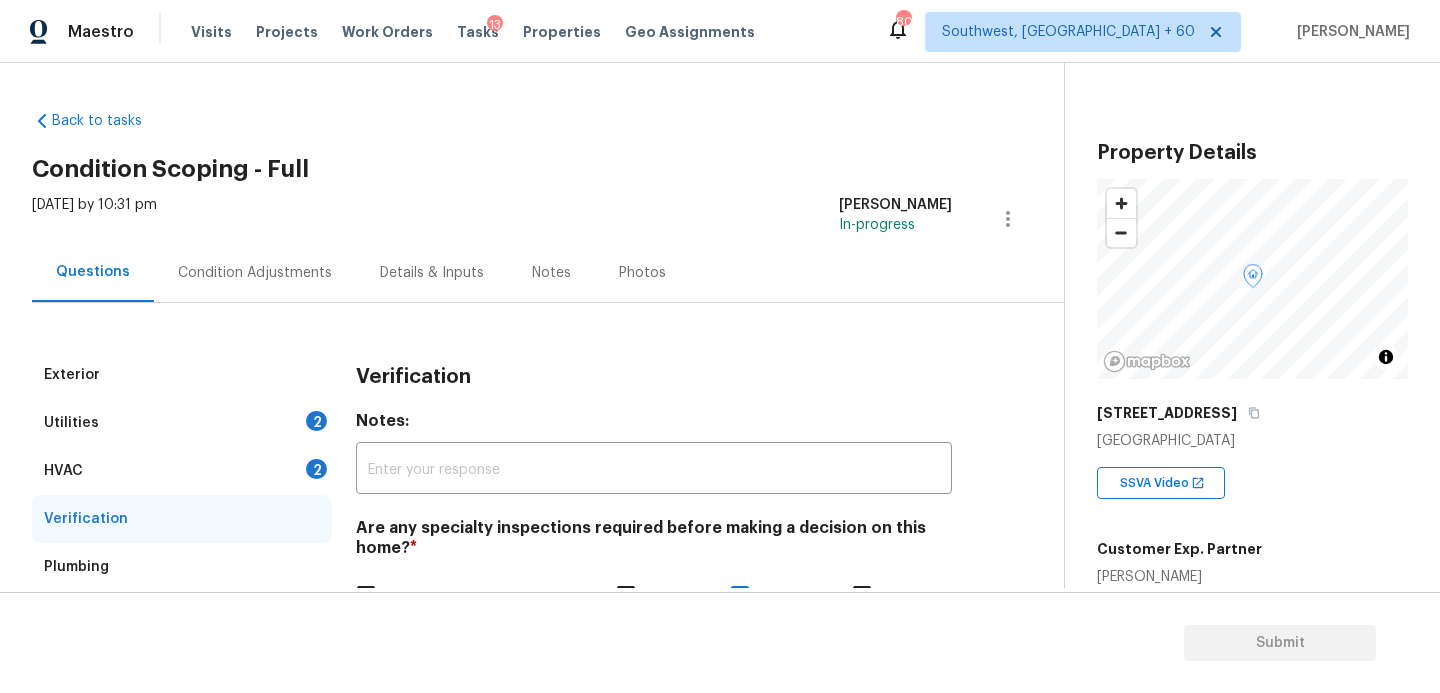 scroll, scrollTop: 0, scrollLeft: 0, axis: both 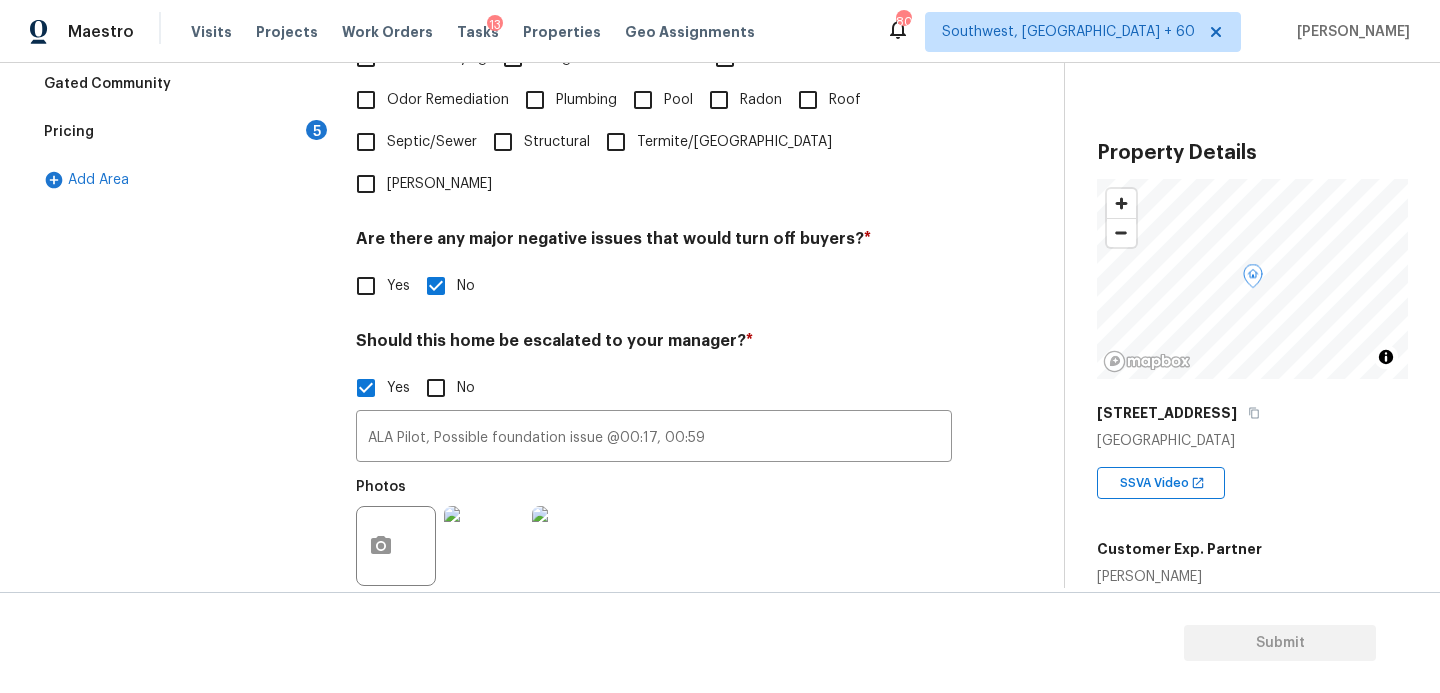 click on "Should this home be escalated to your manager?  *" at bounding box center (654, 345) 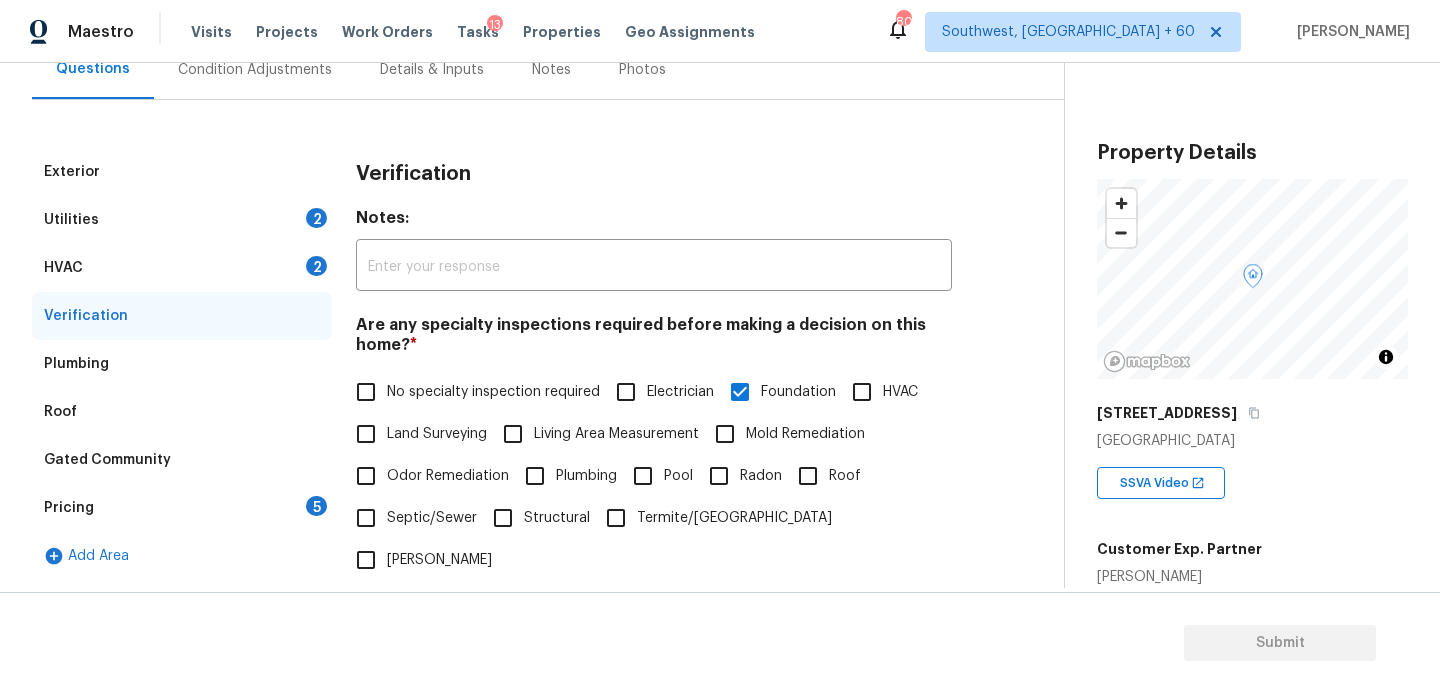 scroll, scrollTop: 134, scrollLeft: 0, axis: vertical 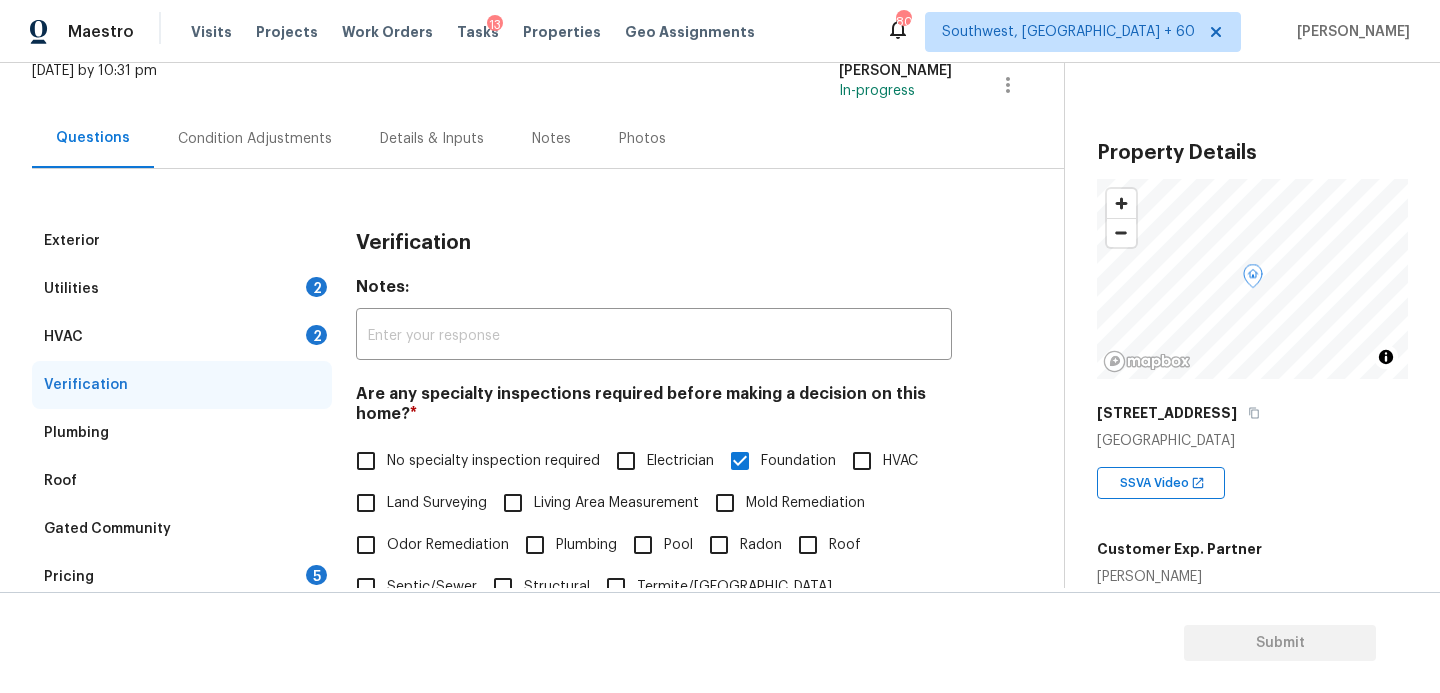 click on "Condition Adjustments" at bounding box center [255, 138] 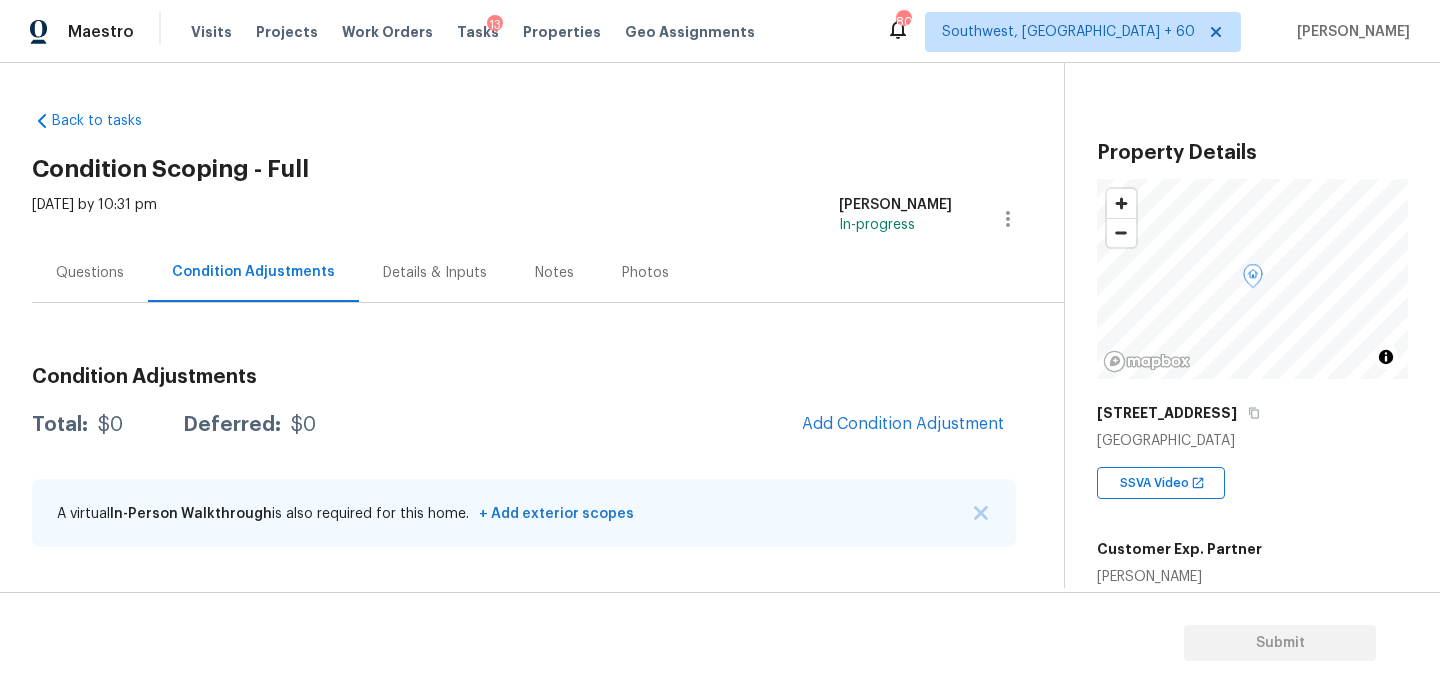 scroll, scrollTop: 0, scrollLeft: 0, axis: both 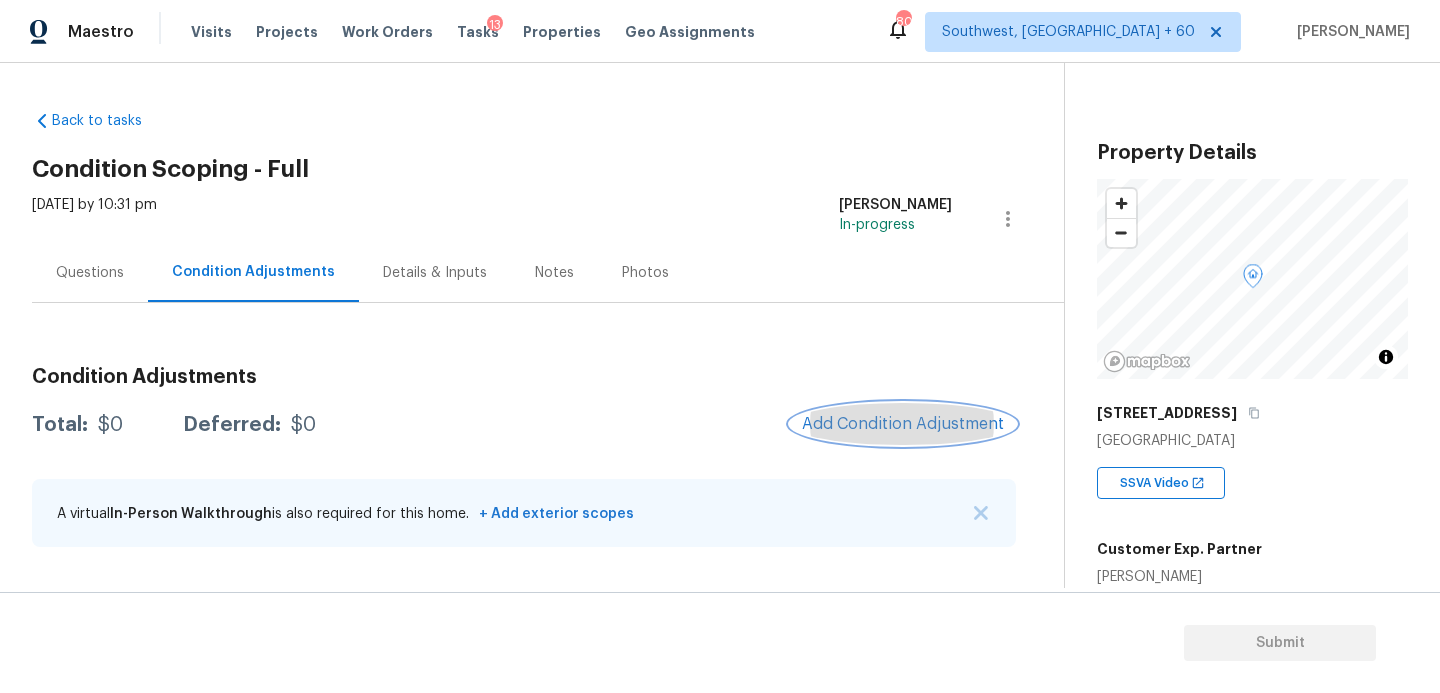 click on "Add Condition Adjustment" at bounding box center (903, 424) 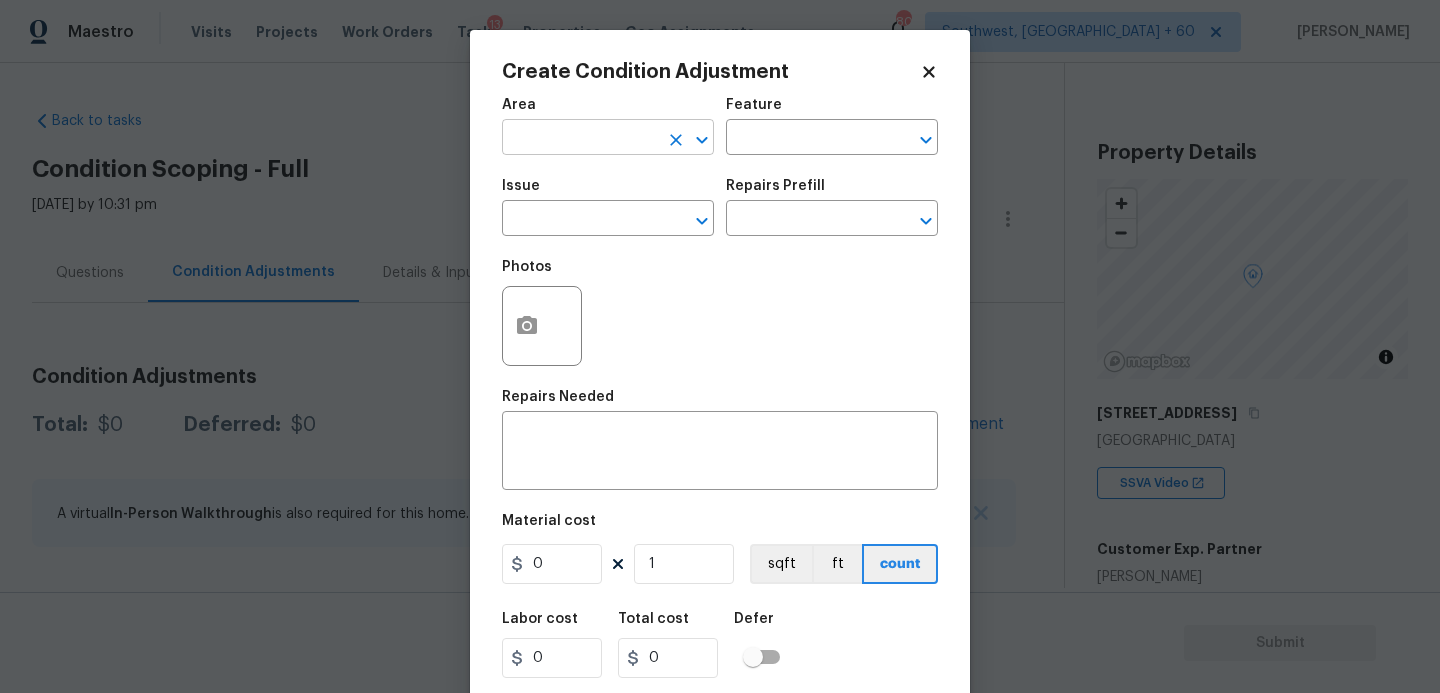 click at bounding box center [580, 139] 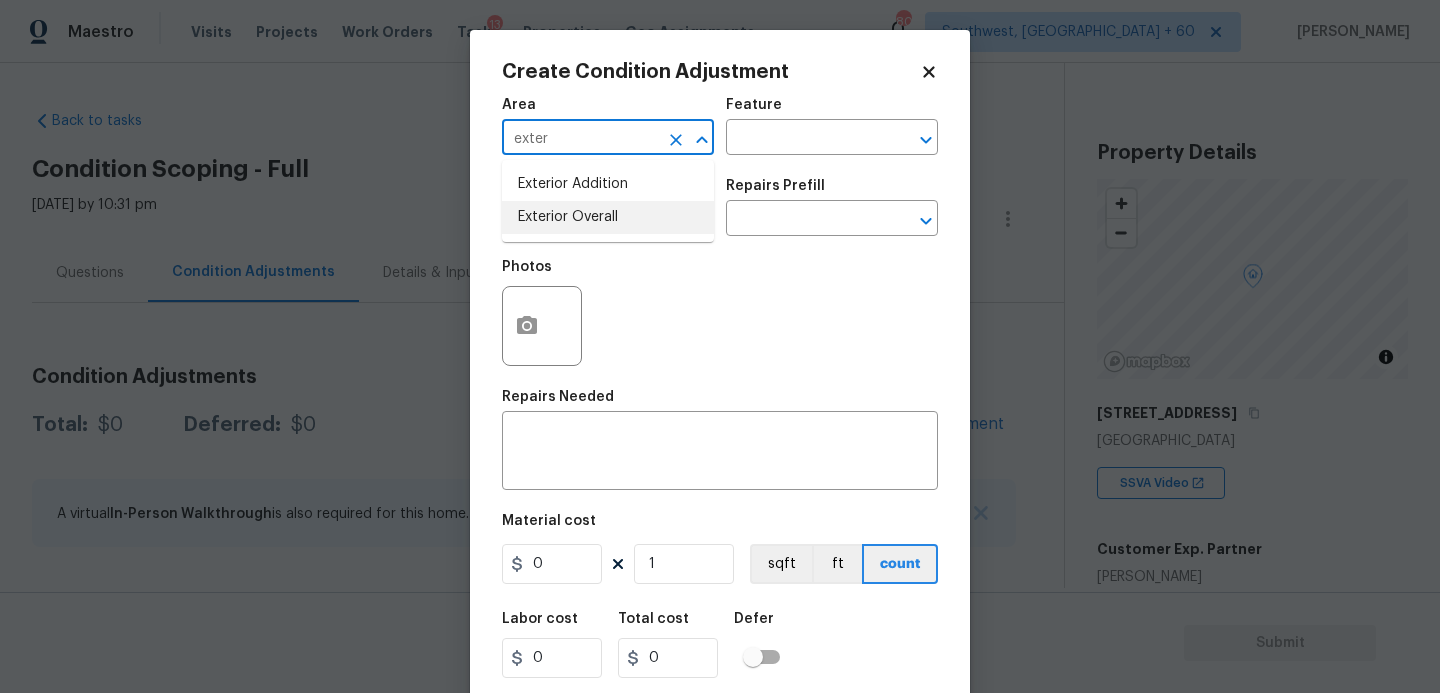 click on "Exterior Overall" at bounding box center (608, 217) 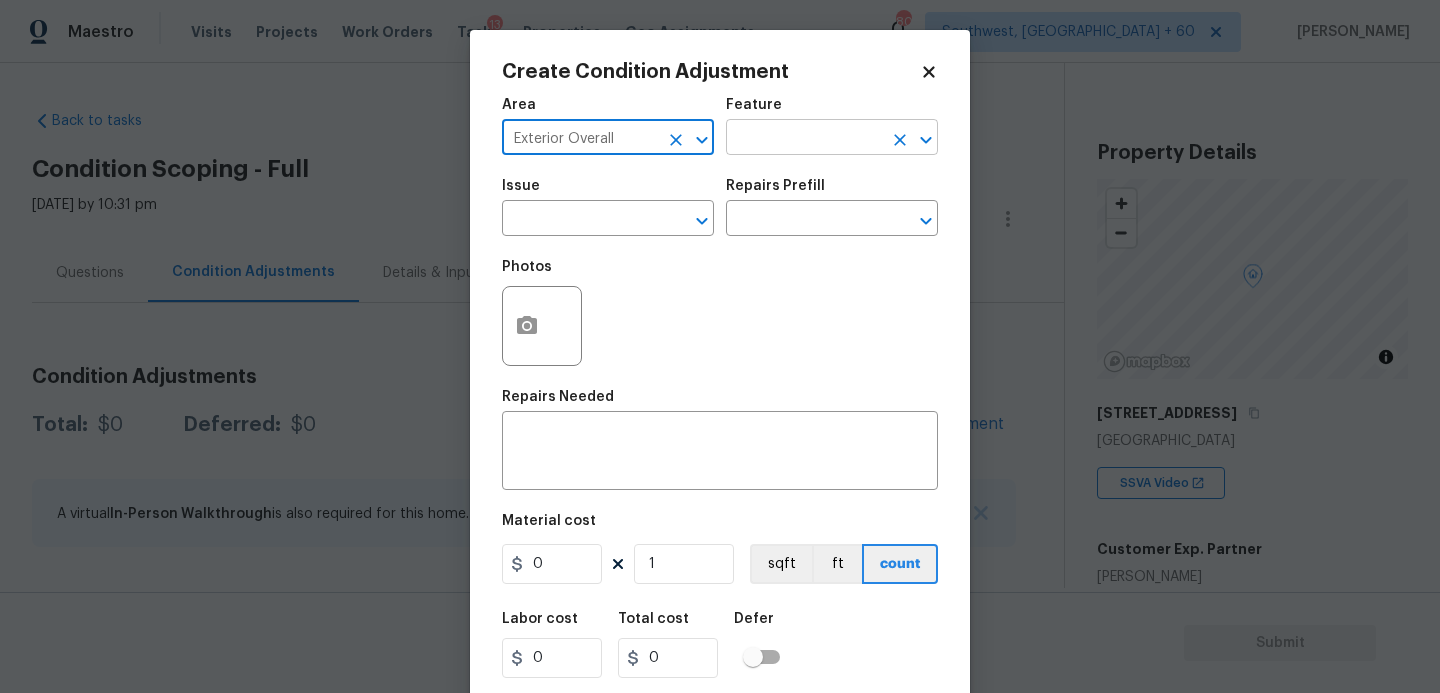 type on "Exterior Overall" 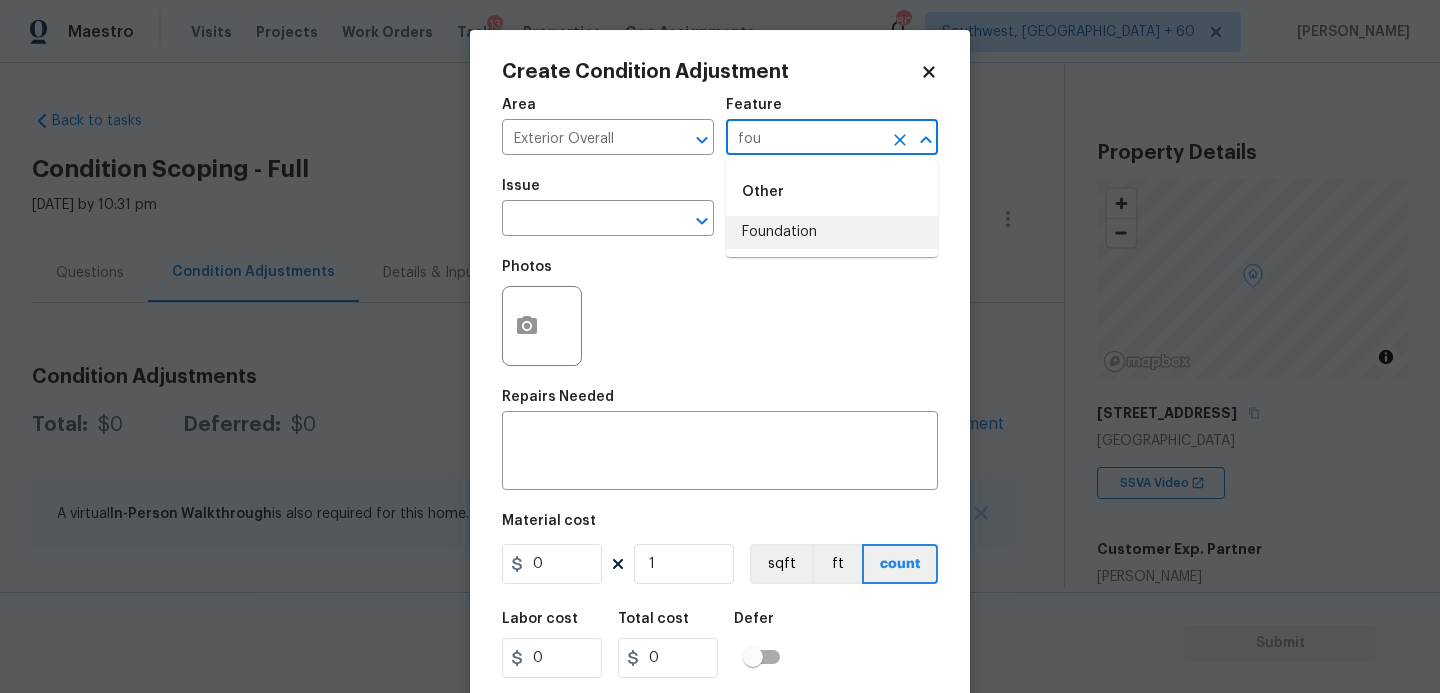 click on "Foundation" at bounding box center [832, 232] 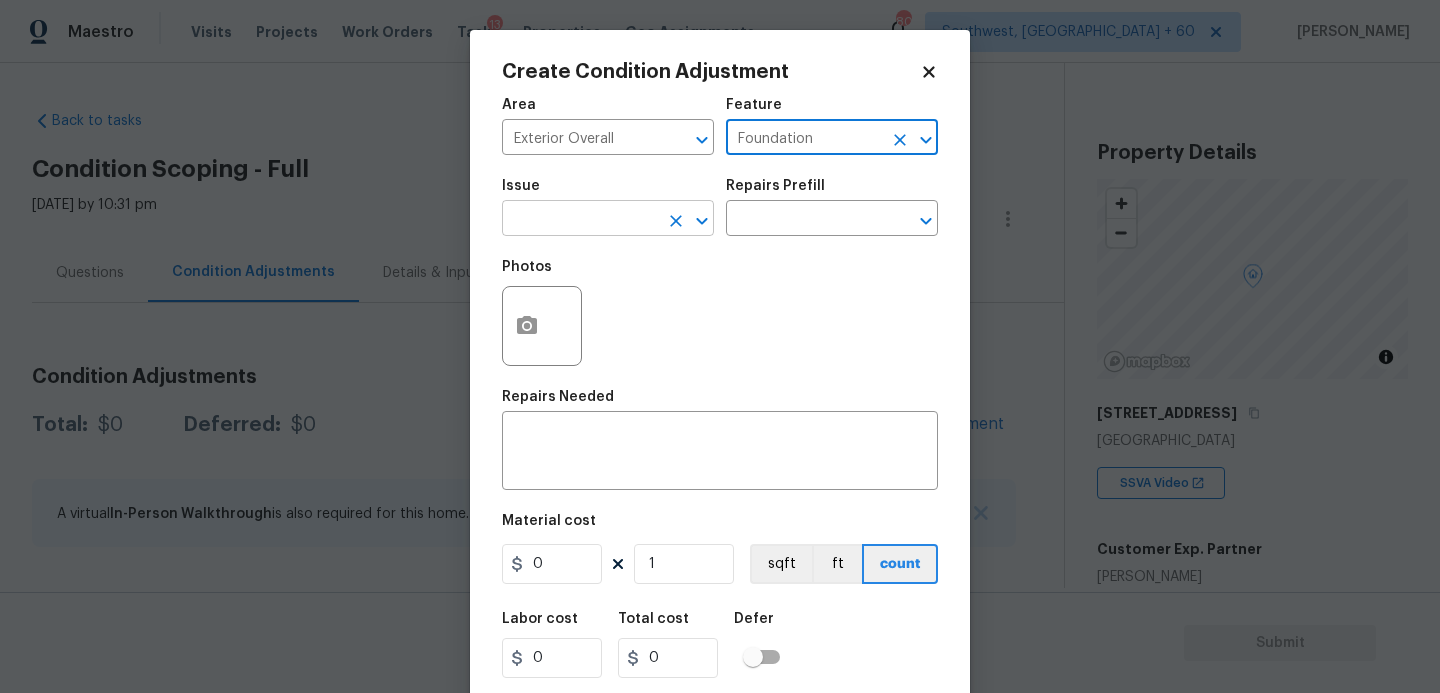 type on "Foundation" 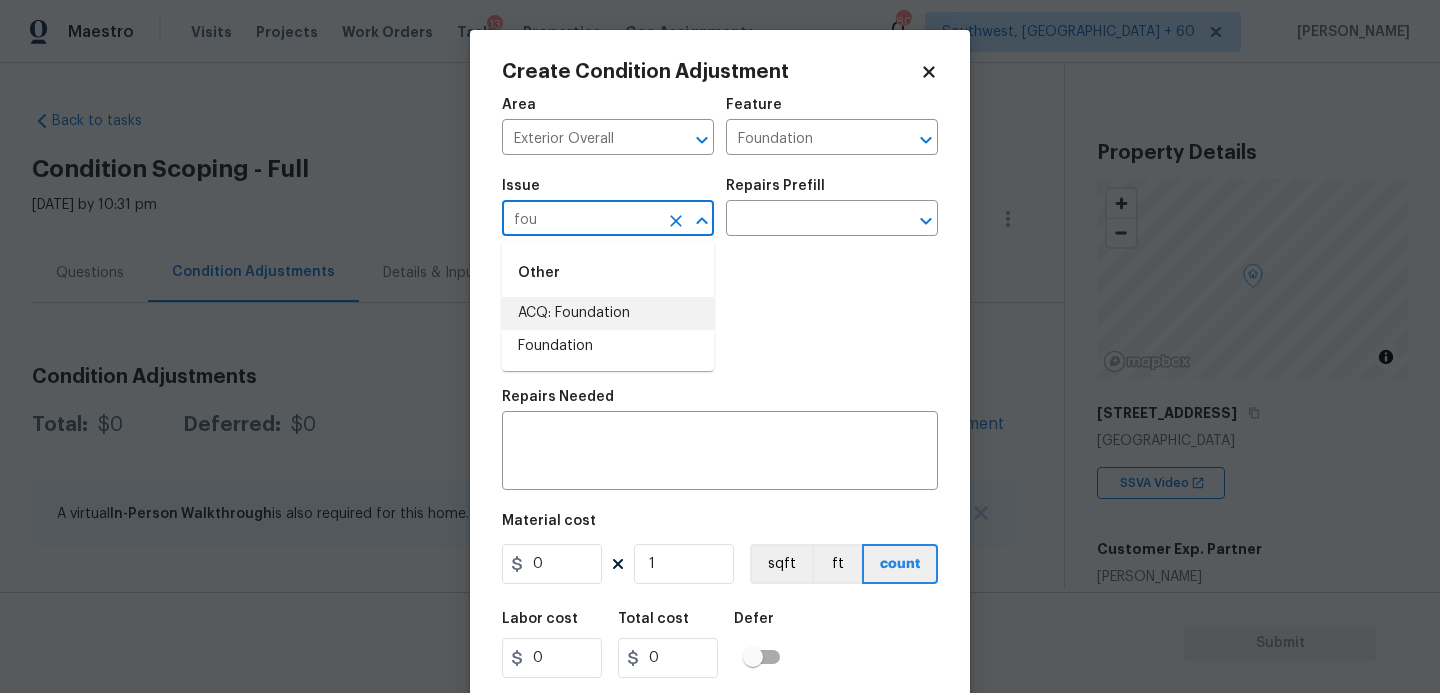 click on "ACQ: Foundation" at bounding box center [608, 313] 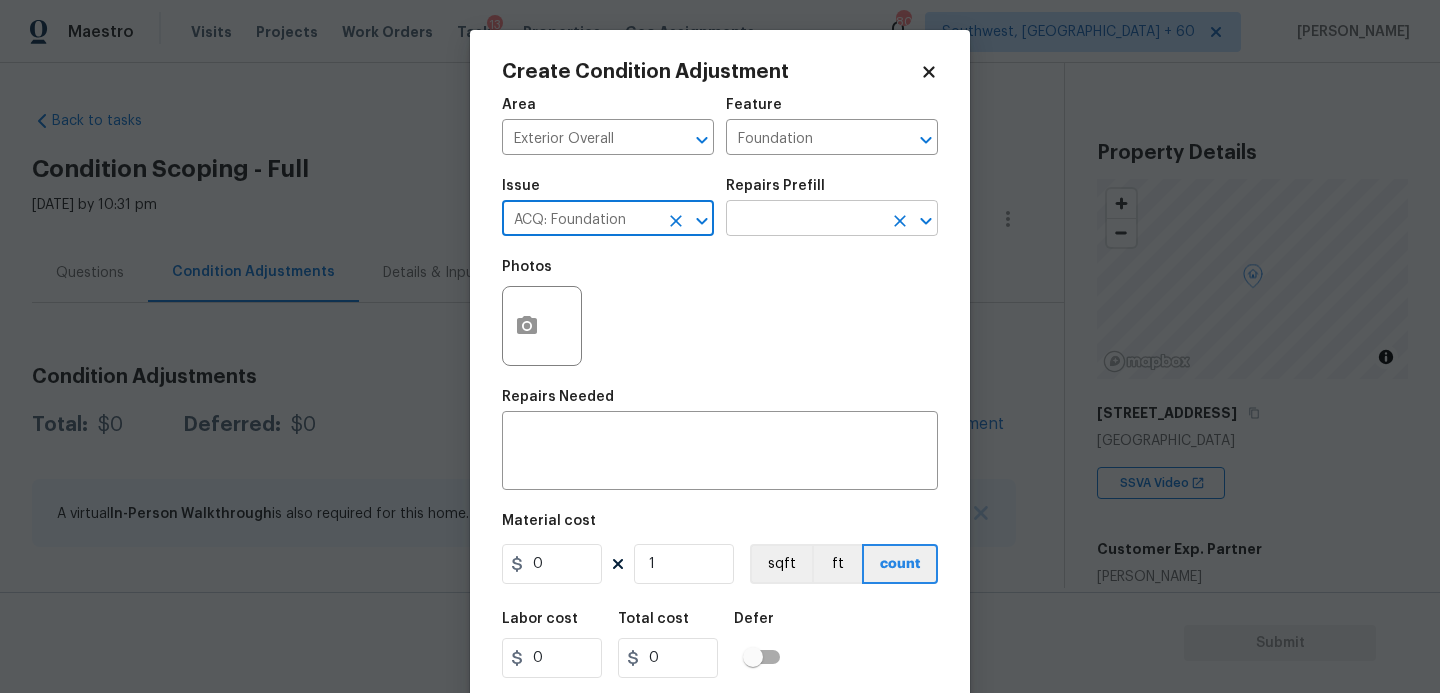type on "ACQ: Foundation" 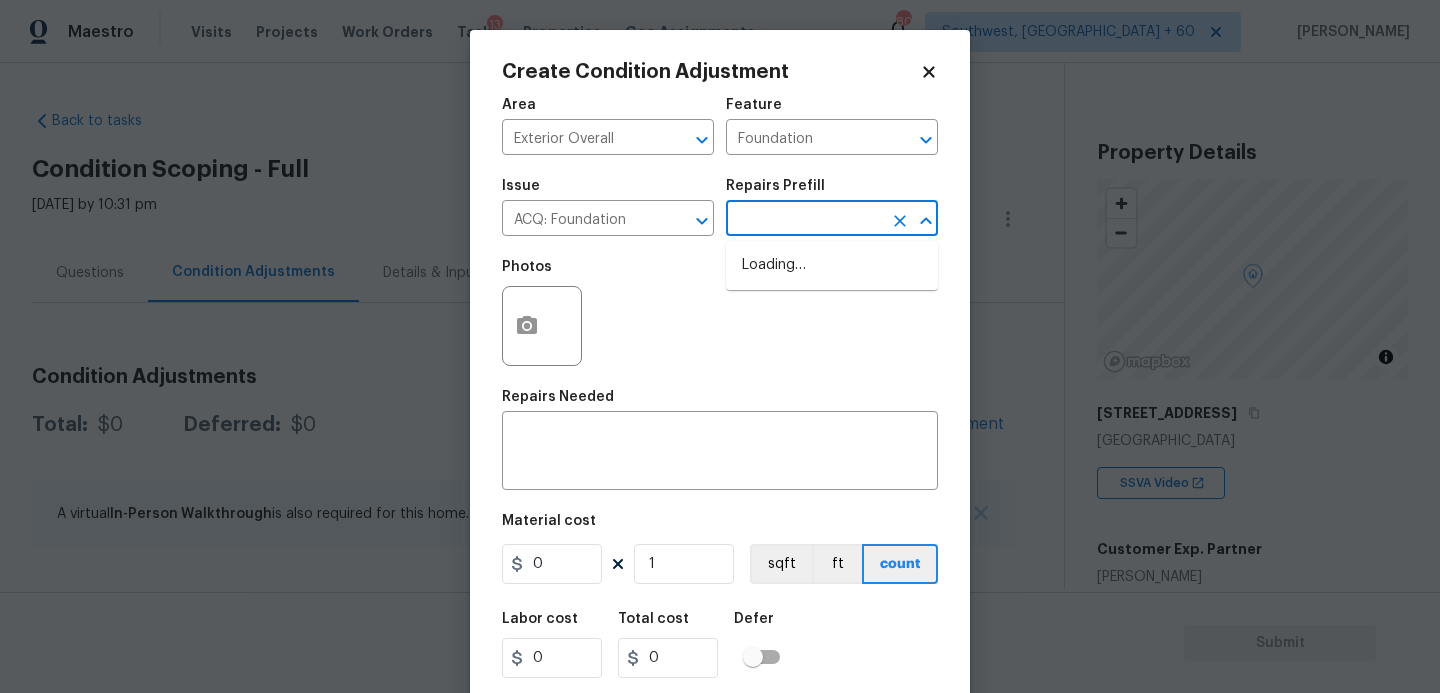 click at bounding box center [804, 220] 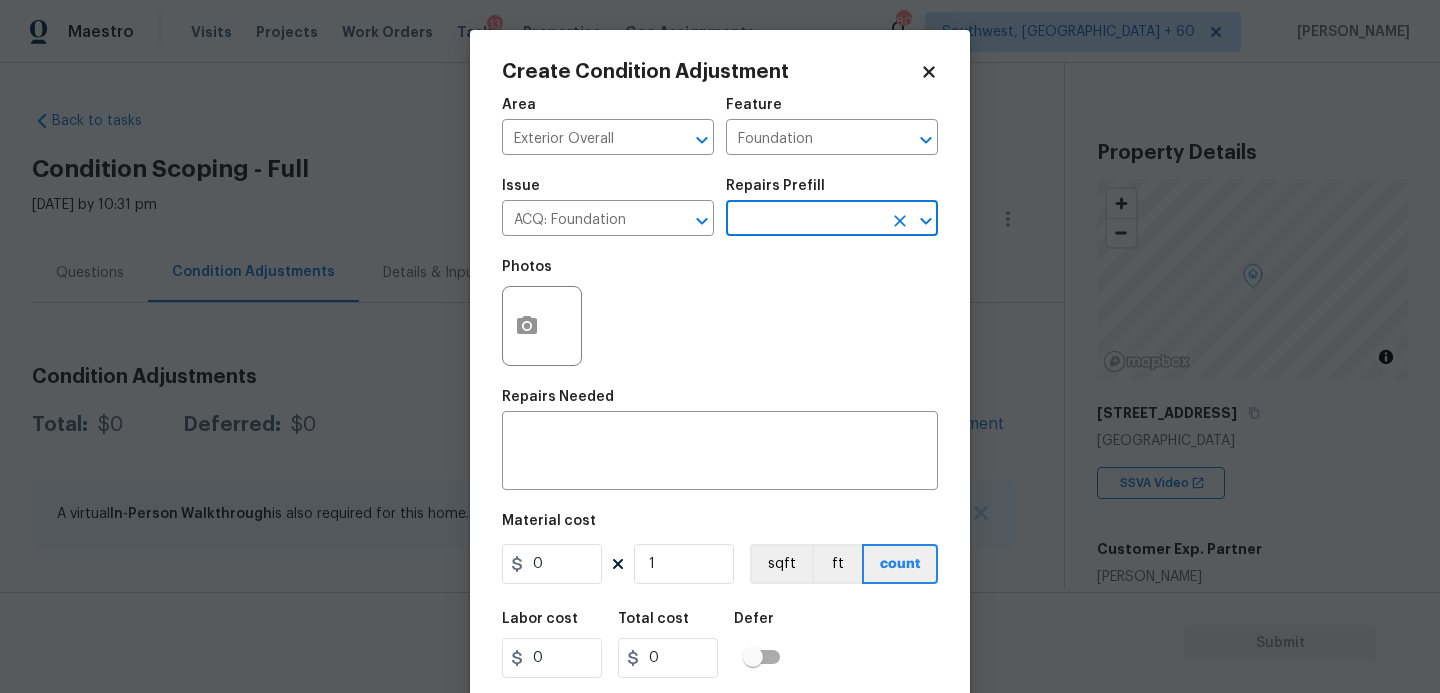 click at bounding box center (804, 220) 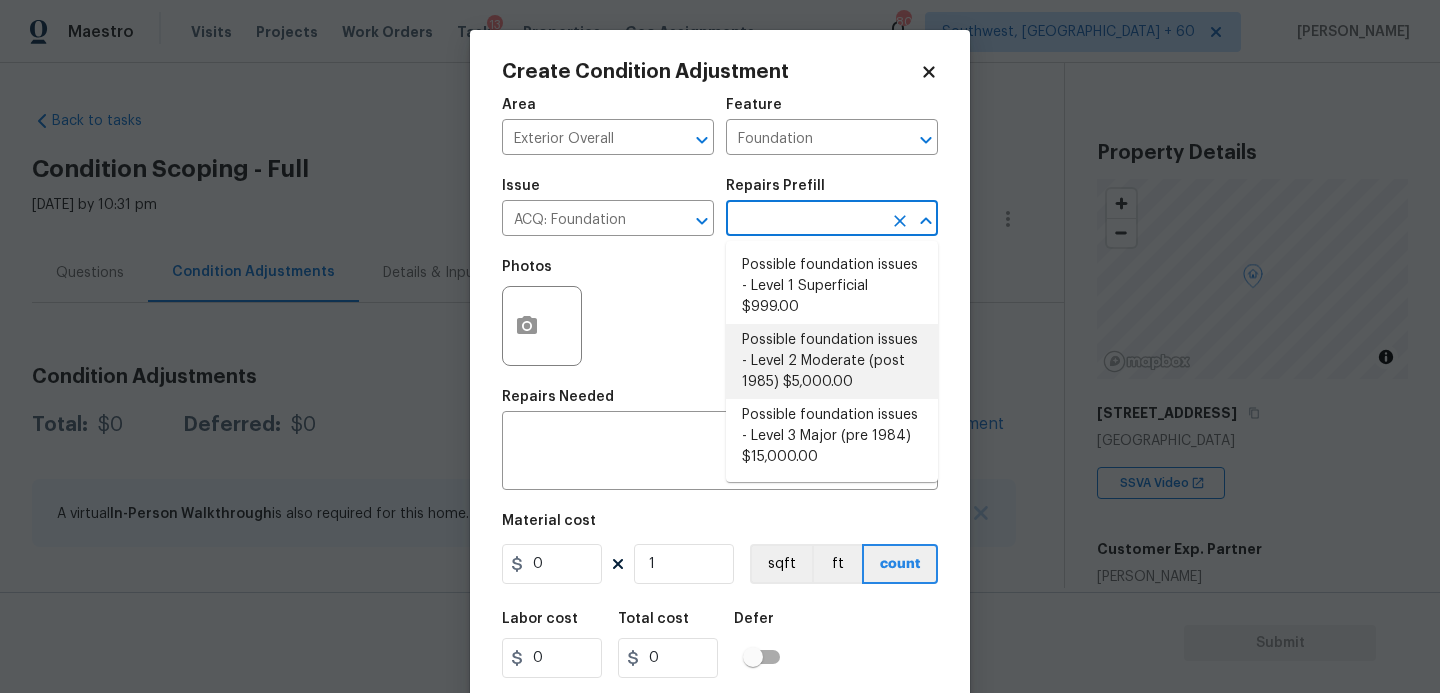 click on "Possible foundation issues - Level 2 Moderate (post 1985) $5,000.00" at bounding box center (832, 361) 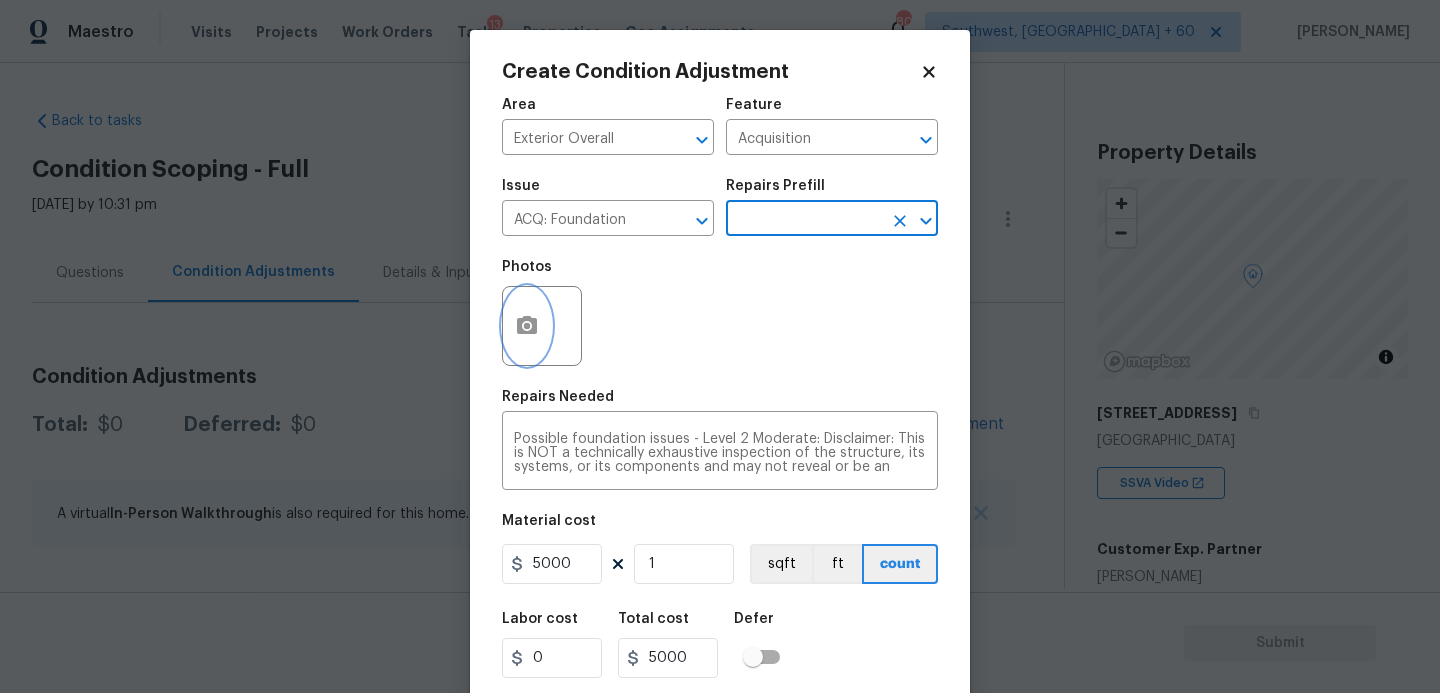 click at bounding box center [527, 326] 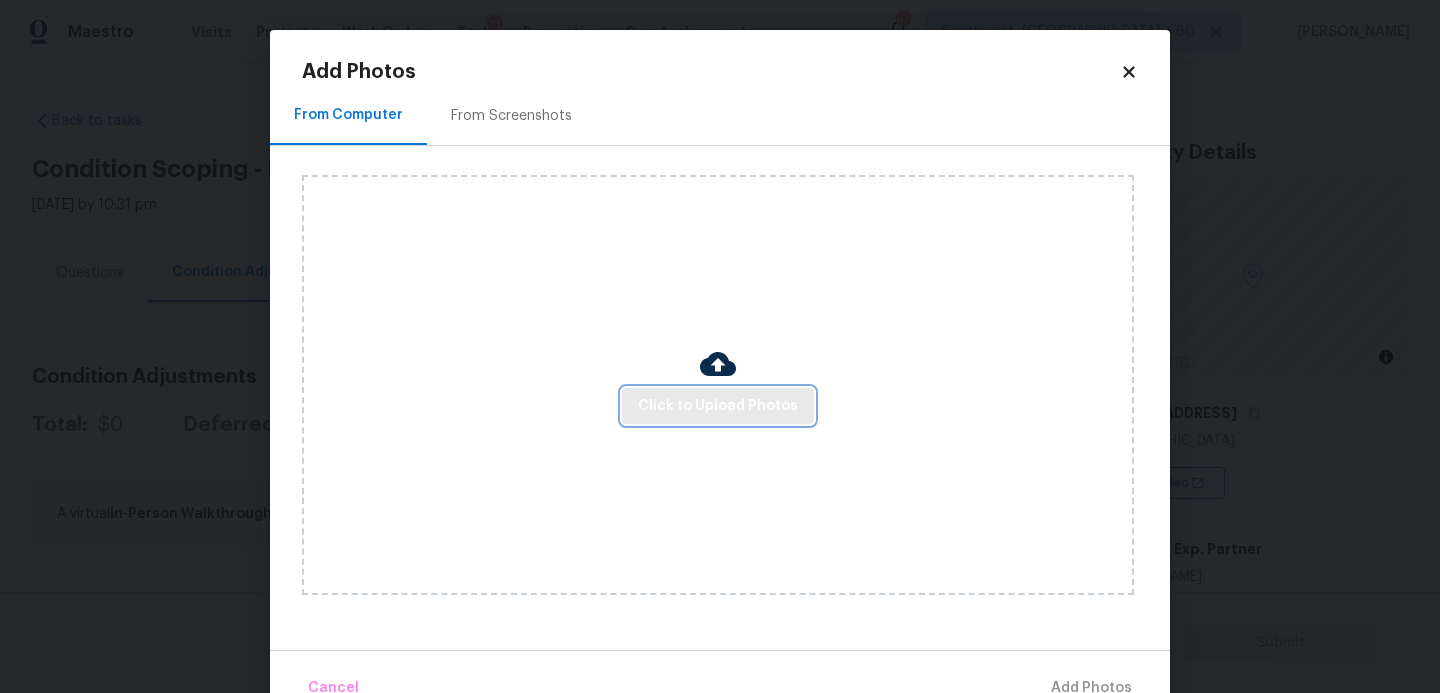 click on "Click to Upload Photos" at bounding box center [718, 406] 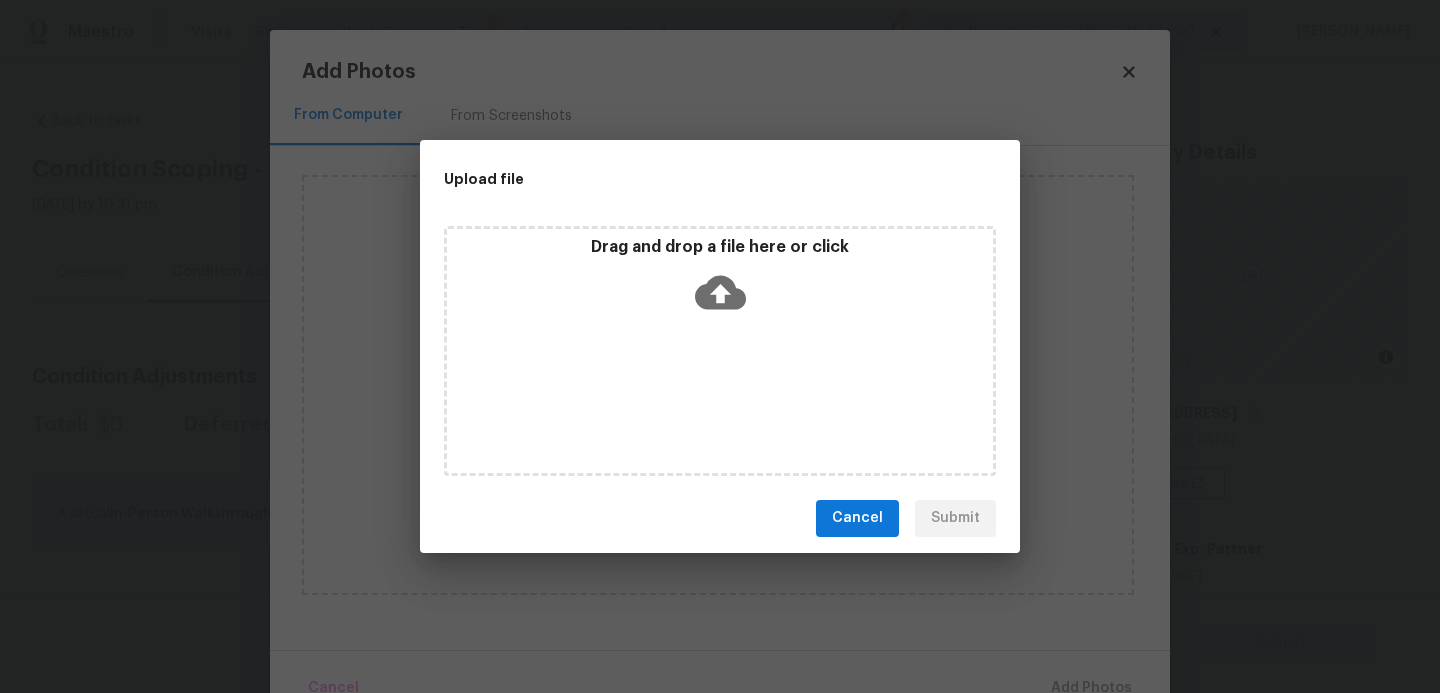 click on "Drag and drop a file here or click" at bounding box center (720, 351) 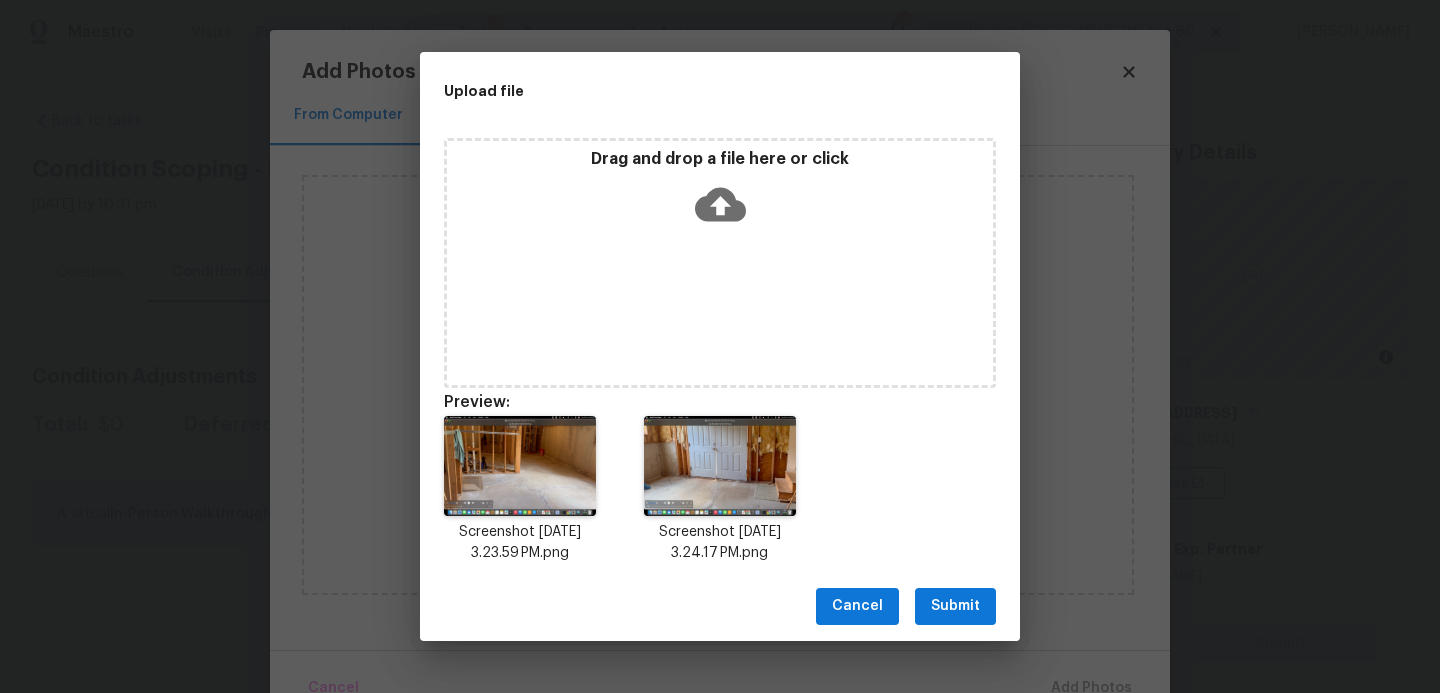 click on "Submit" at bounding box center [955, 606] 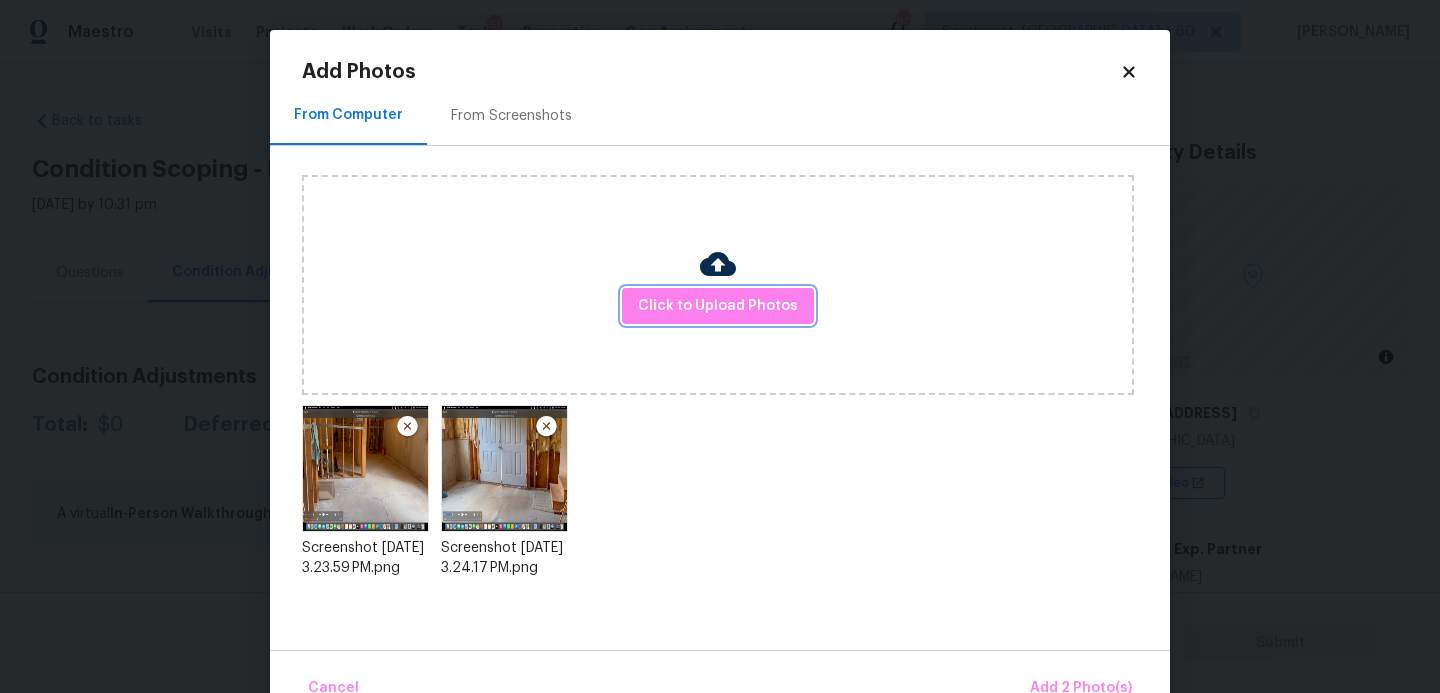 scroll, scrollTop: 47, scrollLeft: 0, axis: vertical 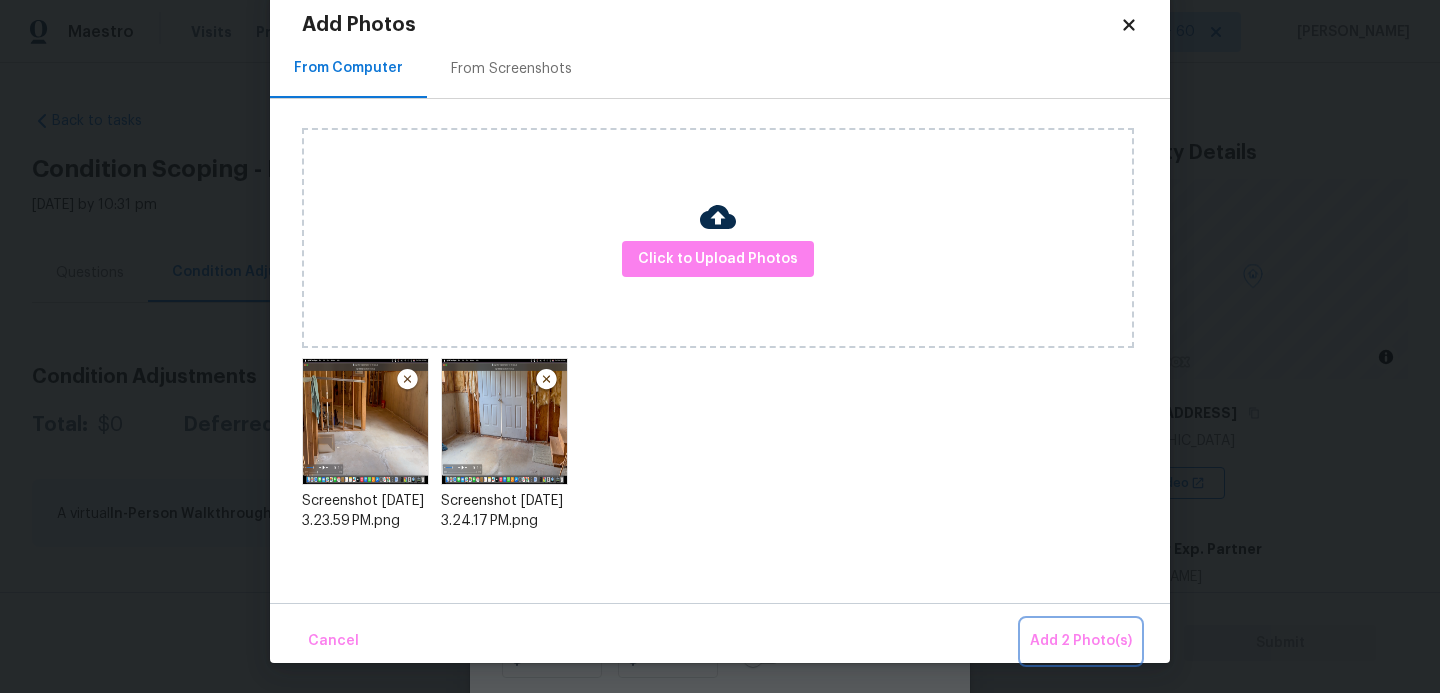 click on "Add 2 Photo(s)" at bounding box center [1081, 641] 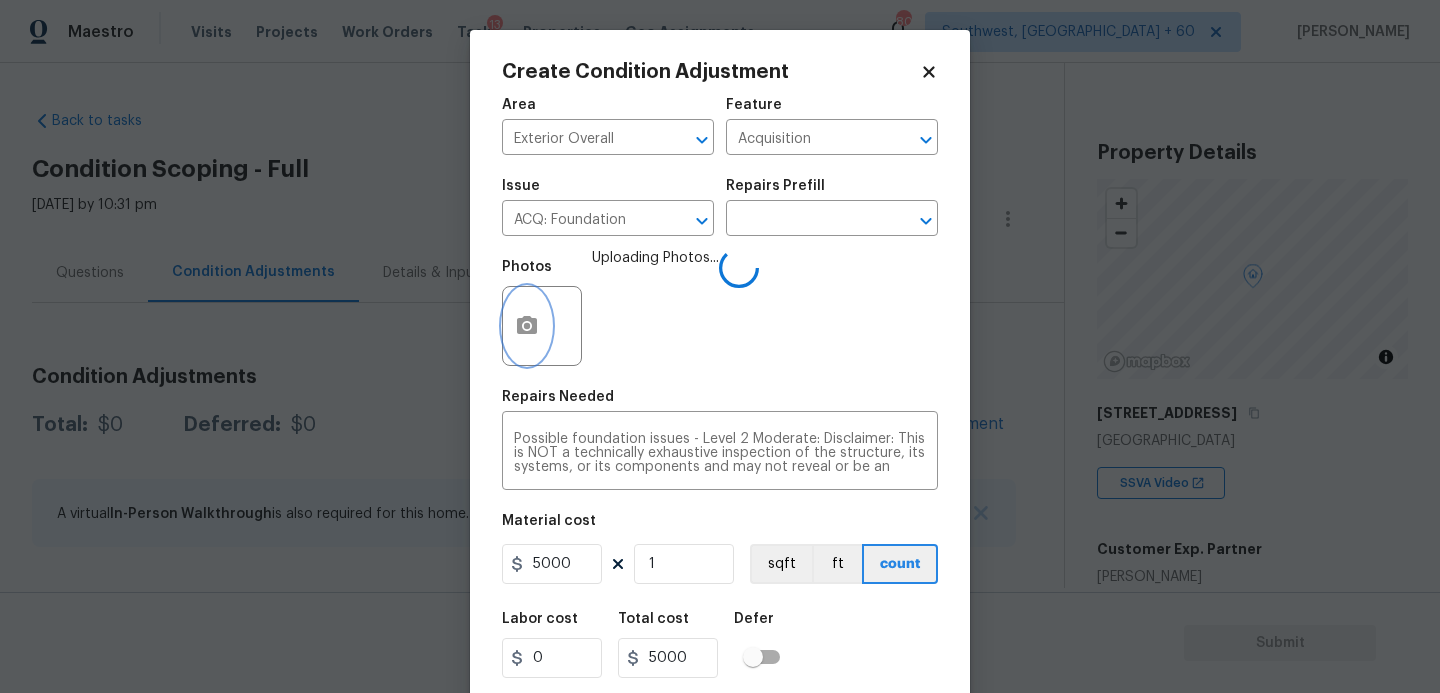 scroll, scrollTop: 0, scrollLeft: 0, axis: both 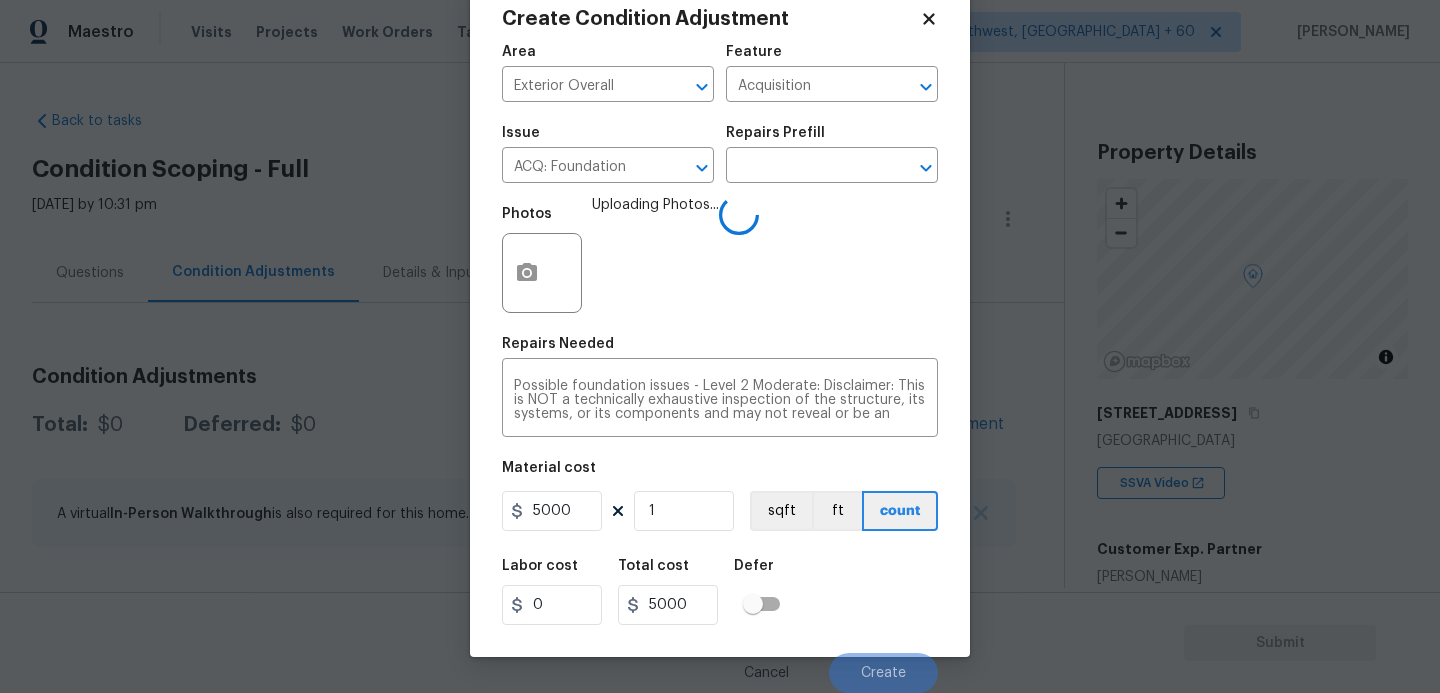 click on "Labor cost 0 Total cost 5000 Defer" at bounding box center [720, 592] 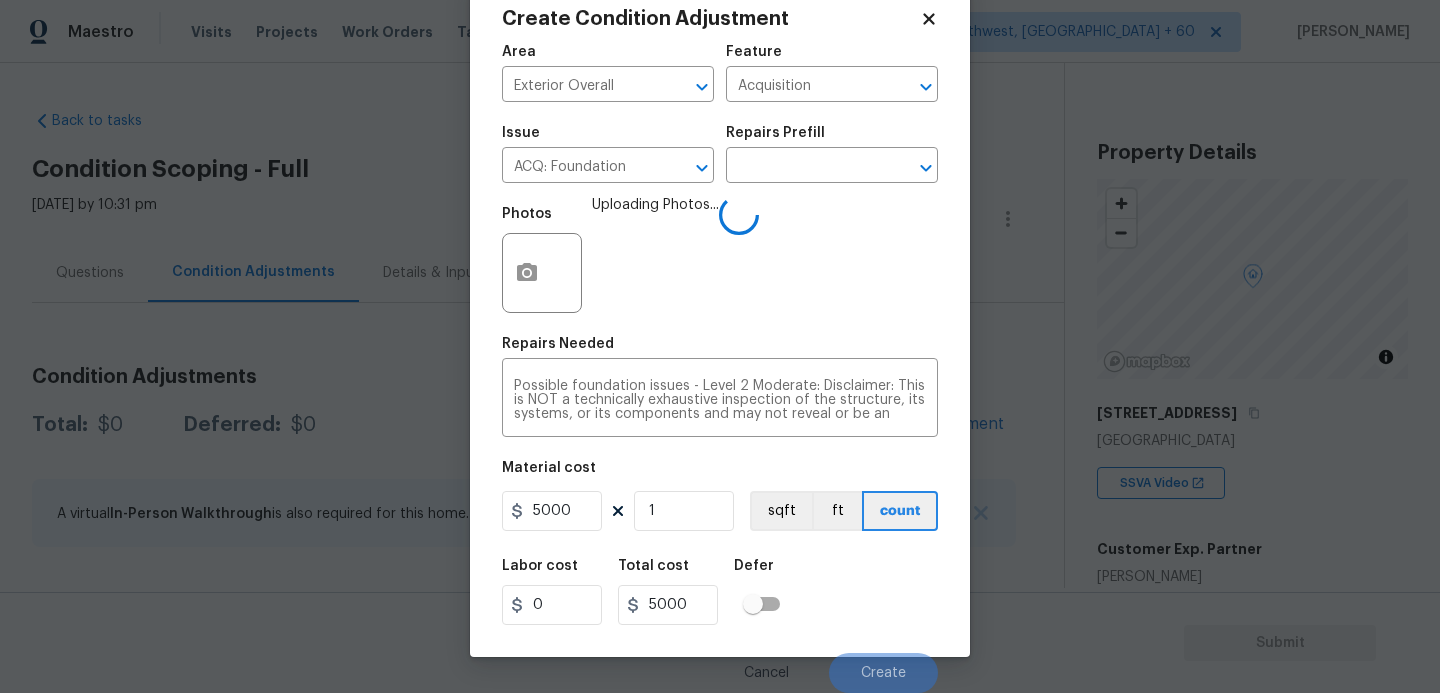 click on "Labor cost 0 Total cost 5000 Defer" at bounding box center [720, 592] 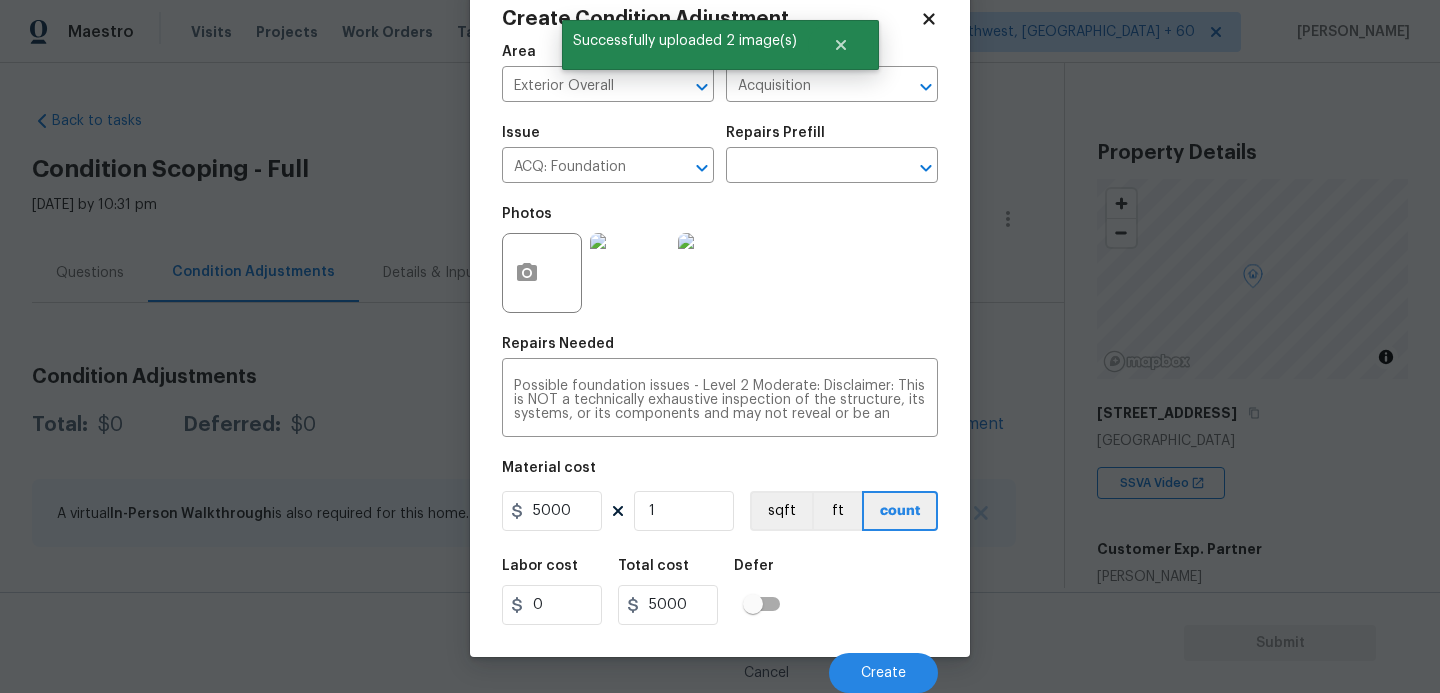 click on "Labor cost 0 Total cost 5000 Defer" at bounding box center [720, 592] 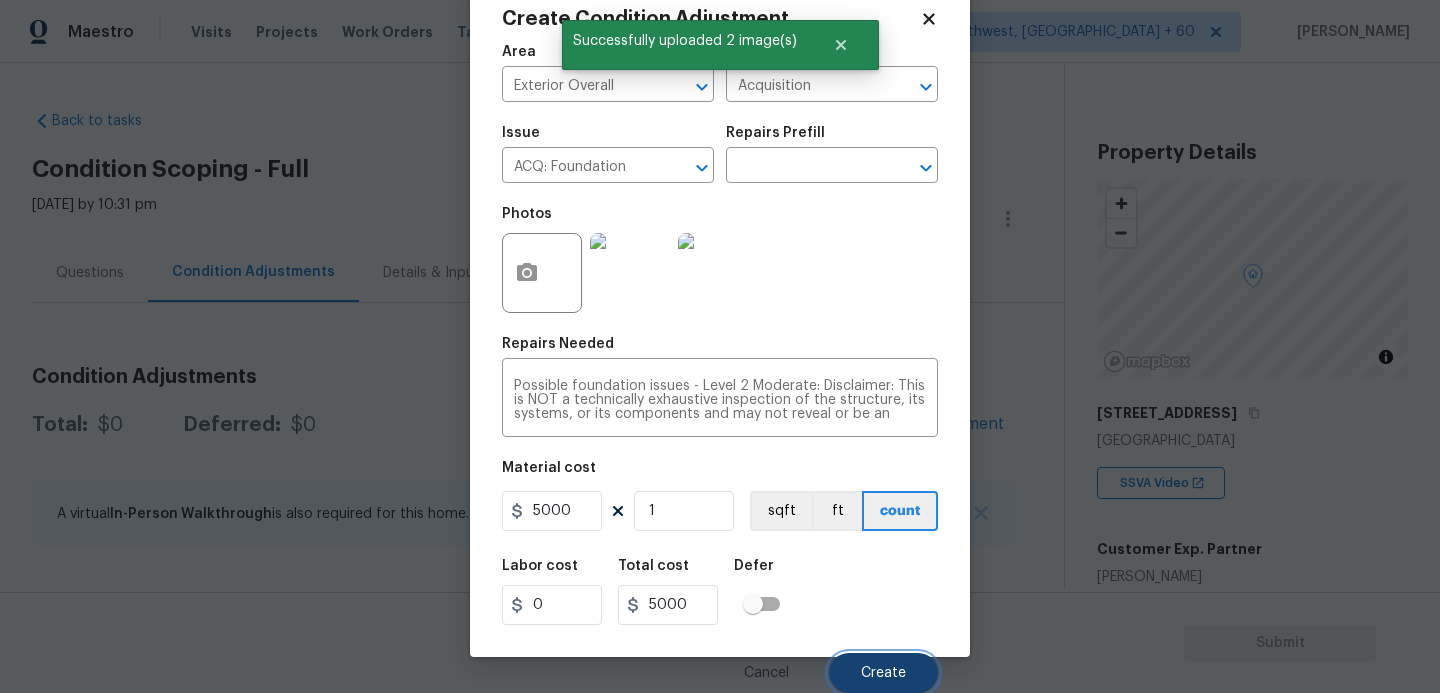 click on "Create" at bounding box center [883, 673] 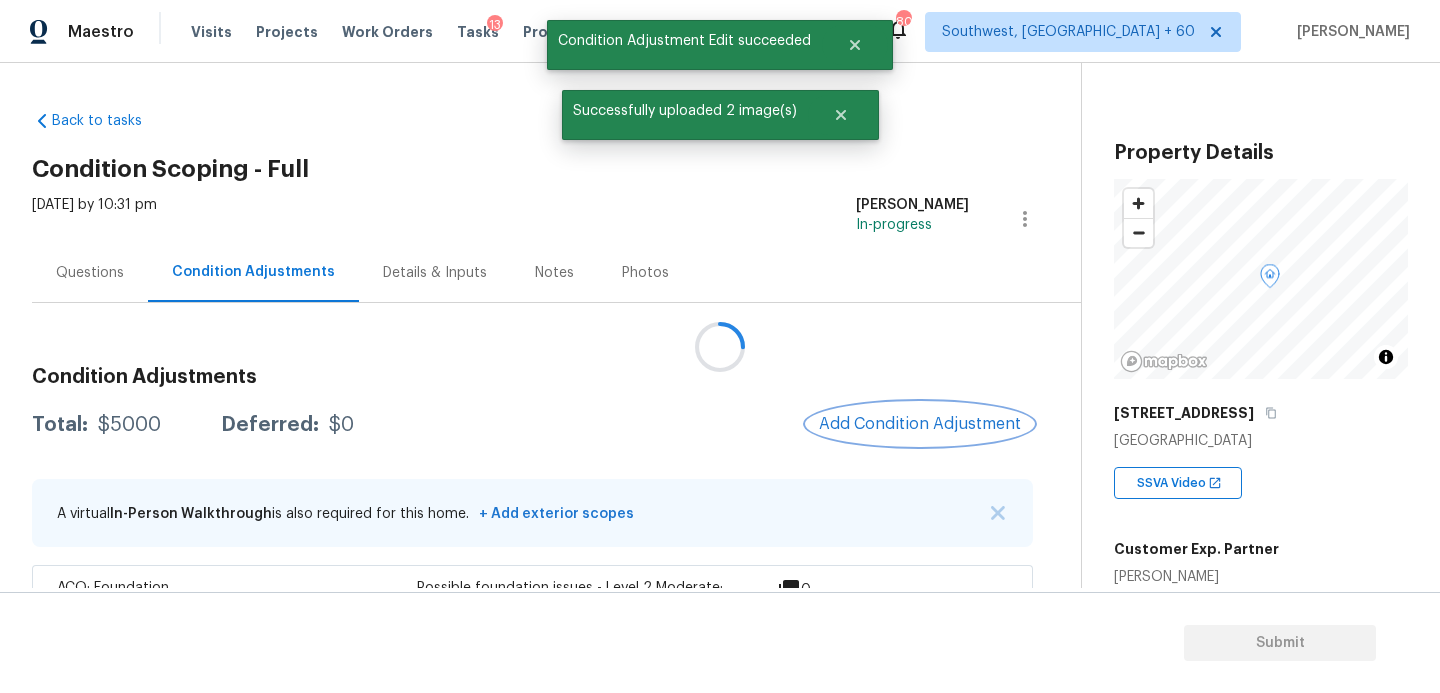 scroll, scrollTop: 0, scrollLeft: 0, axis: both 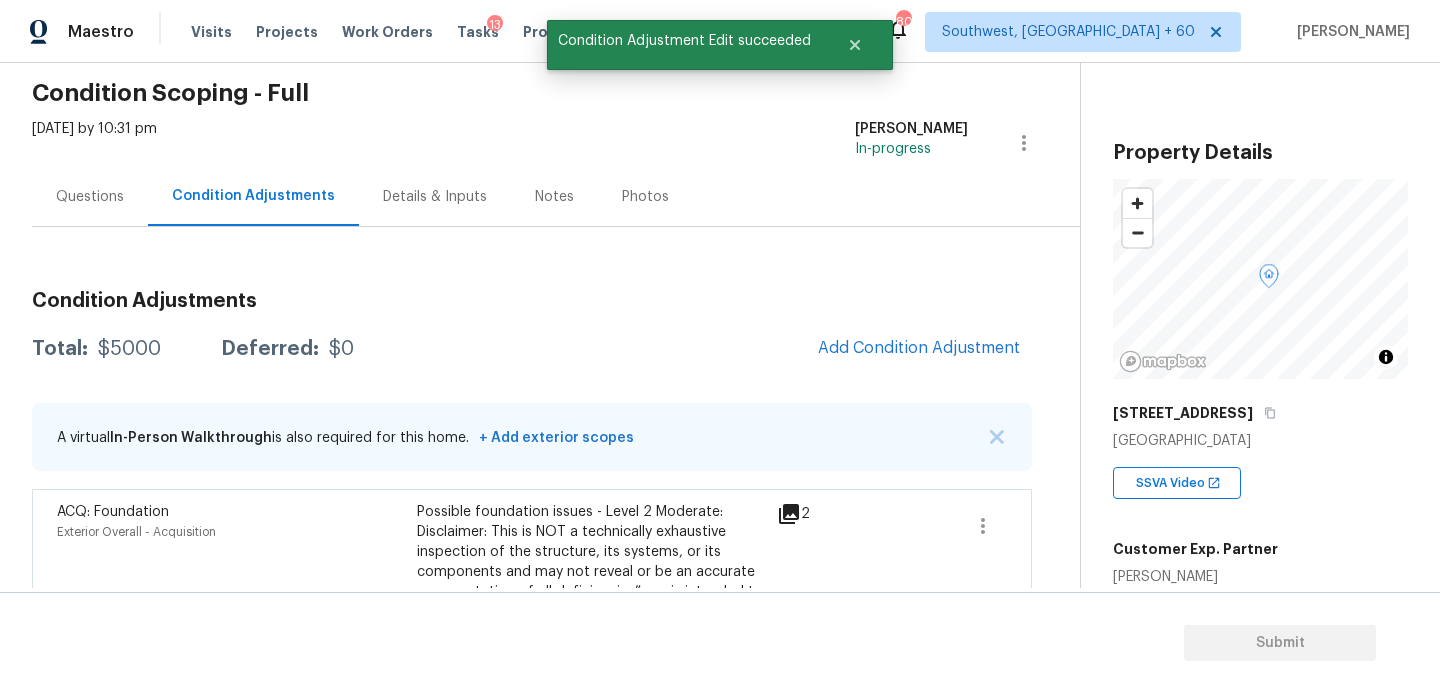 click on "Condition Adjustments Total:  $5000 Deferred:  $0 Add Condition Adjustment A virtual  In-Person Walkthrough  is also required for this home.   + Add exterior scopes ACQ: Foundation Exterior Overall - Acquisition Possible foundation issues - Level 2 Moderate: Disclaimer: This is NOT a technically exhaustive inspection of the structure, its systems, or its components and may not reveal or be an accurate representation of all deficiencies” nor is intended to make any representation regarding the presence or absence of latent or concealed defects that are not reasonably ascertainable in a competently performed home inspection. No warranty or guaranty is expressed or implied $5,000.00   2" at bounding box center (532, 481) 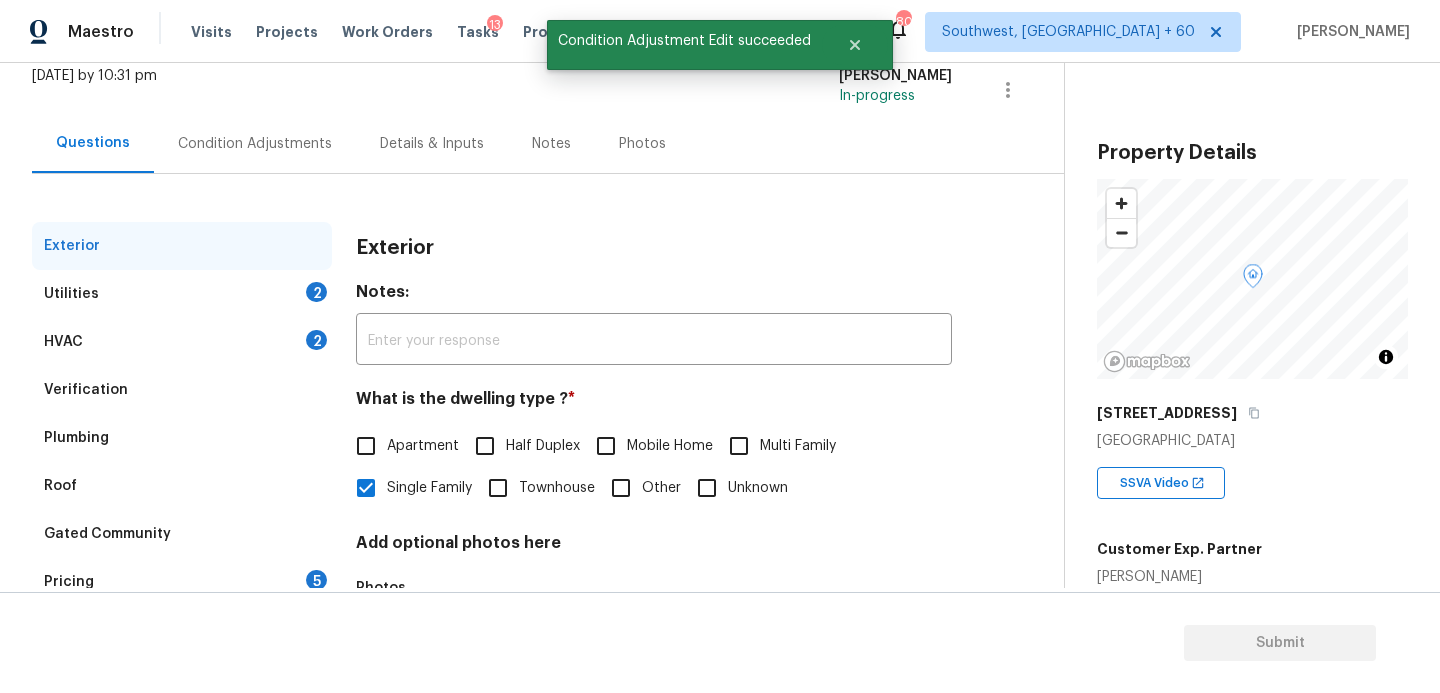 click on "Verification" at bounding box center [182, 390] 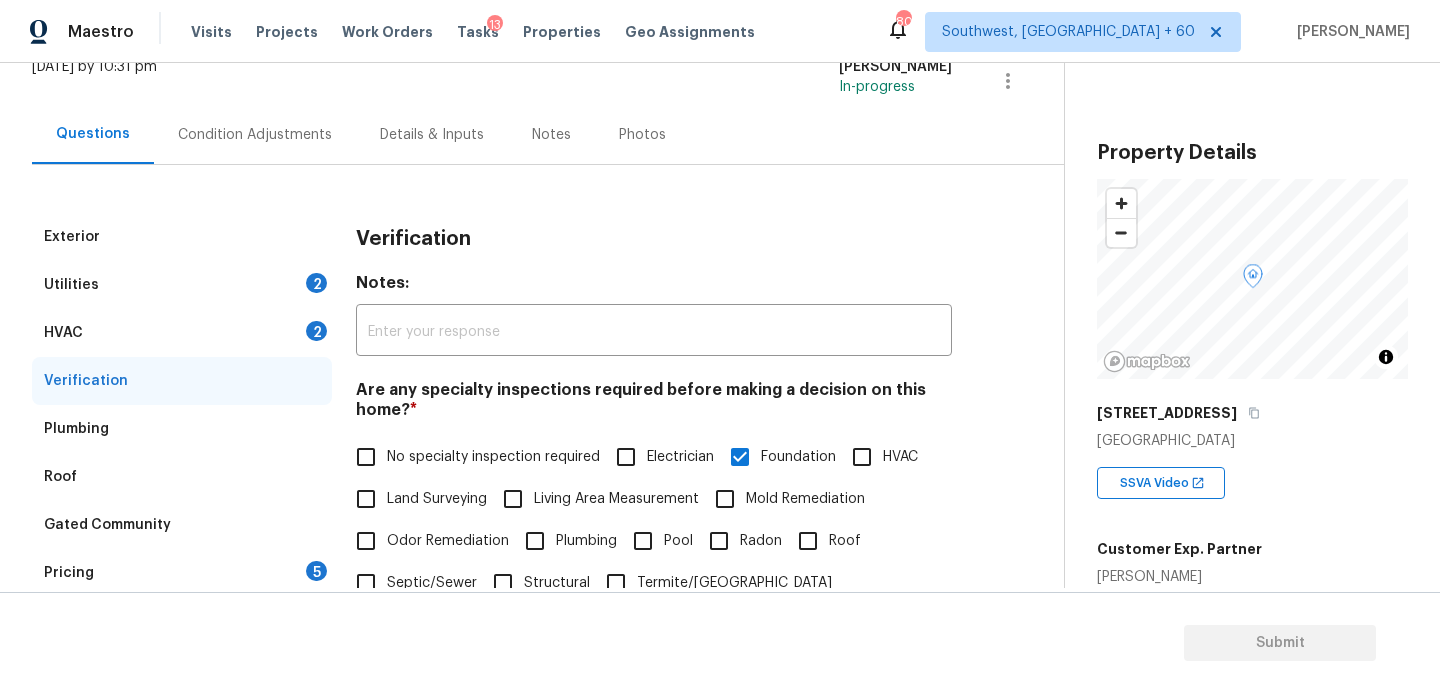 click on "Utilities 2" at bounding box center [182, 285] 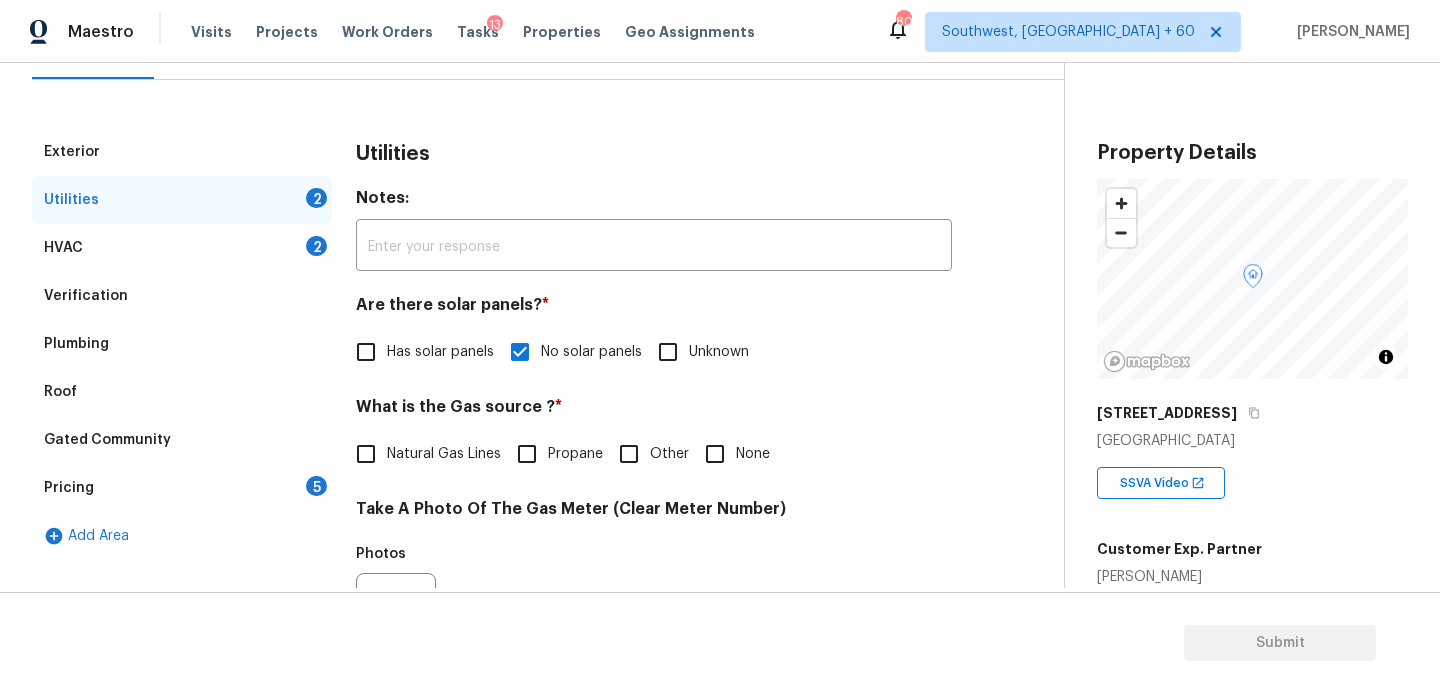 scroll, scrollTop: 242, scrollLeft: 0, axis: vertical 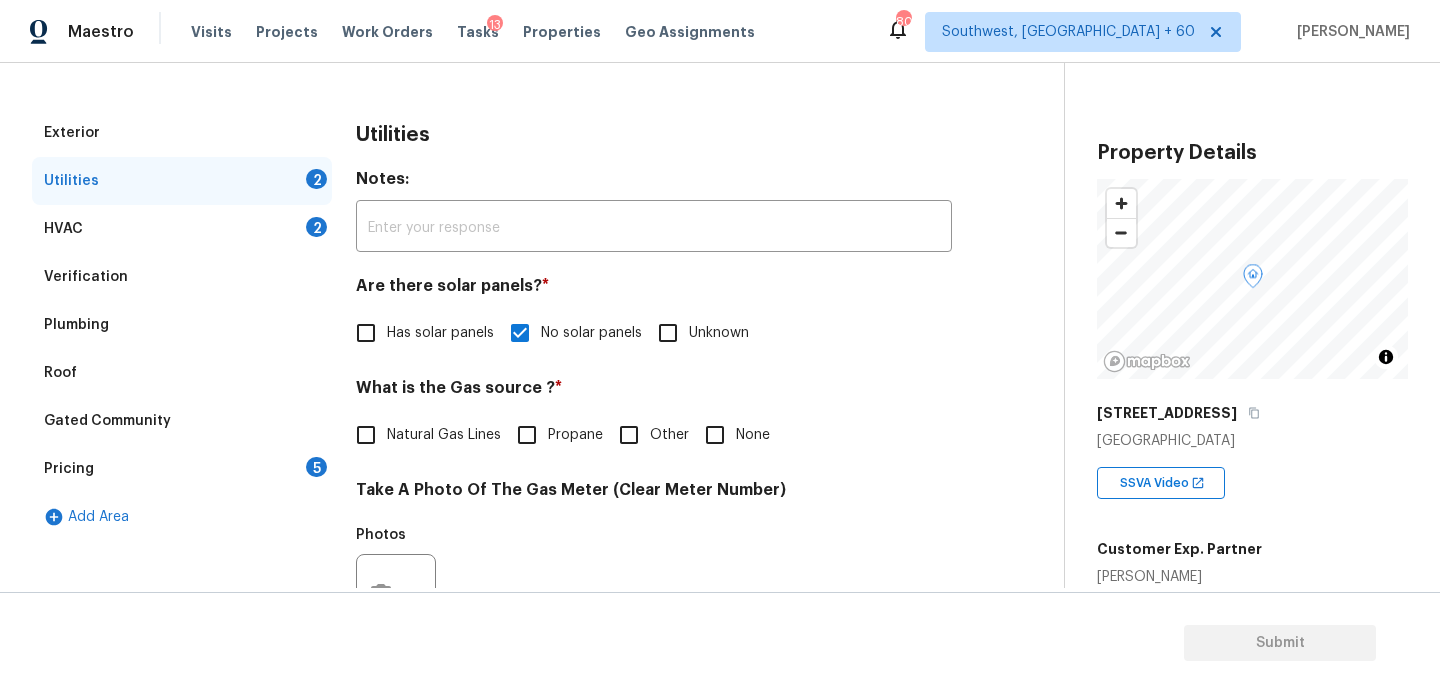 click on "Natural Gas Lines" at bounding box center [444, 435] 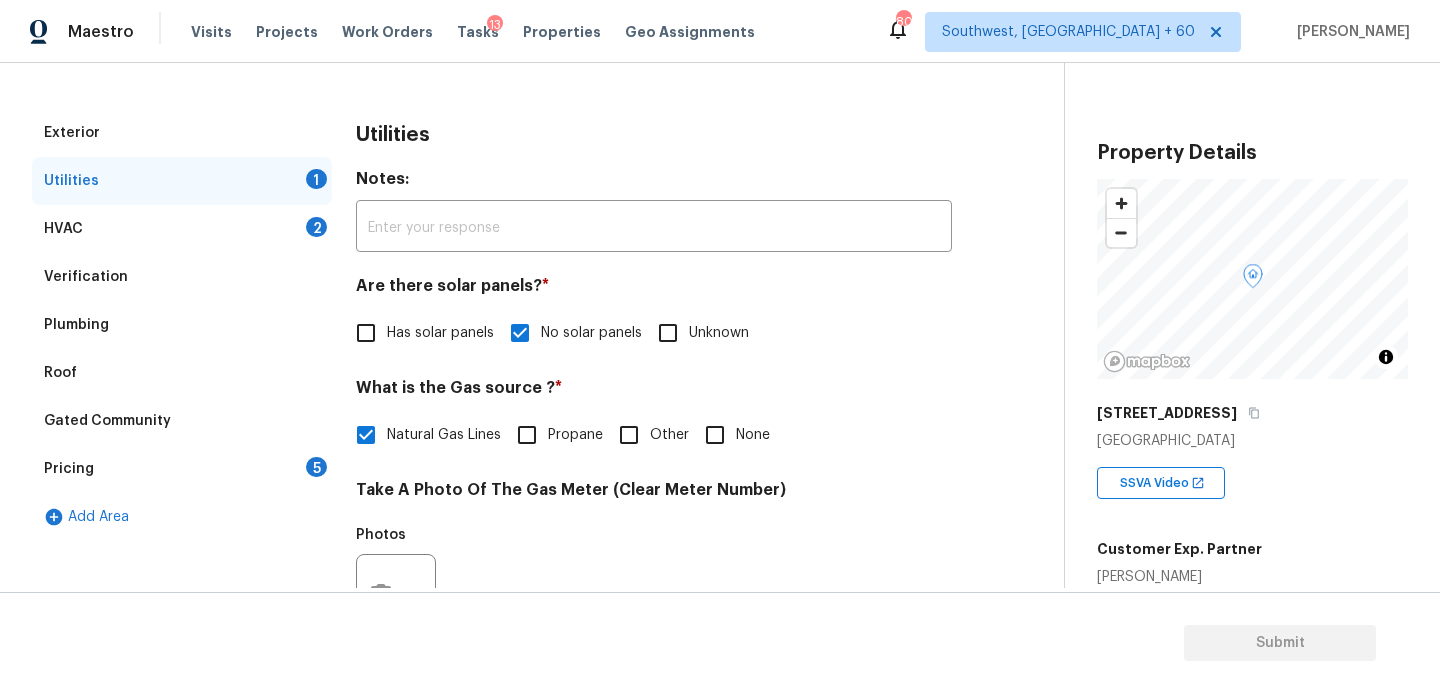 click on "None" at bounding box center [715, 435] 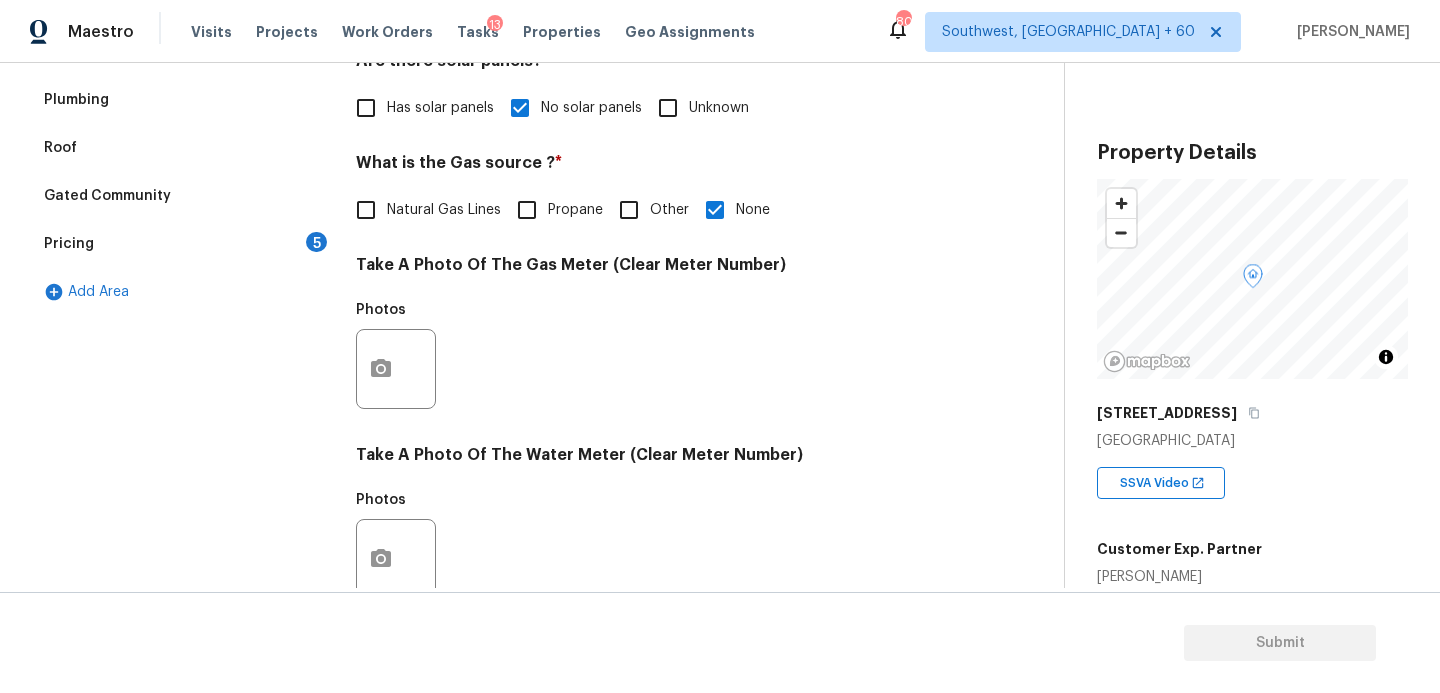 scroll, scrollTop: 676, scrollLeft: 0, axis: vertical 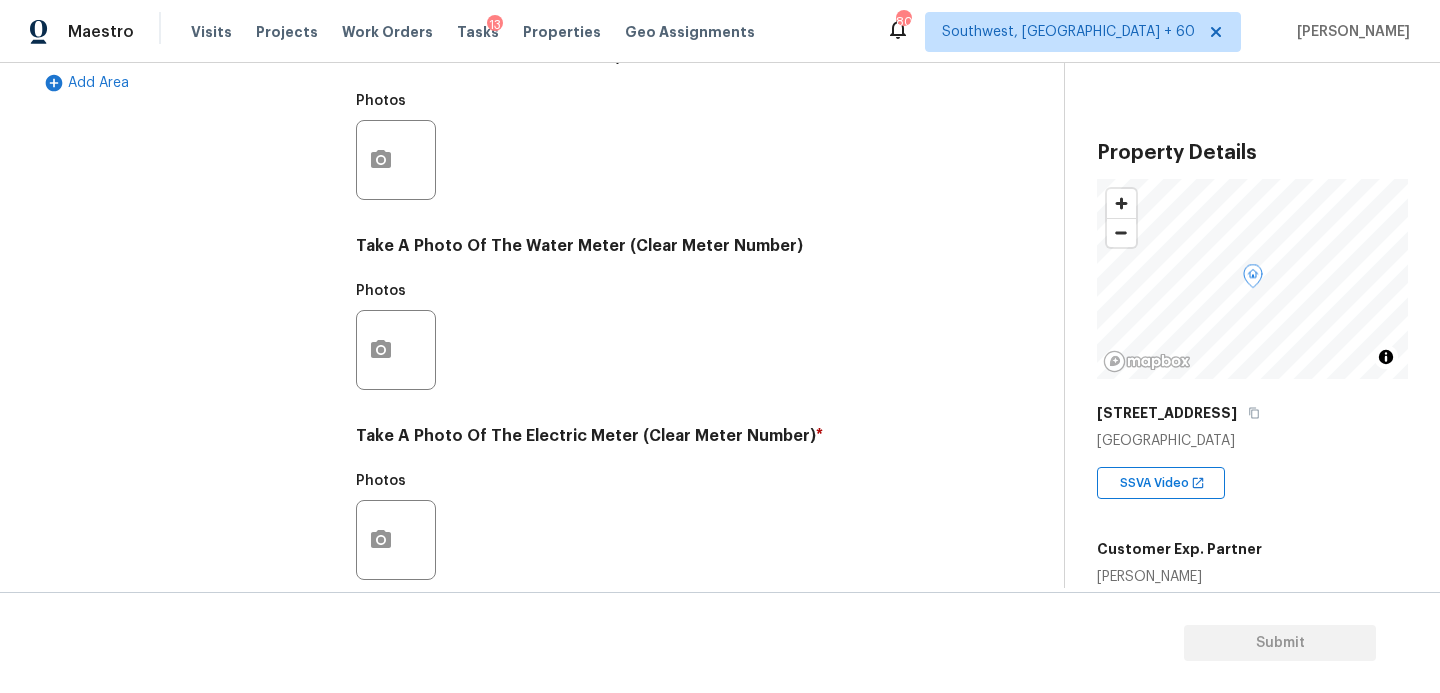 click at bounding box center (396, 540) 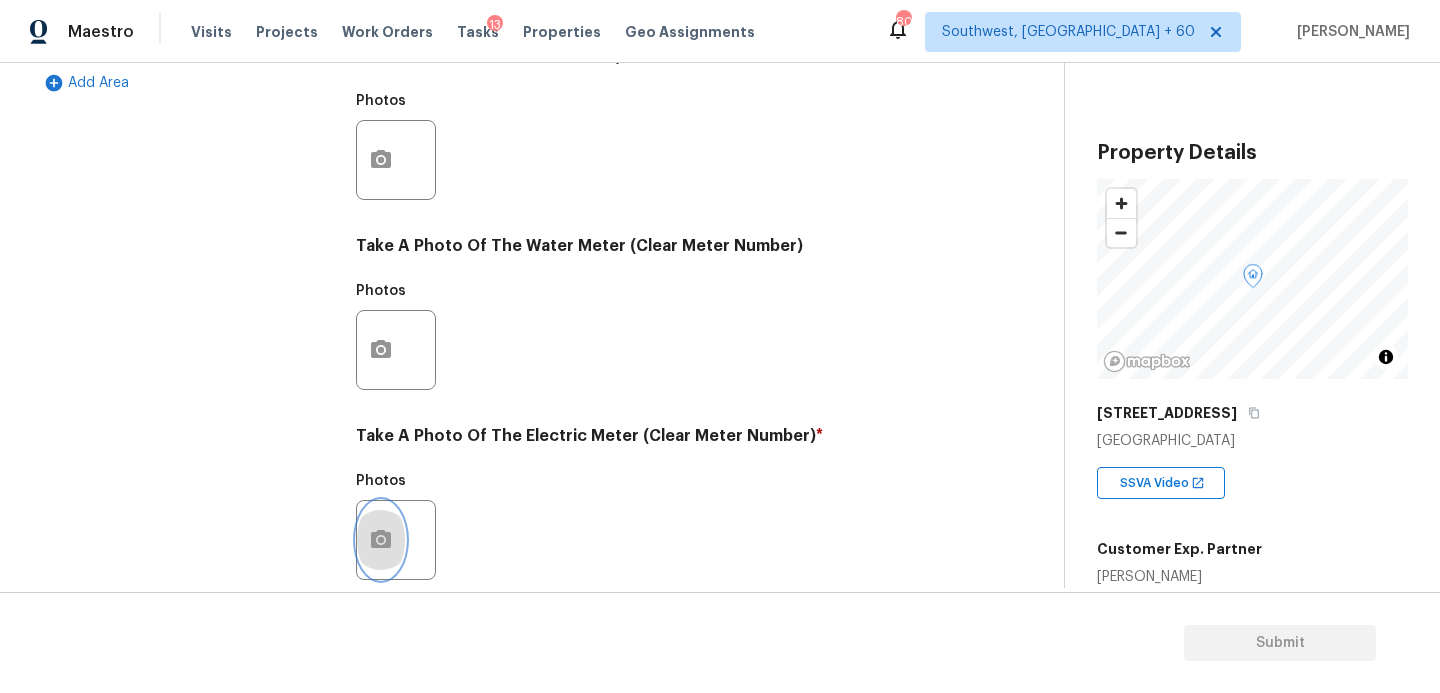 click 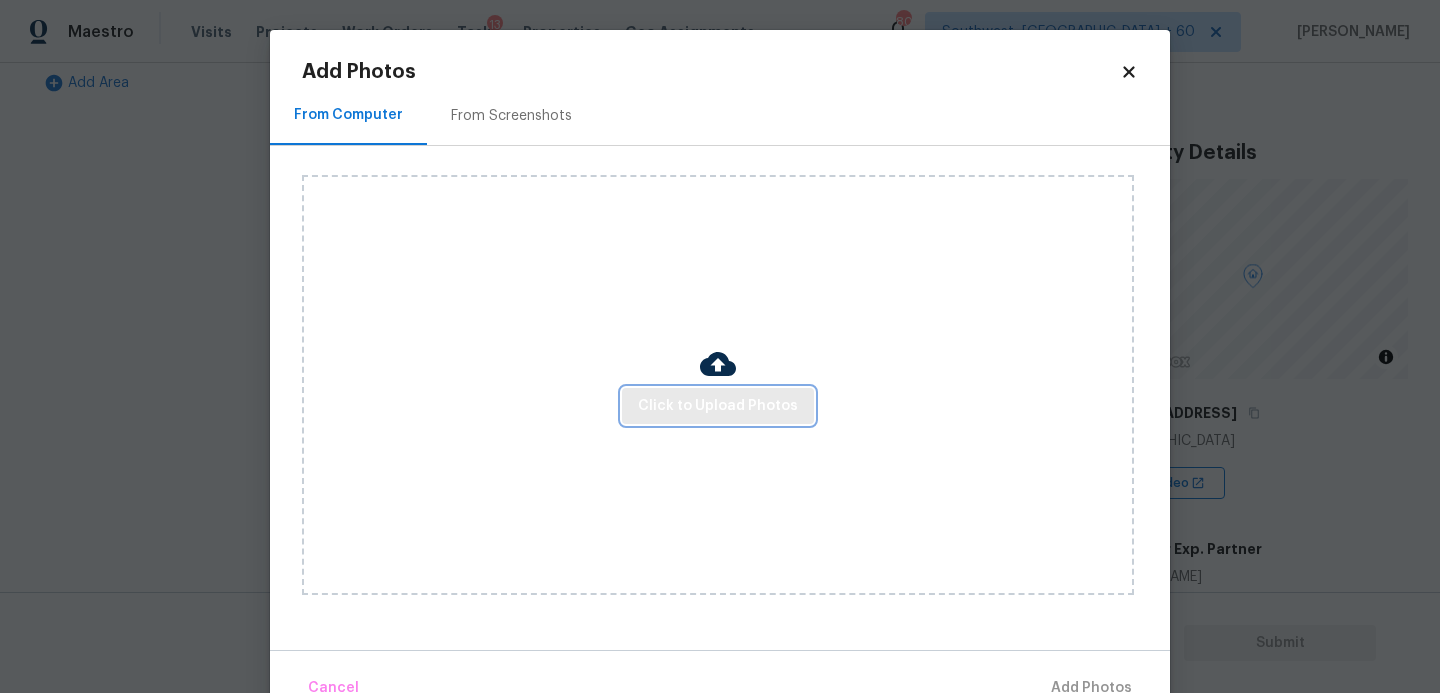 click on "Click to Upload Photos" at bounding box center (718, 406) 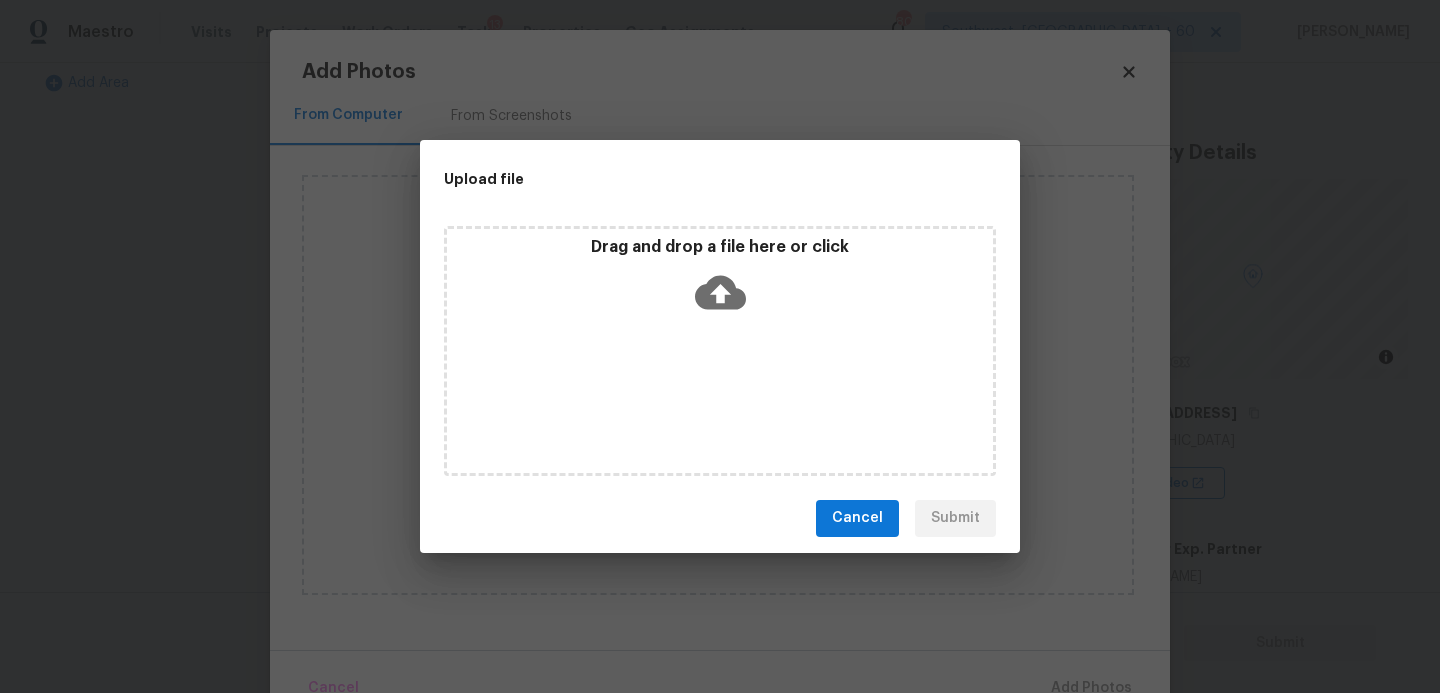 click on "Drag and drop a file here or click" at bounding box center (720, 351) 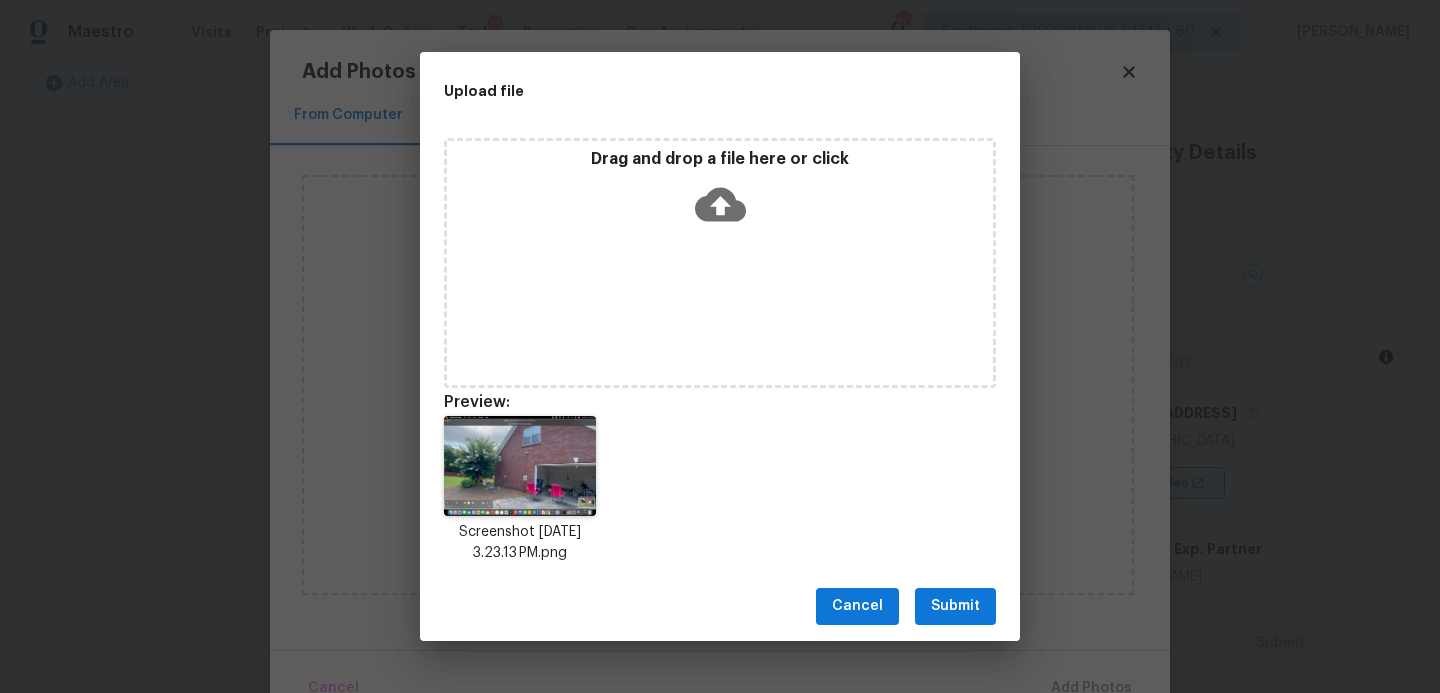 click on "Submit" at bounding box center (955, 606) 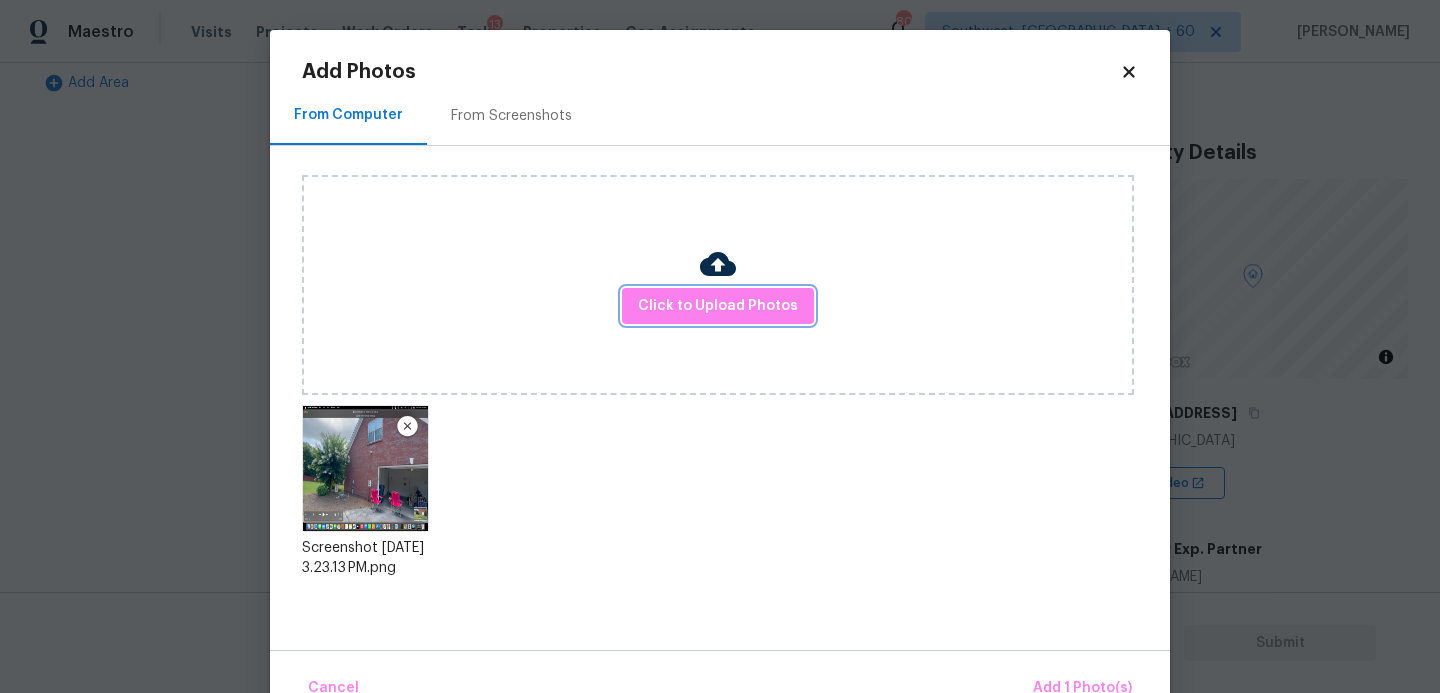 scroll, scrollTop: 47, scrollLeft: 0, axis: vertical 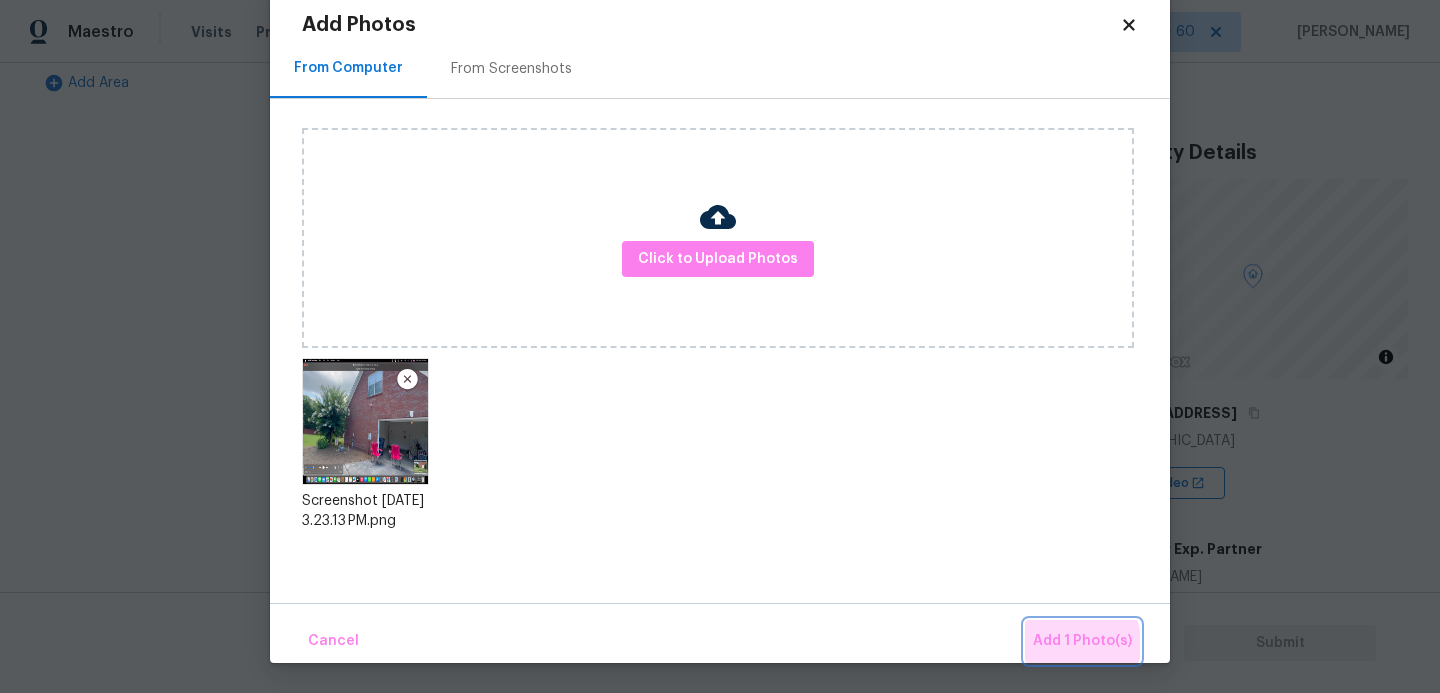 click on "Add 1 Photo(s)" at bounding box center [1082, 641] 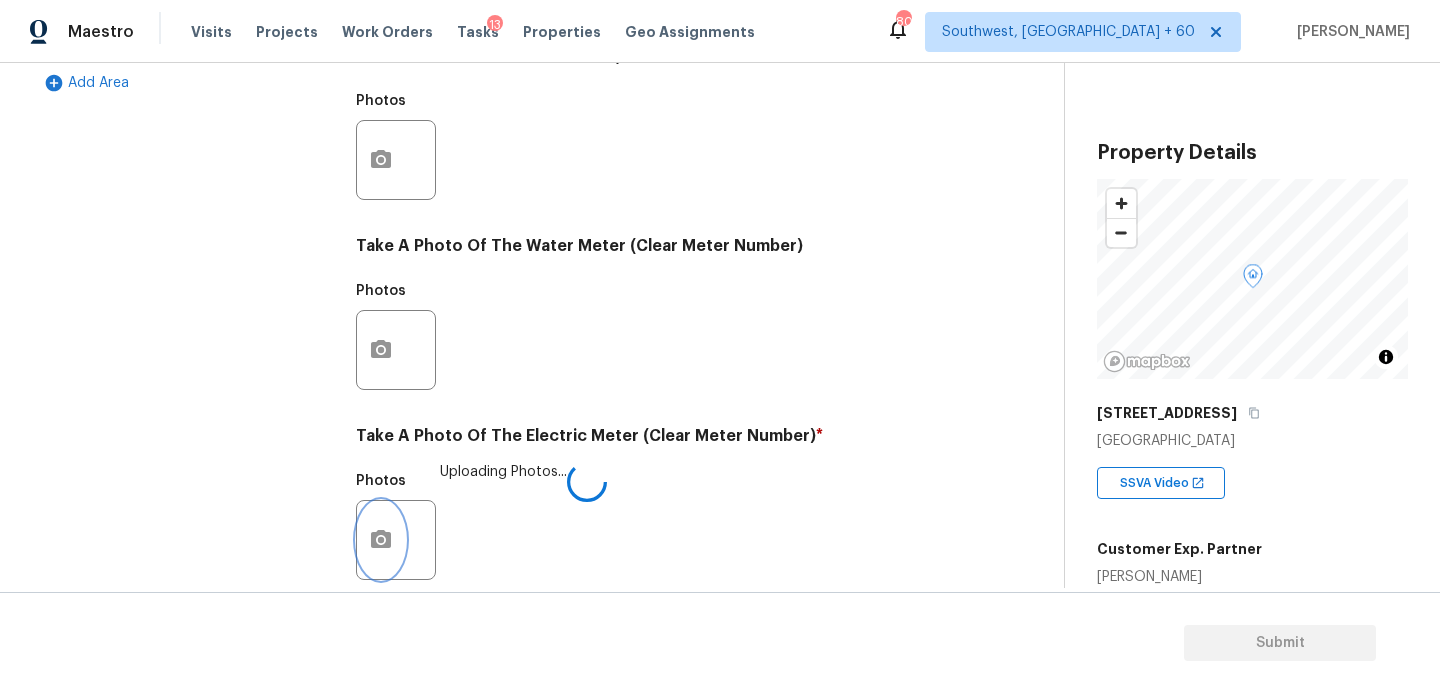 scroll, scrollTop: 0, scrollLeft: 0, axis: both 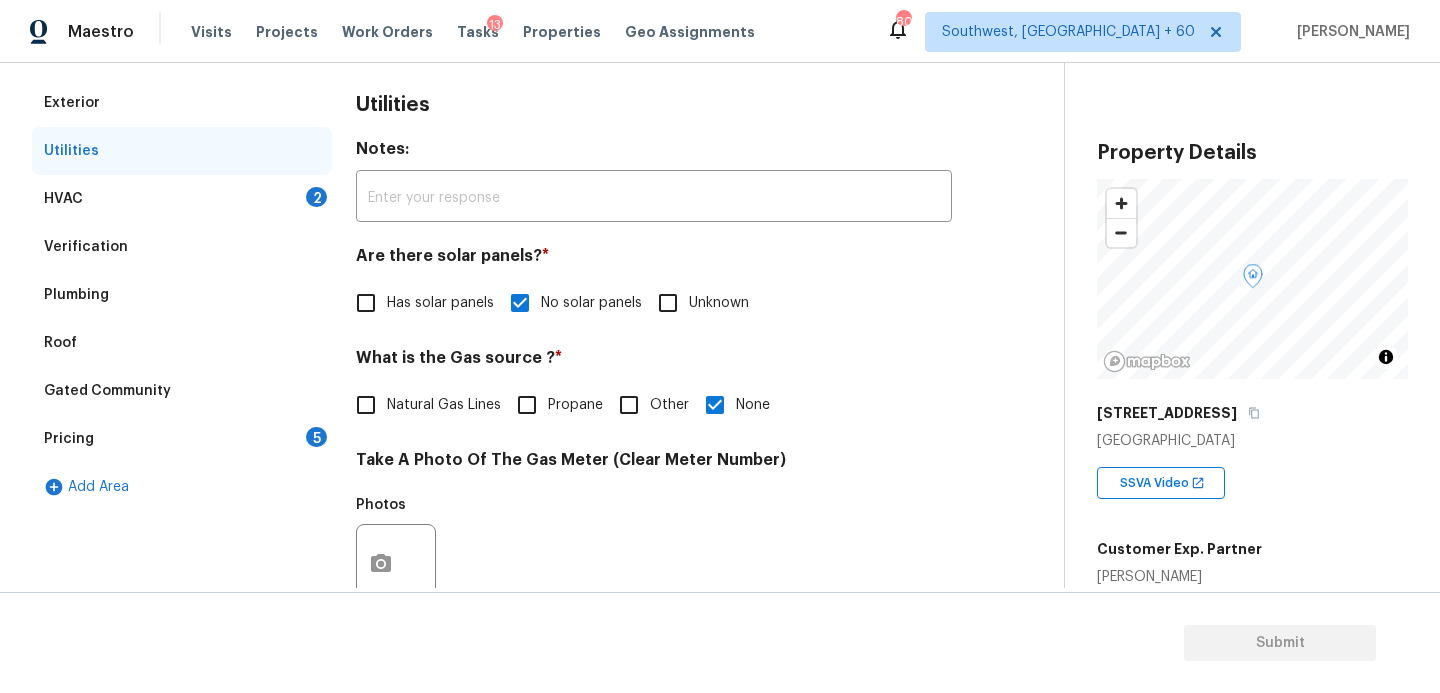 click on "HVAC 2" at bounding box center [182, 199] 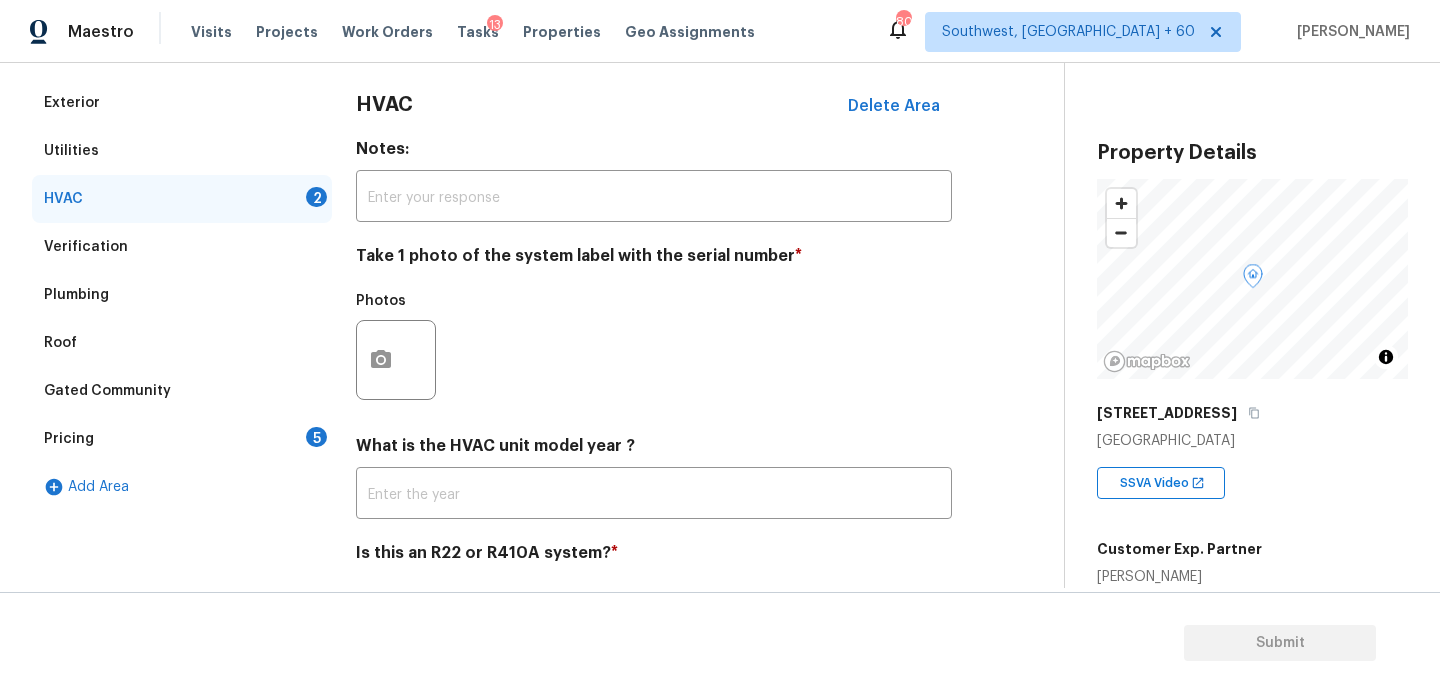 click at bounding box center [396, 360] 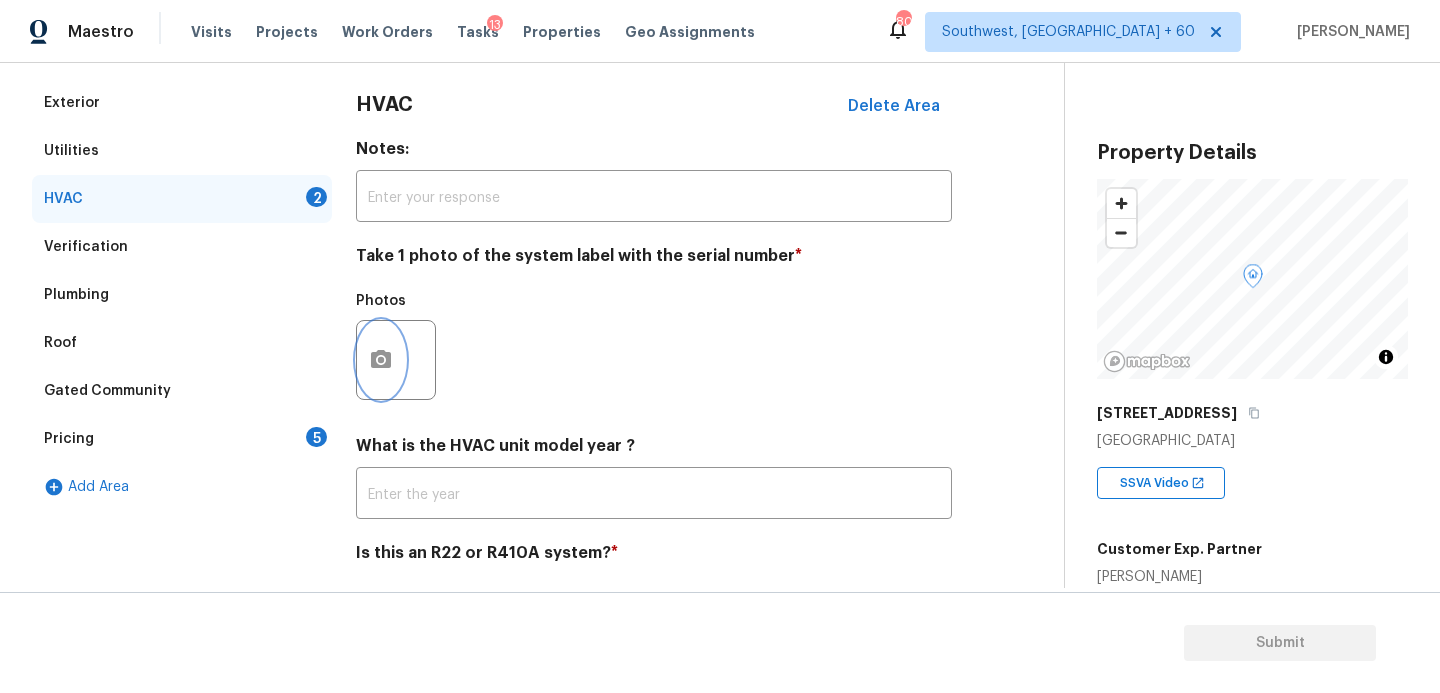 click 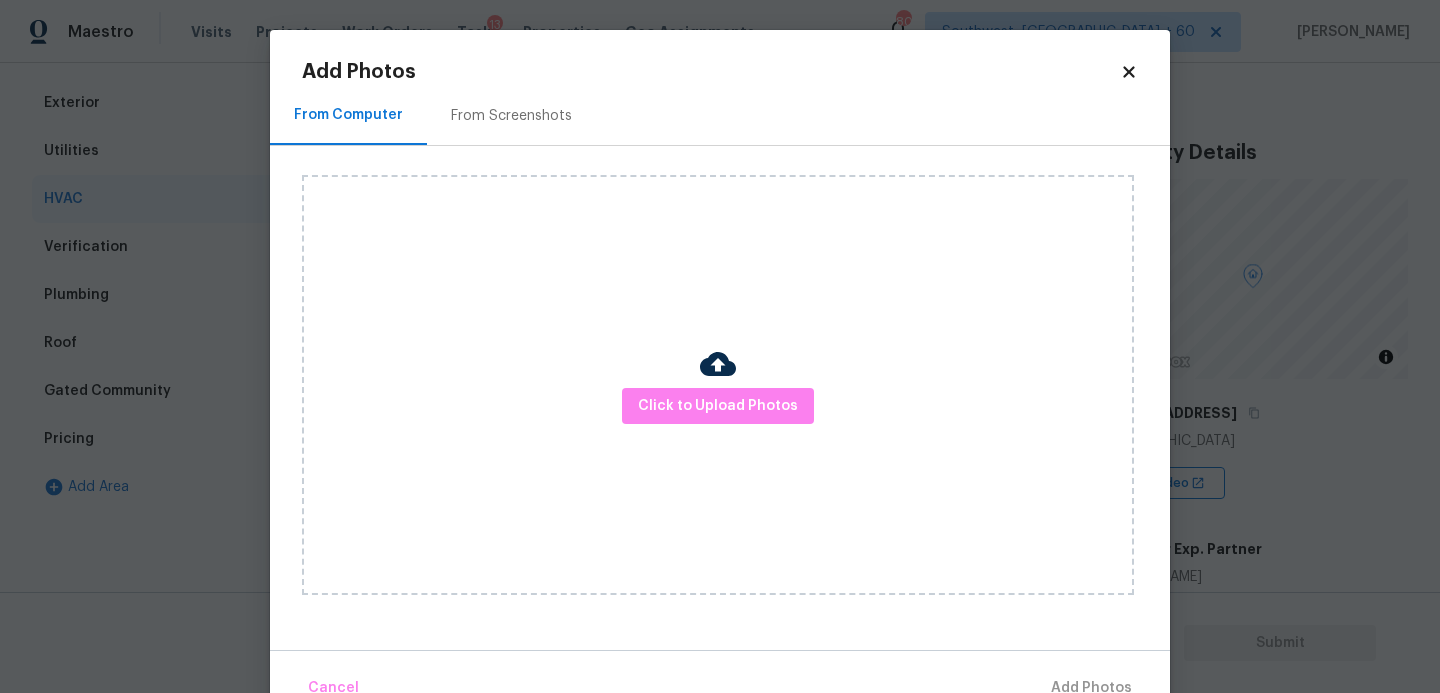click on "Click to Upload Photos" at bounding box center [718, 385] 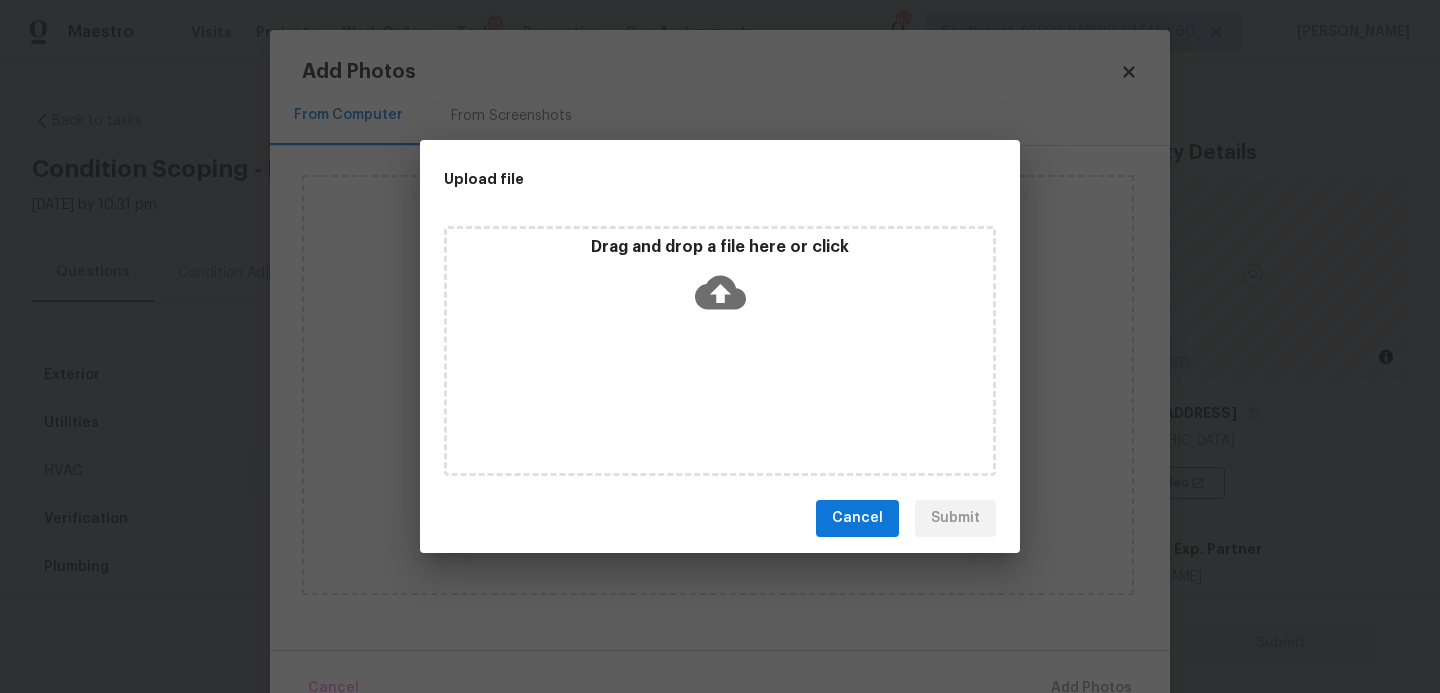 click on "Drag and drop a file here or click" at bounding box center [720, 351] 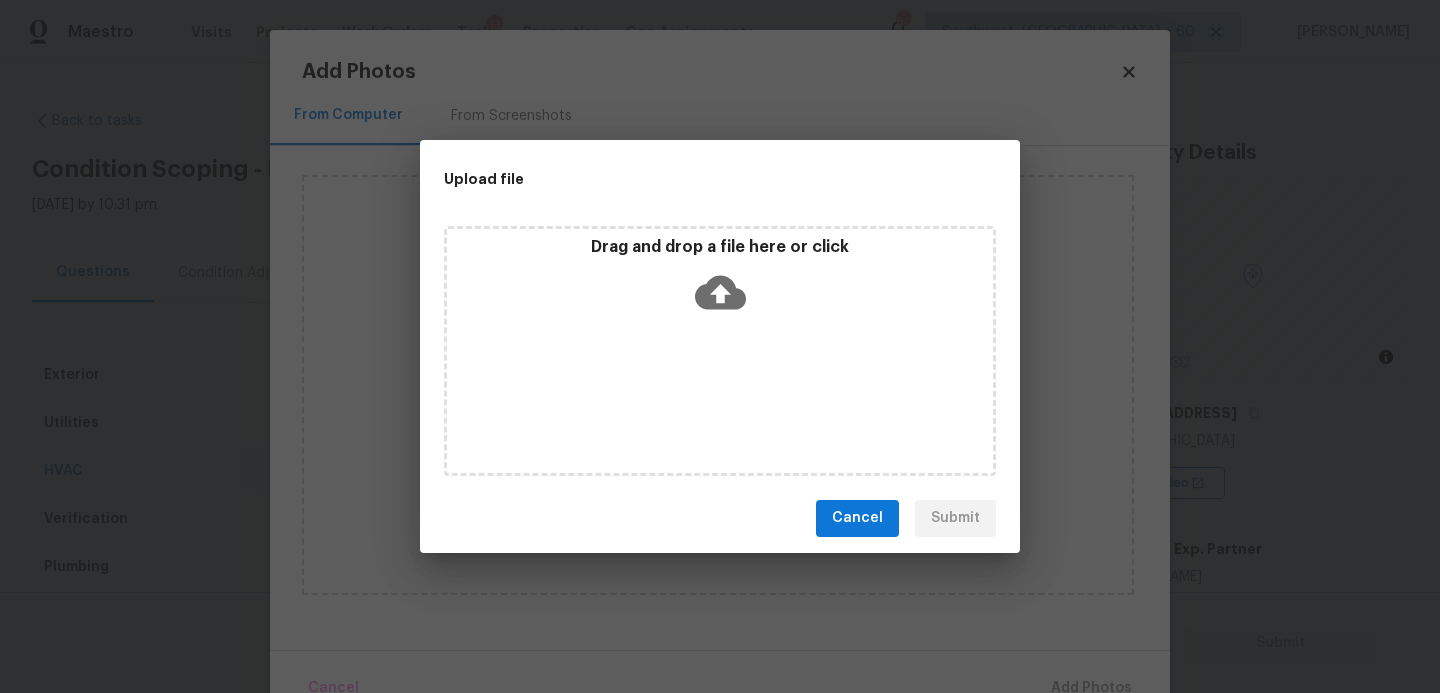 scroll, scrollTop: 0, scrollLeft: 0, axis: both 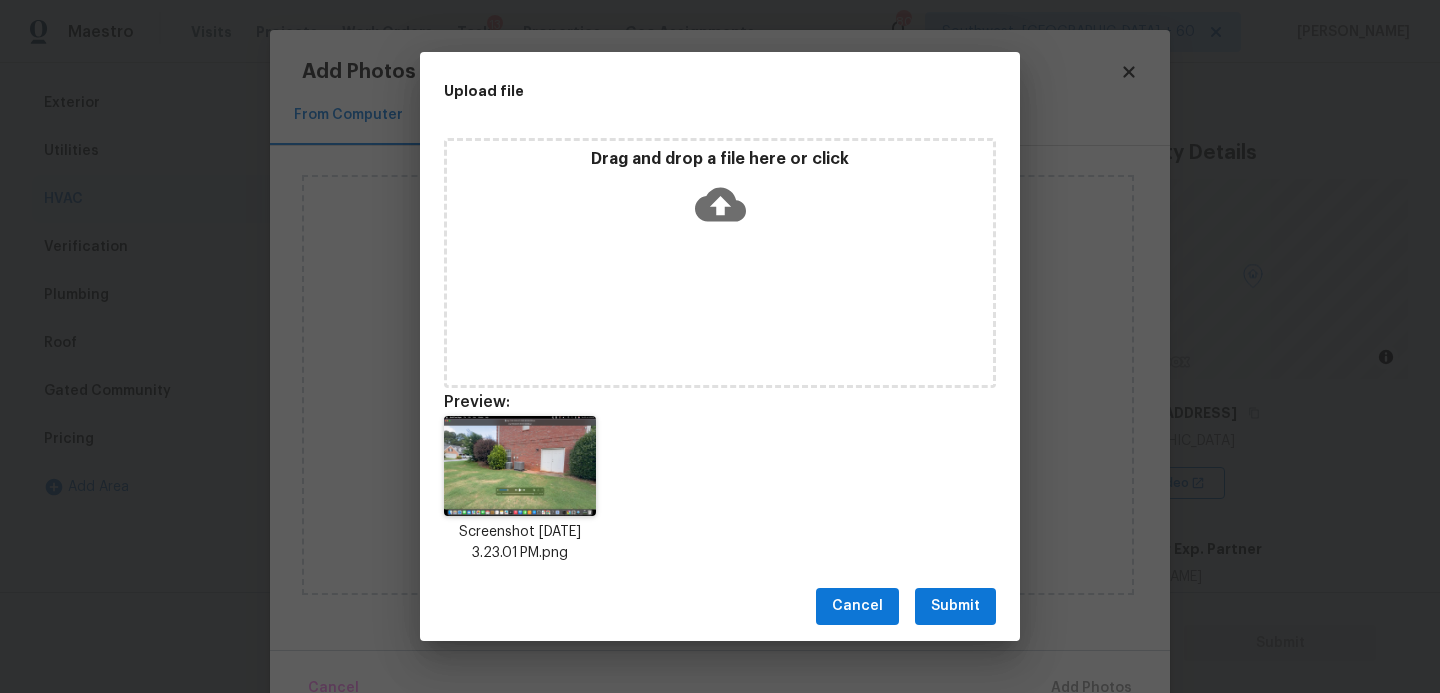 click on "Submit" at bounding box center [955, 606] 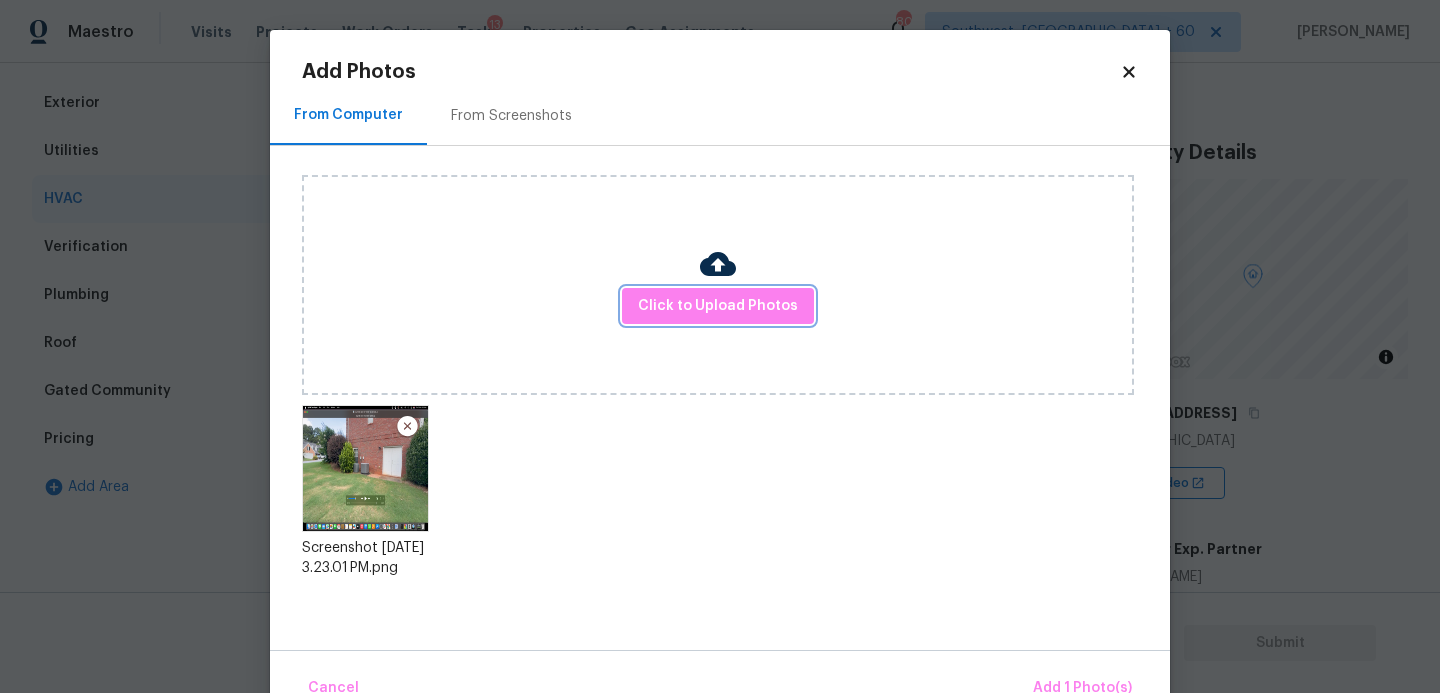 scroll, scrollTop: 47, scrollLeft: 0, axis: vertical 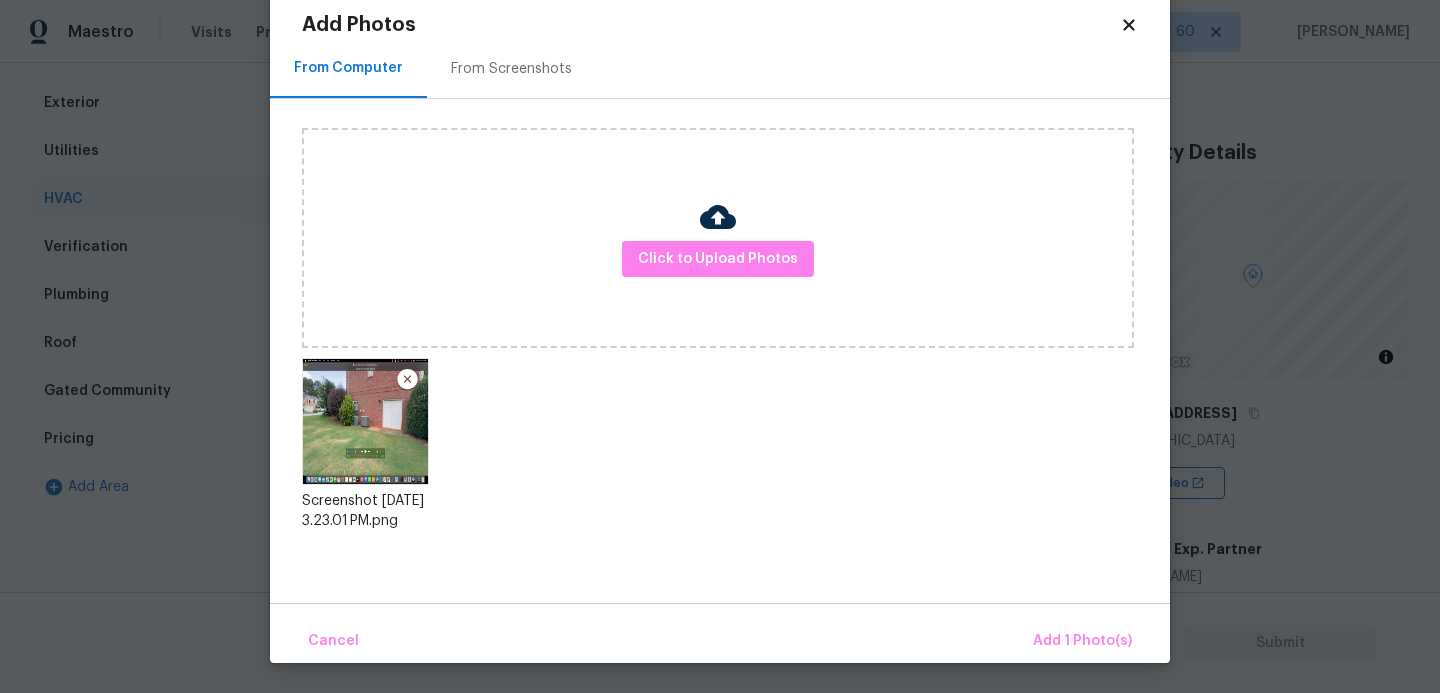 click on "Cancel Add 1 Photo(s)" at bounding box center [720, 633] 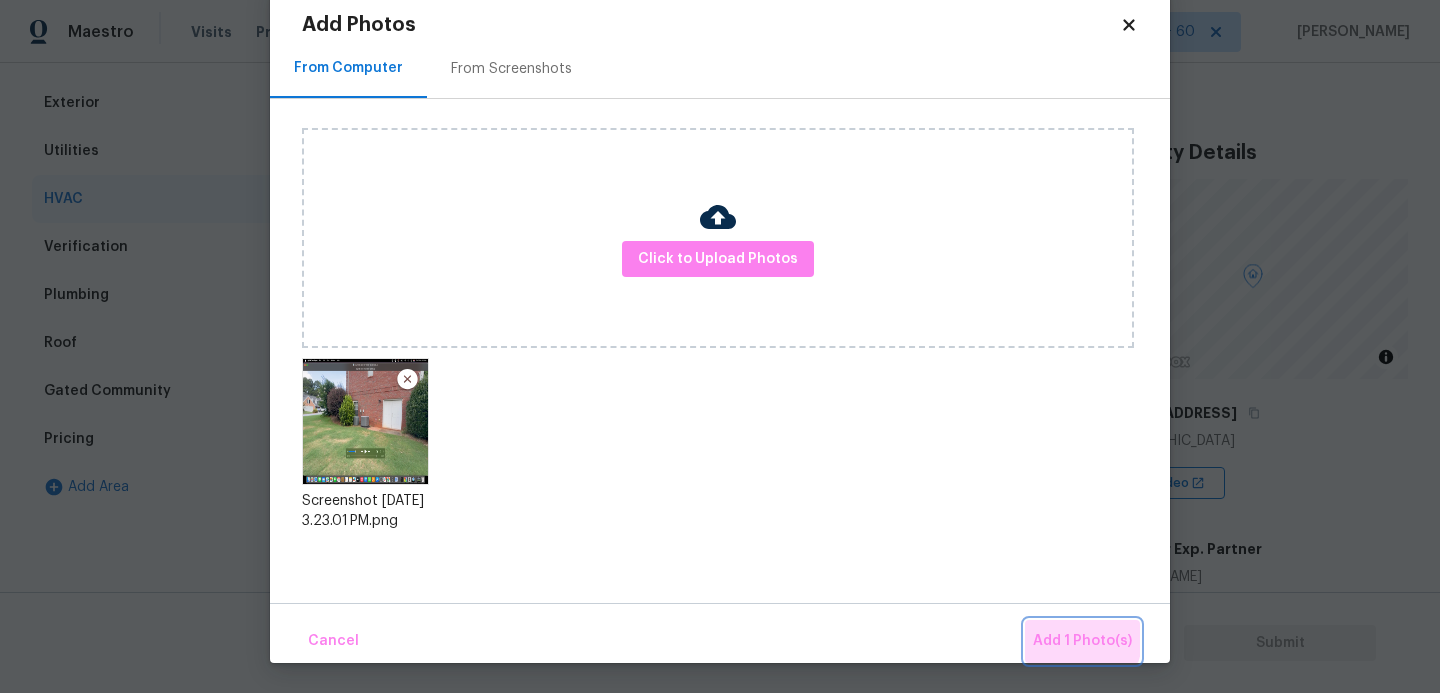 click on "Add 1 Photo(s)" at bounding box center [1082, 641] 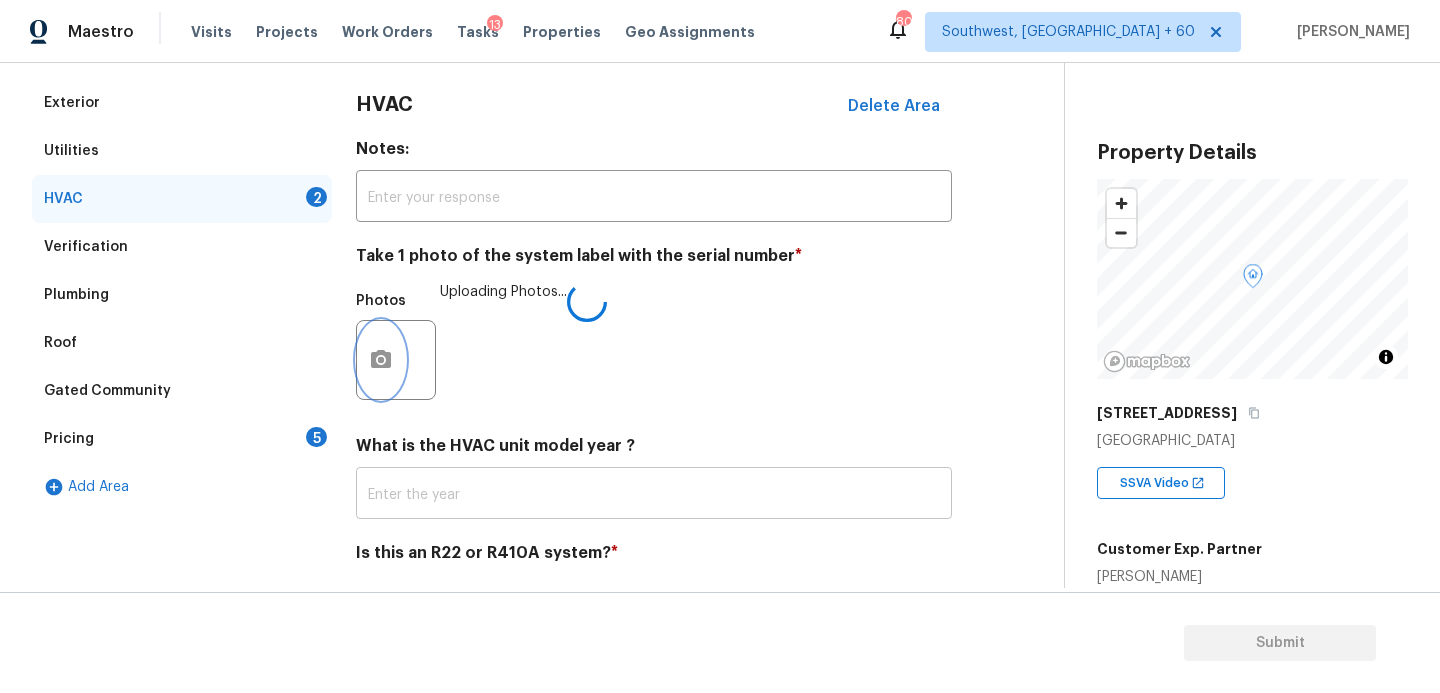 scroll, scrollTop: 0, scrollLeft: 0, axis: both 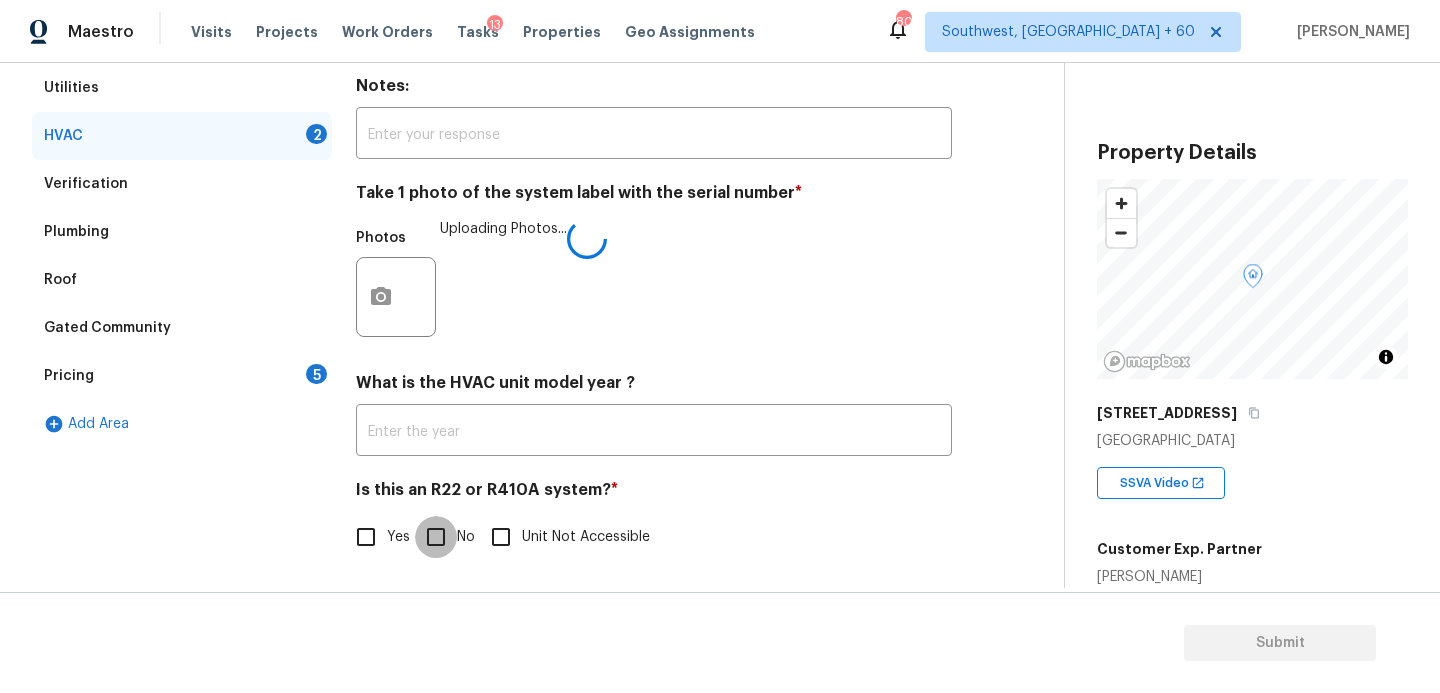 click on "No" at bounding box center (436, 537) 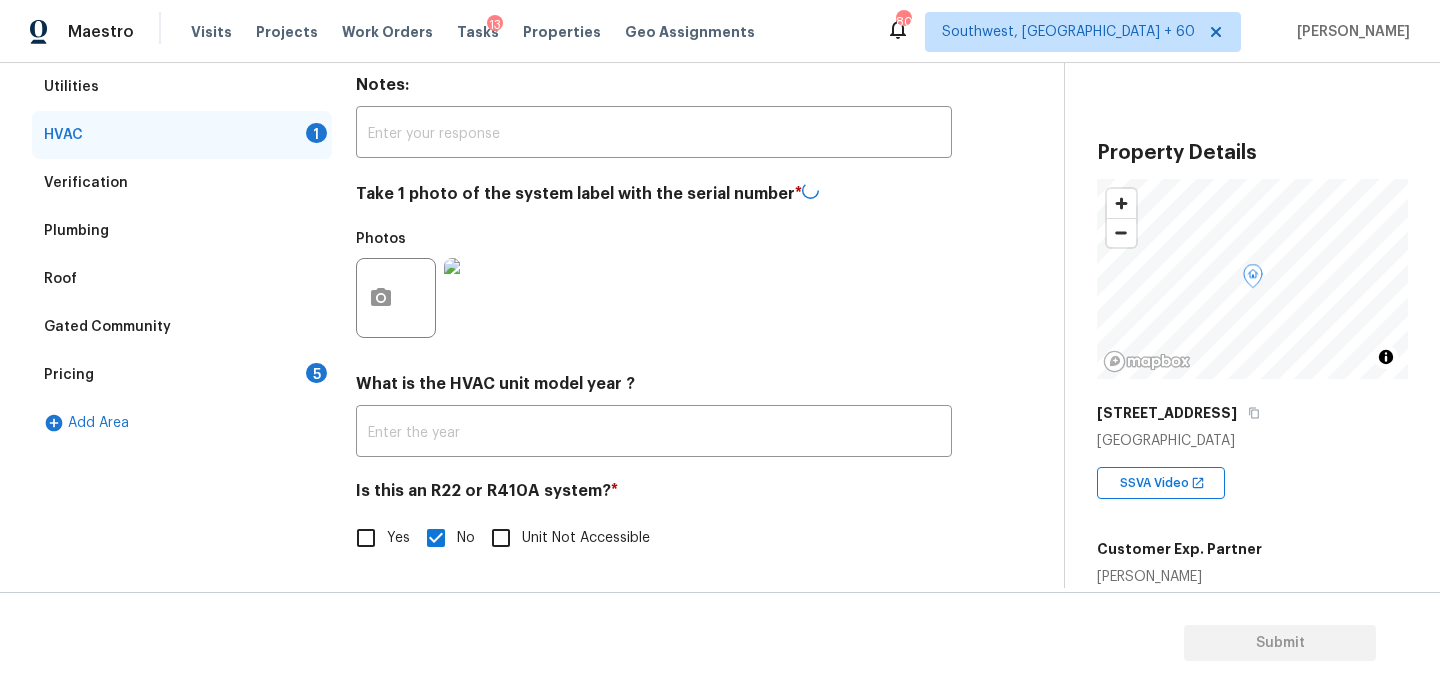 click on "Exterior Utilities HVAC 1 Verification Plumbing Roof Gated Community Pricing 5 Add Area" at bounding box center (182, 299) 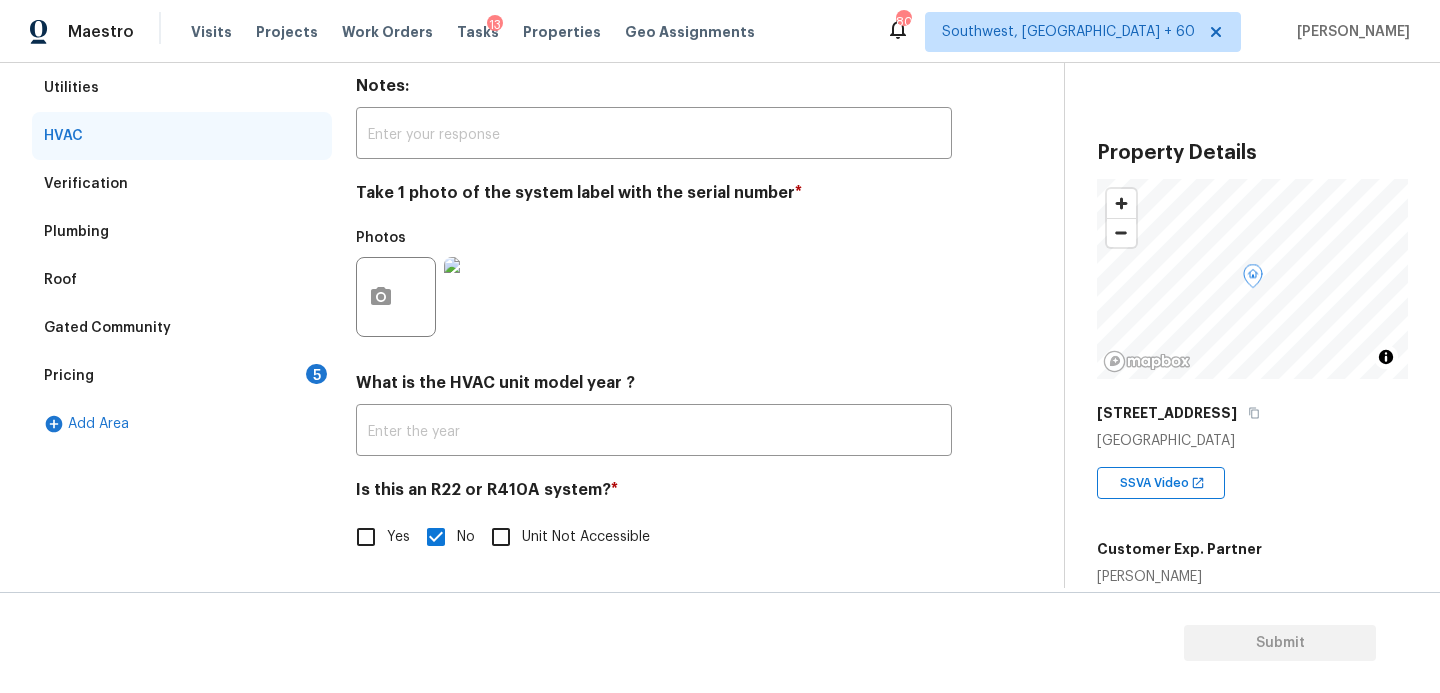 click on "Pricing 5" at bounding box center [182, 376] 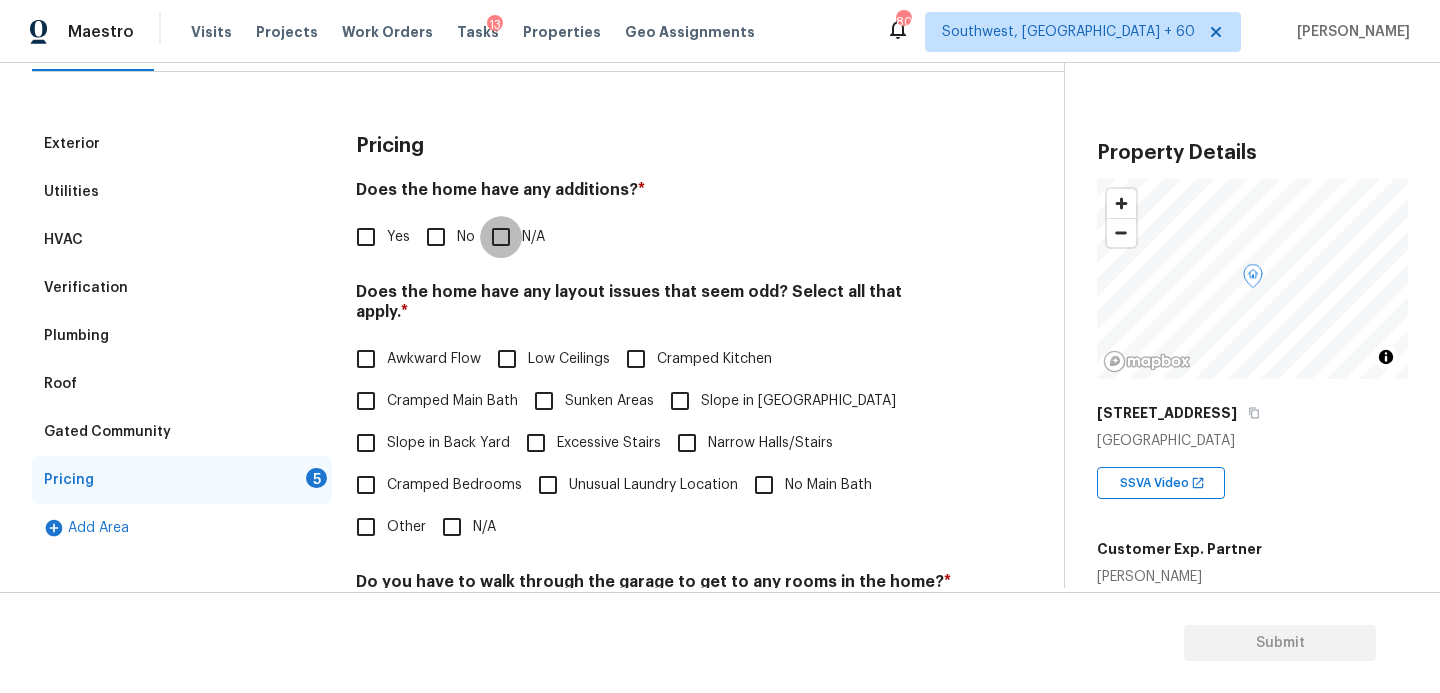 click on "N/A" at bounding box center (501, 237) 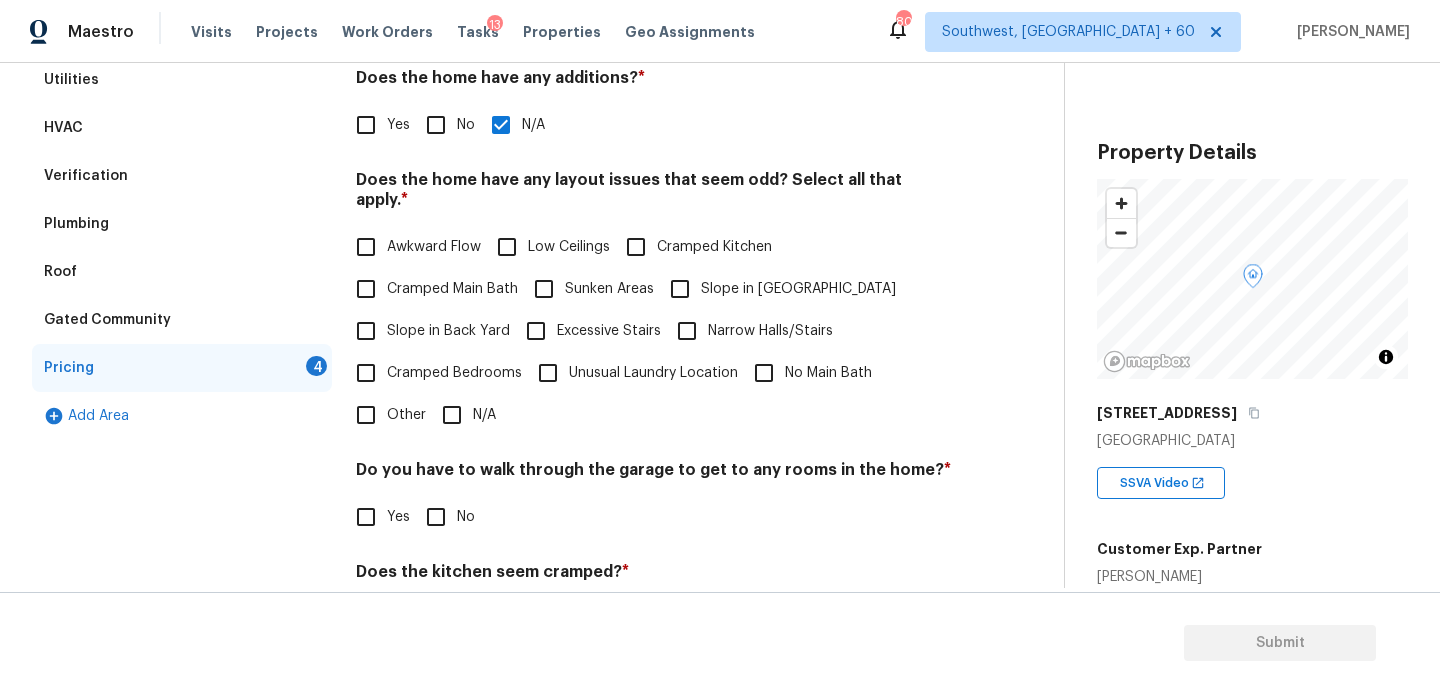 click on "Slope in [GEOGRAPHIC_DATA]" at bounding box center (777, 289) 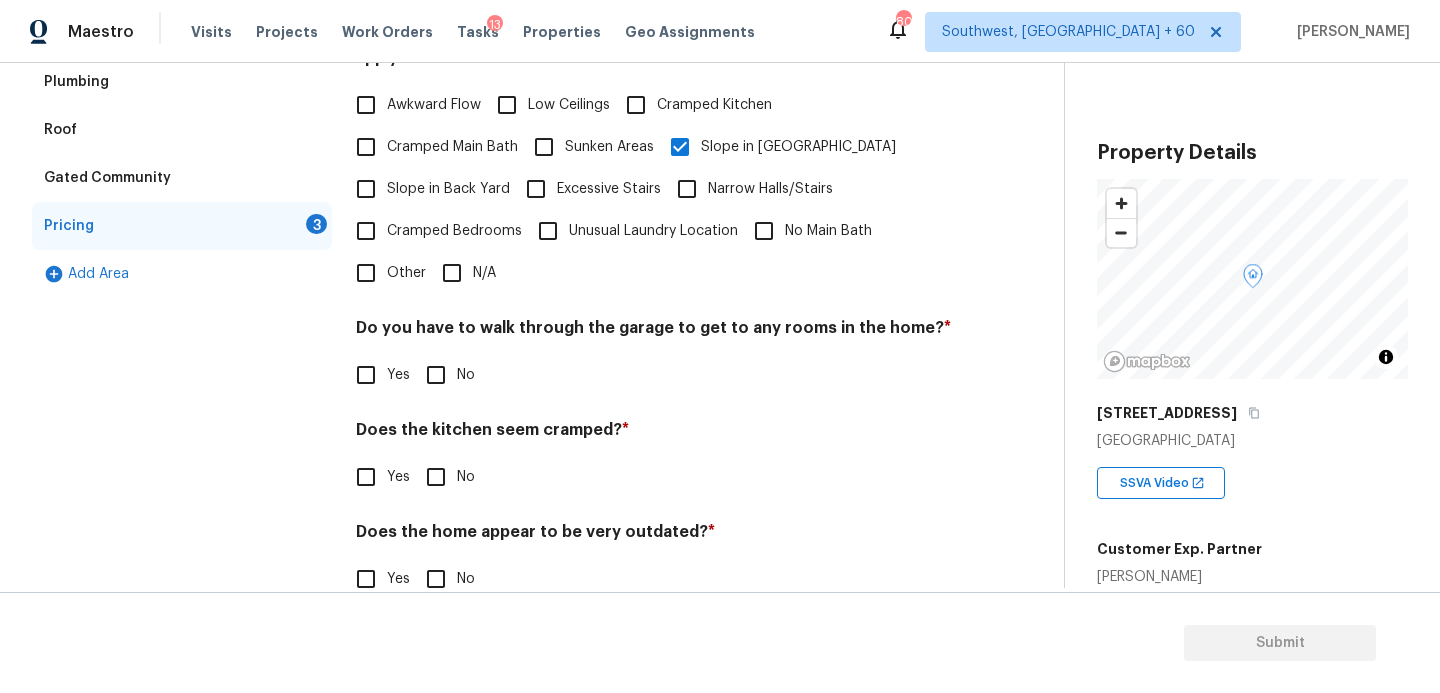 scroll, scrollTop: 507, scrollLeft: 0, axis: vertical 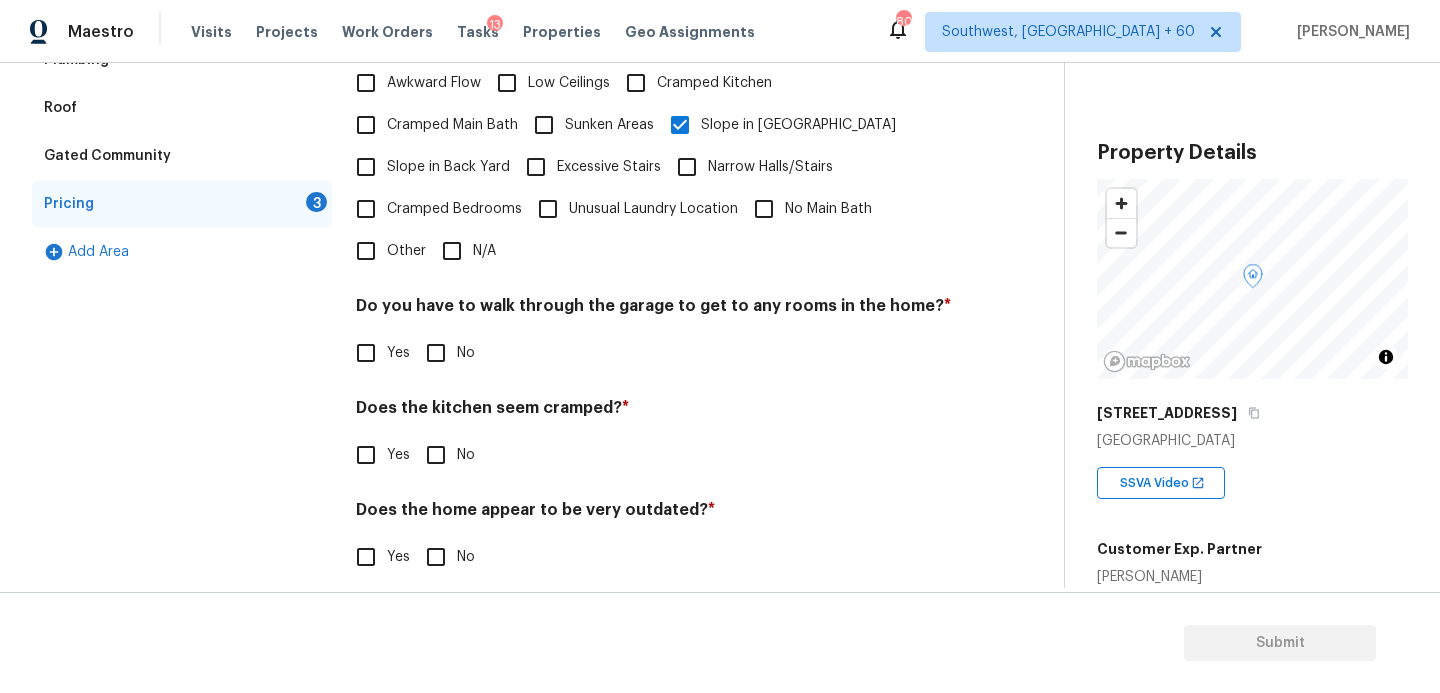 click on "No" at bounding box center [466, 353] 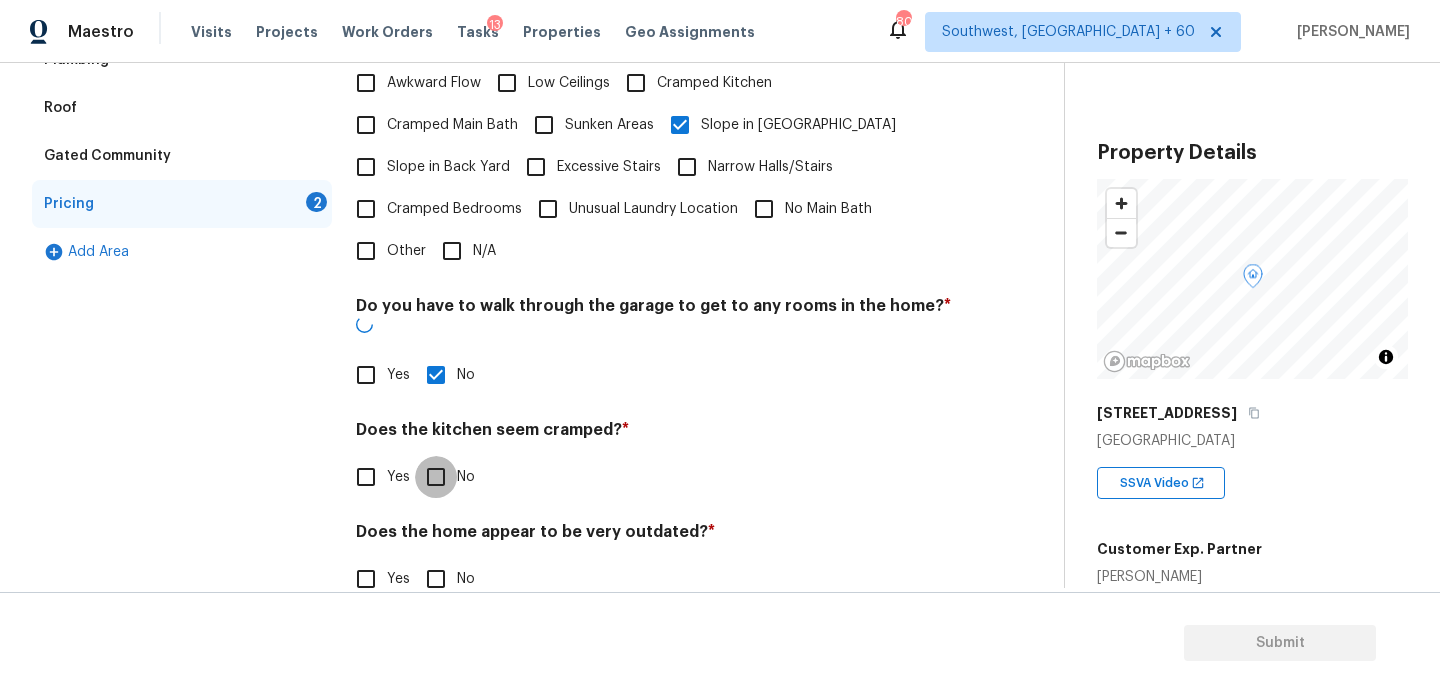 click on "No" at bounding box center (436, 477) 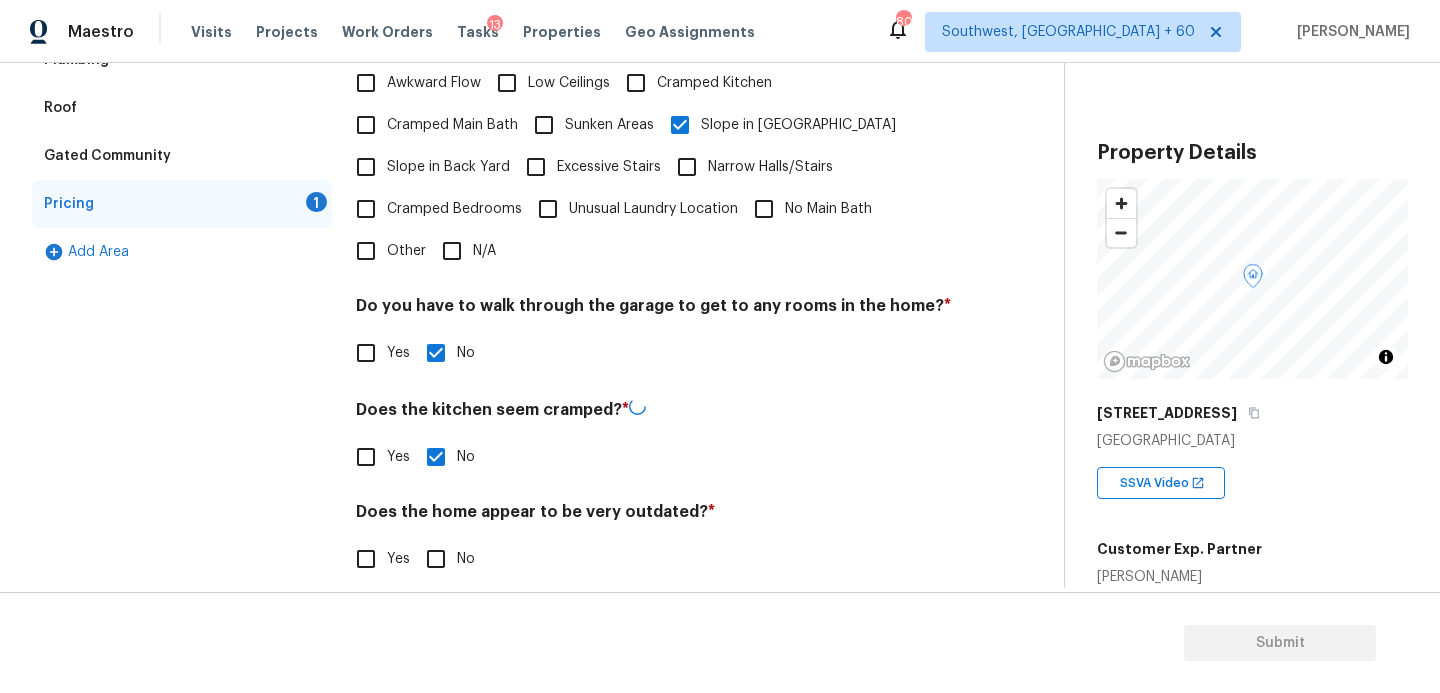 click on "Does the home appear to be very outdated?  *" at bounding box center (654, 516) 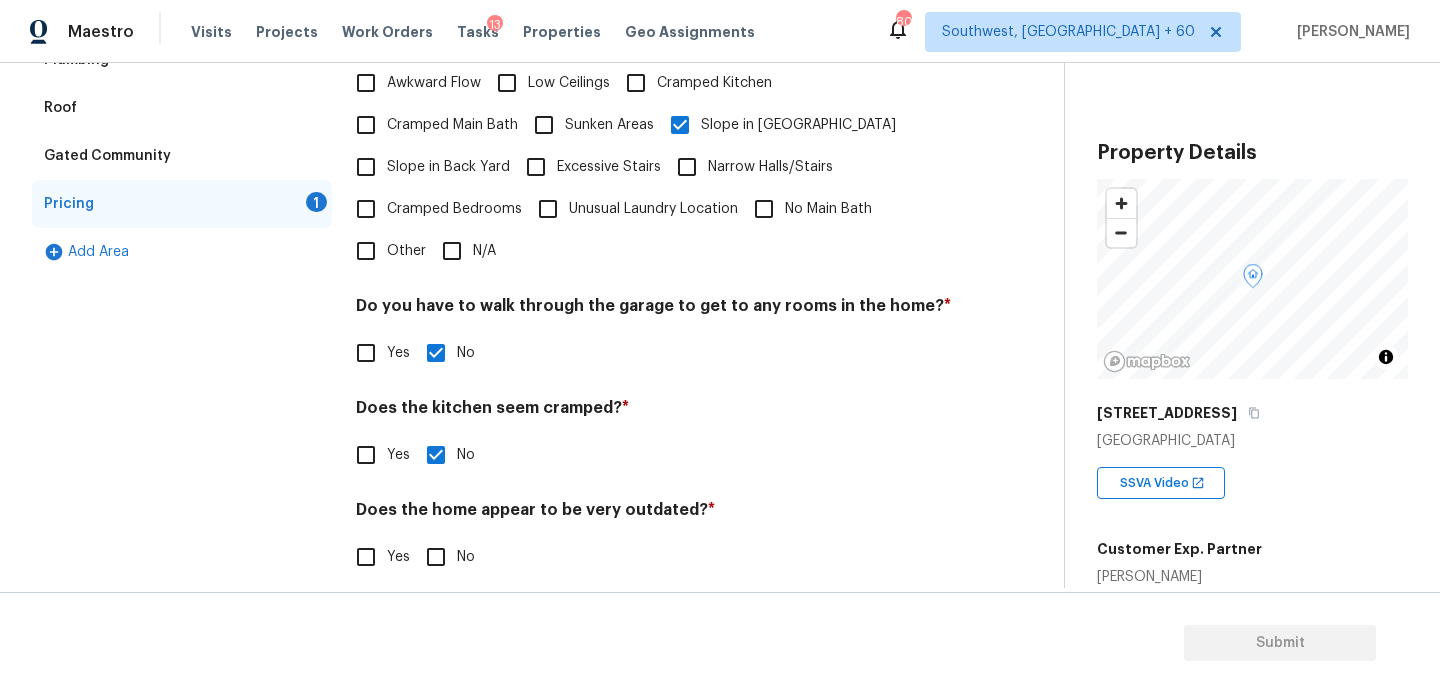 click on "No" at bounding box center (436, 557) 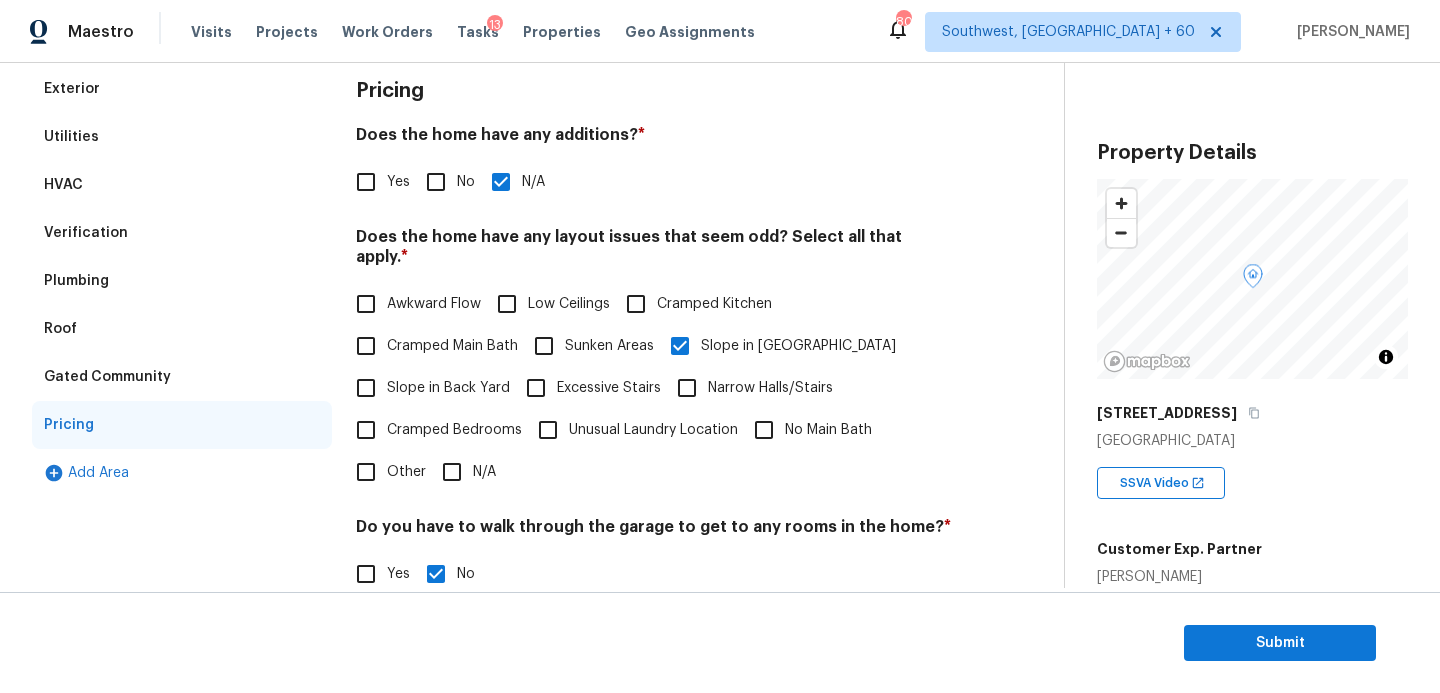 scroll, scrollTop: 18, scrollLeft: 0, axis: vertical 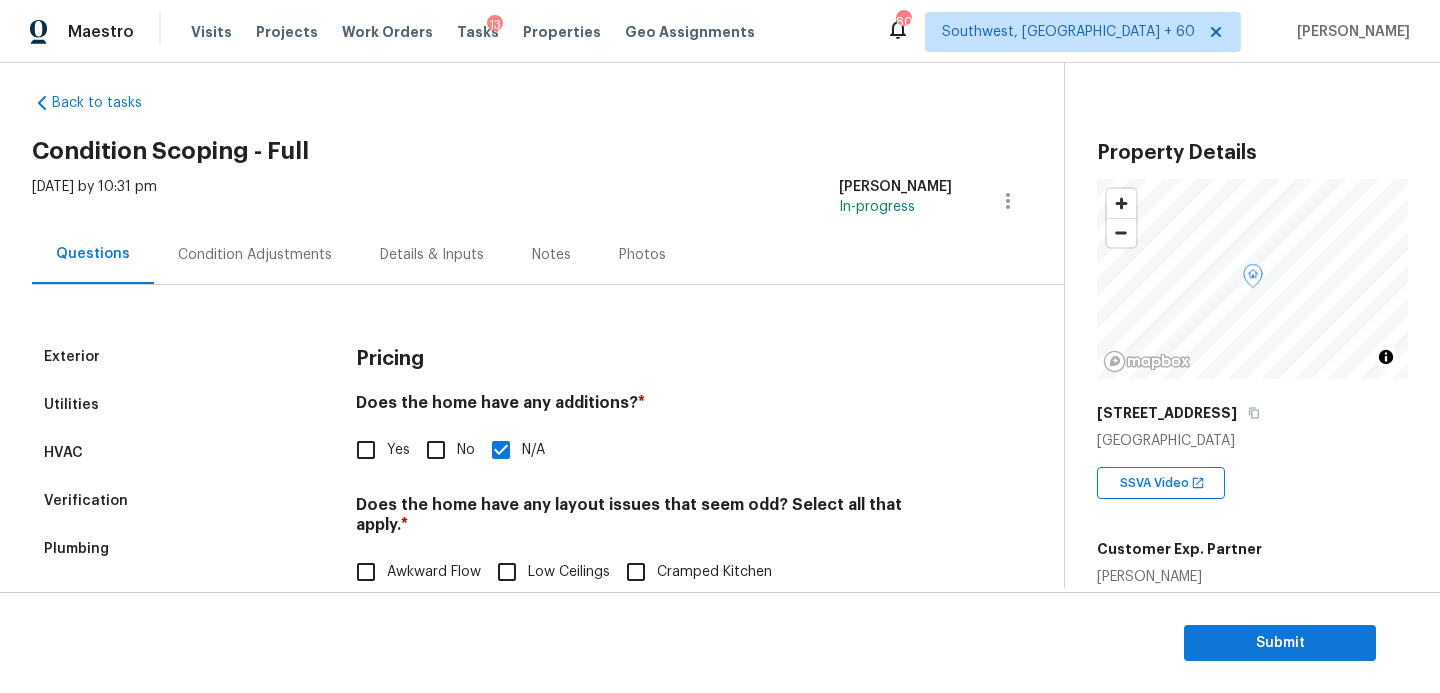 click on "Condition Adjustments" at bounding box center (255, 255) 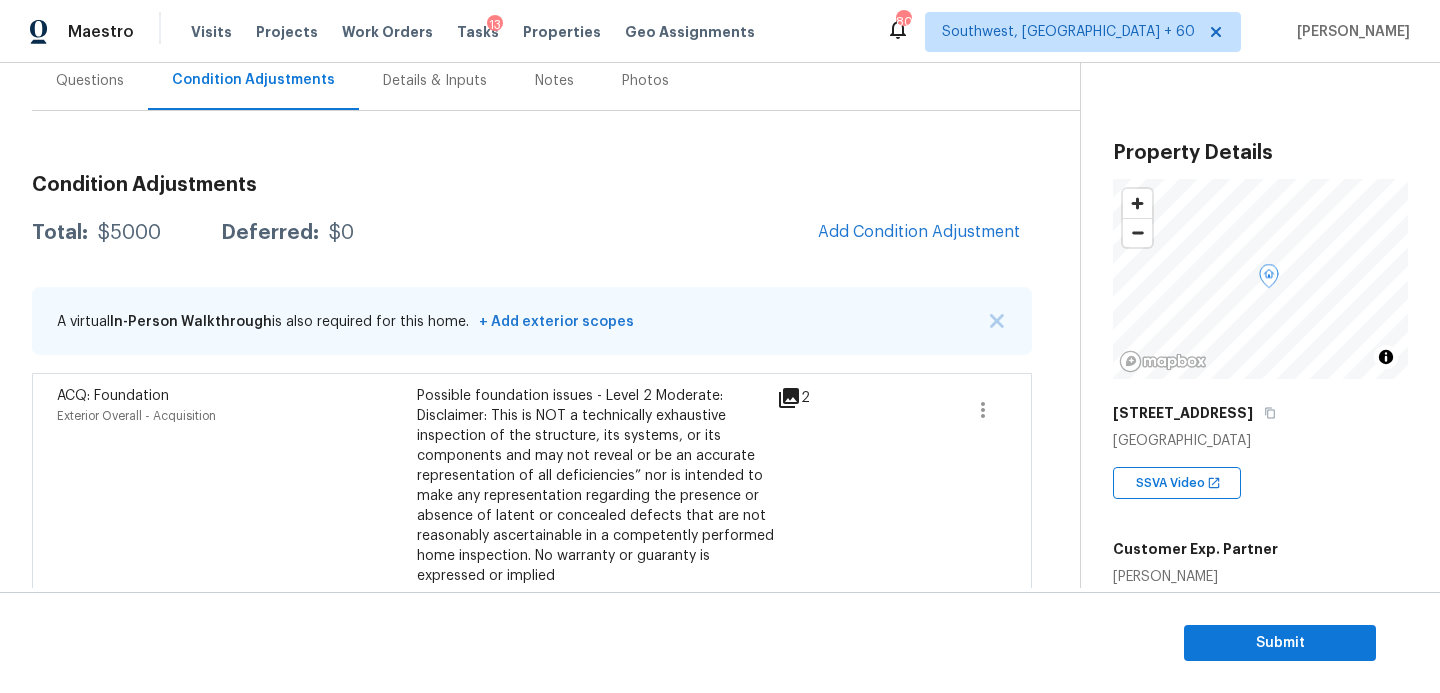 scroll, scrollTop: 188, scrollLeft: 0, axis: vertical 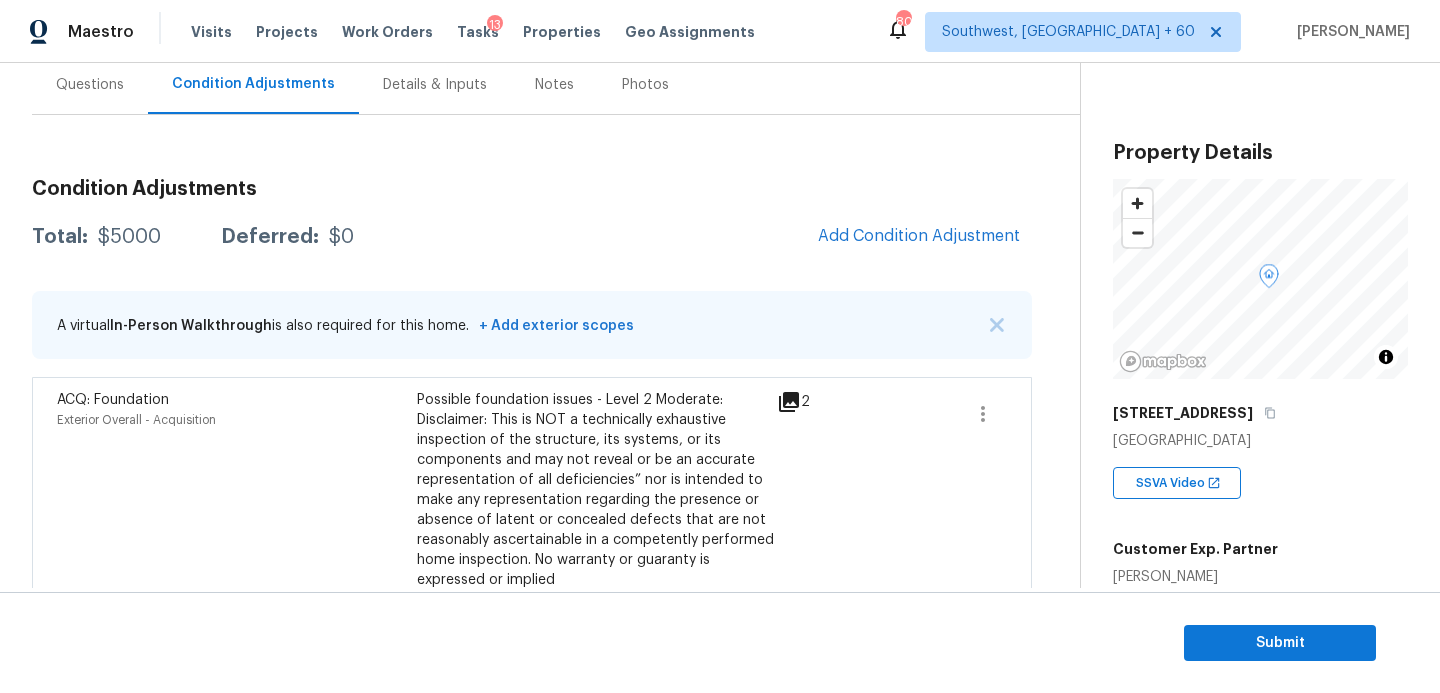 click on "Condition Adjustments Total:  $5000 Deferred:  $0 Add Condition Adjustment A virtual  In-Person Walkthrough  is also required for this home.   + Add exterior scopes ACQ: Foundation Exterior Overall - Acquisition Possible foundation issues - Level 2 Moderate: Disclaimer: This is NOT a technically exhaustive inspection of the structure, its systems, or its components and may not reveal or be an accurate representation of all deficiencies” nor is intended to make any representation regarding the presence or absence of latent or concealed defects that are not reasonably ascertainable in a competently performed home inspection. No warranty or guaranty is expressed or implied $5,000.00   2" at bounding box center (532, 393) 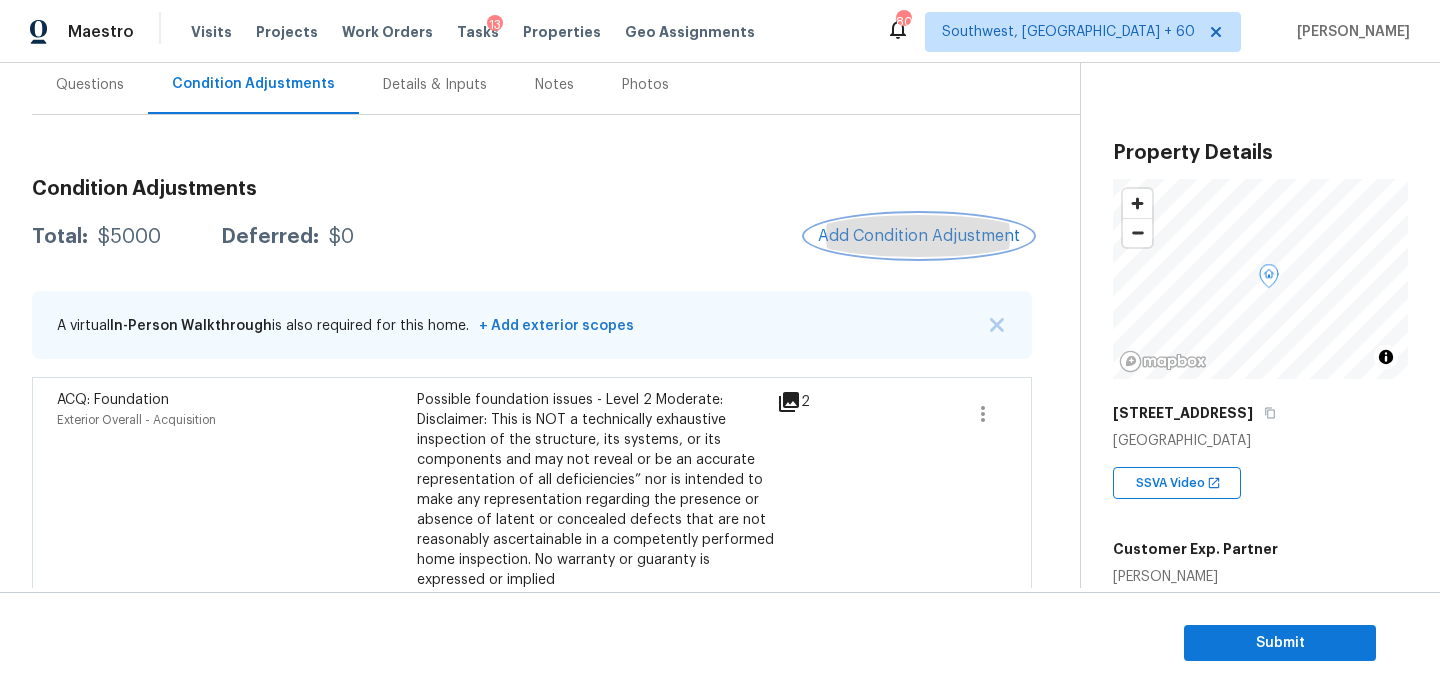 click on "Add Condition Adjustment" at bounding box center (919, 236) 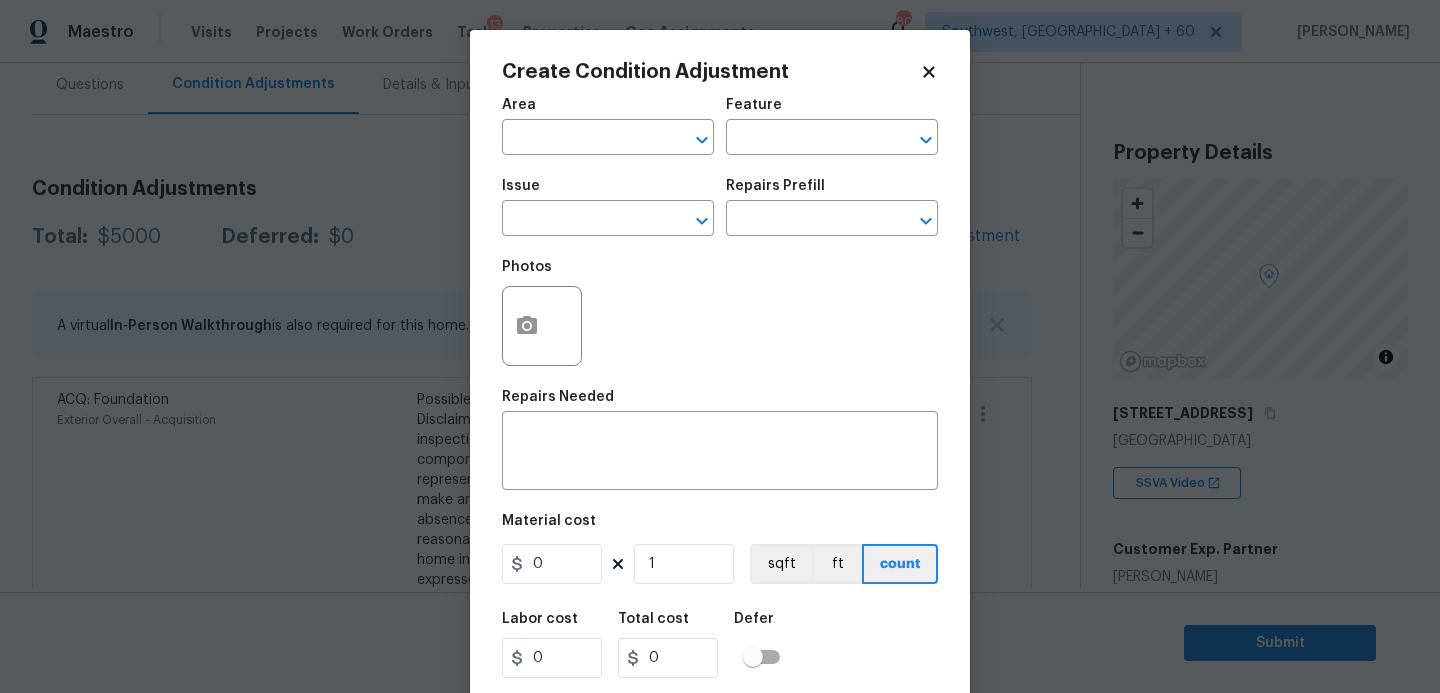 click at bounding box center (580, 139) 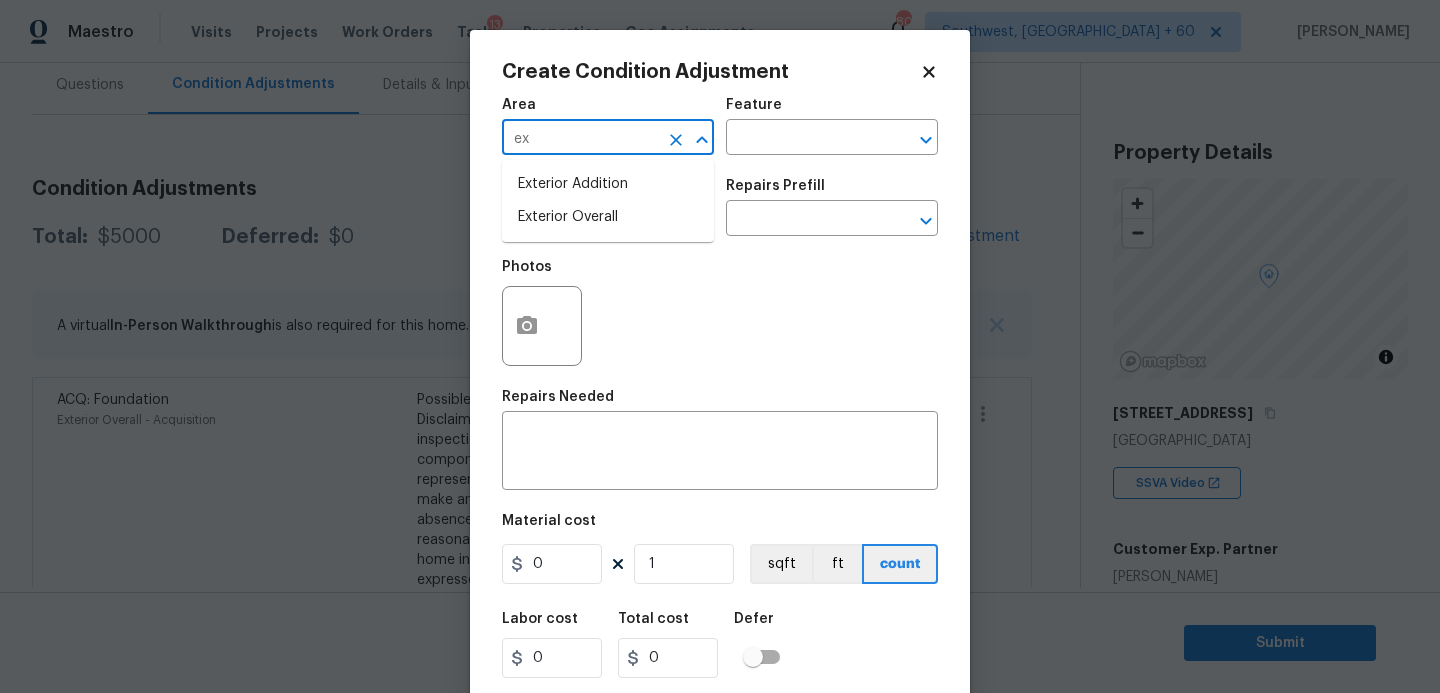 type on "e" 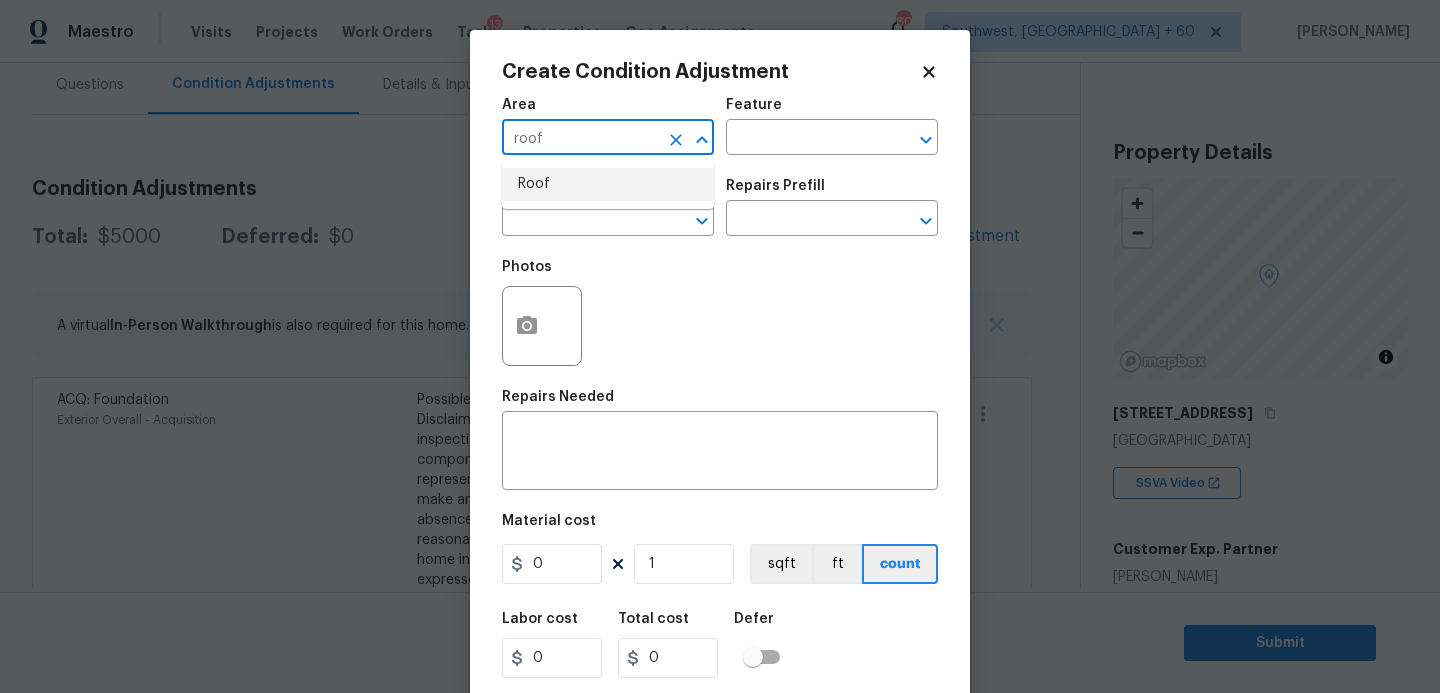 click on "Roof" at bounding box center [608, 184] 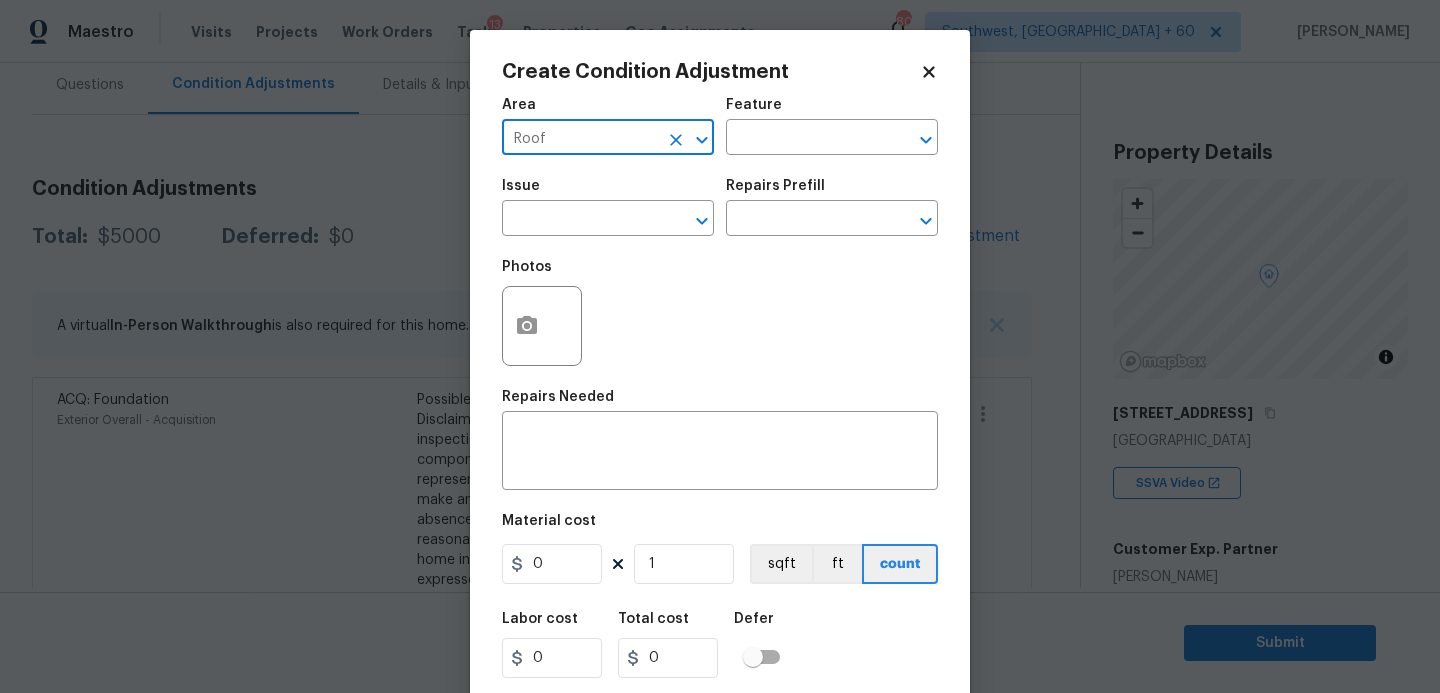 type on "Roof" 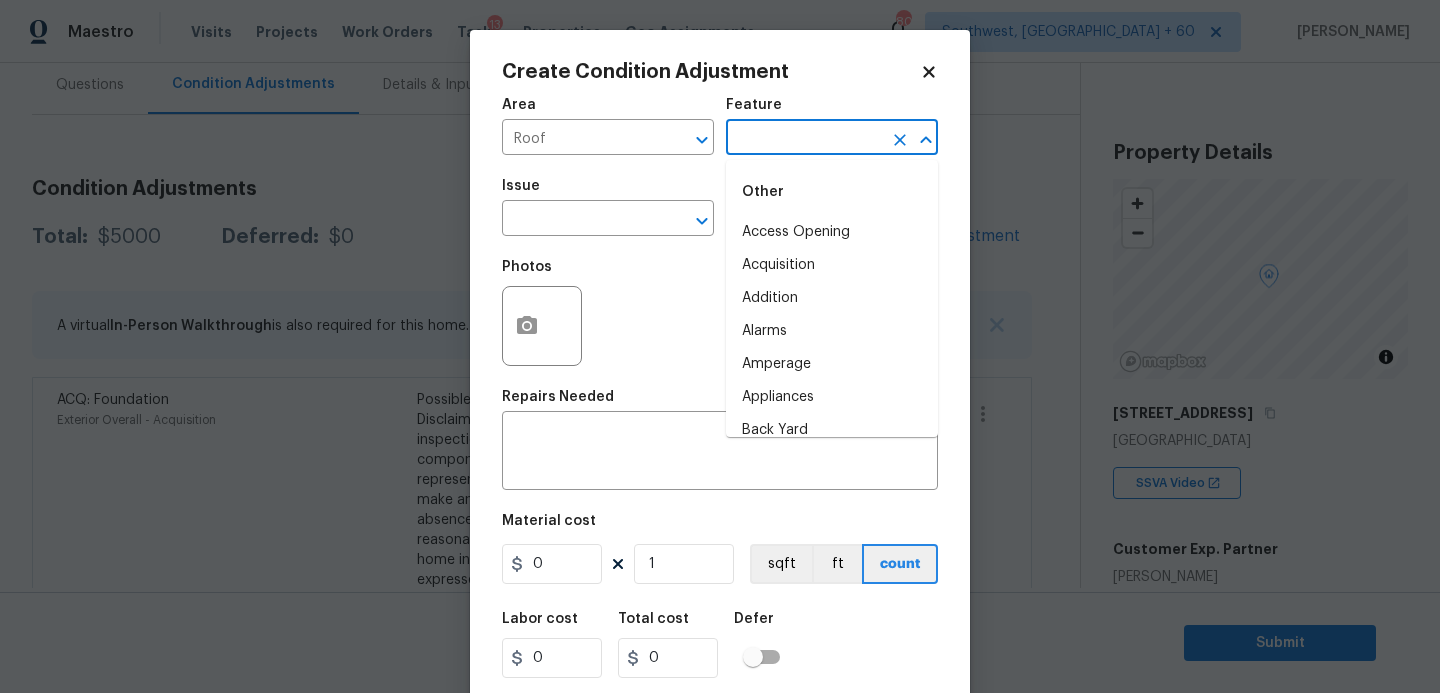 click at bounding box center (804, 139) 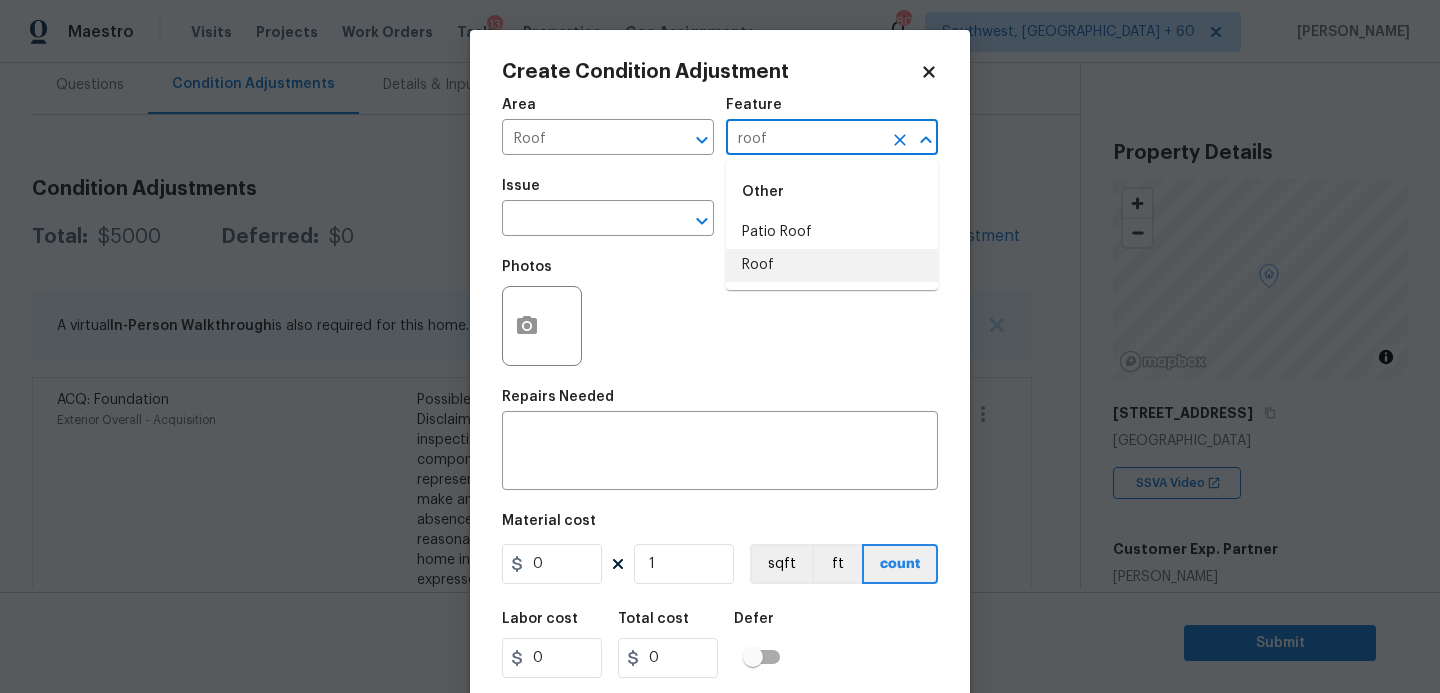 click on "Roof" at bounding box center (832, 265) 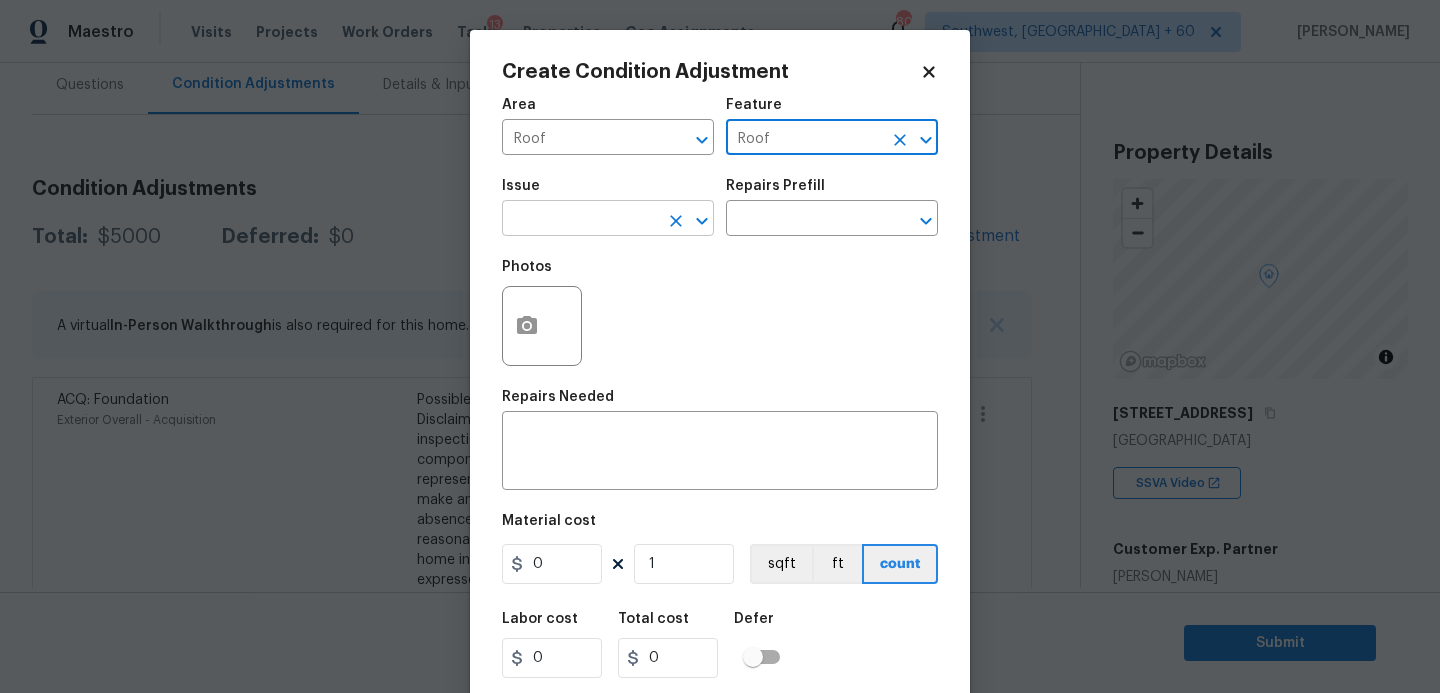 type on "Roof" 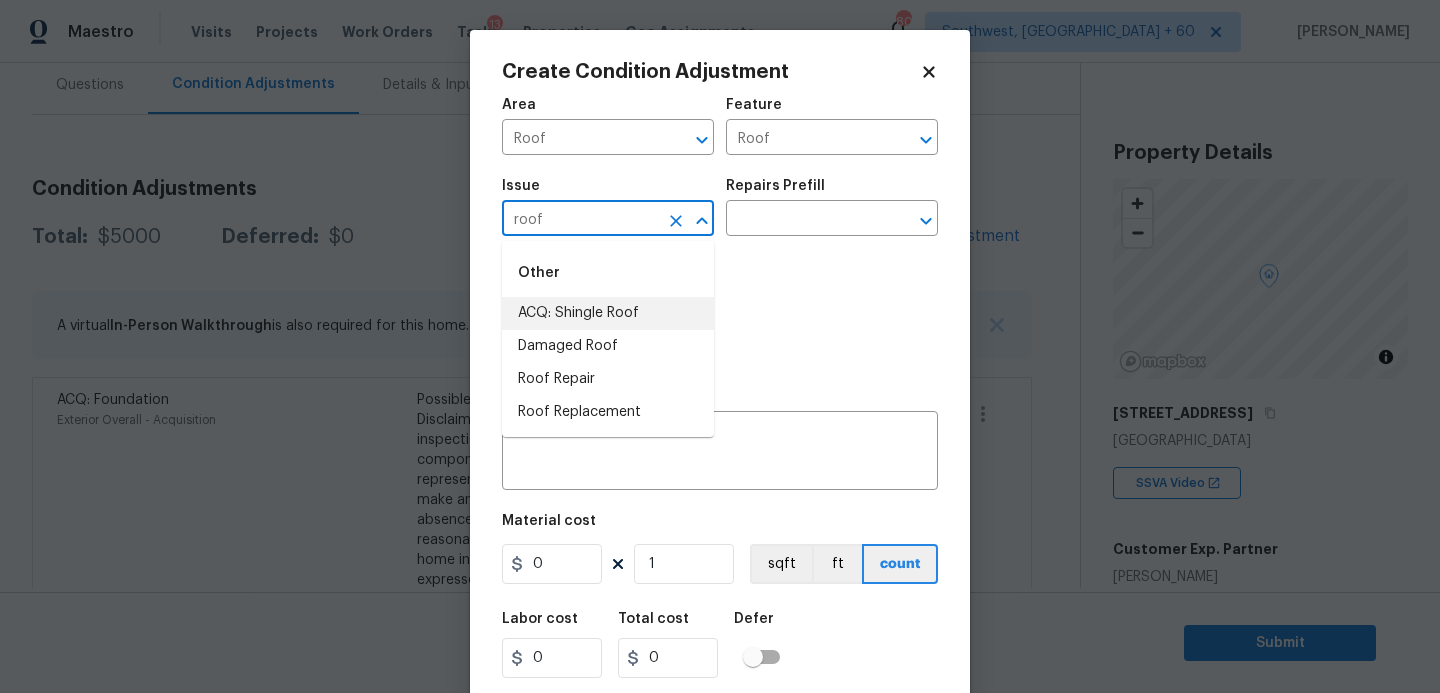 click on "ACQ: Shingle Roof" at bounding box center (608, 313) 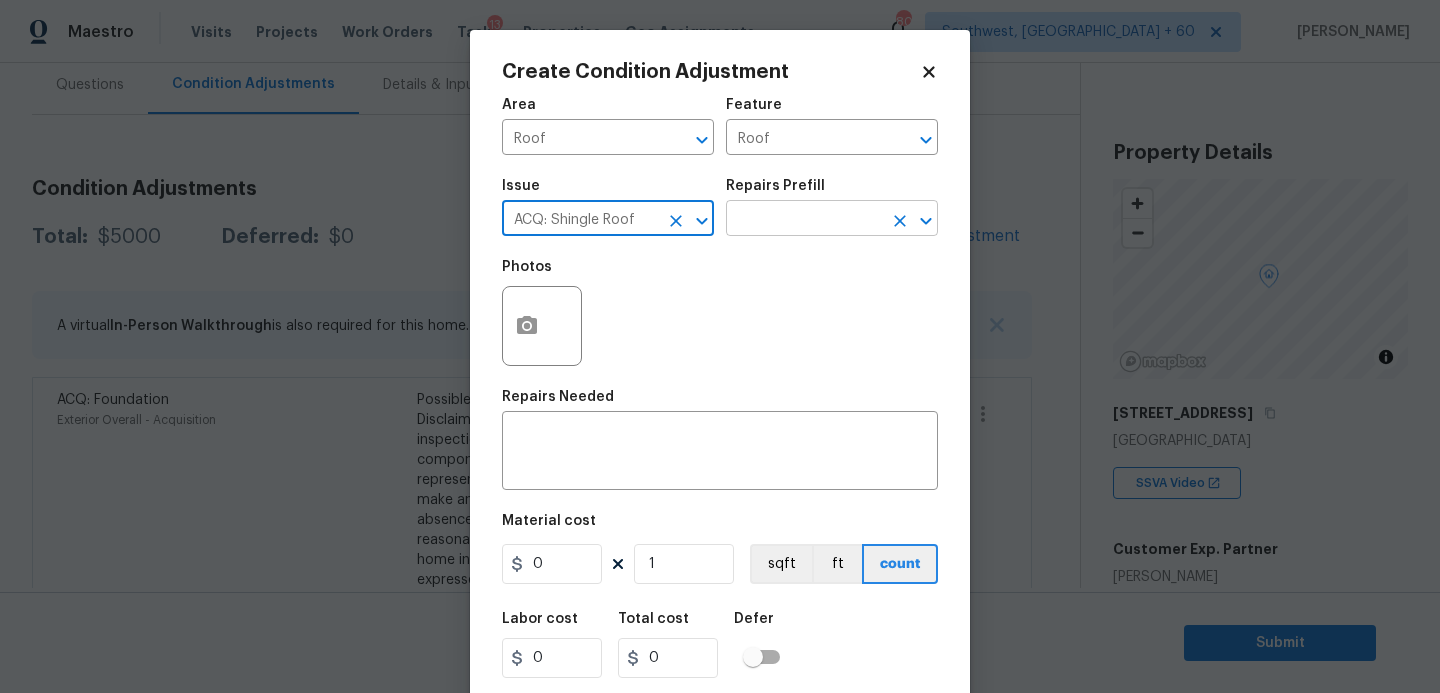 type on "ACQ: Shingle Roof" 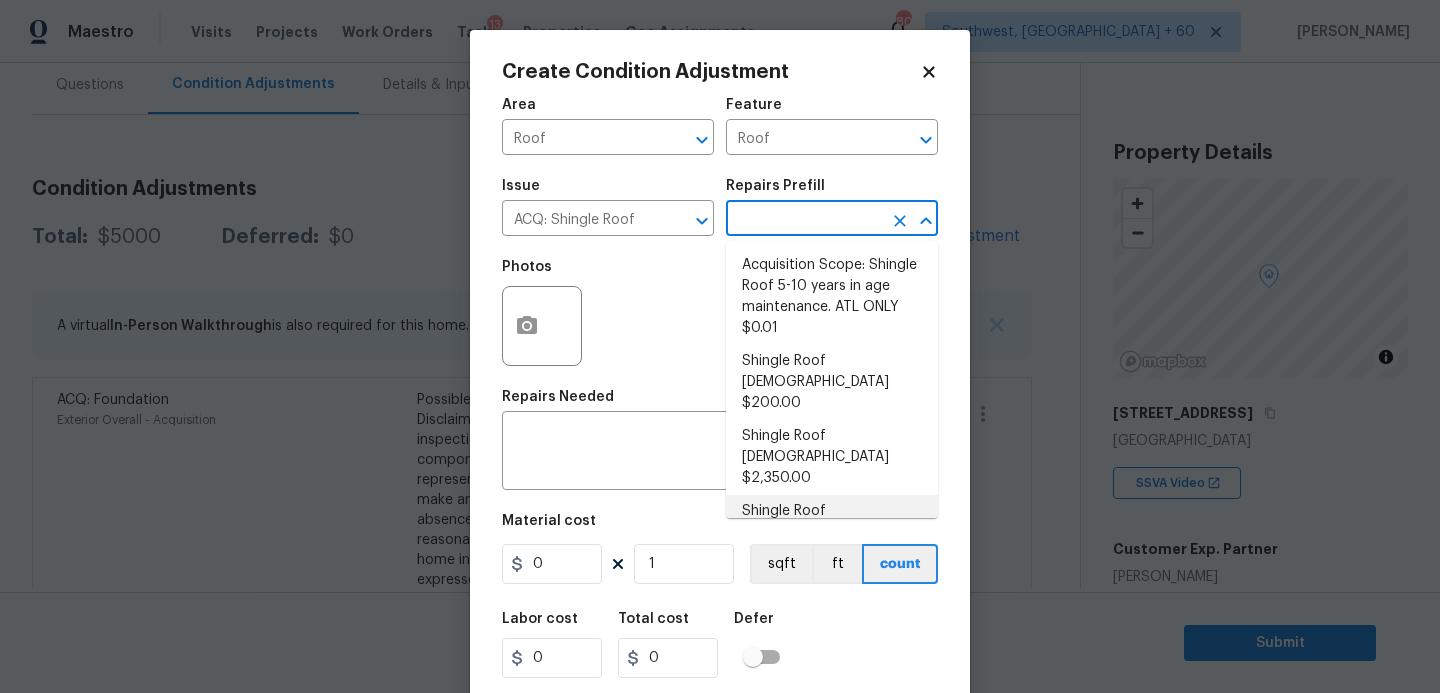 click on "Shingle Roof 16-20 Years Old $9,500.00" at bounding box center (832, 532) 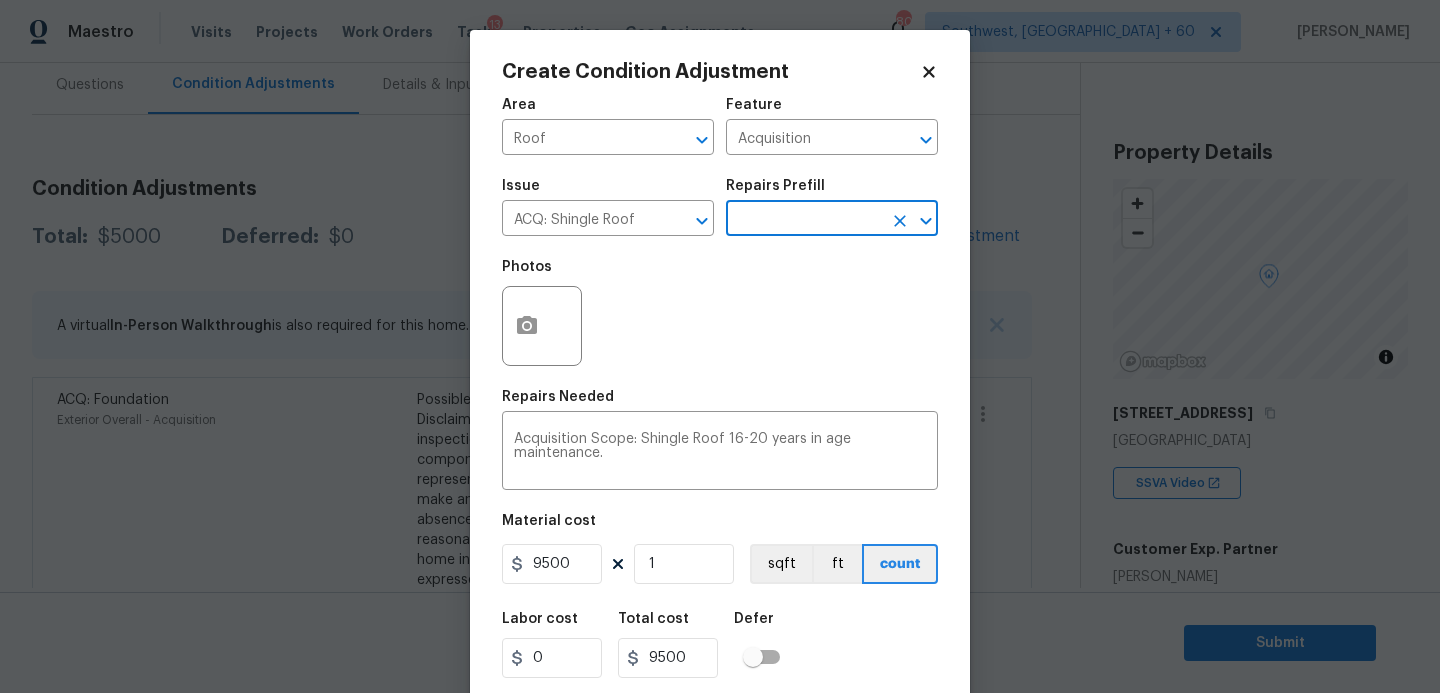scroll, scrollTop: 54, scrollLeft: 0, axis: vertical 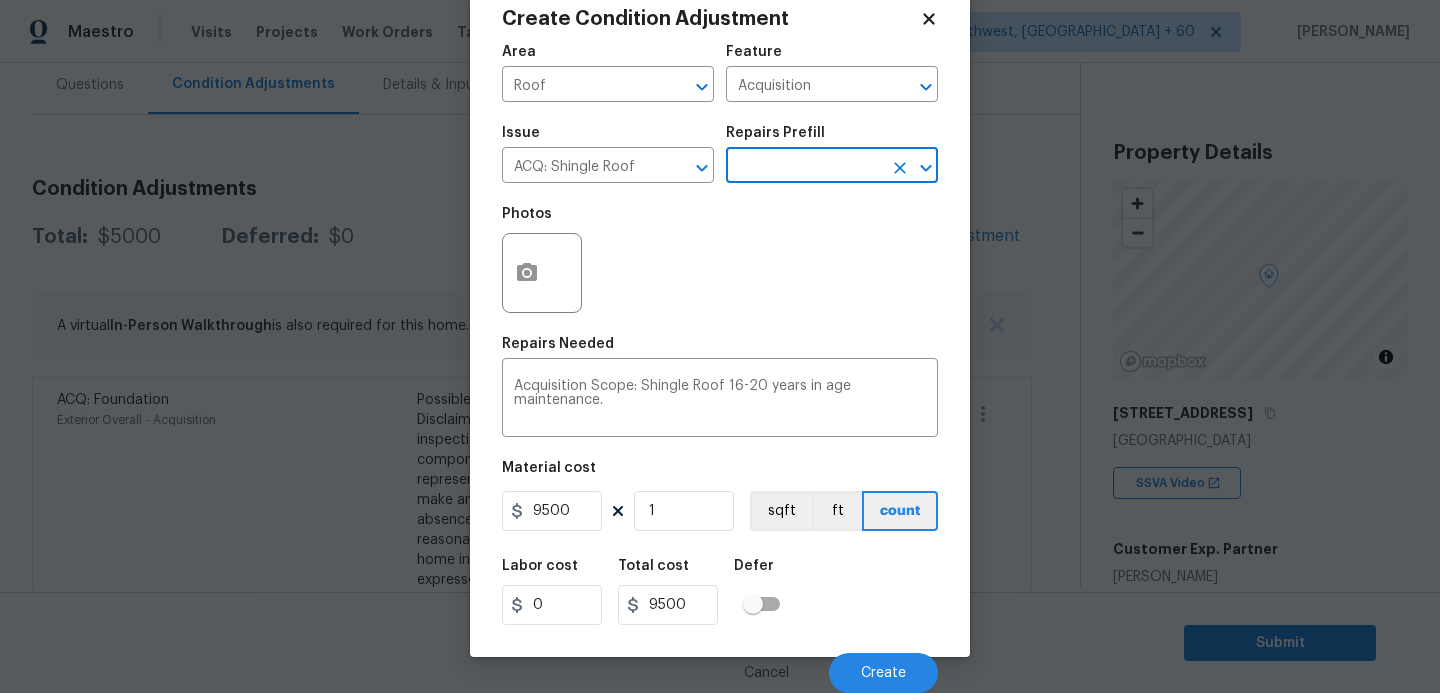 click on "Cancel Create" at bounding box center [720, 665] 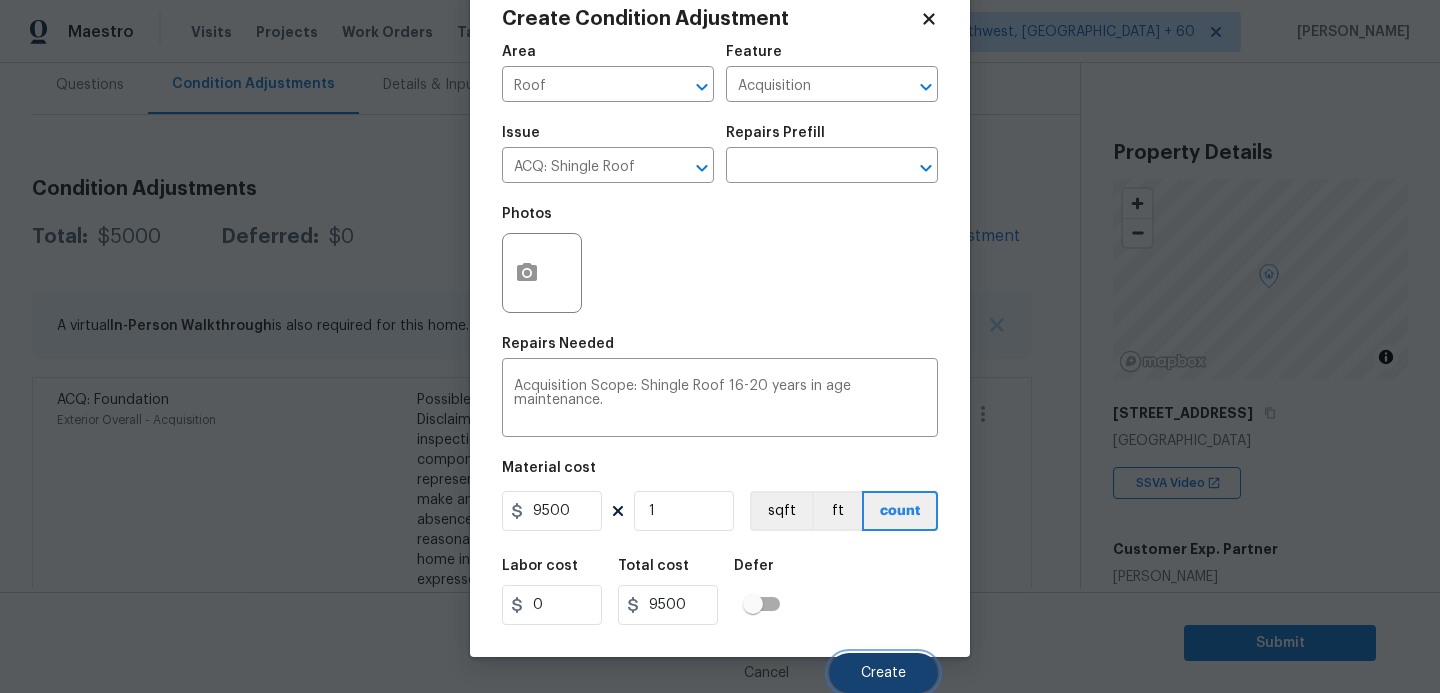 click on "Create" at bounding box center (883, 673) 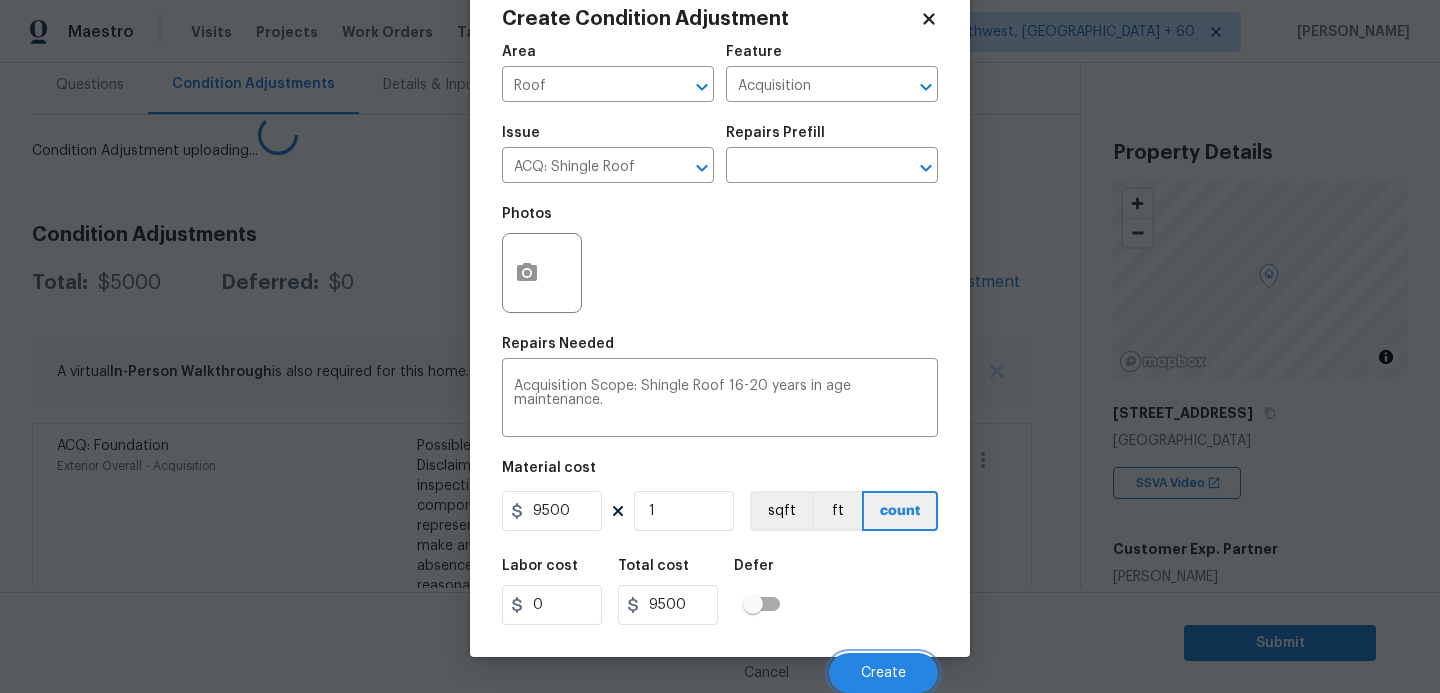 scroll, scrollTop: 47, scrollLeft: 0, axis: vertical 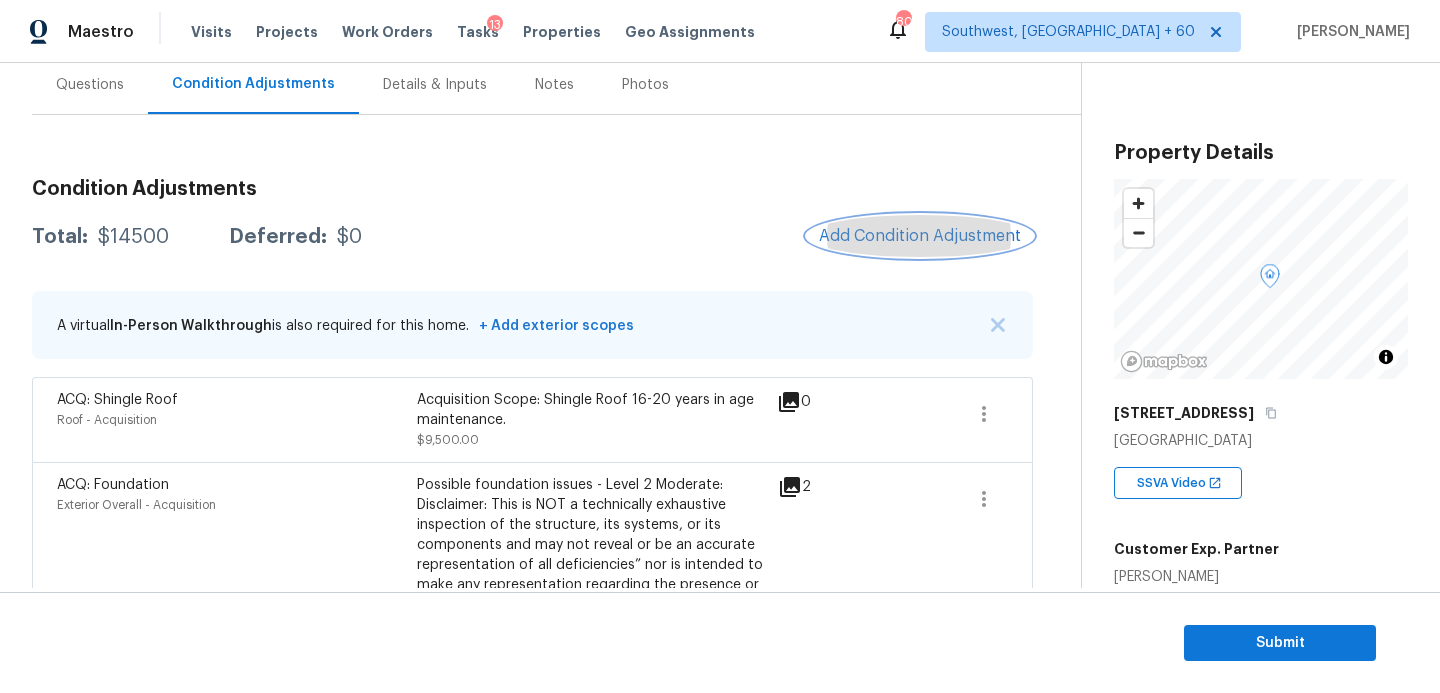 click on "Add Condition Adjustment" at bounding box center [920, 236] 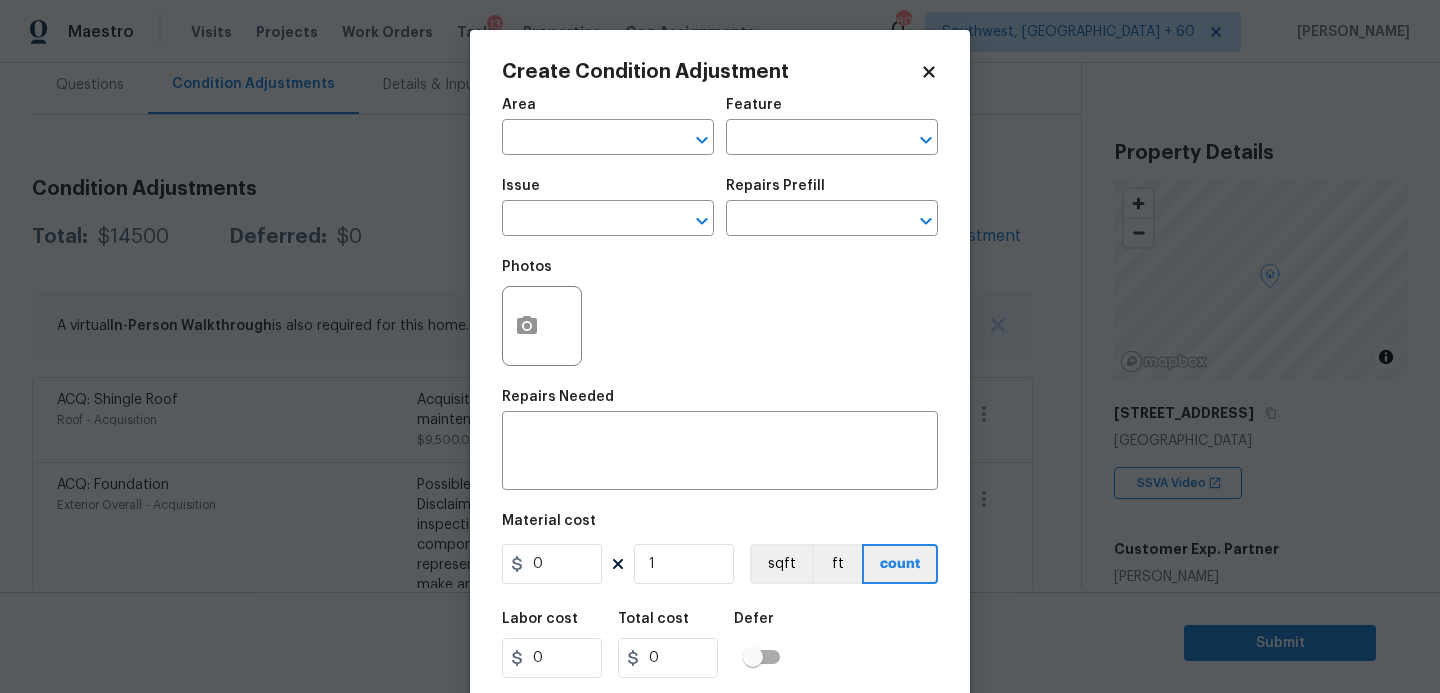 click on "Area" at bounding box center [608, 111] 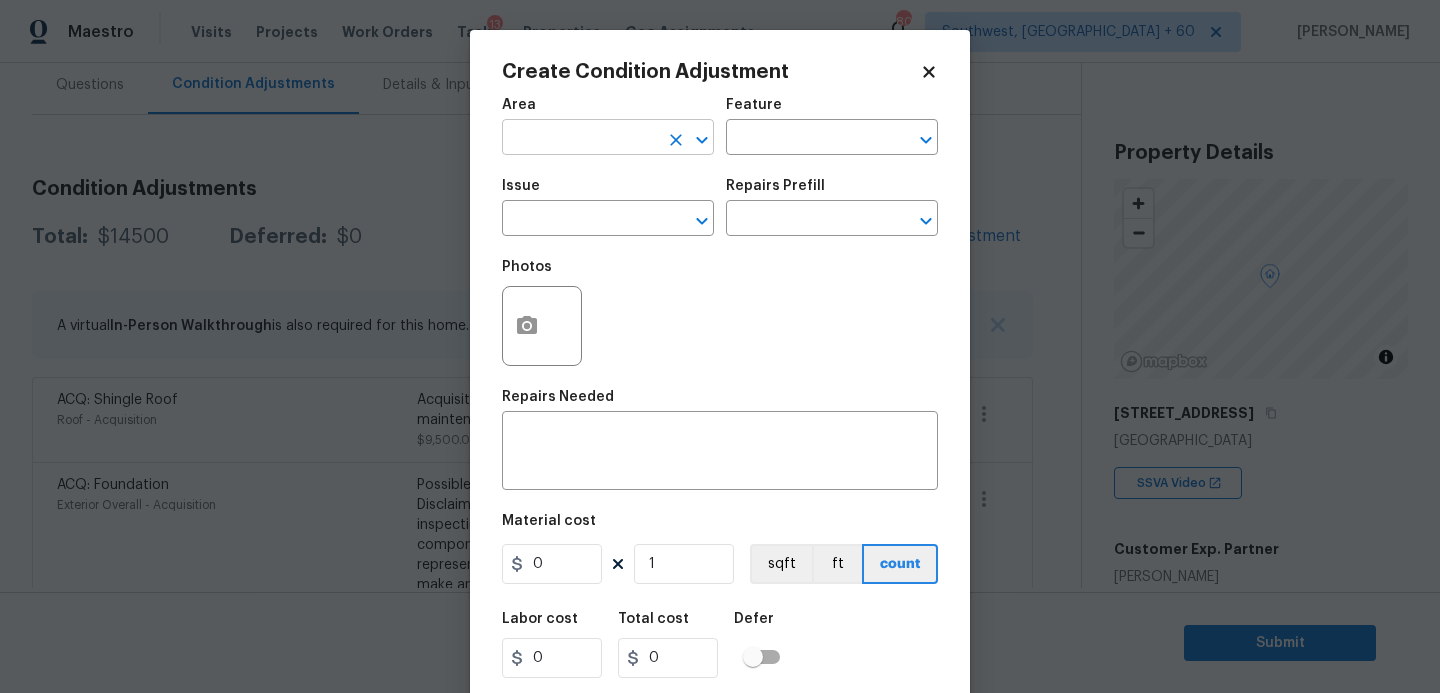 click at bounding box center [580, 139] 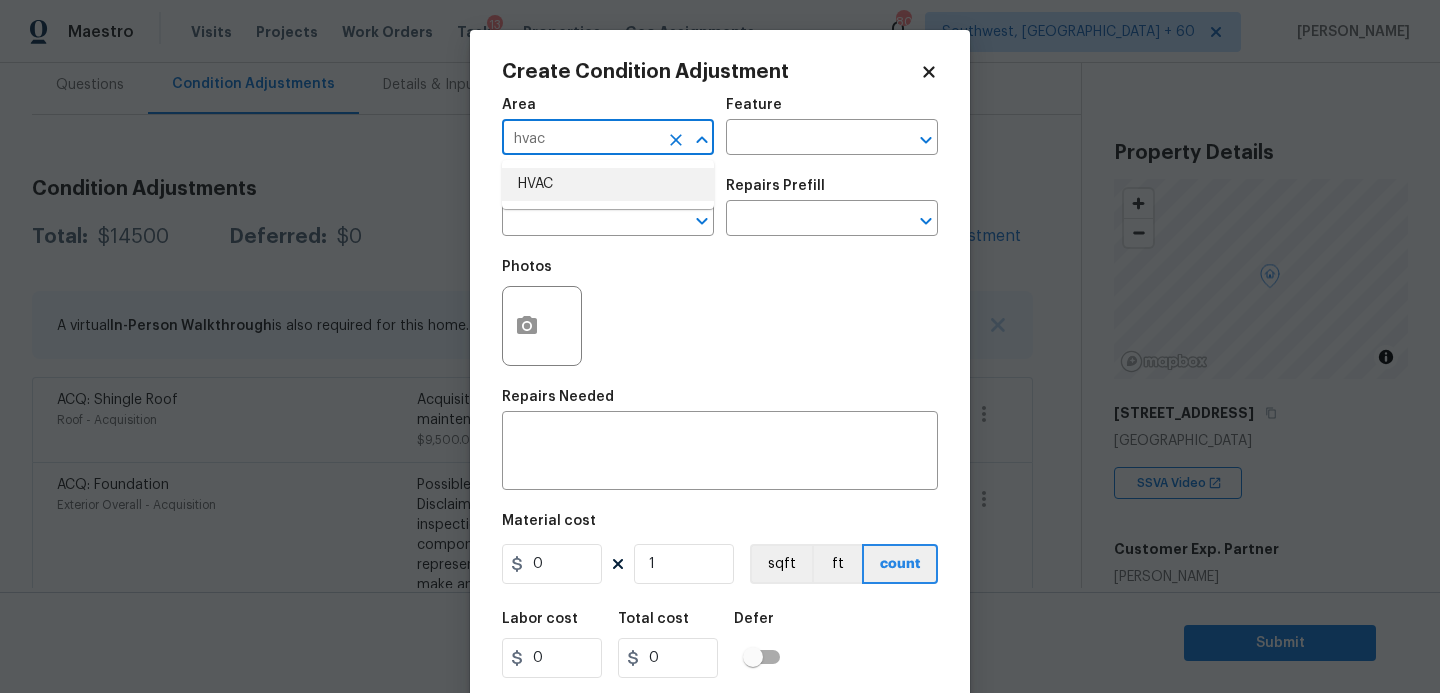 click on "HVAC" at bounding box center (608, 184) 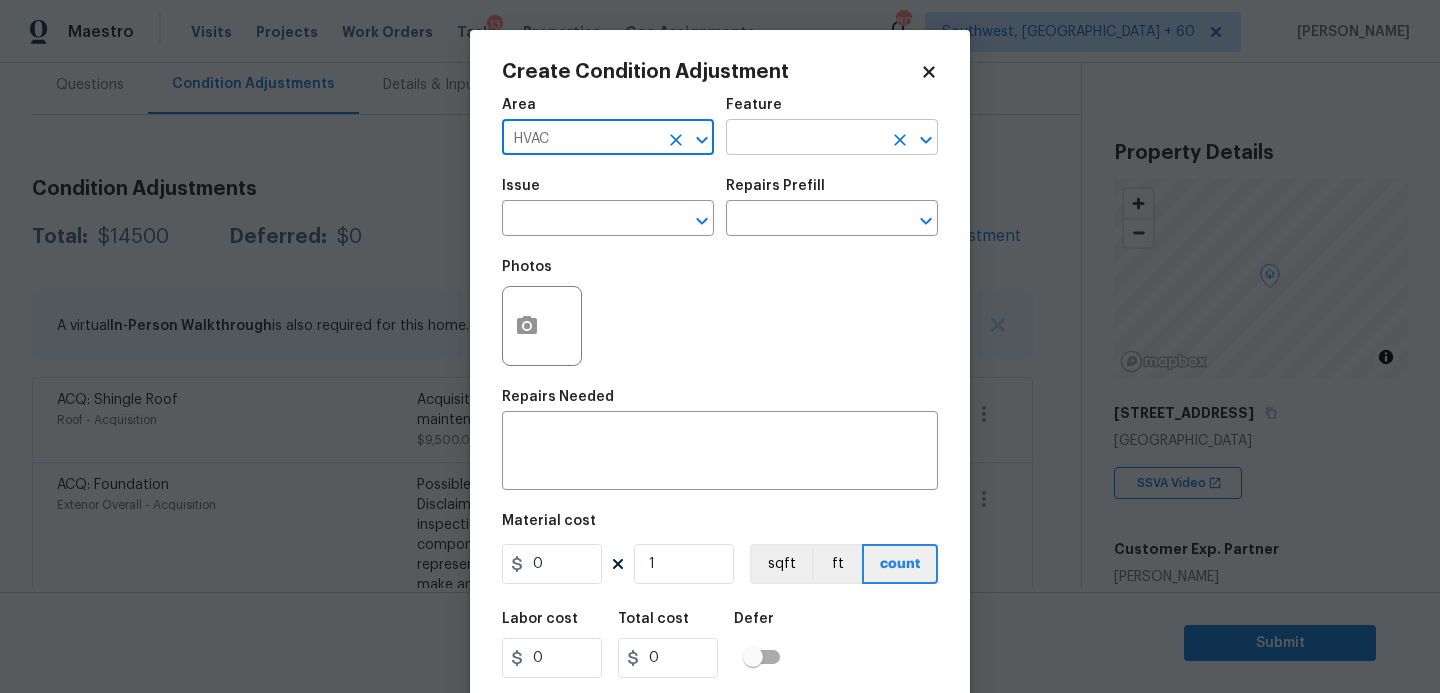 type on "HVAC" 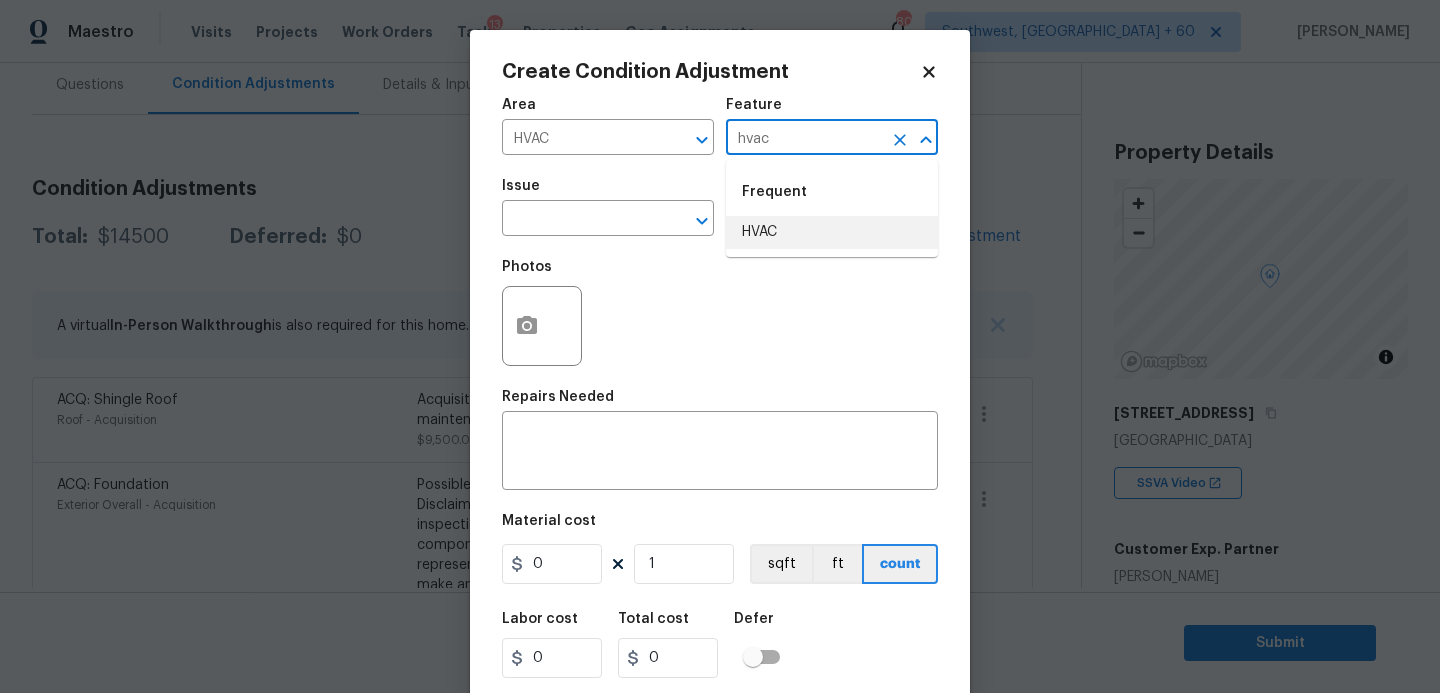 click on "Frequent HVAC" at bounding box center [832, 208] 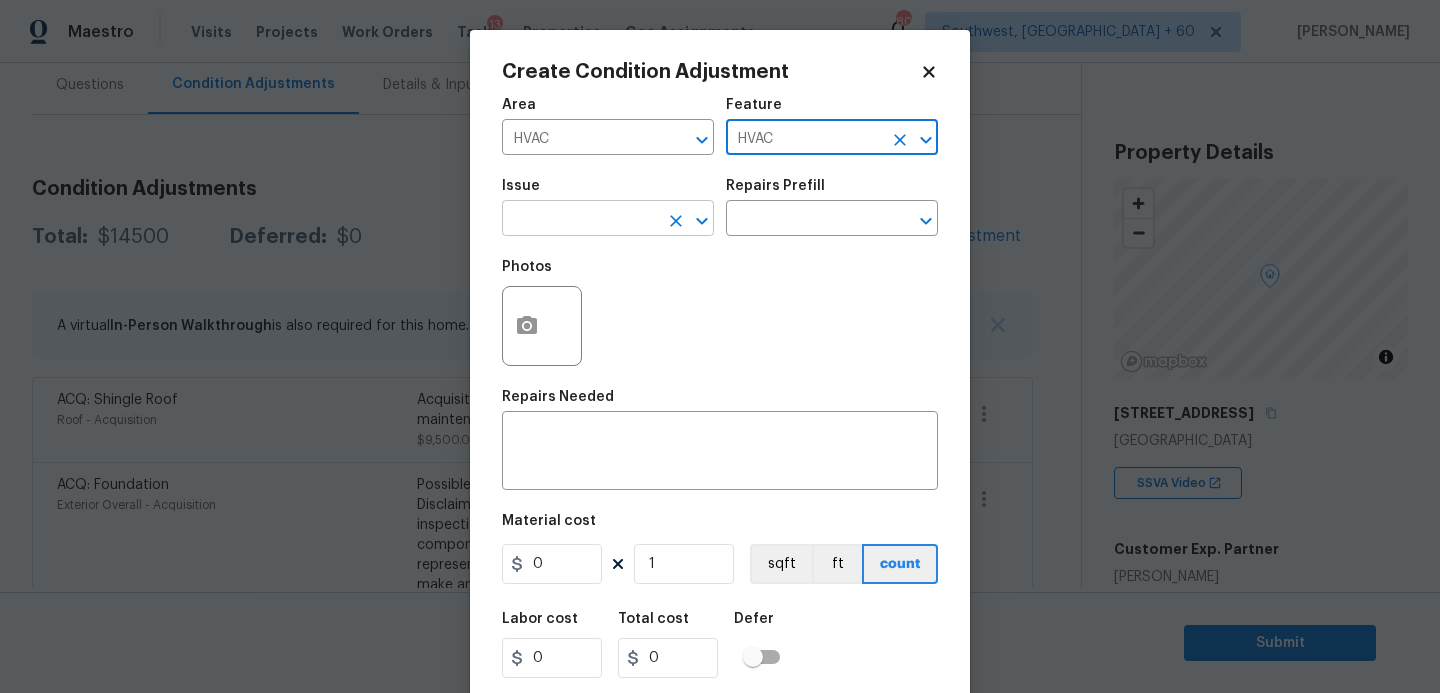 click on "​" at bounding box center (608, 220) 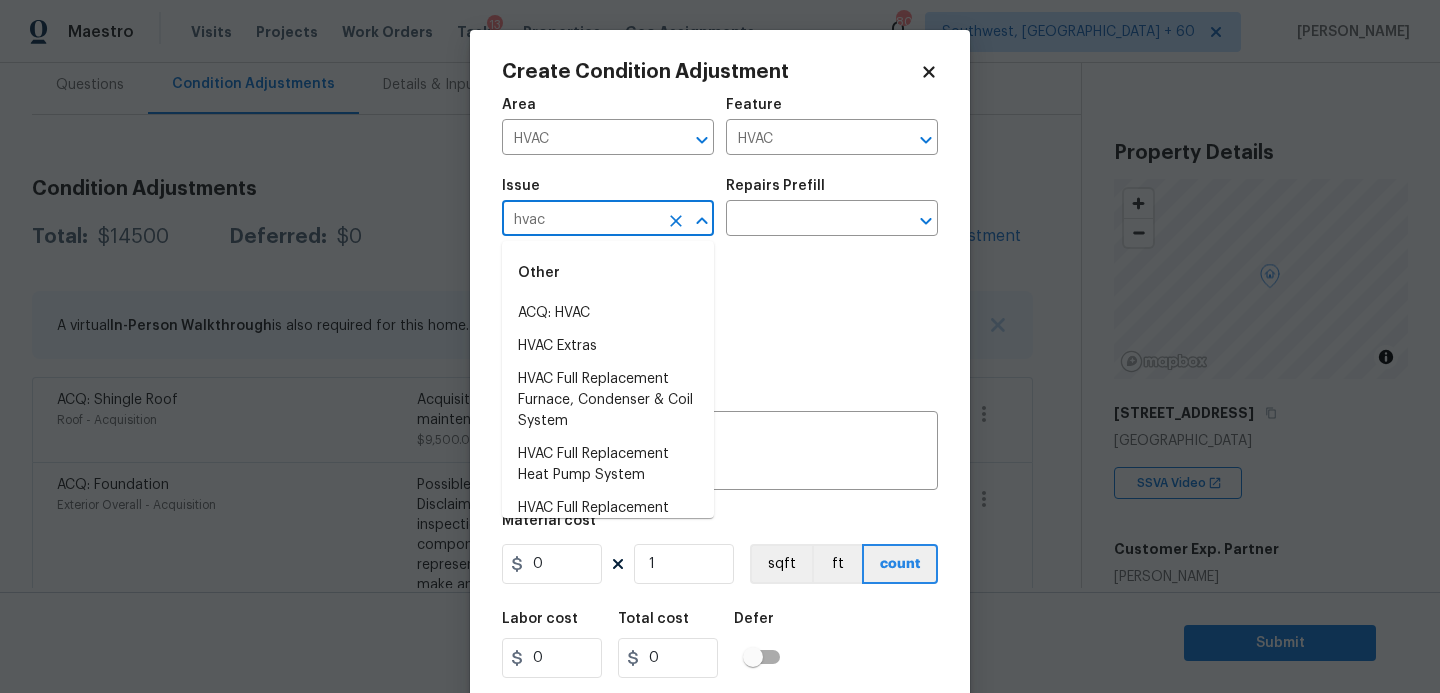 click on "ACQ: HVAC" at bounding box center [608, 313] 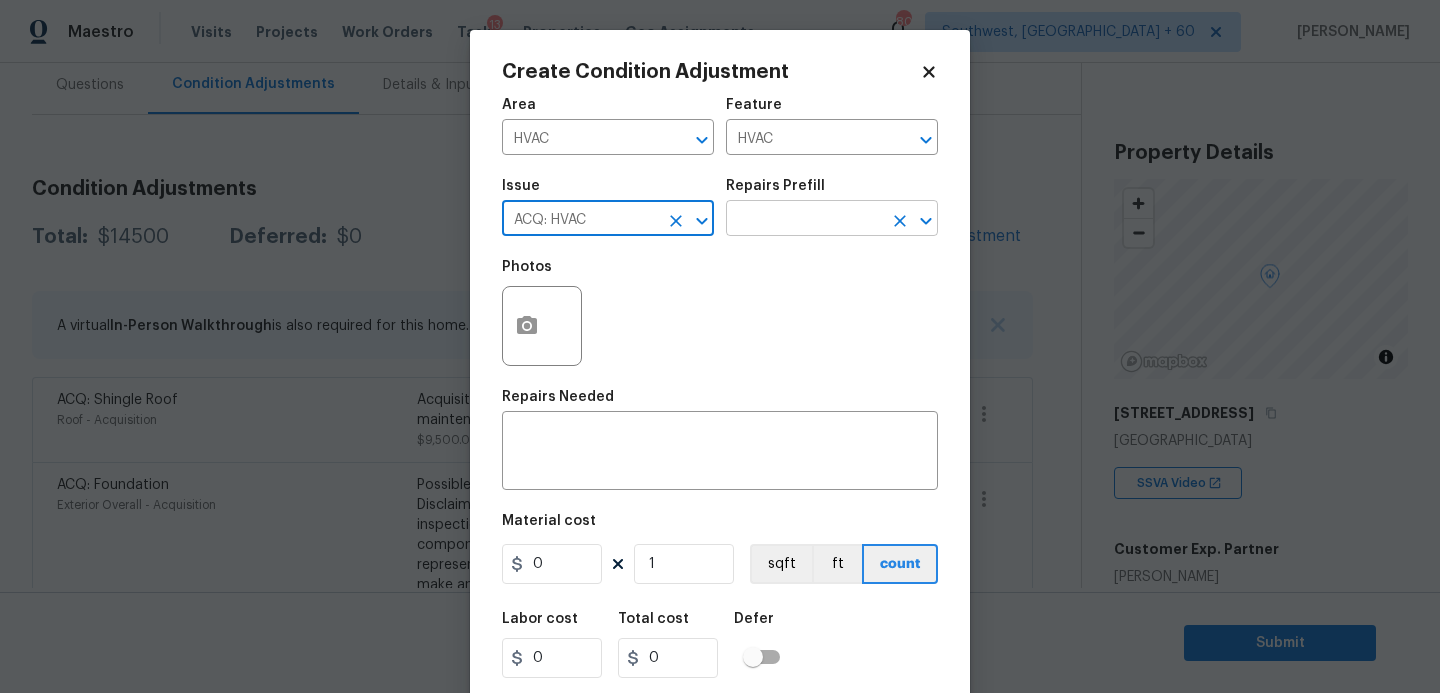 type on "ACQ: HVAC" 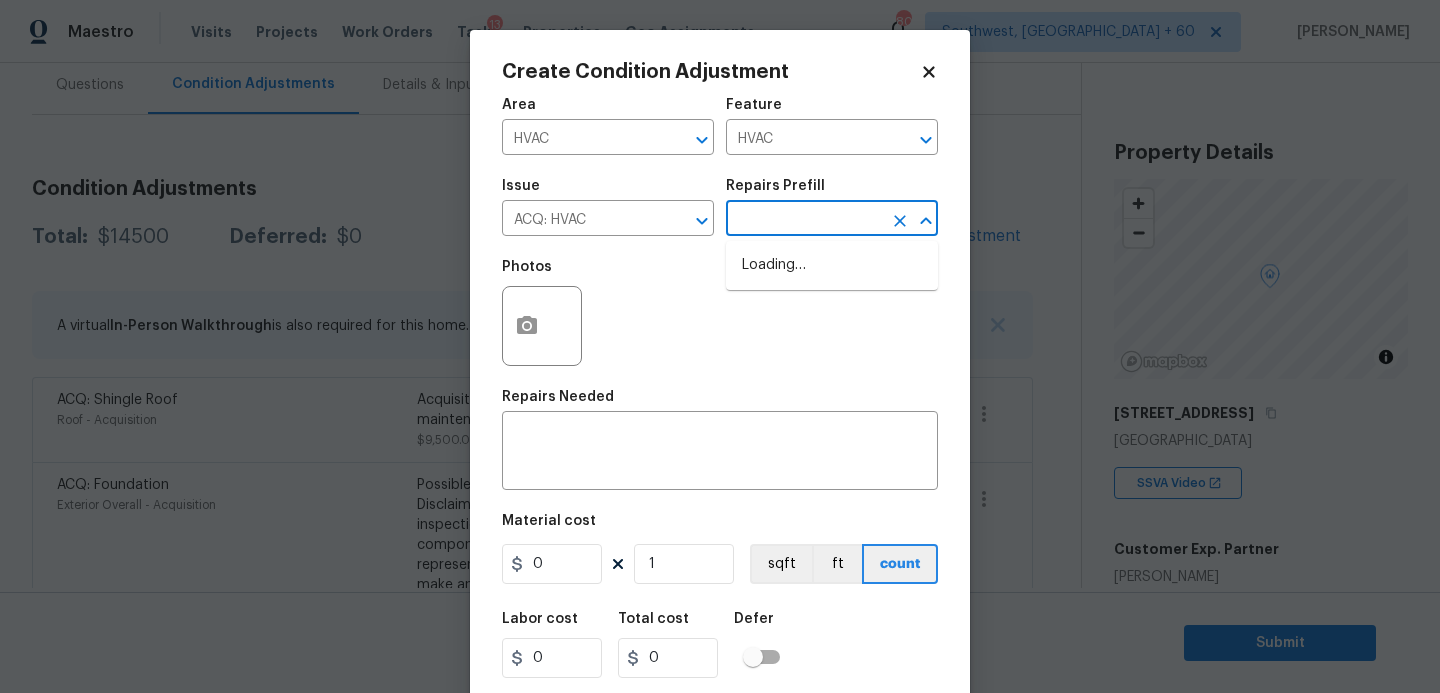 click at bounding box center [804, 220] 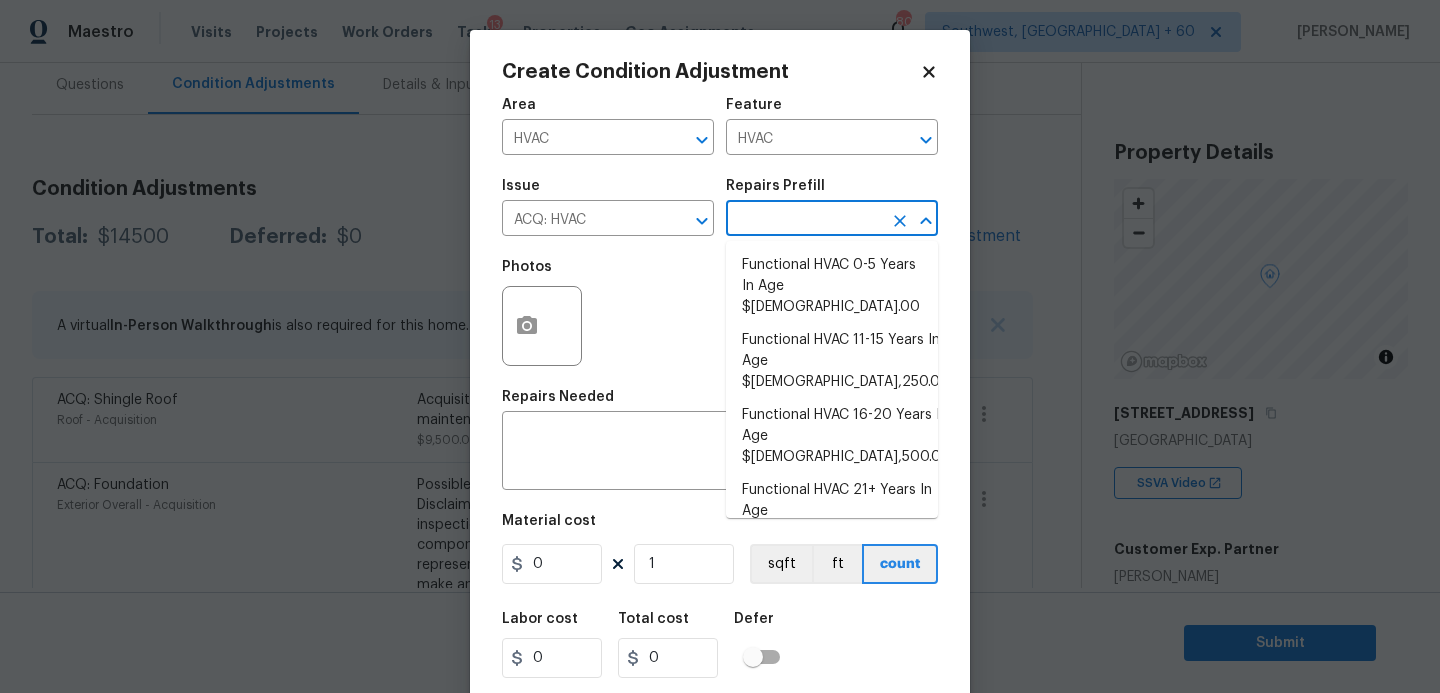 click on "Functional HVAC 6-10 Years In Age $500.00" at bounding box center (832, 576) 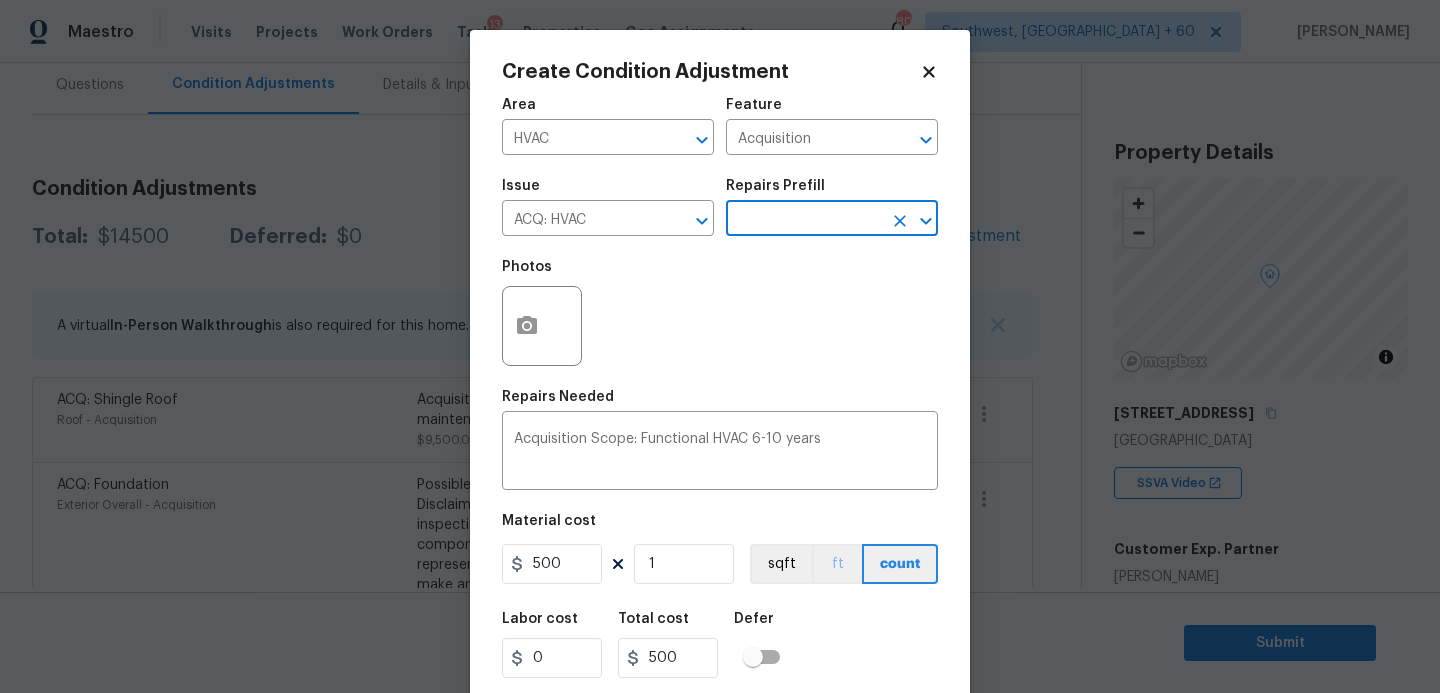 scroll, scrollTop: 54, scrollLeft: 0, axis: vertical 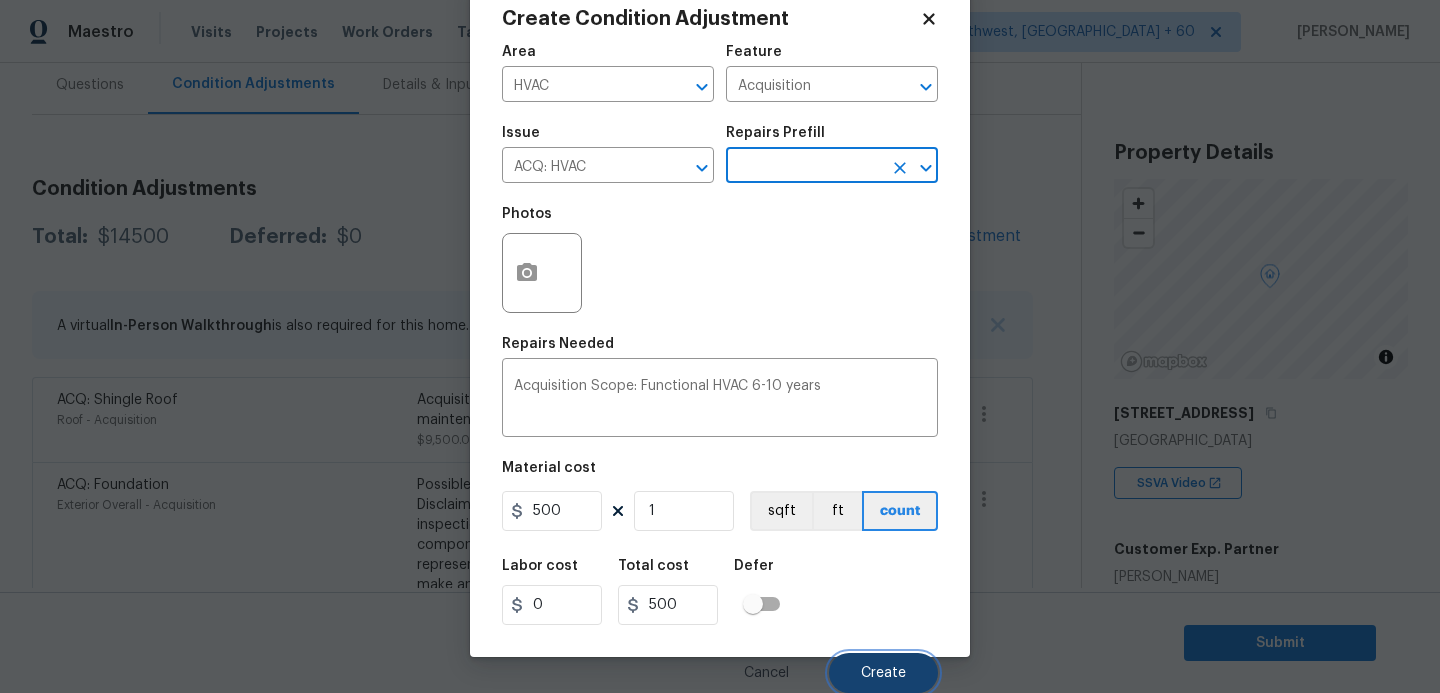 click on "Create" at bounding box center [883, 673] 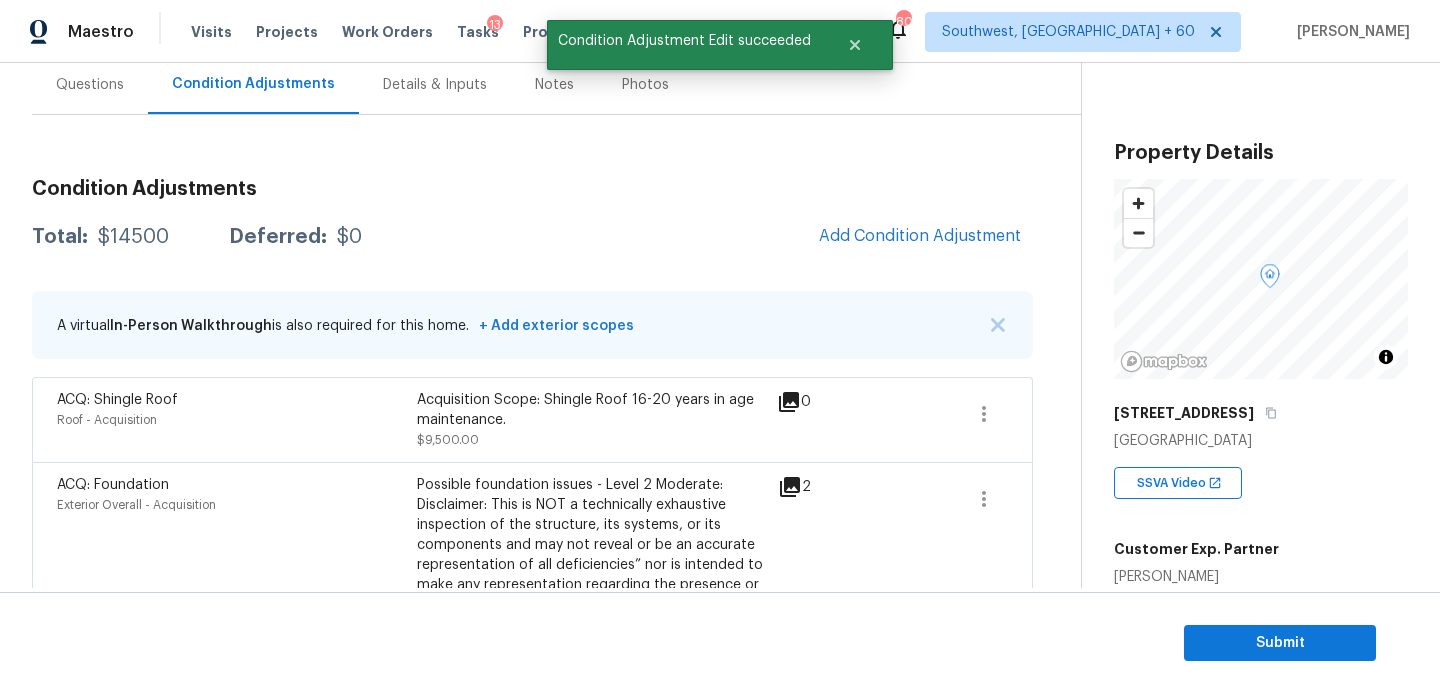 scroll, scrollTop: 47, scrollLeft: 0, axis: vertical 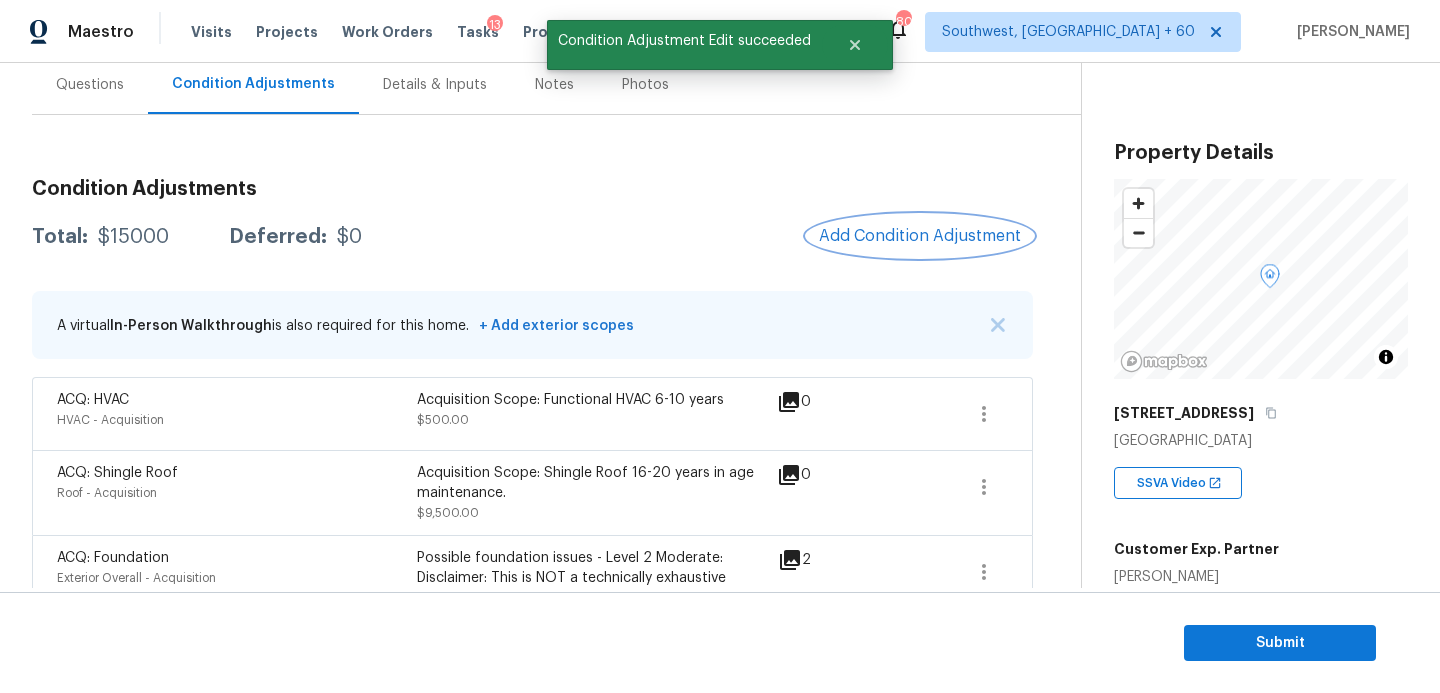 click on "Add Condition Adjustment" at bounding box center (920, 236) 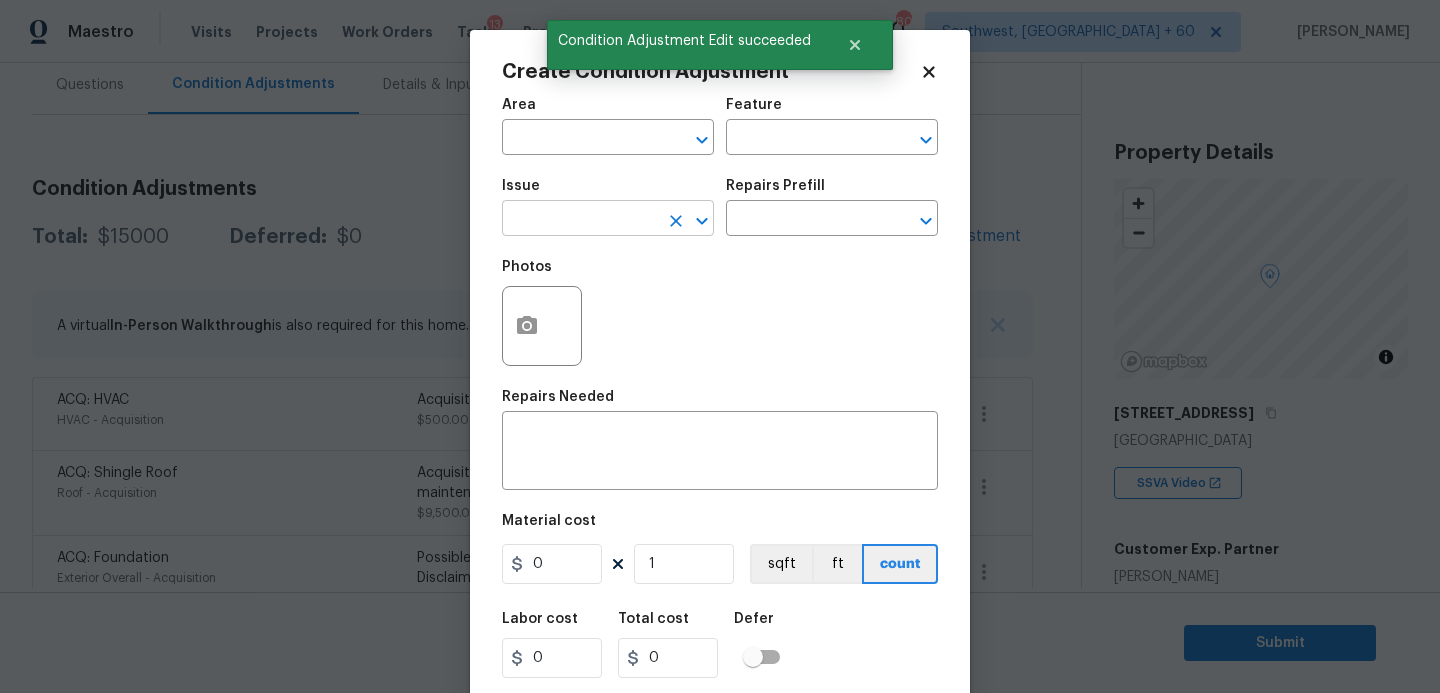 click on "Issue ​ Repairs Prefill ​" at bounding box center (720, 207) 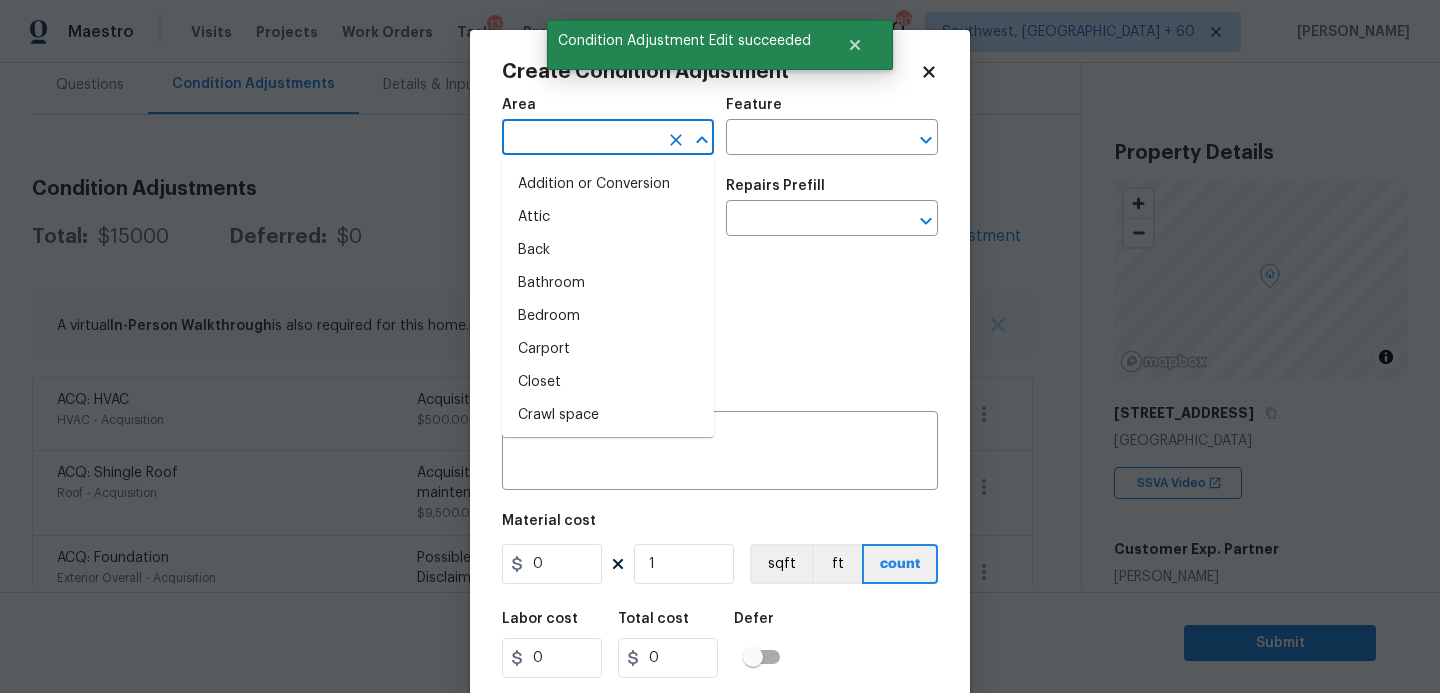 click at bounding box center [580, 139] 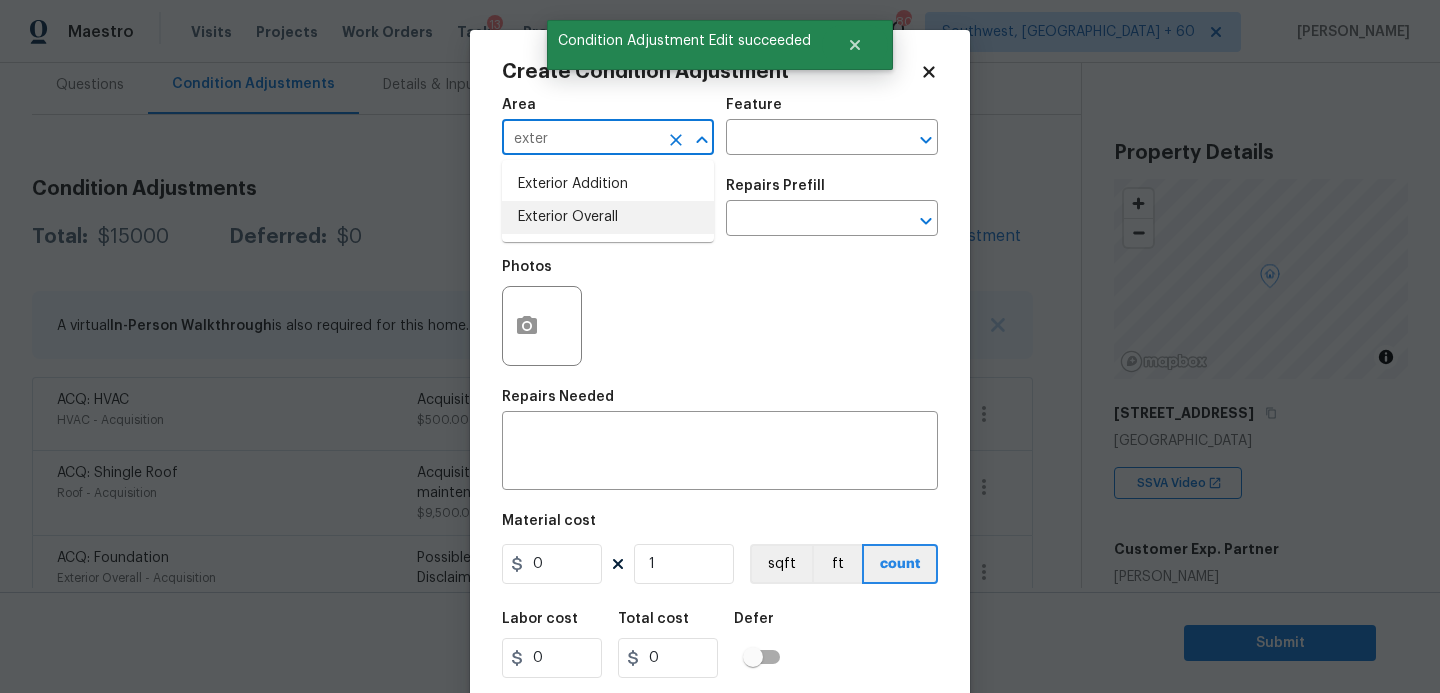 click on "Exterior Overall" at bounding box center (608, 217) 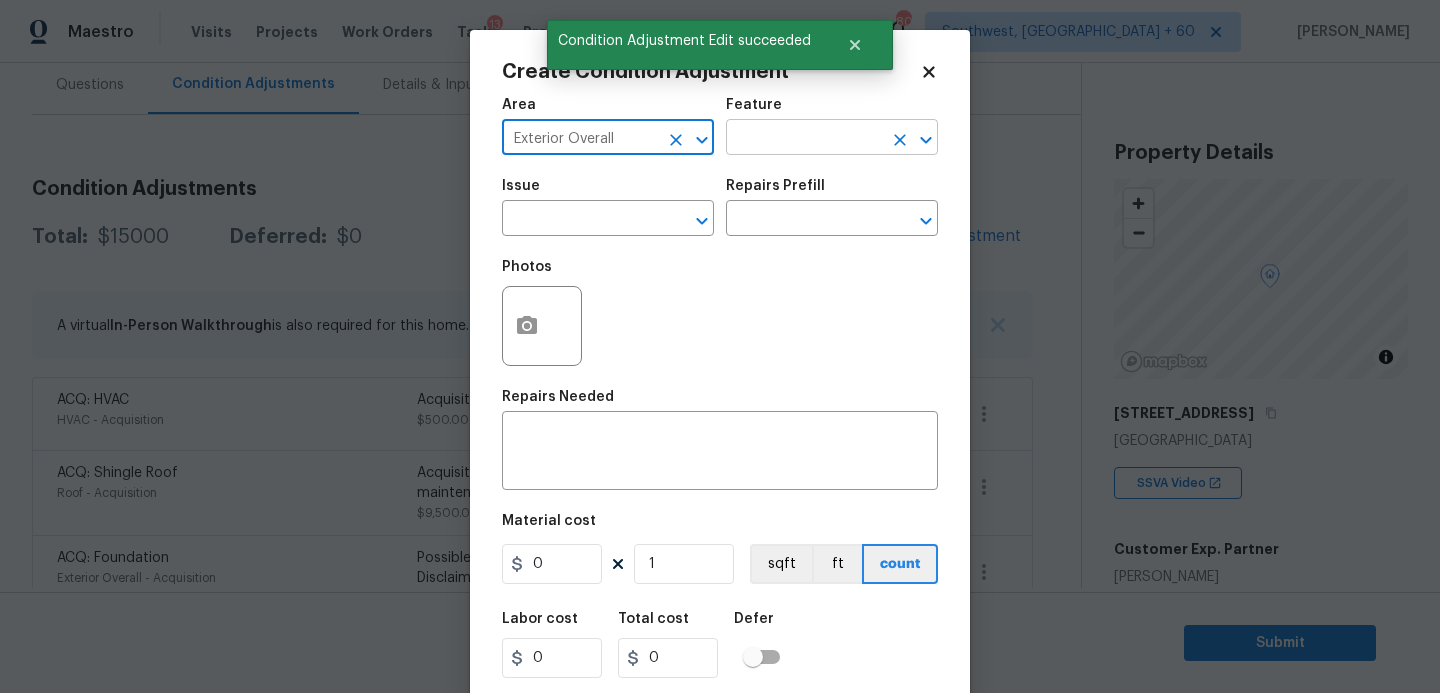 type on "Exterior Overall" 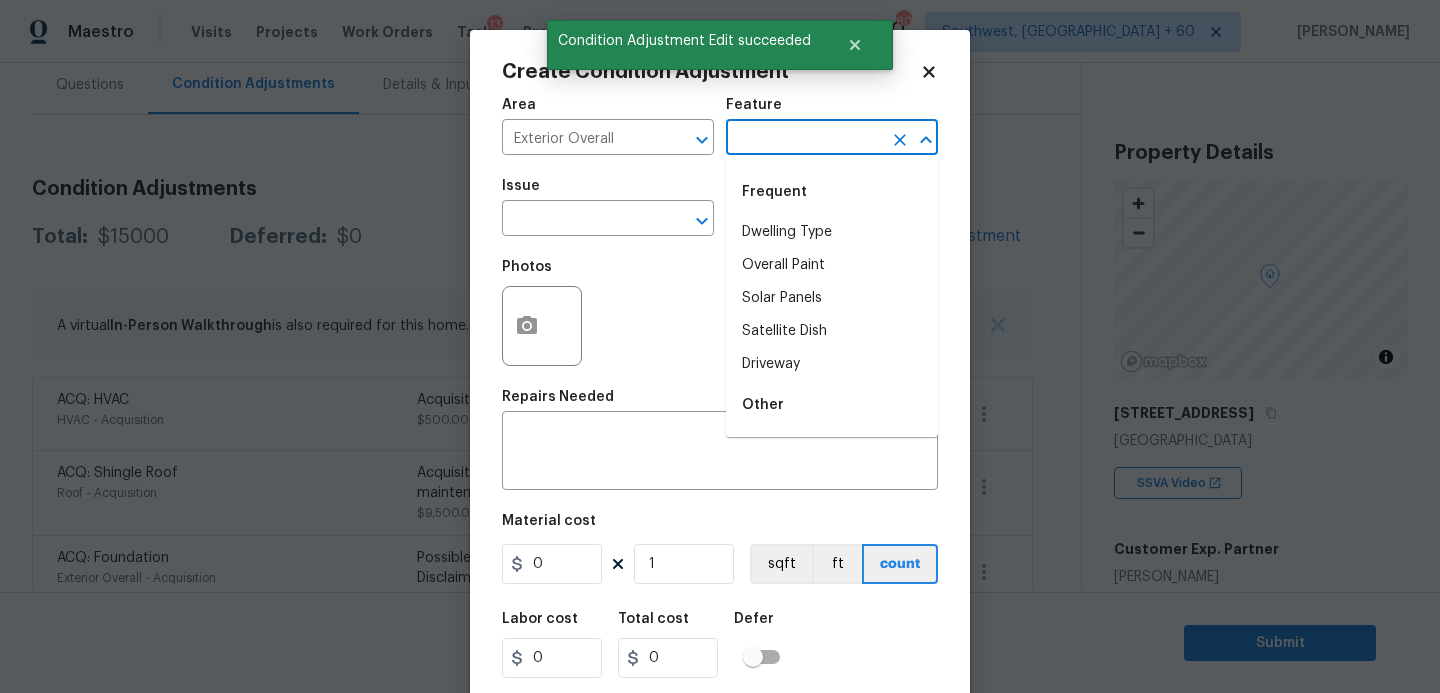 click at bounding box center (804, 139) 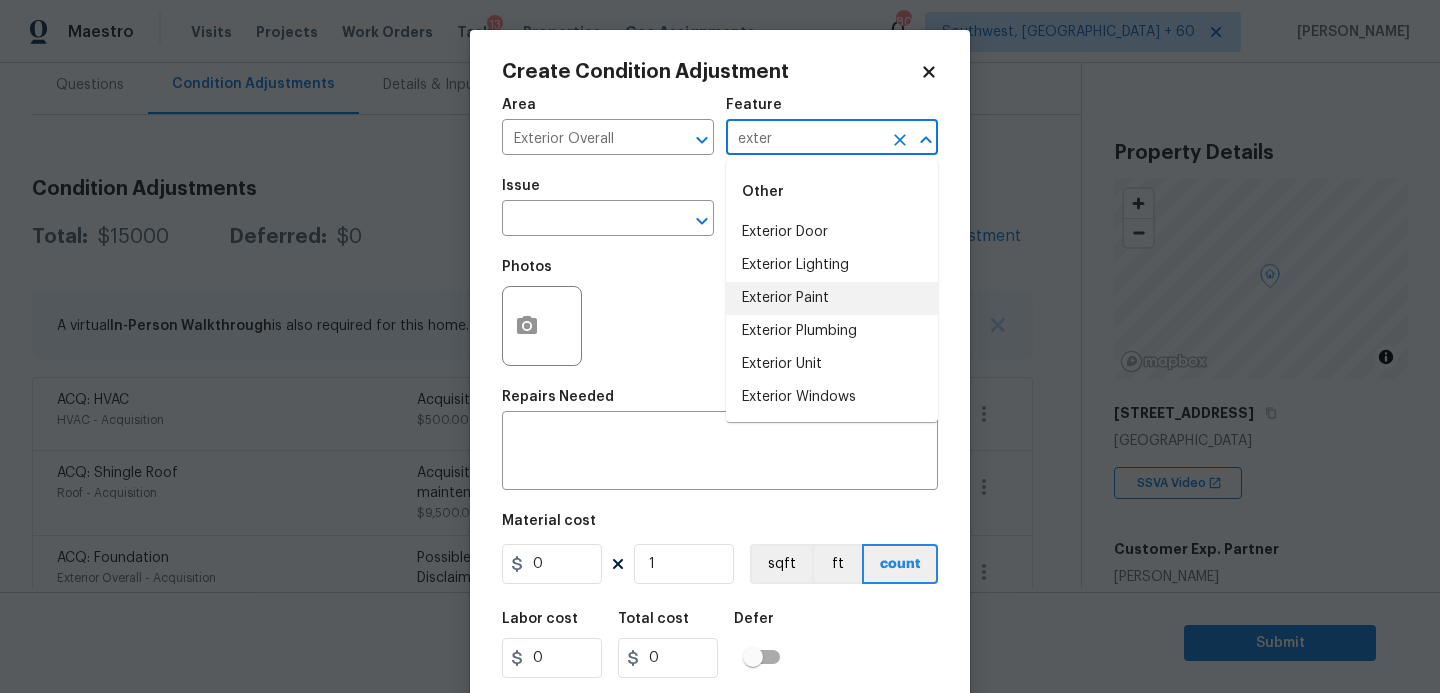 click on "Exterior Paint" at bounding box center (832, 298) 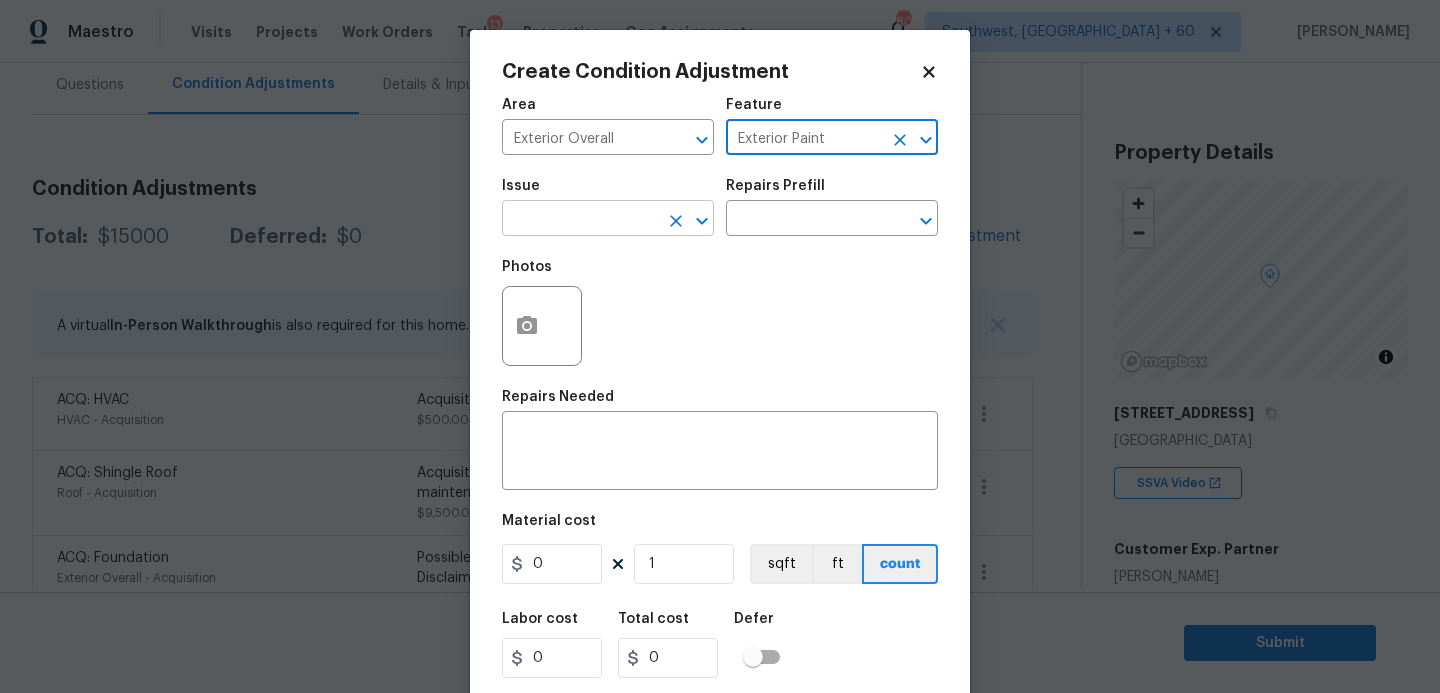 type on "Exterior Paint" 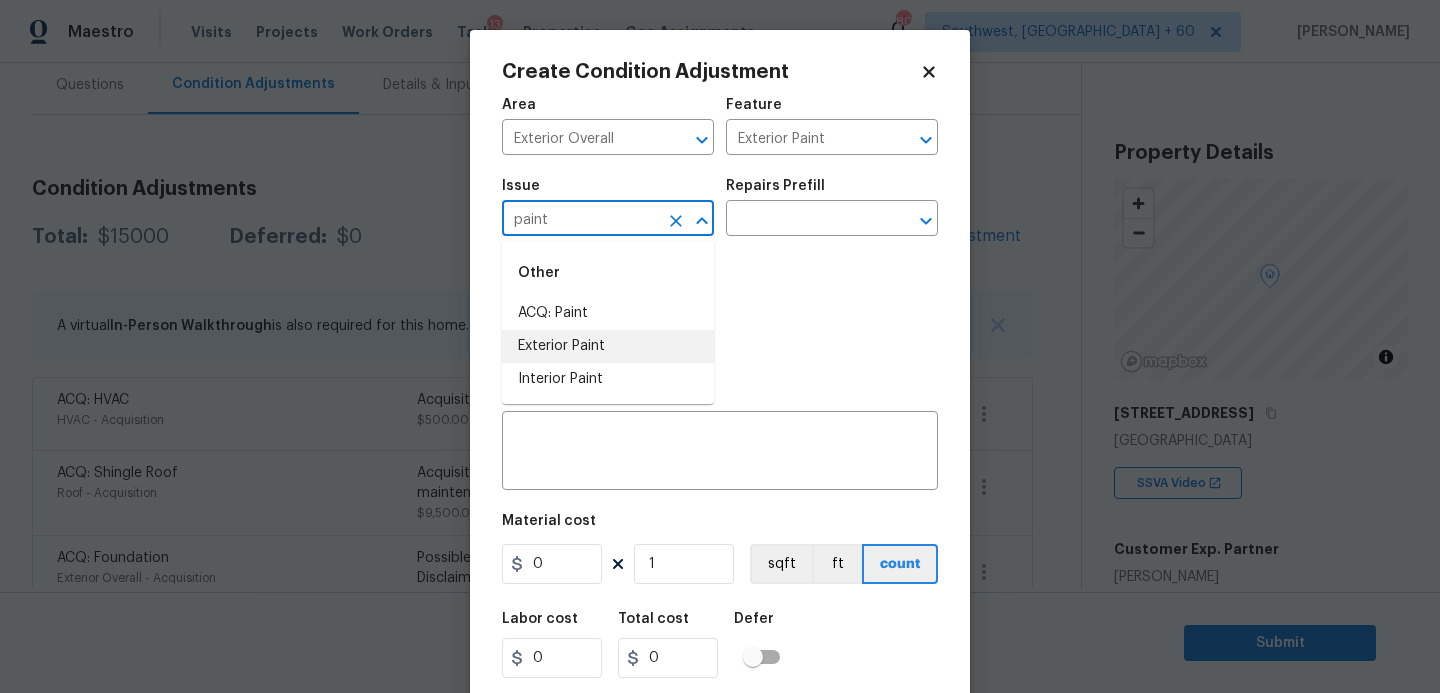 click on "ACQ: Paint" at bounding box center (608, 313) 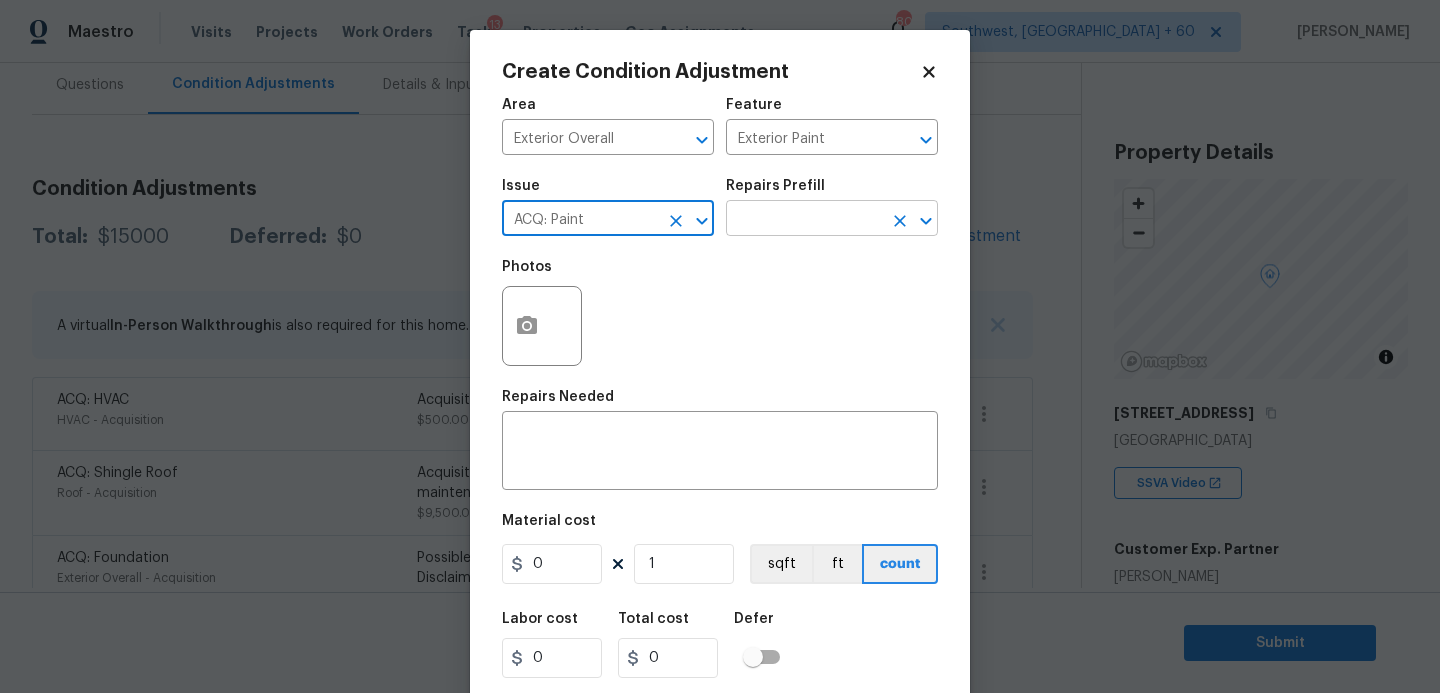 type on "ACQ: Paint" 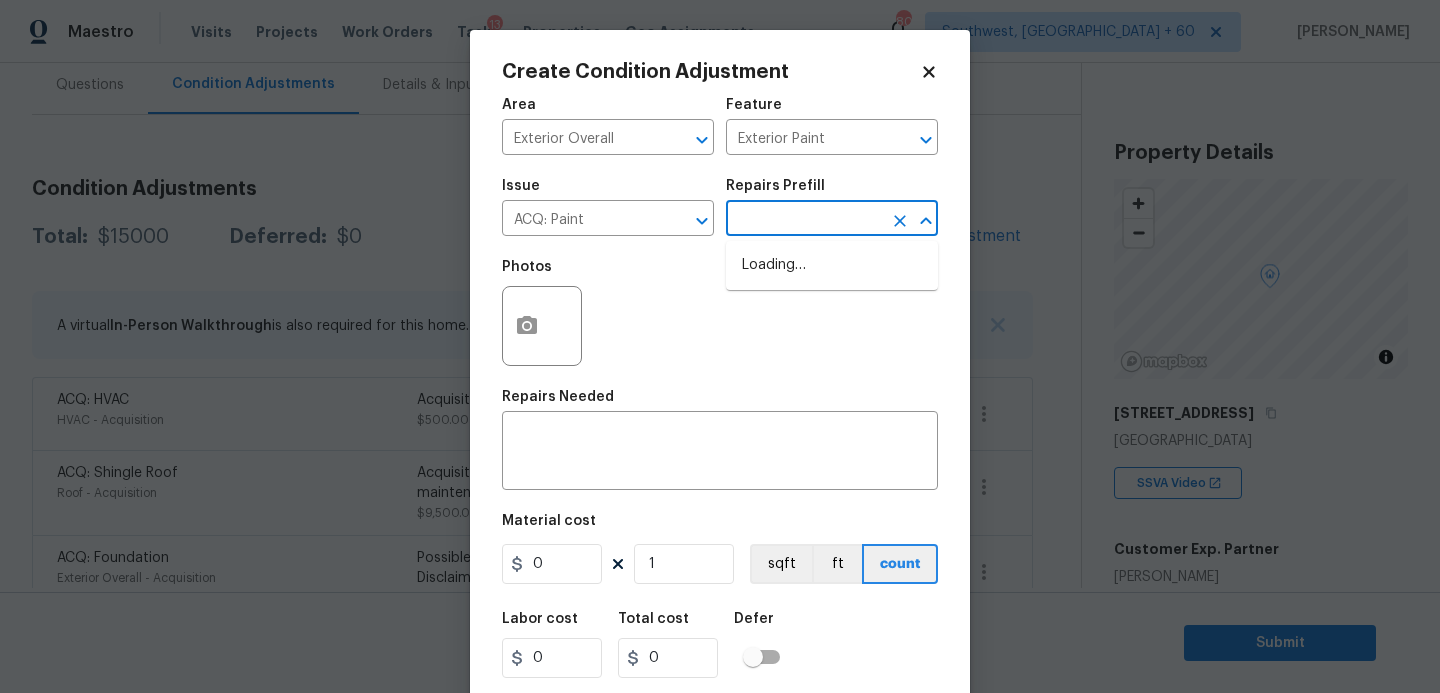 click at bounding box center [804, 220] 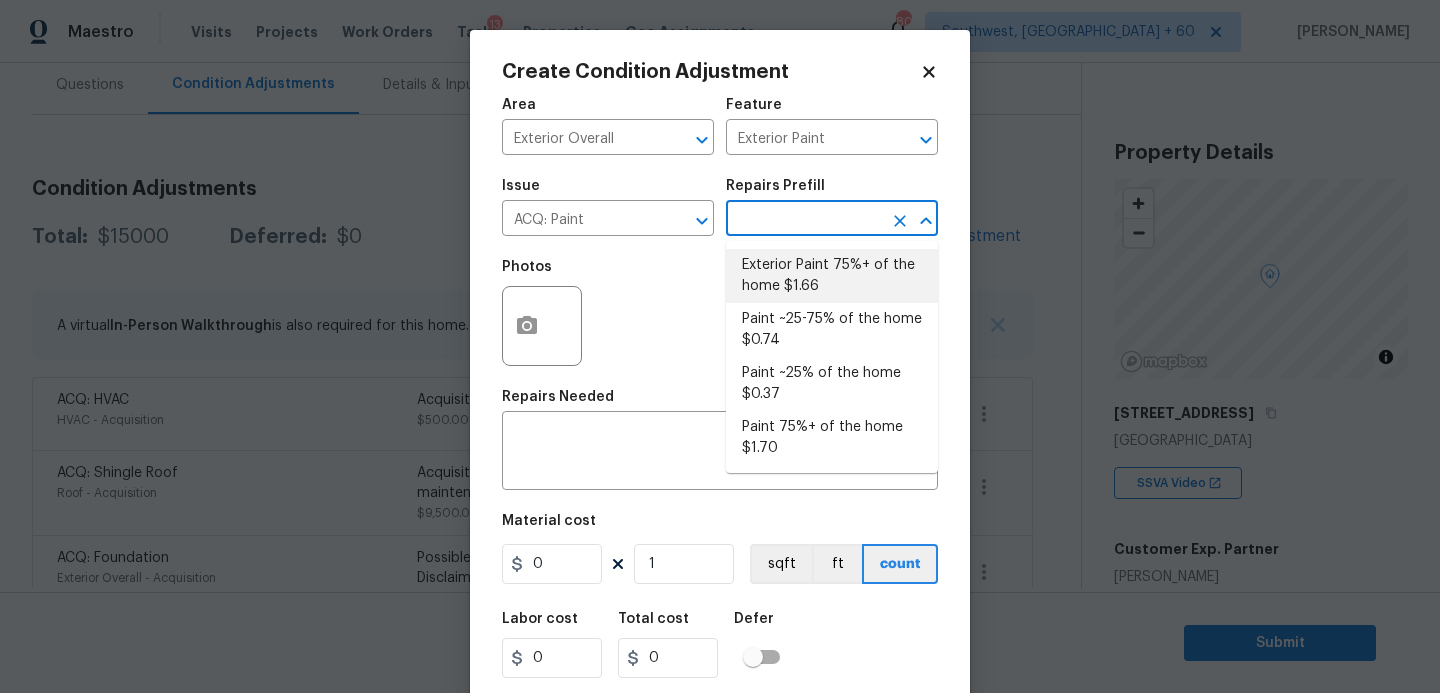 click on "Exterior Paint 75%+ of the home $1.66" at bounding box center [832, 276] 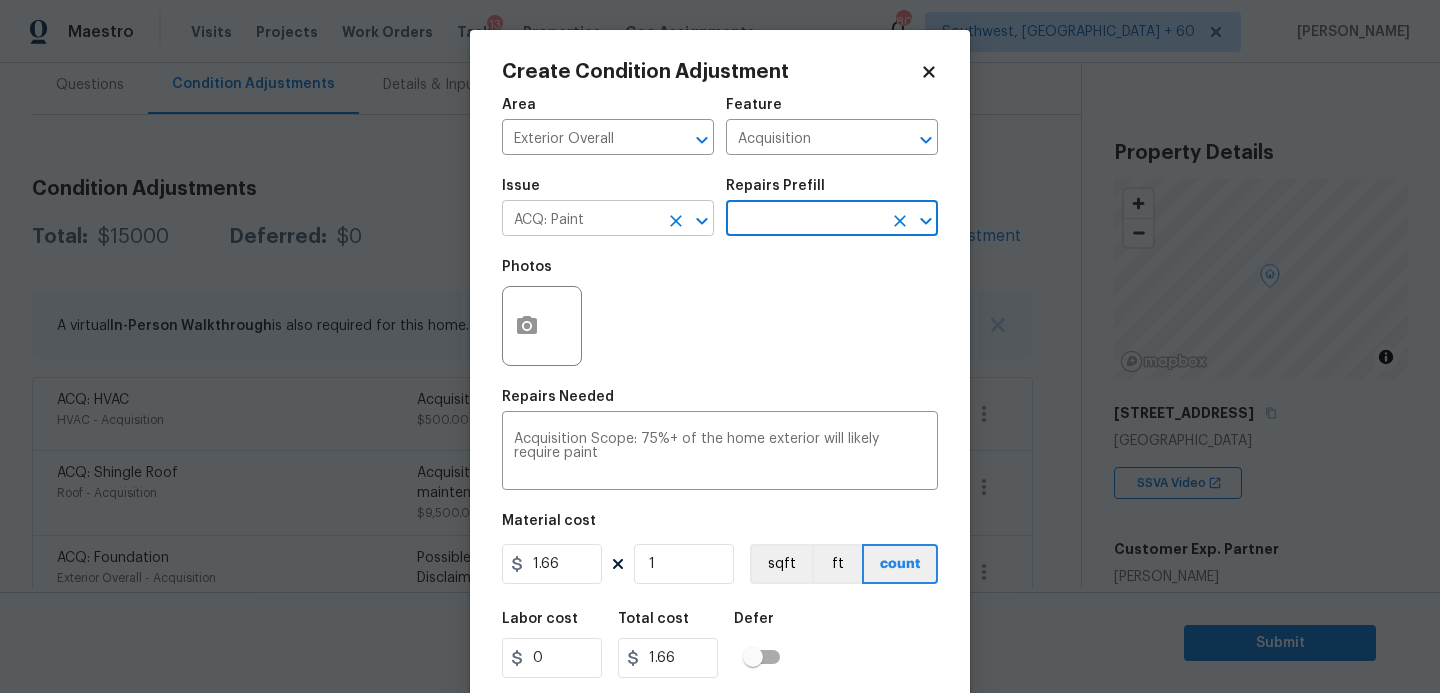 click 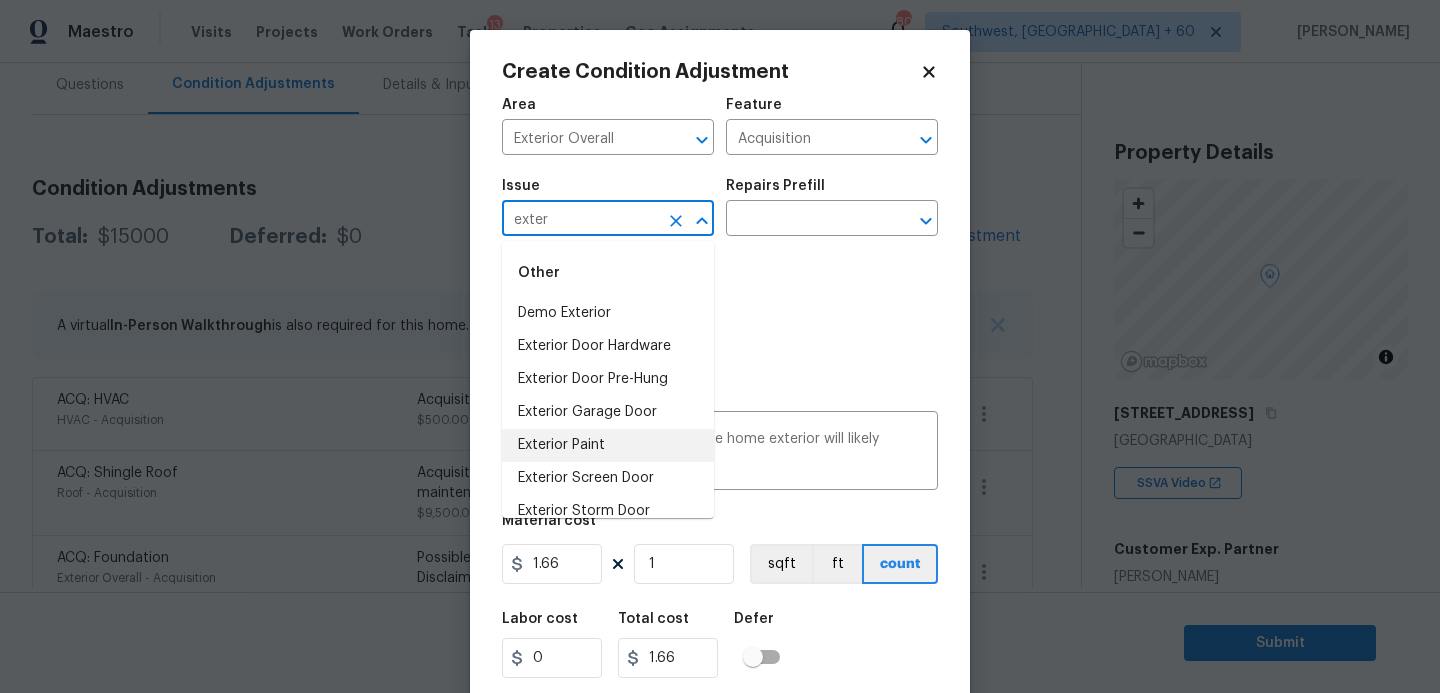 click on "Exterior Paint" at bounding box center [608, 445] 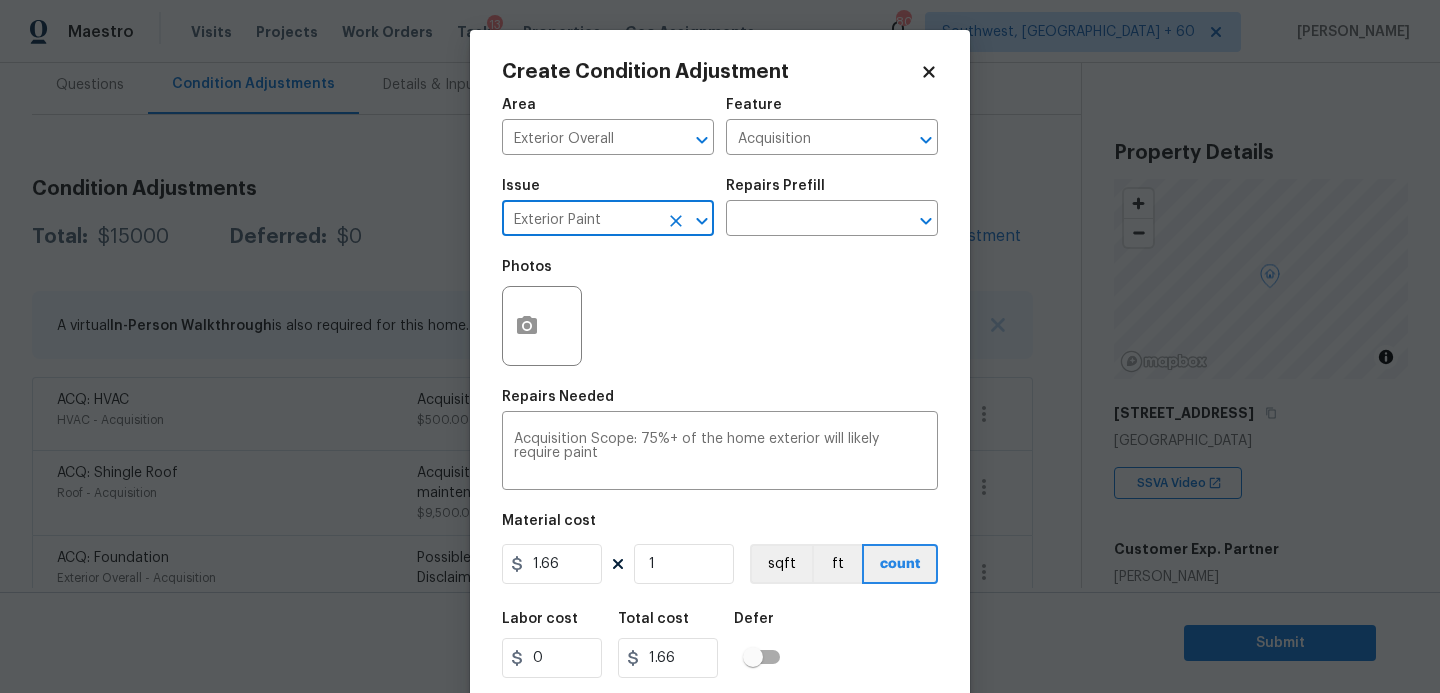 type on "Exterior Paint" 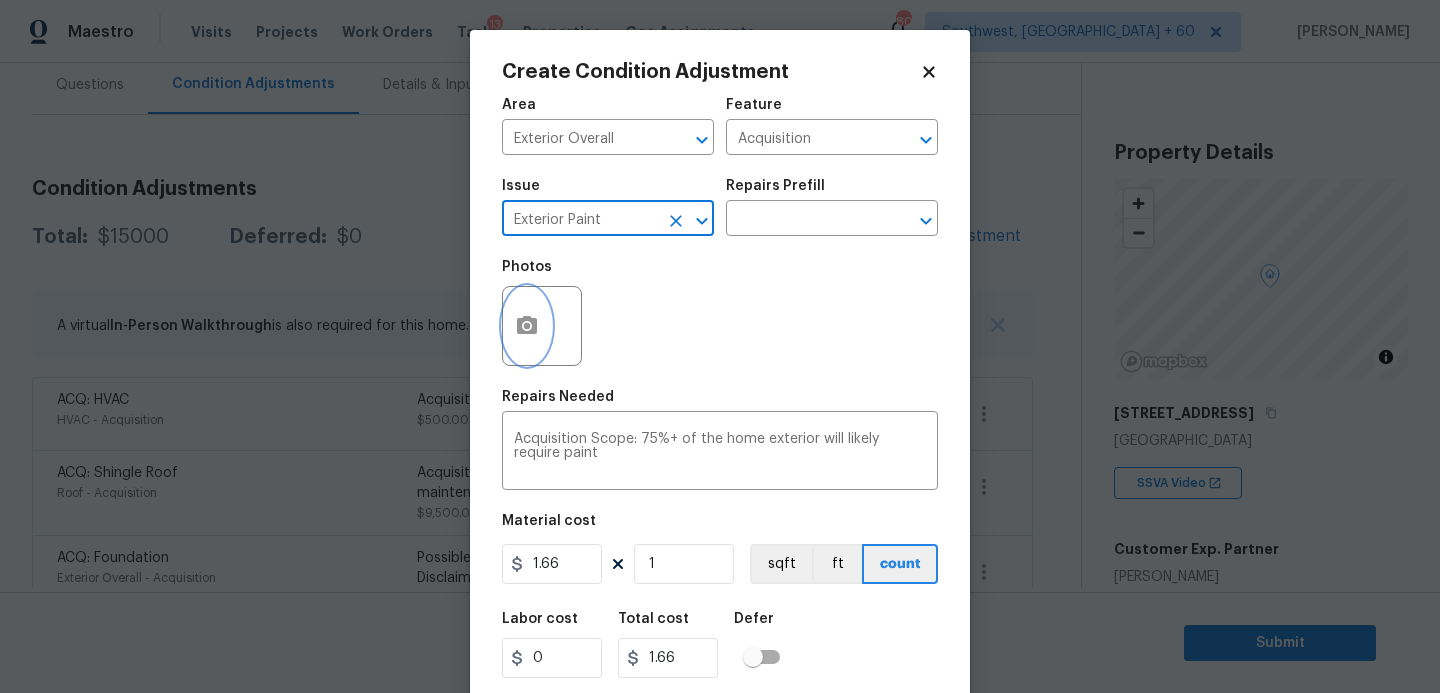 click at bounding box center [527, 326] 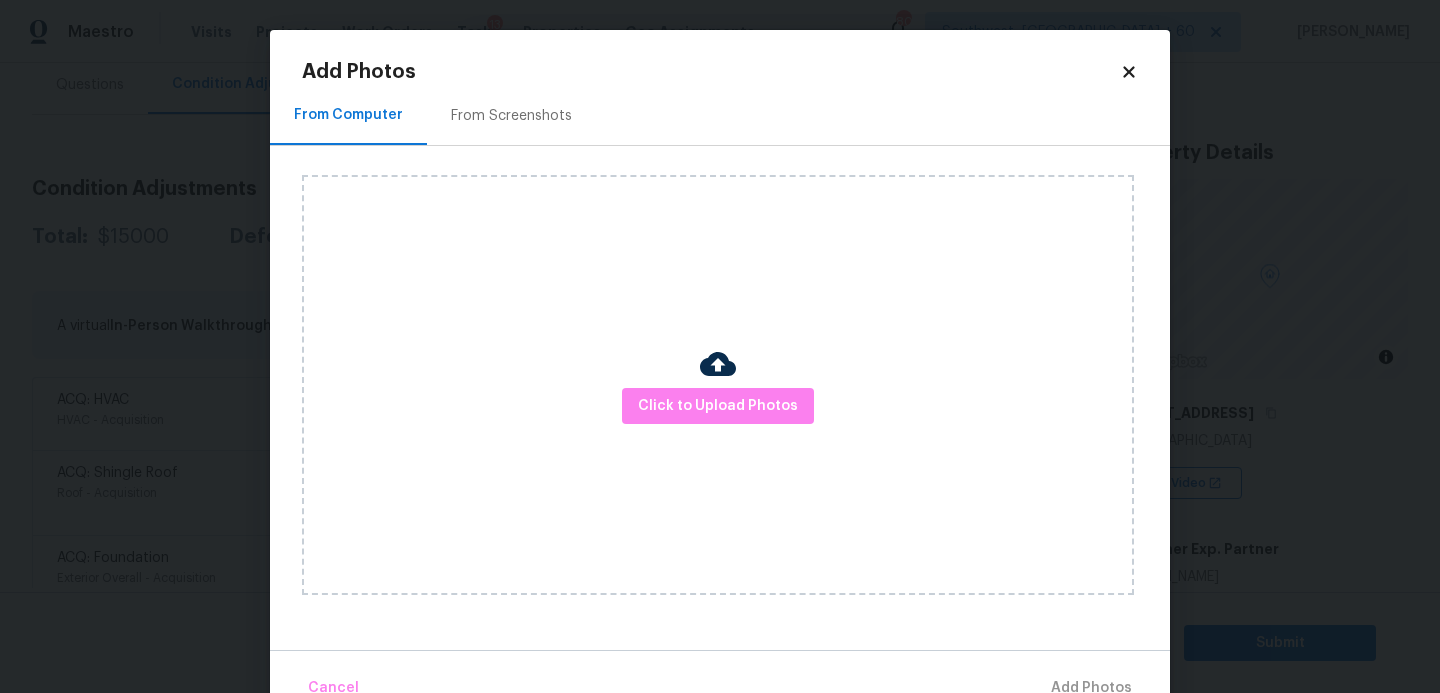 click on "Click to Upload Photos" at bounding box center [718, 385] 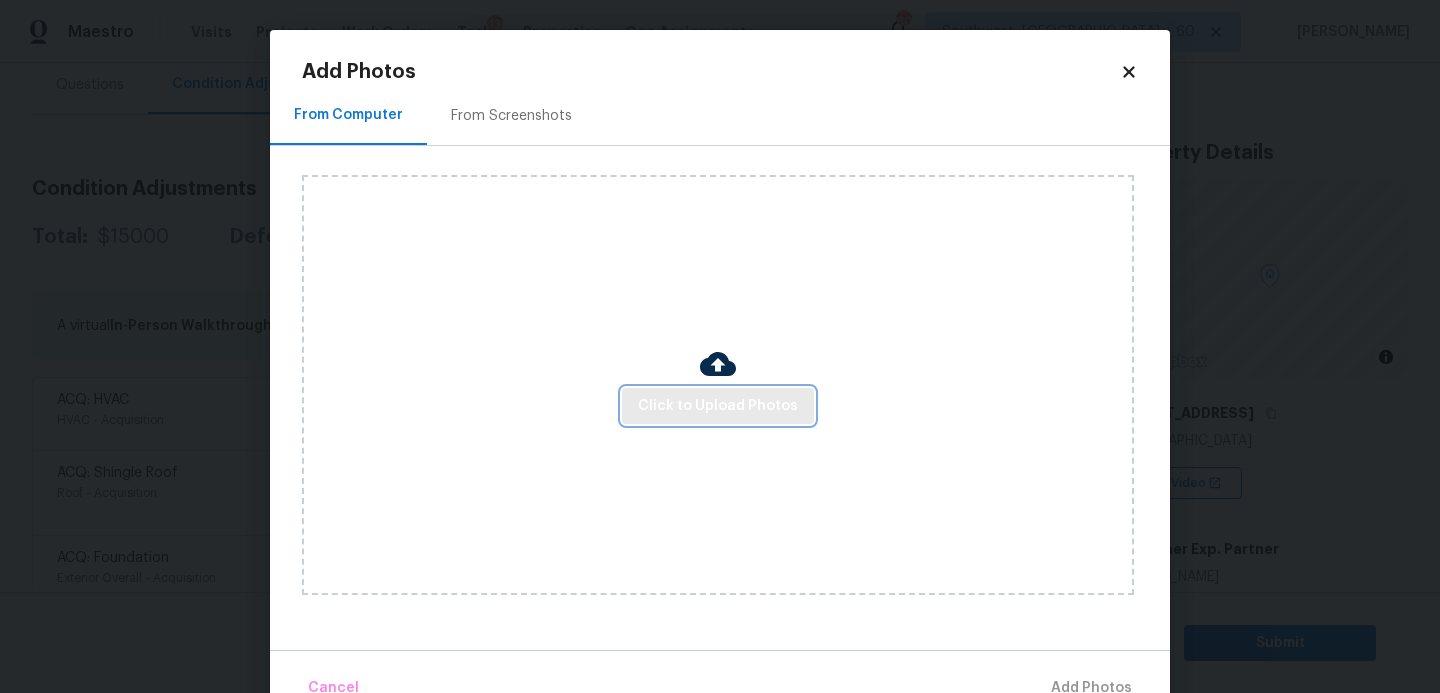 click on "Click to Upload Photos" at bounding box center (718, 406) 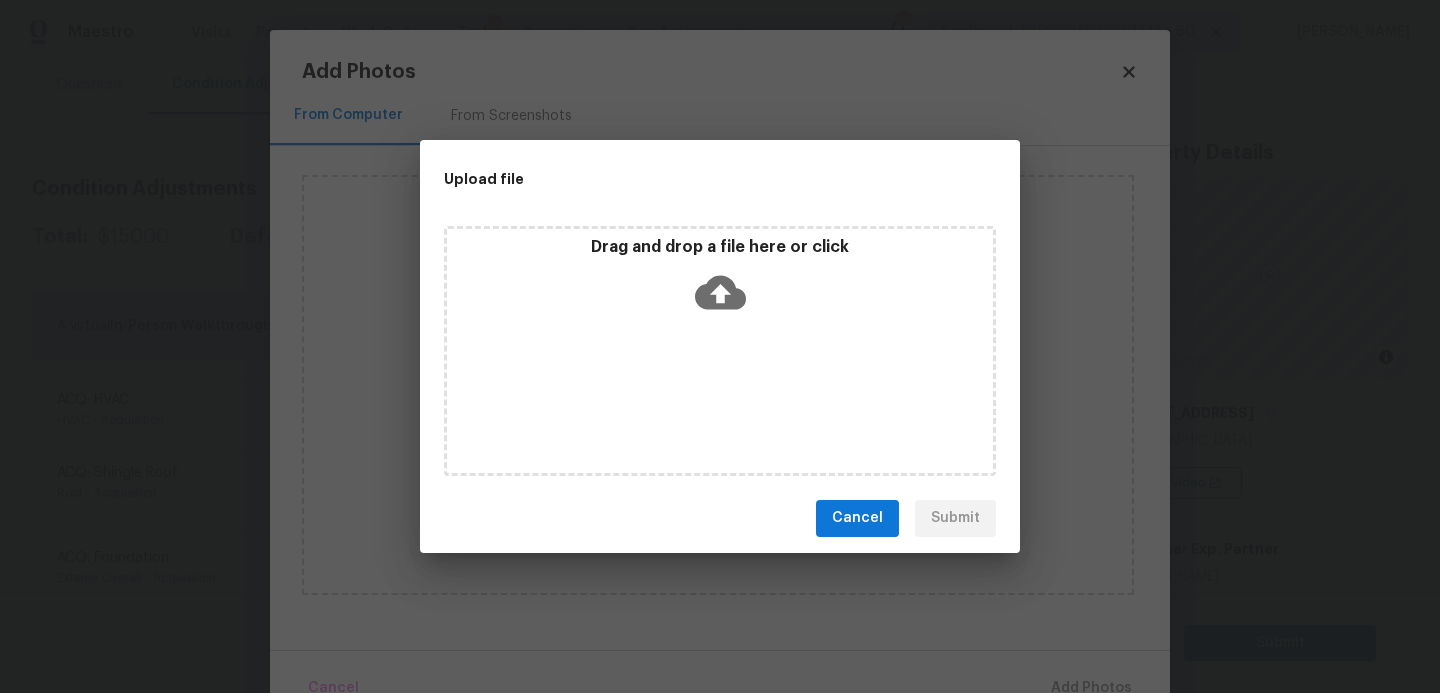 click on "Drag and drop a file here or click" at bounding box center [720, 351] 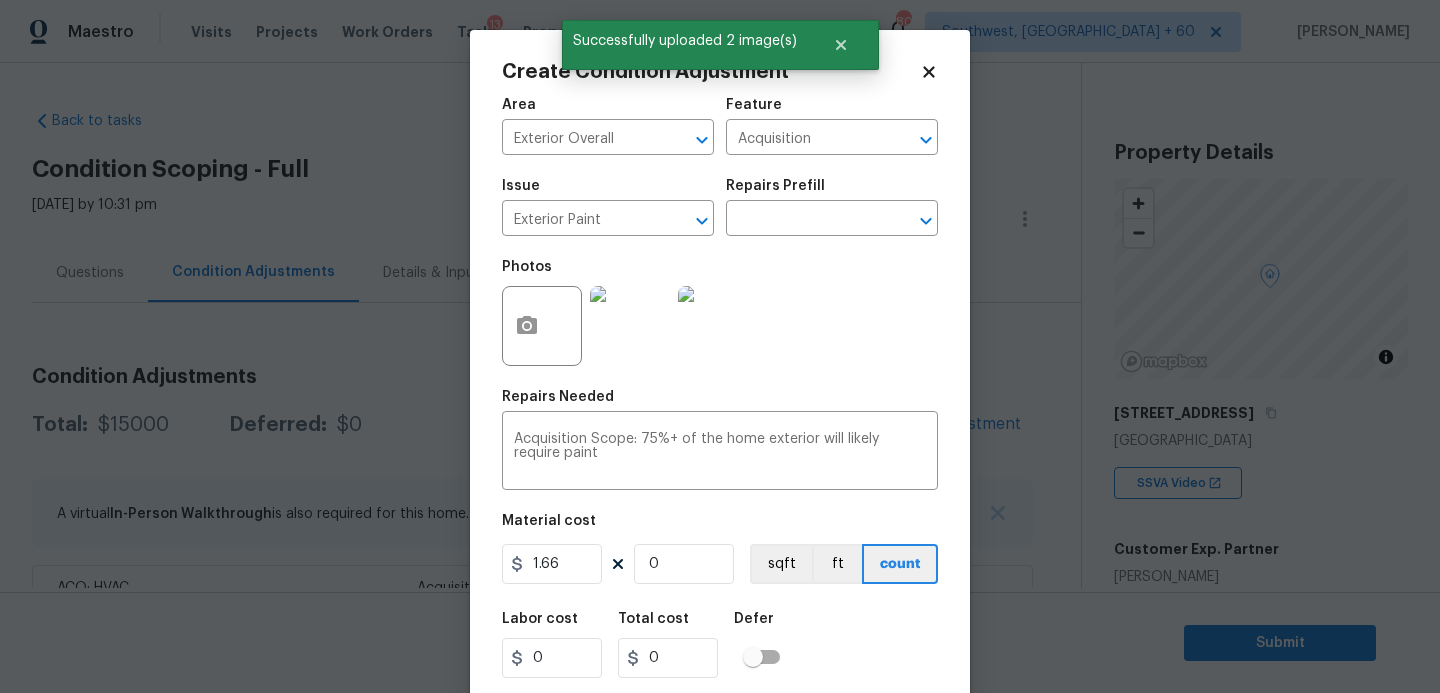 scroll, scrollTop: 0, scrollLeft: 0, axis: both 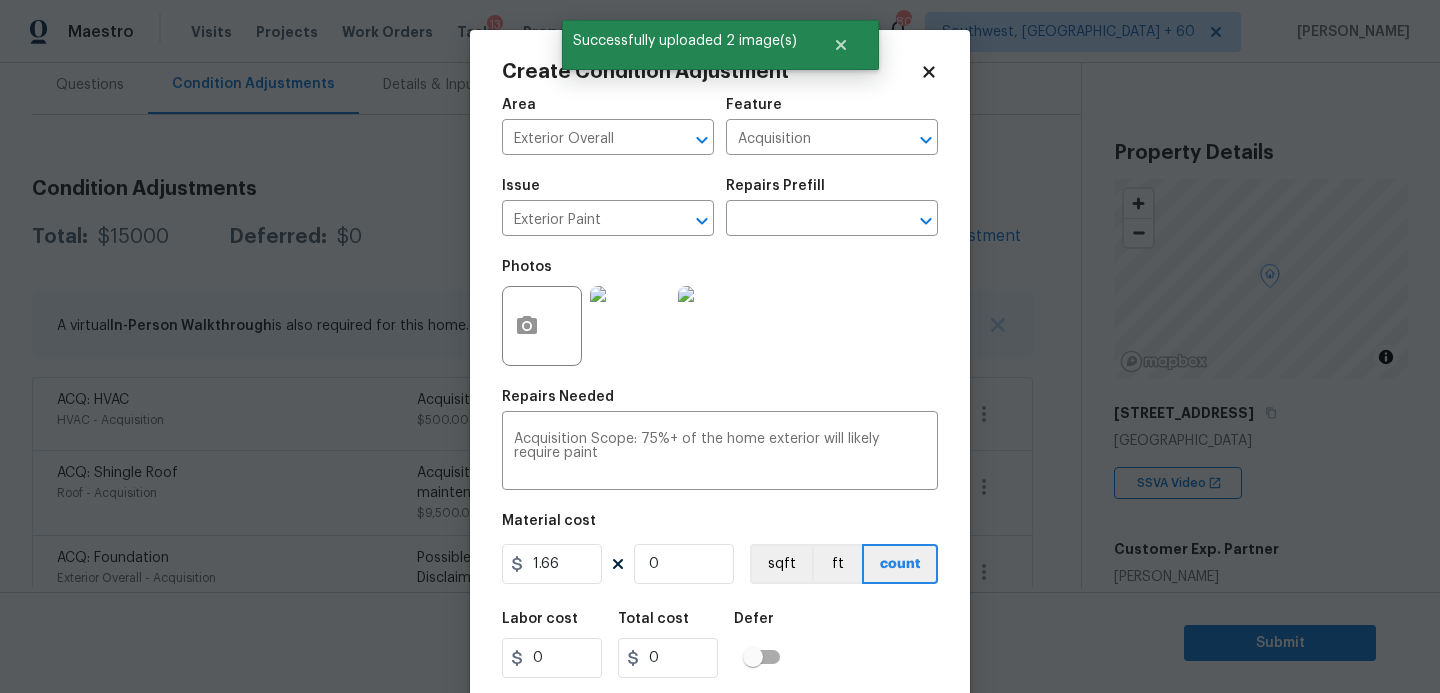 type on "2" 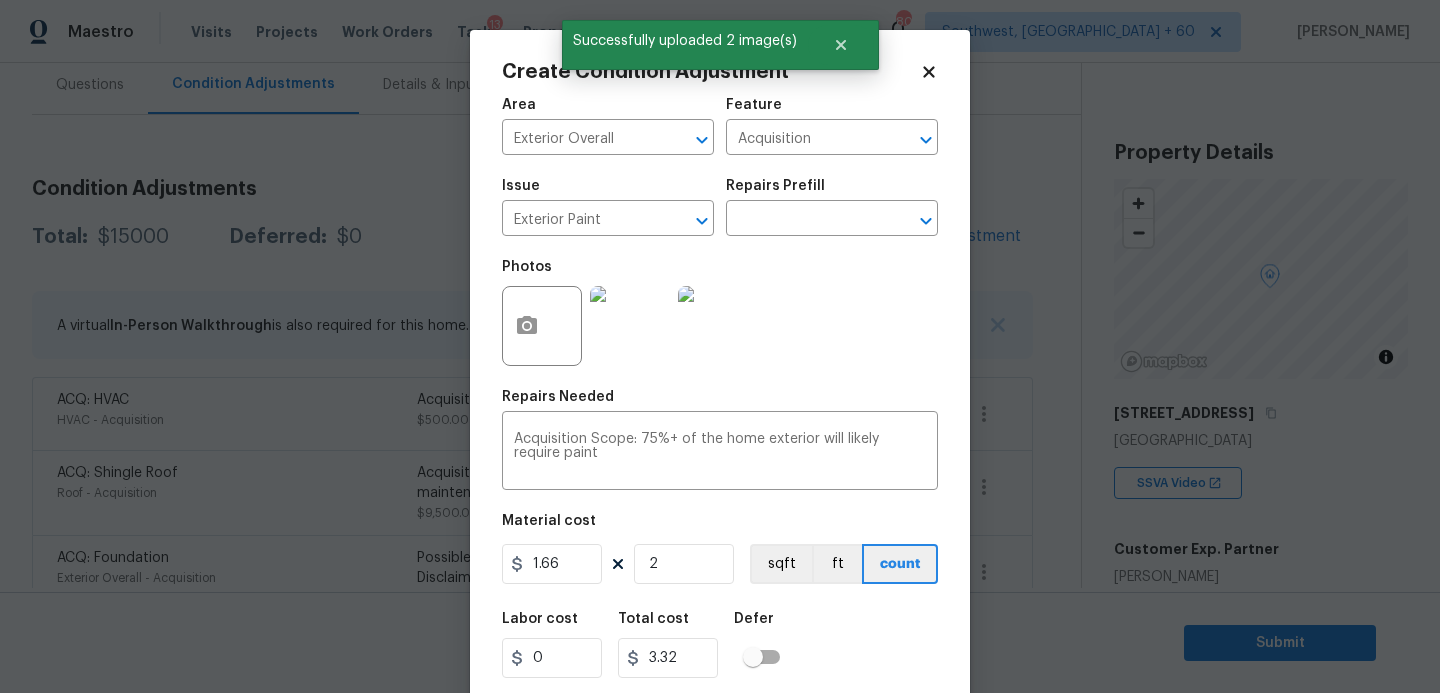 type on "24" 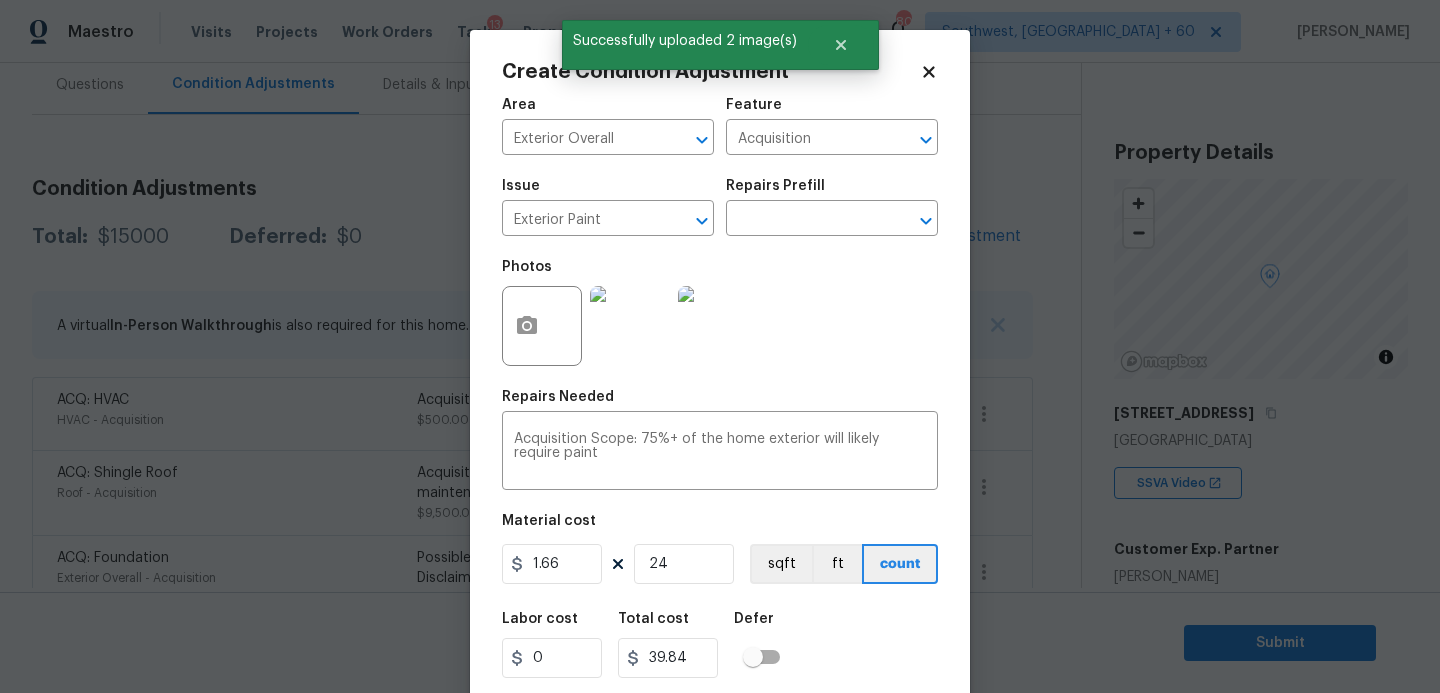 type on "249" 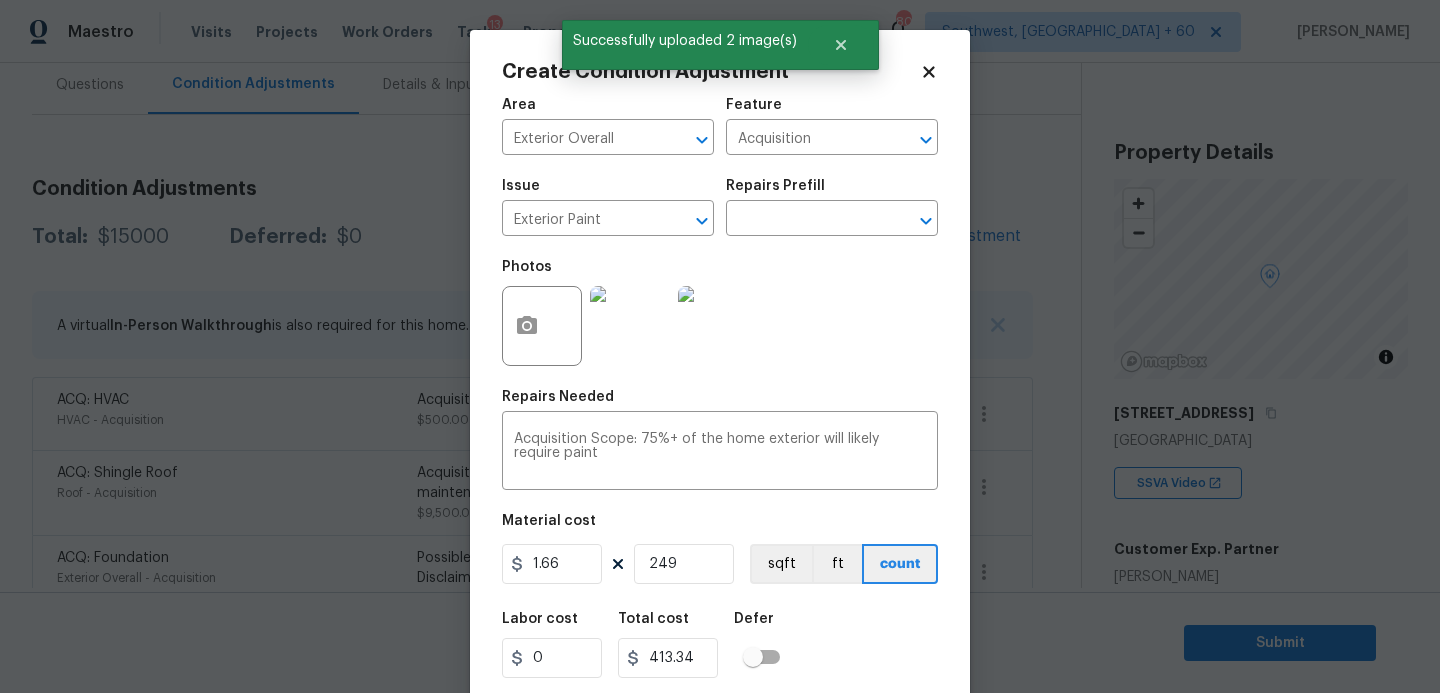 type on "2492" 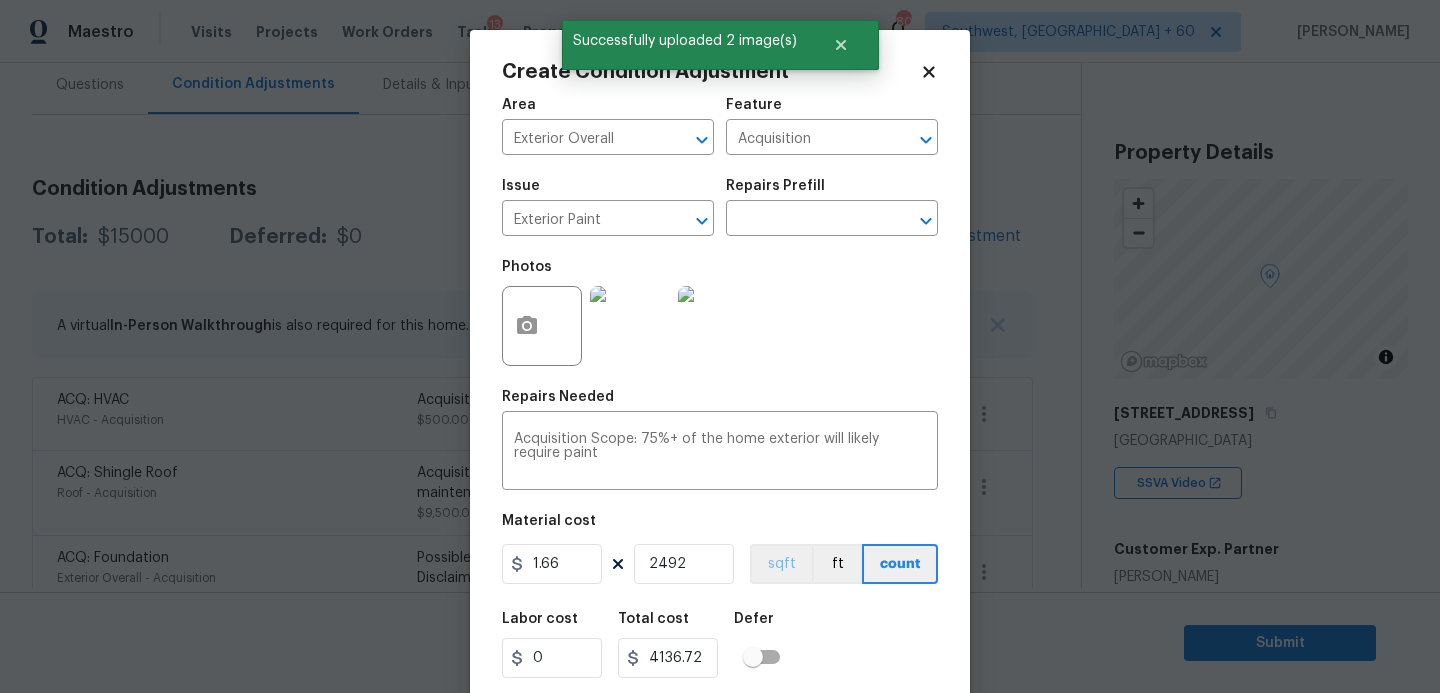 type on "2492" 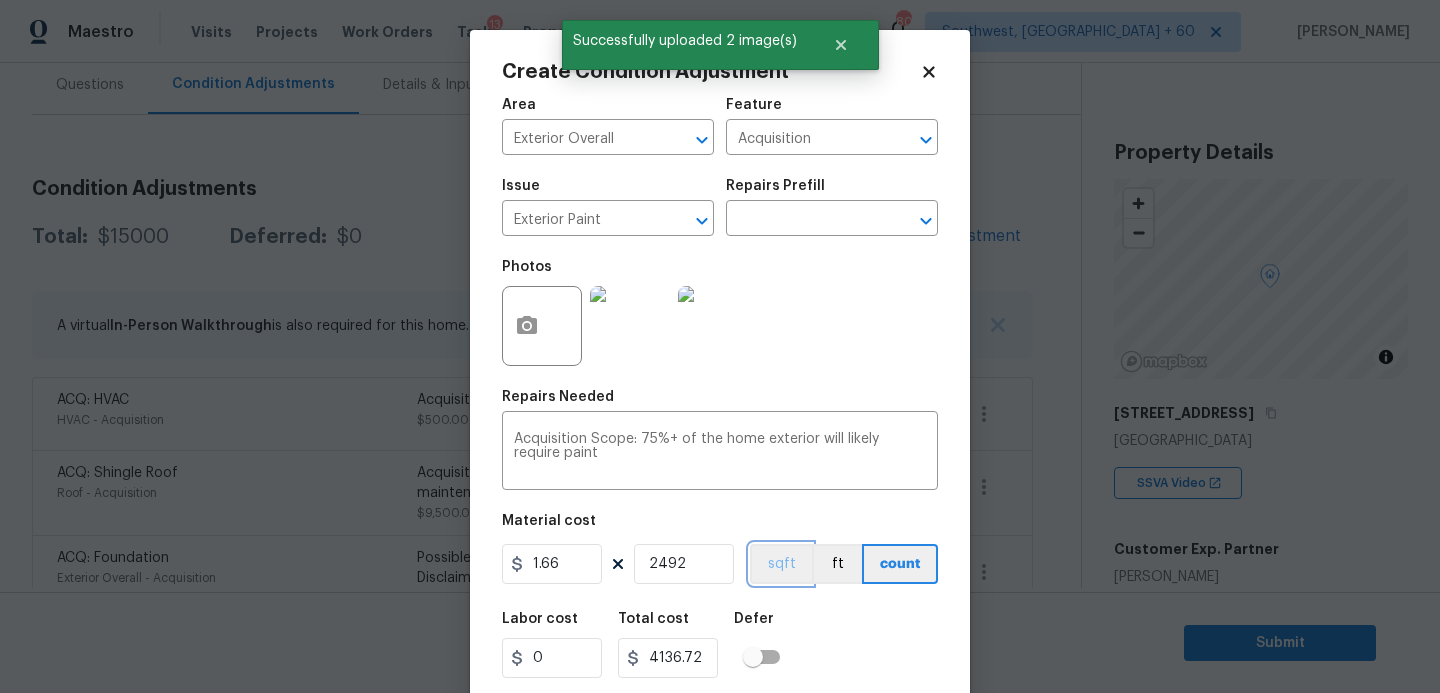 click on "sqft" at bounding box center (781, 564) 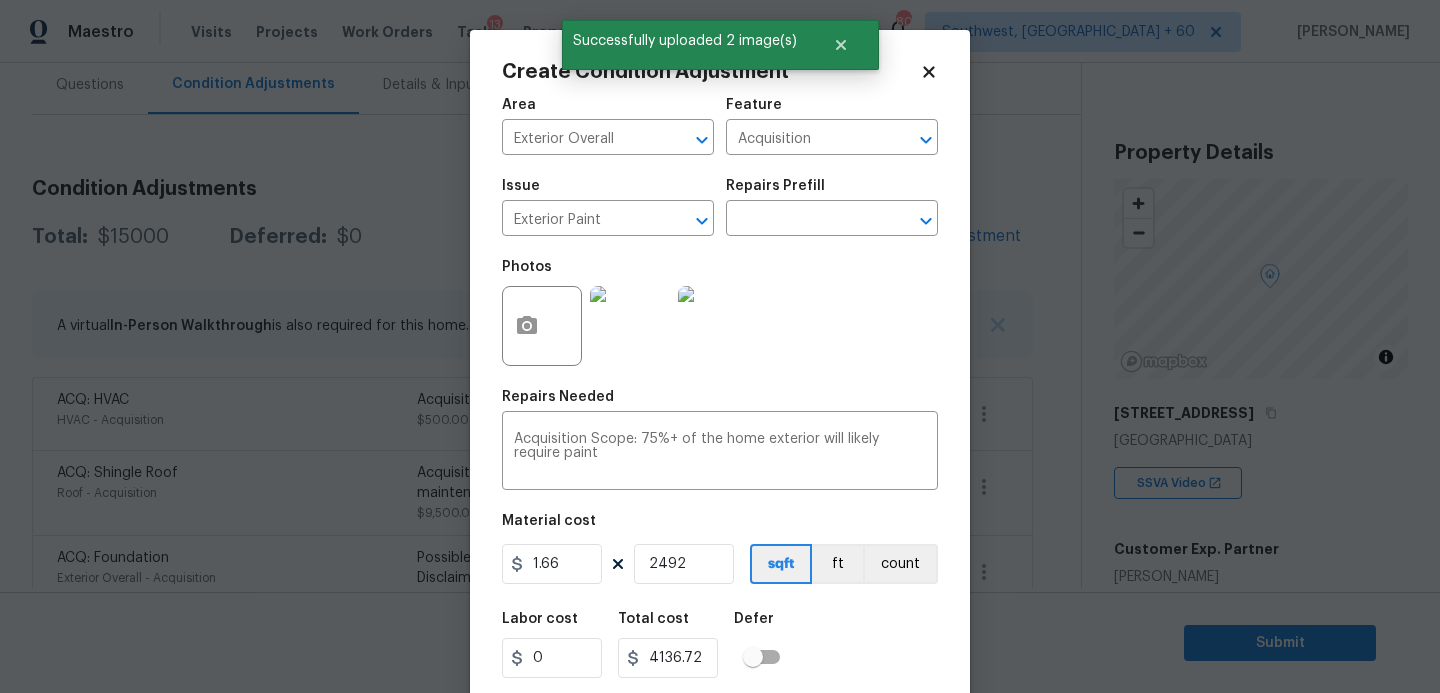 click on "Labor cost 0 Total cost 4136.72 Defer" at bounding box center (720, 645) 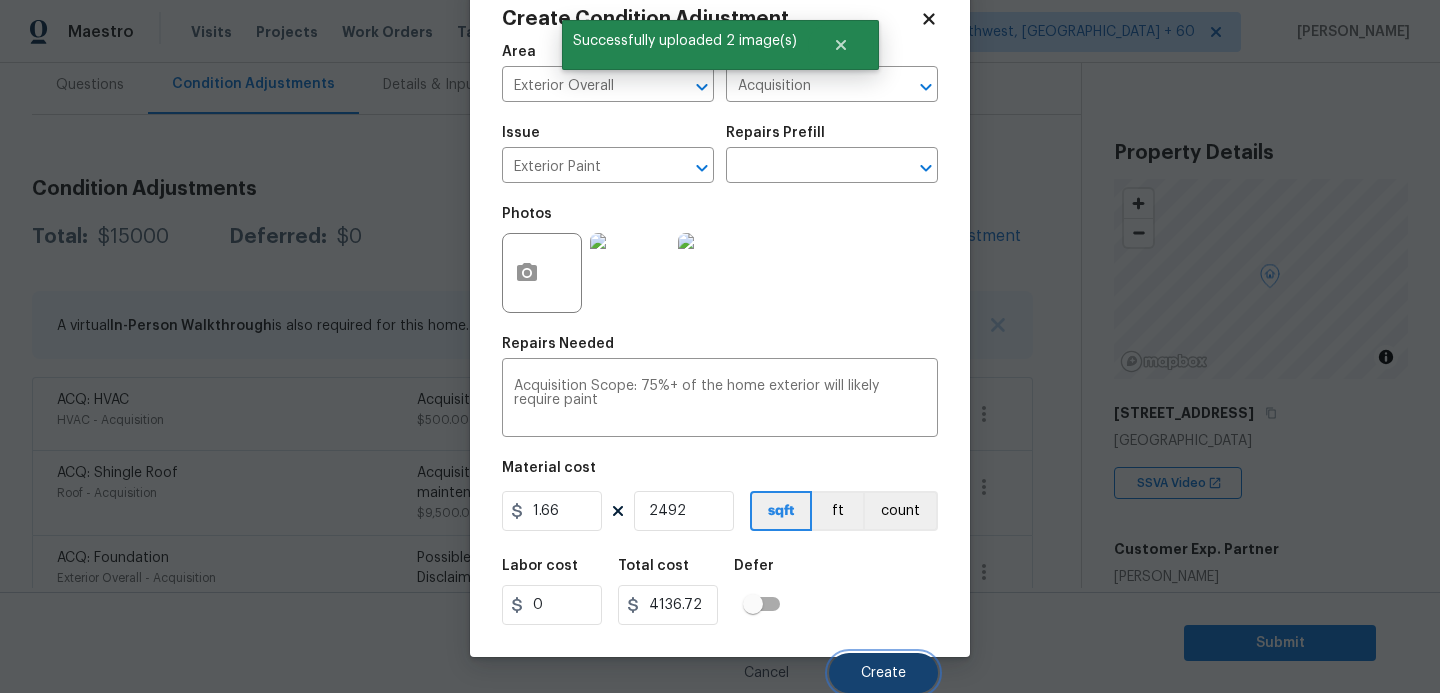 click on "Create" at bounding box center (883, 673) 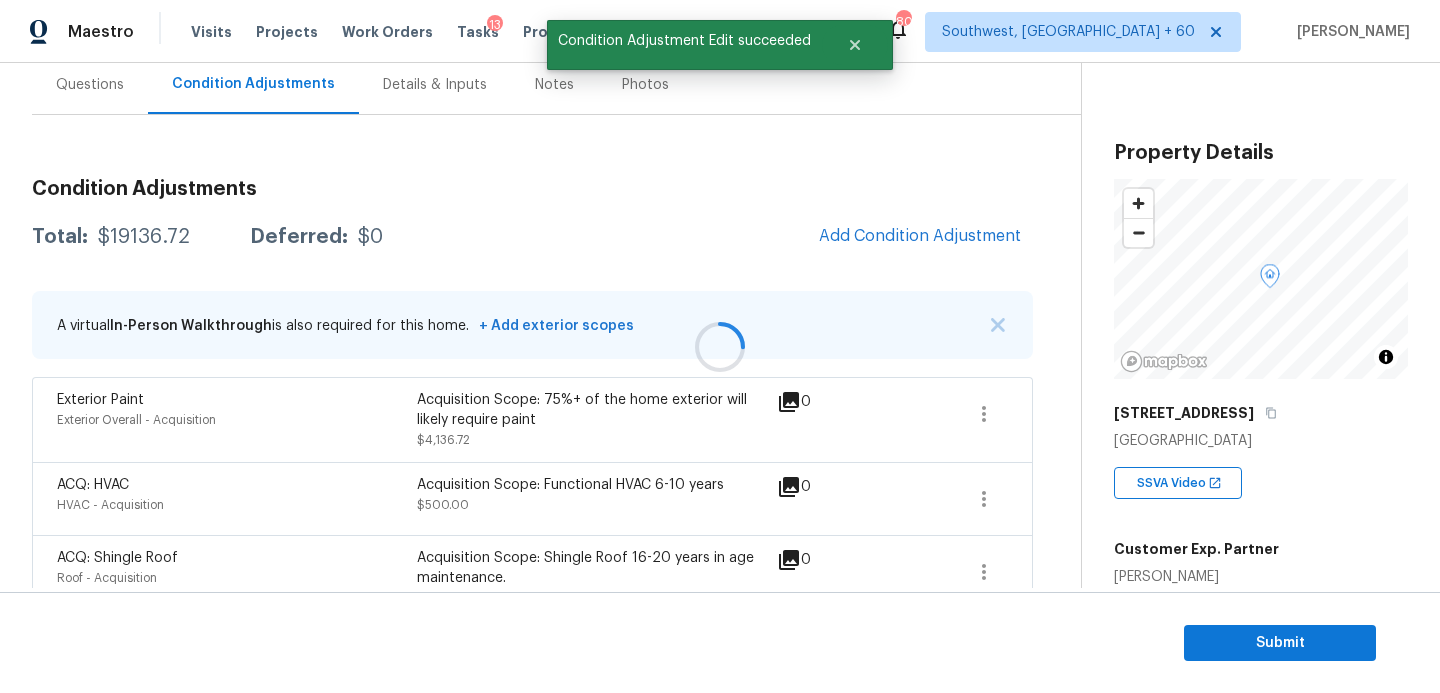scroll, scrollTop: 47, scrollLeft: 0, axis: vertical 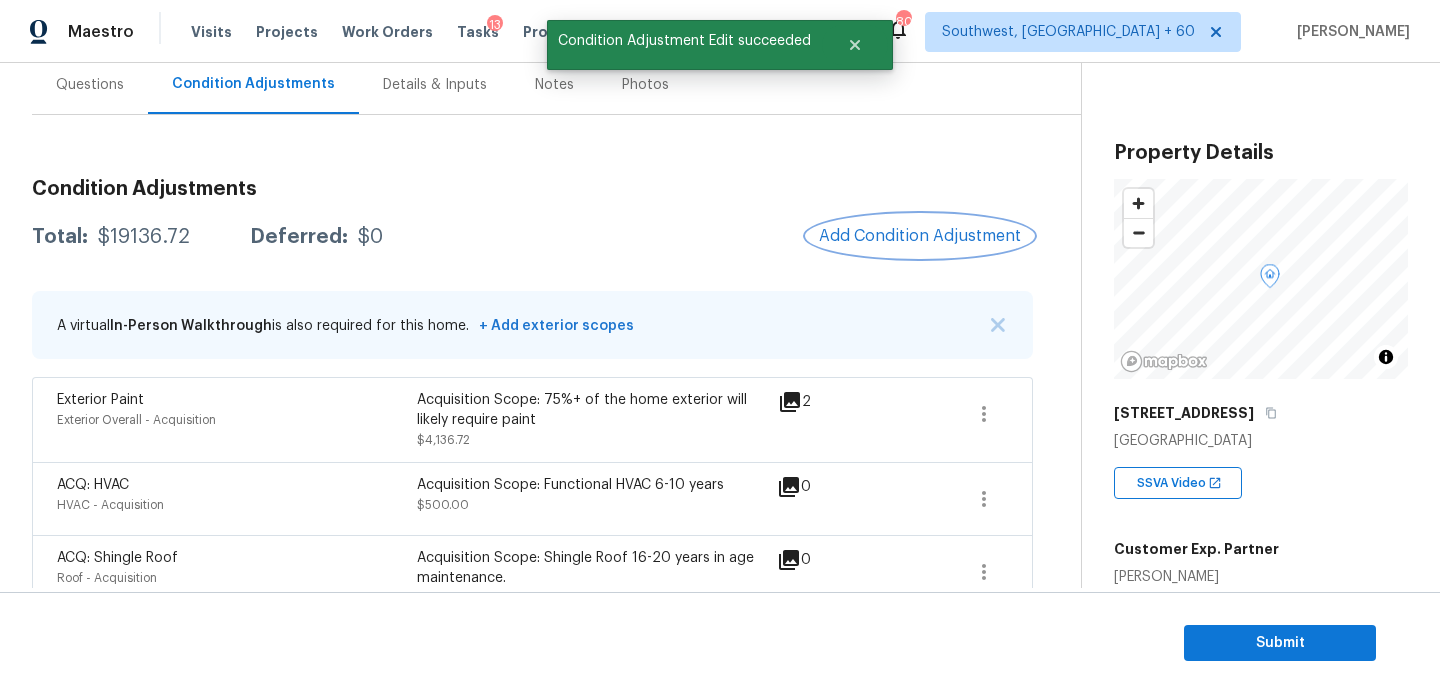click on "Add Condition Adjustment" at bounding box center (920, 236) 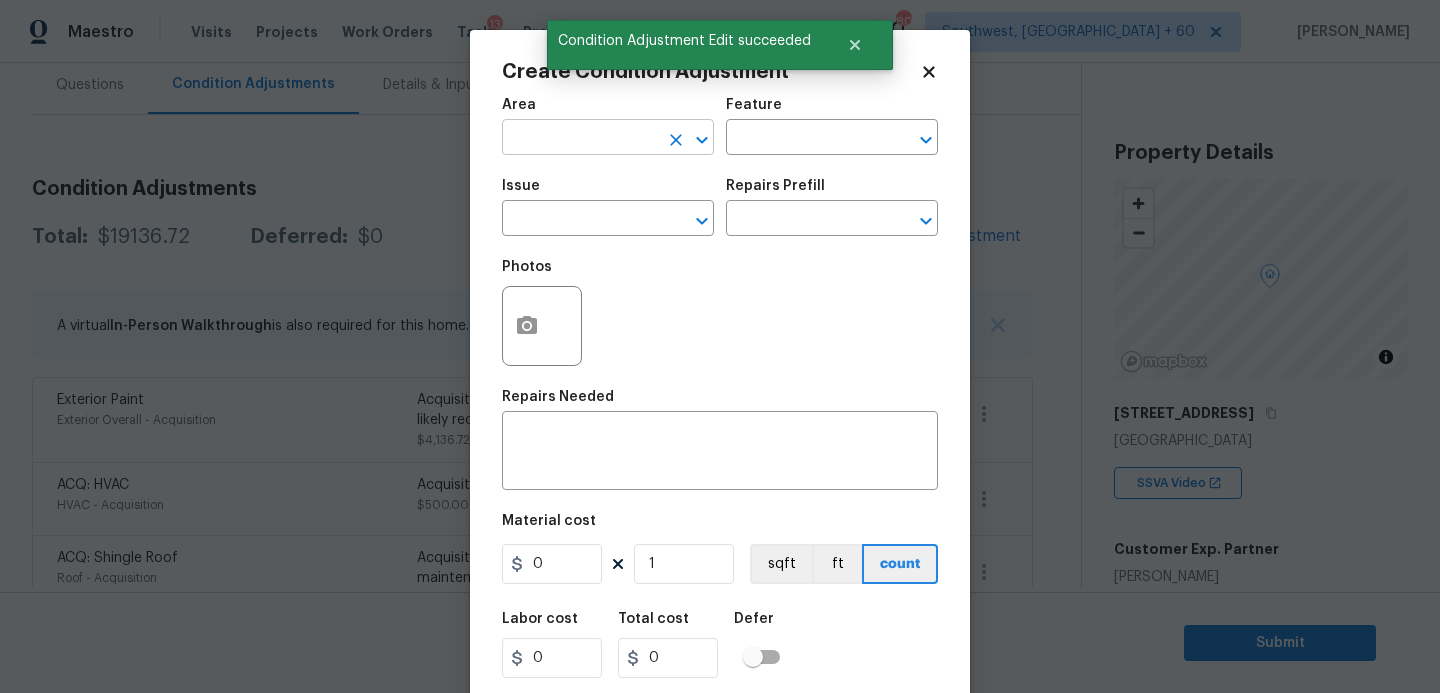 click at bounding box center (580, 139) 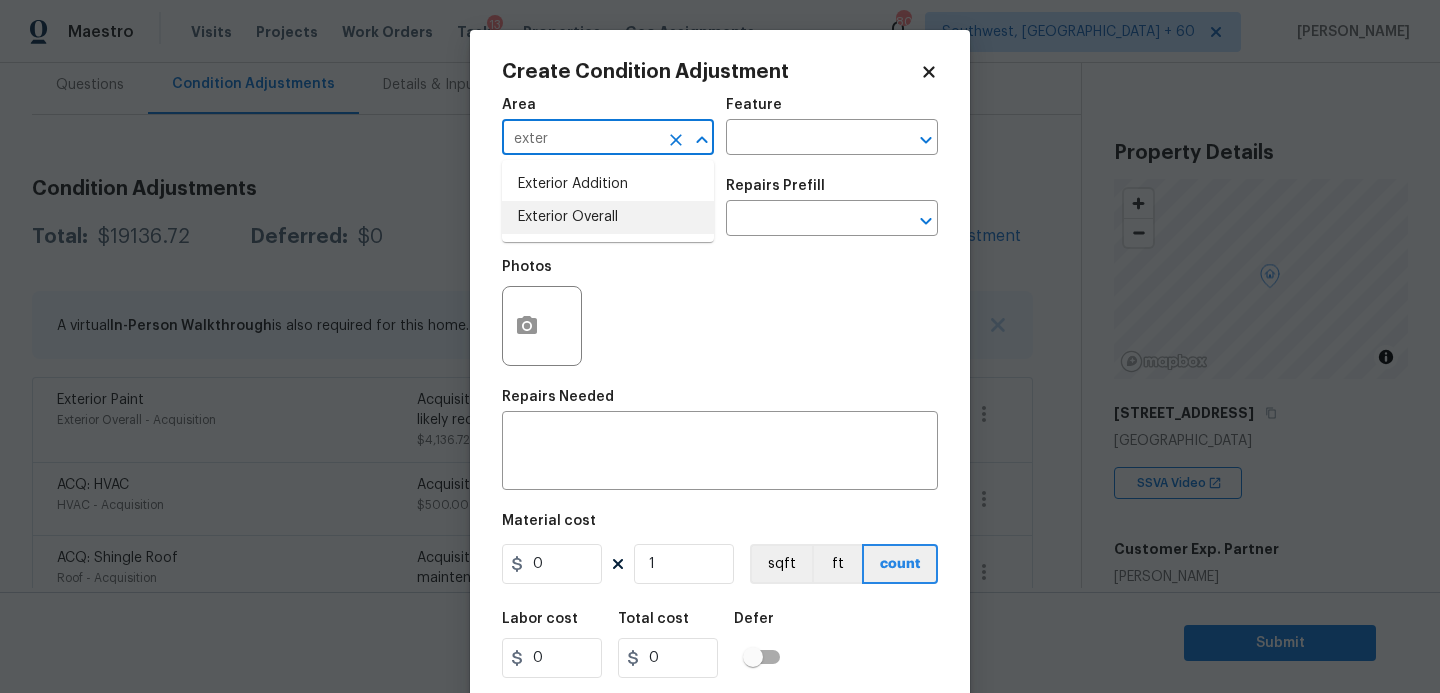 click on "Exterior Overall" at bounding box center (608, 217) 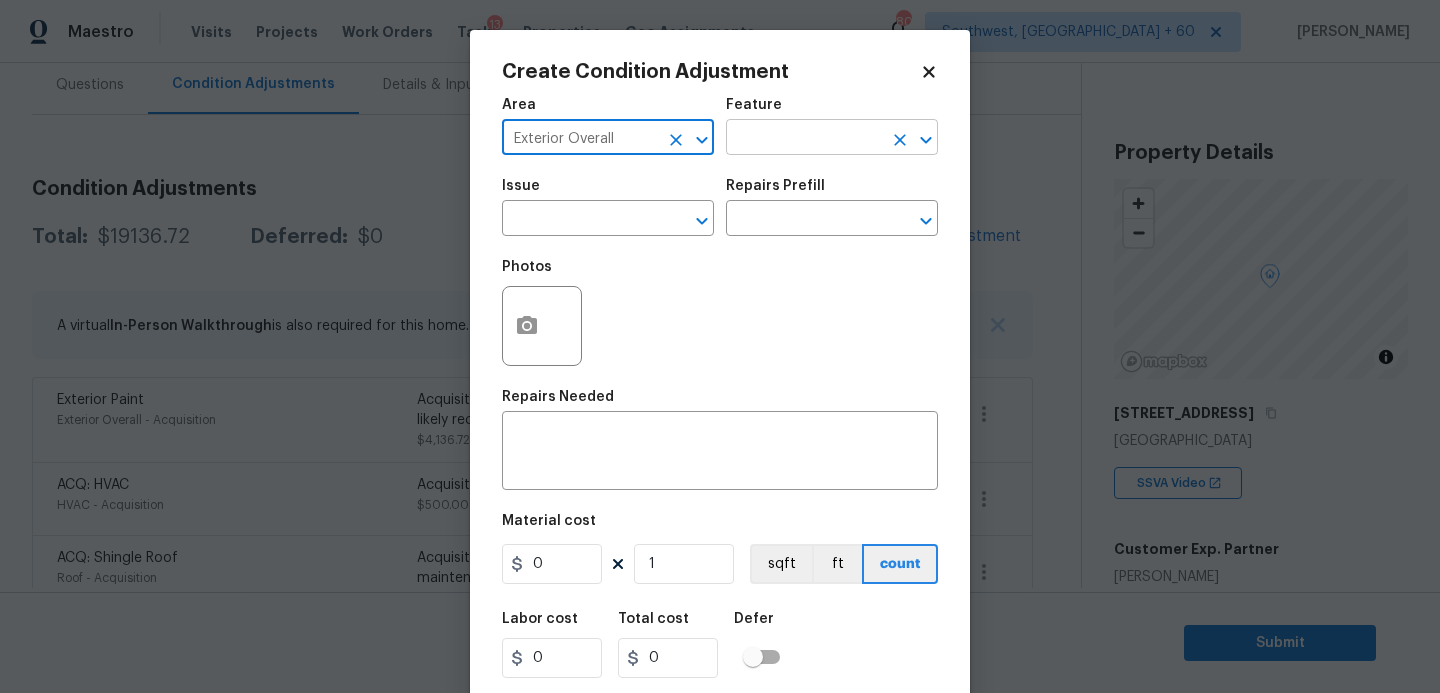 type on "Exterior Overall" 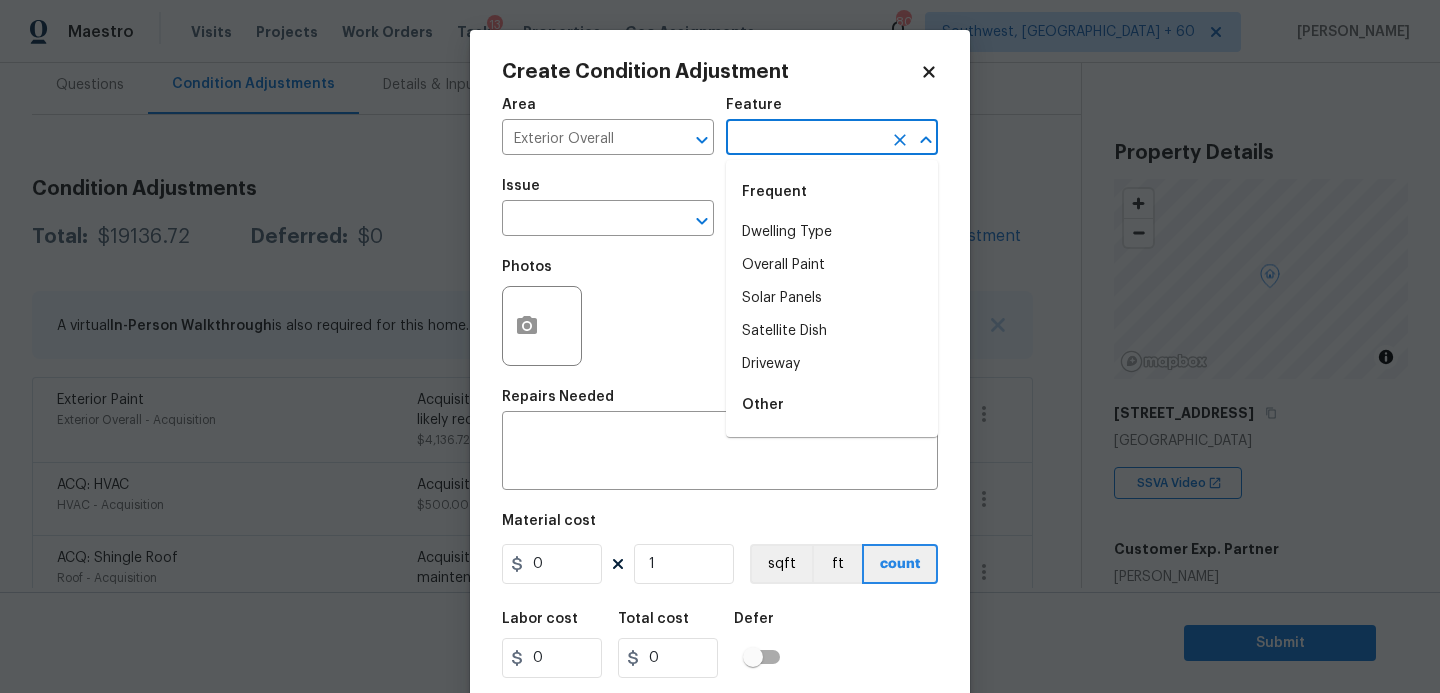 click at bounding box center [804, 139] 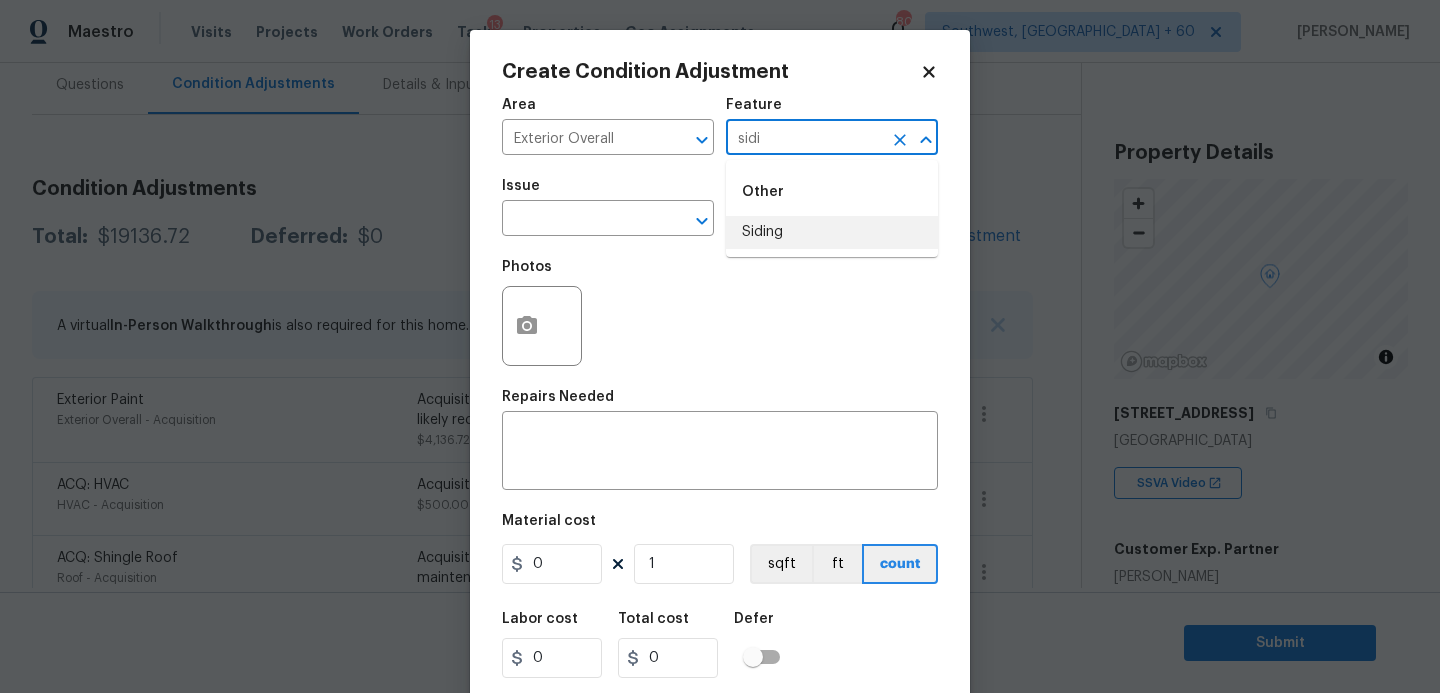 click on "Siding" at bounding box center [832, 232] 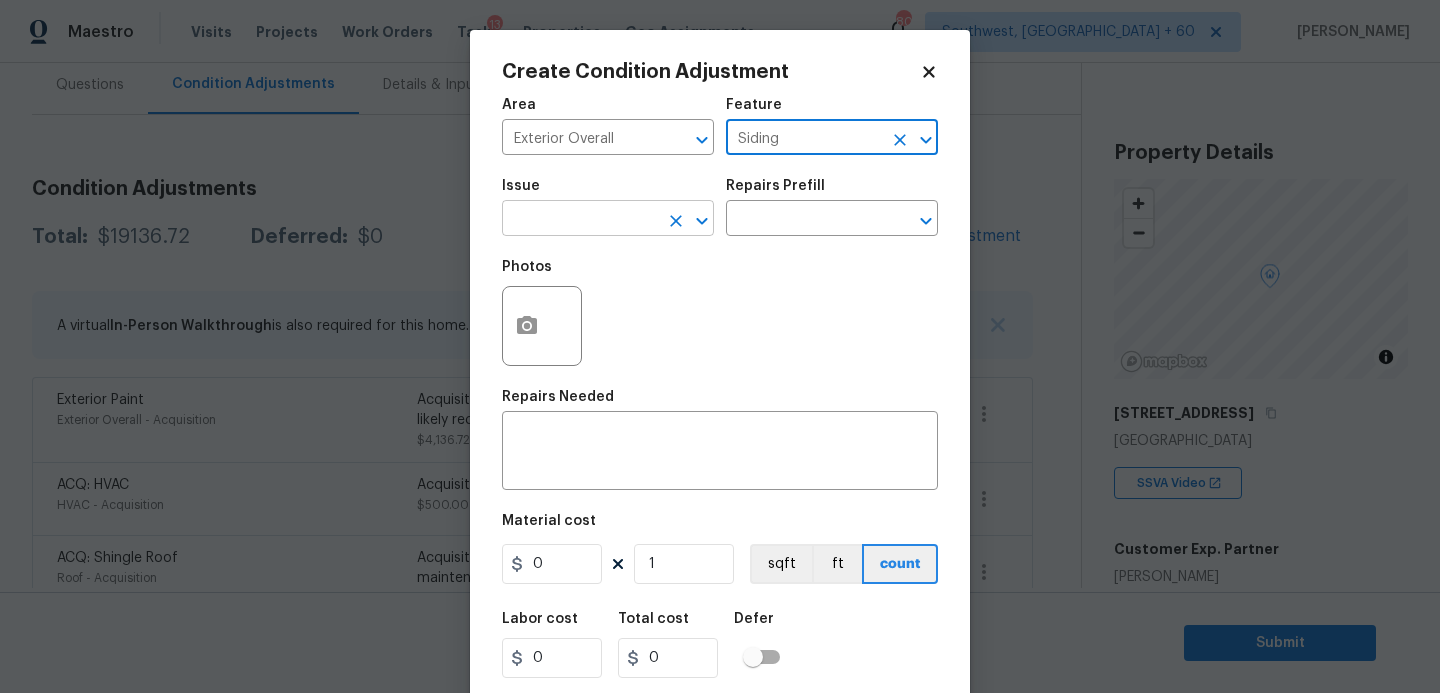 type on "Siding" 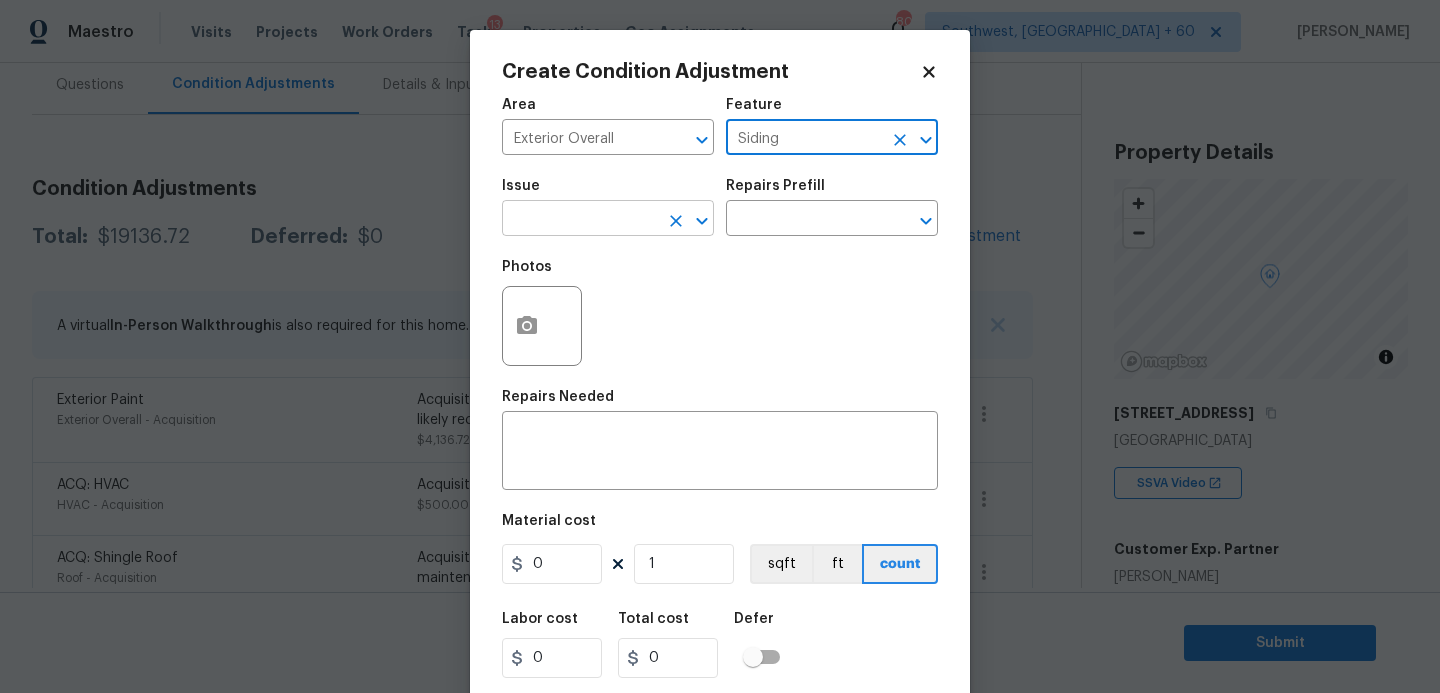 click at bounding box center (580, 220) 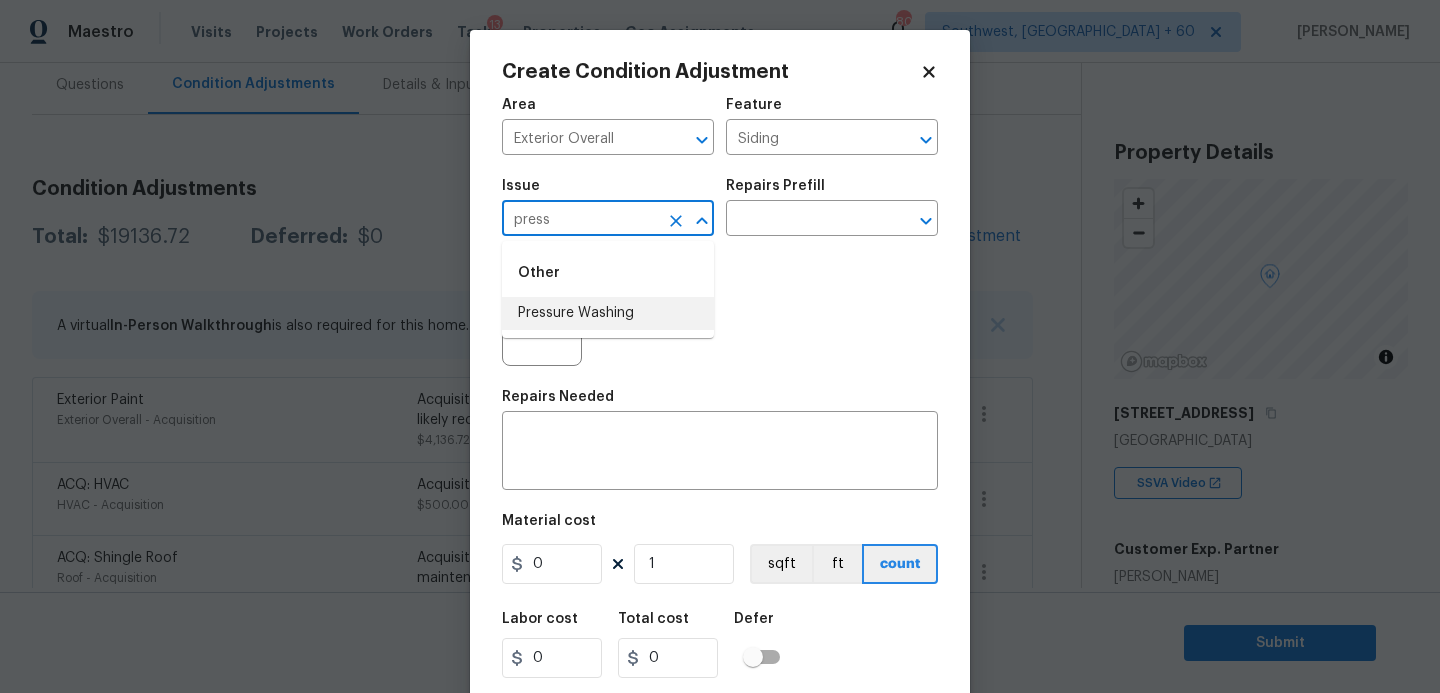 click on "Pressure Washing" at bounding box center (608, 313) 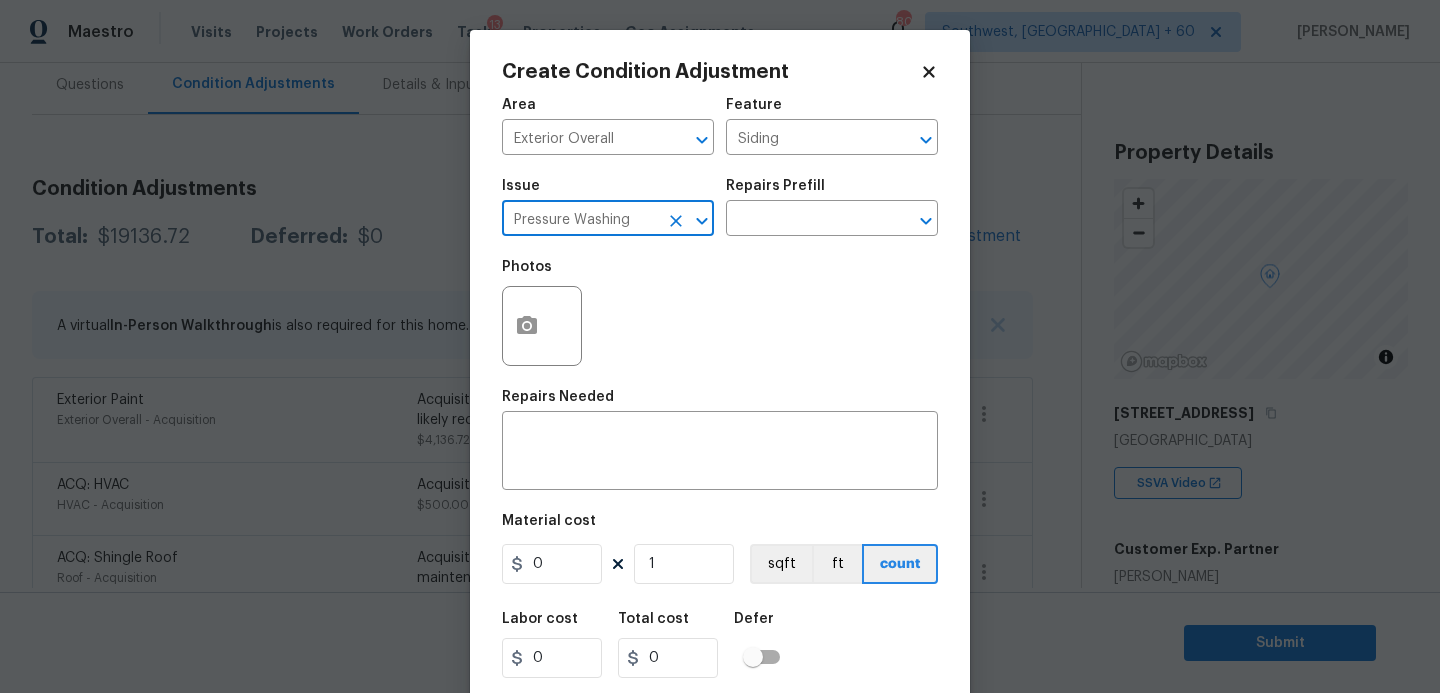 type on "Pressure Washing" 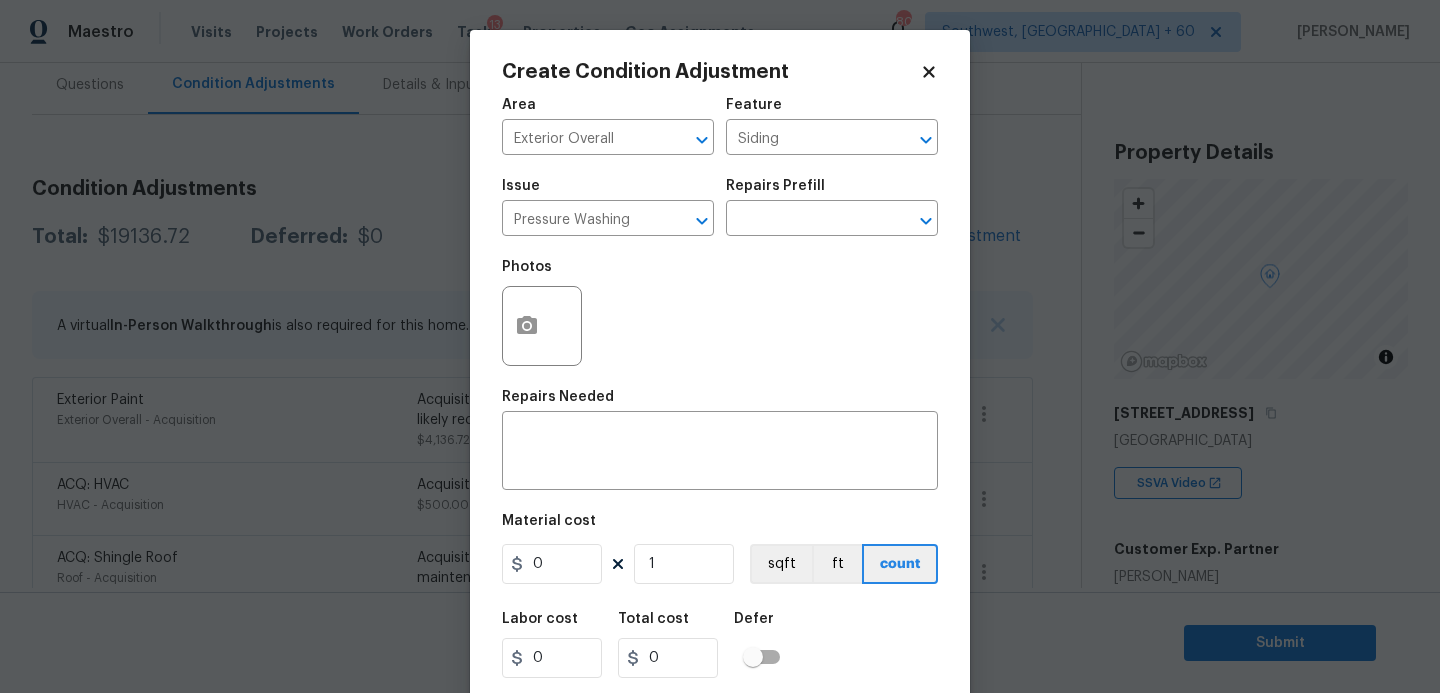 click on "Issue Pressure Washing ​ Repairs Prefill ​" at bounding box center (720, 207) 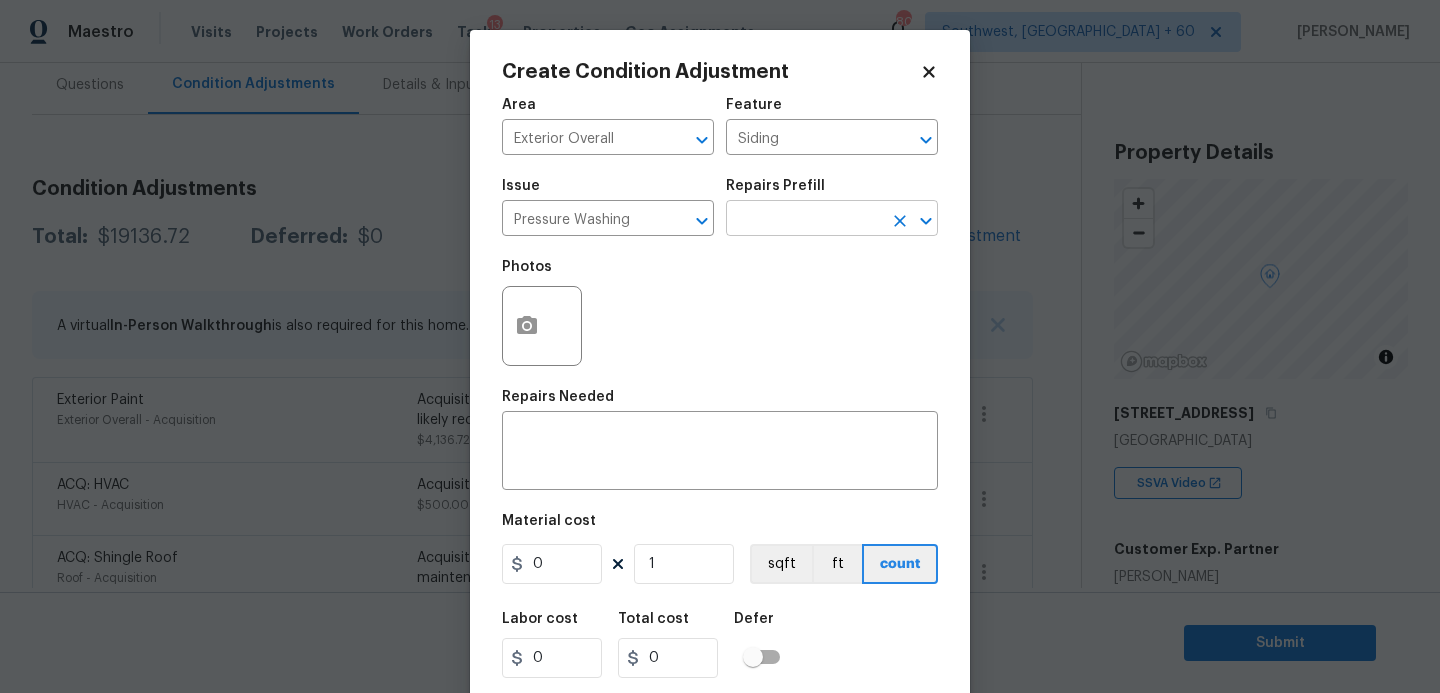 click at bounding box center (804, 220) 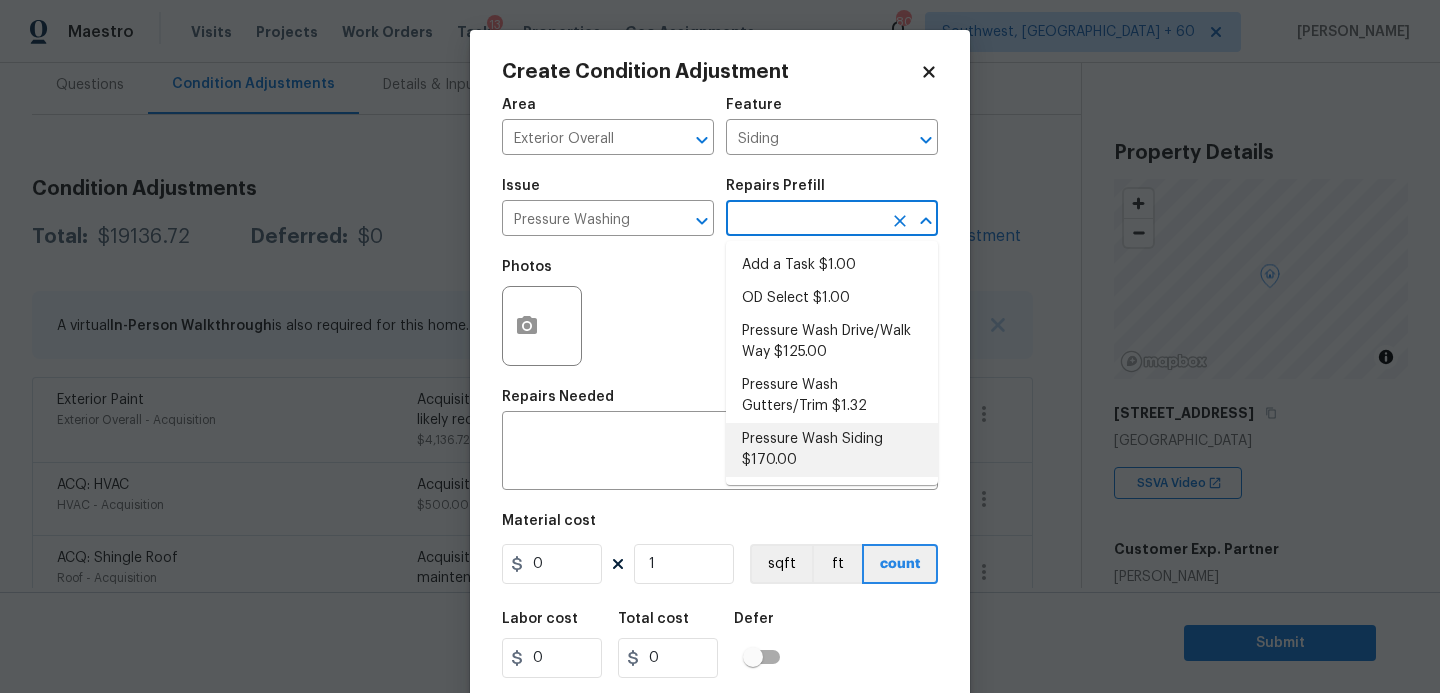 click on "Pressure Wash Siding $170.00" at bounding box center (832, 450) 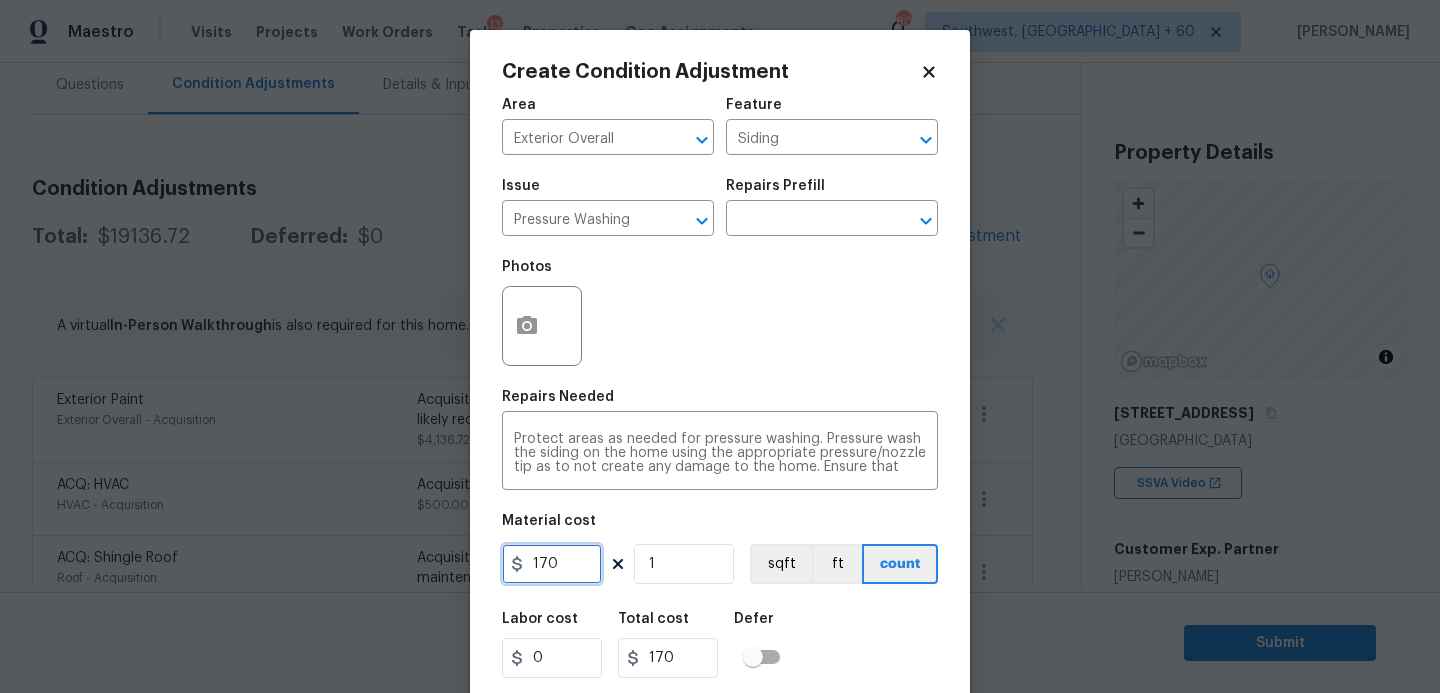 drag, startPoint x: 557, startPoint y: 564, endPoint x: 347, endPoint y: 573, distance: 210.19276 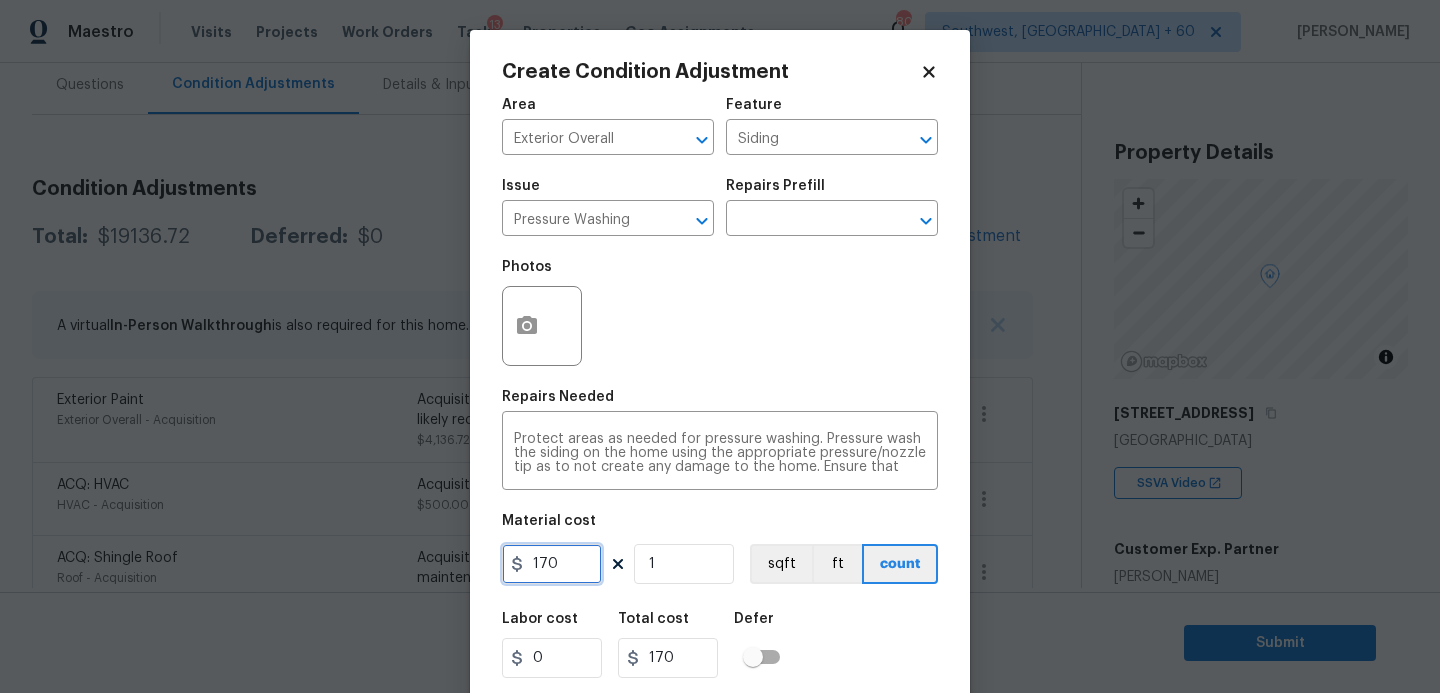click on "Create Condition Adjustment Area Exterior Overall ​ Feature Siding ​ Issue Pressure Washing ​ Repairs Prefill ​ Photos Repairs Needed Protect areas as needed for pressure washing. Pressure wash the siding on the home using the appropriate pressure/nozzle tip as to not create any damage to the home. Ensure that there is no streaking/eneven areas where the pressure washing took place. Clean up any debris created from pressure washing. x ​ Material cost 170 1 sqft ft count Labor cost 0 Total cost 170 Defer Cancel Create" at bounding box center (720, 346) 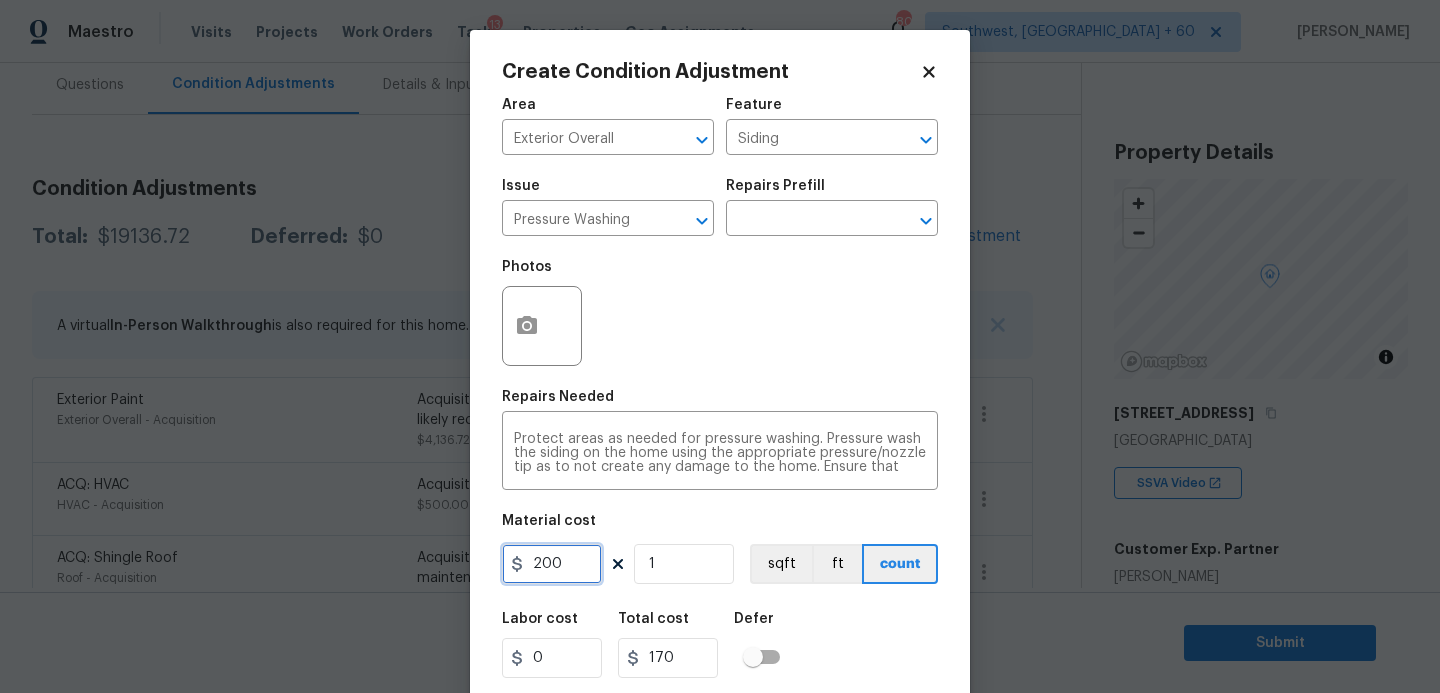 type on "200" 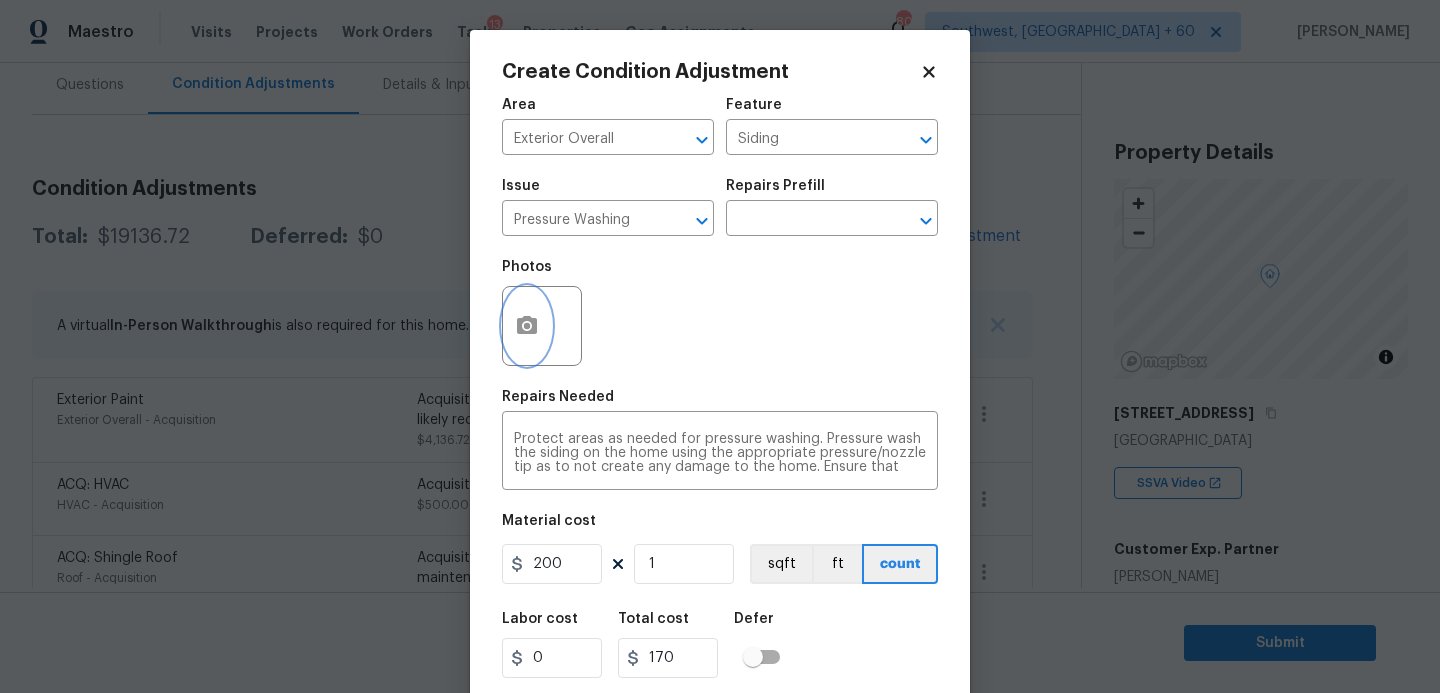 type on "200" 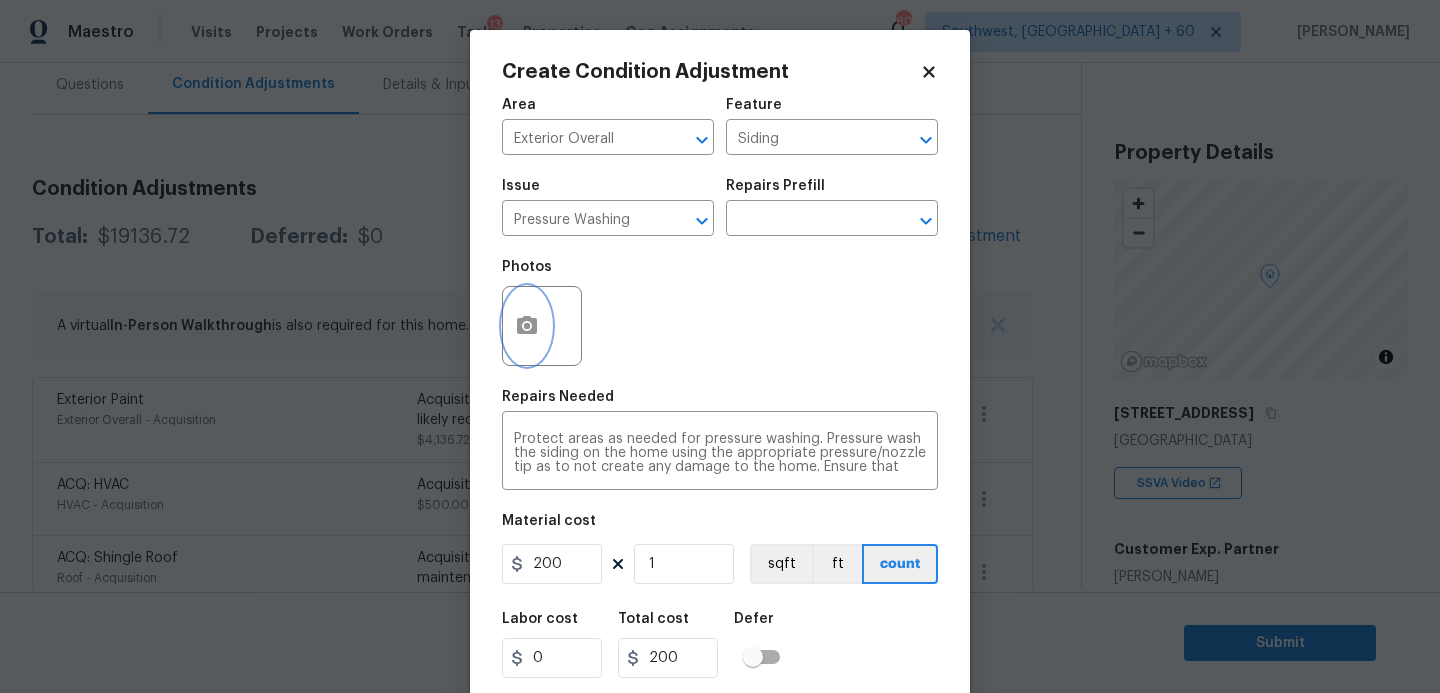 click at bounding box center [527, 326] 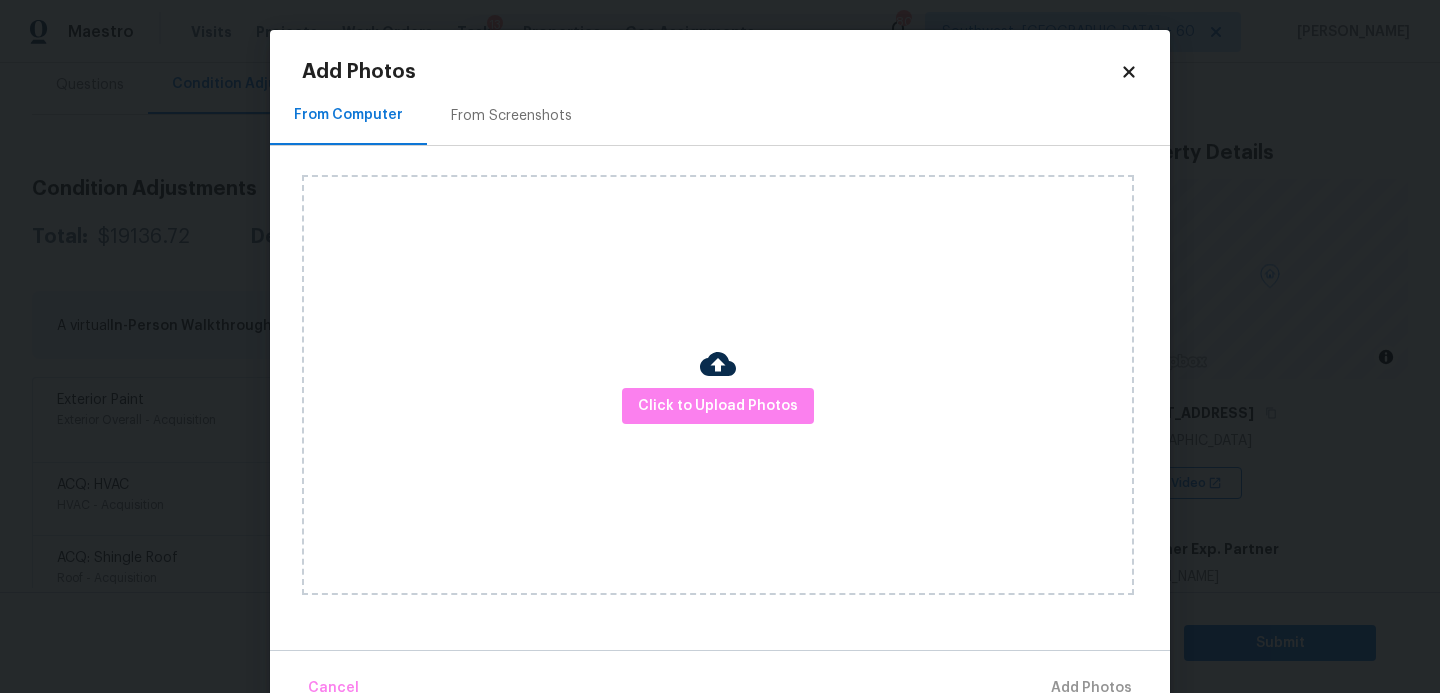 click on "Click to Upload Photos" at bounding box center (718, 385) 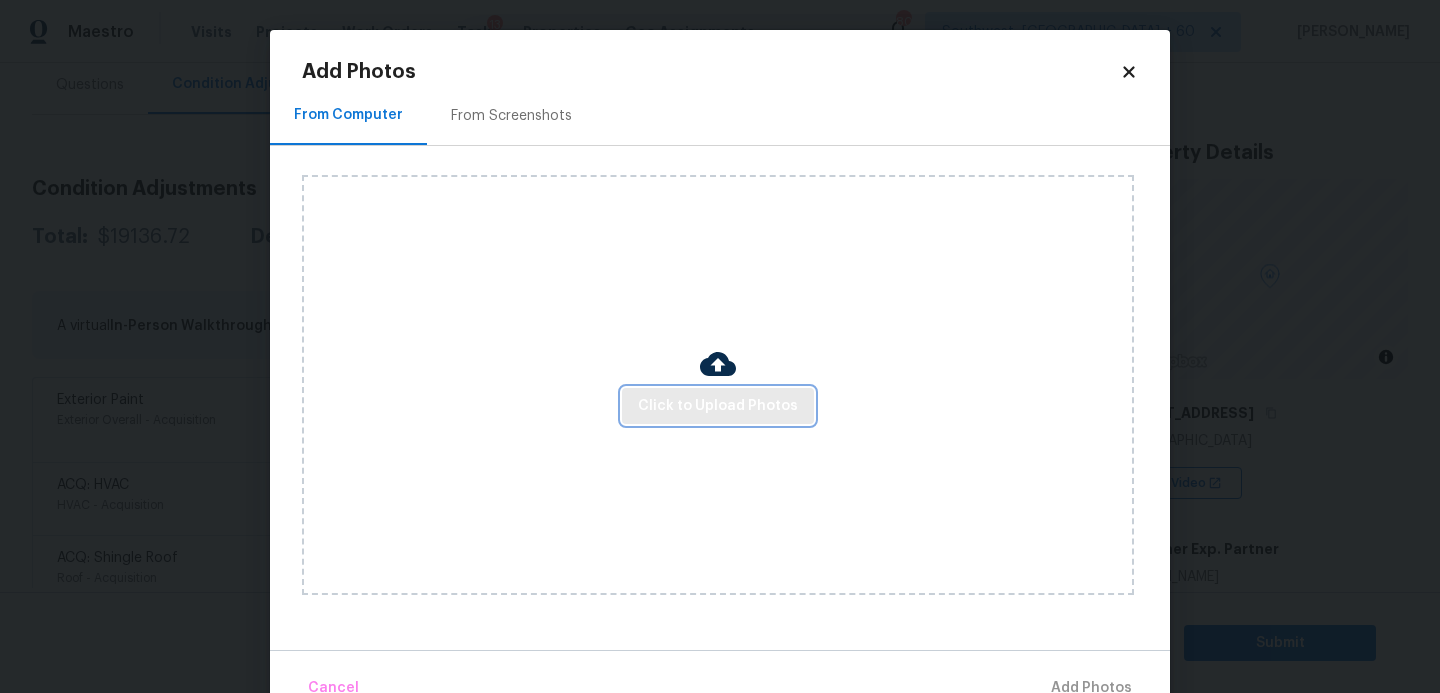 click on "Click to Upload Photos" at bounding box center [718, 406] 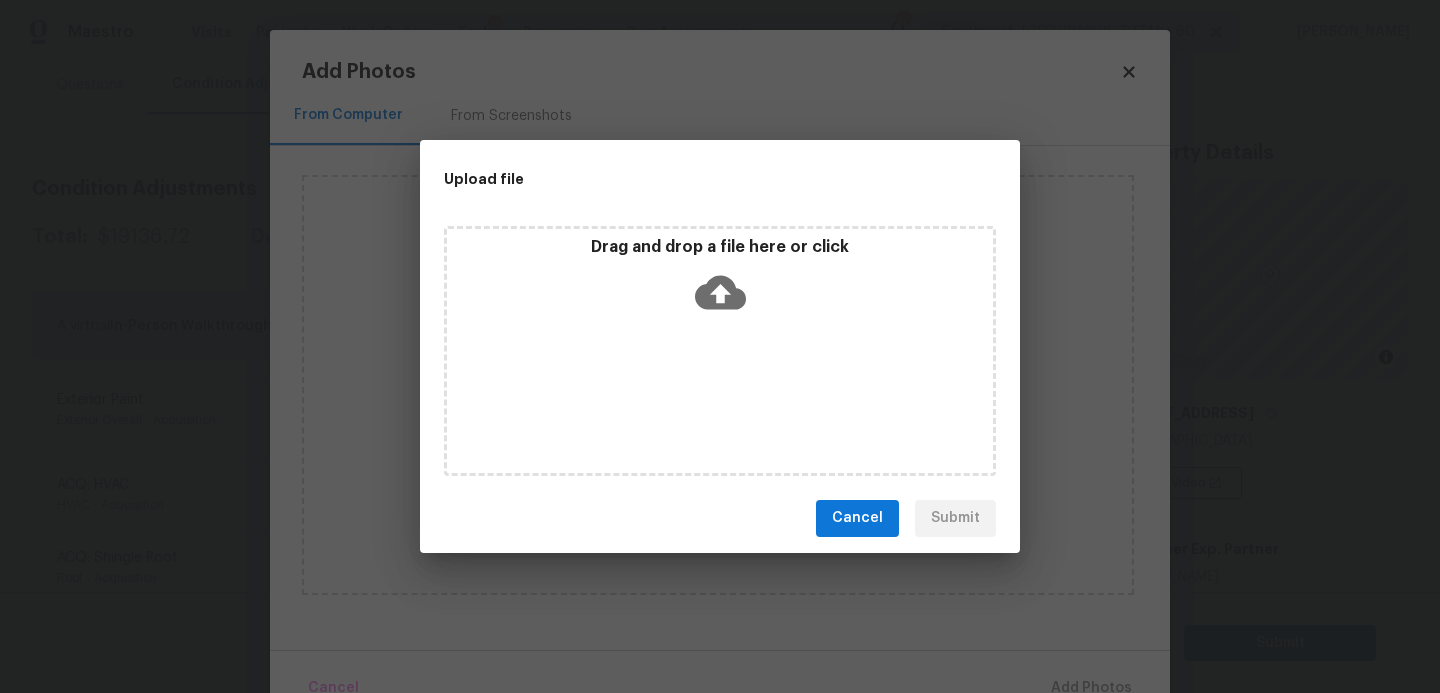 click on "Drag and drop a file here or click" at bounding box center [720, 351] 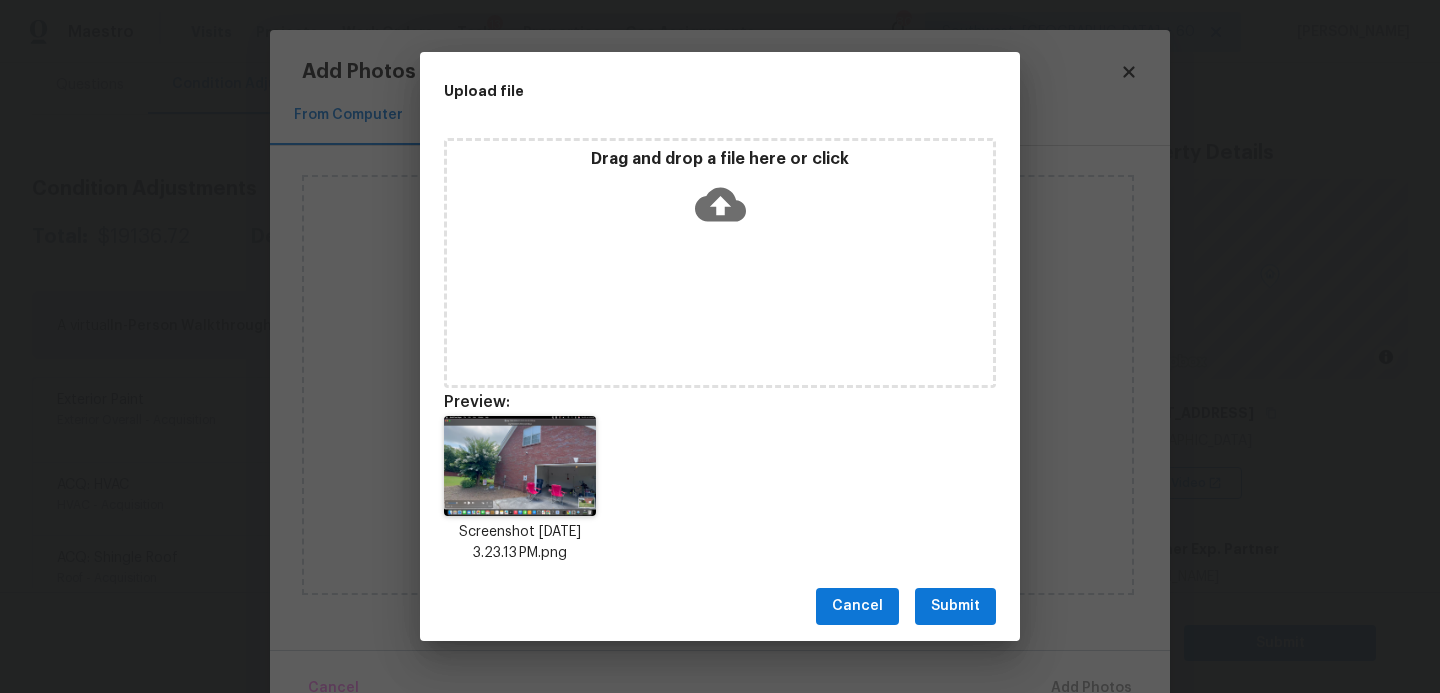 click on "Cancel Submit" at bounding box center [720, 606] 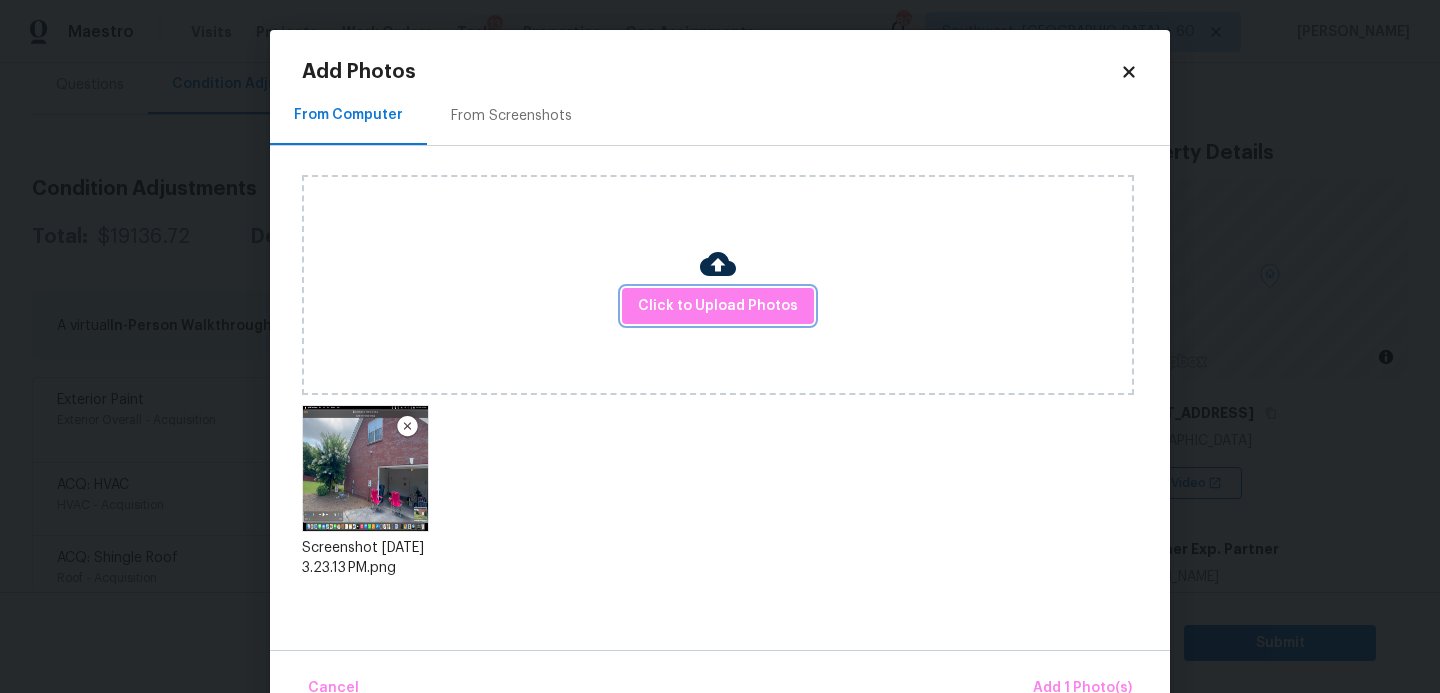 scroll, scrollTop: 47, scrollLeft: 0, axis: vertical 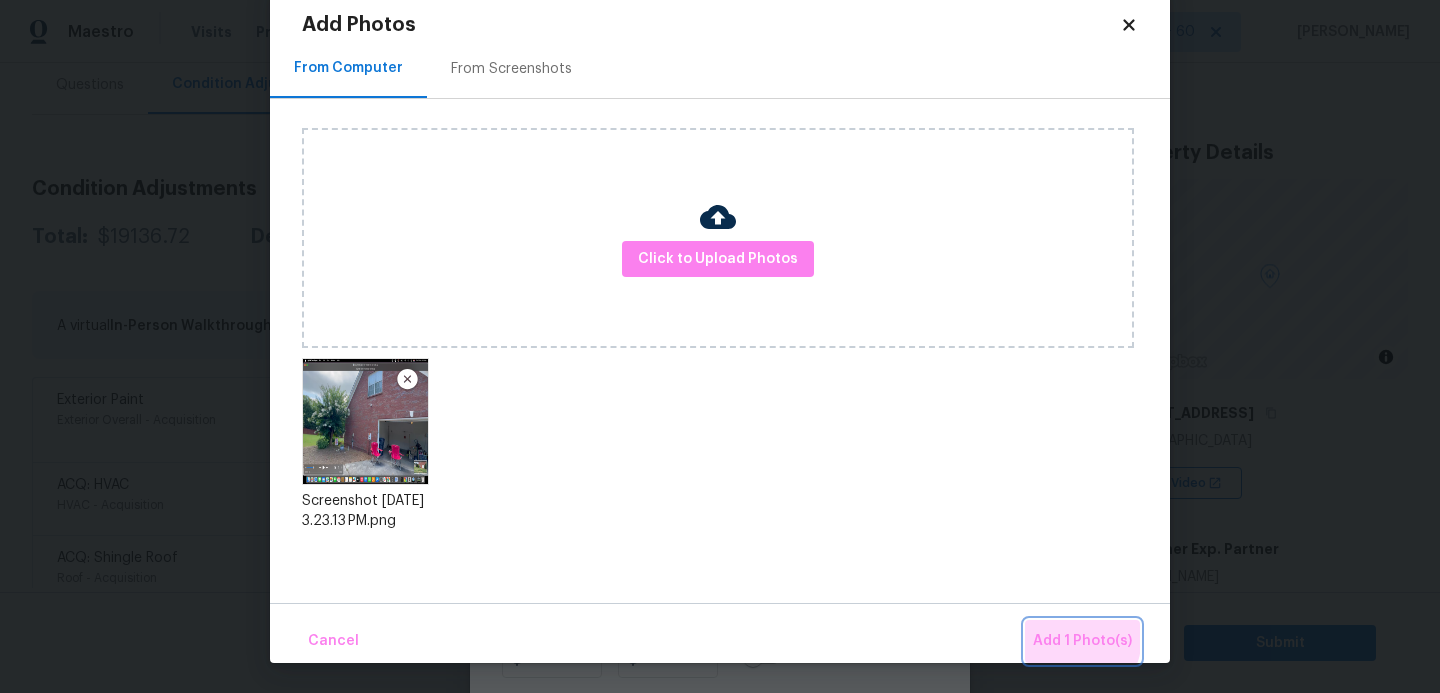 click on "Add 1 Photo(s)" at bounding box center [1082, 641] 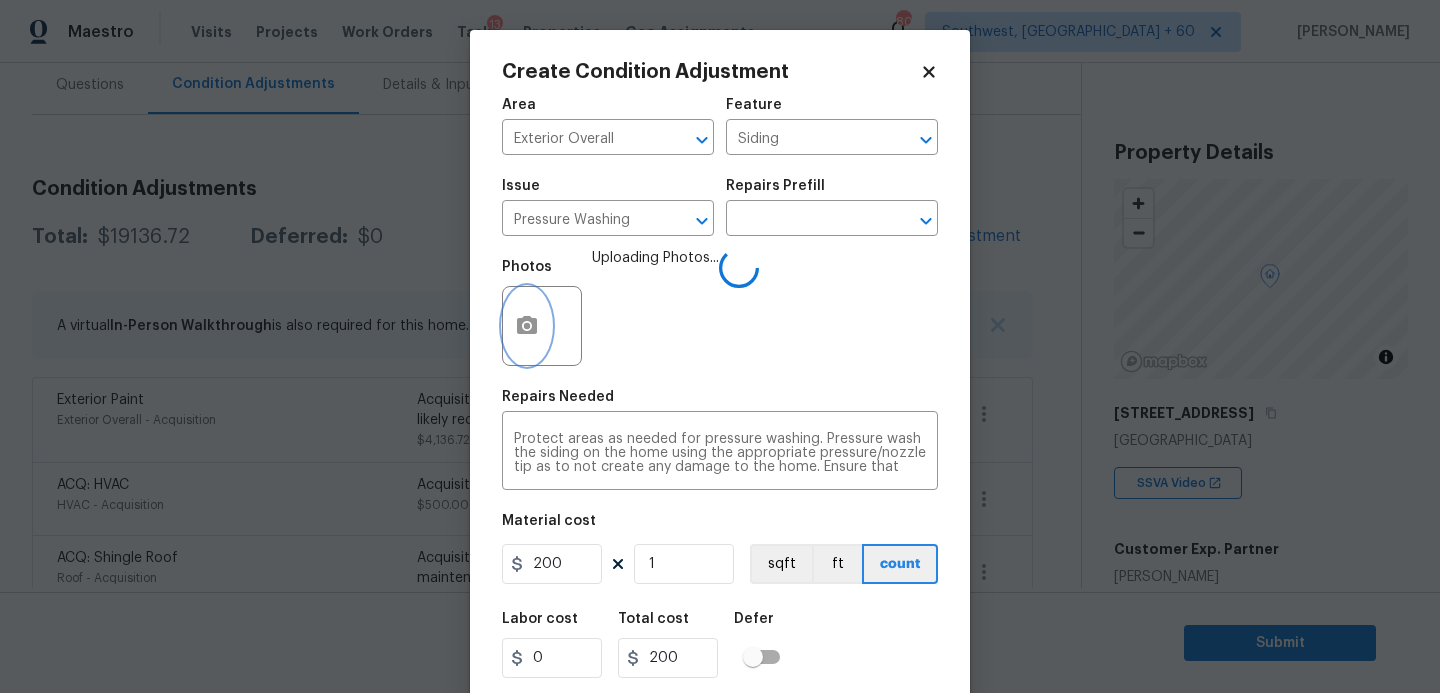 scroll, scrollTop: 0, scrollLeft: 0, axis: both 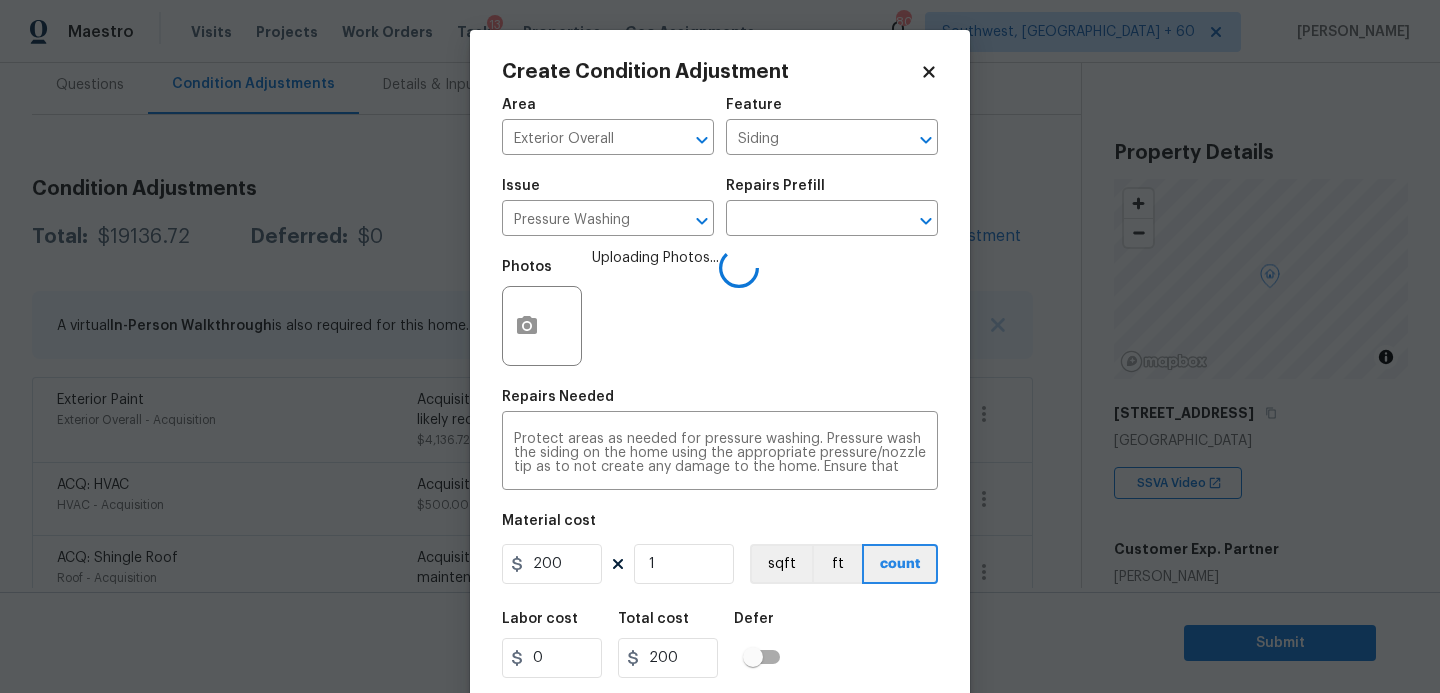 click on "Labor cost 0 Total cost 200 Defer" at bounding box center (720, 645) 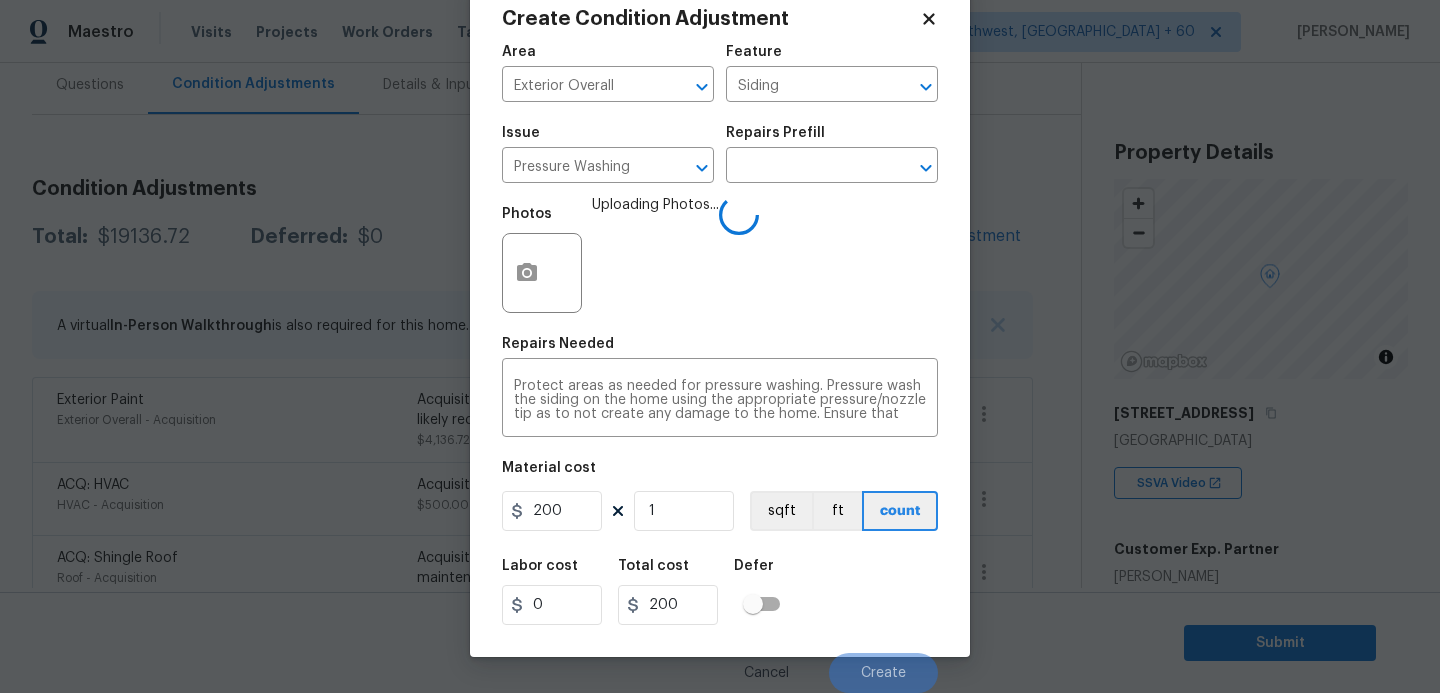 click on "Labor cost 0 Total cost 200 Defer" at bounding box center [720, 592] 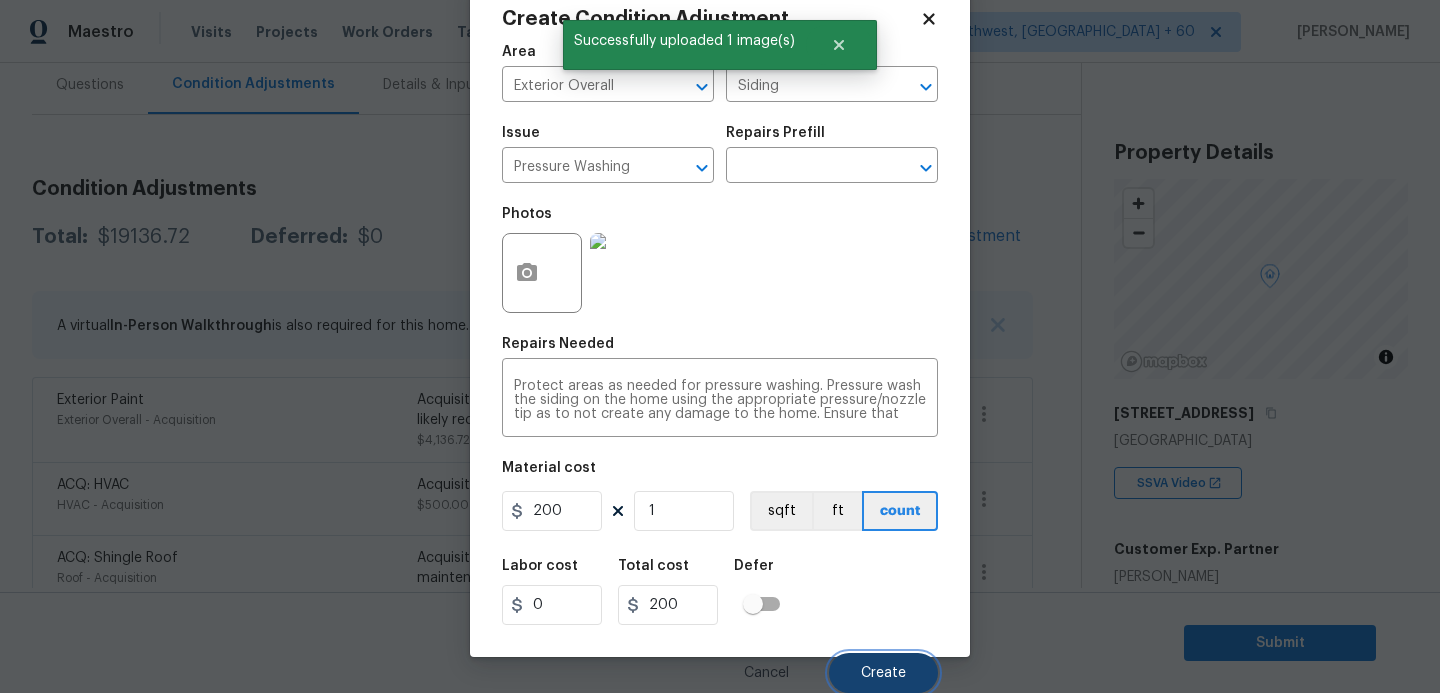 click on "Create" at bounding box center (883, 673) 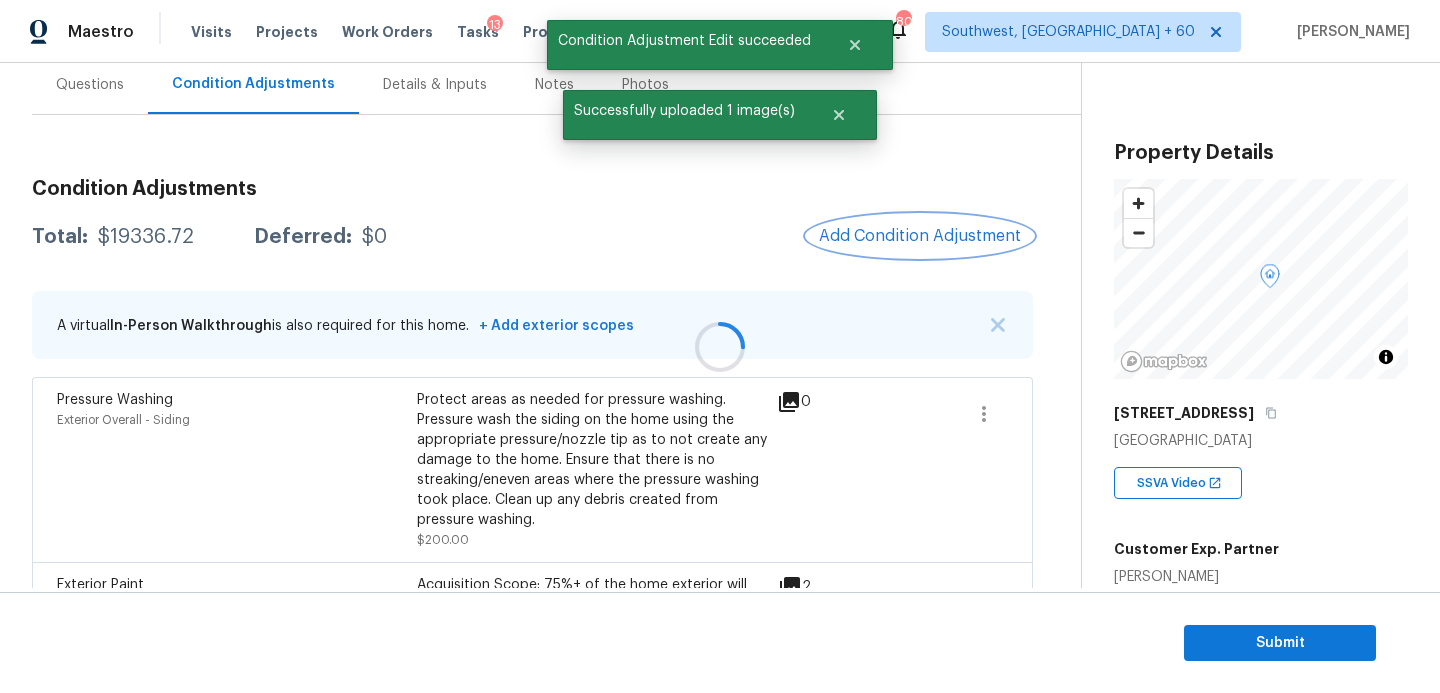 scroll, scrollTop: 0, scrollLeft: 0, axis: both 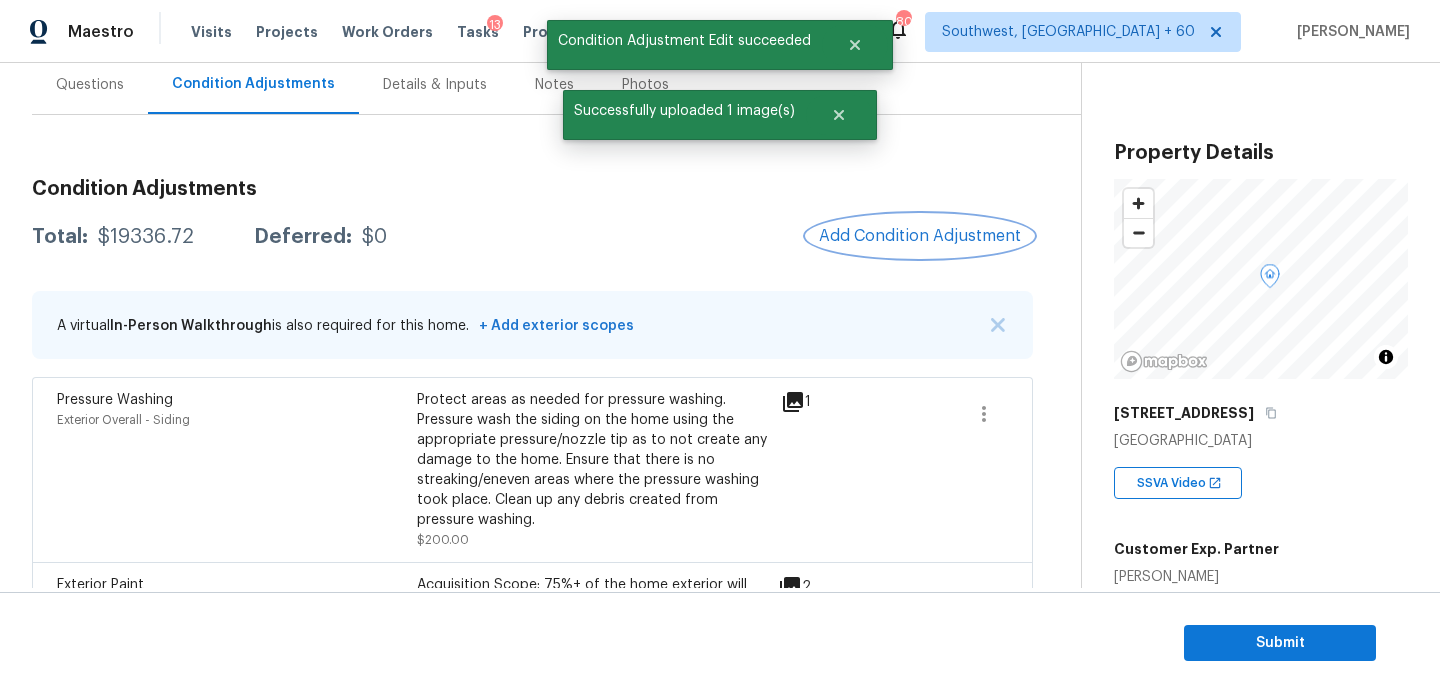 click on "Add Condition Adjustment" at bounding box center [920, 236] 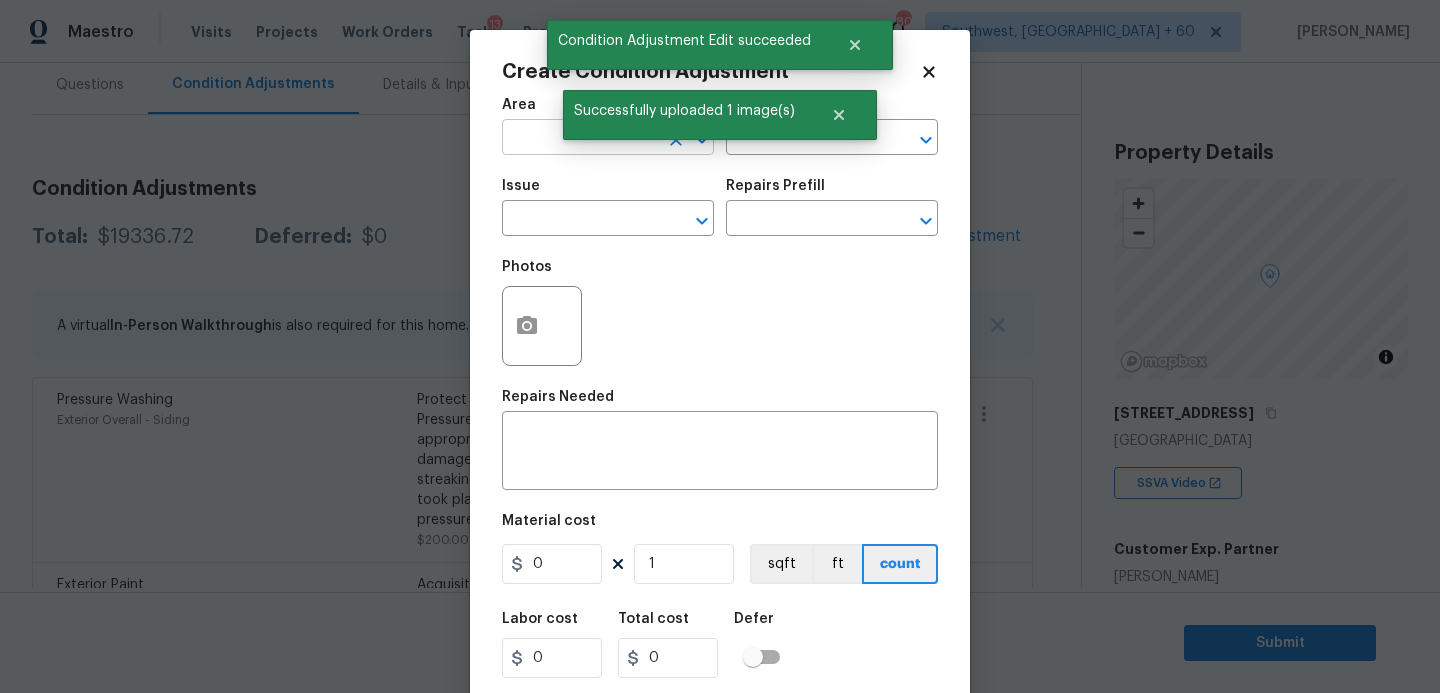 click at bounding box center (580, 139) 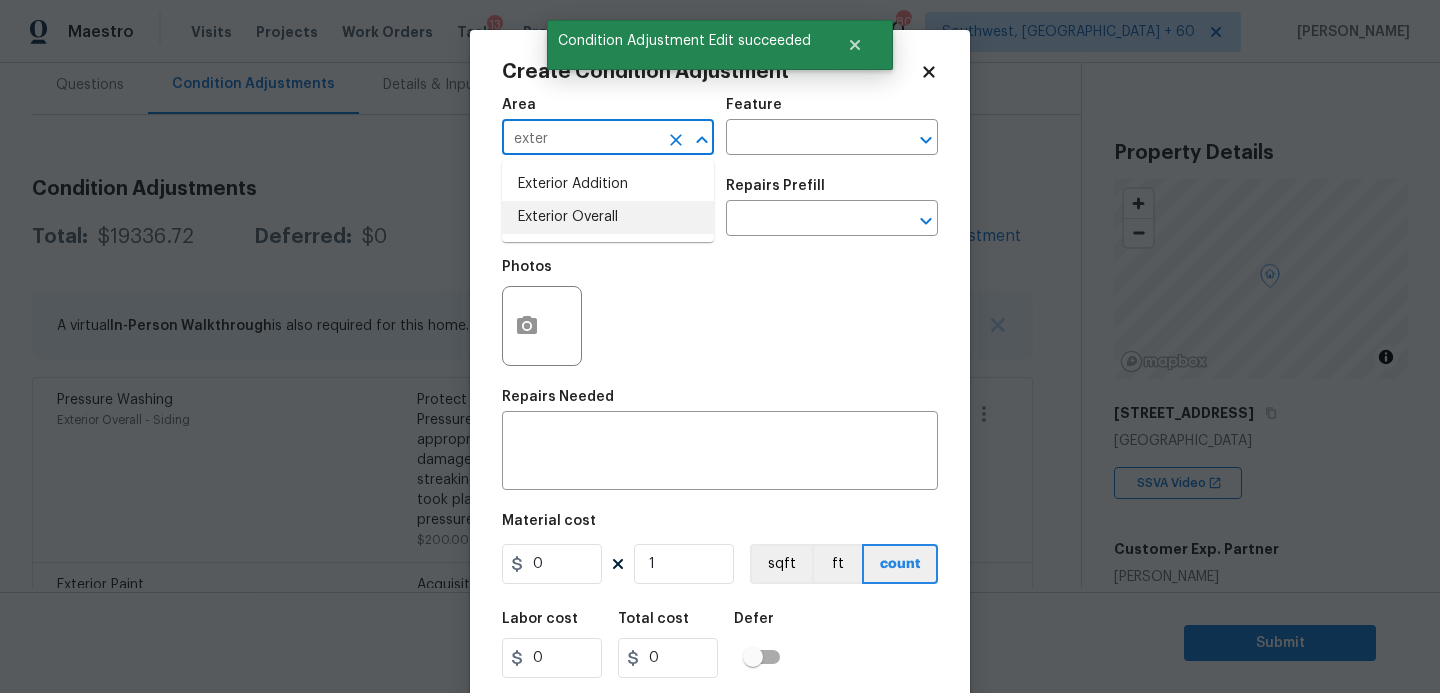 click on "Exterior Overall" at bounding box center (608, 217) 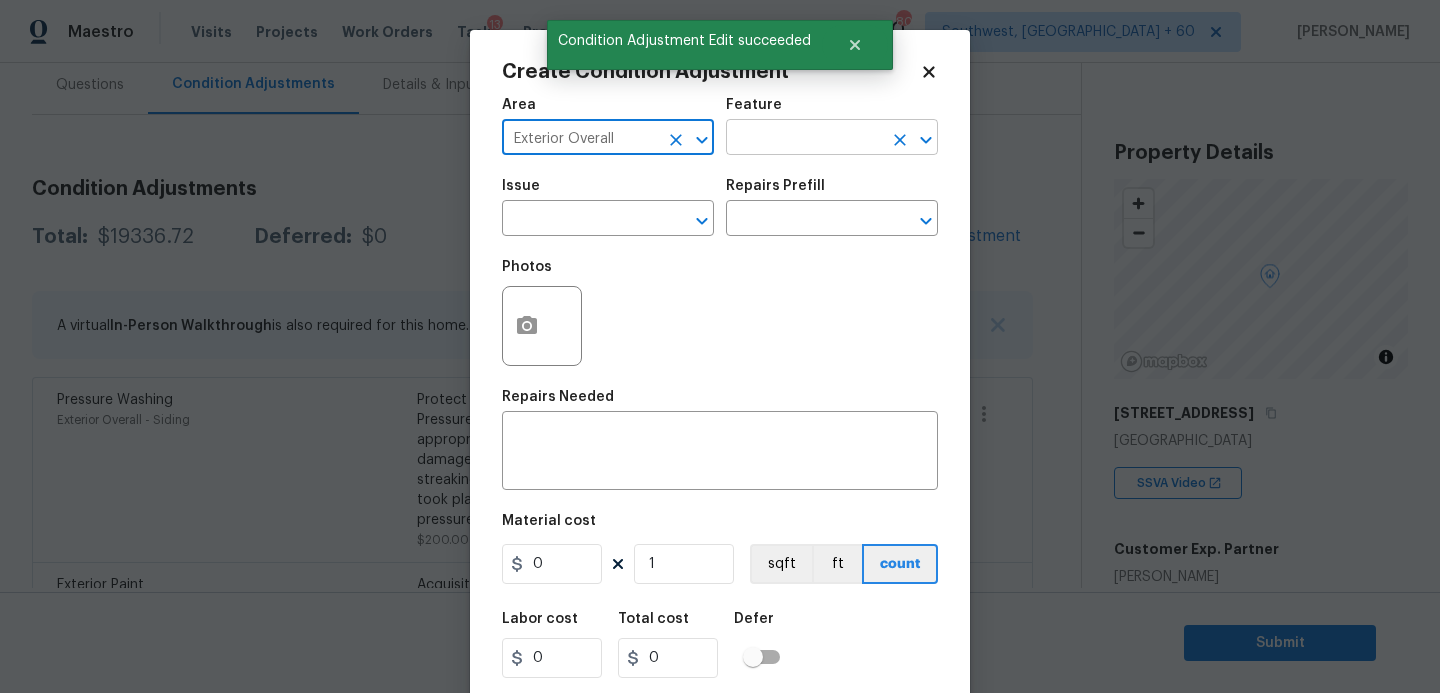 type on "Exterior Overall" 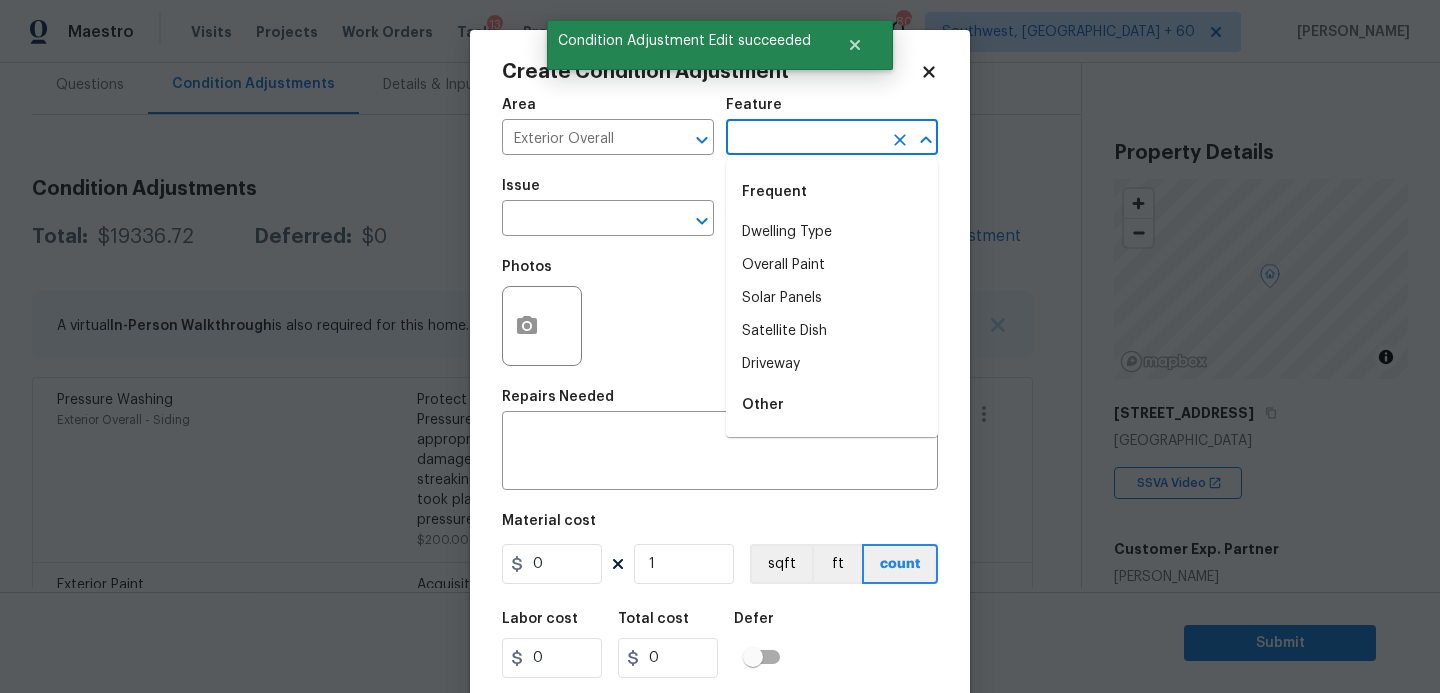 click at bounding box center (804, 139) 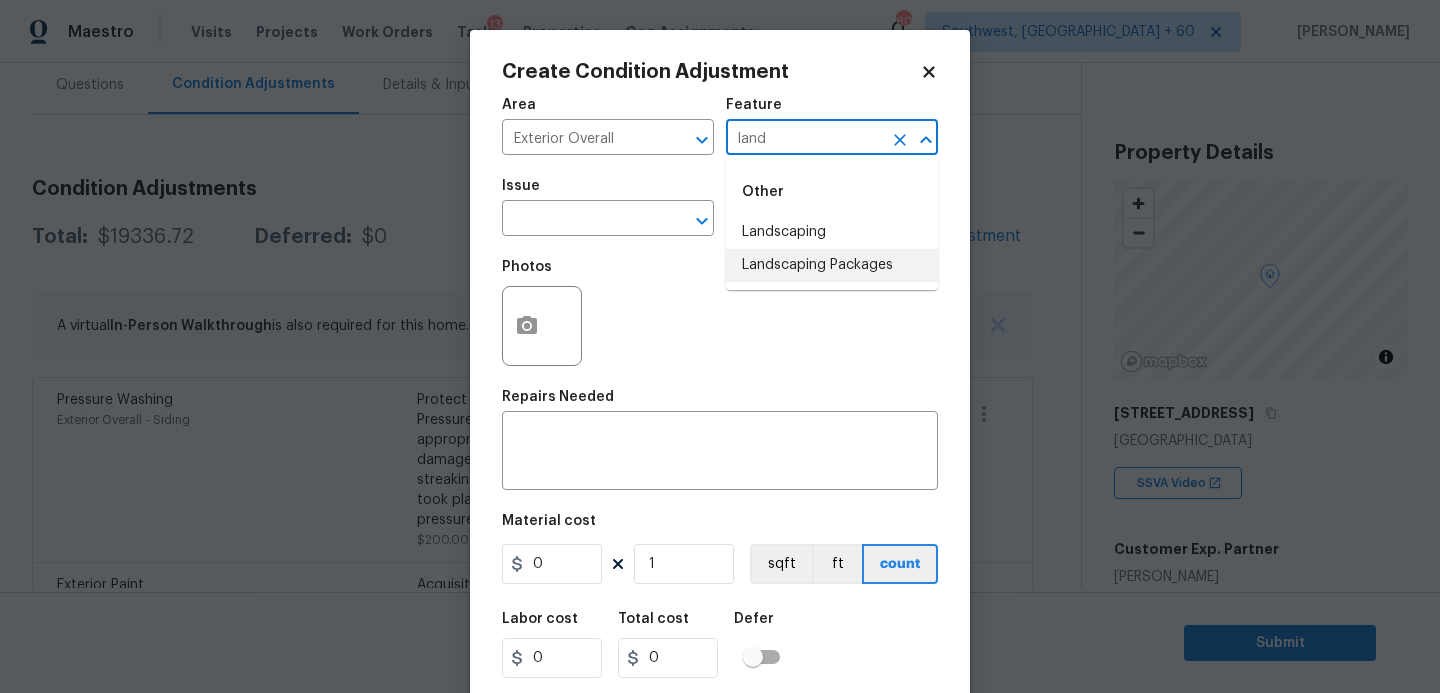 click on "Landscaping Packages" at bounding box center [832, 265] 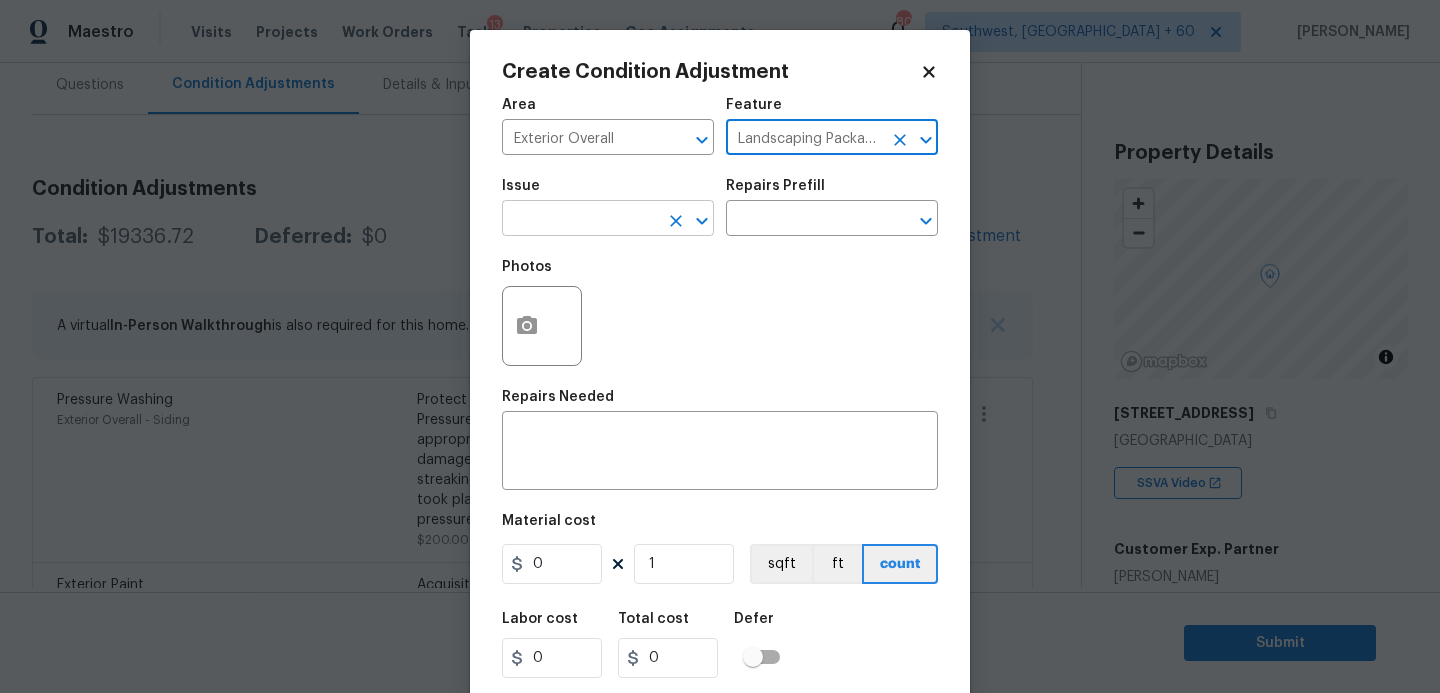 type on "Landscaping Packages" 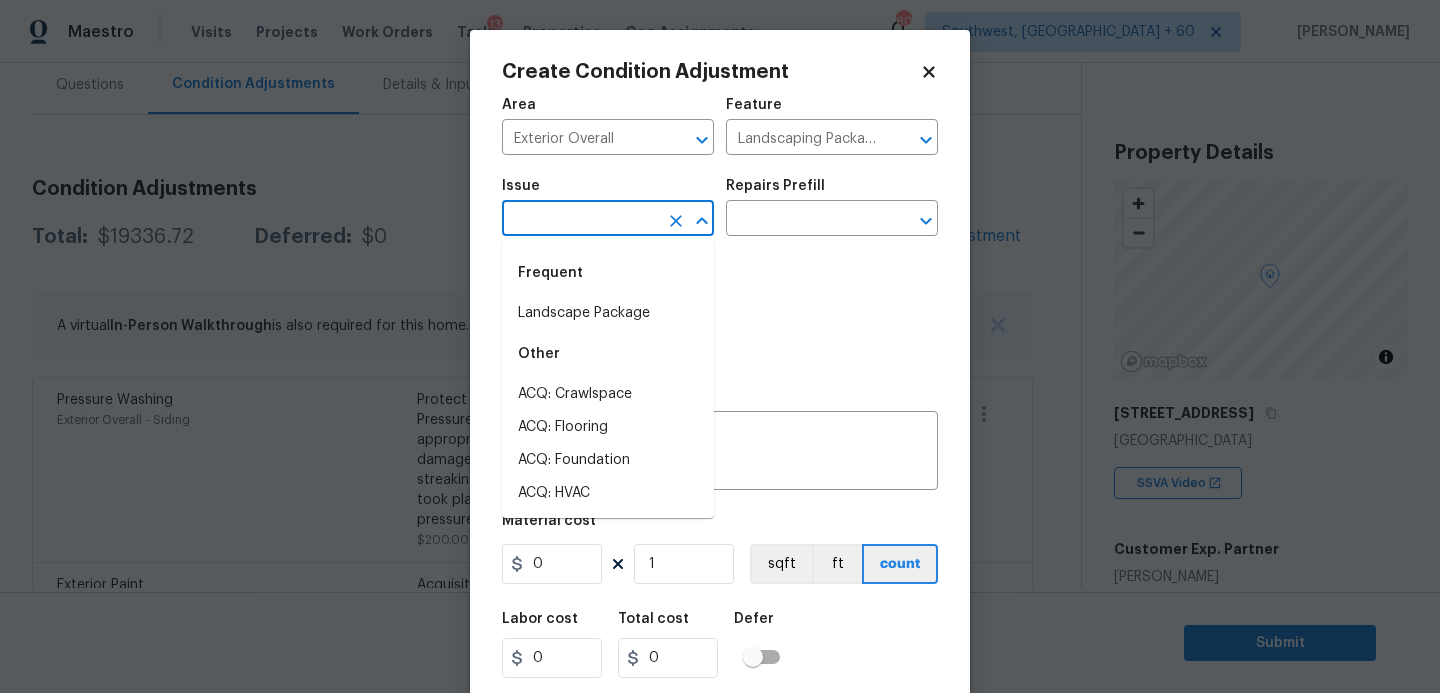 click at bounding box center (580, 220) 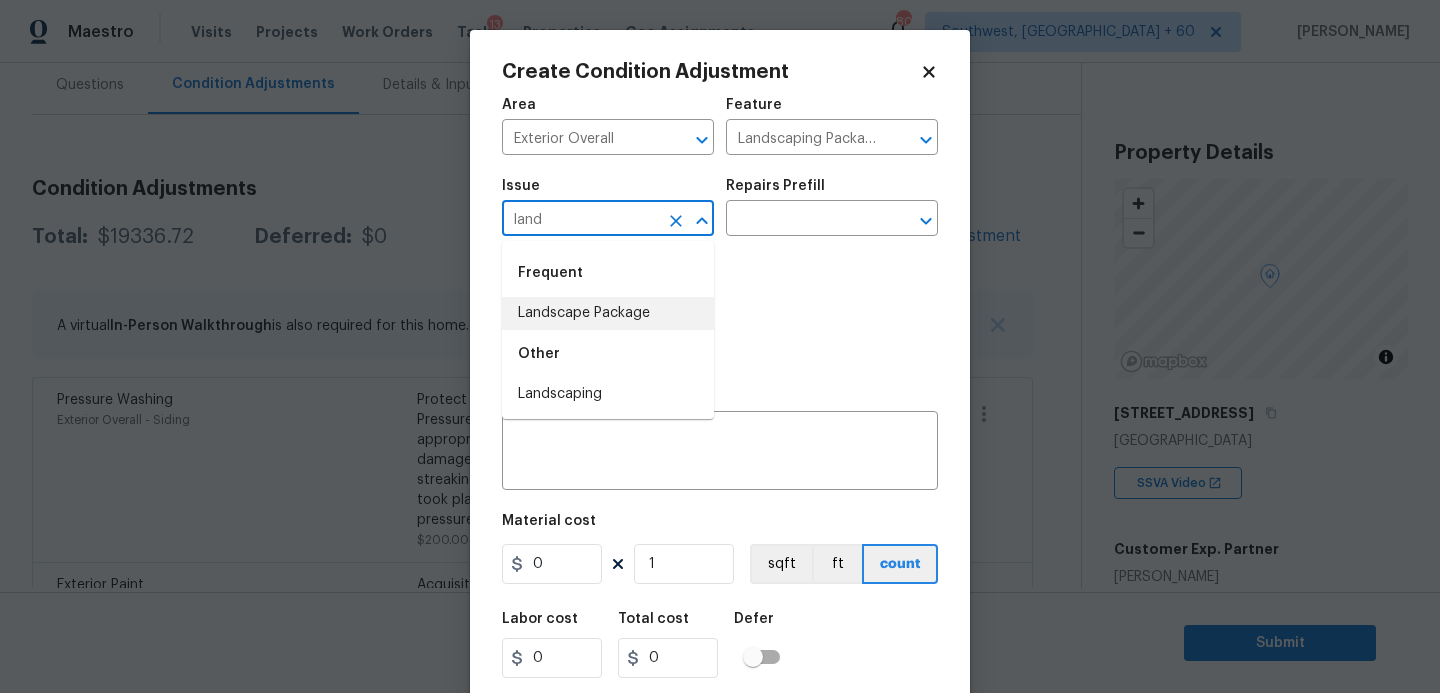 click on "Landscape Package" at bounding box center [608, 313] 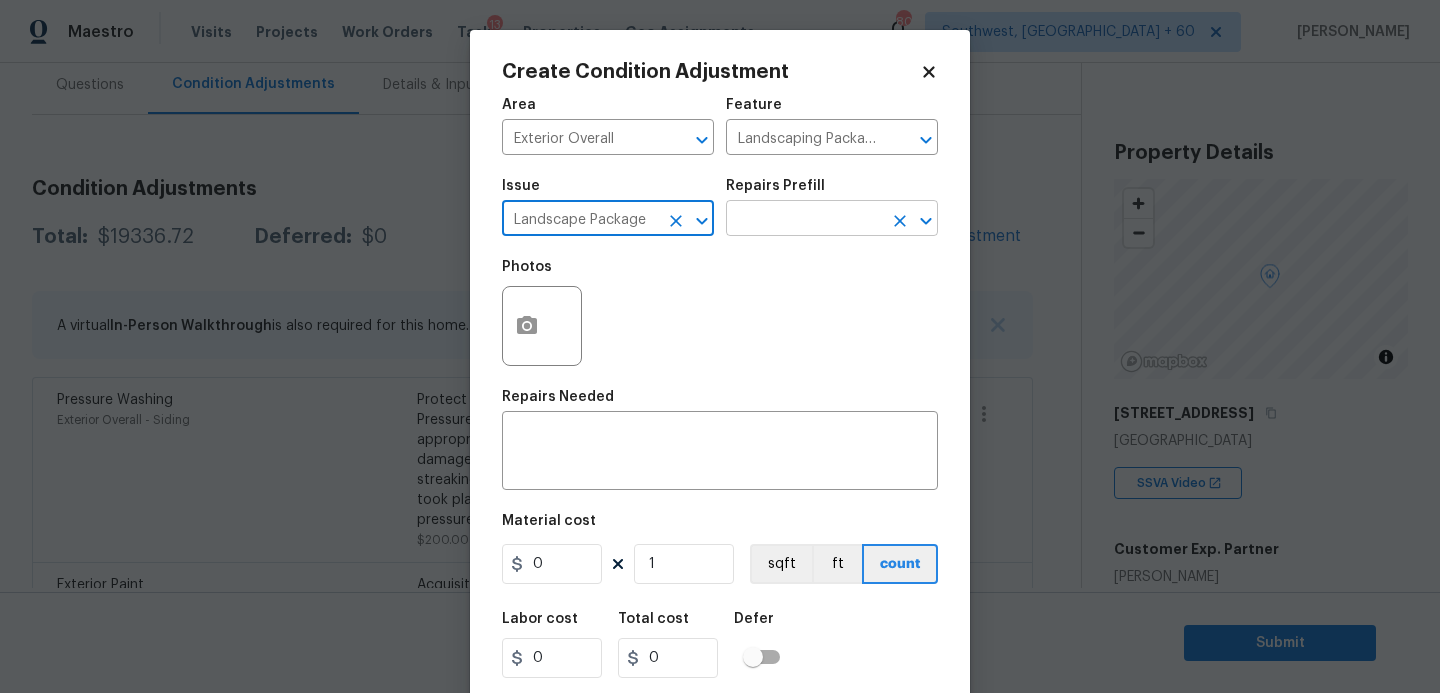 type on "Landscape Package" 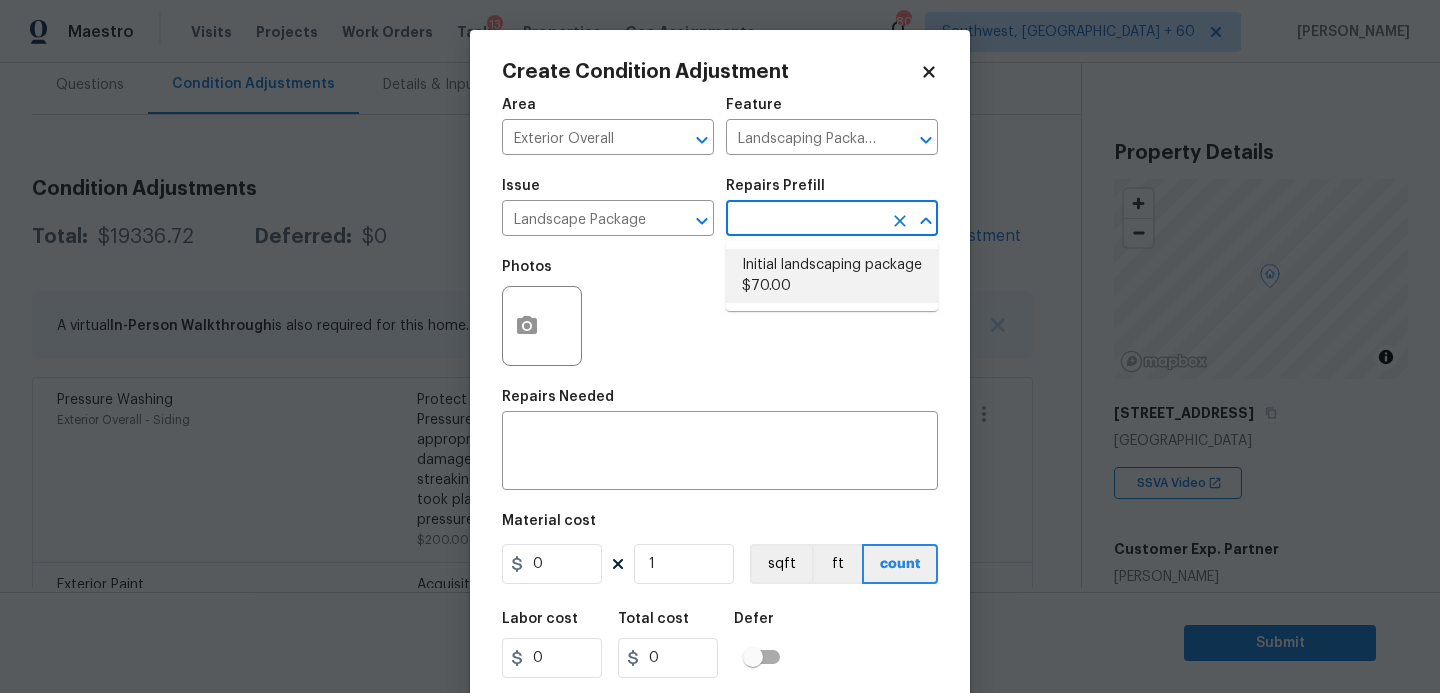 click on "Initial landscaping package $70.00" at bounding box center (832, 276) 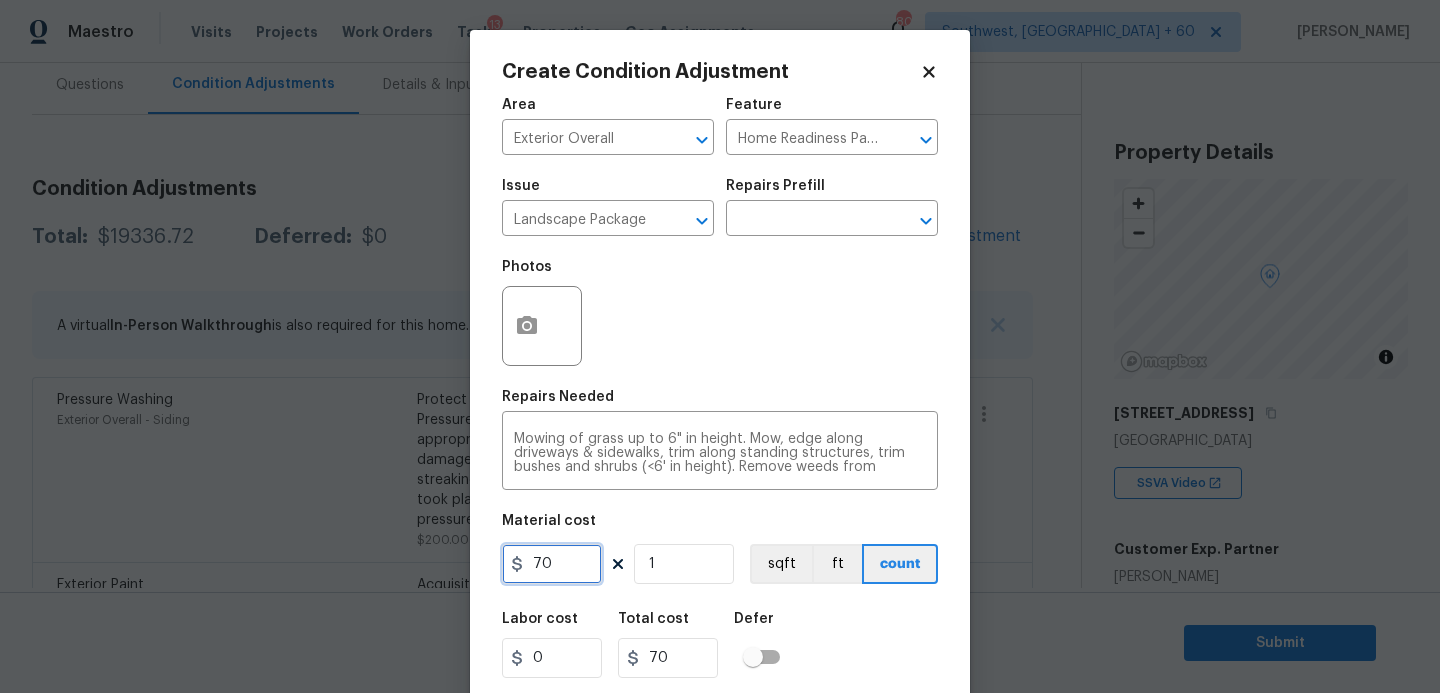 drag, startPoint x: 570, startPoint y: 565, endPoint x: 469, endPoint y: 565, distance: 101 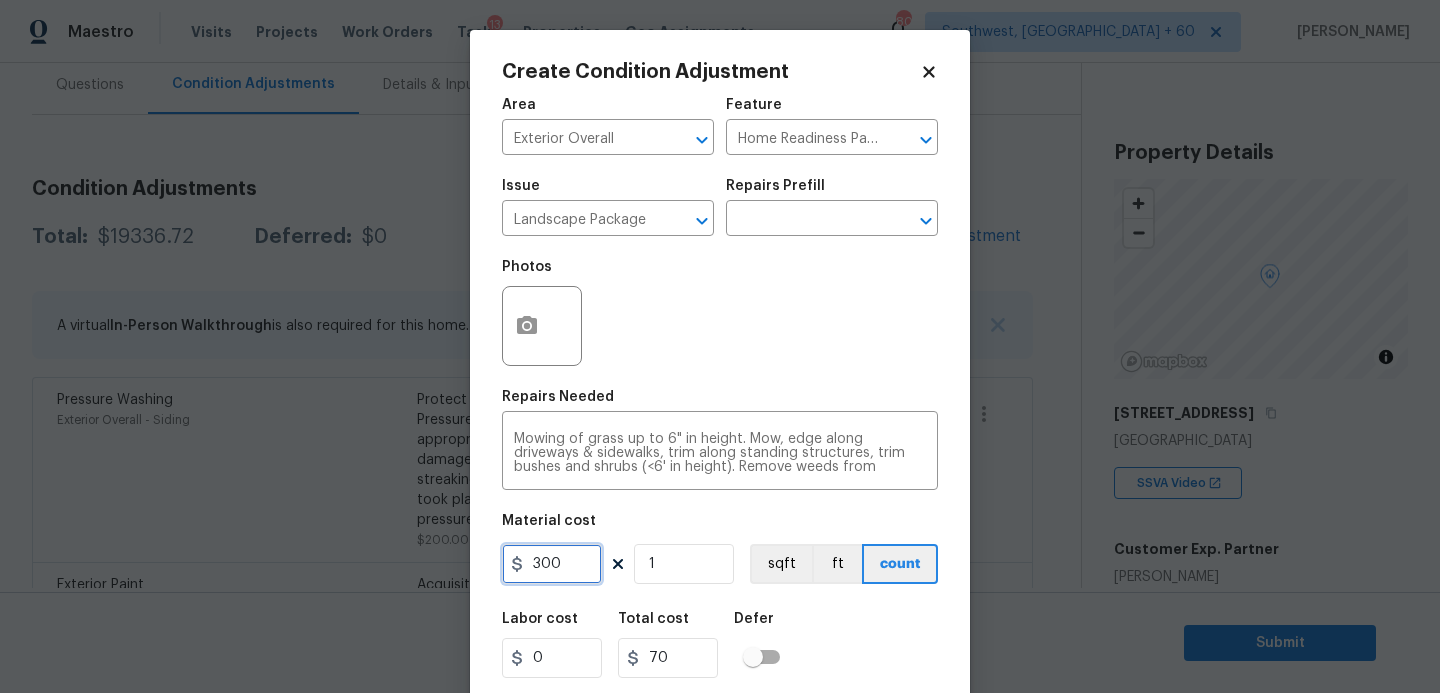 type on "300" 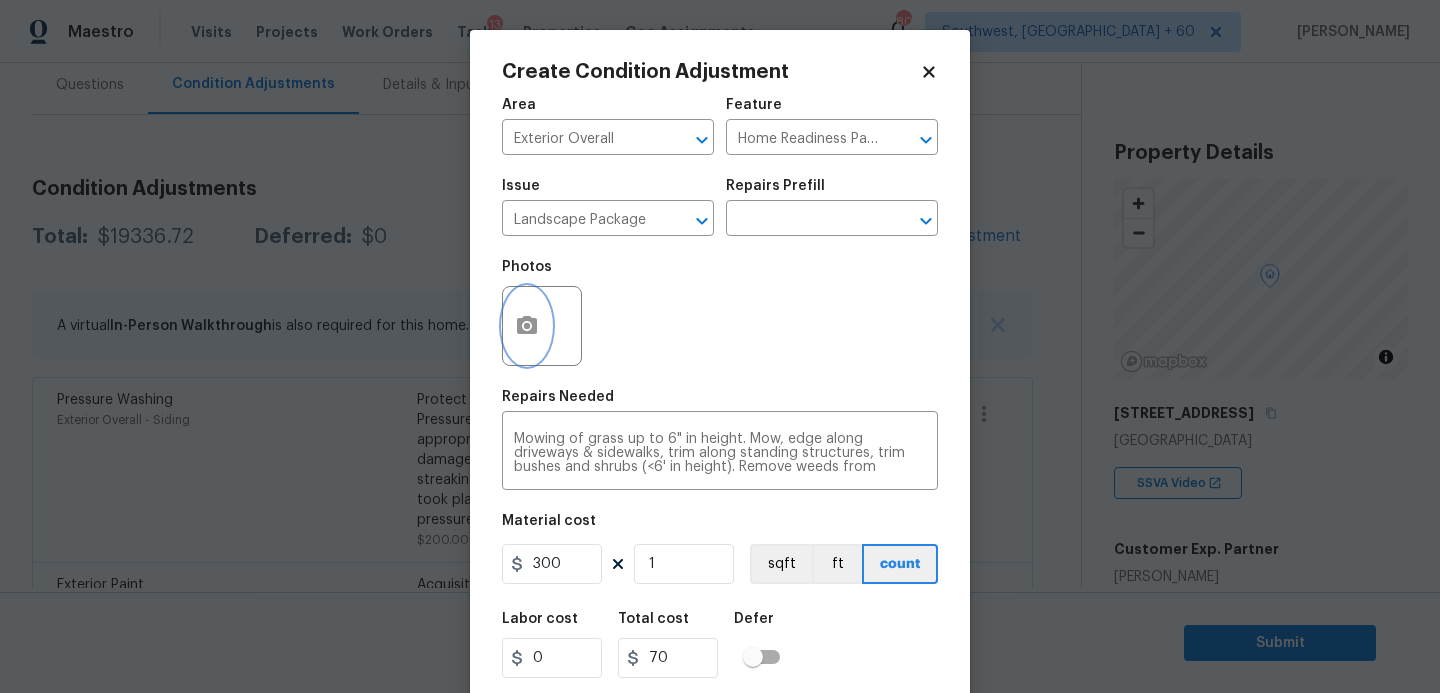 type on "300" 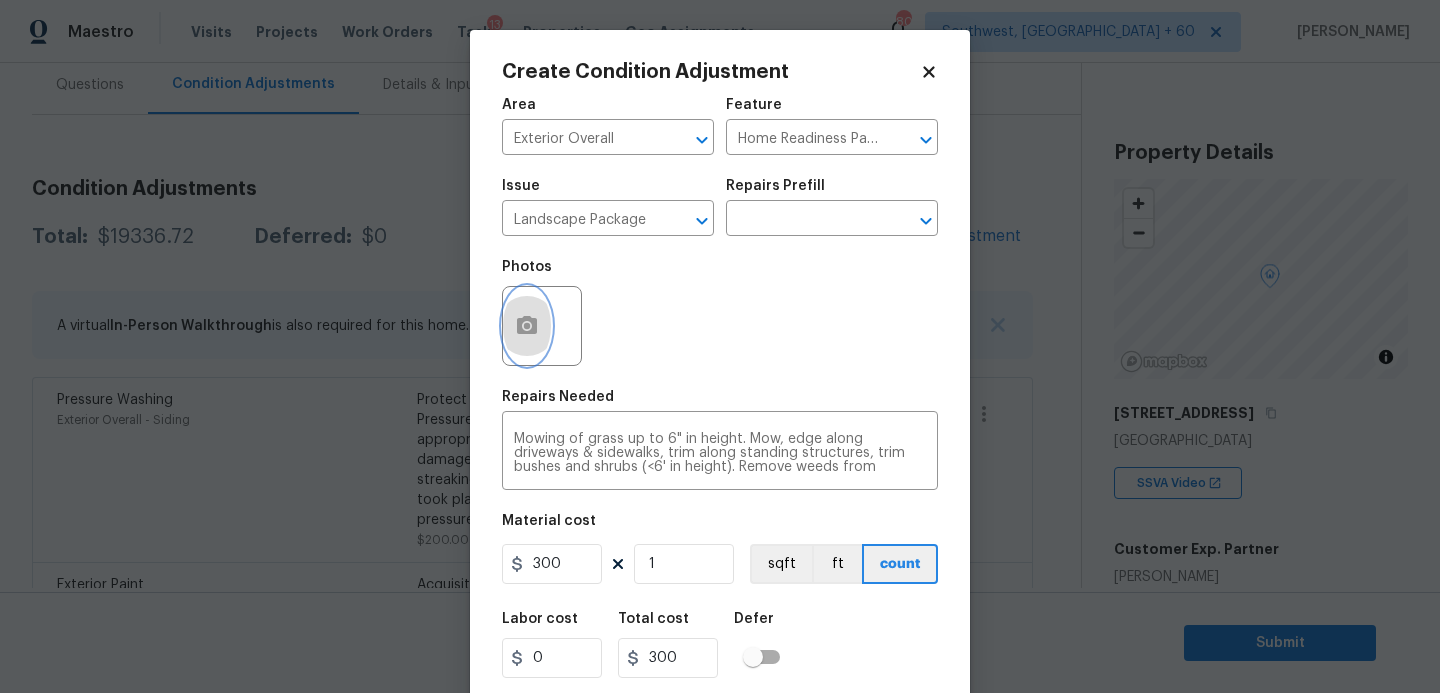 click at bounding box center [527, 326] 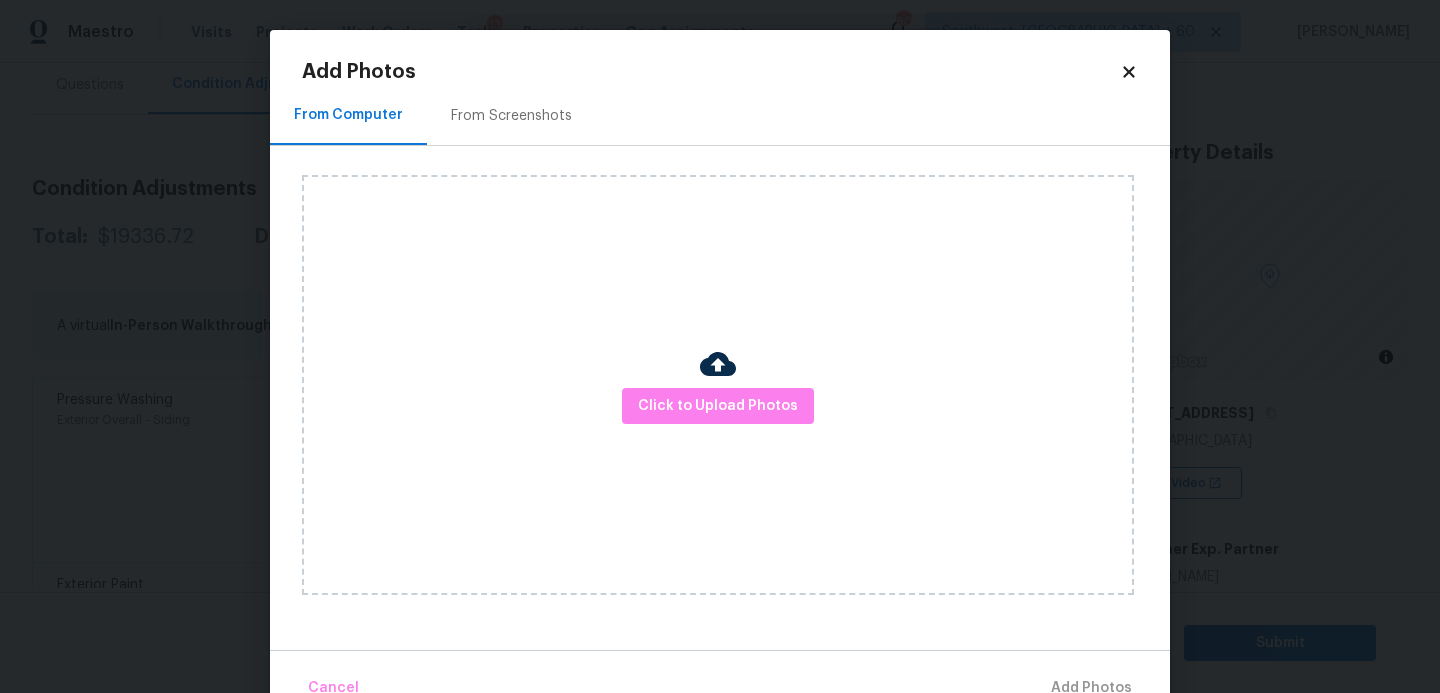 click on "Click to Upload Photos" at bounding box center [718, 385] 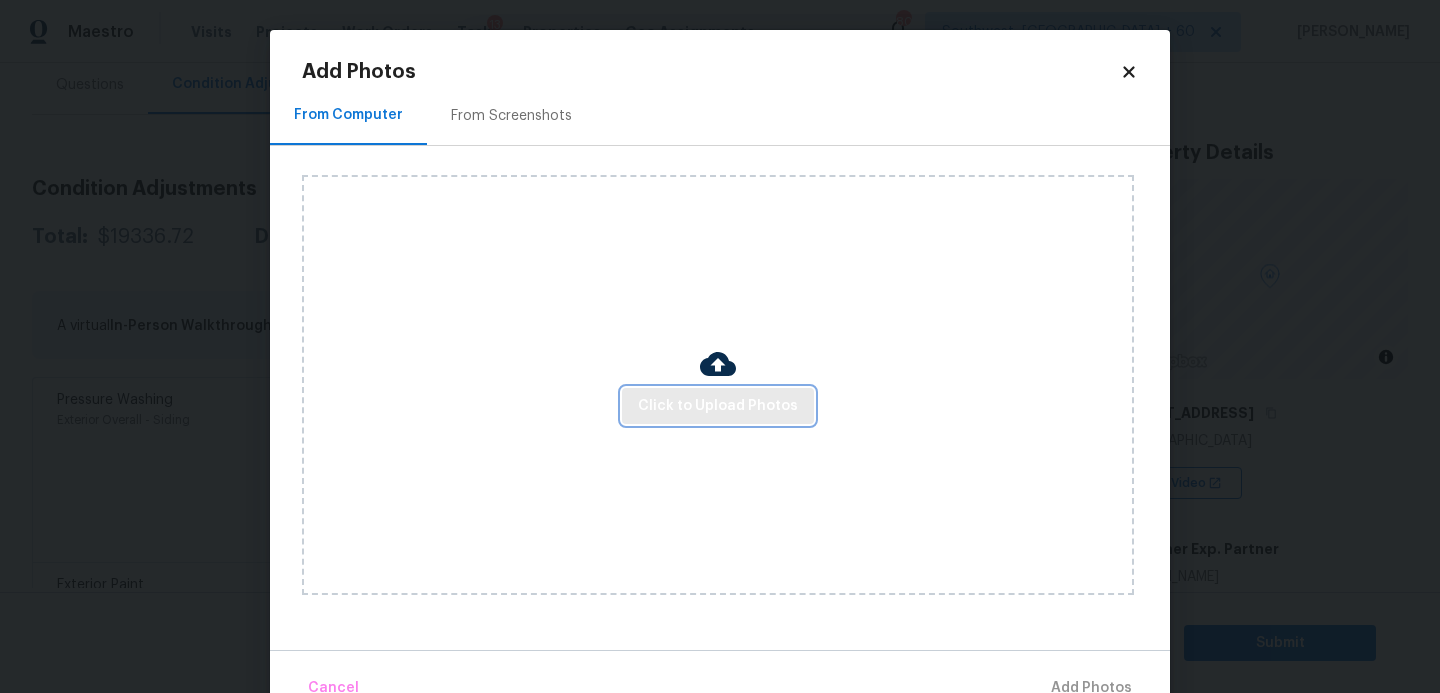 click on "Click to Upload Photos" at bounding box center [718, 406] 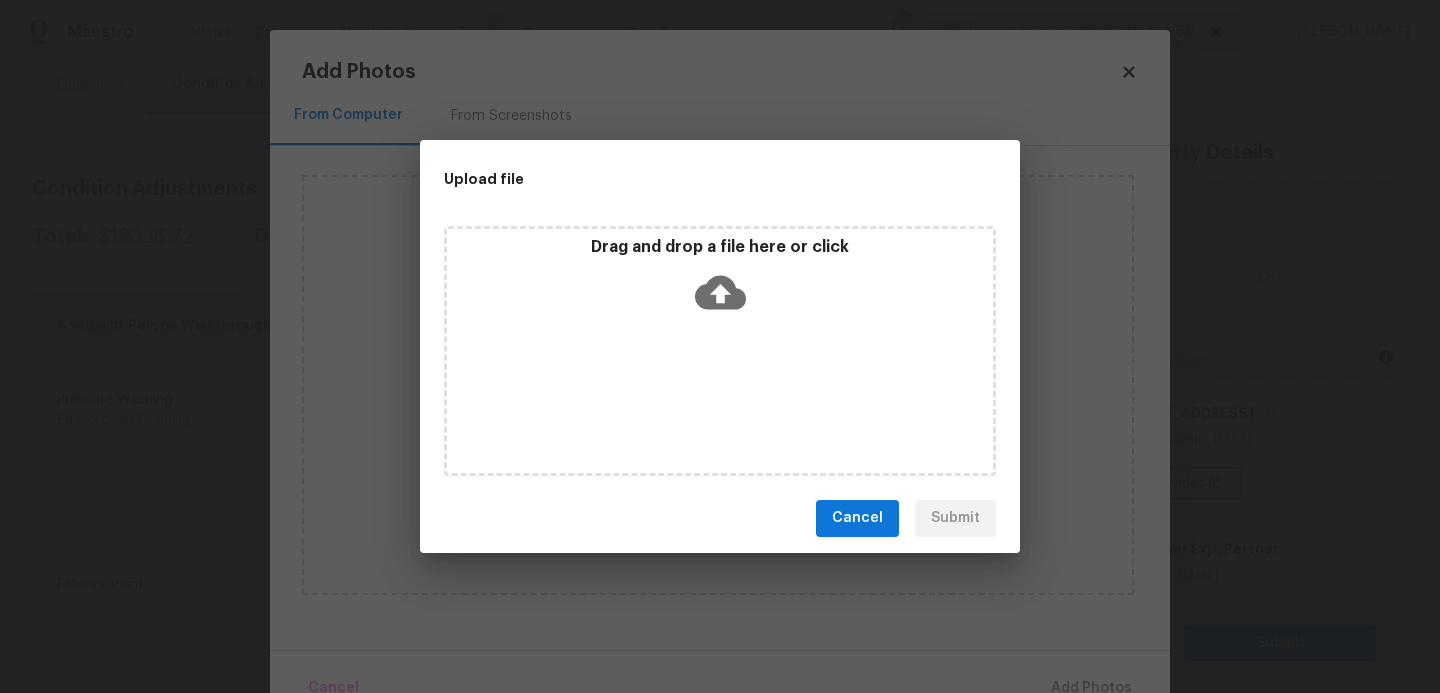 click 